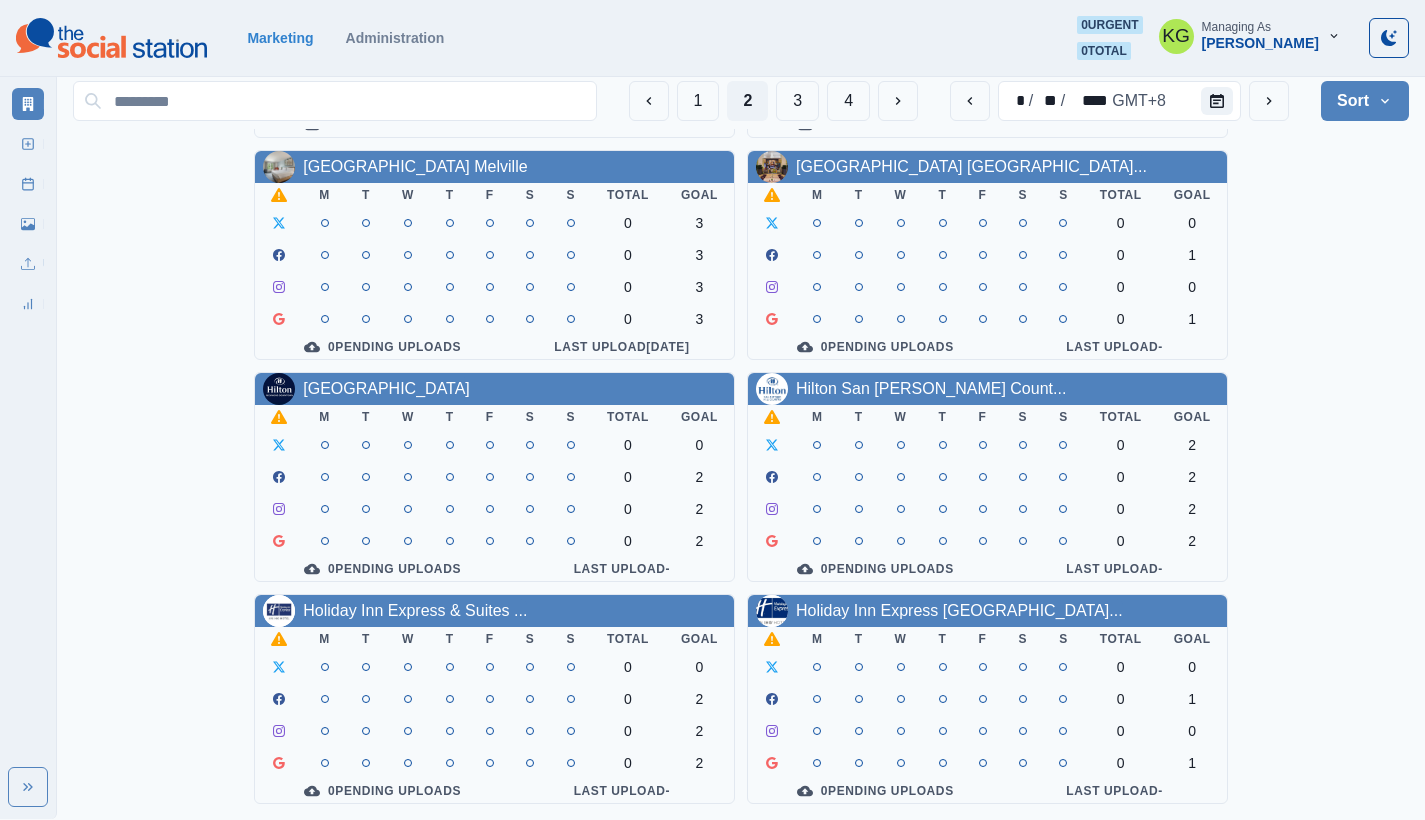 scroll, scrollTop: 0, scrollLeft: 0, axis: both 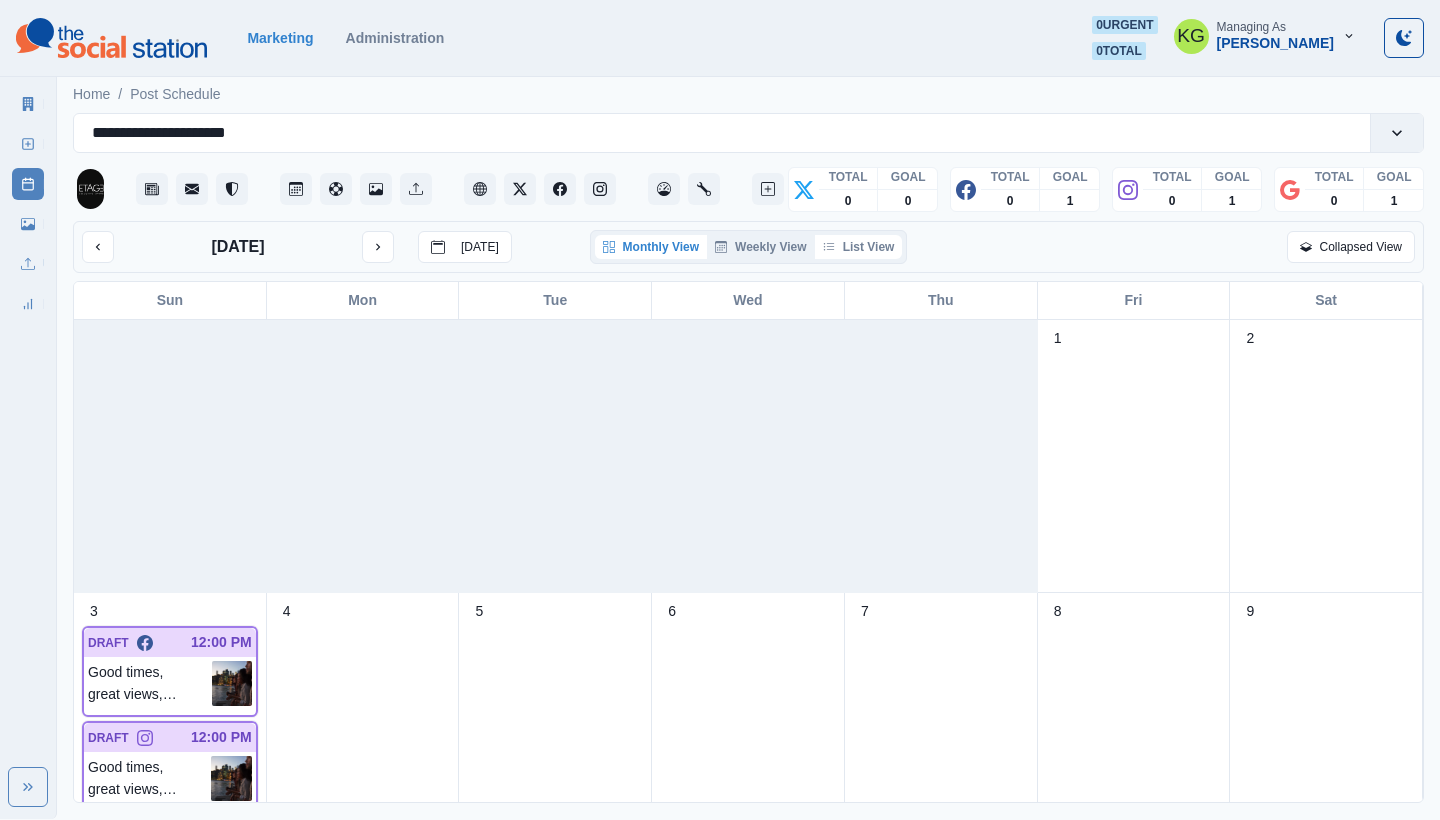click on "List View" at bounding box center (859, 247) 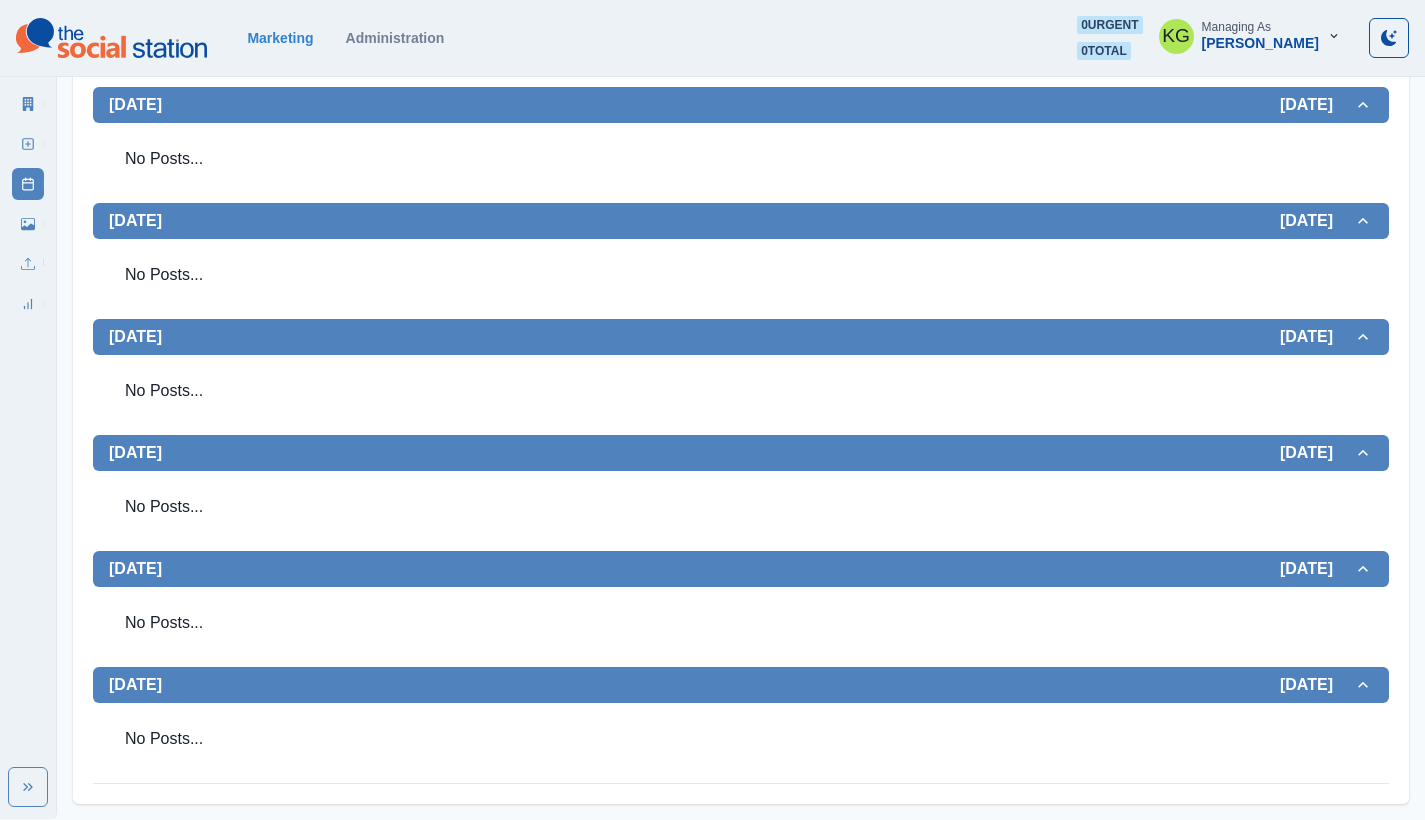 scroll, scrollTop: 0, scrollLeft: 0, axis: both 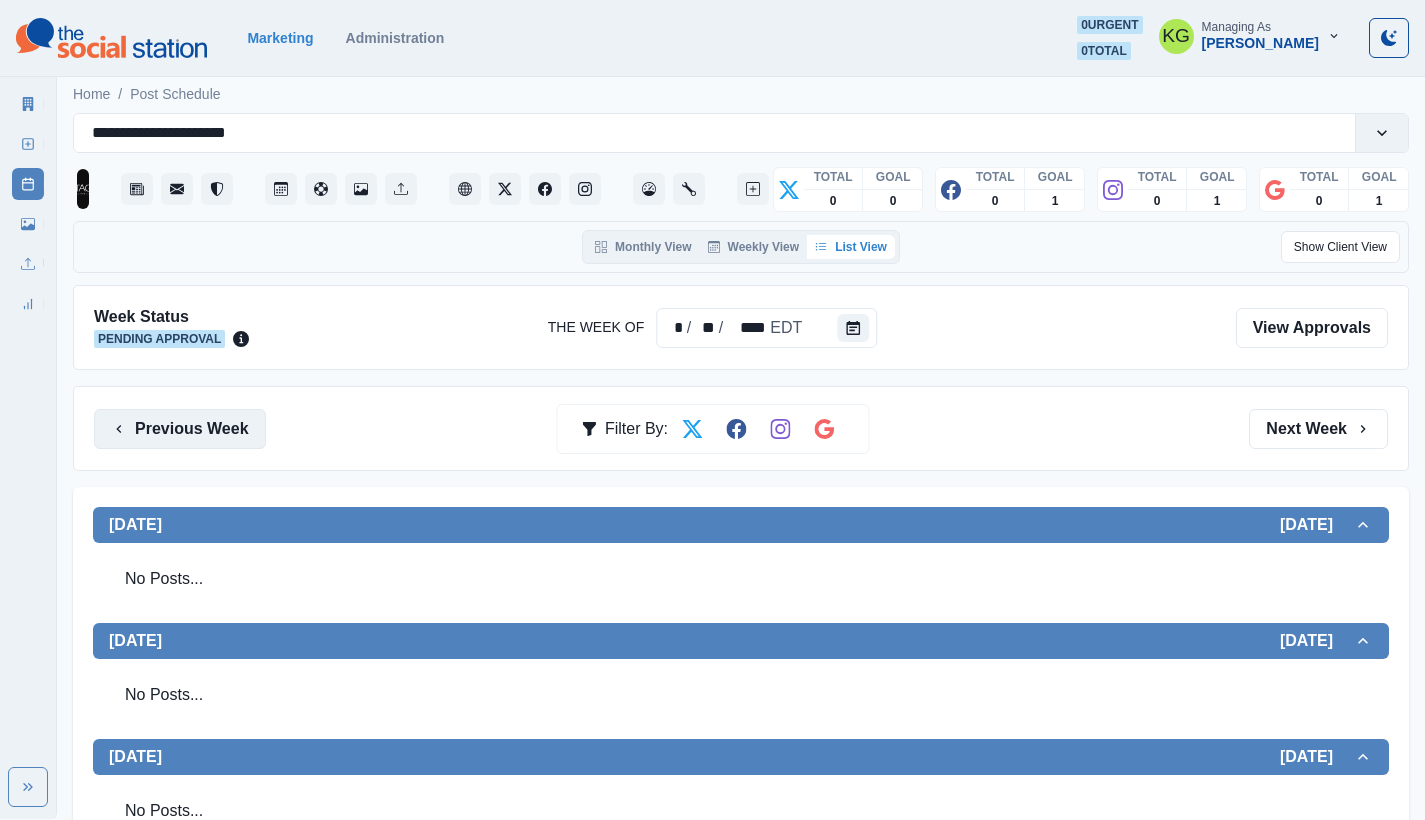 click on "Previous Week" at bounding box center [180, 429] 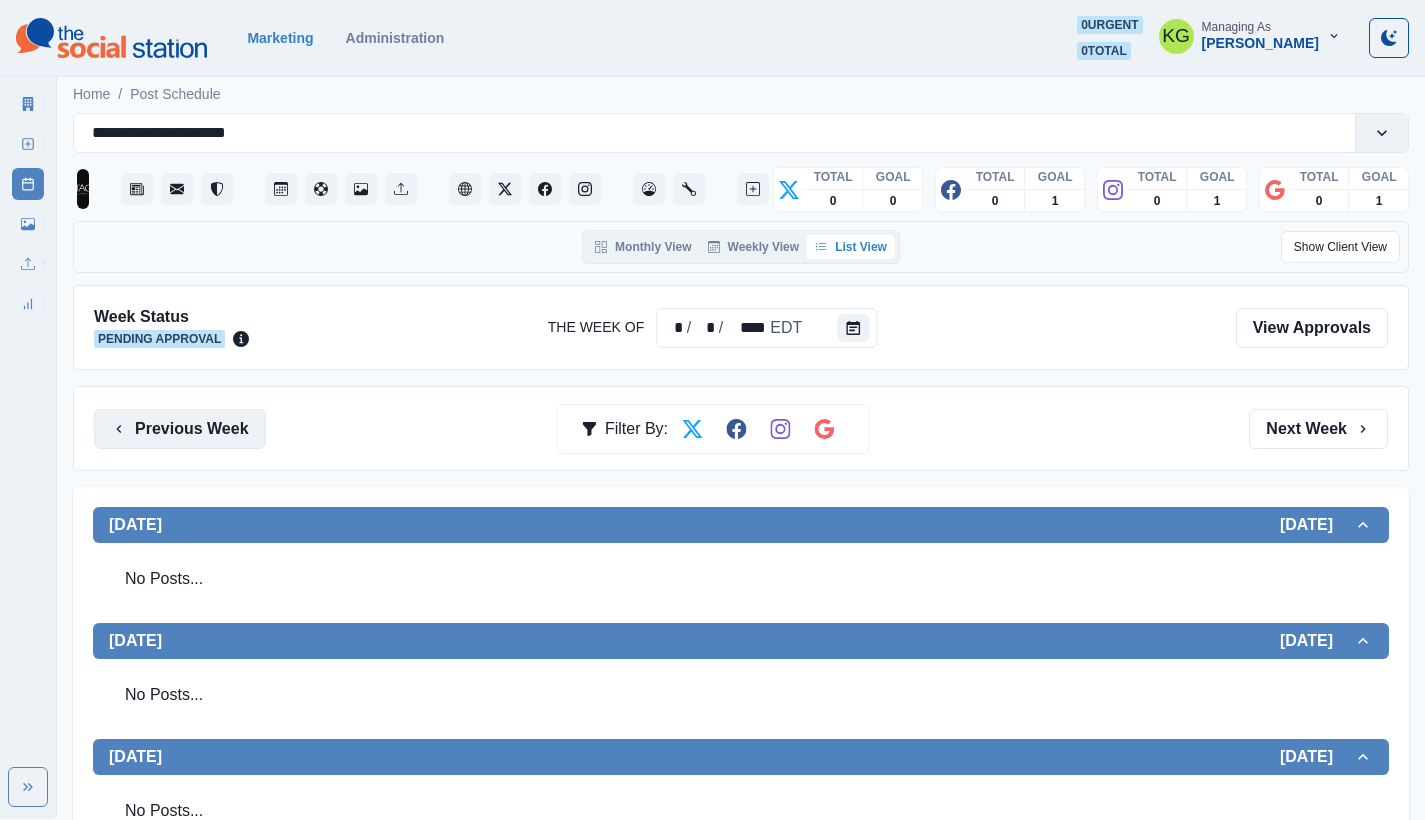 click on "Previous Week" at bounding box center [180, 429] 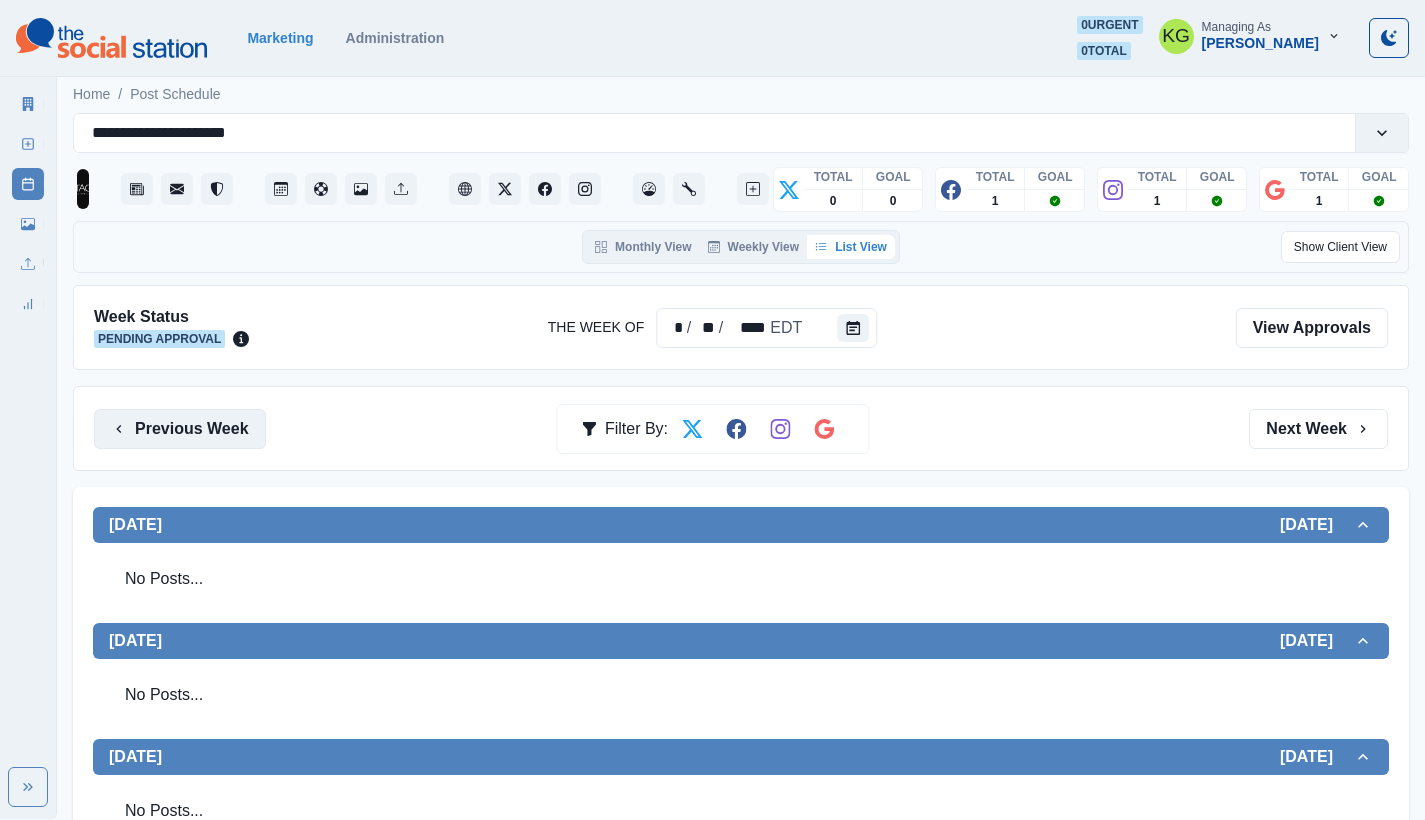 click on "Previous Week" at bounding box center [180, 429] 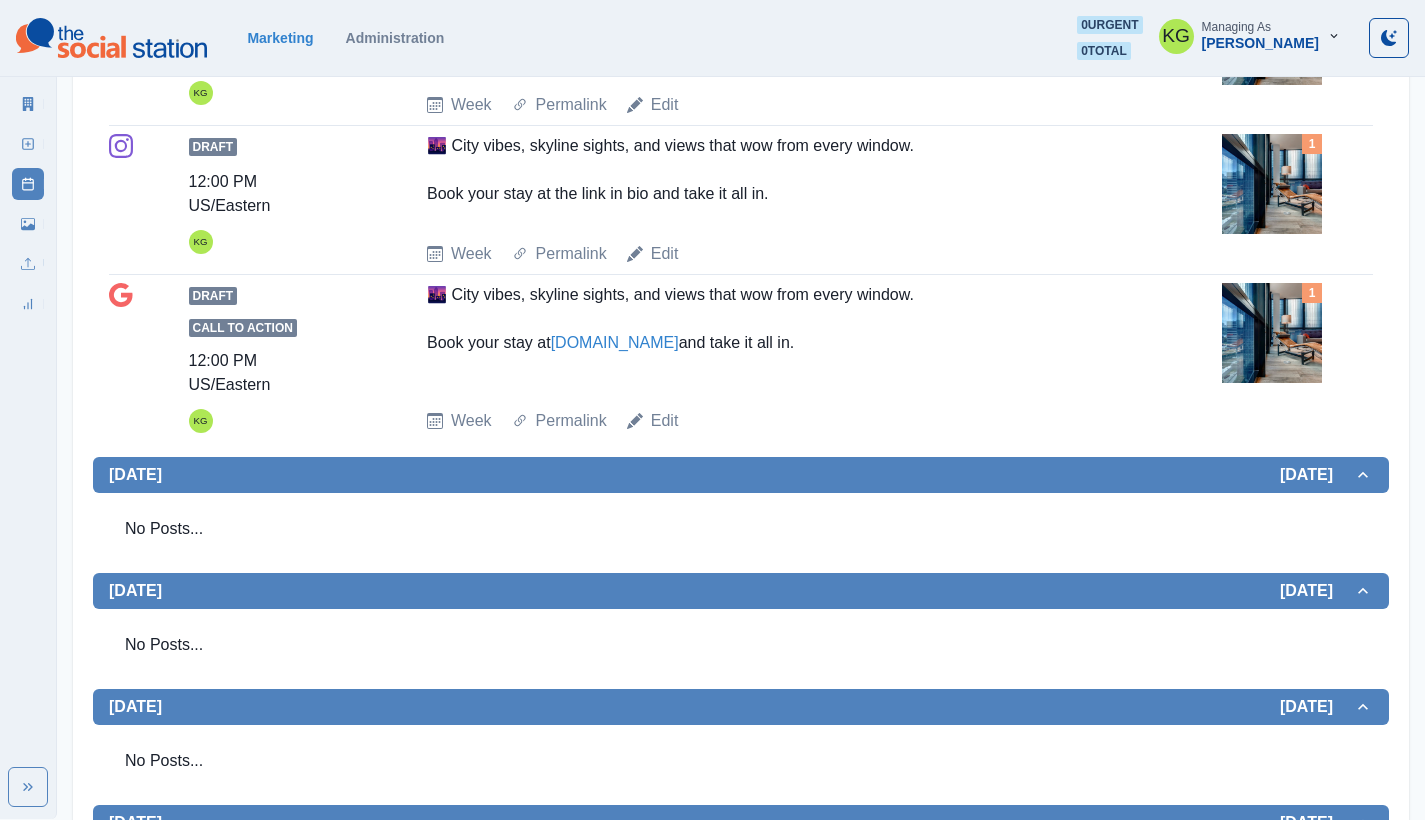 scroll, scrollTop: 94, scrollLeft: 0, axis: vertical 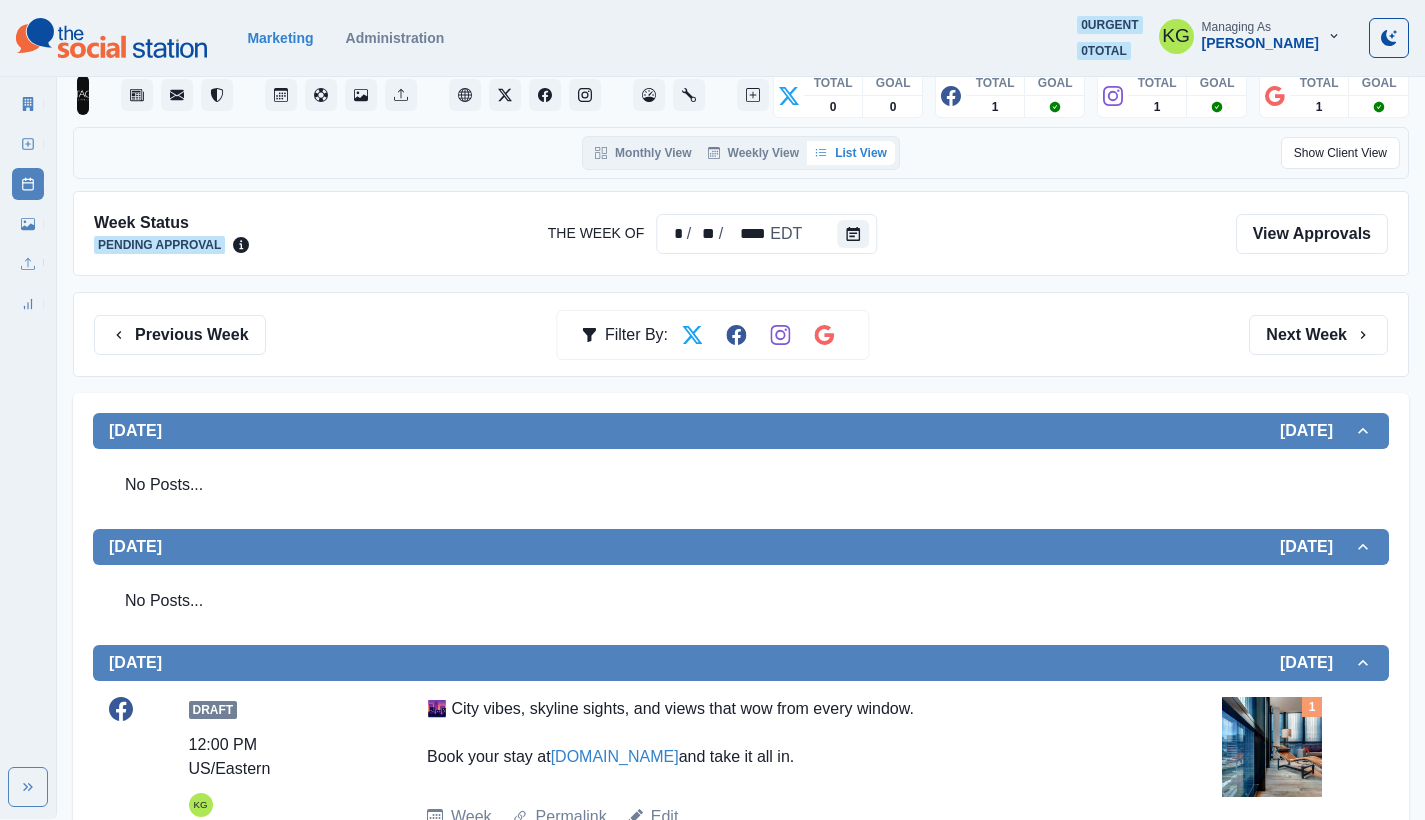 click on "Previous Week Filter By: Next Week" at bounding box center [741, 334] 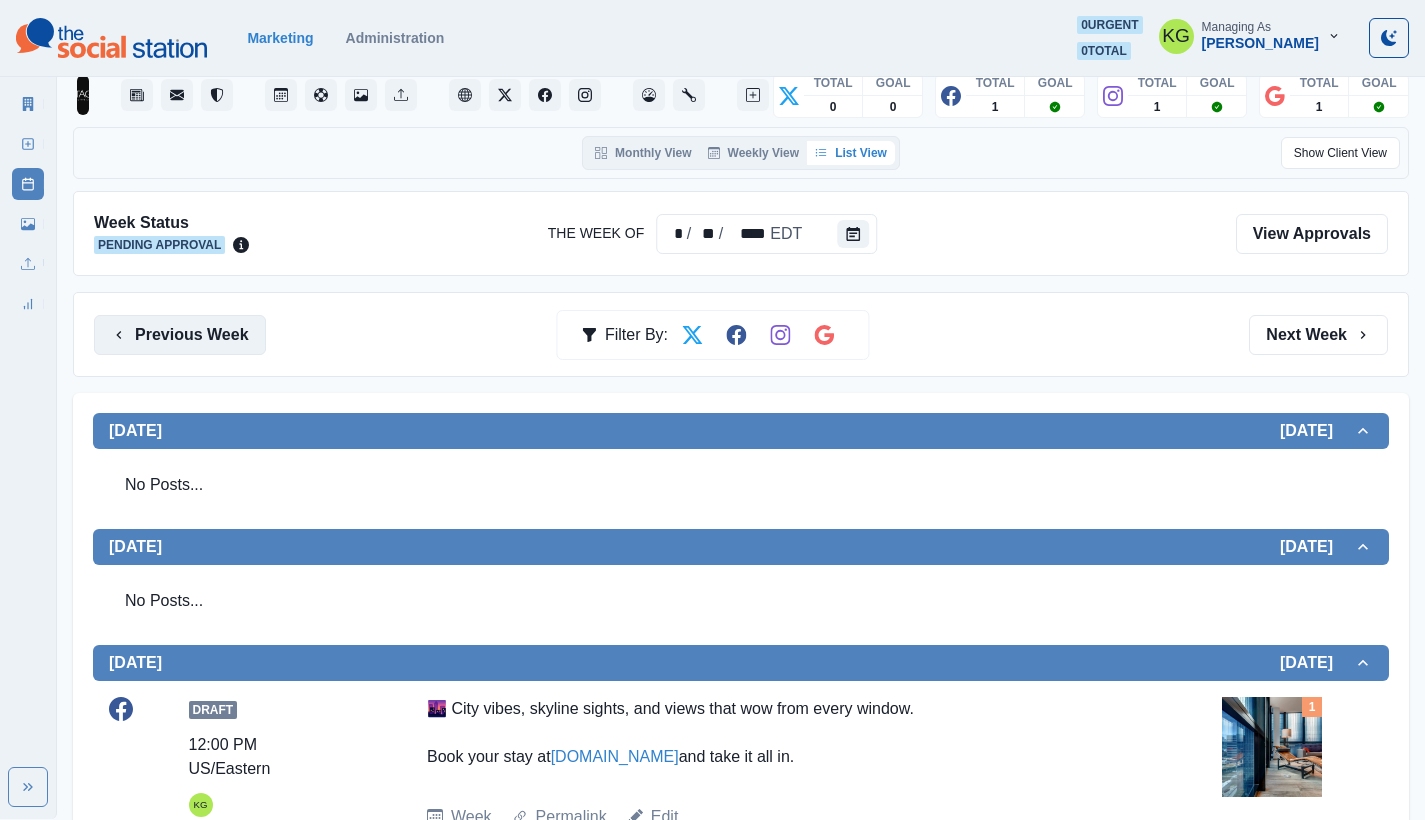 click on "Previous Week" at bounding box center [180, 335] 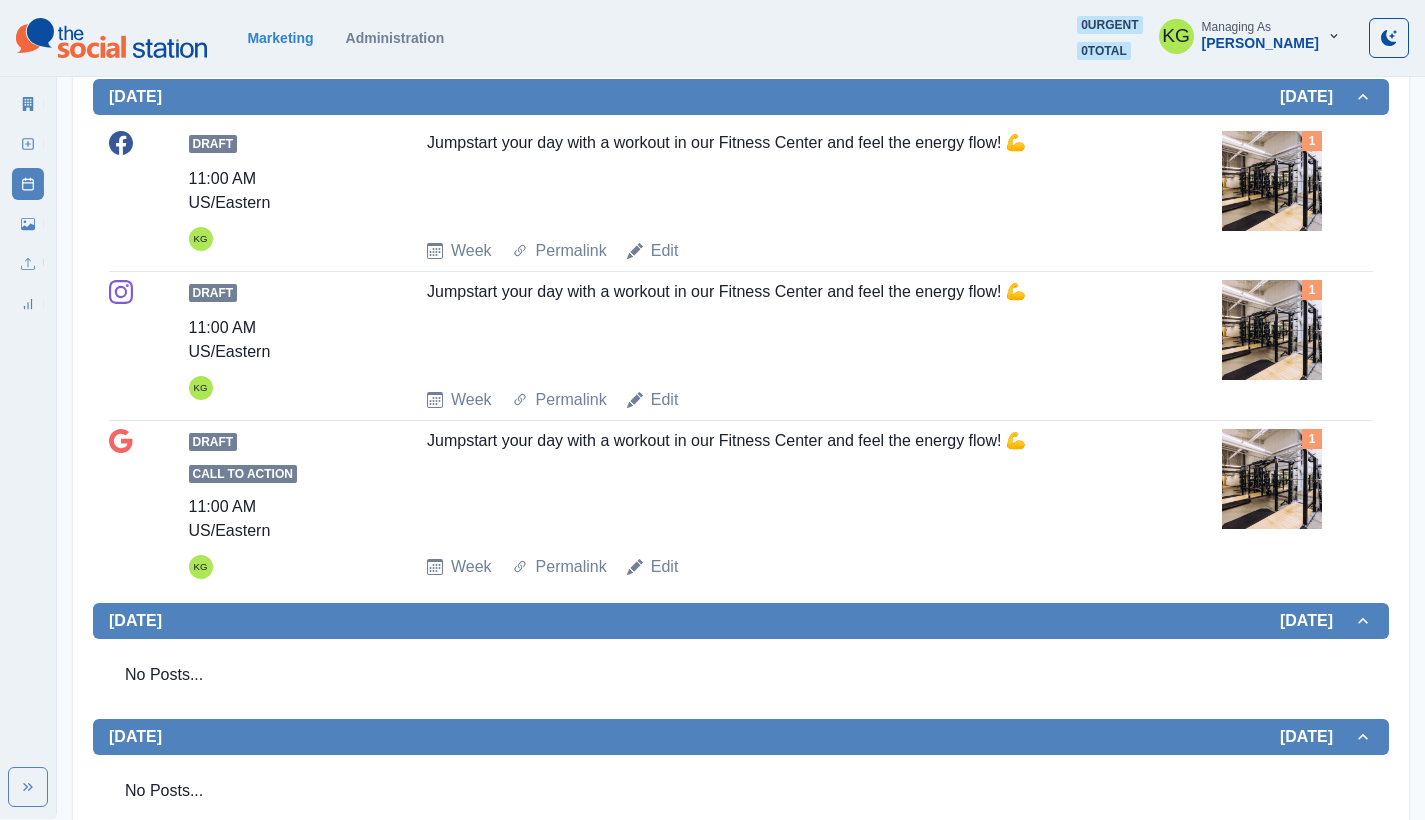 scroll, scrollTop: 0, scrollLeft: 0, axis: both 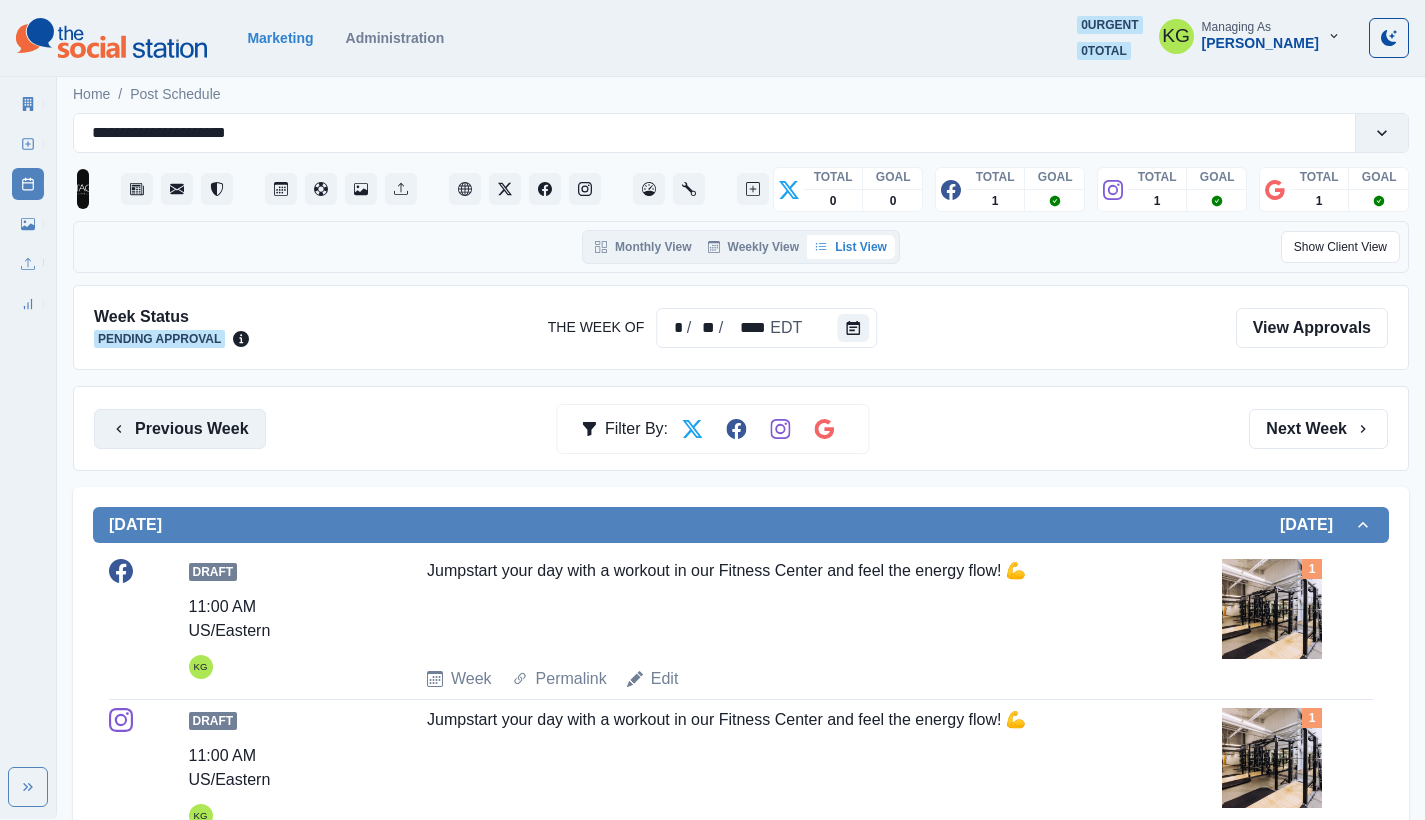 click on "Previous Week" at bounding box center [180, 429] 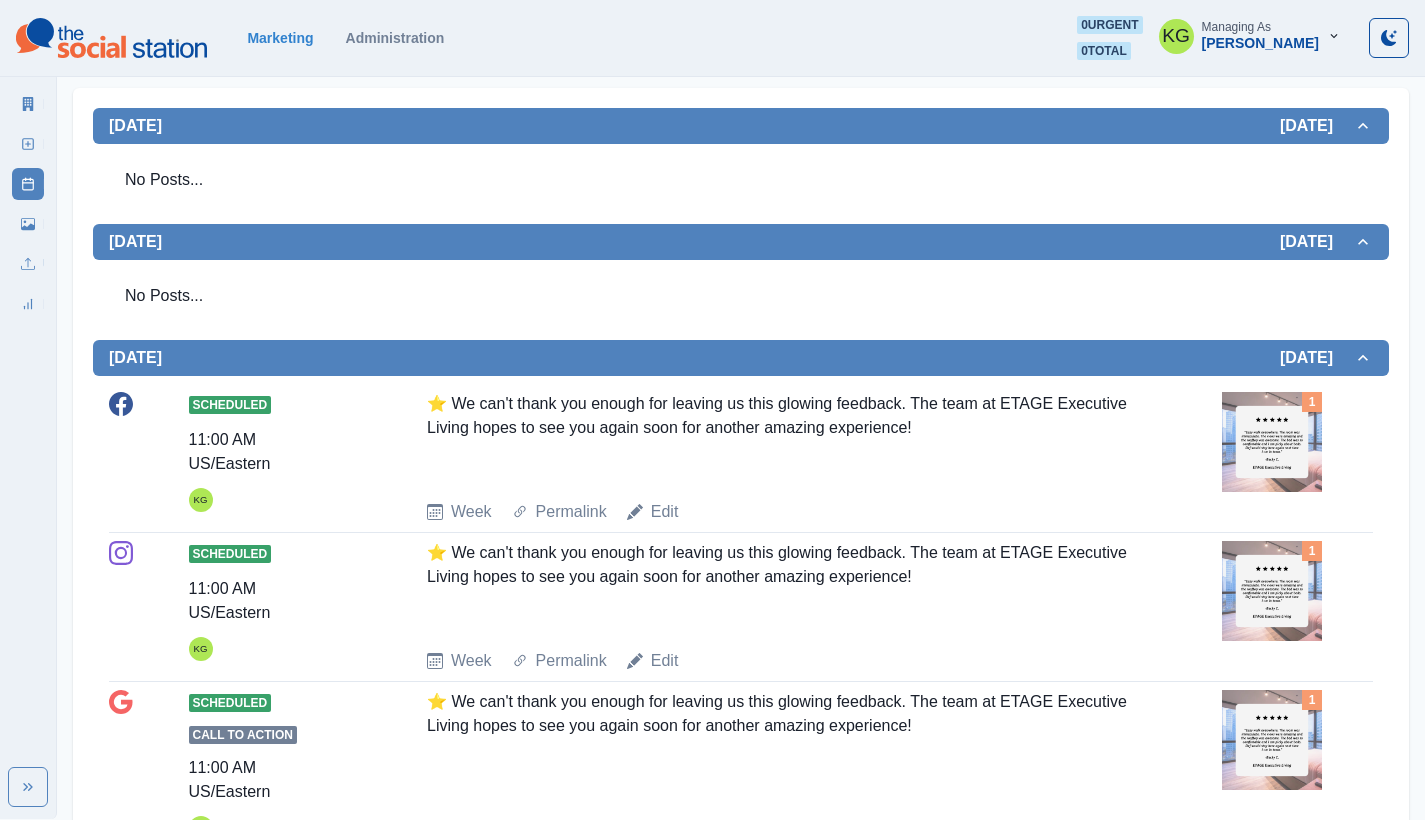scroll, scrollTop: 0, scrollLeft: 0, axis: both 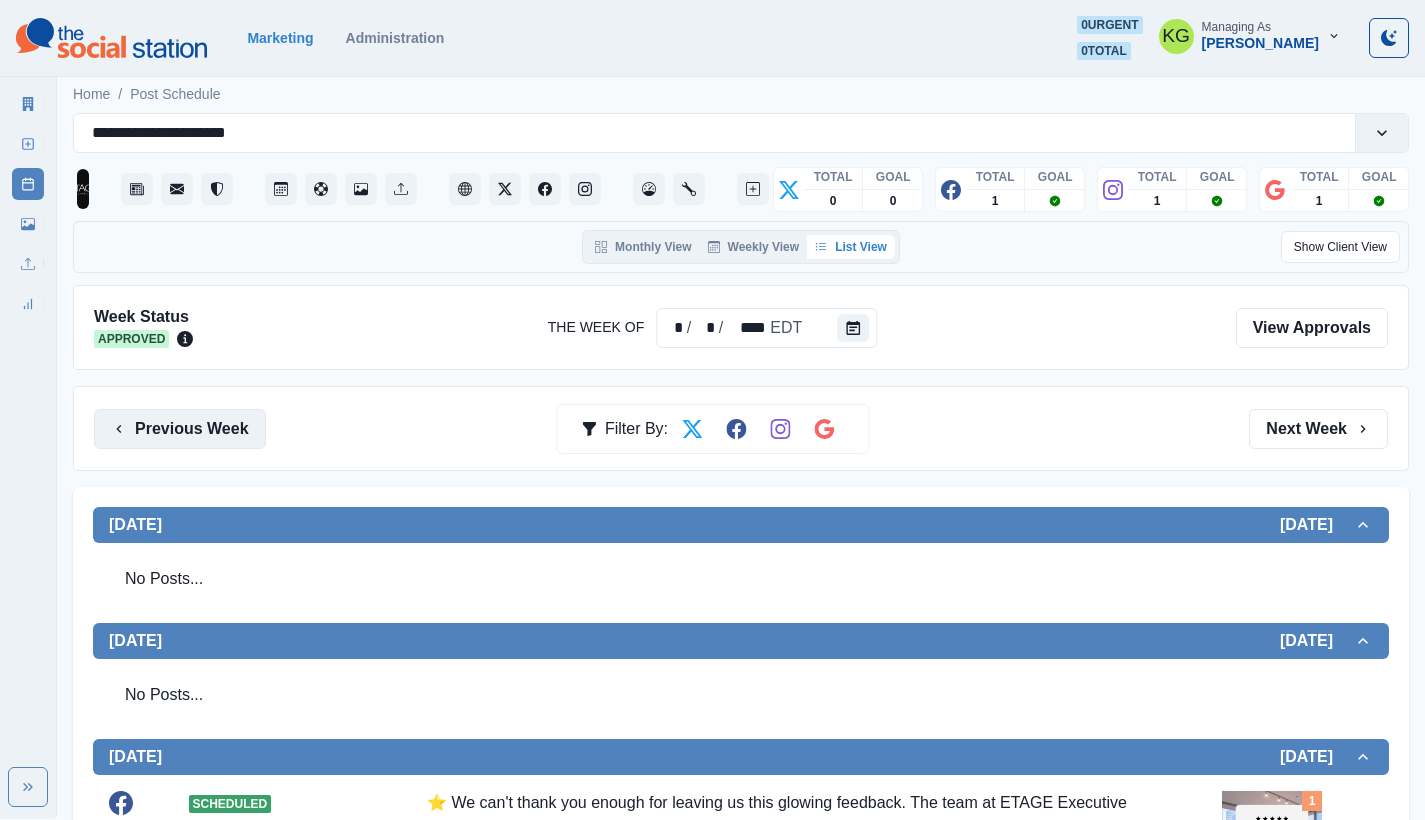 click on "Previous Week" at bounding box center (180, 429) 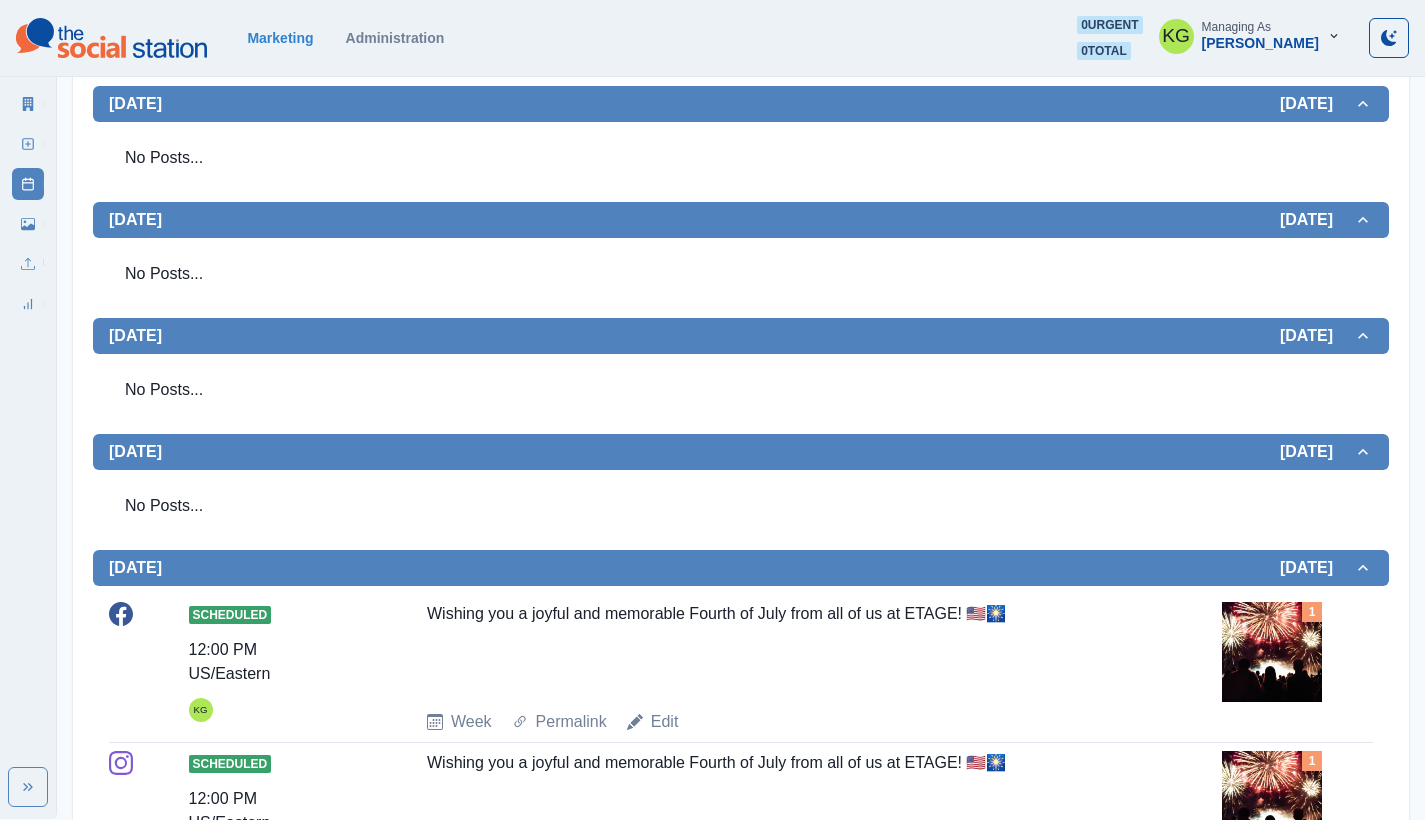 scroll, scrollTop: 0, scrollLeft: 0, axis: both 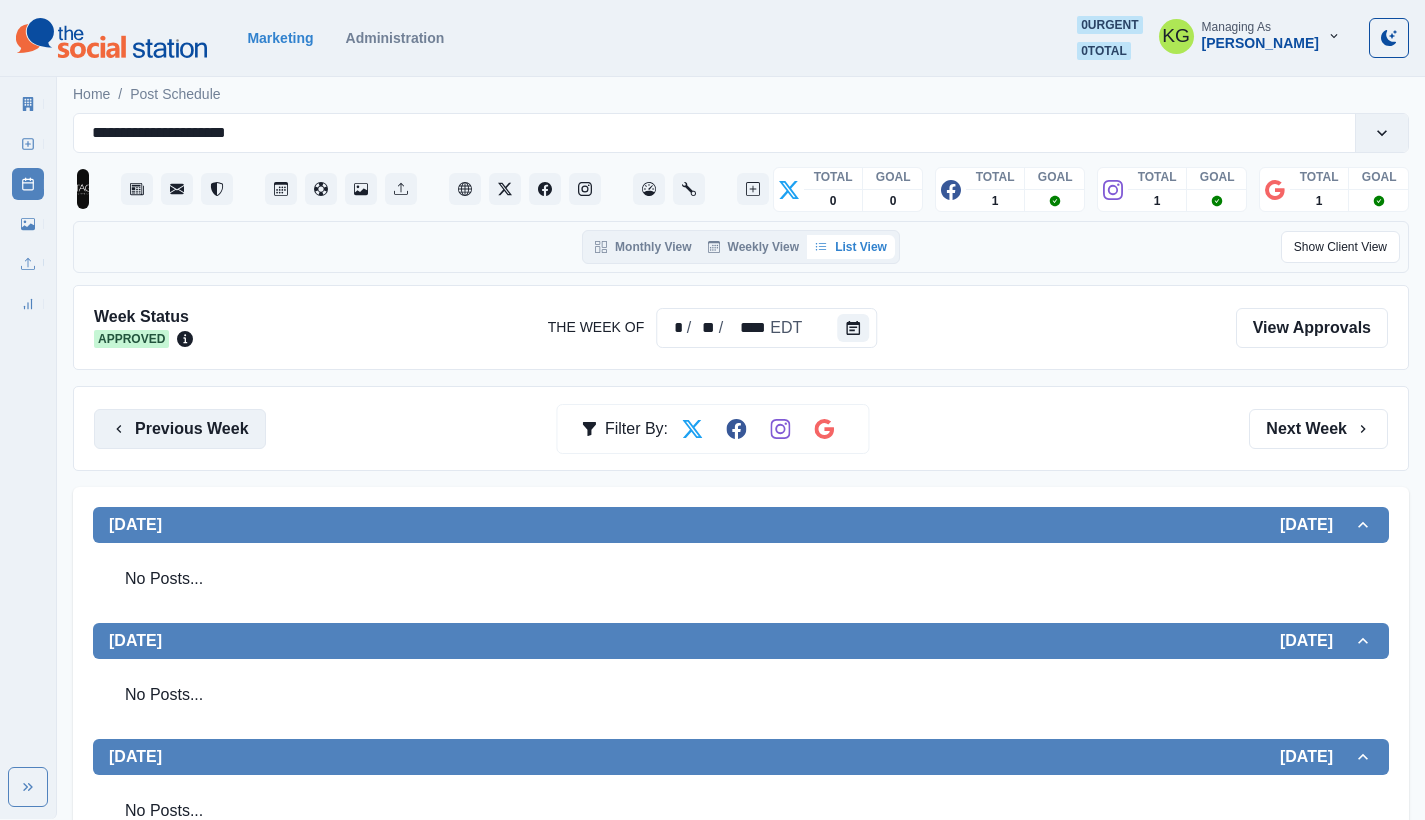 click on "Previous Week" at bounding box center (180, 429) 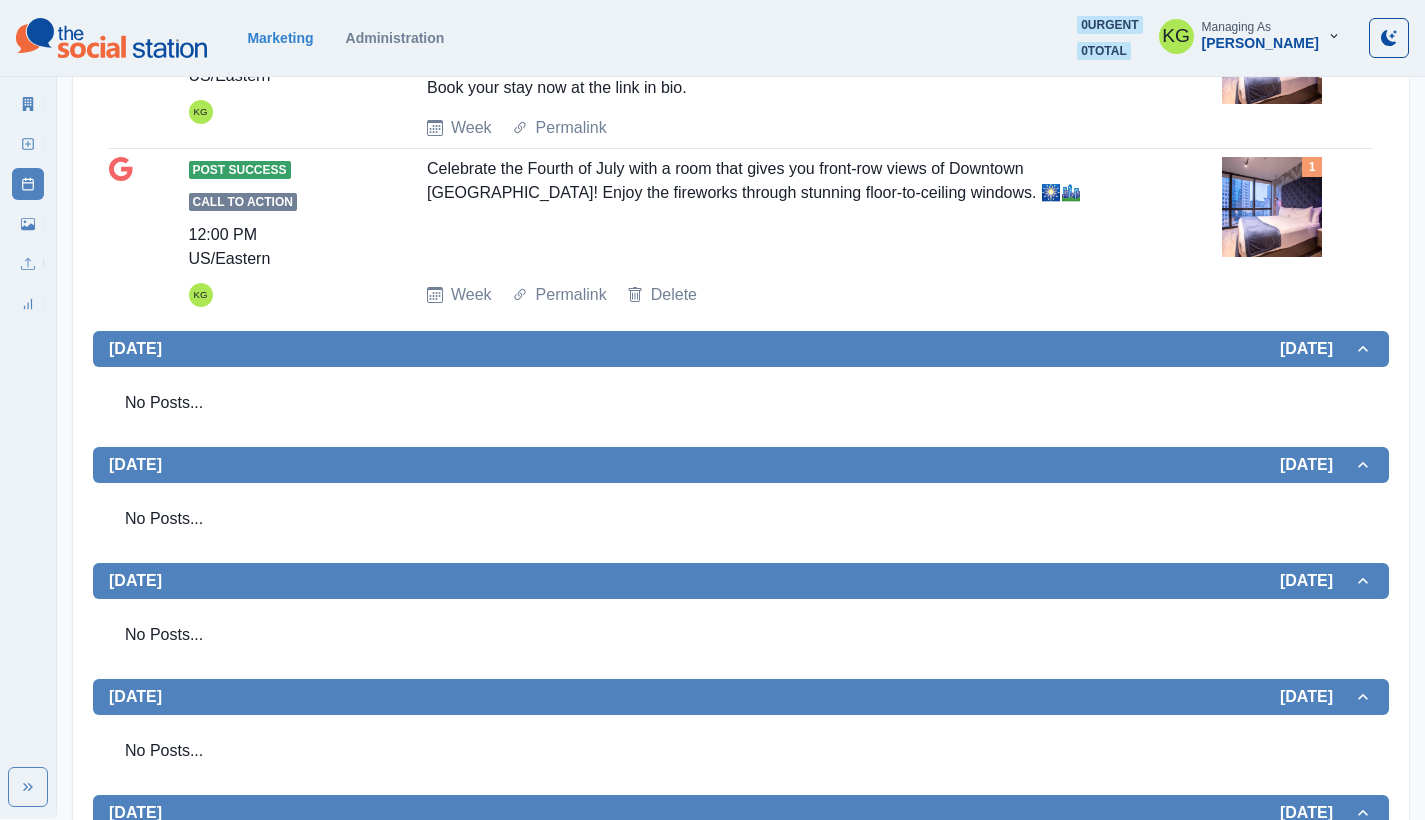 scroll, scrollTop: 0, scrollLeft: 0, axis: both 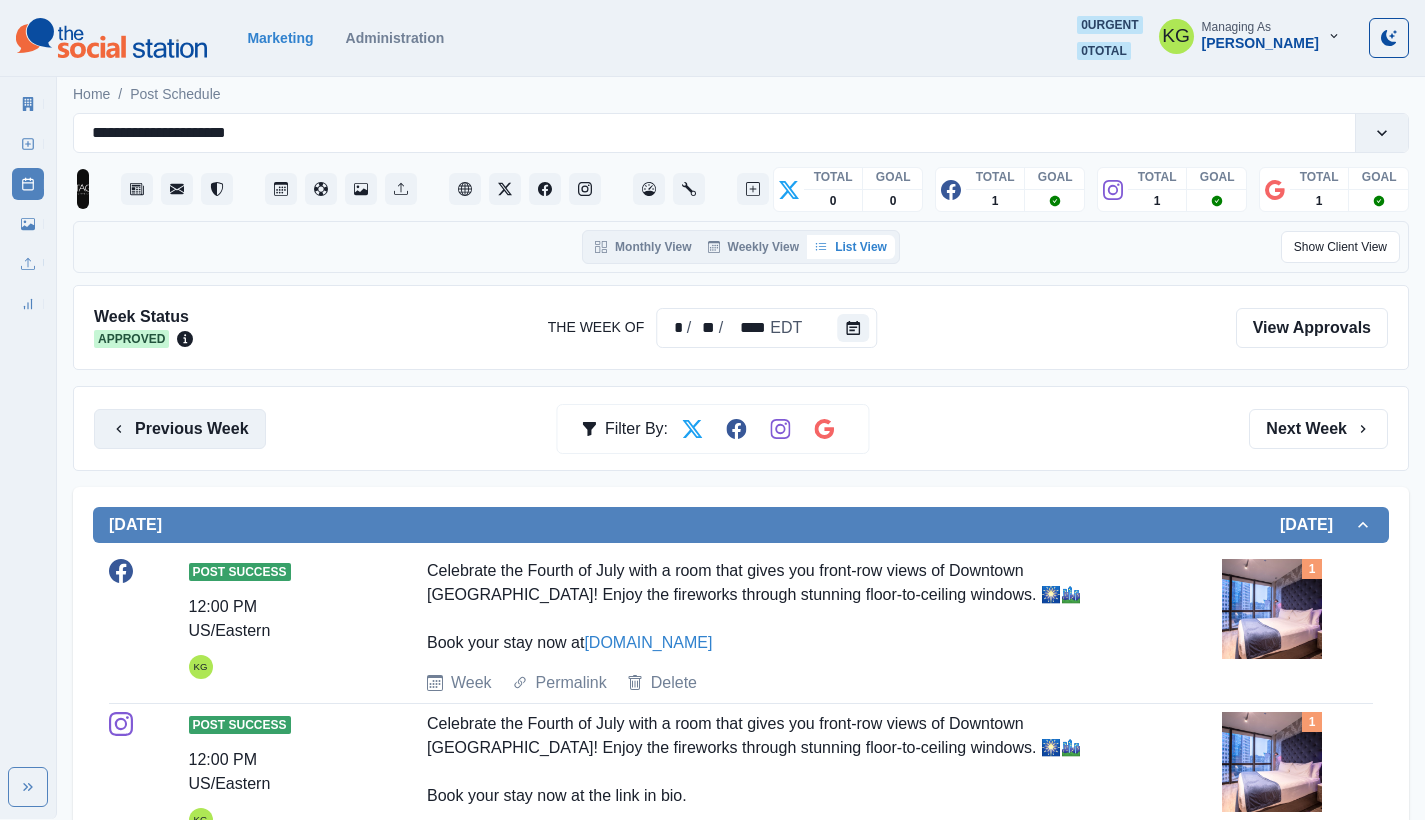 click on "Previous Week" at bounding box center (180, 429) 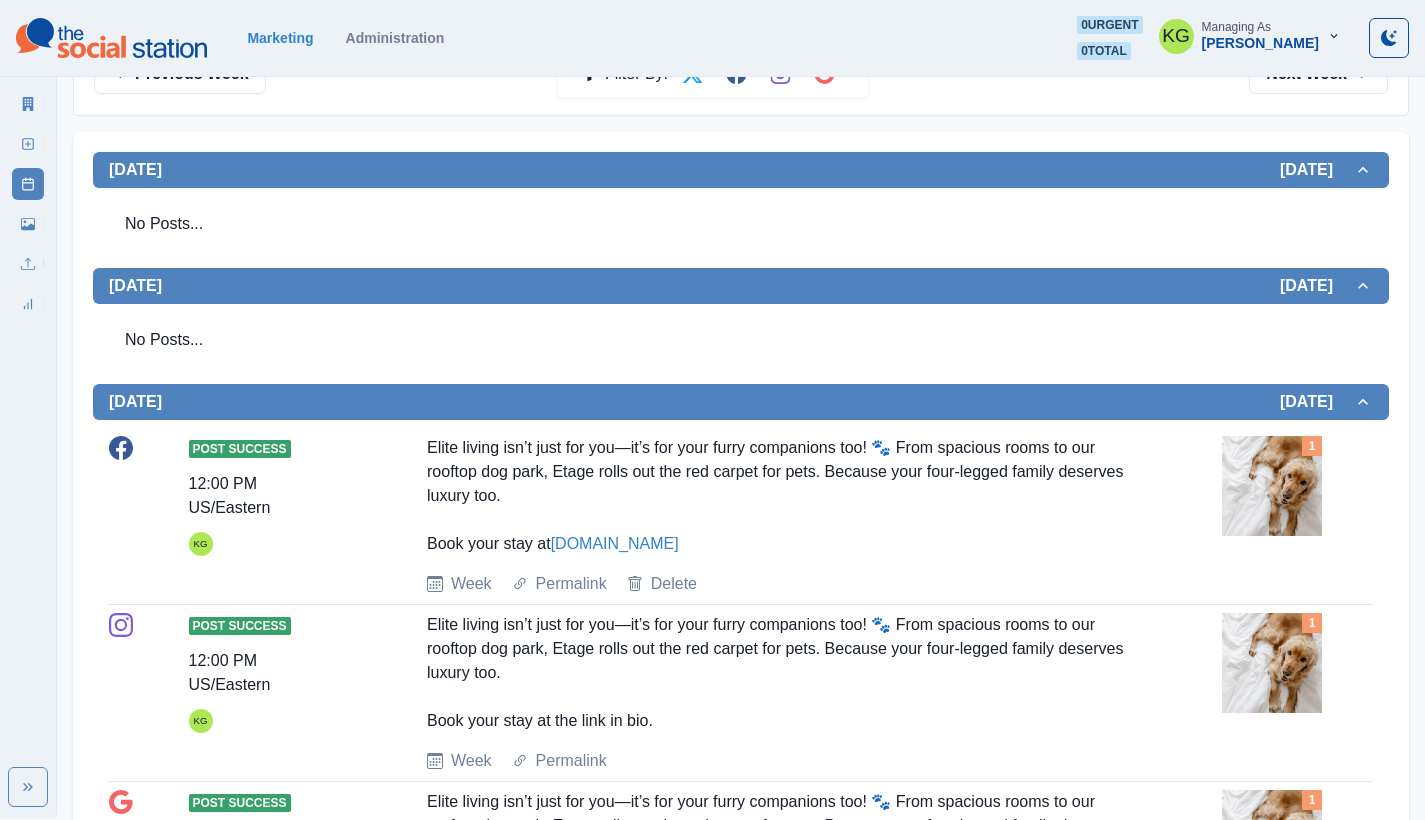 scroll, scrollTop: 0, scrollLeft: 0, axis: both 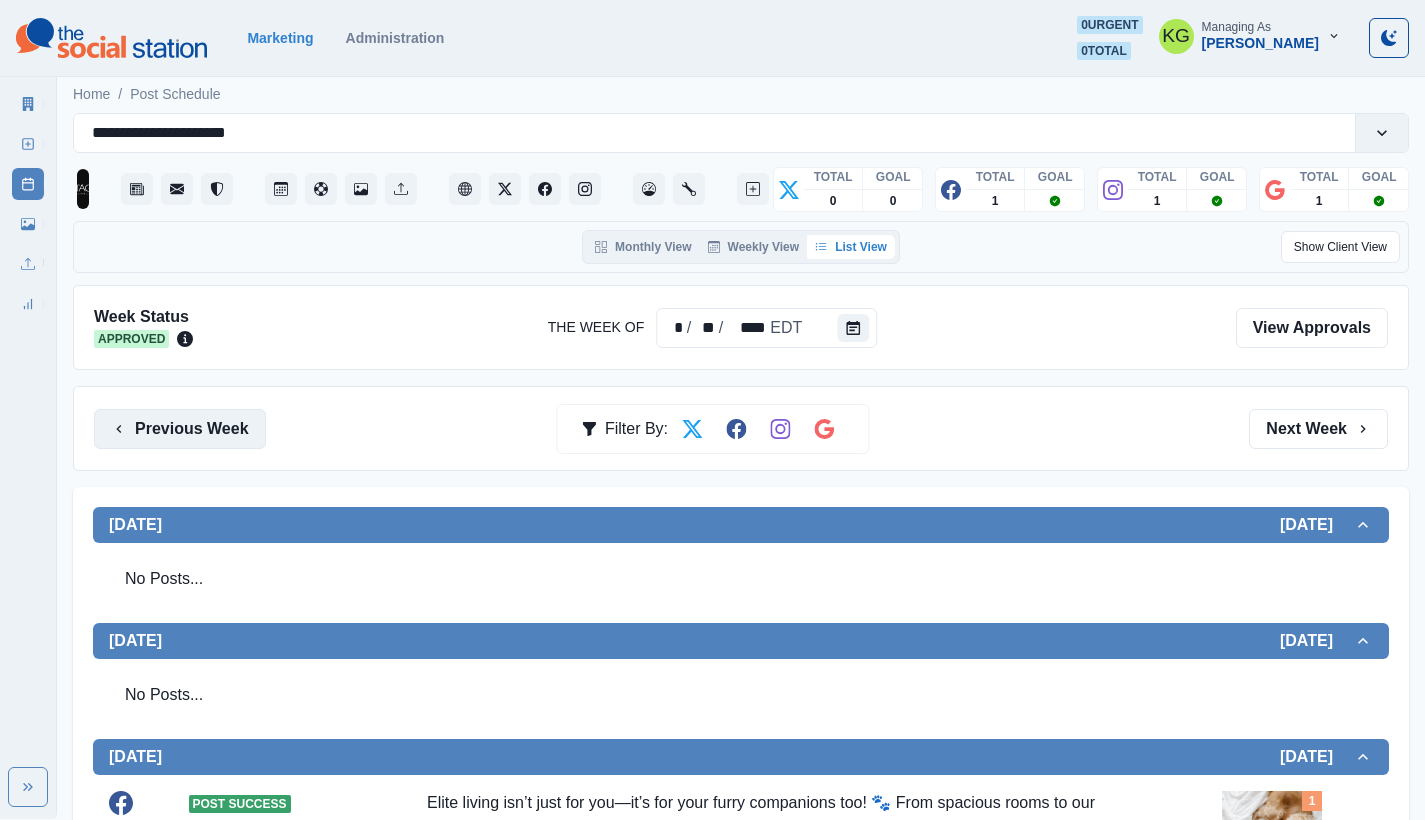 click on "Previous Week" at bounding box center [180, 429] 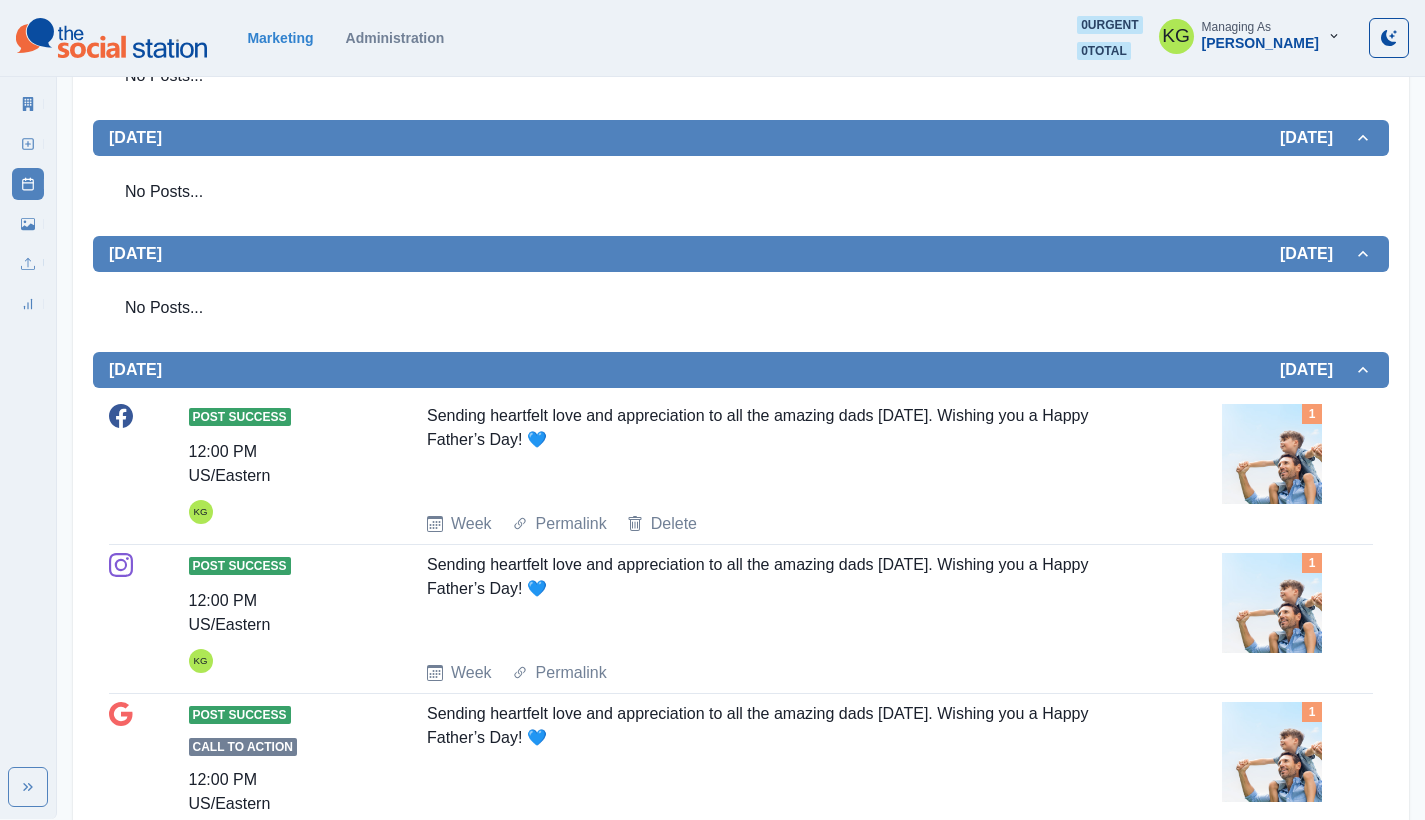 scroll, scrollTop: 0, scrollLeft: 0, axis: both 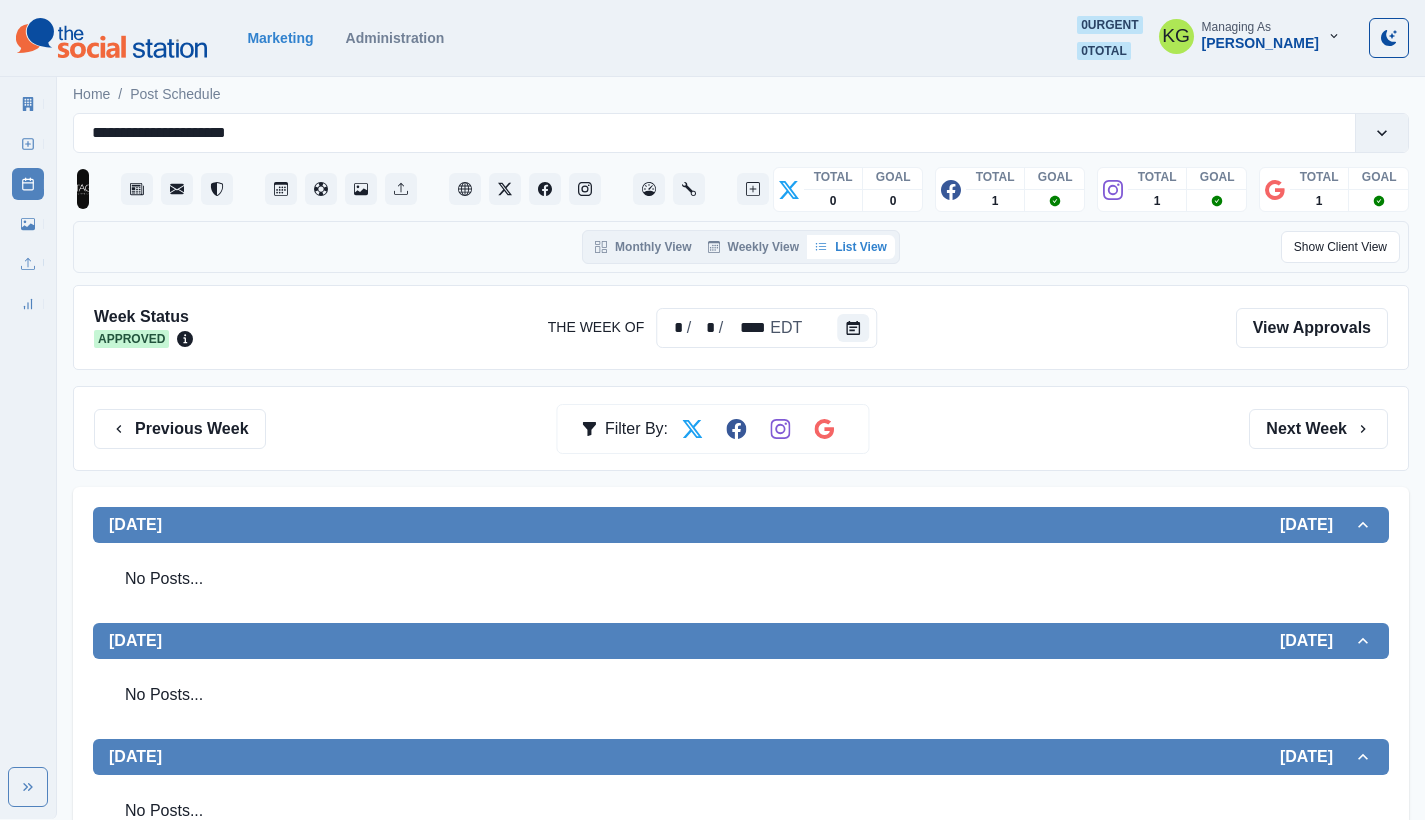 click on "Previous Week Filter By: Next Week" at bounding box center [741, 428] 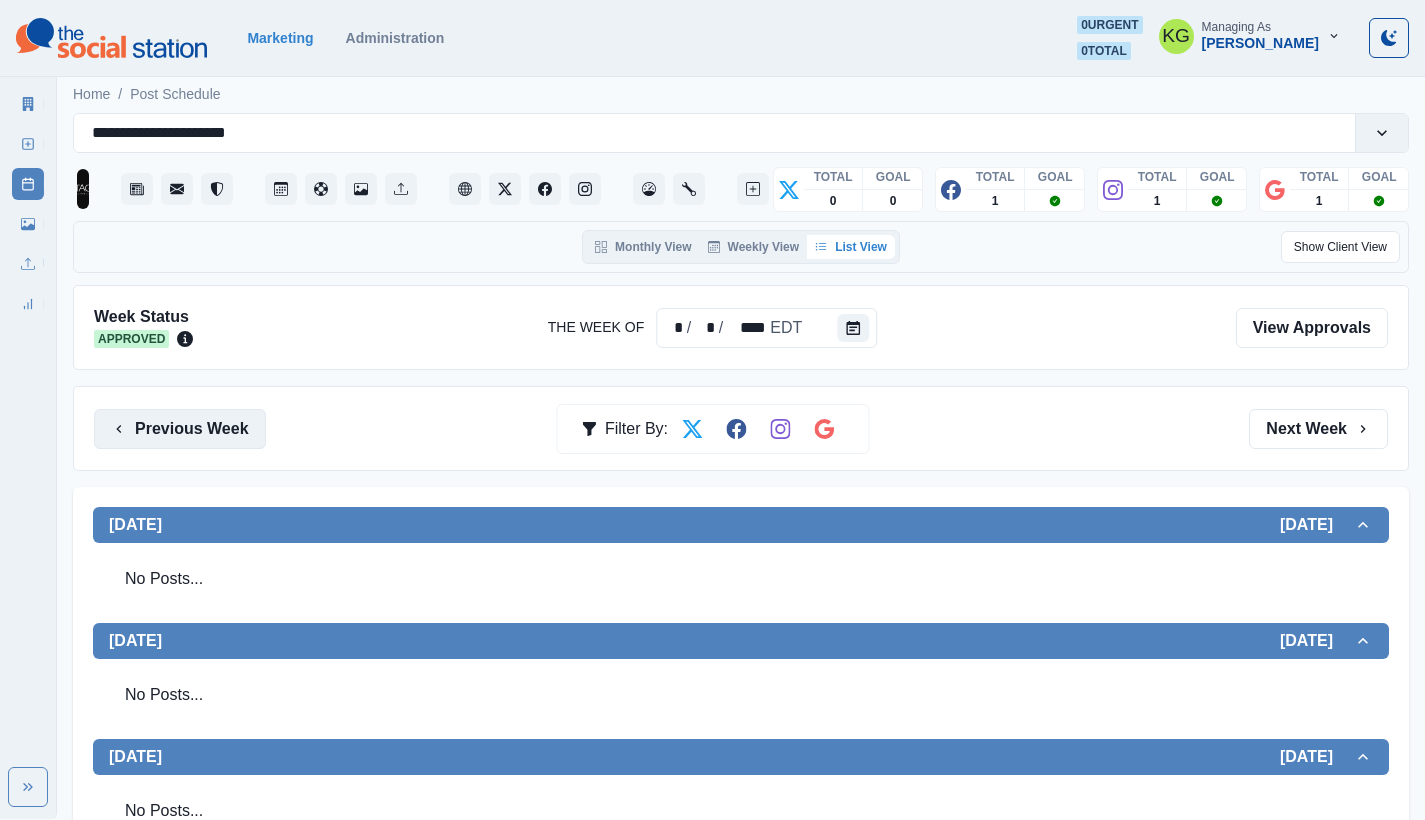 click on "Previous Week" at bounding box center (180, 429) 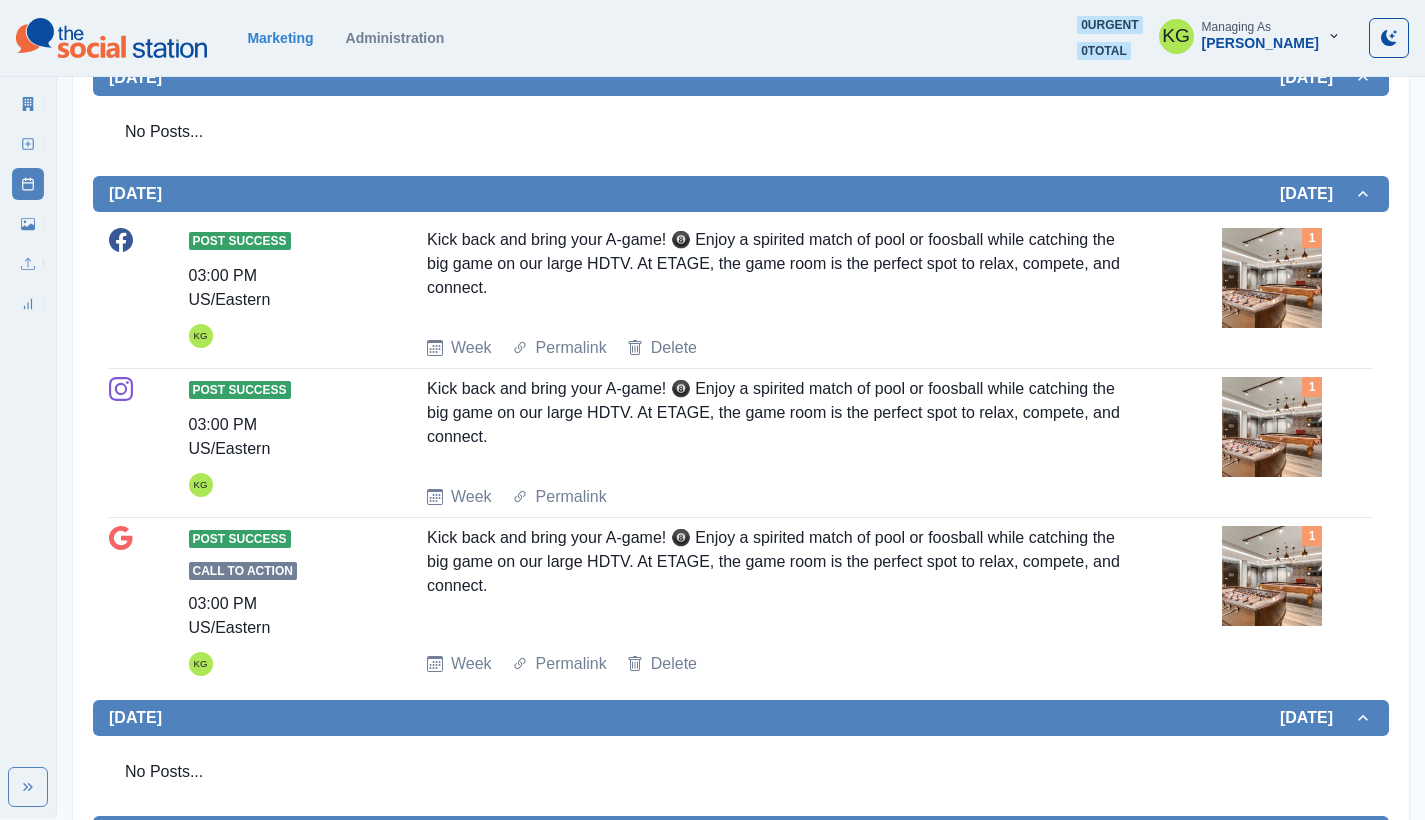 scroll, scrollTop: 0, scrollLeft: 0, axis: both 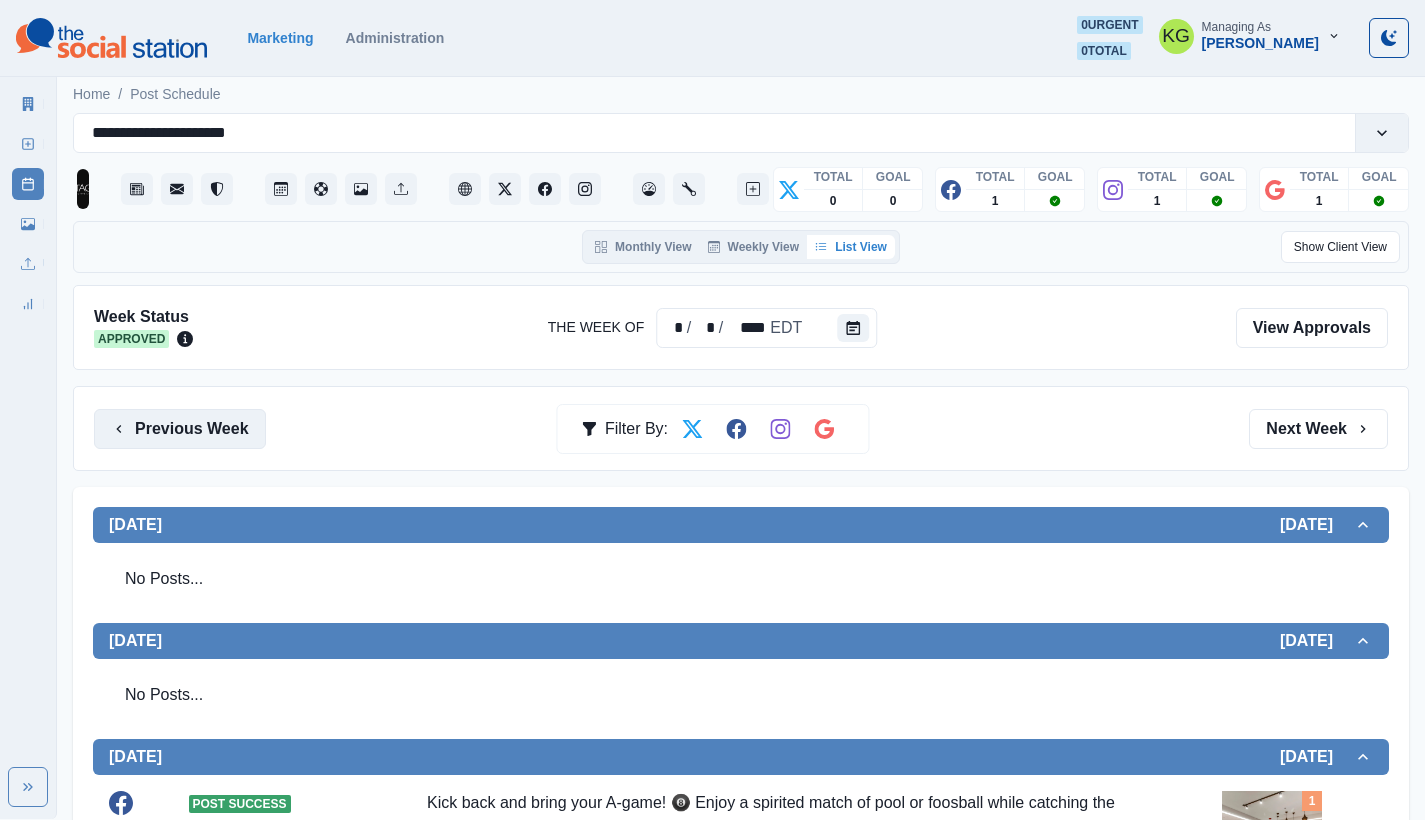 click on "Previous Week" at bounding box center (180, 429) 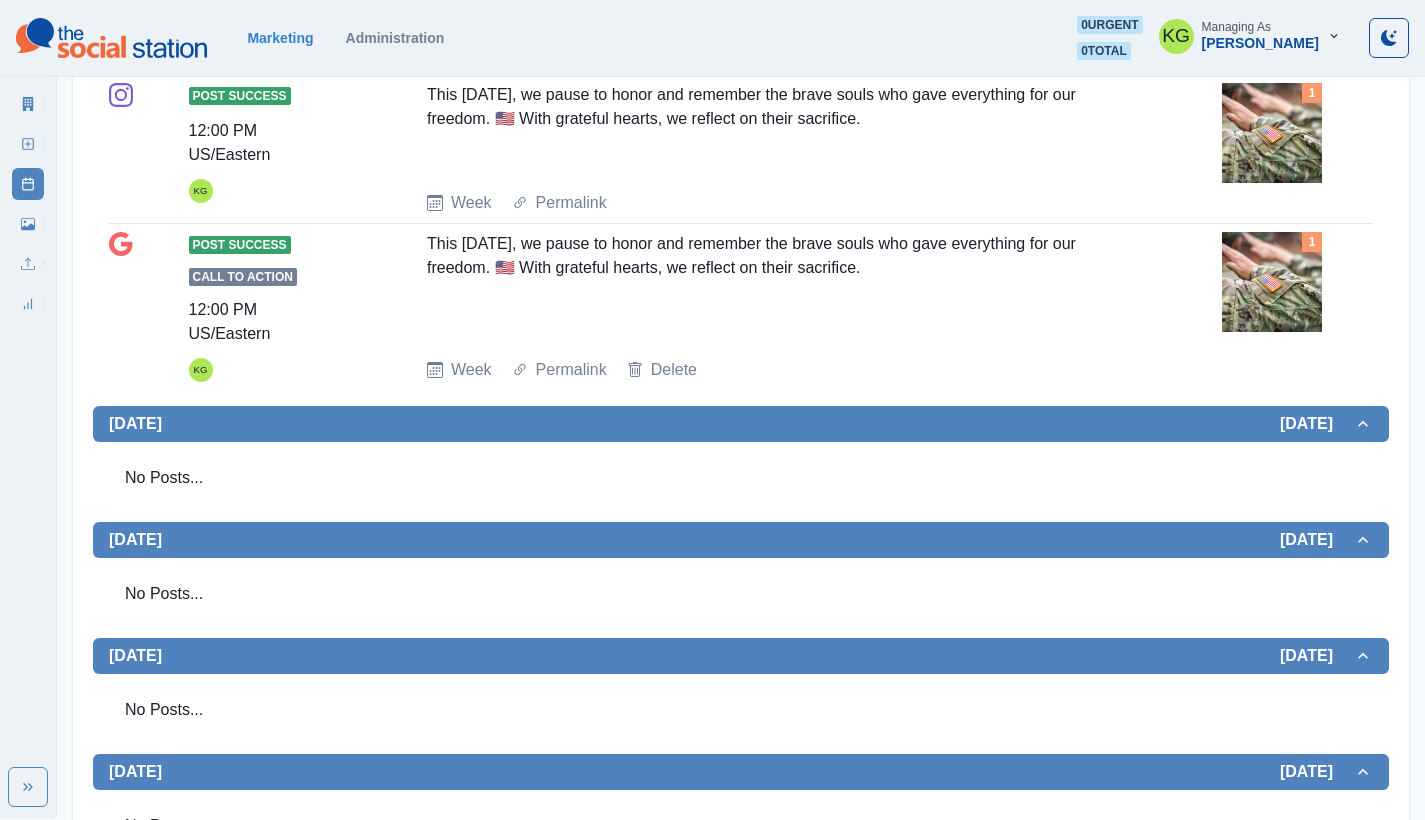 scroll, scrollTop: 0, scrollLeft: 0, axis: both 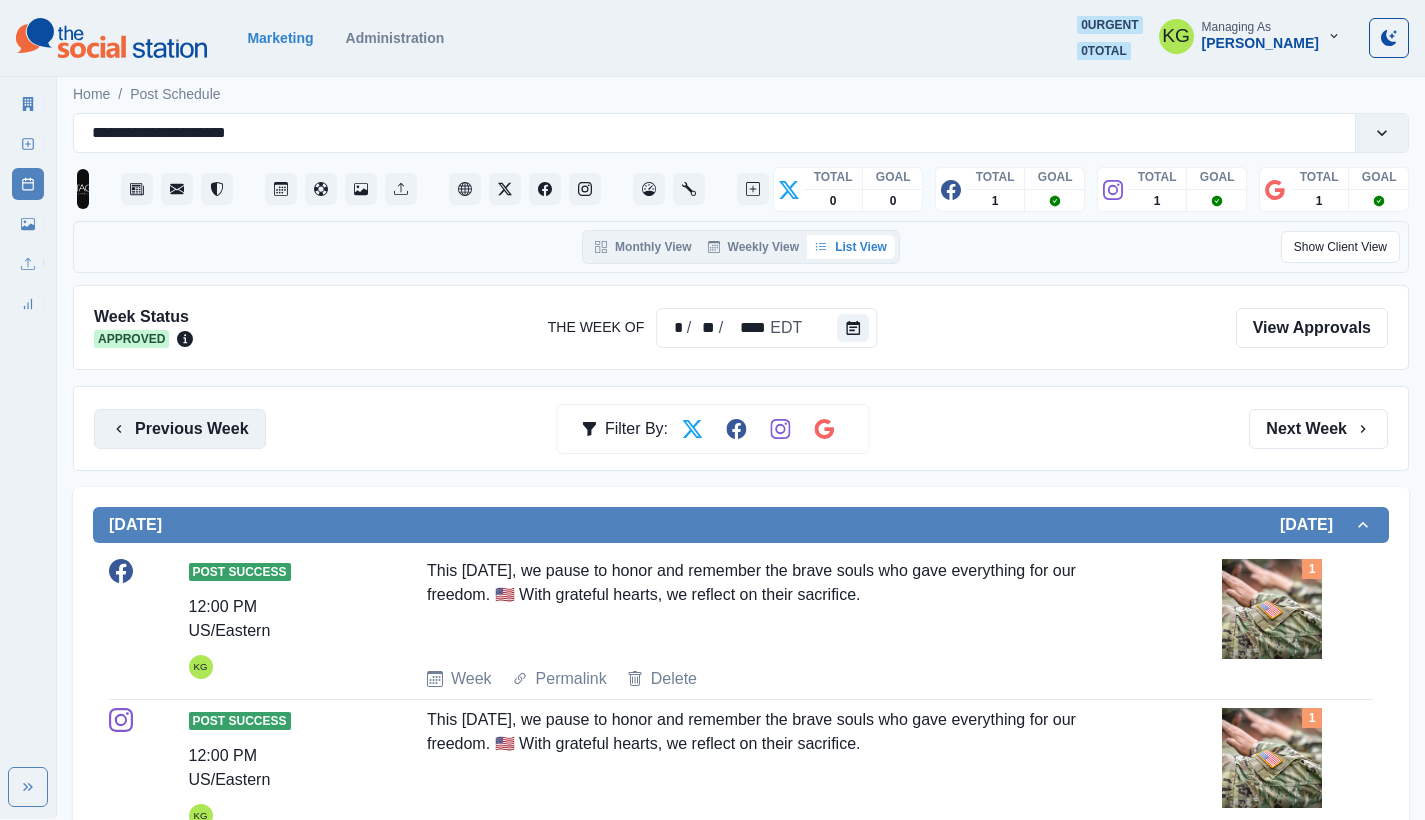 click on "Previous Week" at bounding box center [180, 429] 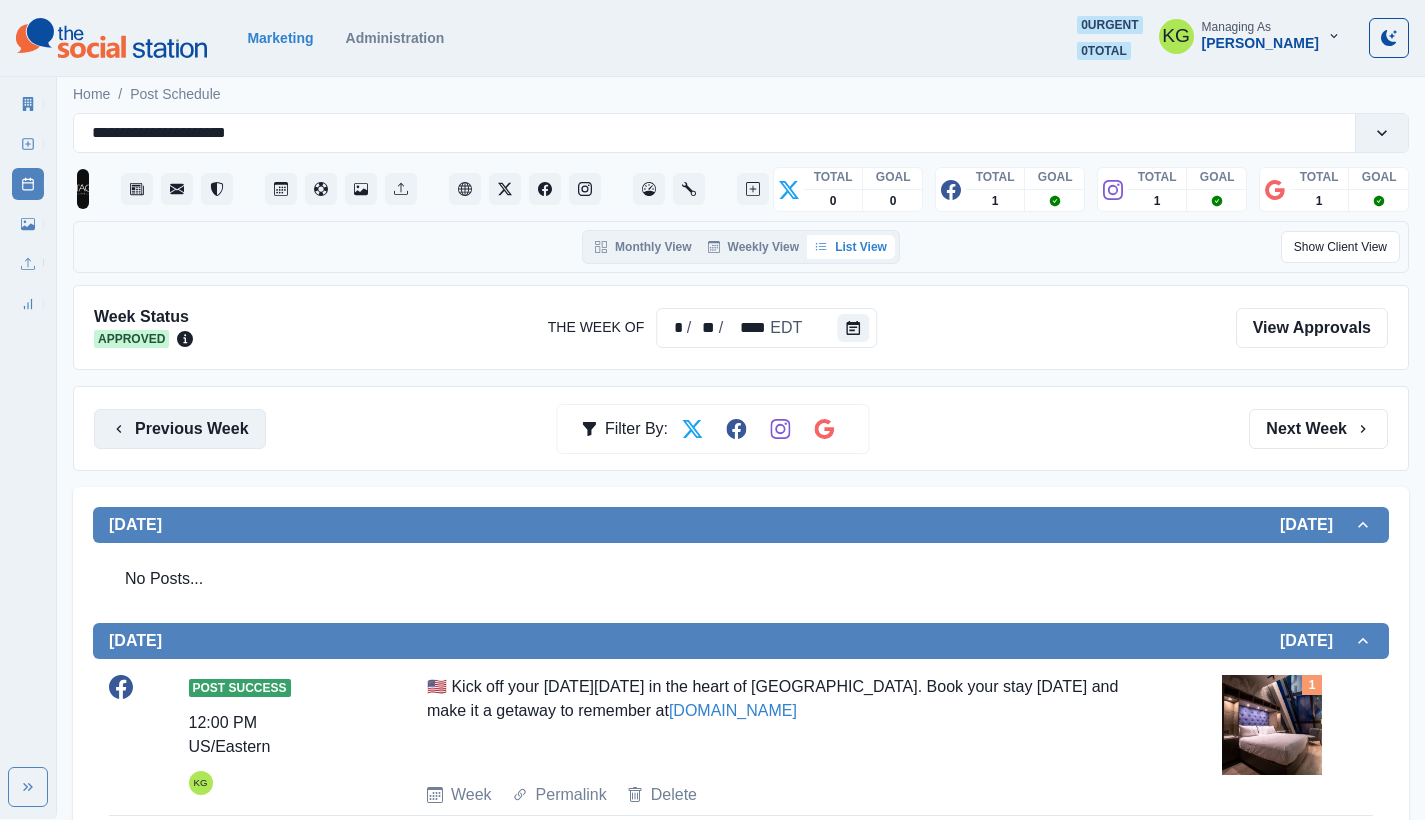 click on "Previous Week" at bounding box center (180, 429) 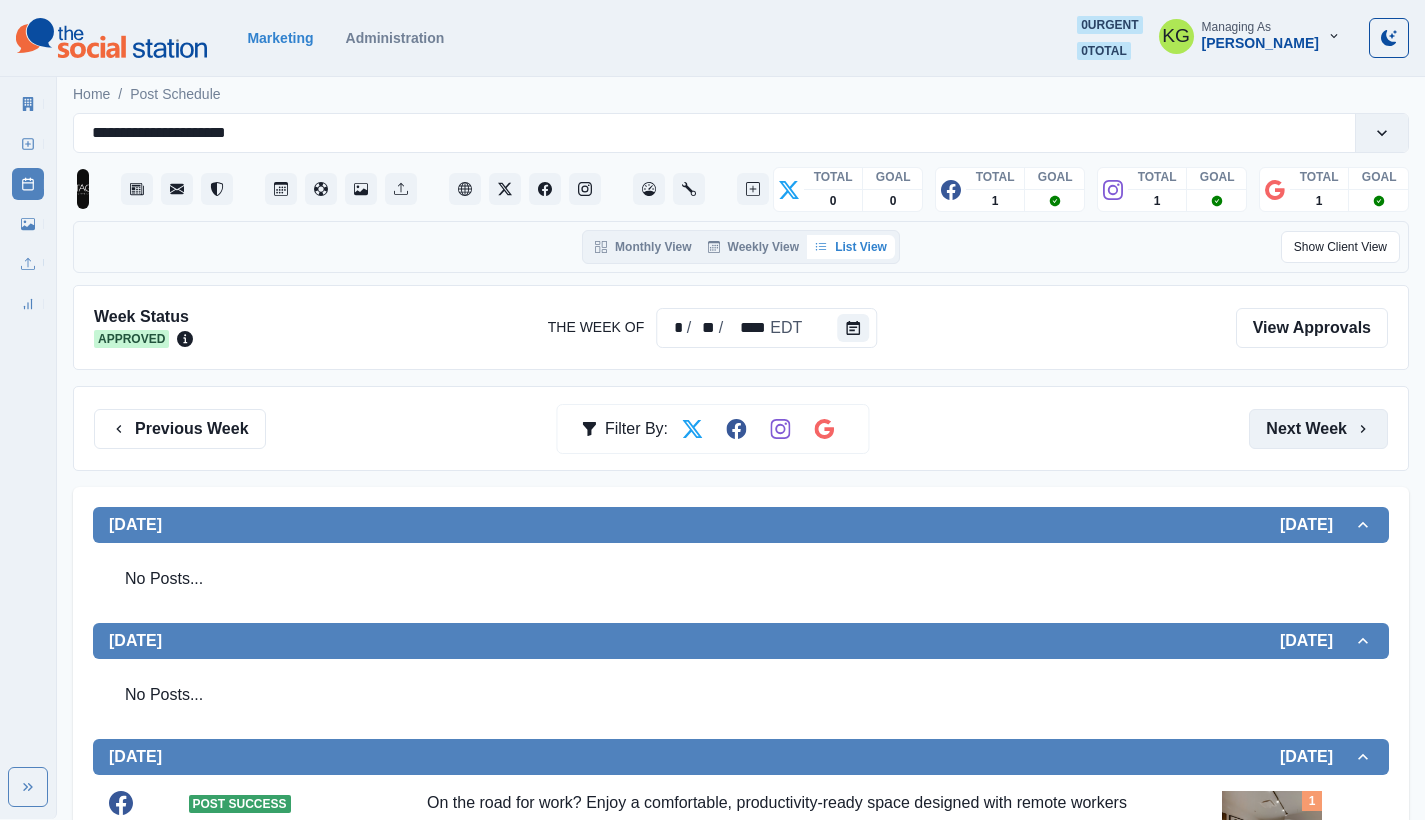 click on "Next Week" at bounding box center [1318, 429] 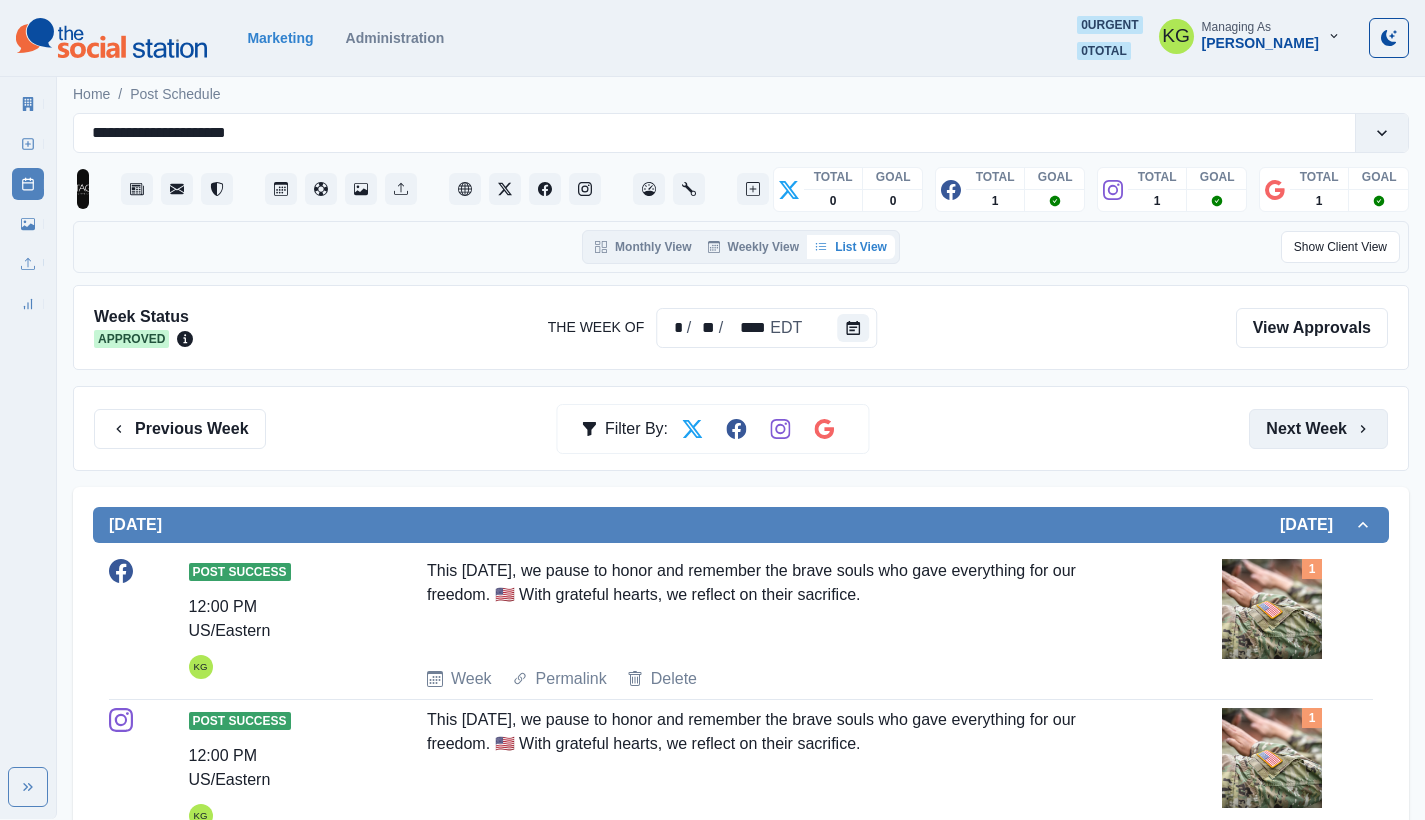 click on "Next Week" at bounding box center [1318, 429] 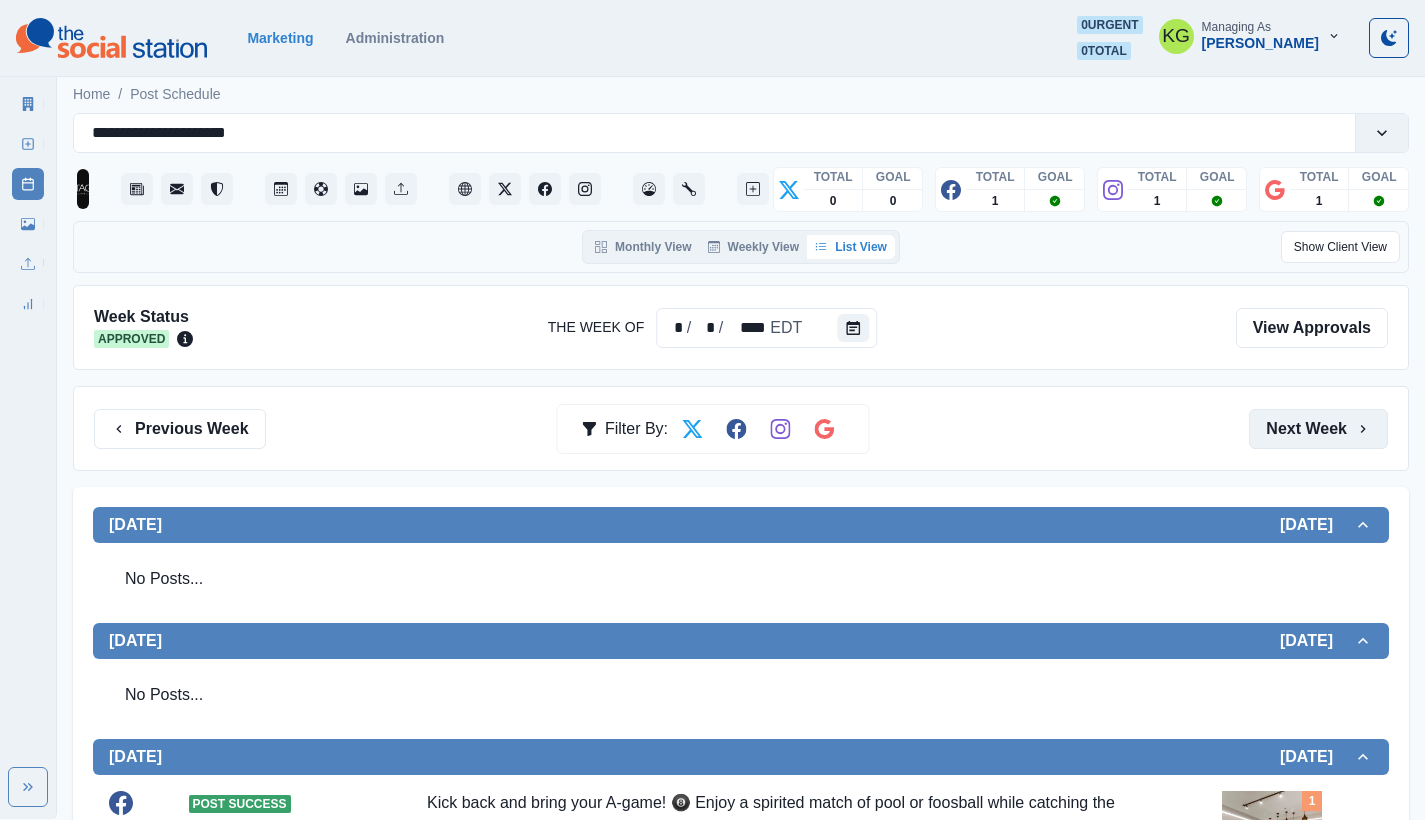 click on "Next Week" at bounding box center (1318, 429) 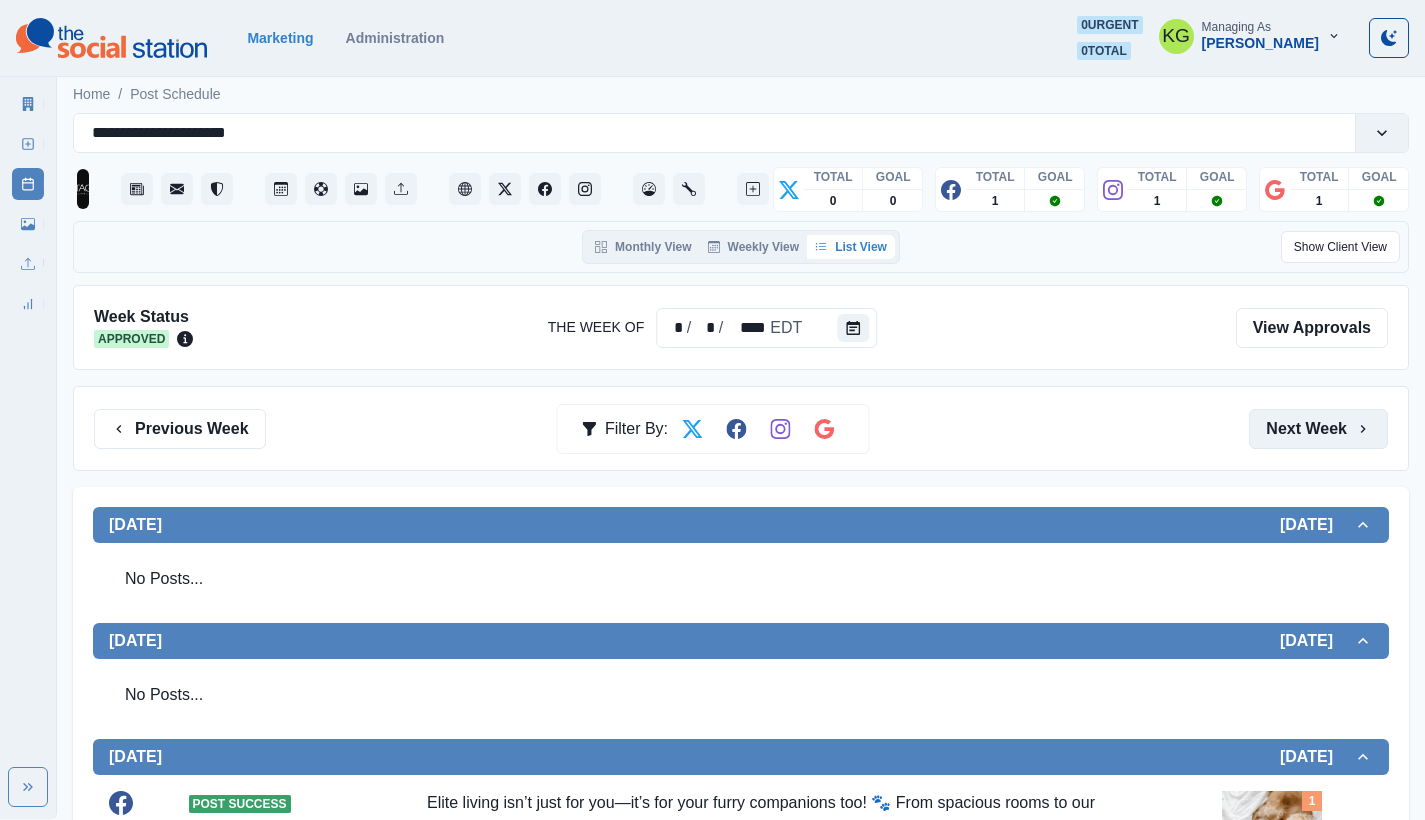 click on "Next Week" at bounding box center (1318, 429) 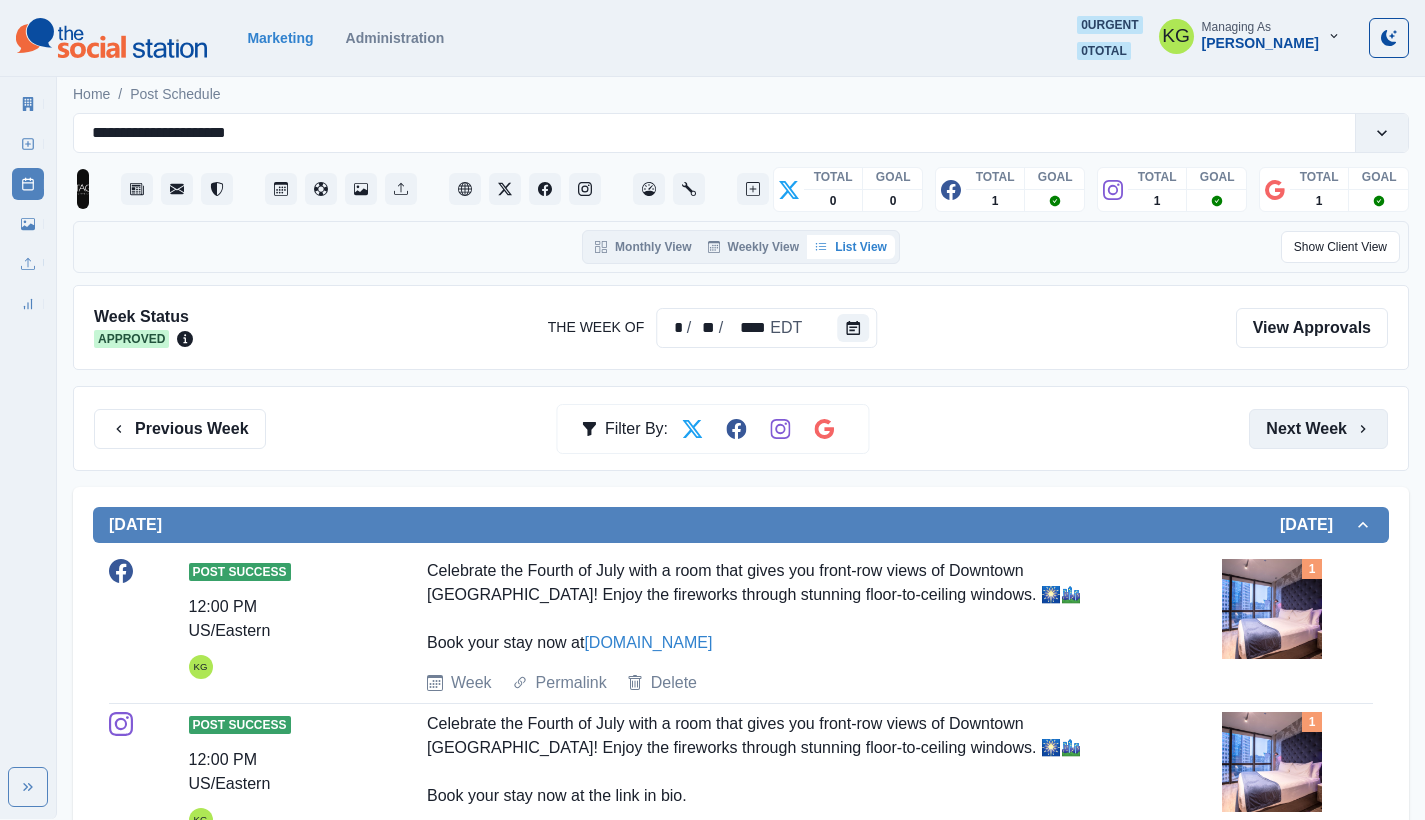click on "Next Week" at bounding box center [1318, 429] 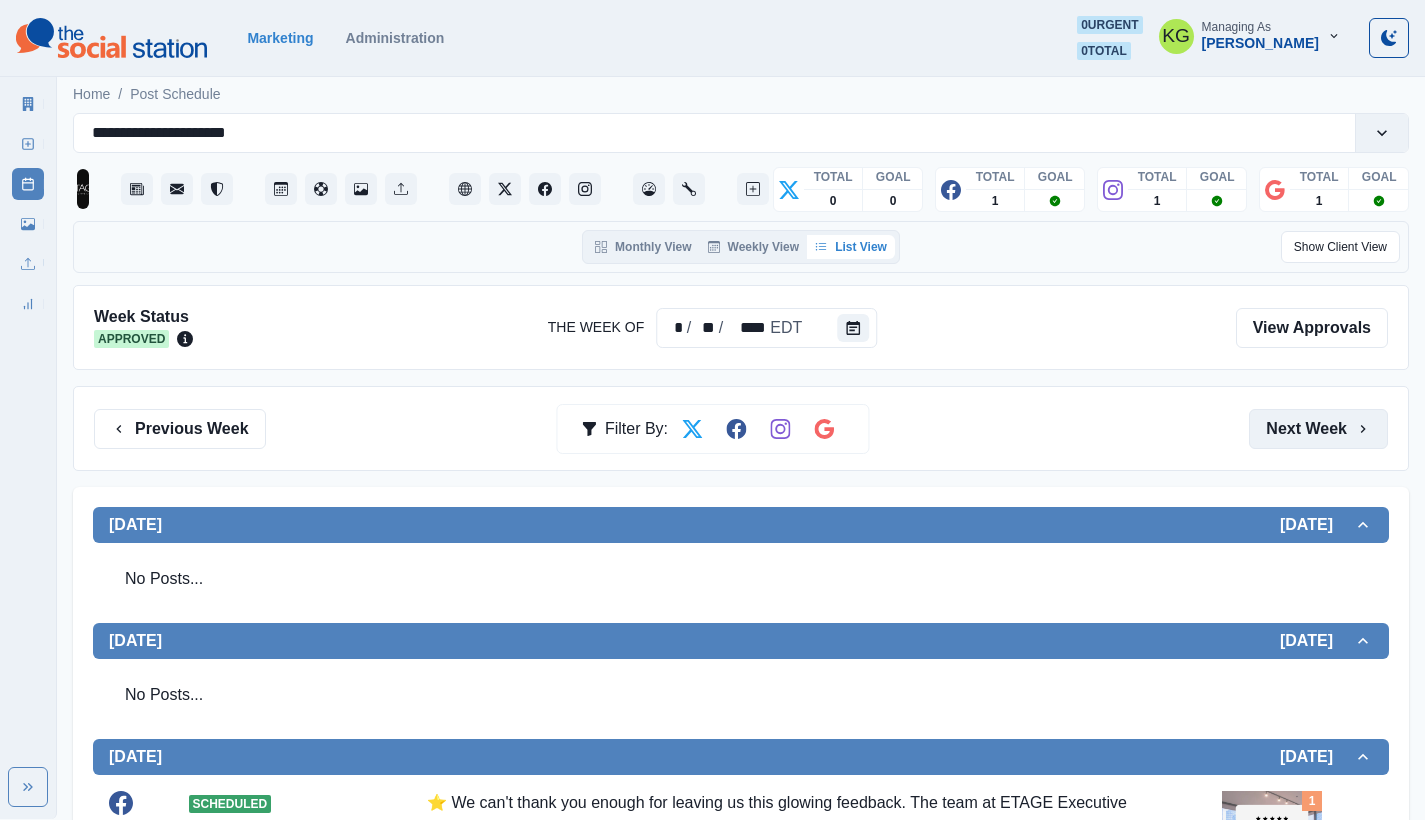 click on "Next Week" at bounding box center [1318, 429] 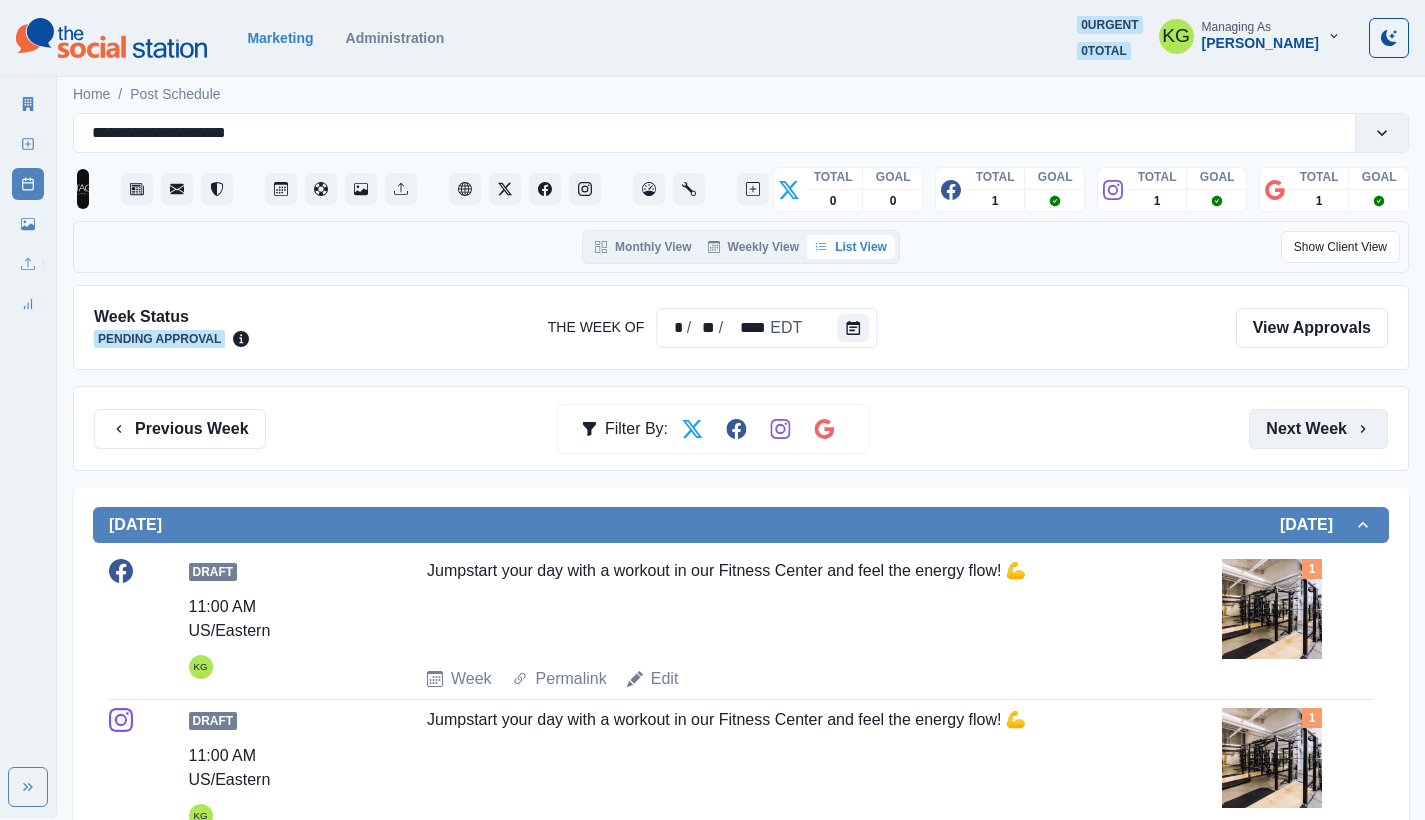 click on "Next Week" at bounding box center [1318, 429] 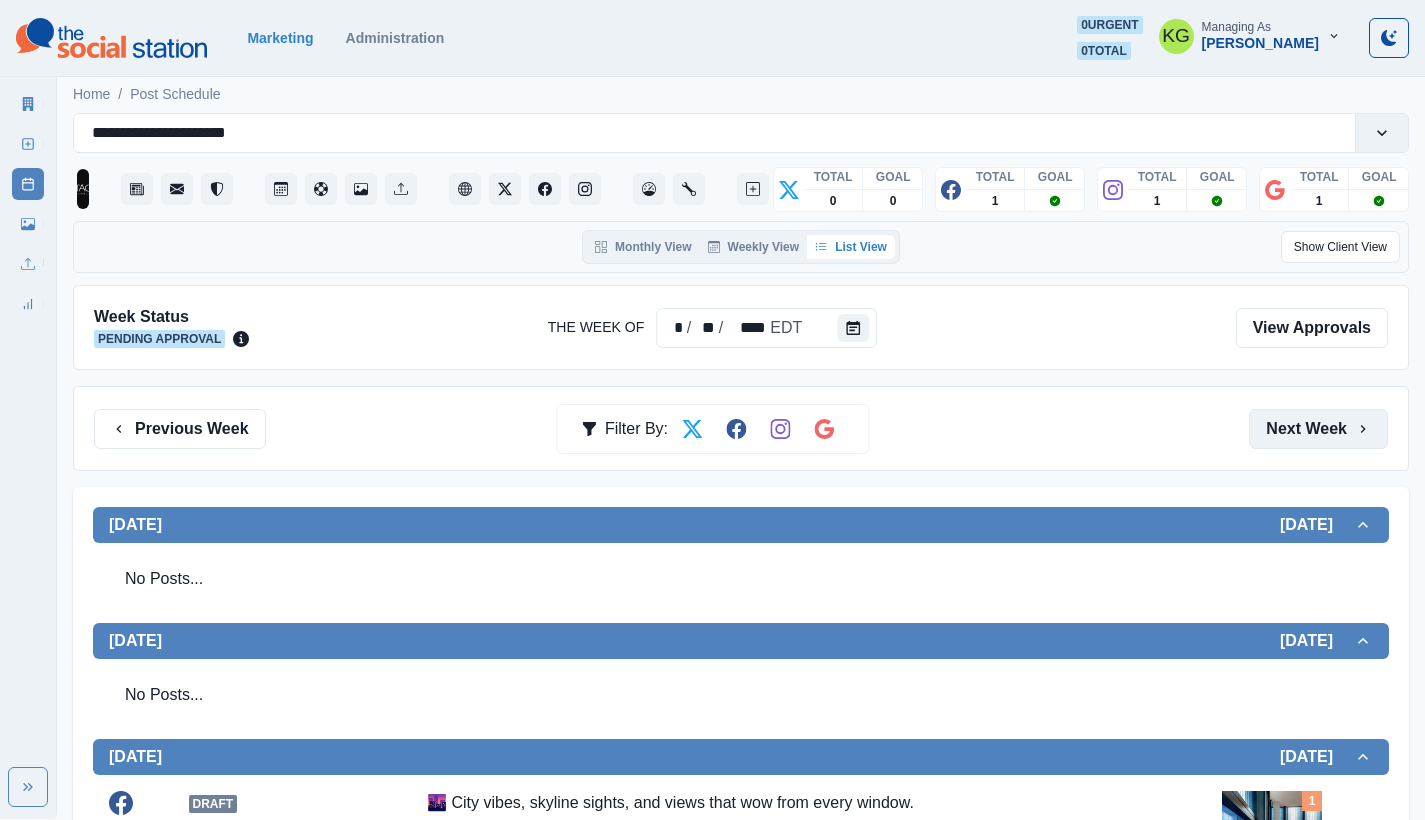 click on "Next Week" at bounding box center (1318, 429) 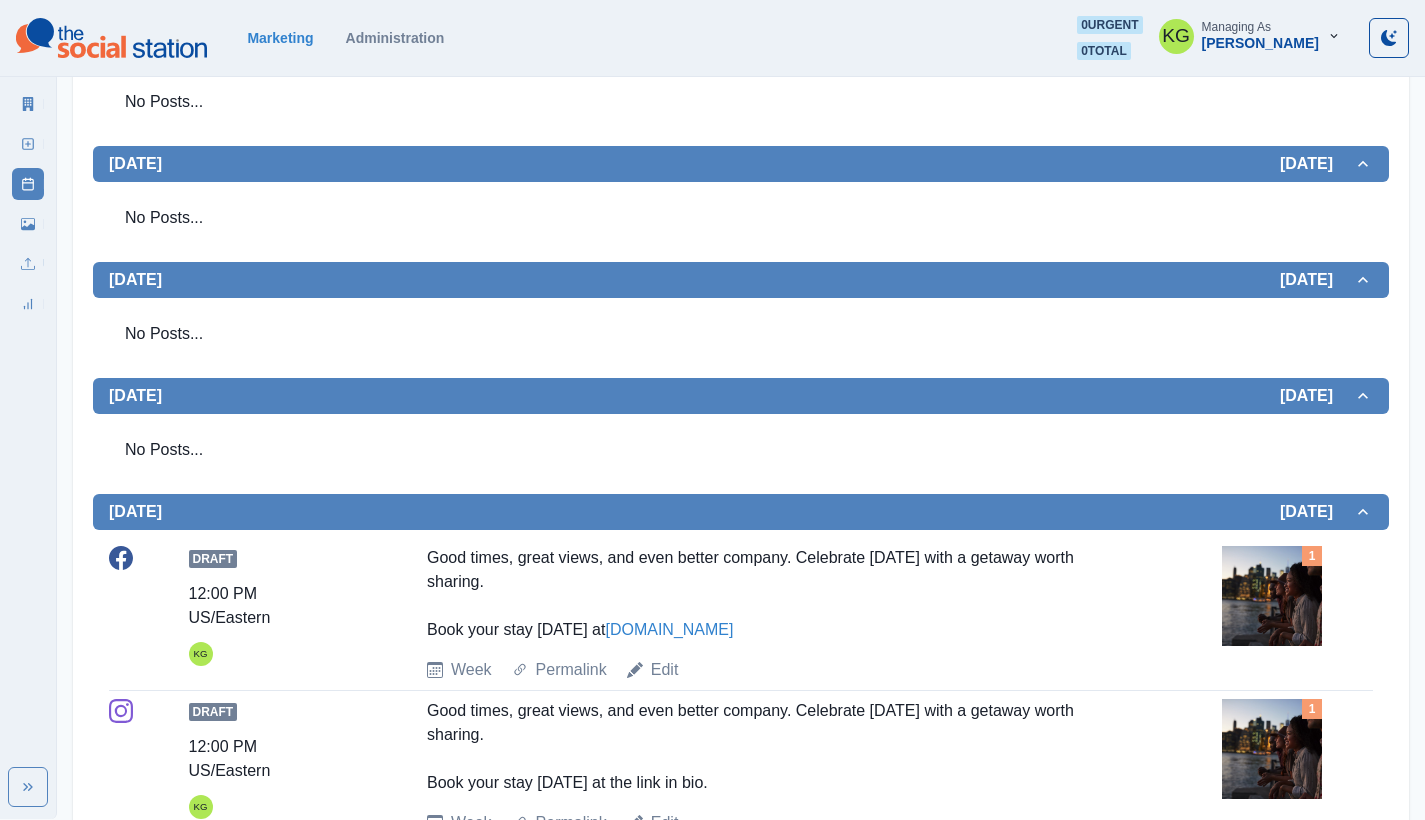 scroll, scrollTop: 28, scrollLeft: 0, axis: vertical 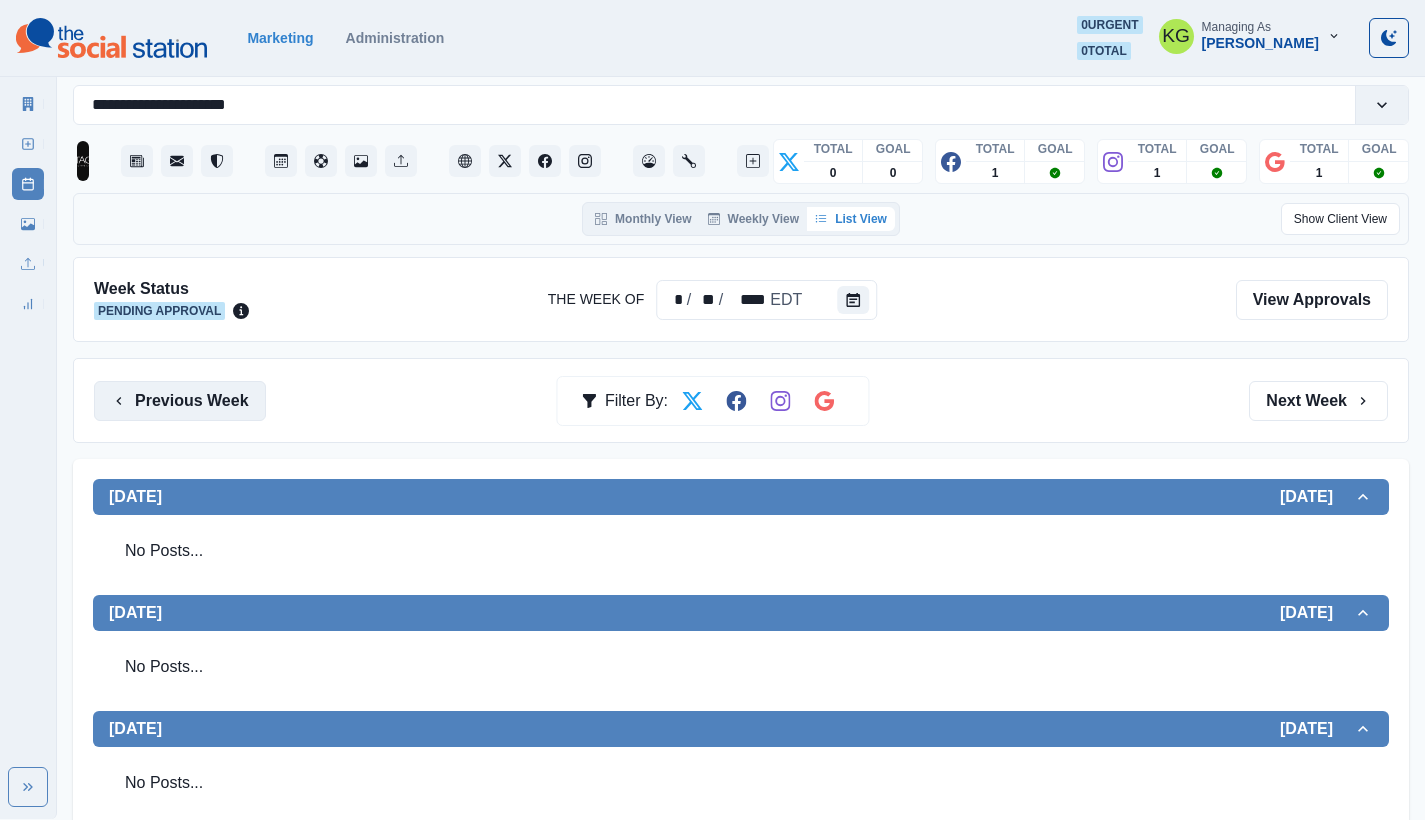 click on "Previous Week" at bounding box center [180, 401] 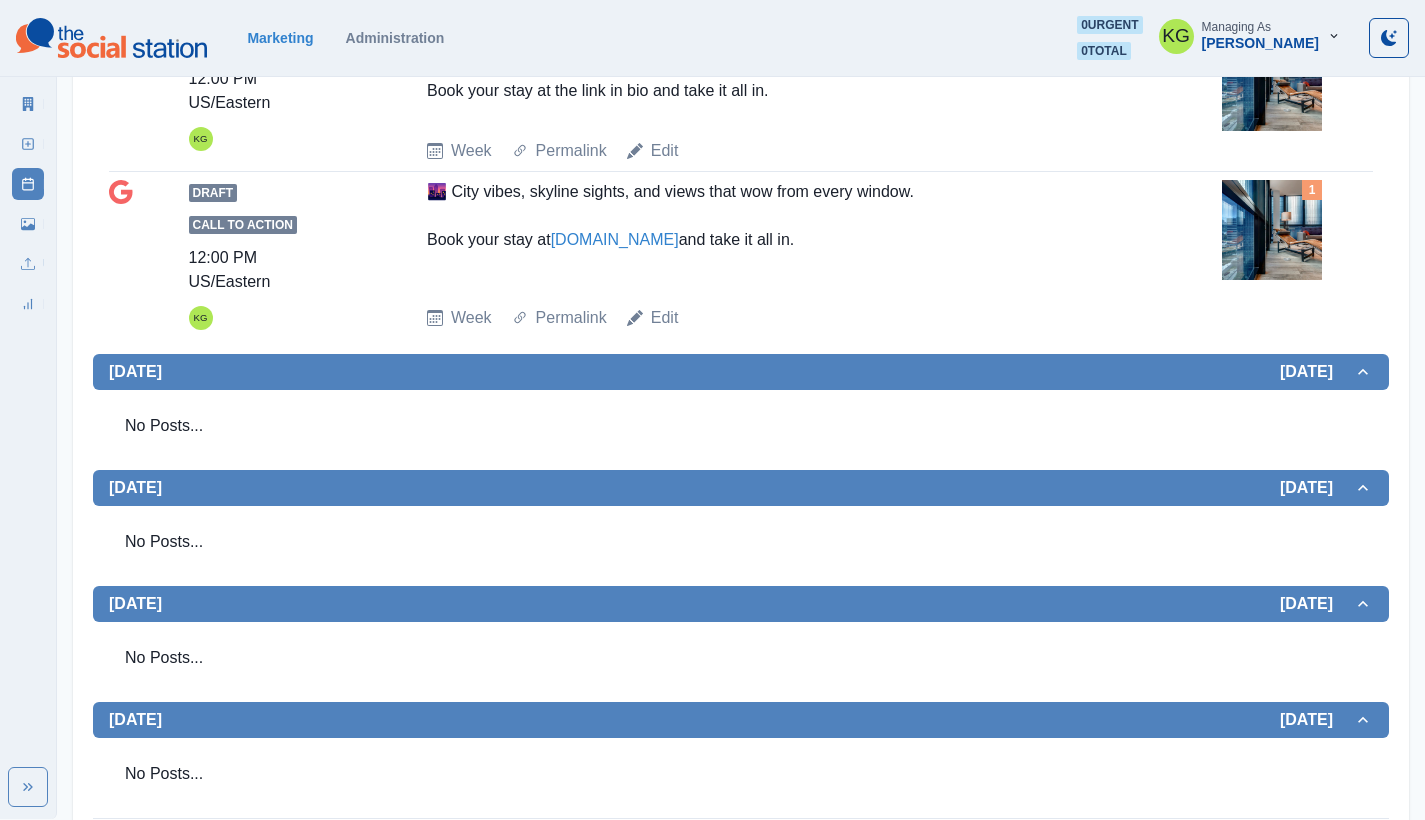 scroll, scrollTop: 219, scrollLeft: 0, axis: vertical 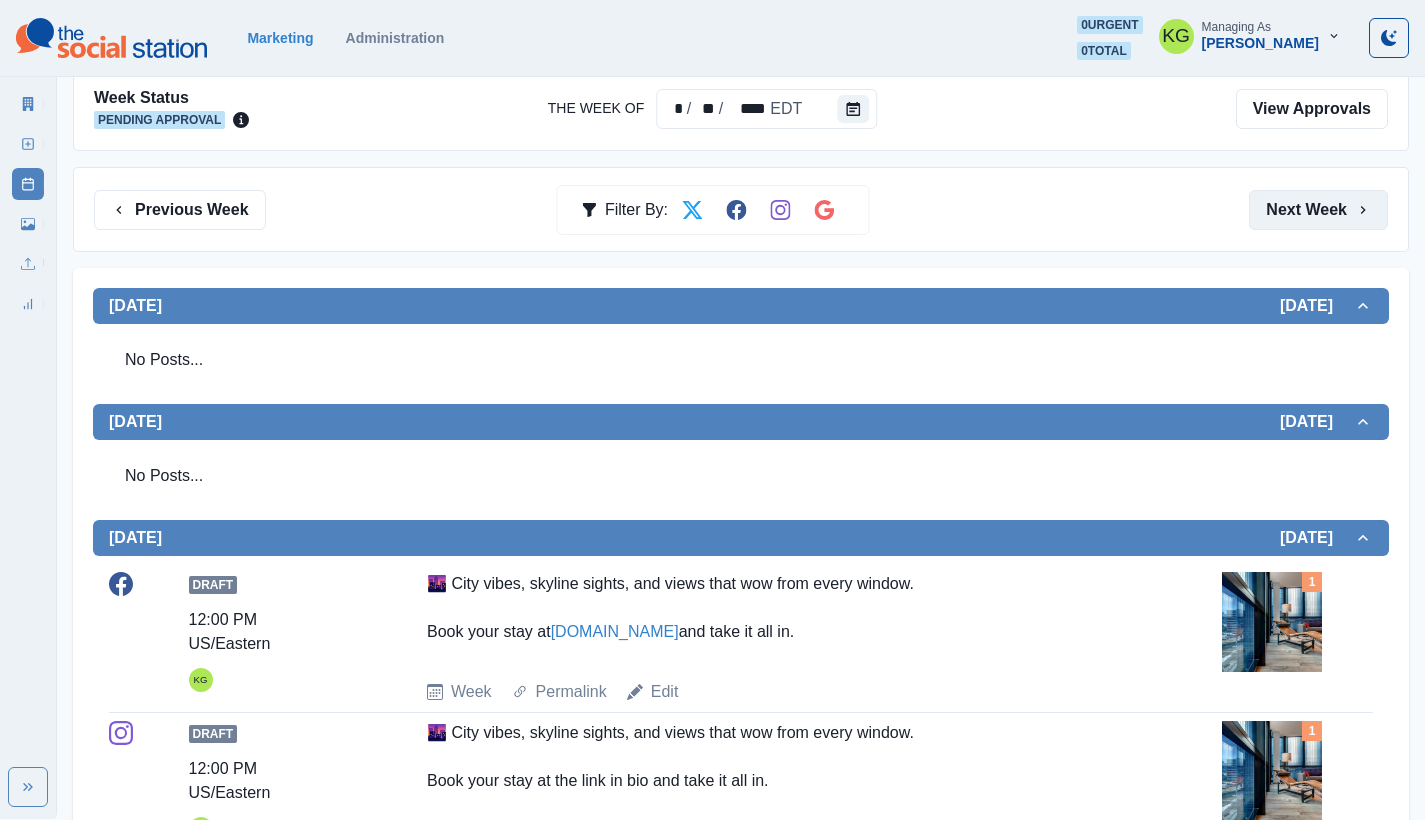 click on "Next Week" at bounding box center [1318, 210] 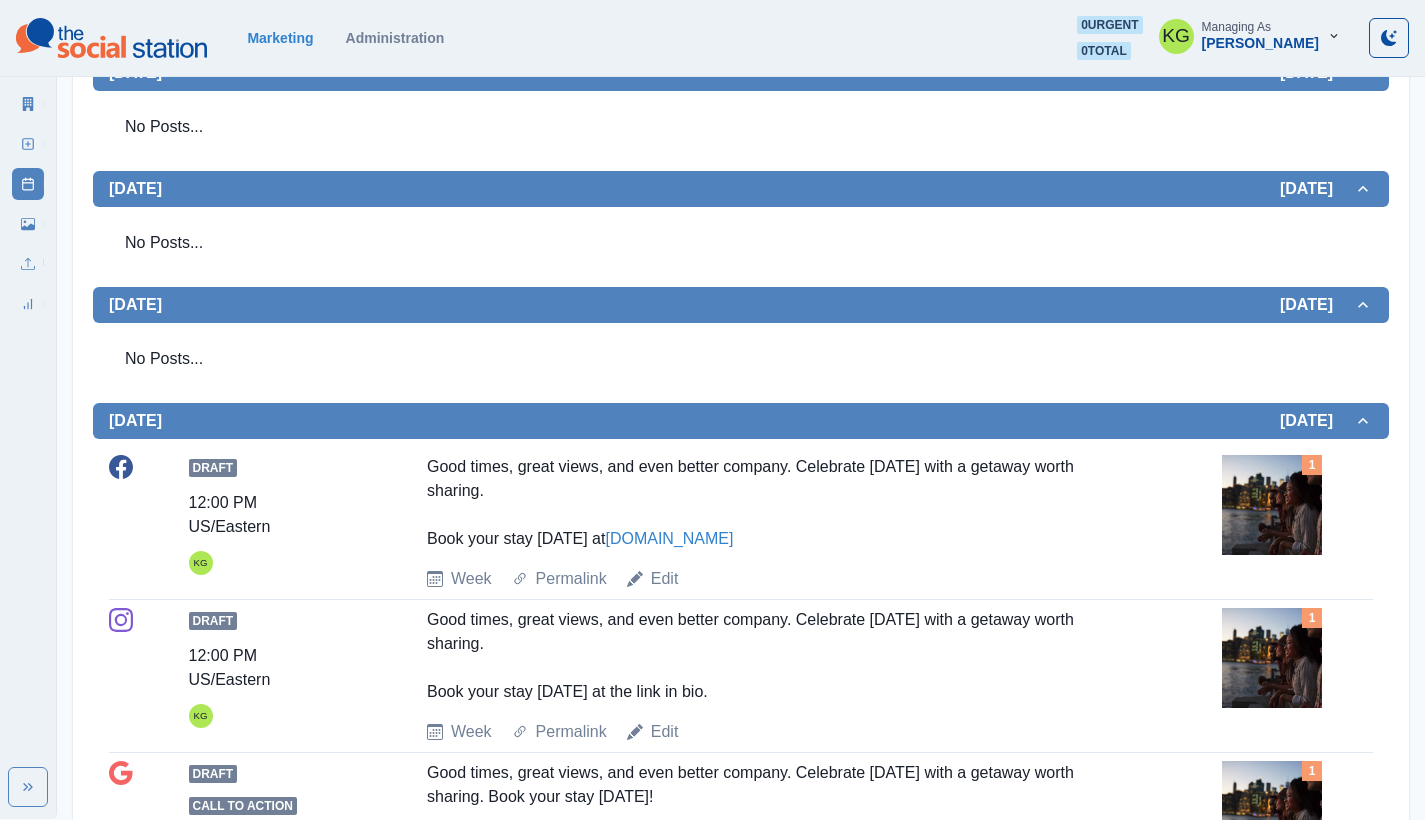 scroll, scrollTop: 0, scrollLeft: 0, axis: both 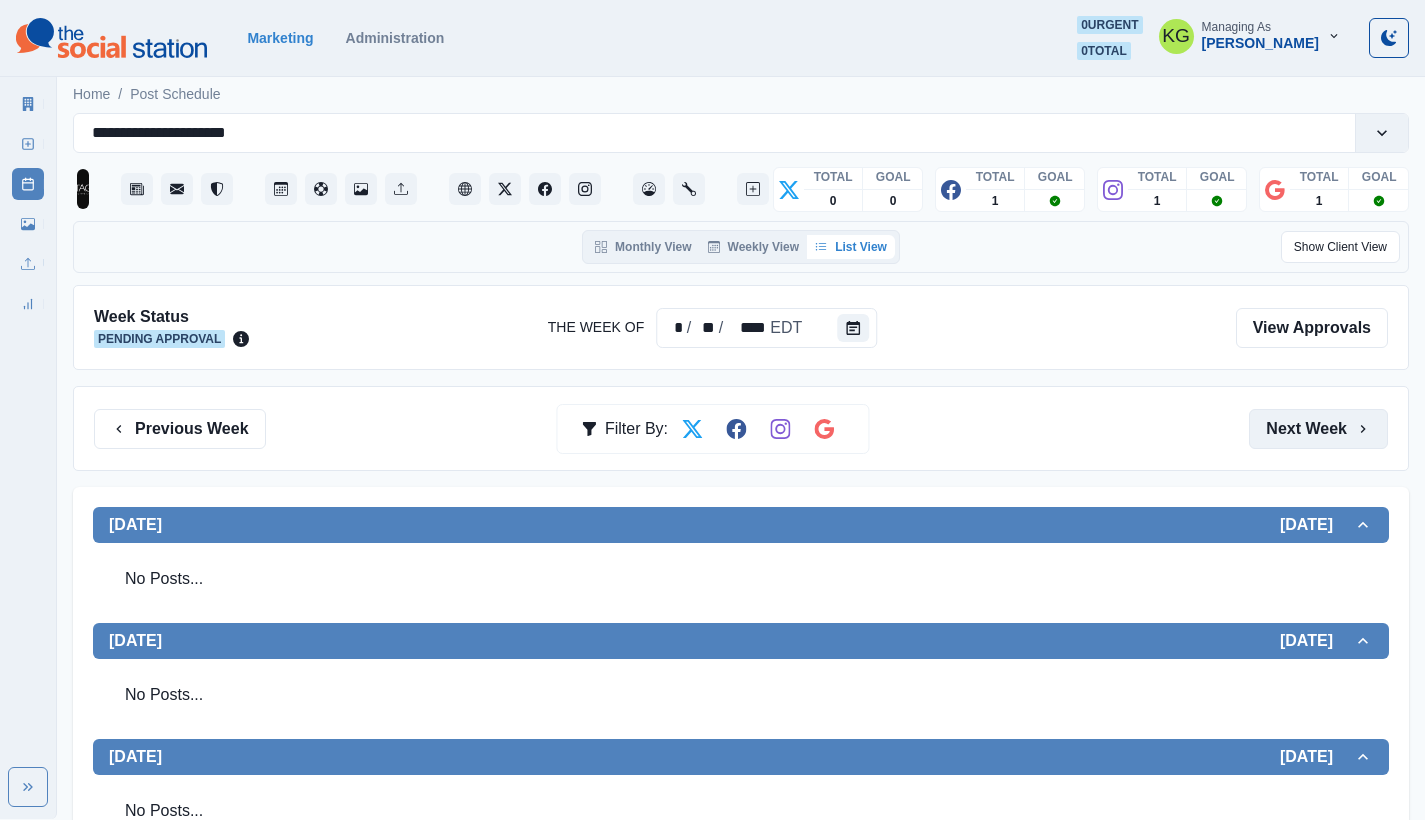 click on "Next Week" at bounding box center [1318, 429] 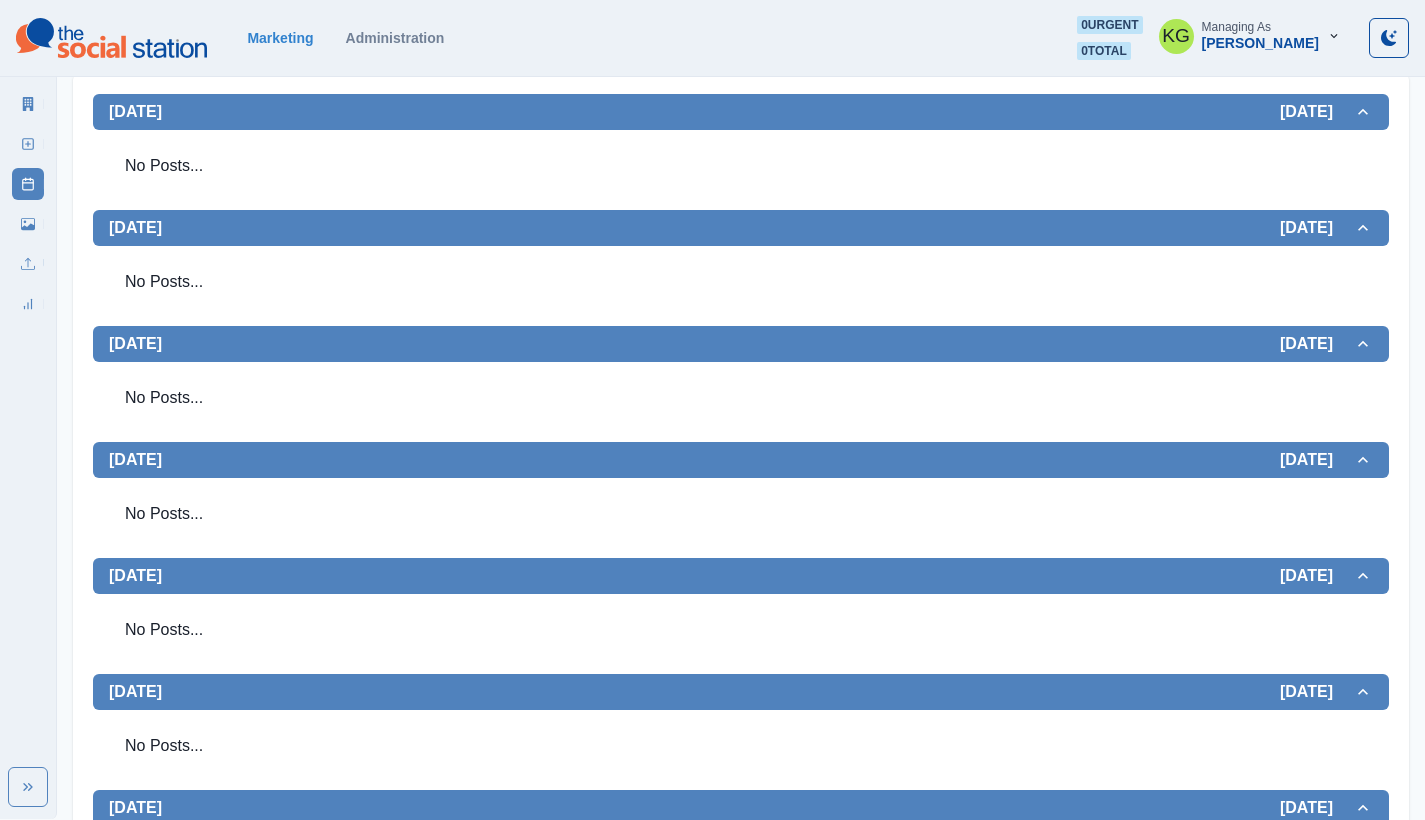 scroll, scrollTop: 329, scrollLeft: 0, axis: vertical 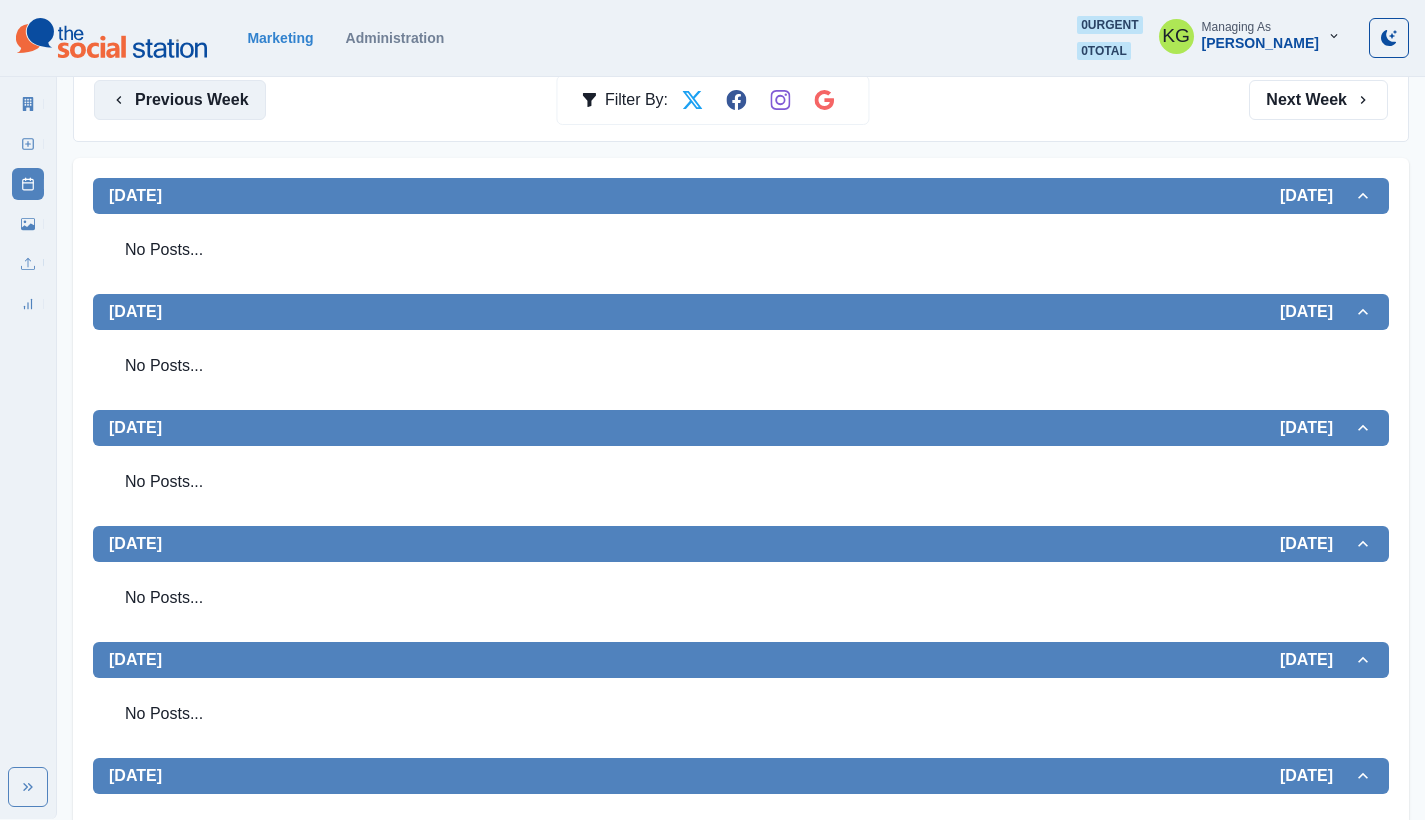 click on "Previous Week" at bounding box center [180, 100] 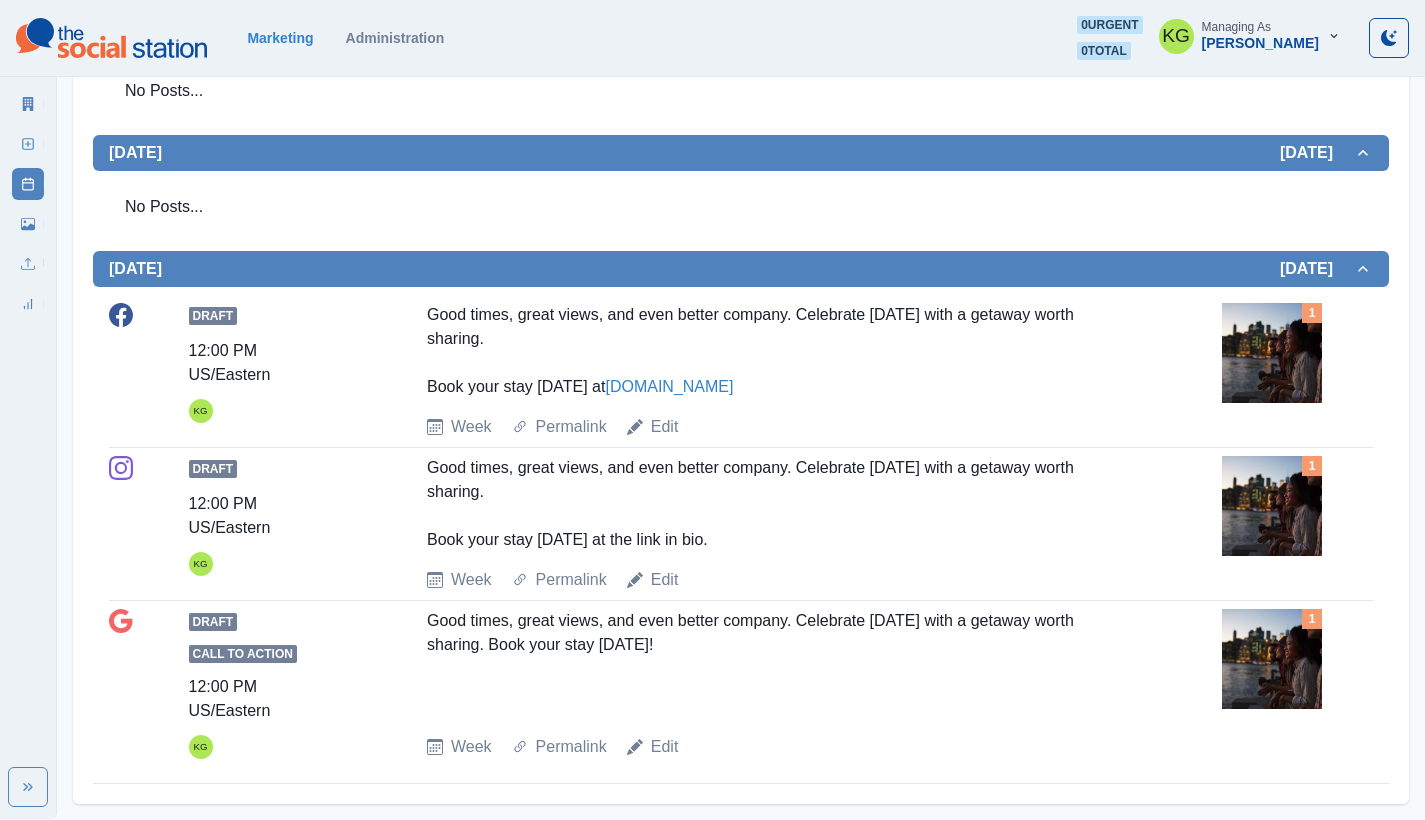 scroll, scrollTop: 0, scrollLeft: 0, axis: both 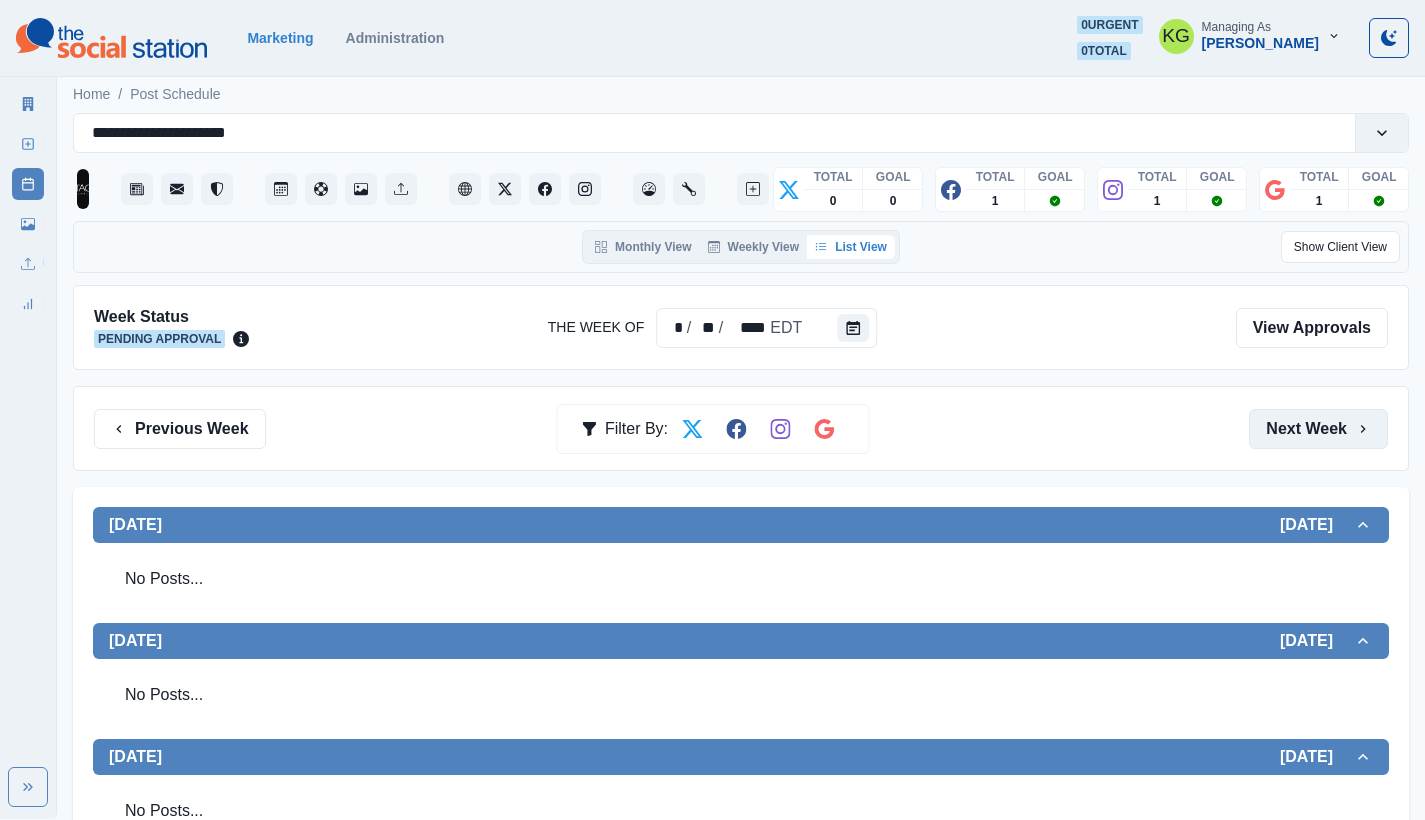 click on "Next Week" at bounding box center (1318, 429) 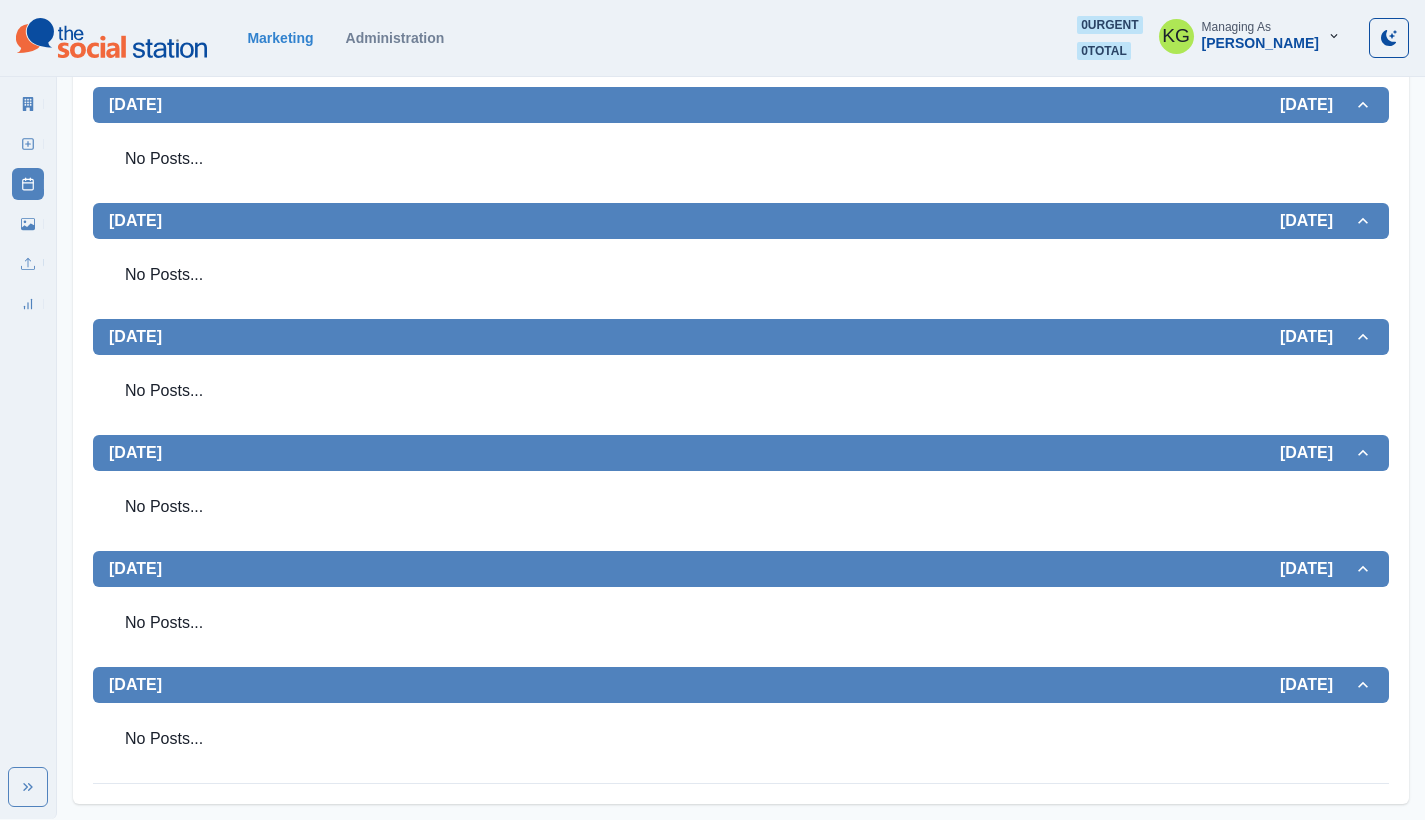 scroll, scrollTop: 0, scrollLeft: 0, axis: both 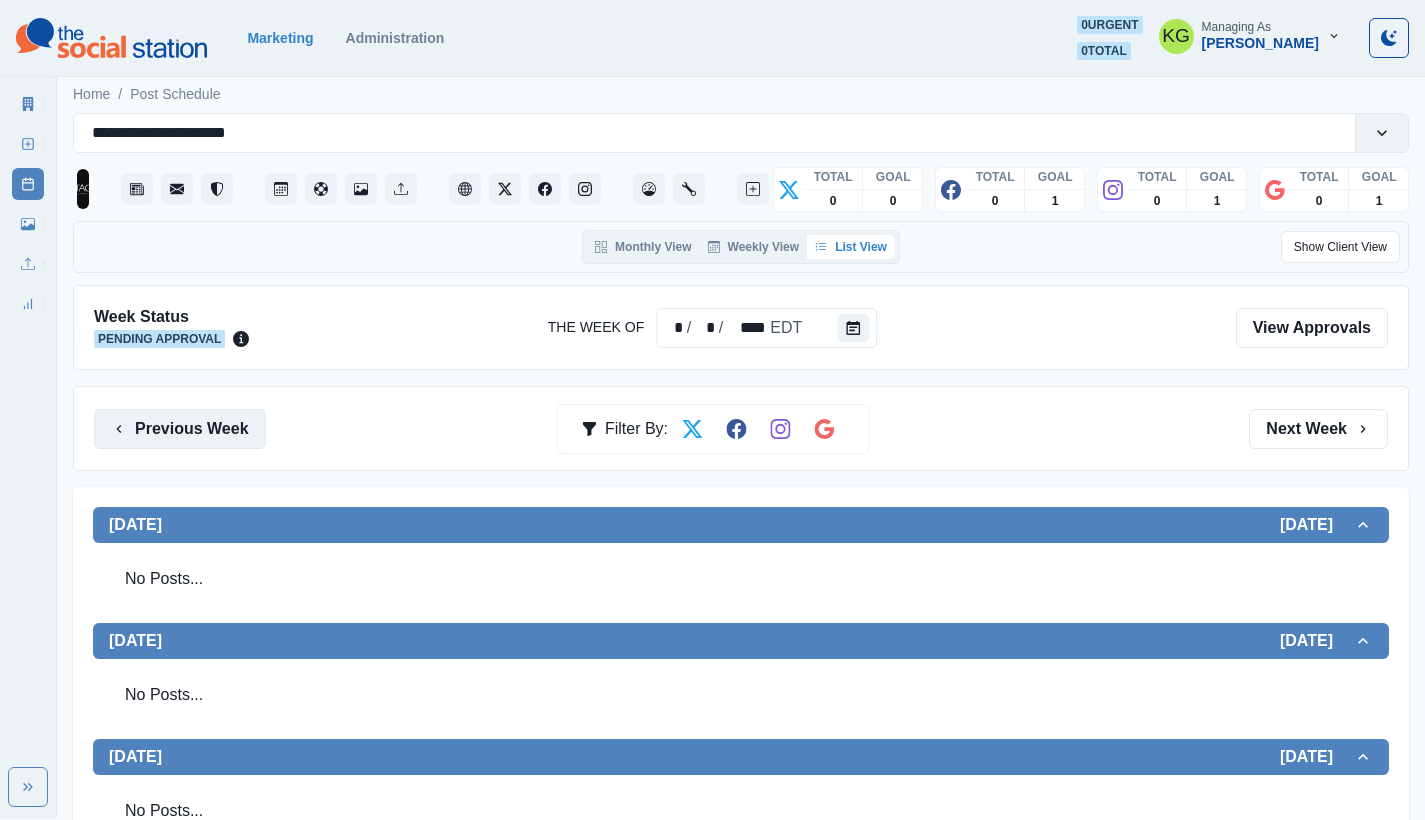 click on "Previous Week" at bounding box center (180, 429) 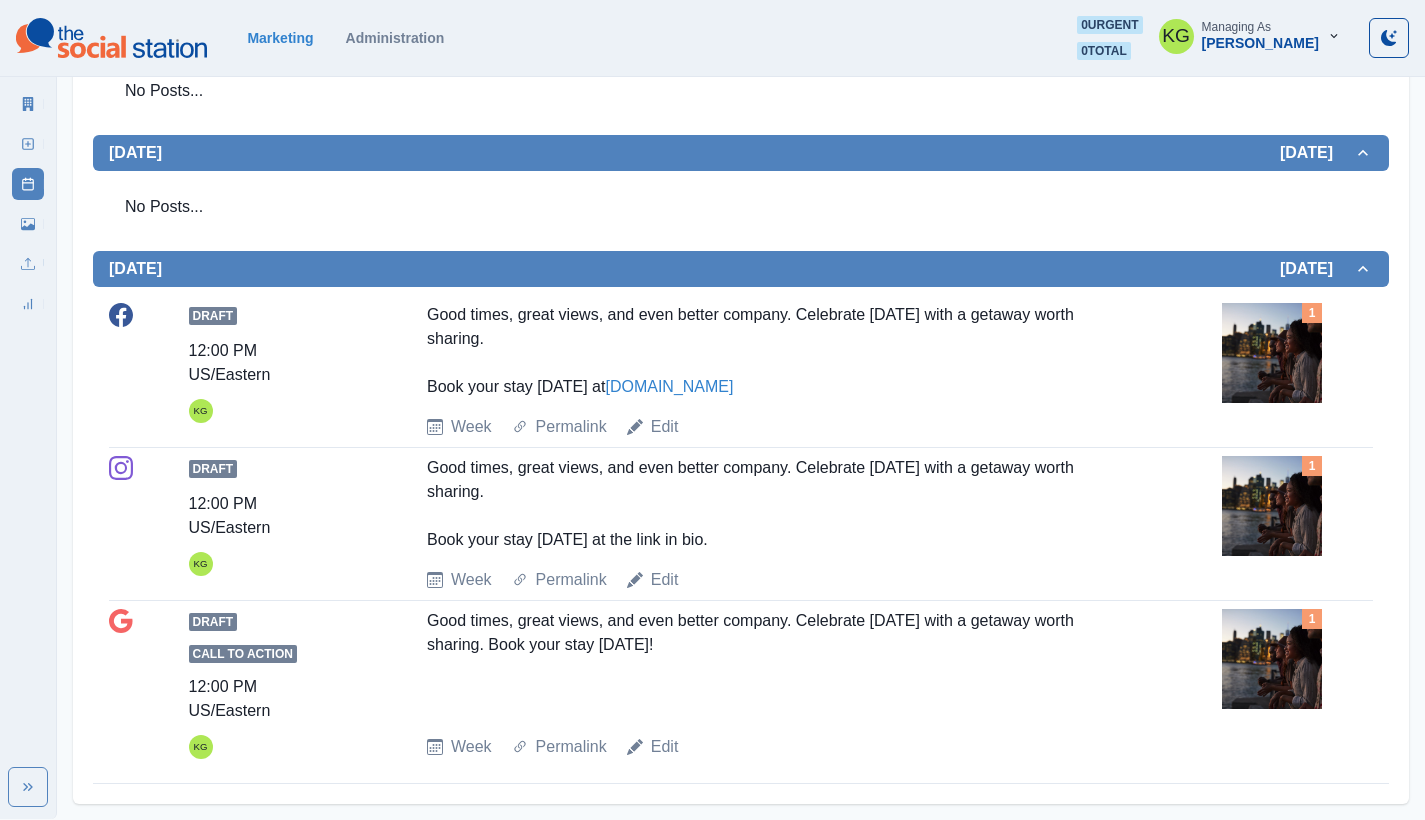 scroll, scrollTop: 218, scrollLeft: 0, axis: vertical 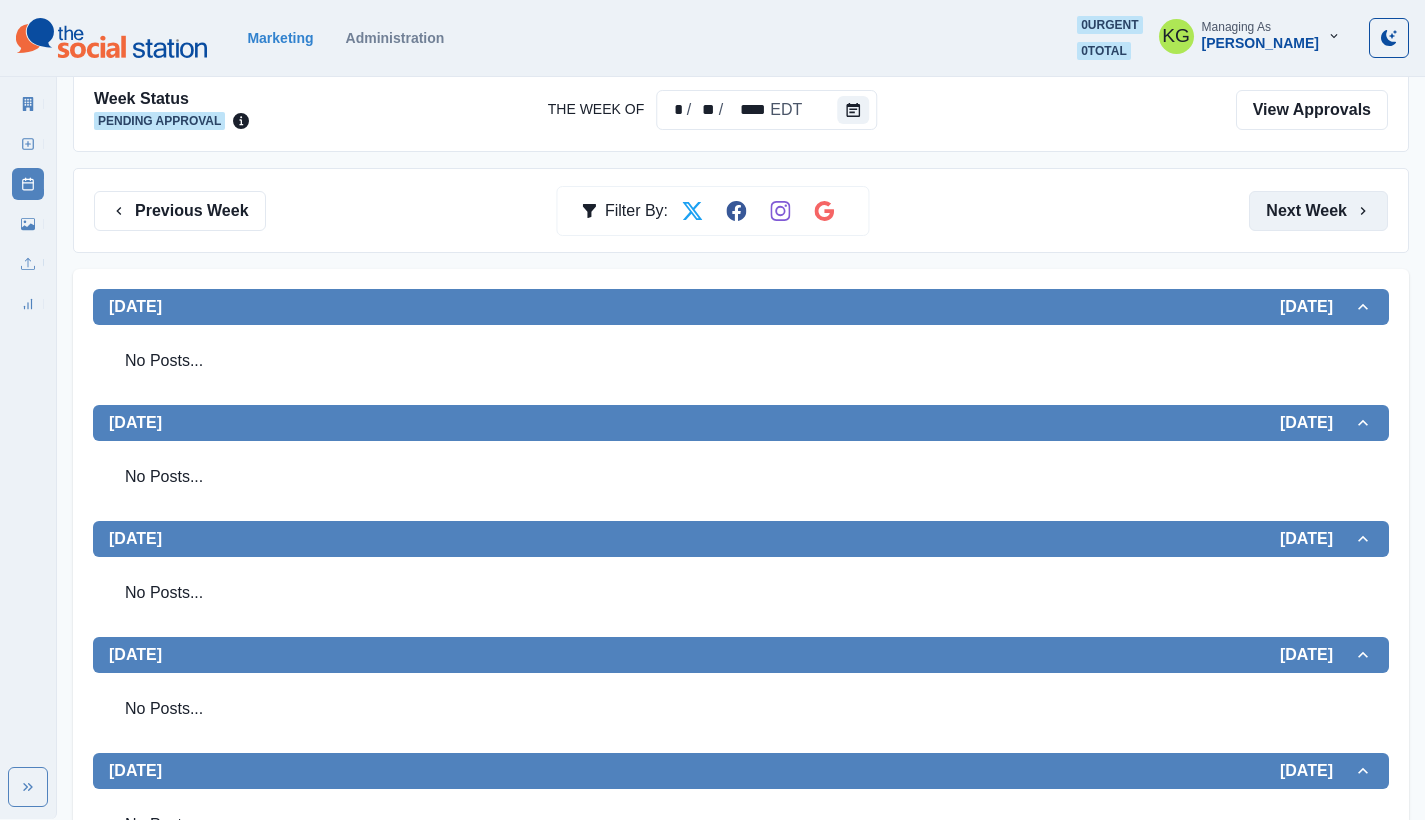 click on "Next Week" at bounding box center [1318, 211] 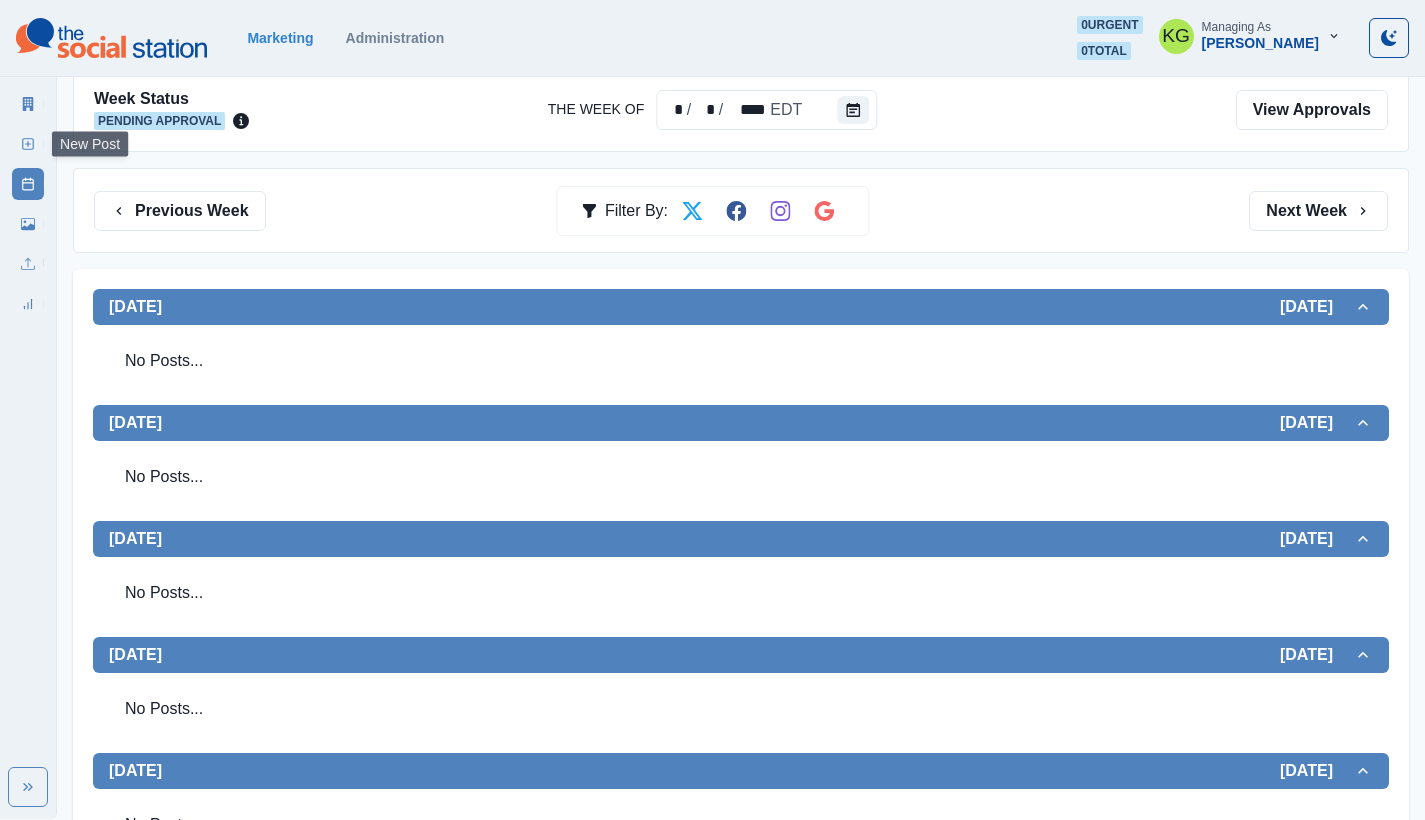 click 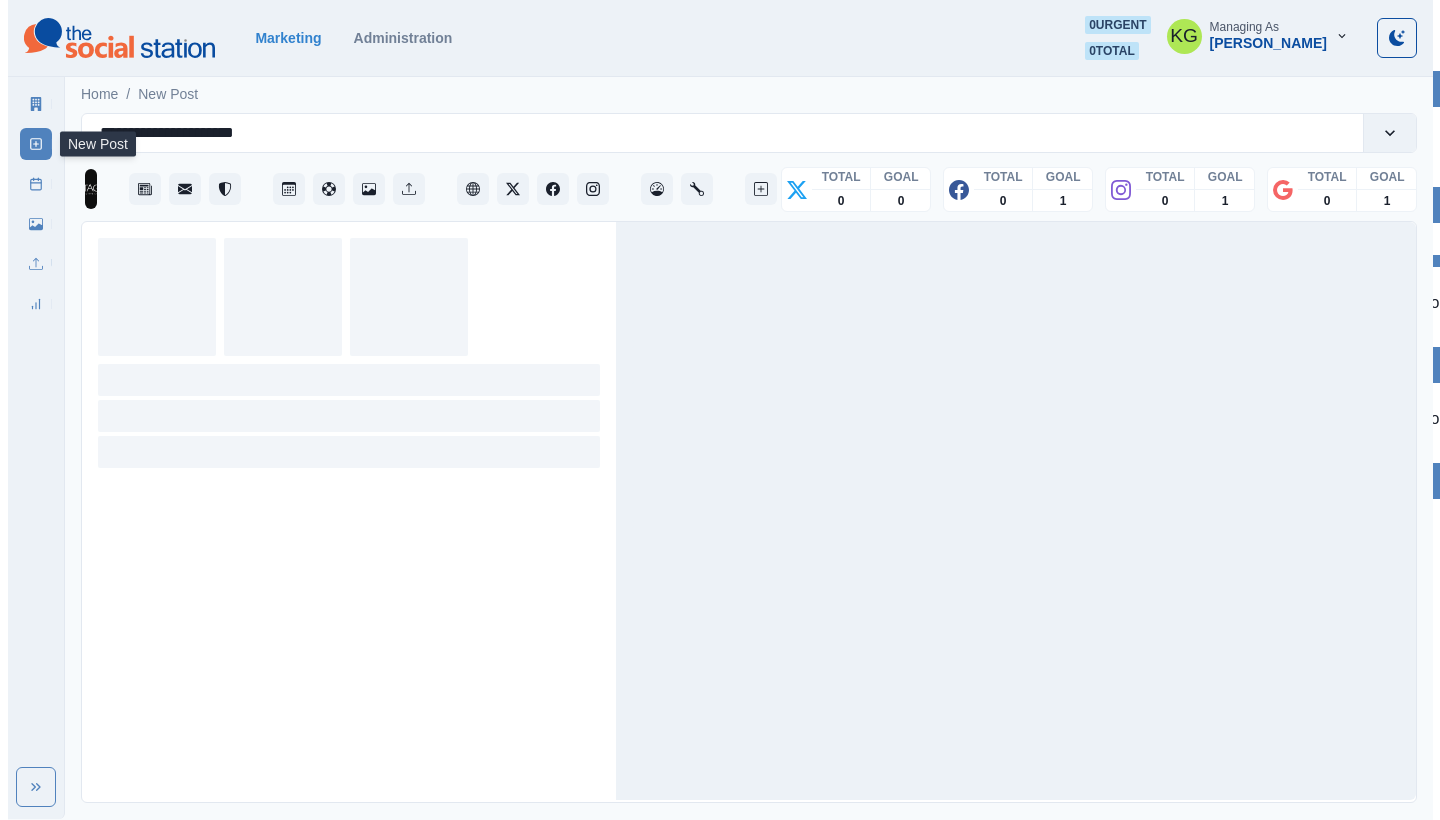 scroll, scrollTop: 0, scrollLeft: 0, axis: both 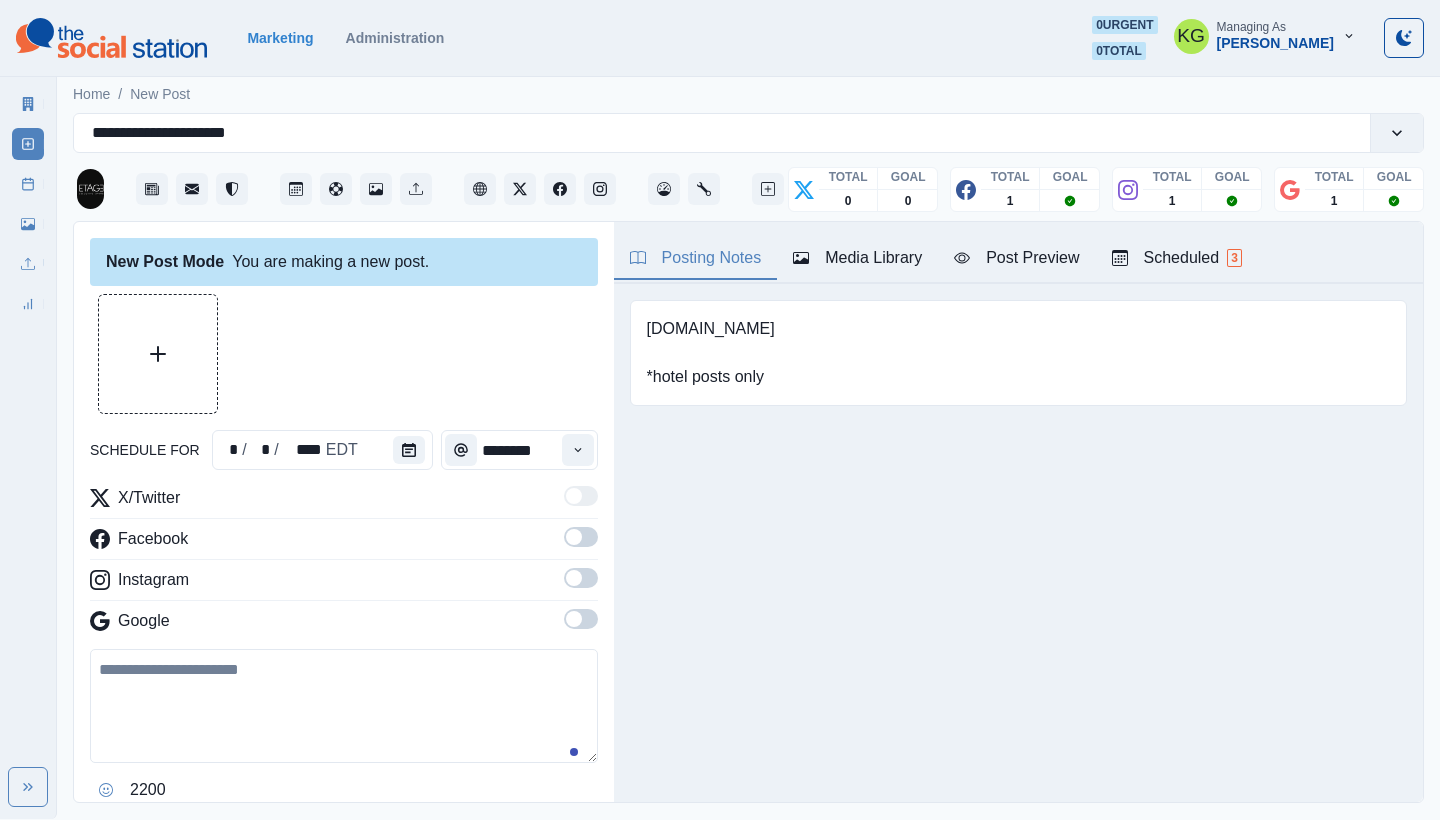 click on "Media Library" at bounding box center (857, 258) 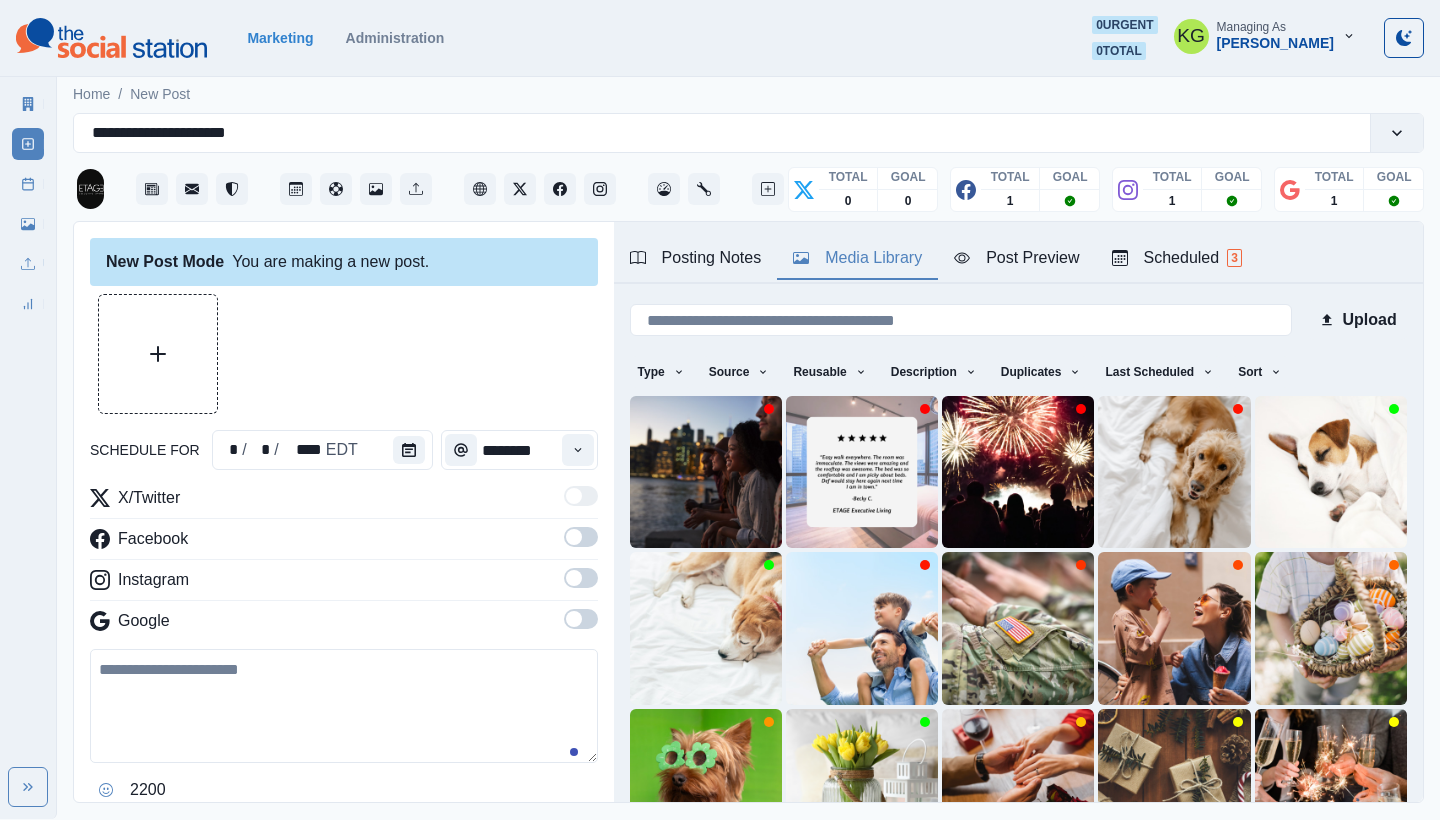 scroll, scrollTop: 171, scrollLeft: 0, axis: vertical 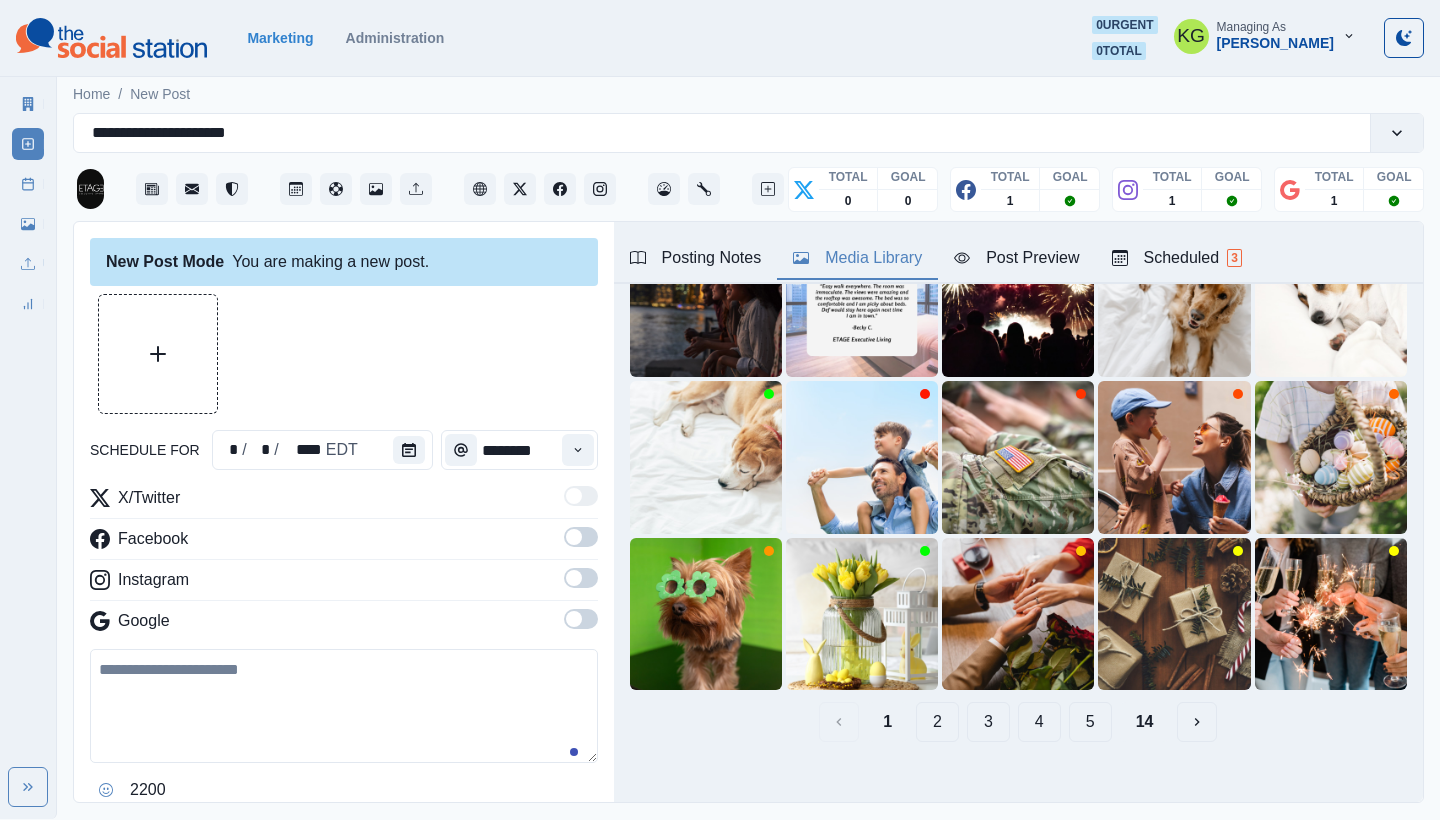 click on "14" at bounding box center [1145, 722] 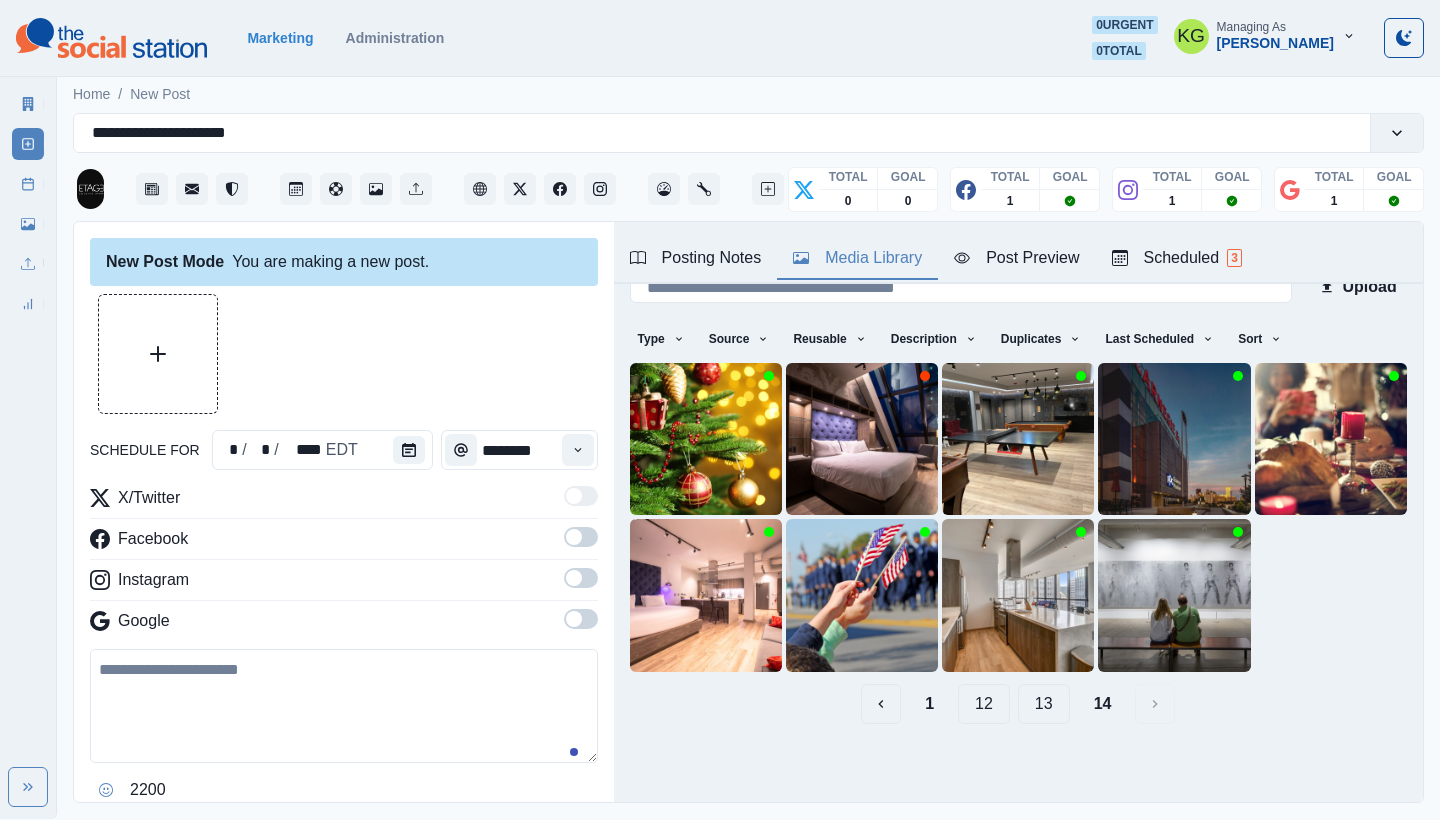 scroll, scrollTop: 0, scrollLeft: 0, axis: both 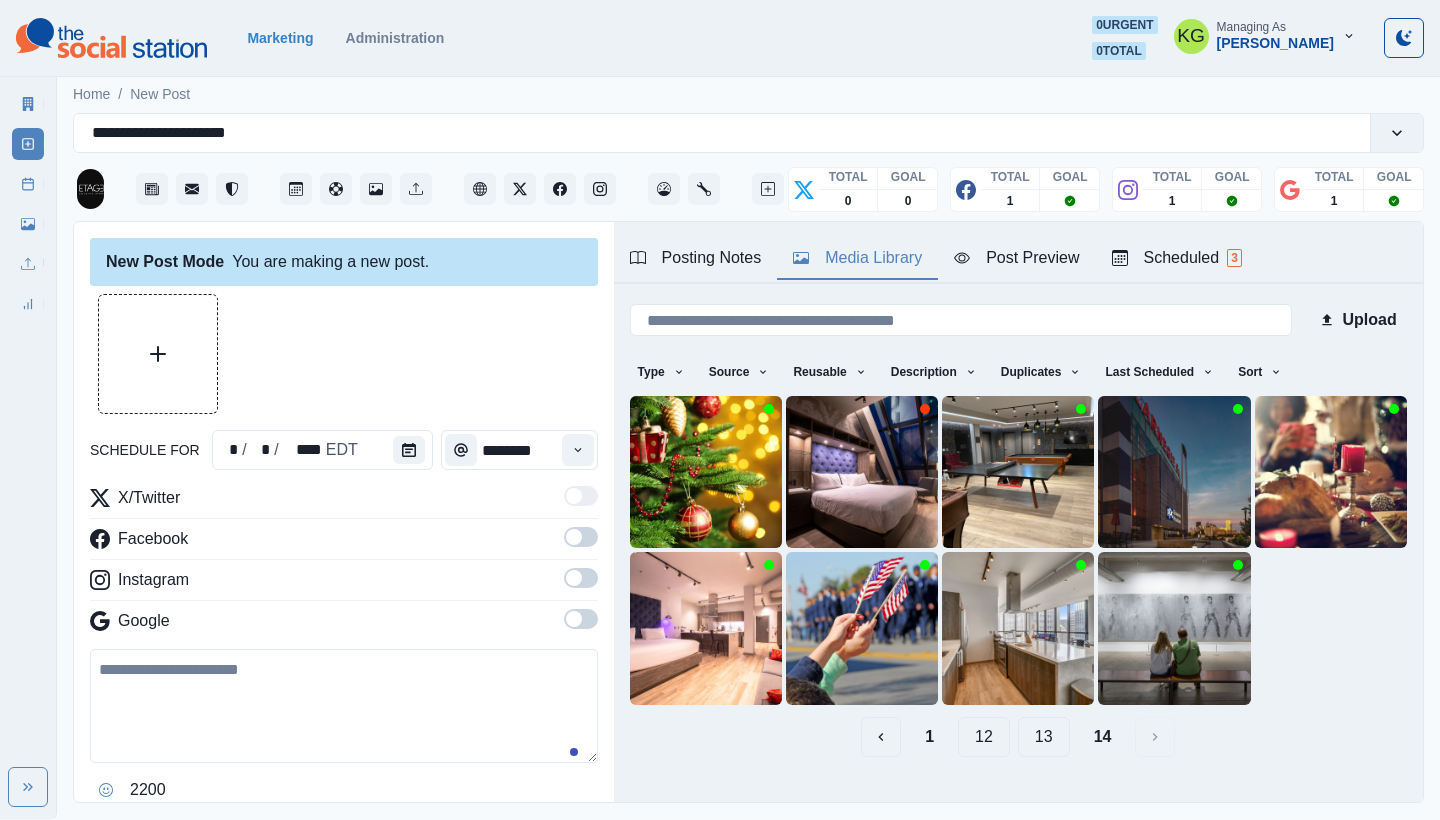click on "13" at bounding box center (1044, 737) 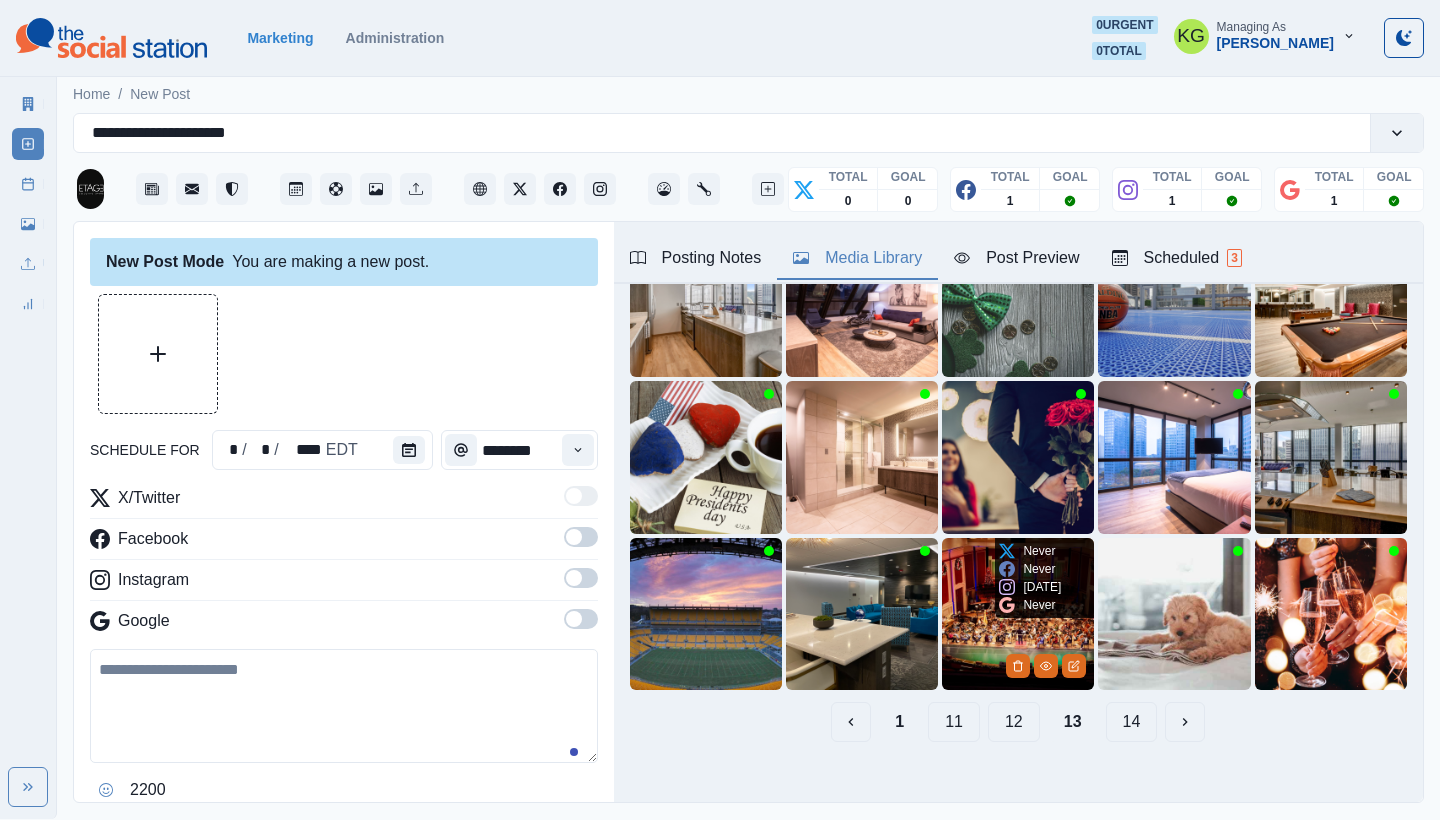scroll, scrollTop: 171, scrollLeft: 0, axis: vertical 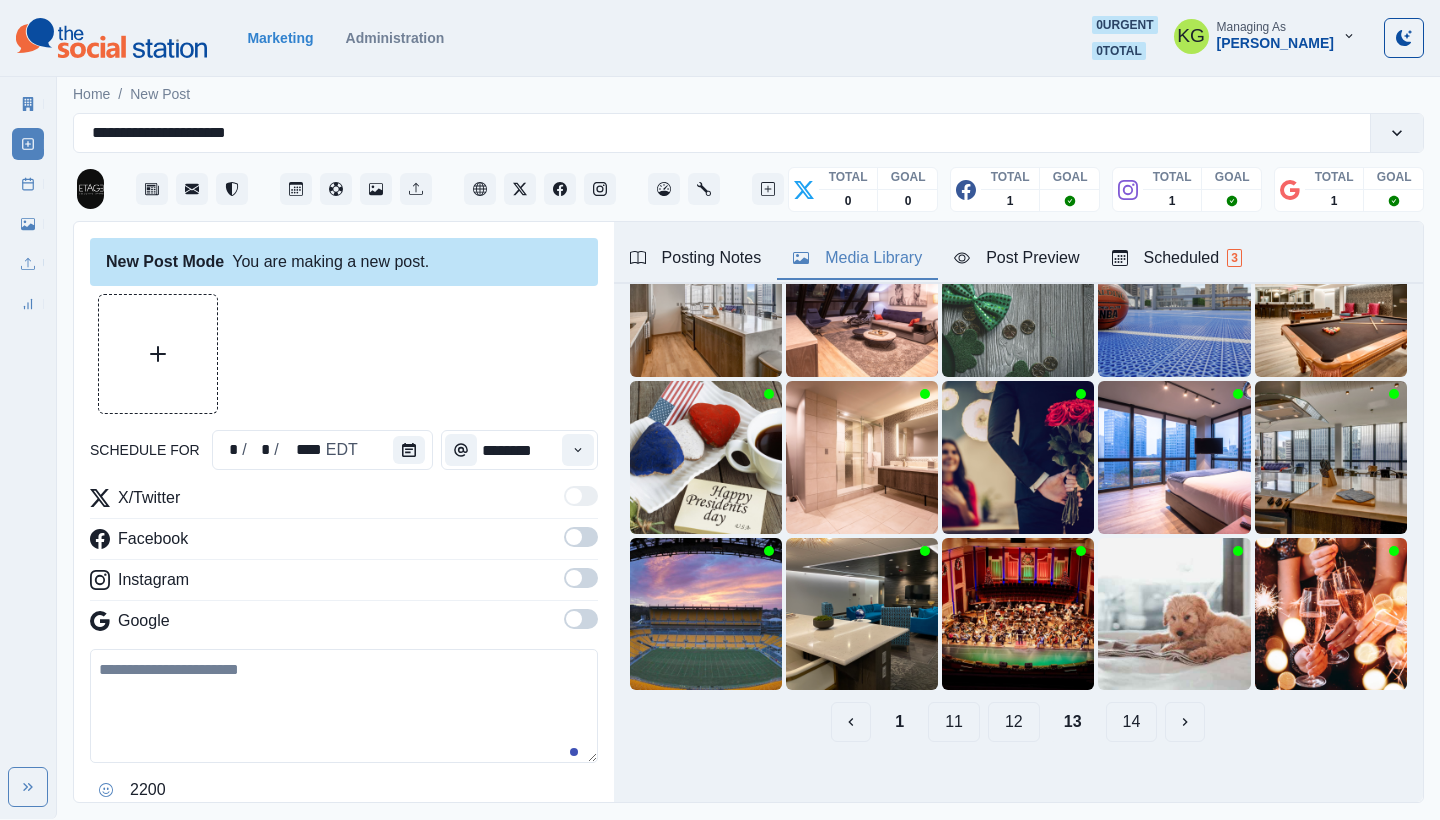click on "12" at bounding box center [1014, 722] 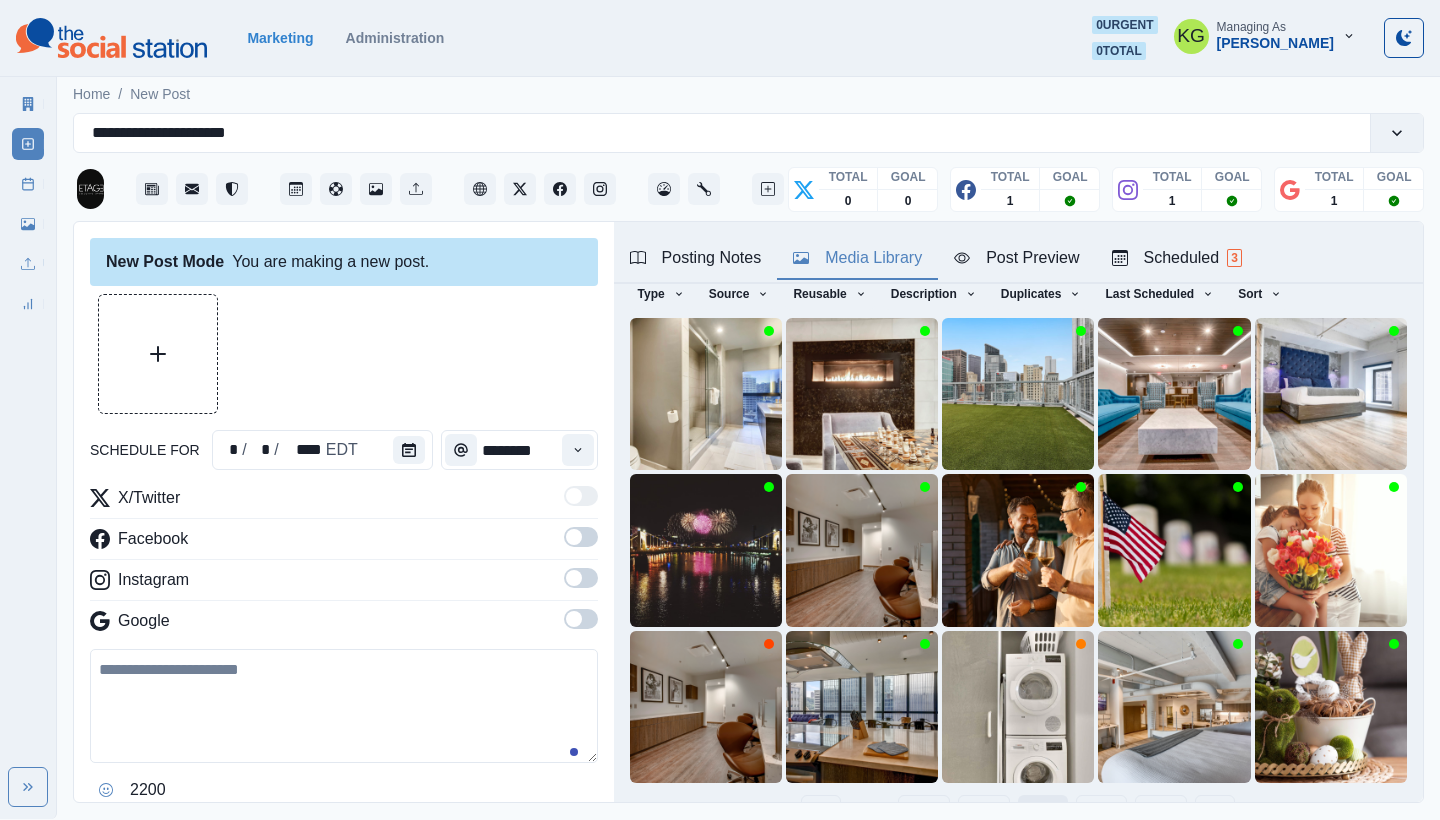 scroll, scrollTop: 171, scrollLeft: 0, axis: vertical 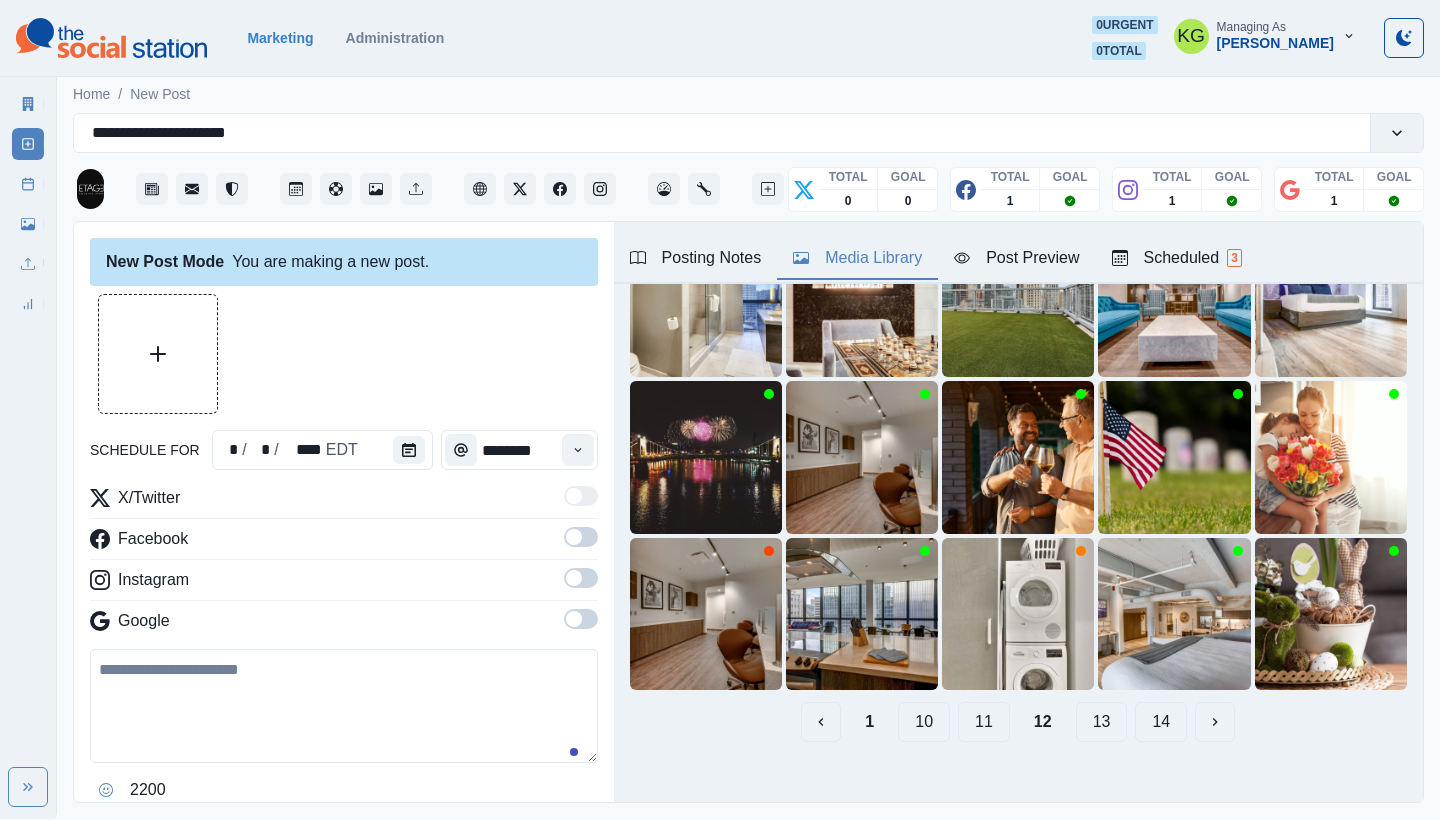 click on "11" at bounding box center (984, 722) 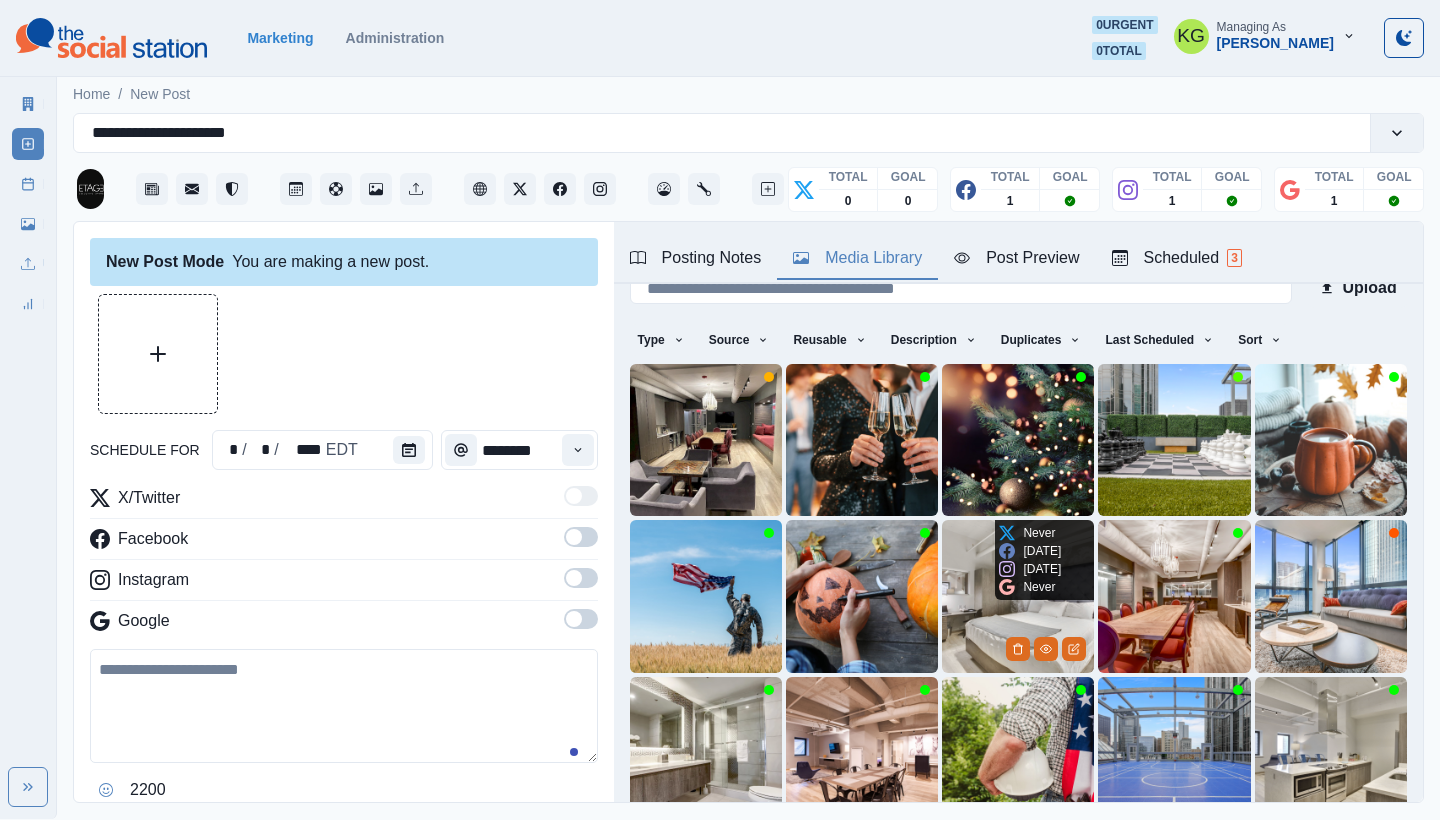 scroll, scrollTop: 171, scrollLeft: 0, axis: vertical 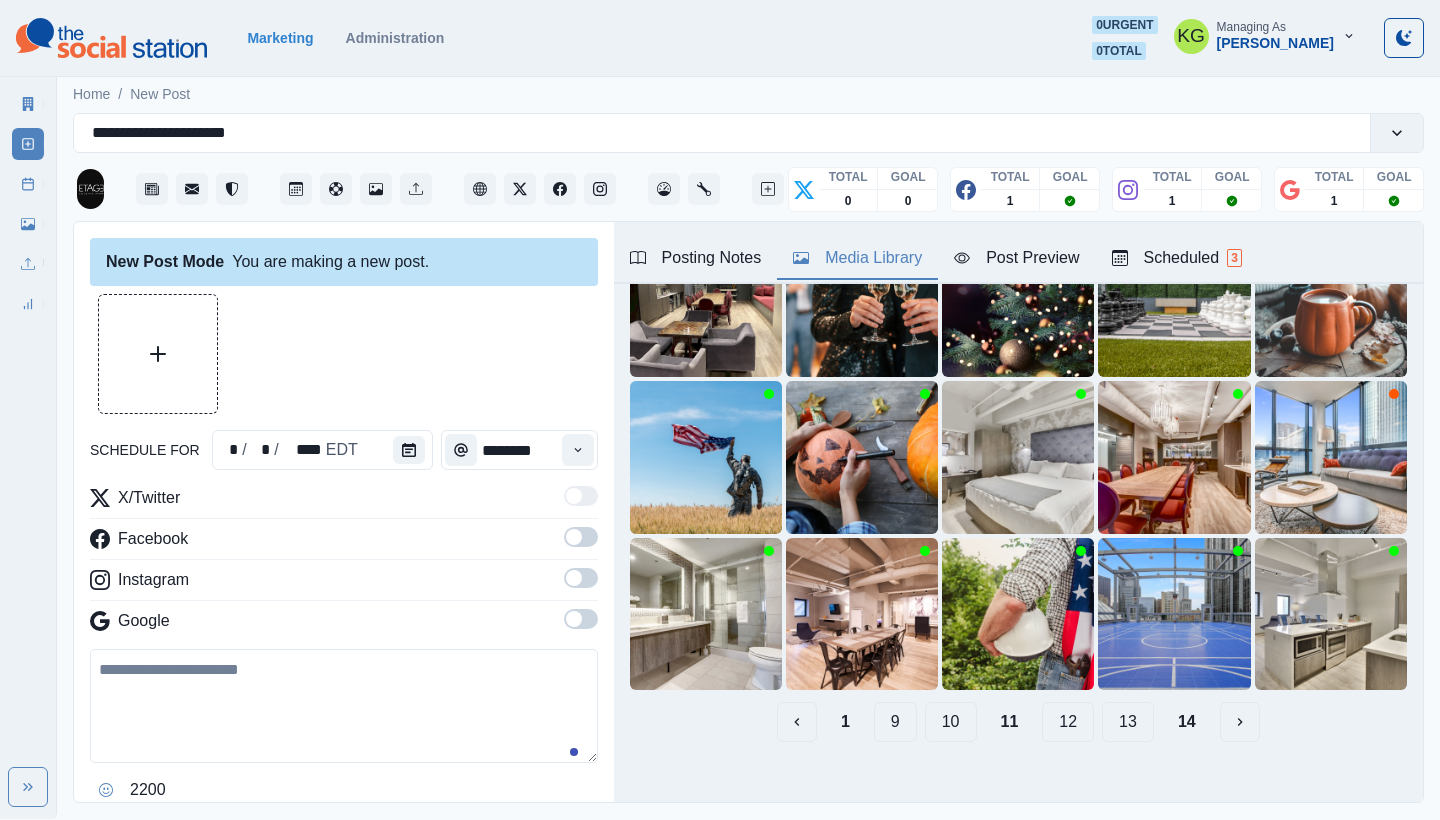 click on "10" at bounding box center (951, 722) 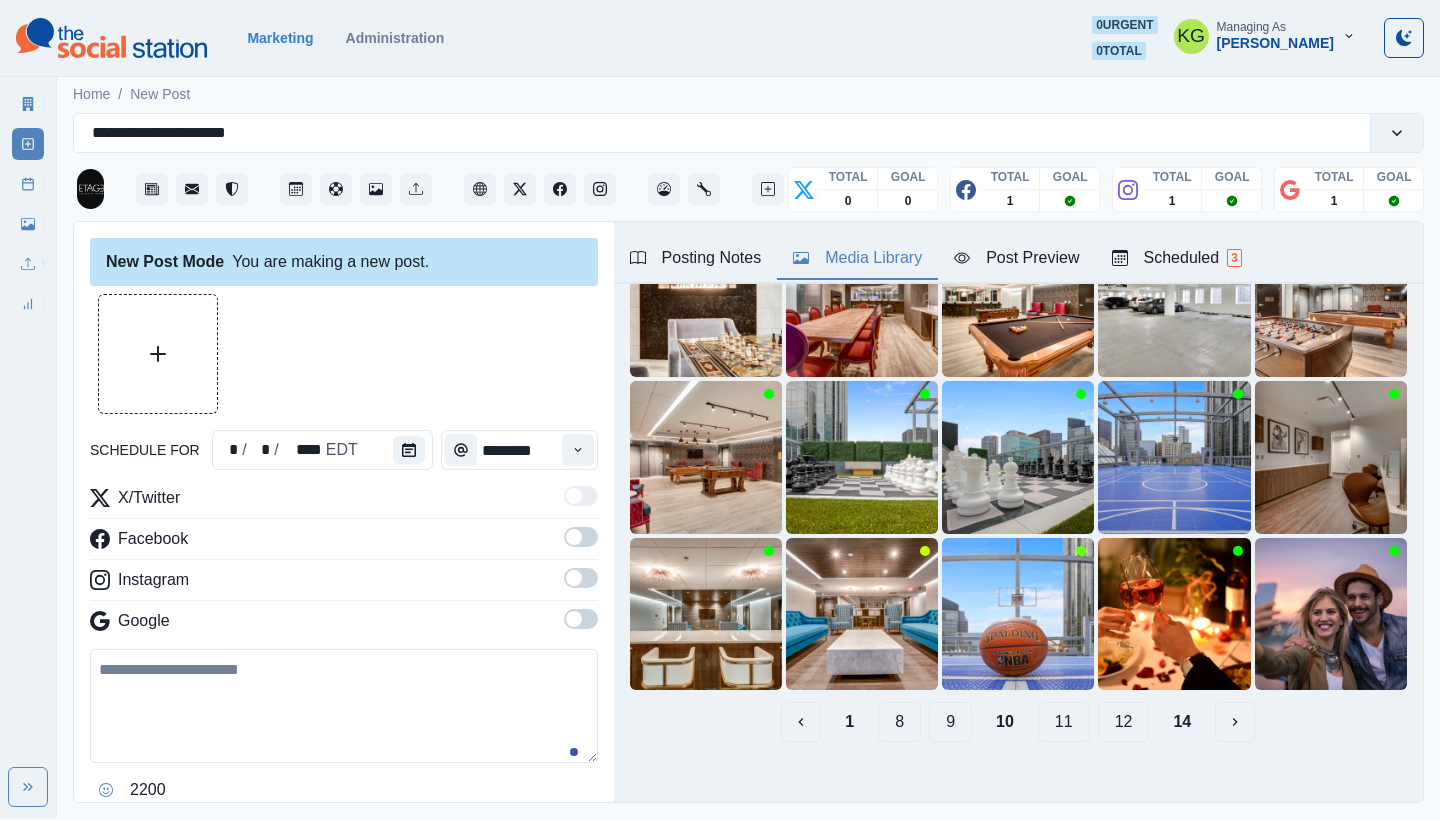 scroll, scrollTop: 0, scrollLeft: 0, axis: both 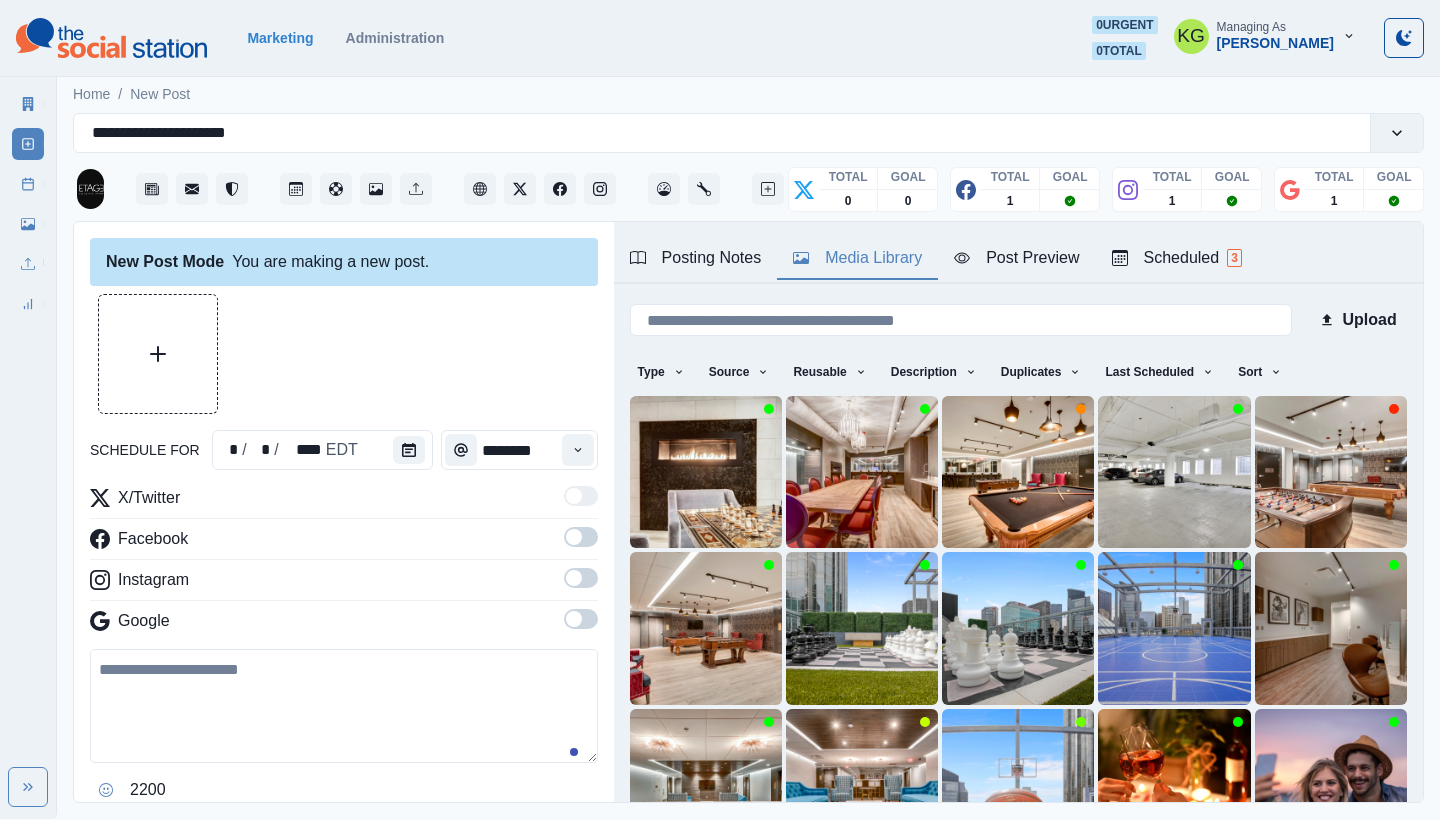 click on "Marketing Administration 0  urgent 0  total KG Managing As Katrina Gallardo" at bounding box center (720, 38) 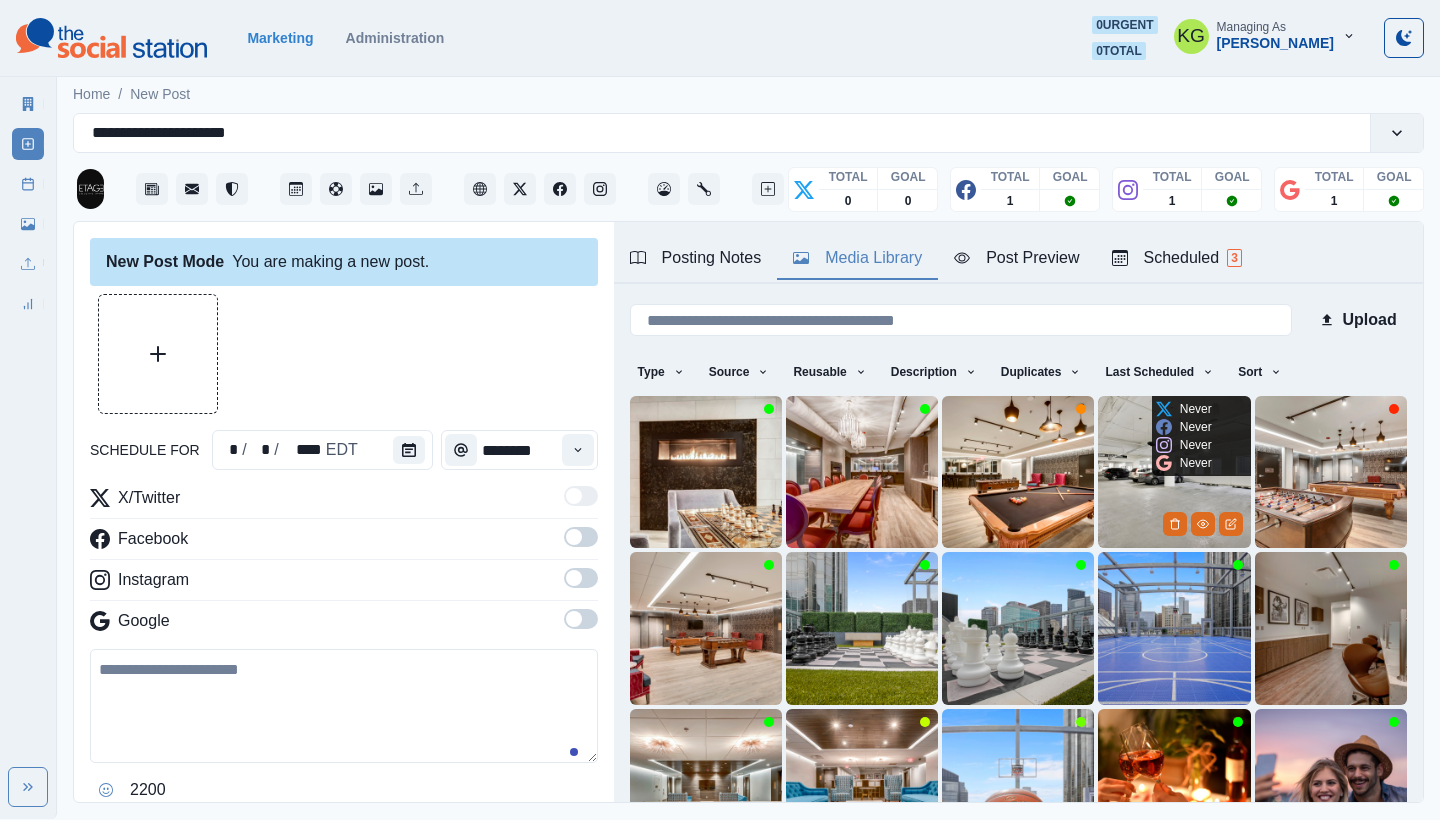 scroll, scrollTop: 171, scrollLeft: 0, axis: vertical 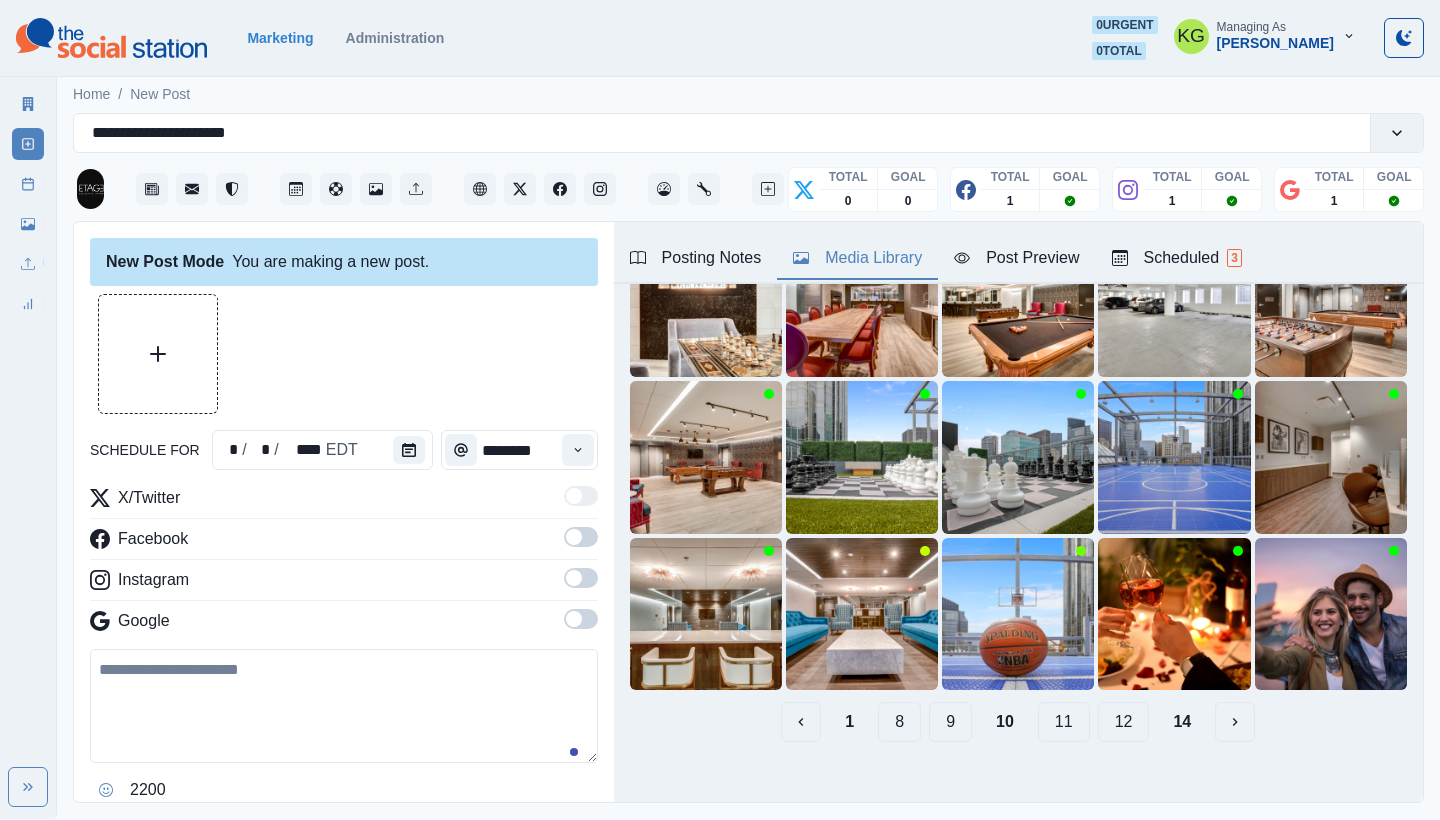 click on "9" at bounding box center [950, 722] 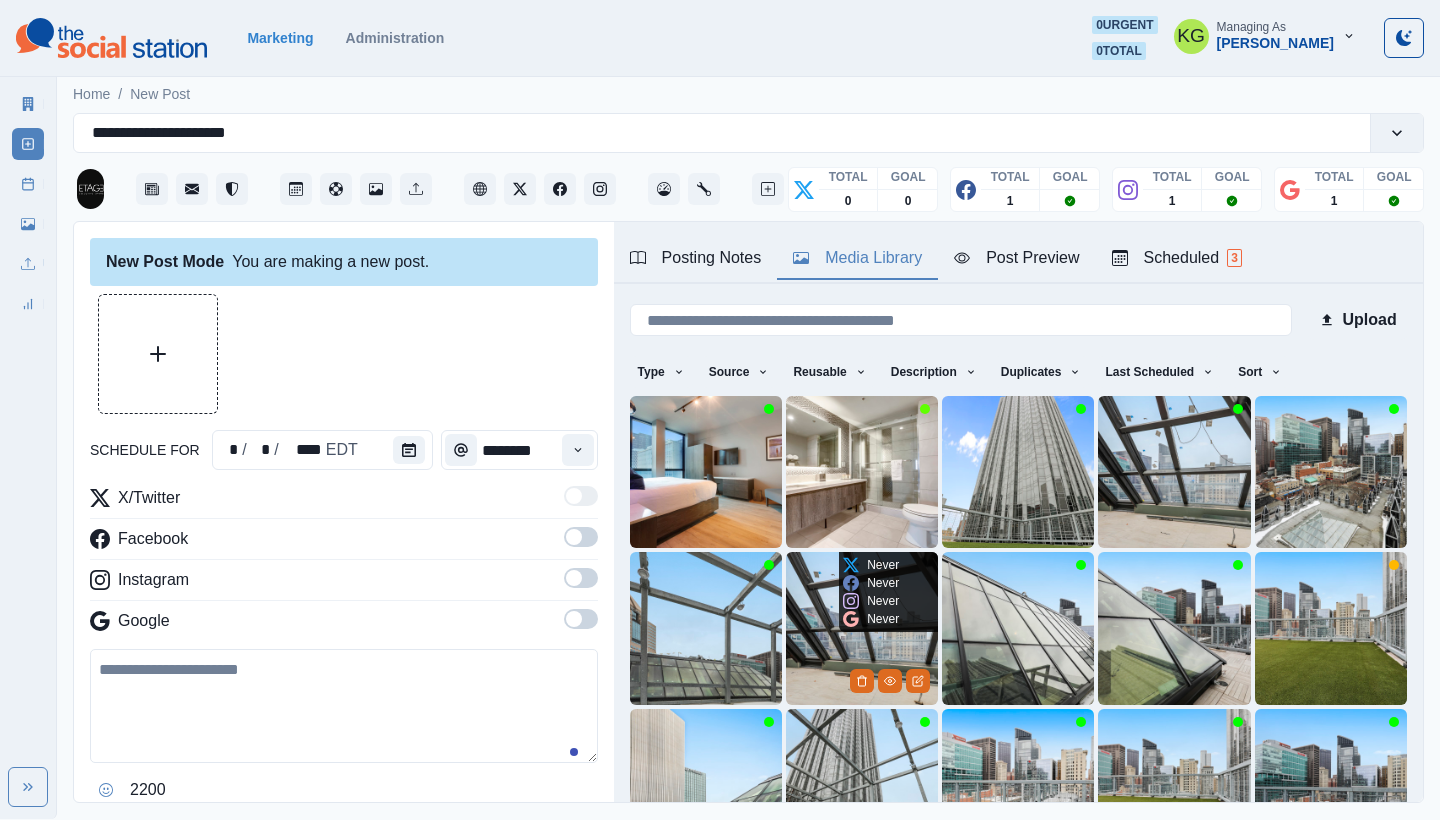 scroll, scrollTop: 171, scrollLeft: 0, axis: vertical 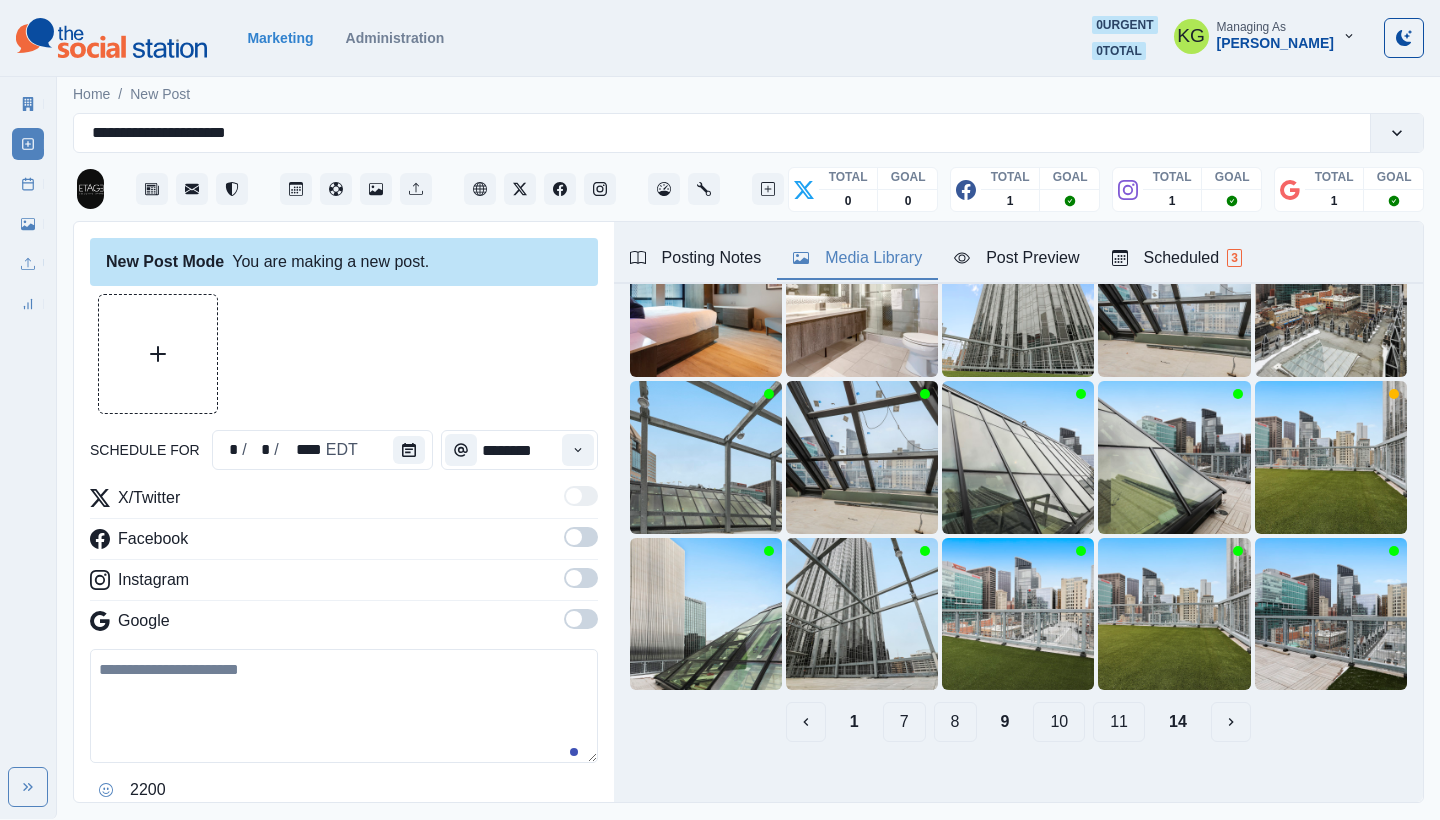 click on "8" at bounding box center [955, 722] 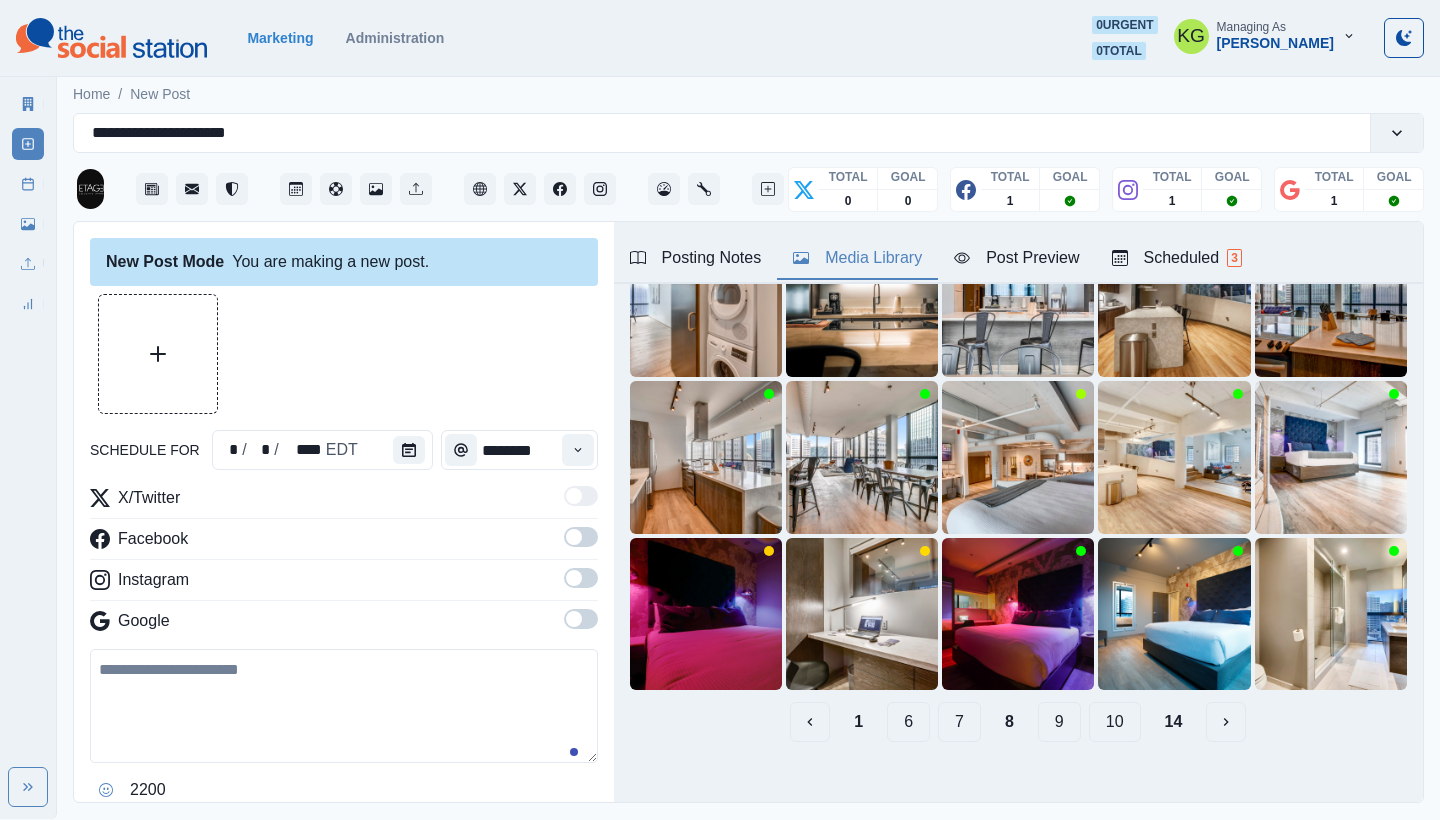 scroll, scrollTop: 78, scrollLeft: 0, axis: vertical 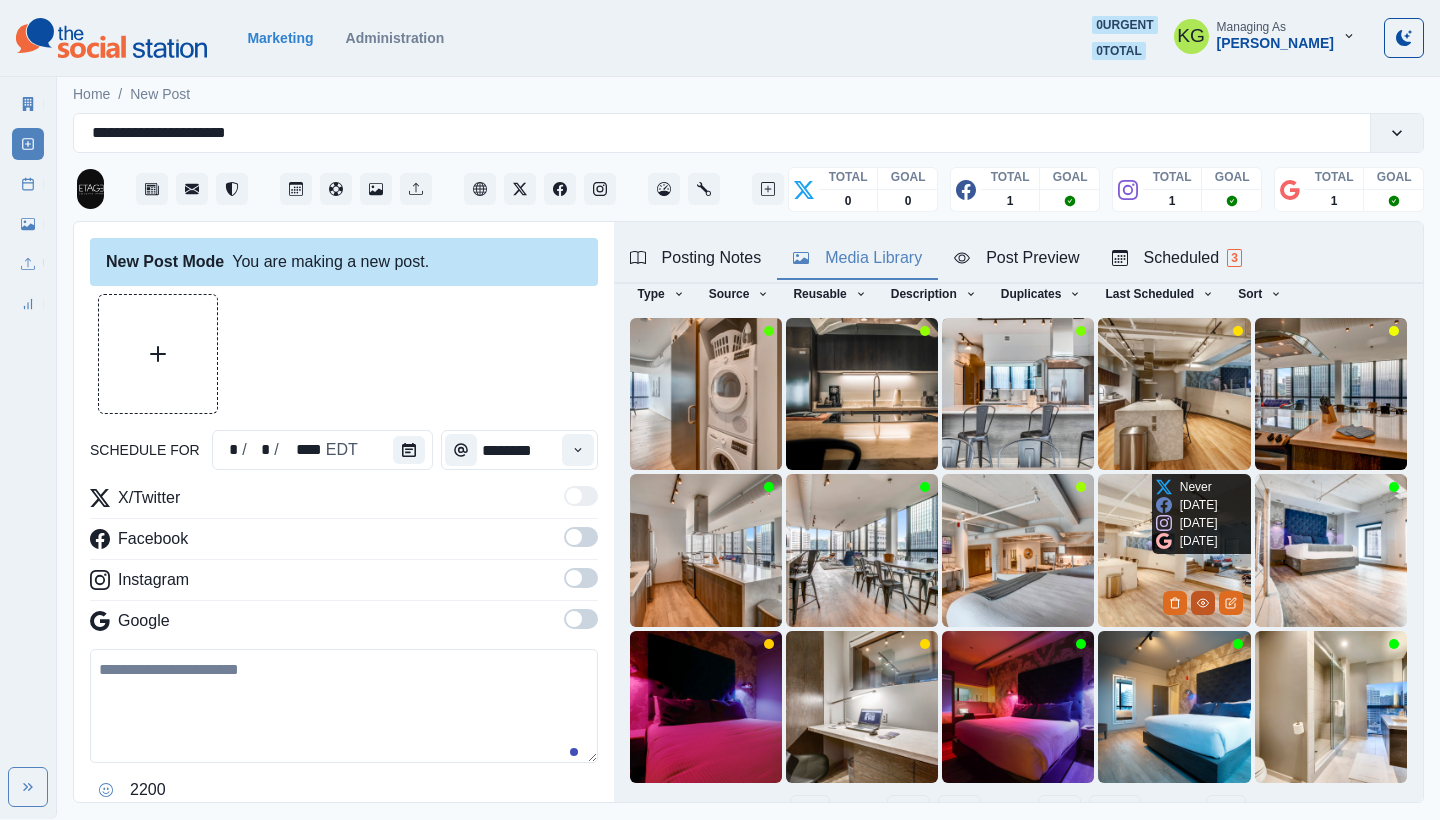 click 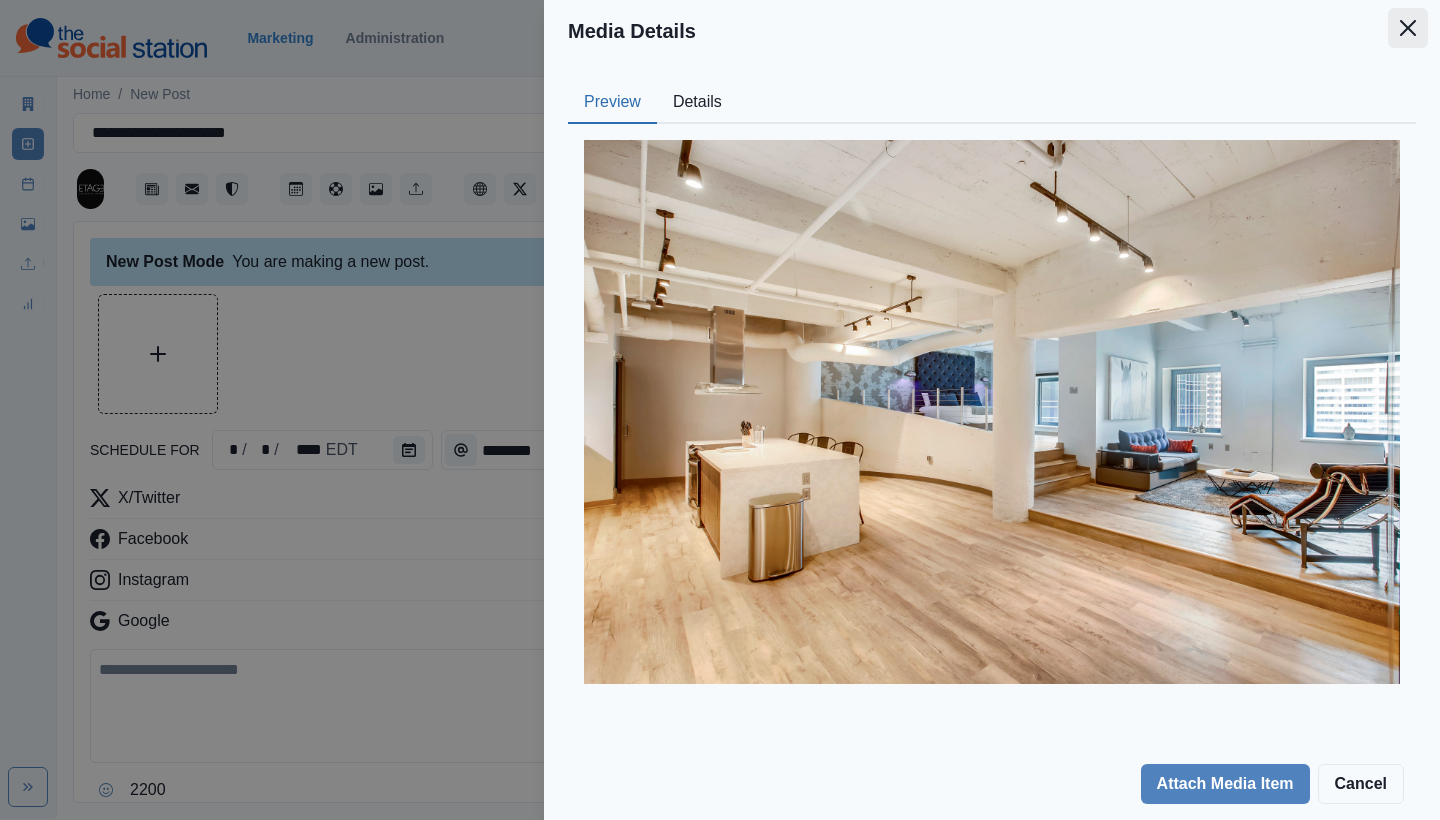 click at bounding box center [1408, 28] 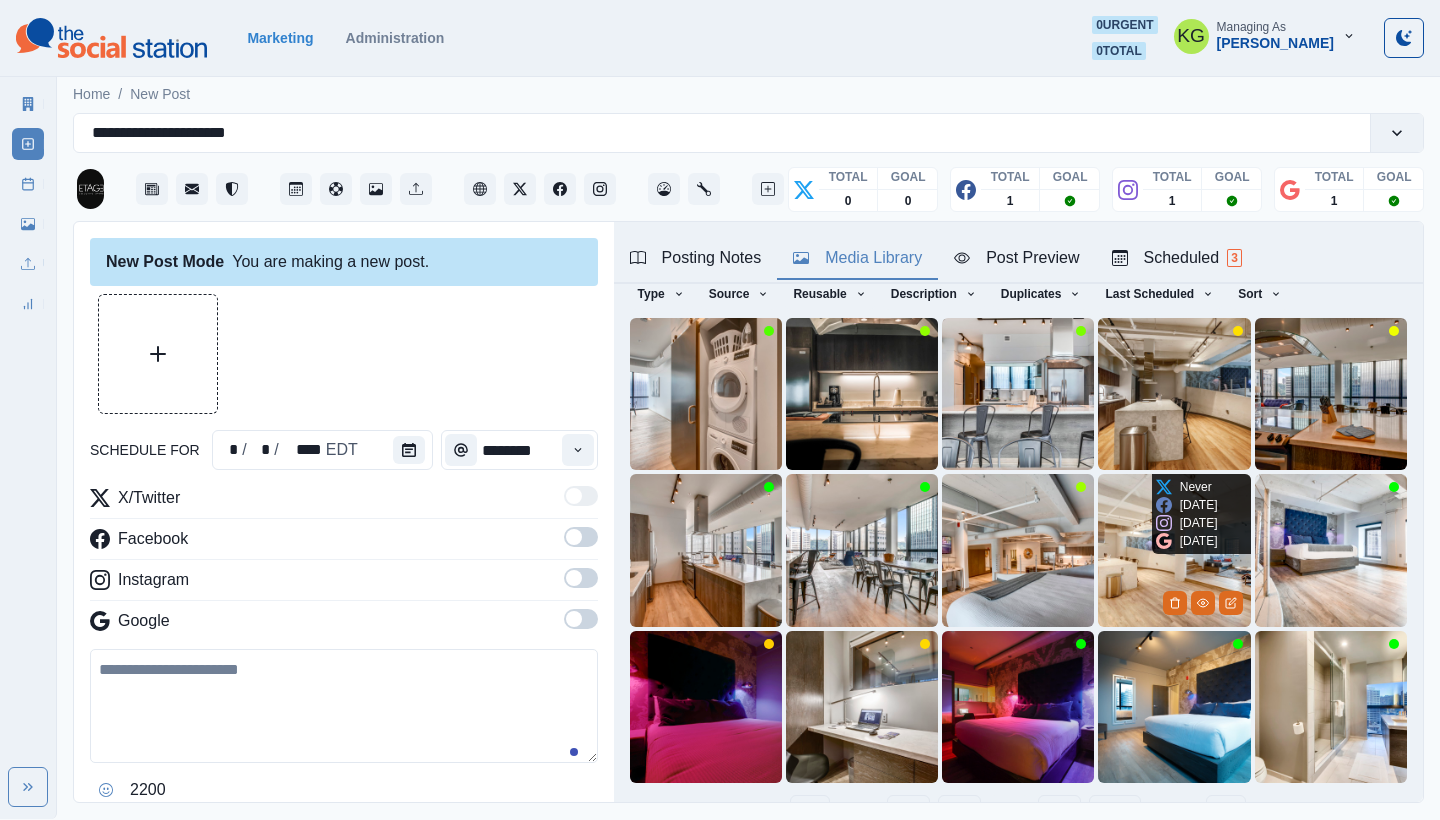 click at bounding box center [1174, 550] 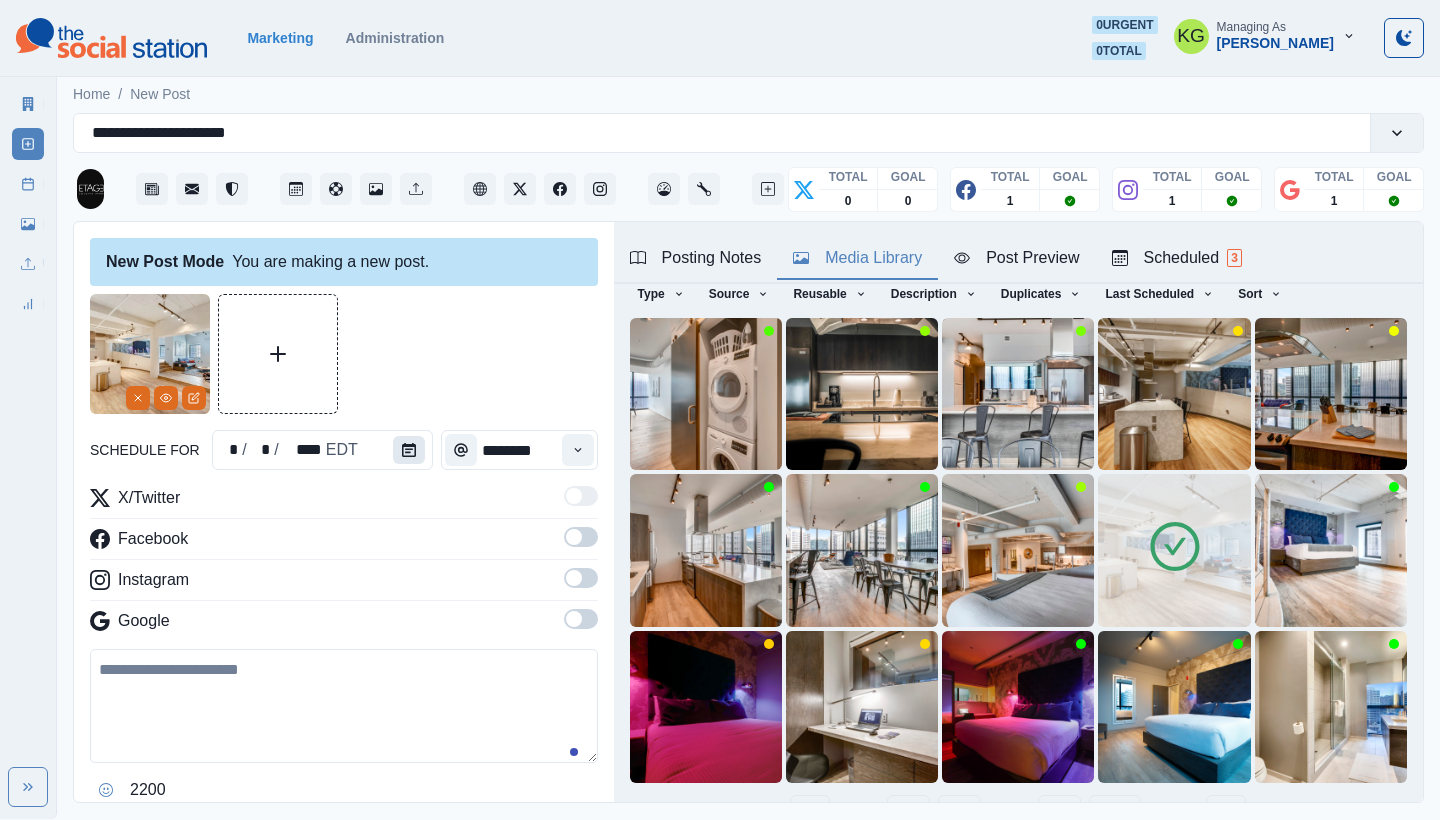 click 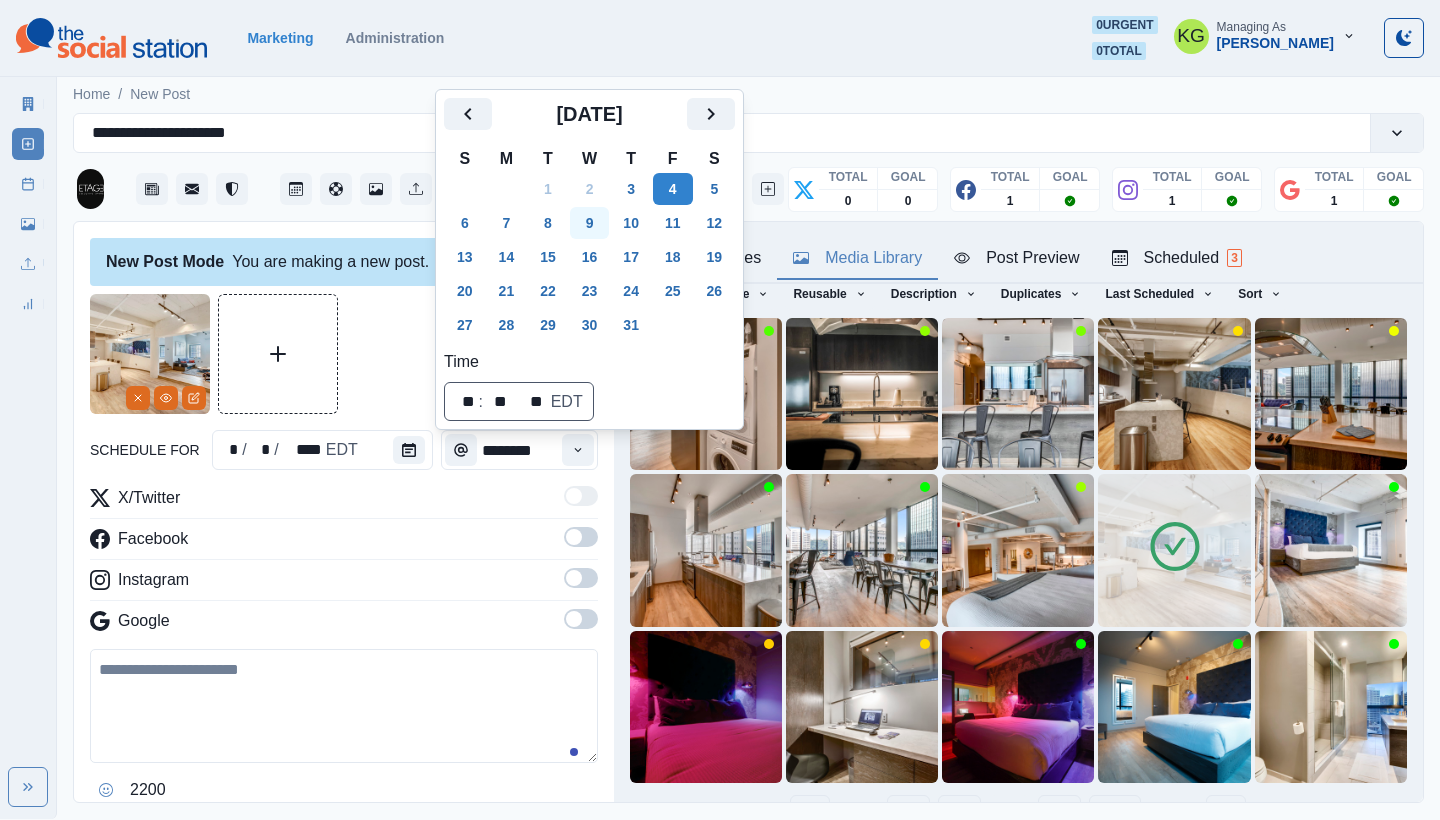 click on "9" at bounding box center (590, 223) 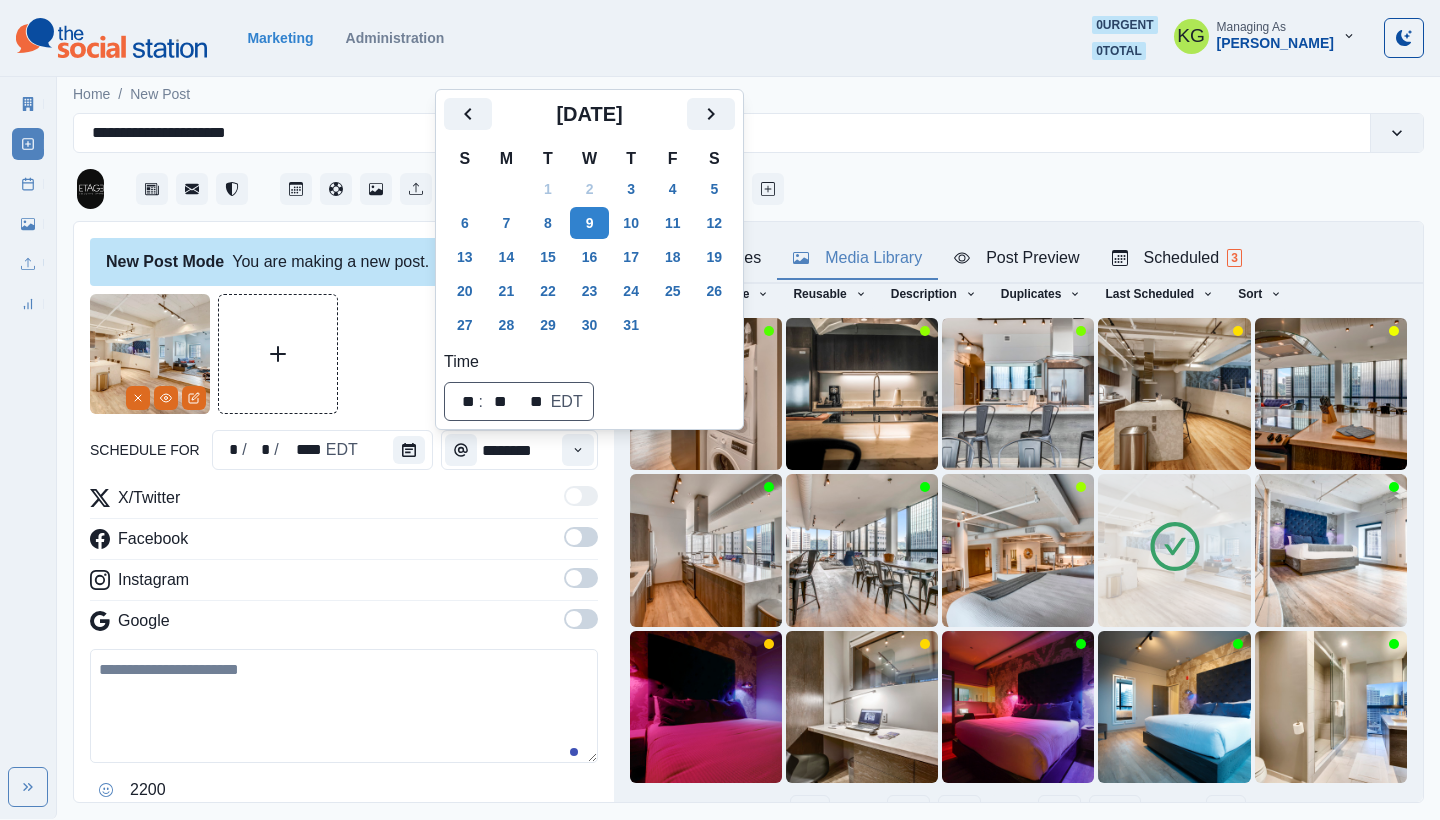 click at bounding box center [344, 354] 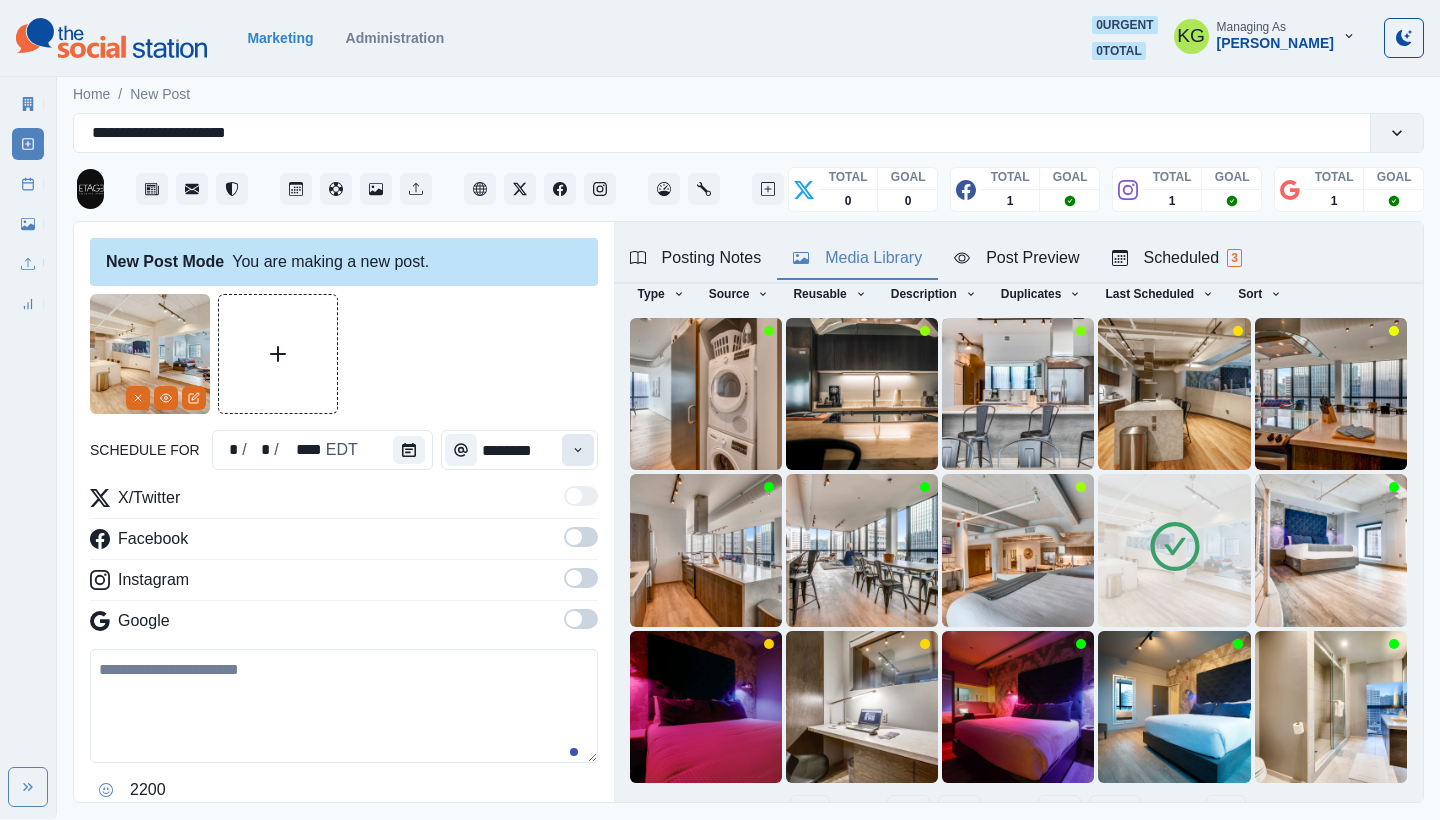 click 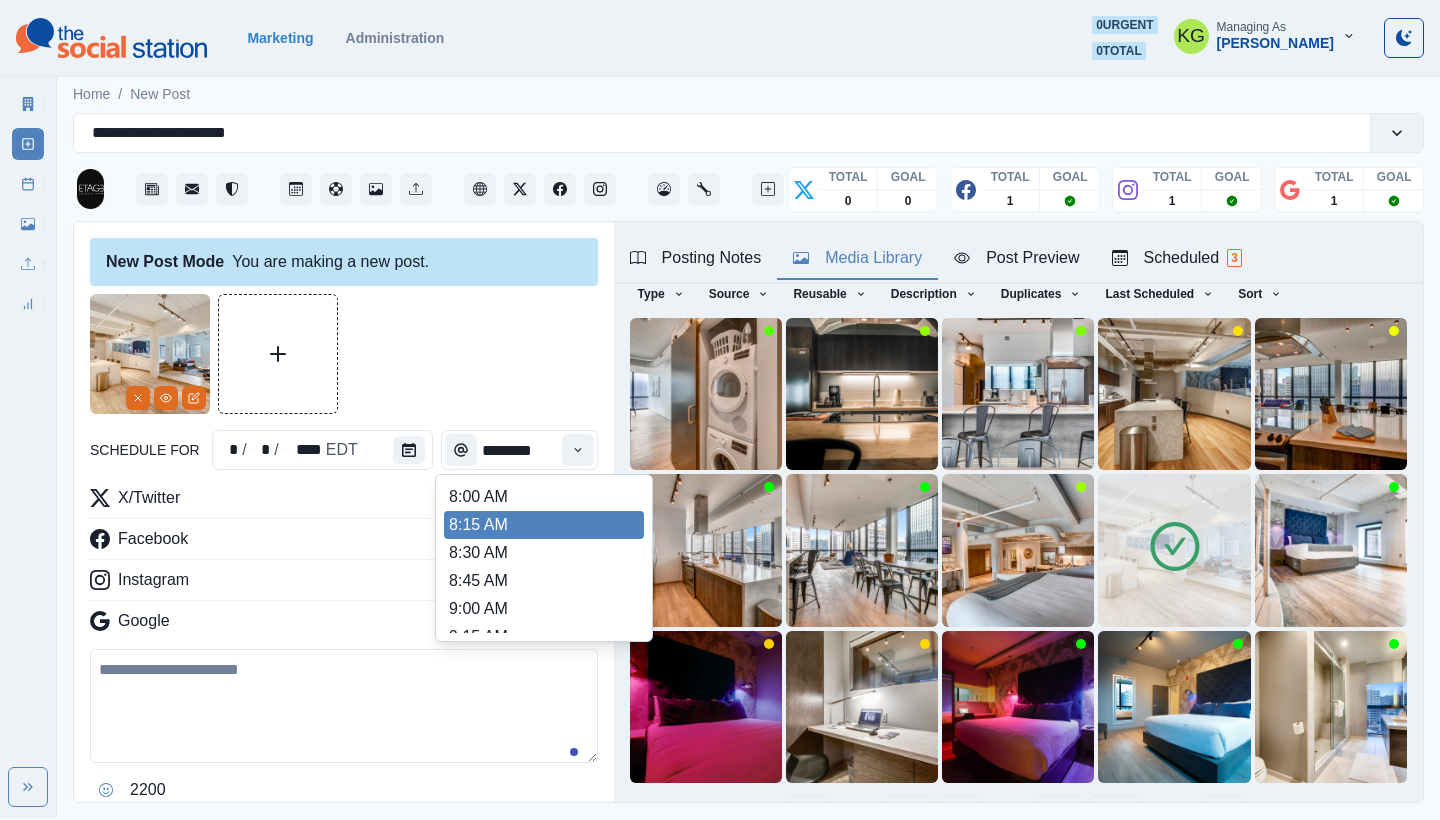 scroll, scrollTop: 402, scrollLeft: 0, axis: vertical 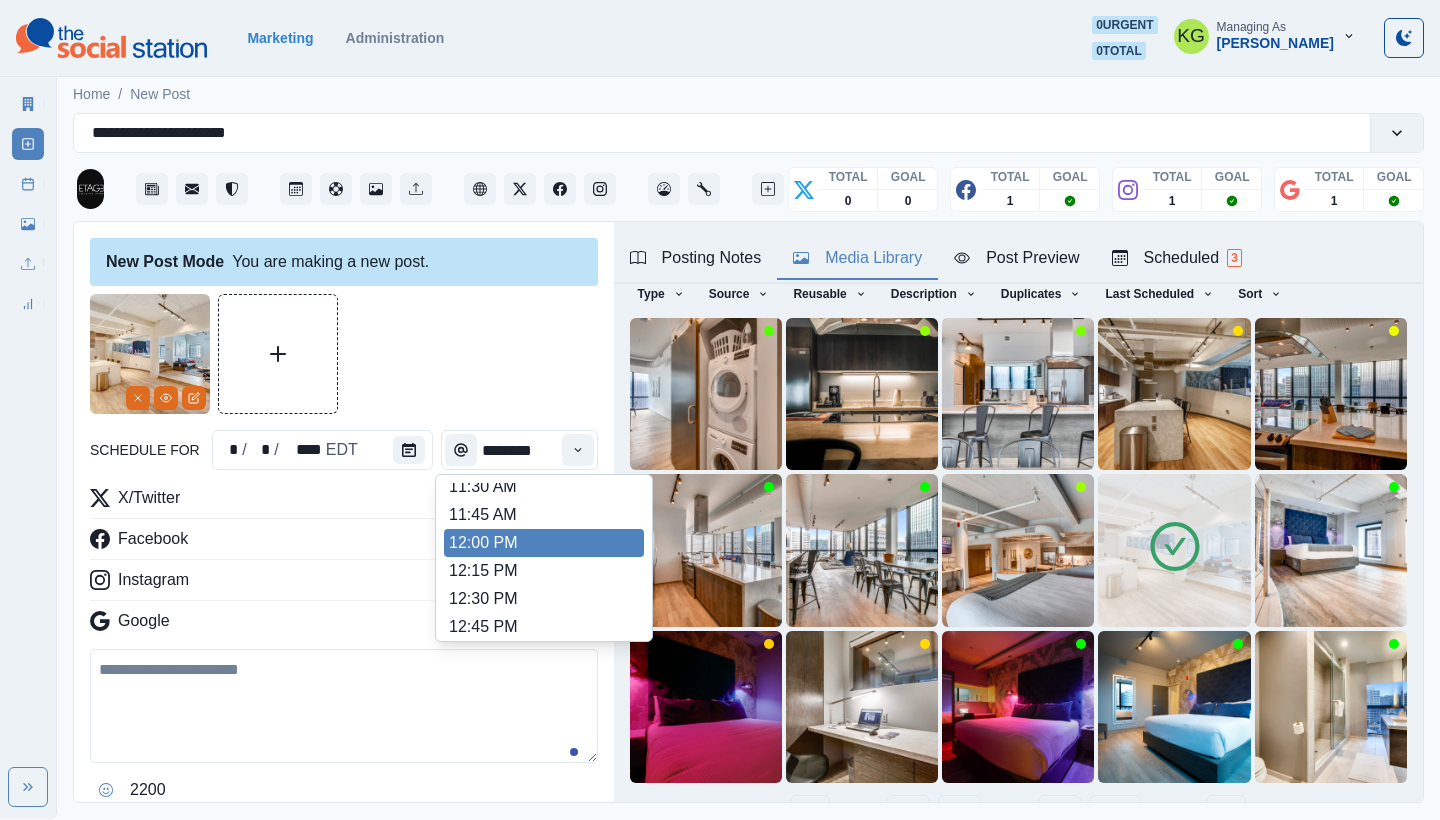 click on "12:00 PM" at bounding box center [544, 543] 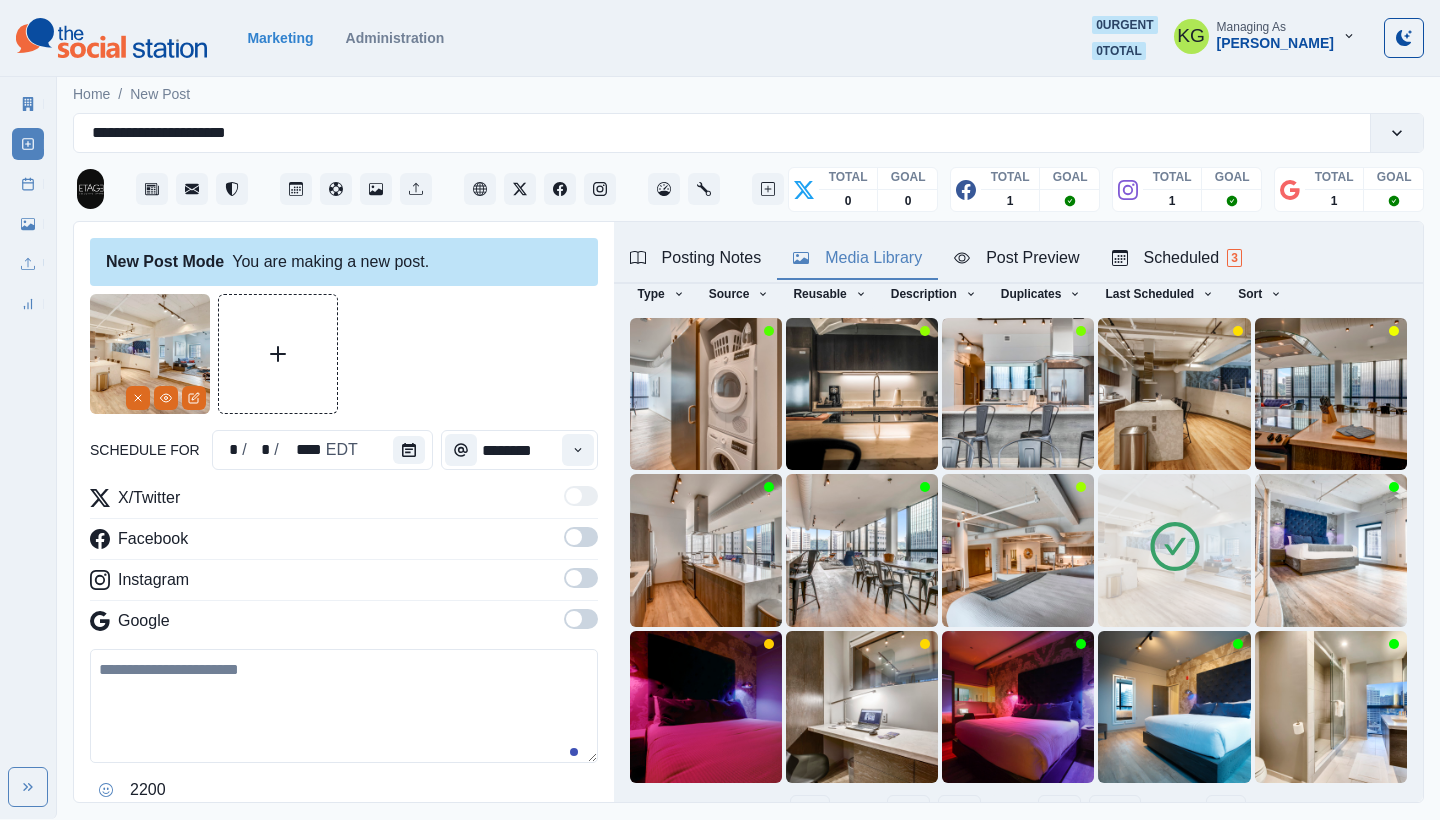 type on "********" 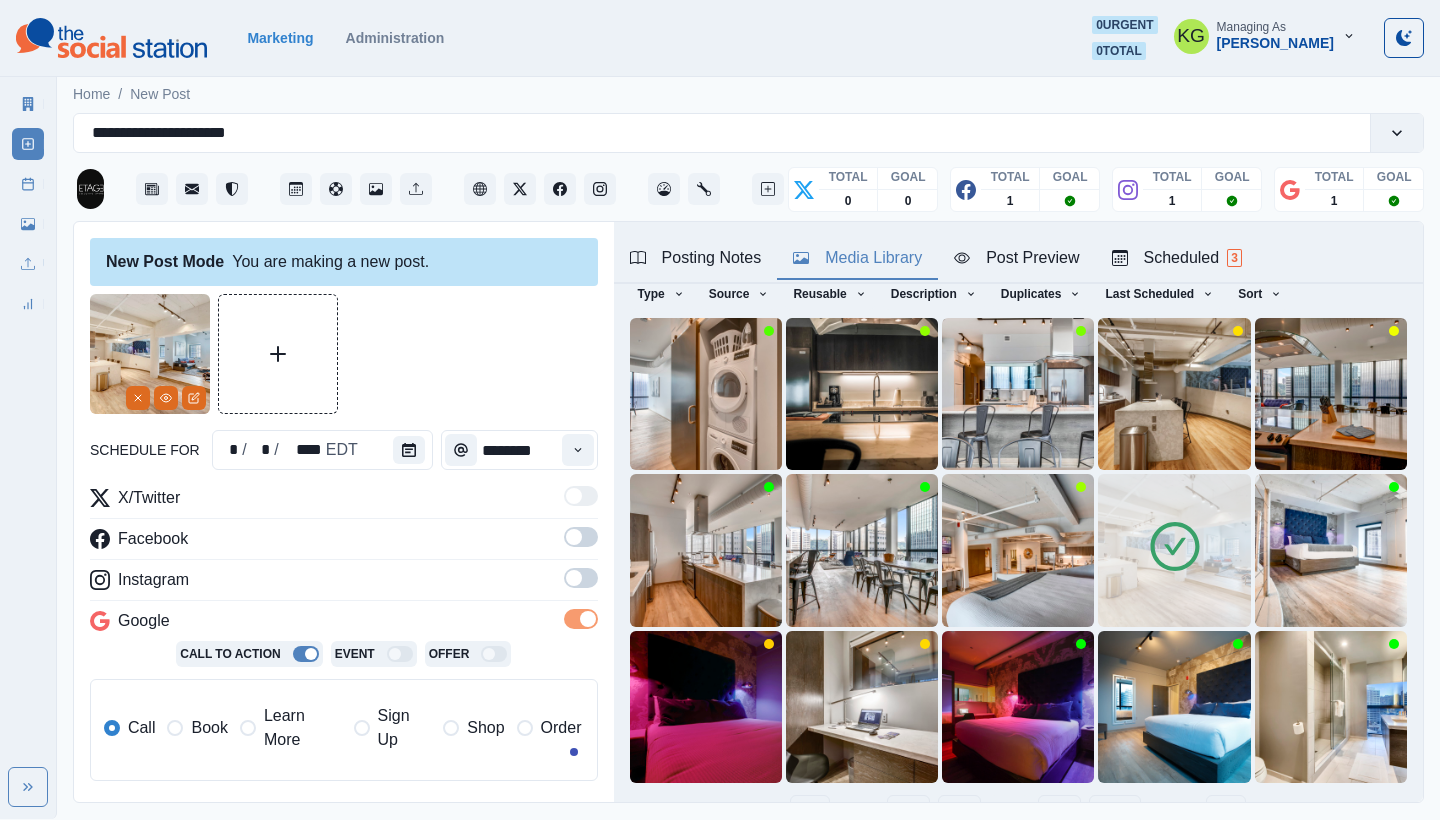 click at bounding box center (581, 584) 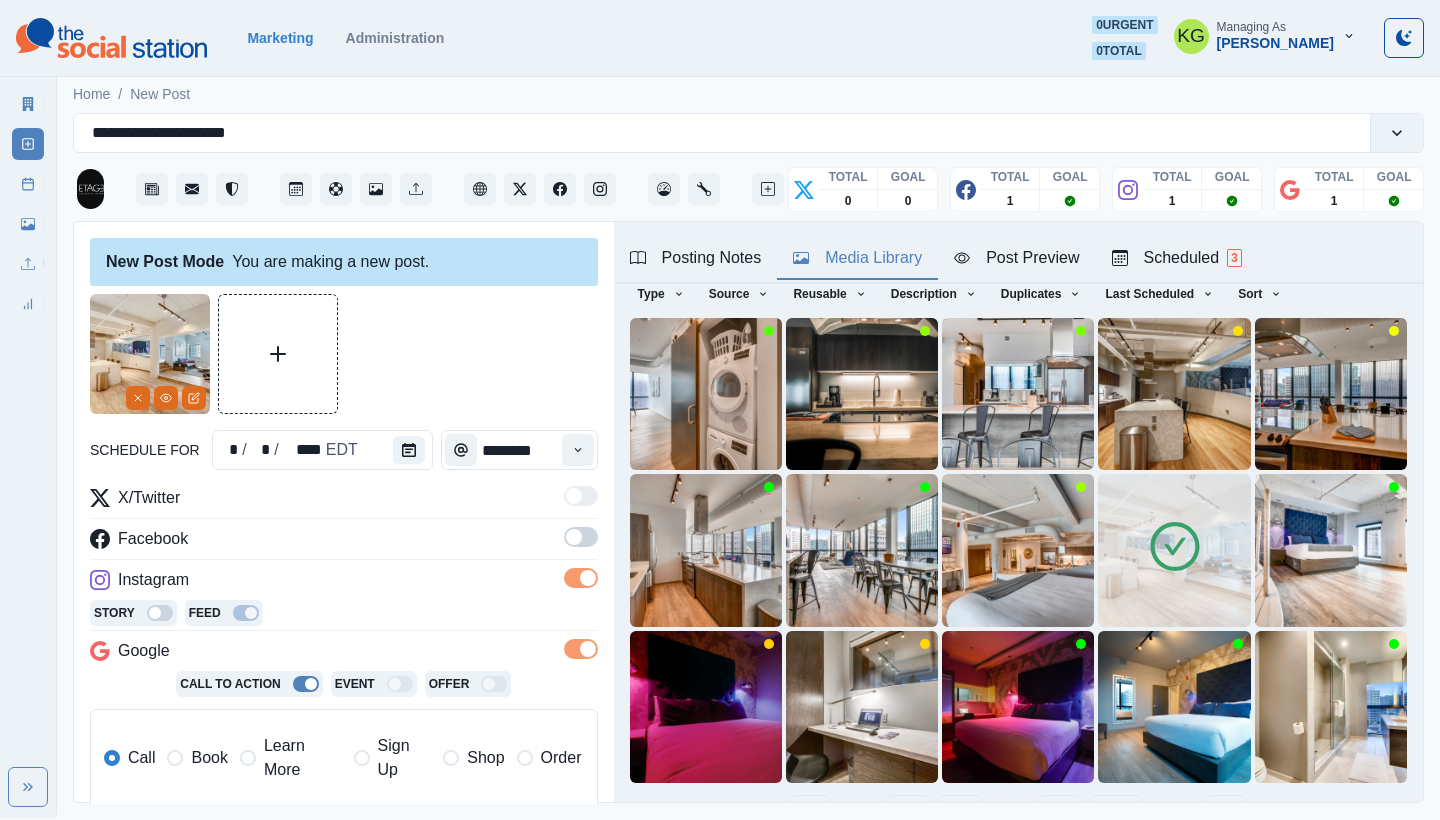 click at bounding box center [581, 537] 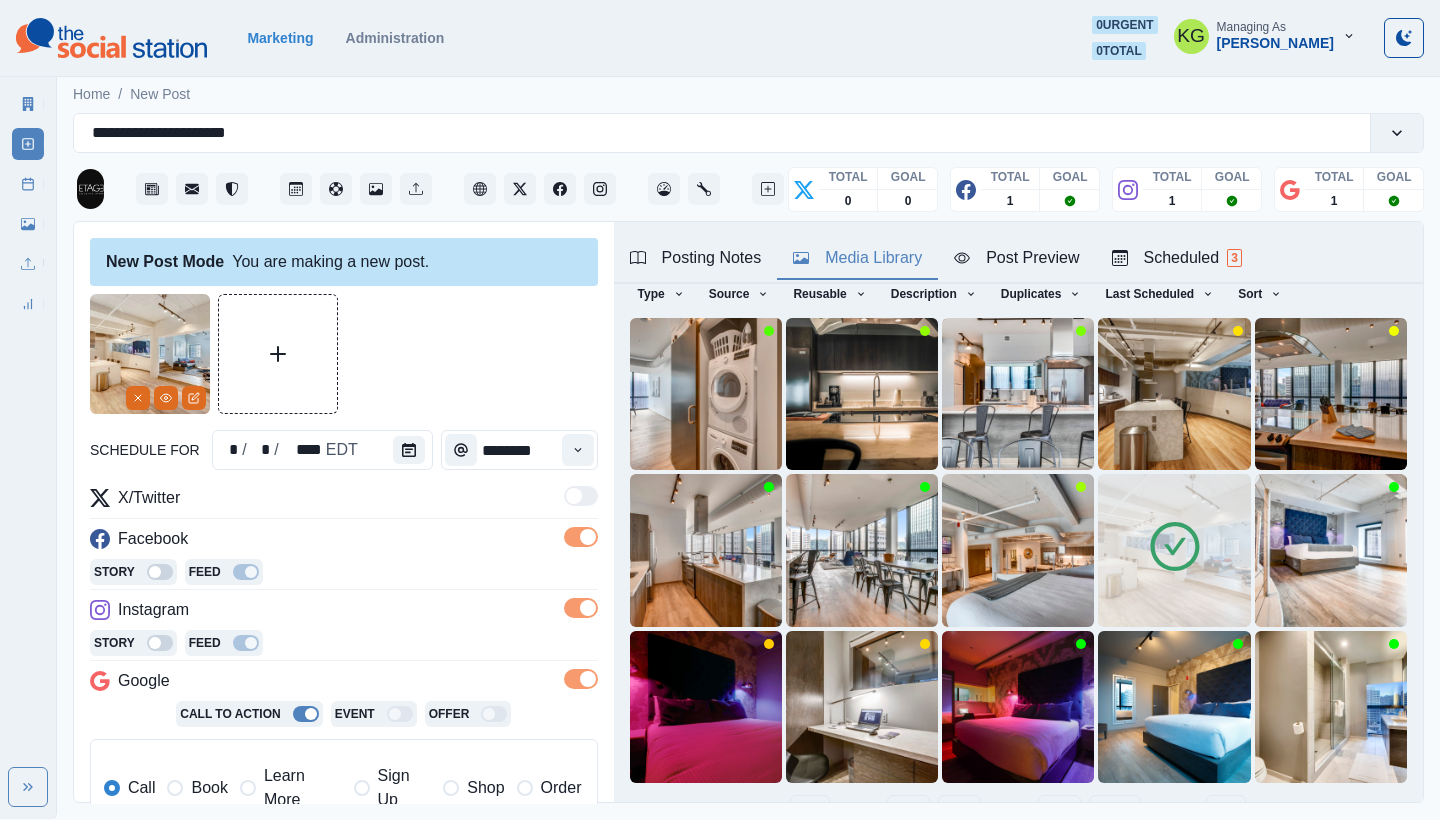 scroll, scrollTop: 376, scrollLeft: 0, axis: vertical 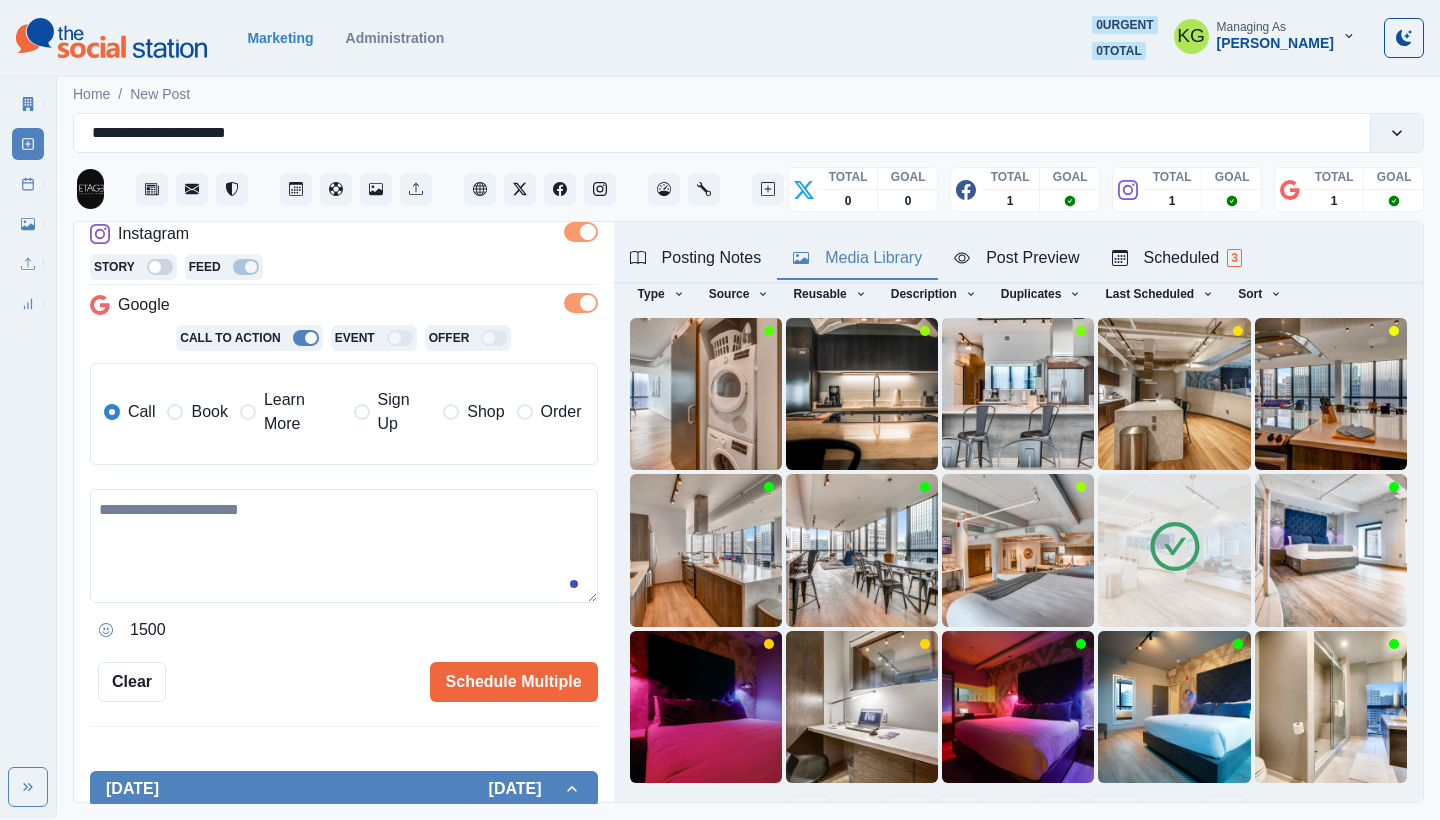 click at bounding box center (344, 546) 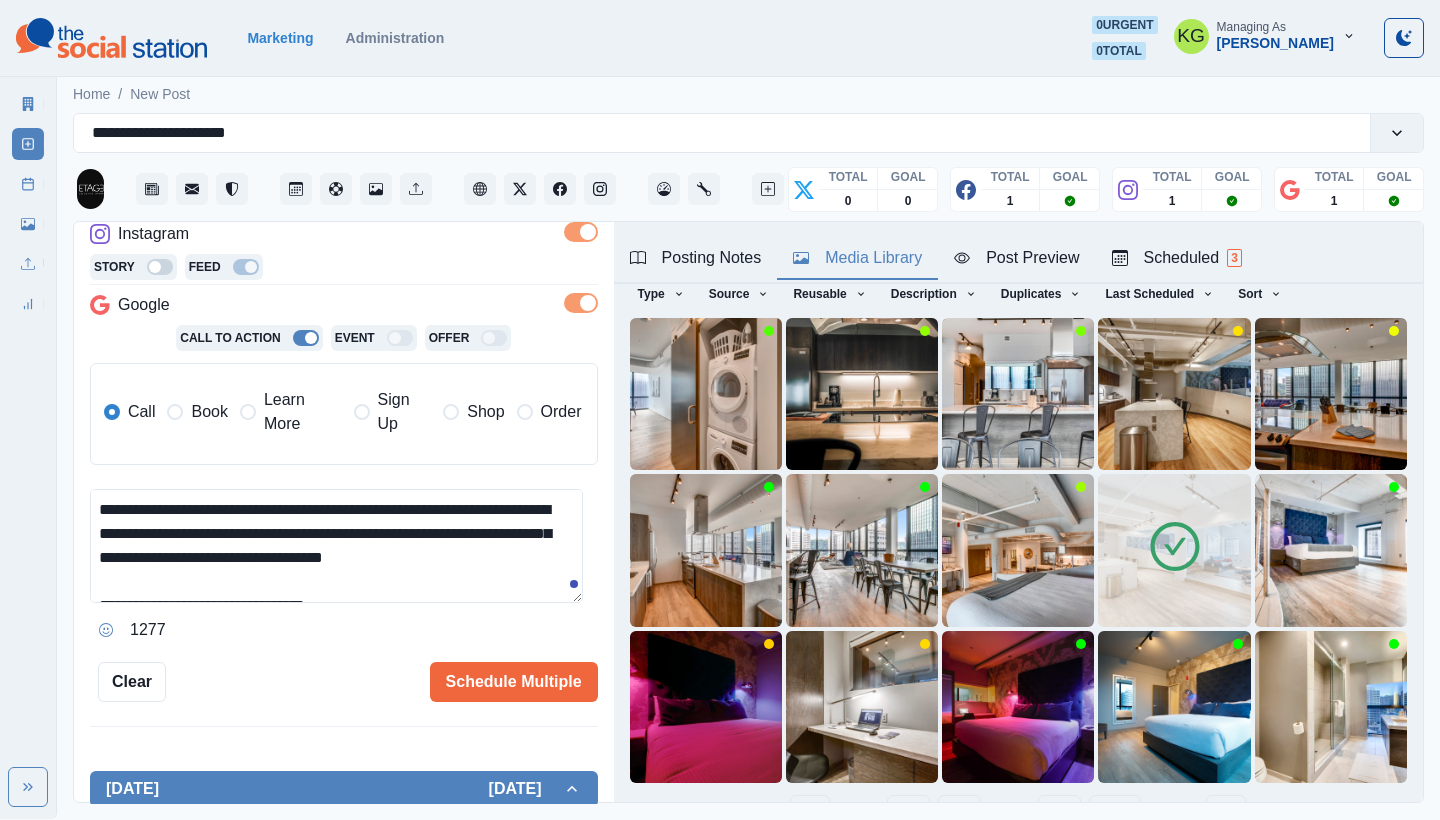 scroll, scrollTop: 48, scrollLeft: 0, axis: vertical 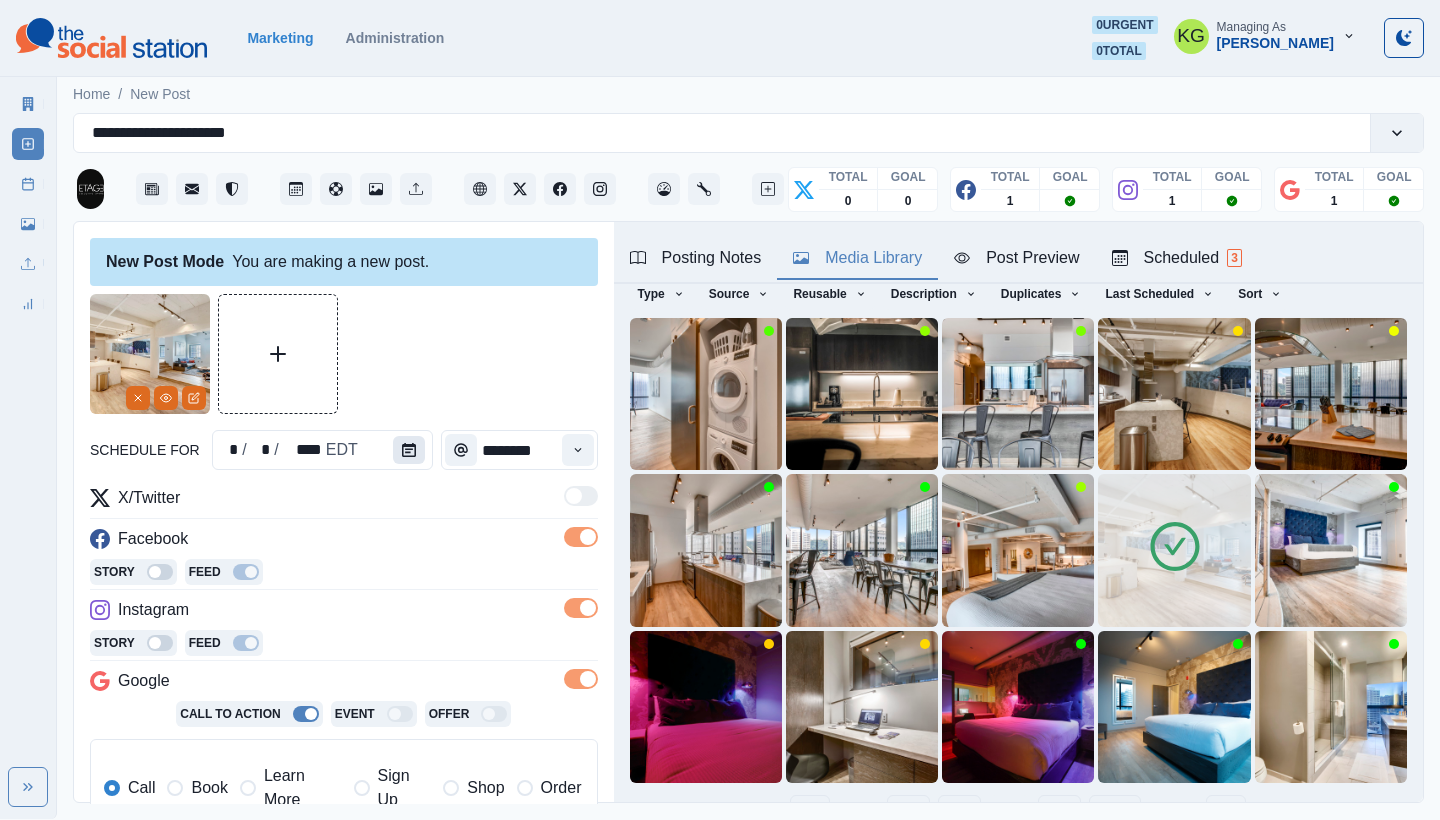click at bounding box center [409, 450] 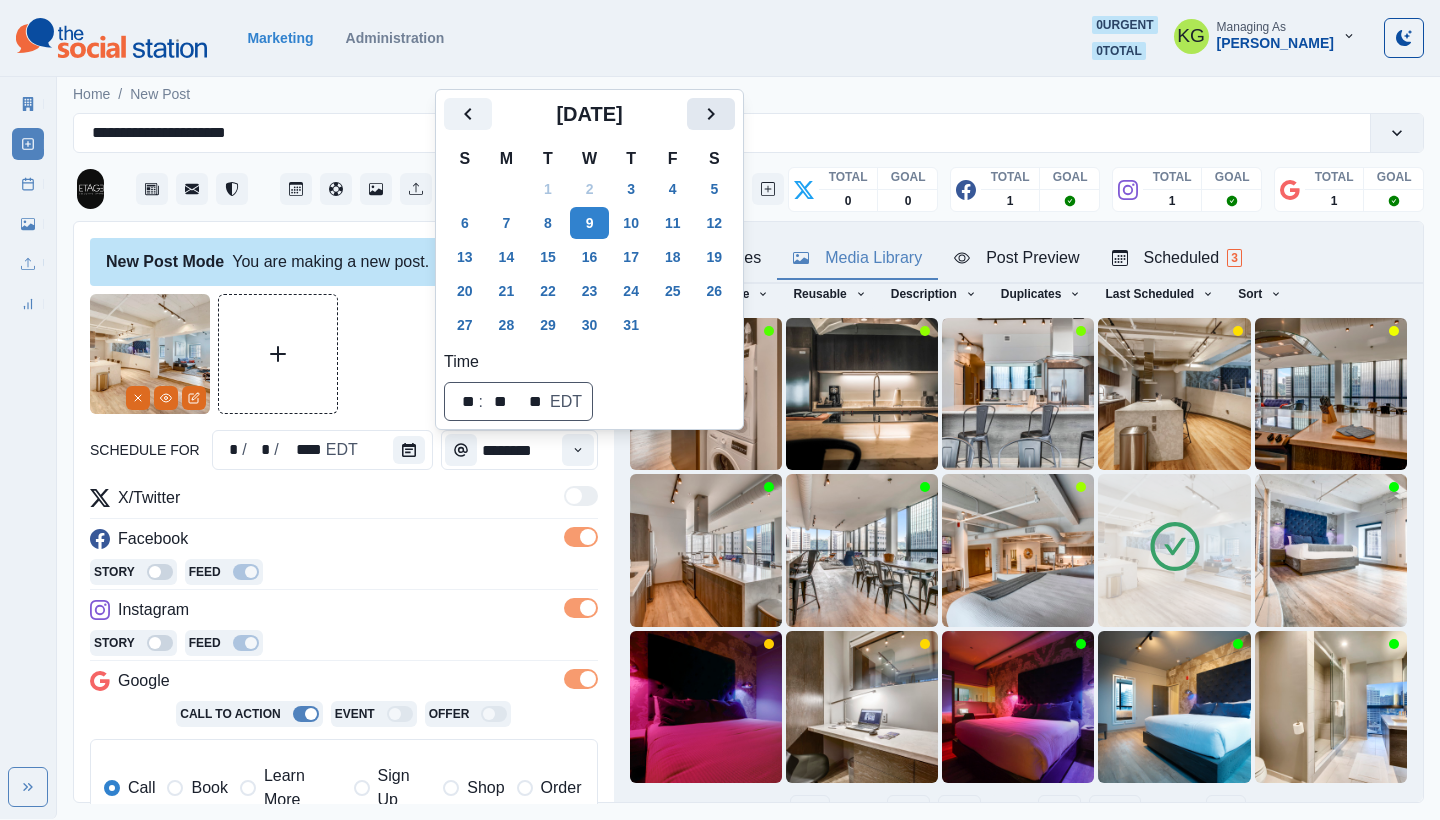 click 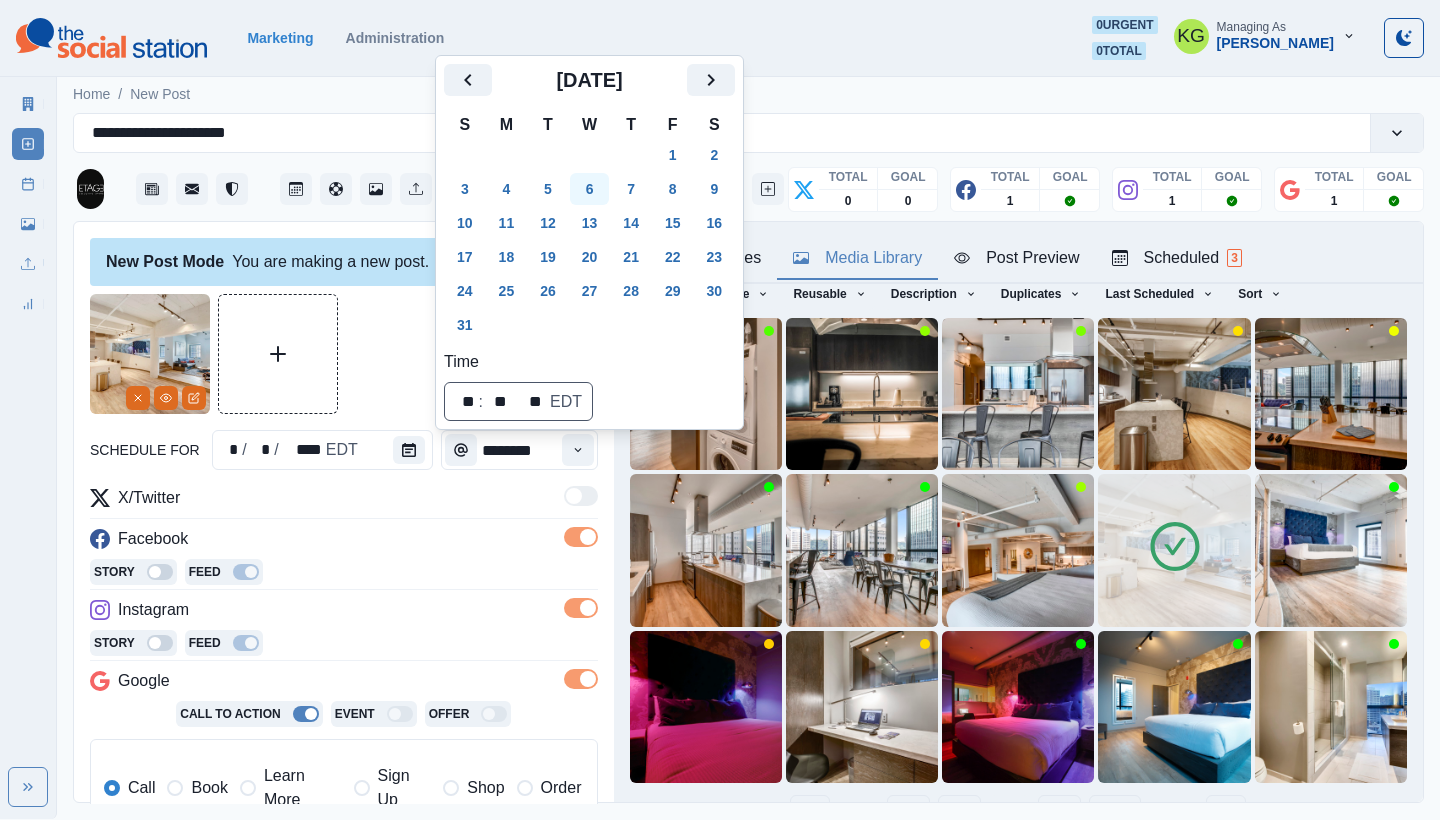 click on "6" at bounding box center [590, 189] 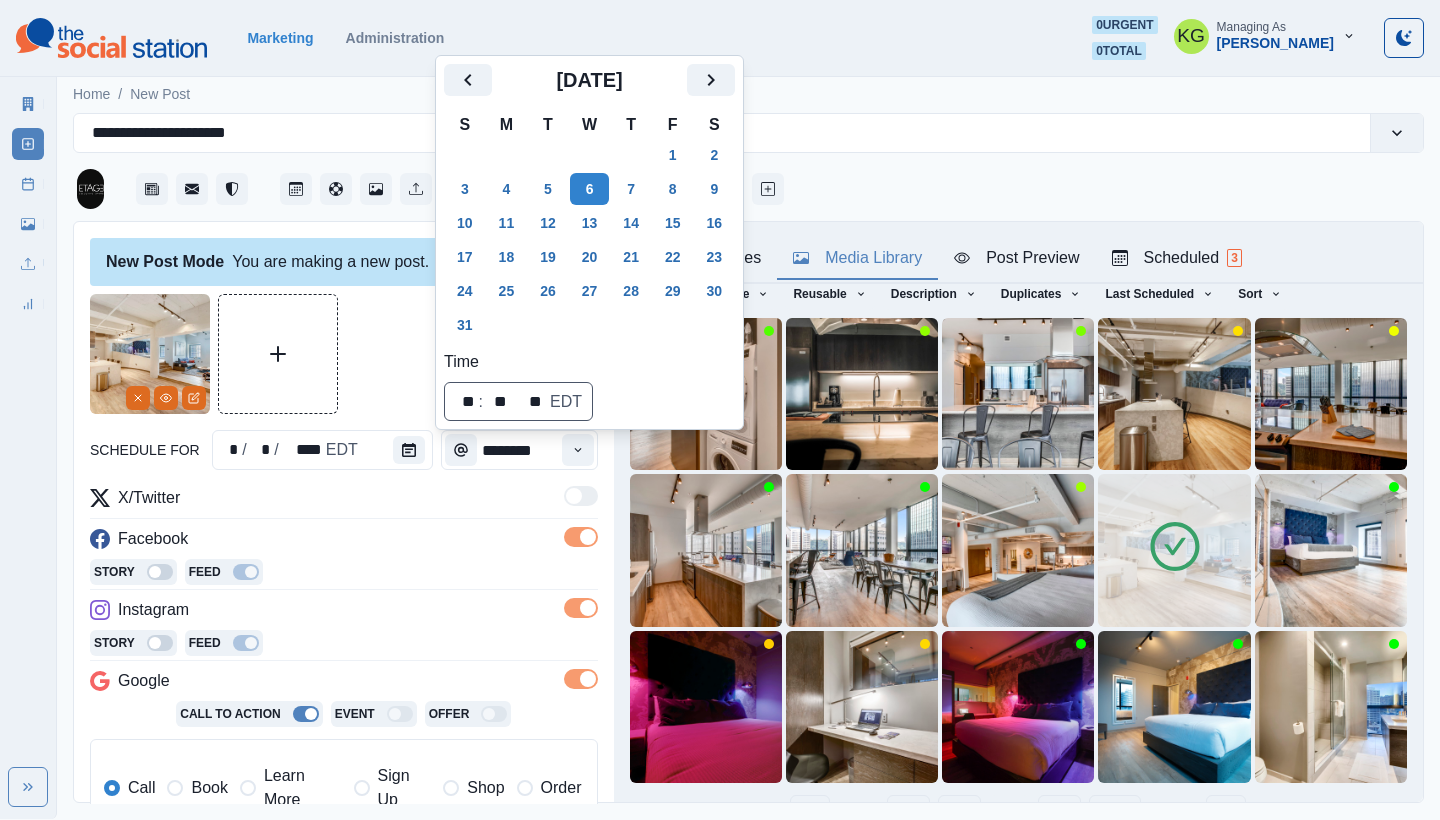 click at bounding box center [344, 354] 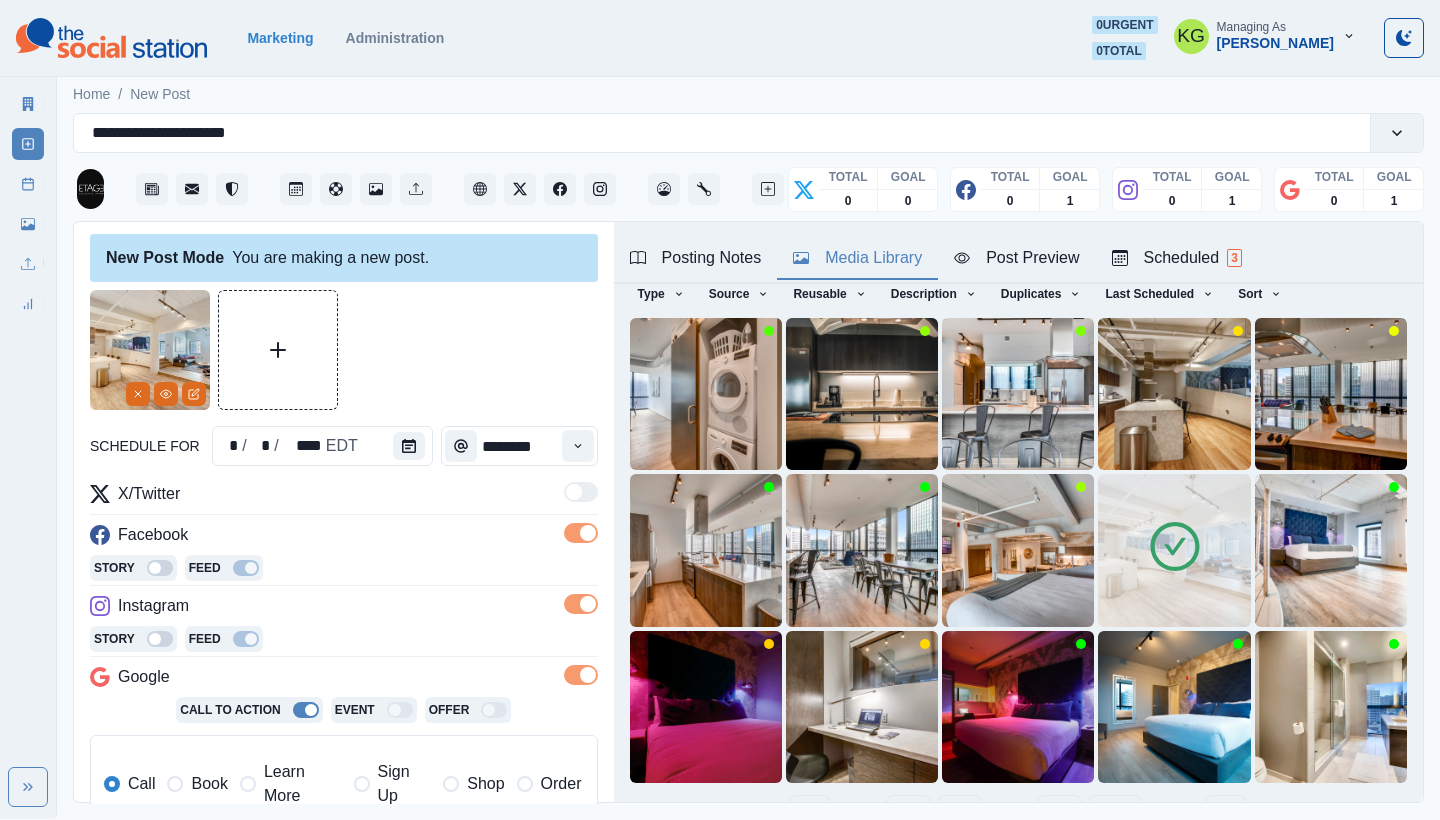 scroll, scrollTop: 402, scrollLeft: 0, axis: vertical 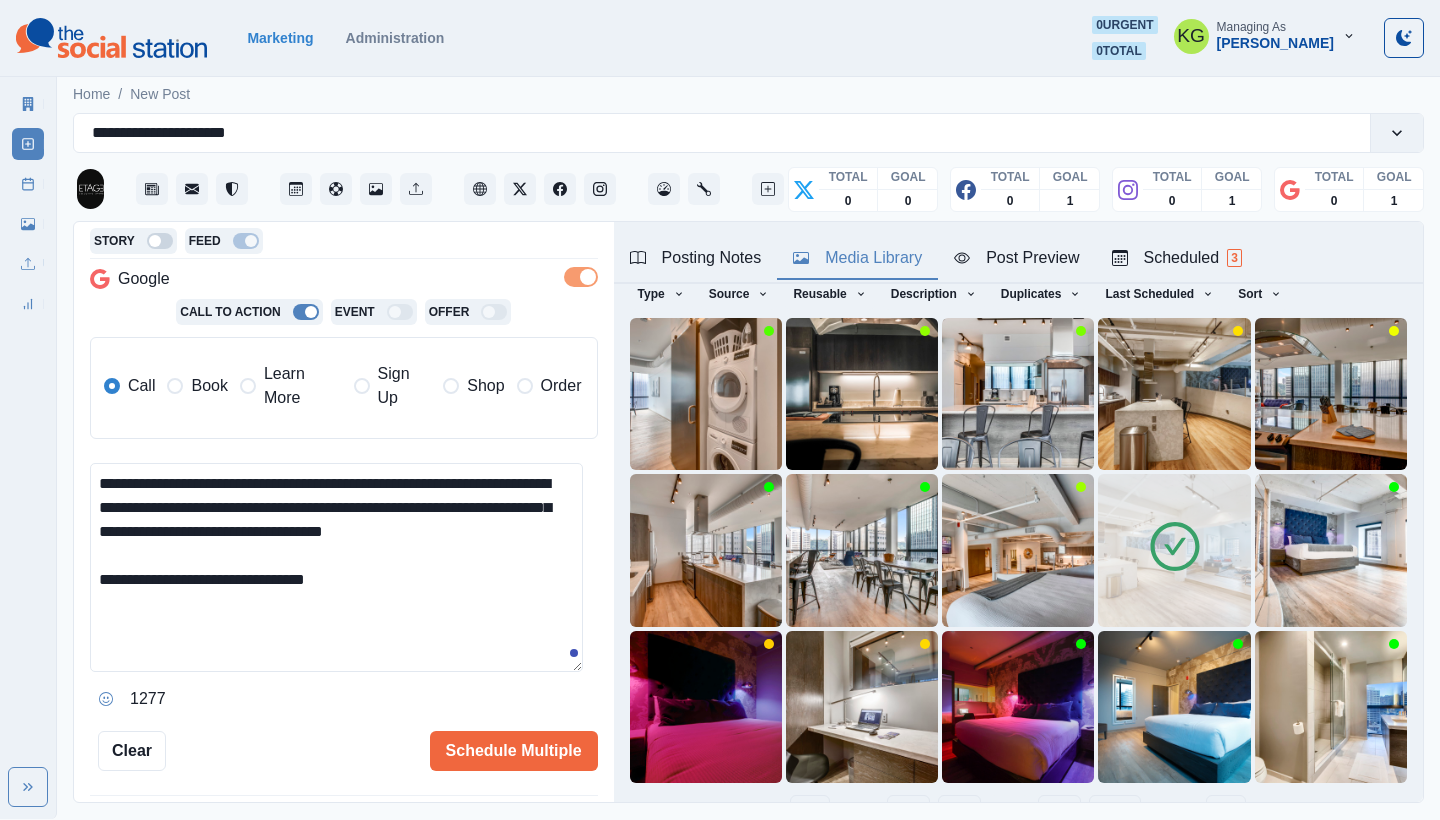 click on "**********" at bounding box center (336, 567) 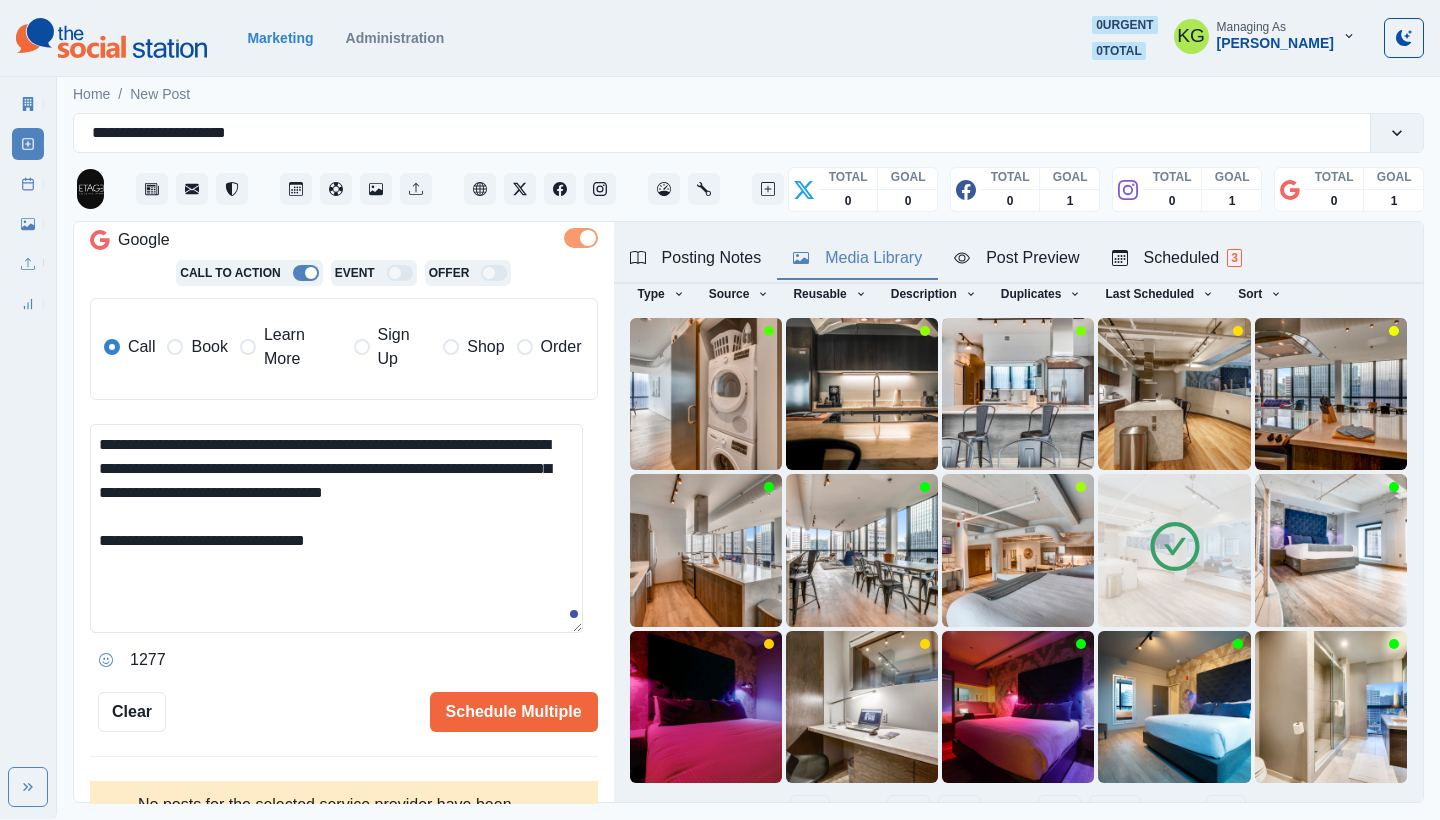 click on "**********" at bounding box center [336, 528] 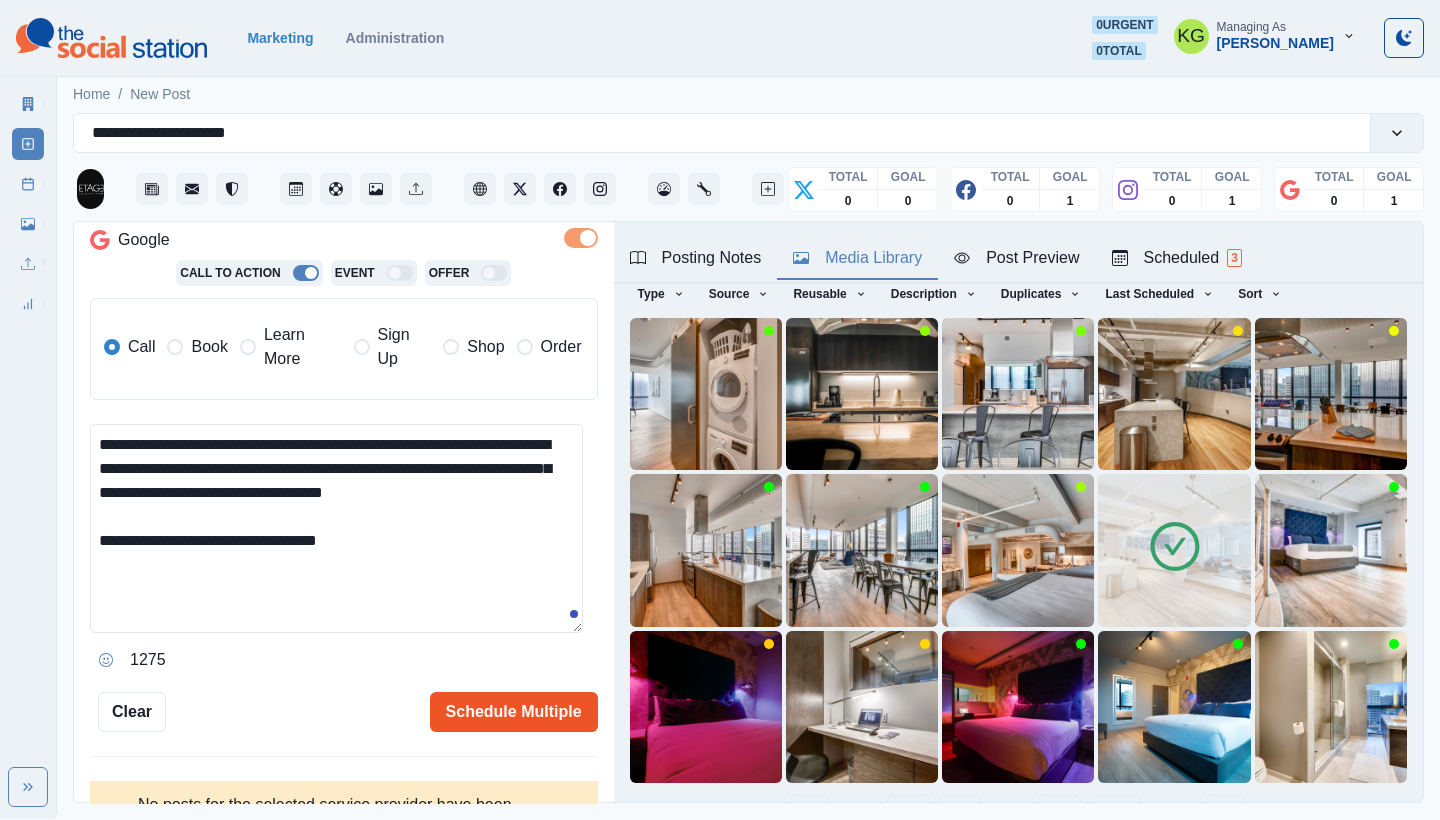 type on "**********" 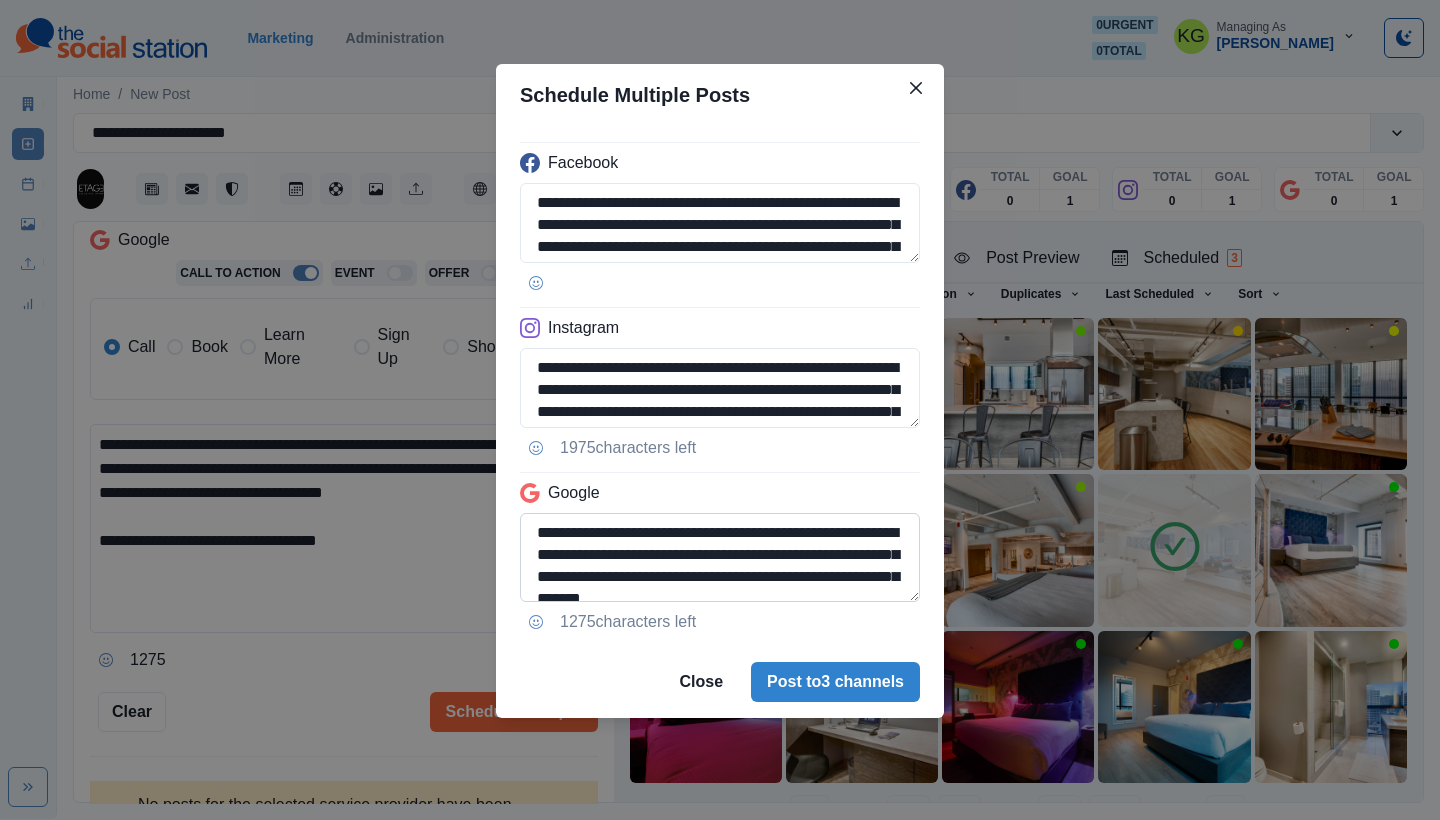 click on "**********" at bounding box center [720, 557] 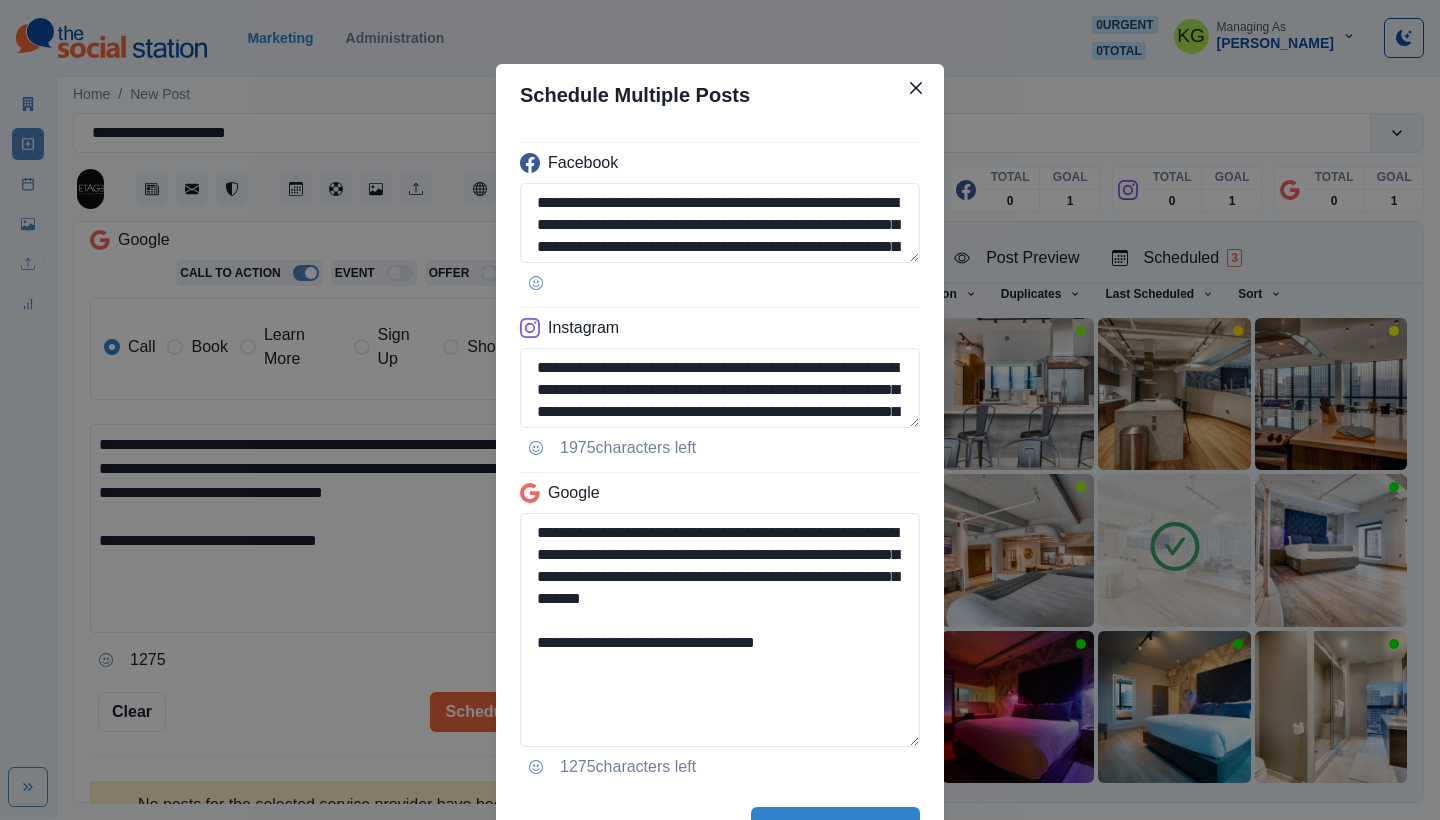 drag, startPoint x: 815, startPoint y: 666, endPoint x: 499, endPoint y: 650, distance: 316.40482 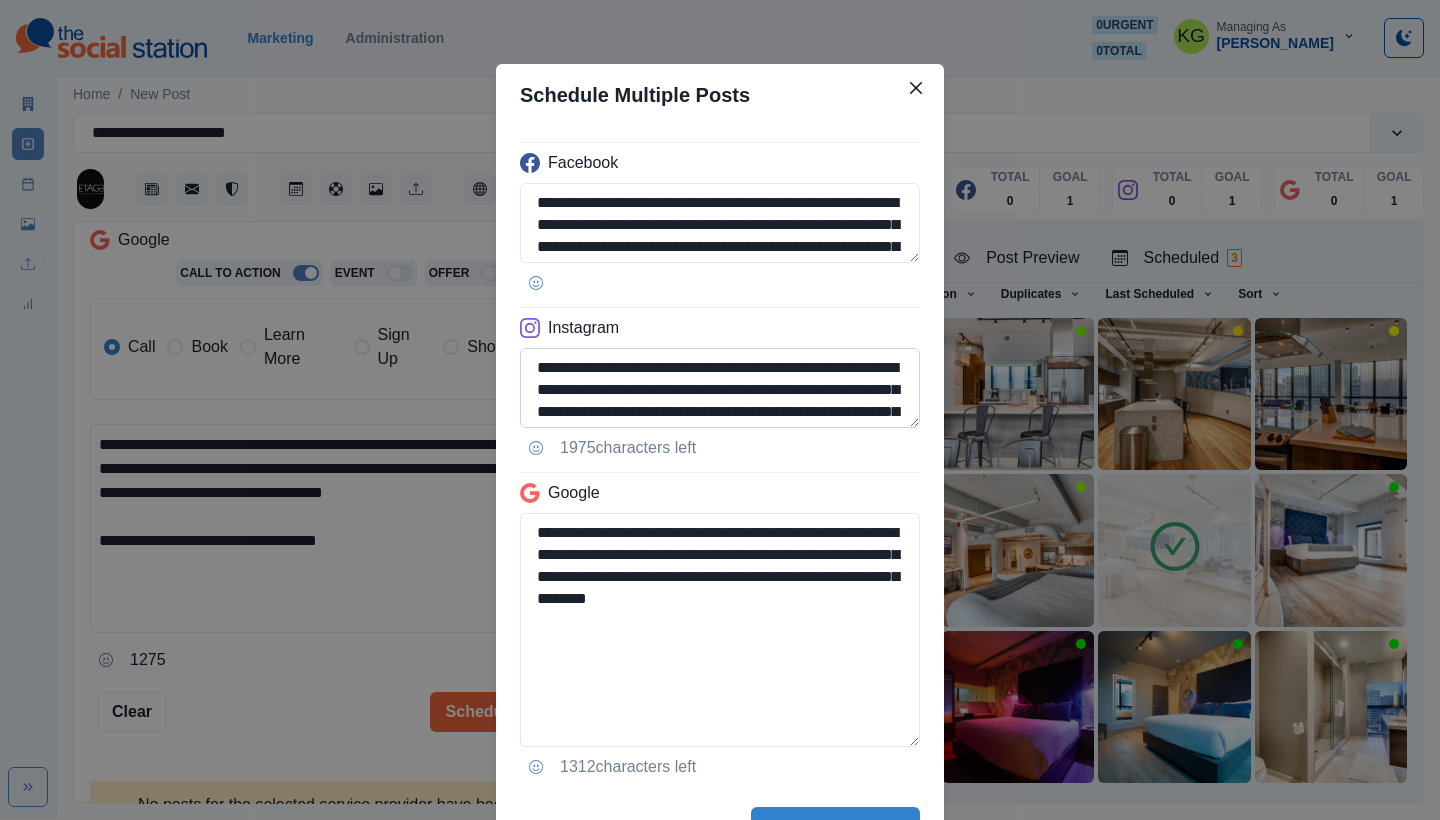 click on "**********" at bounding box center (720, 388) 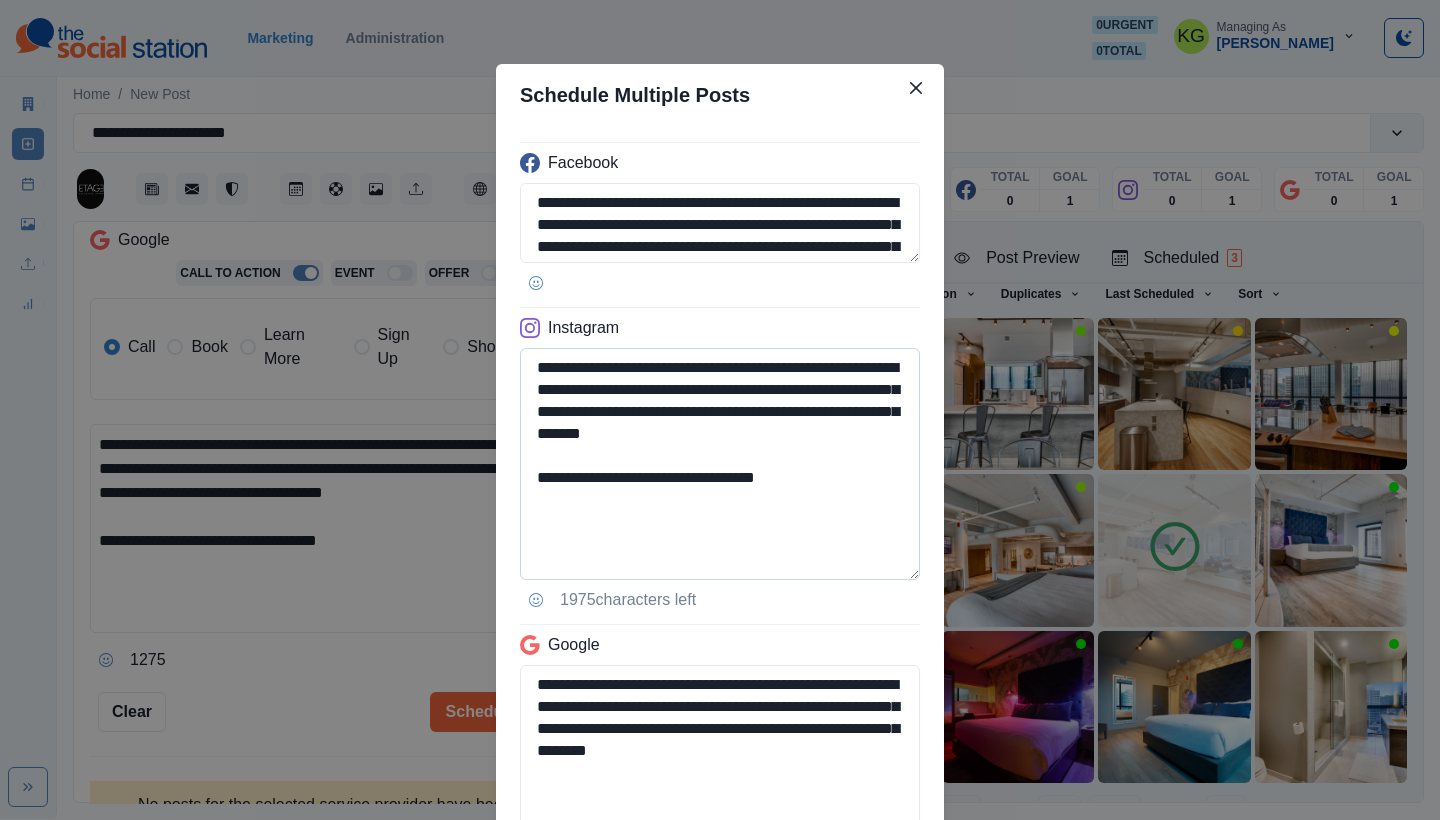 type on "**********" 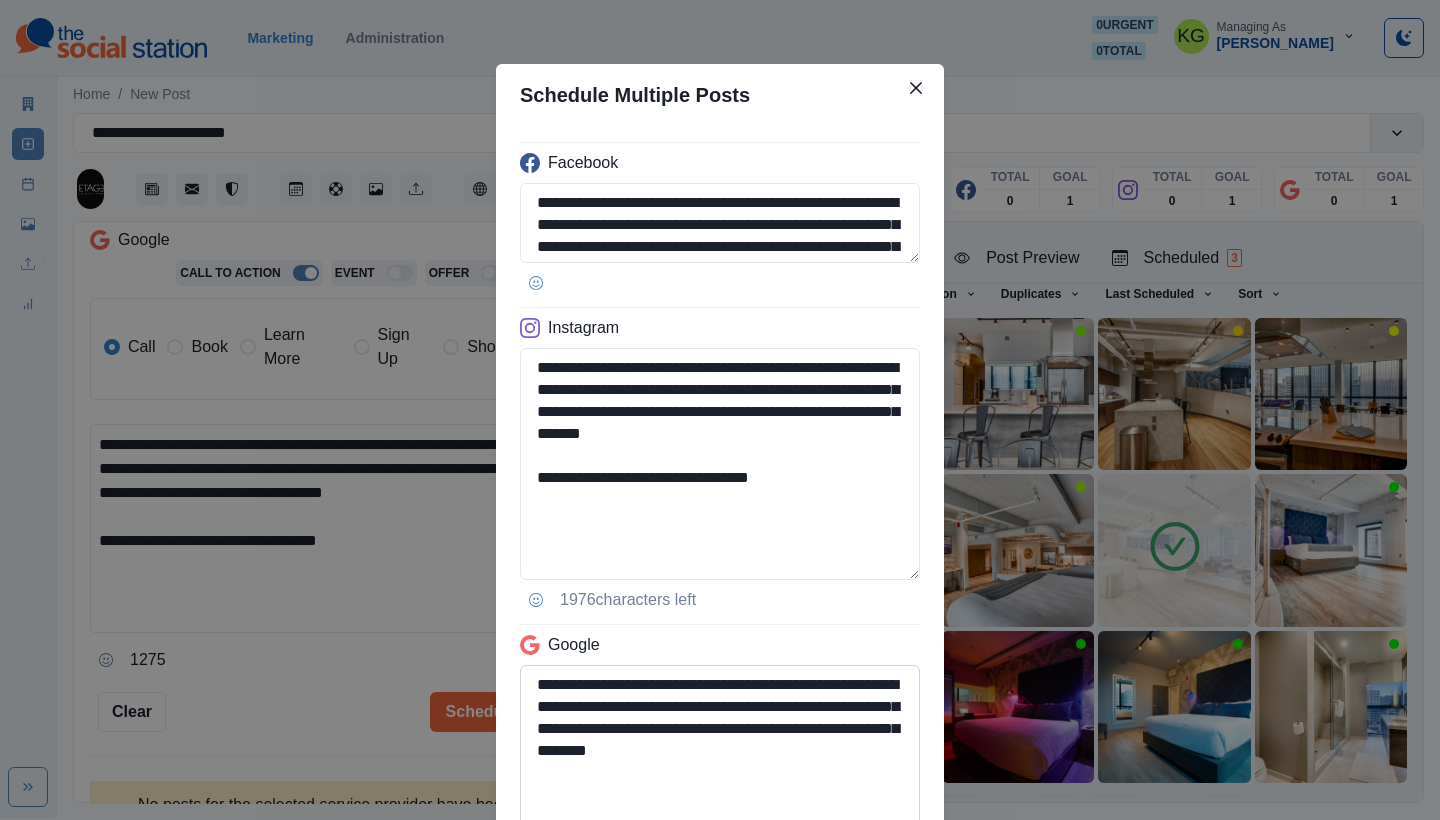 scroll, scrollTop: 259, scrollLeft: 0, axis: vertical 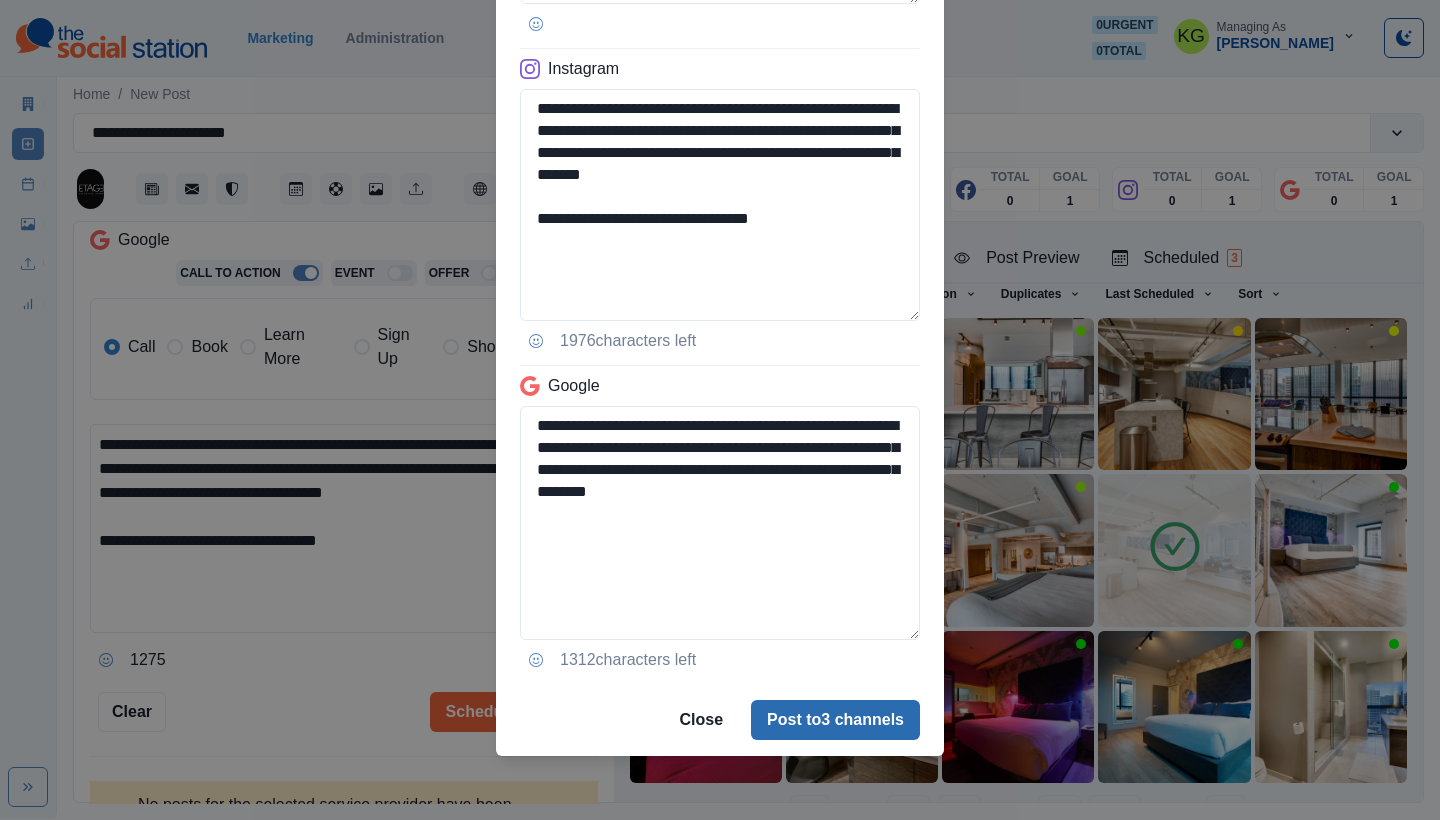 type on "**********" 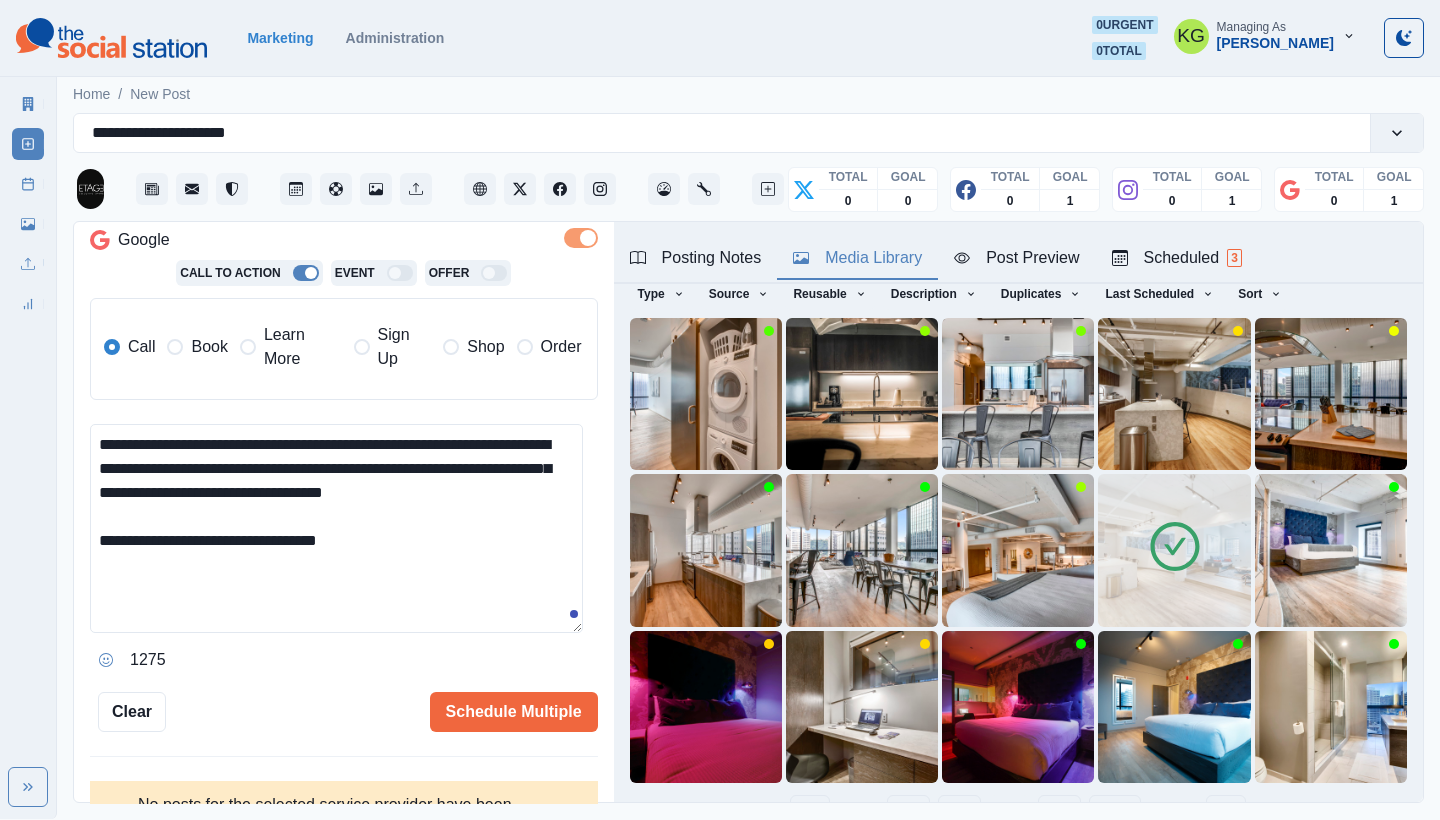 type 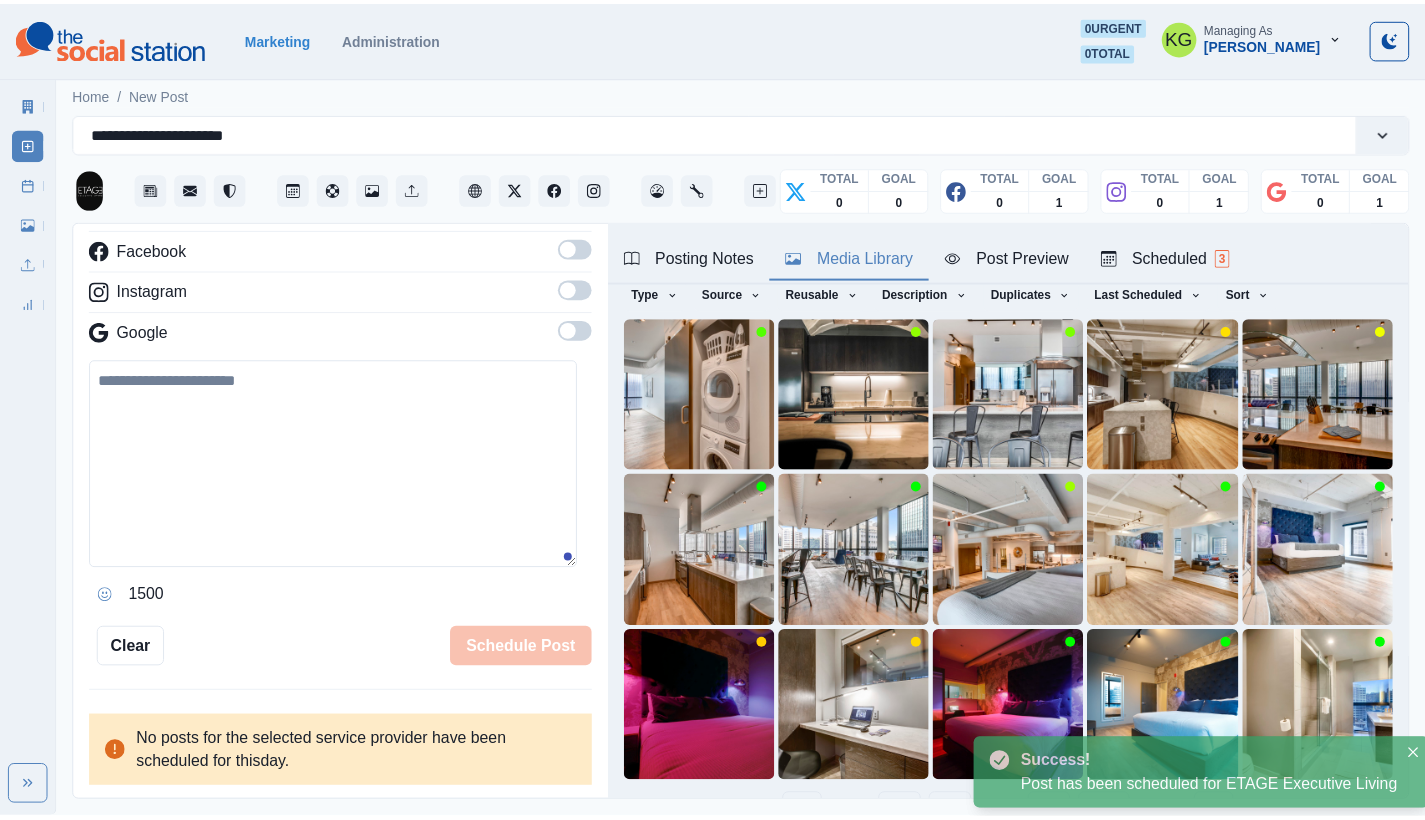 scroll, scrollTop: 217, scrollLeft: 0, axis: vertical 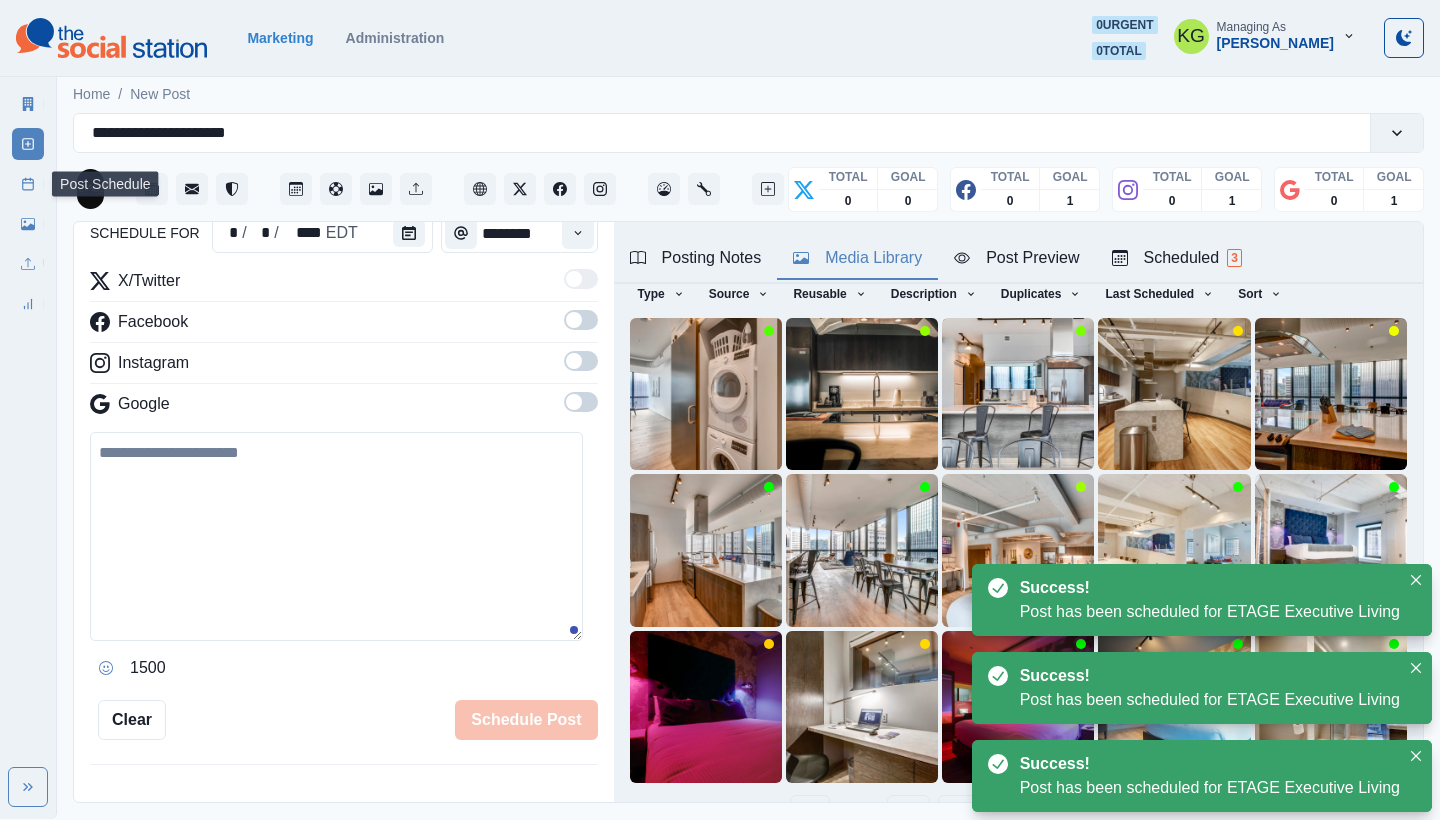 click on "Post Schedule" at bounding box center (28, 184) 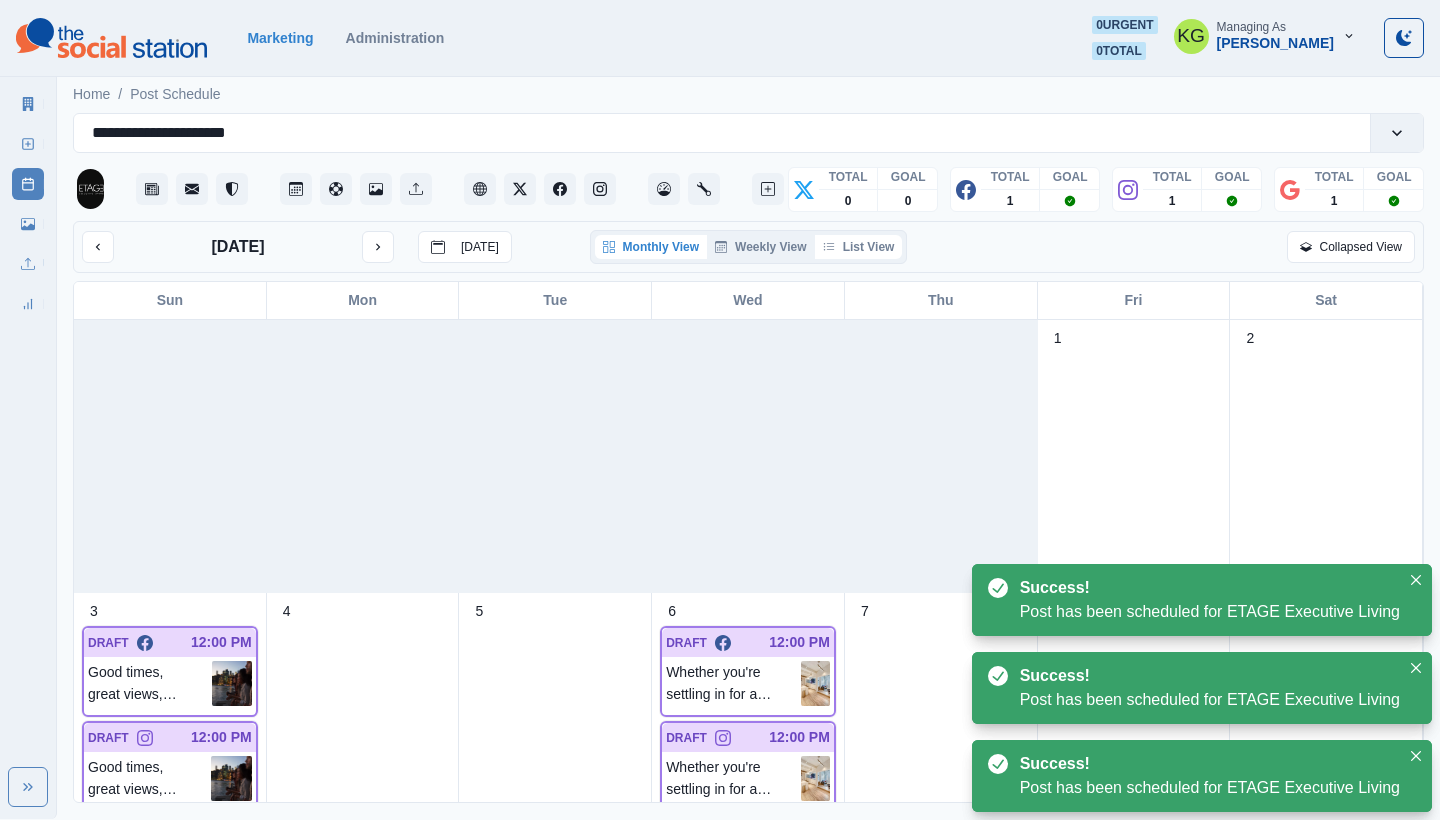 click on "List View" at bounding box center [859, 247] 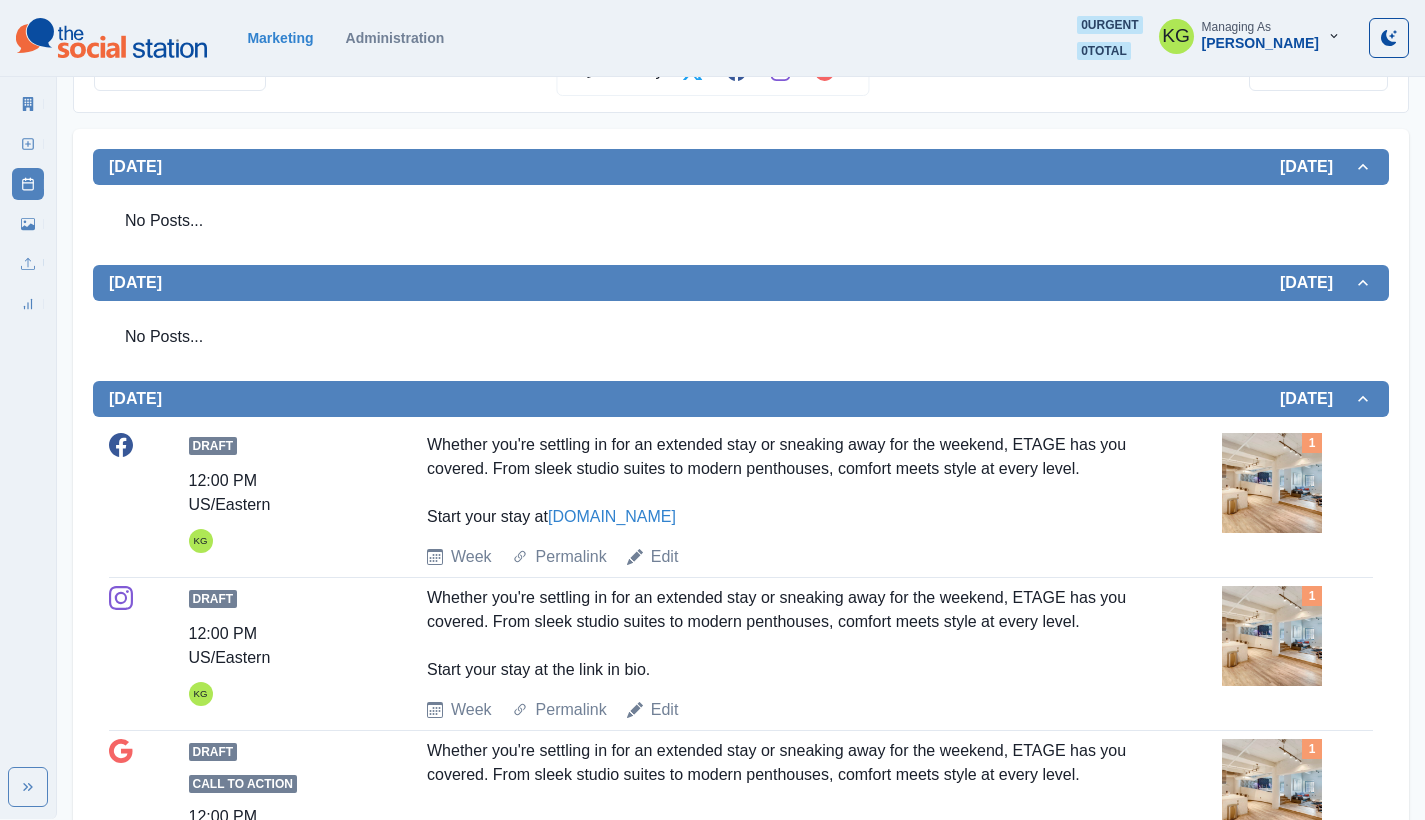 scroll, scrollTop: 0, scrollLeft: 0, axis: both 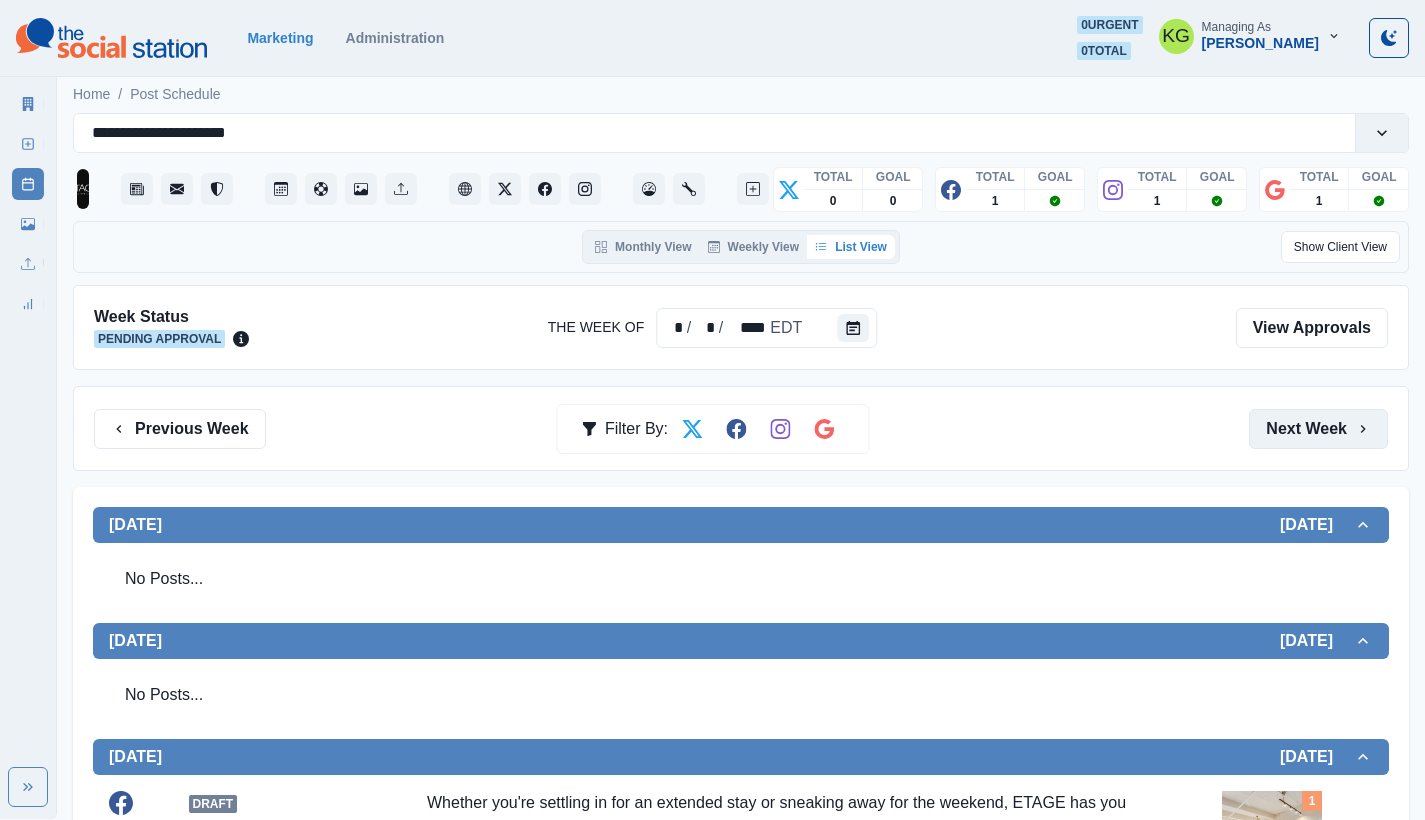 click on "Next Week" at bounding box center (1318, 429) 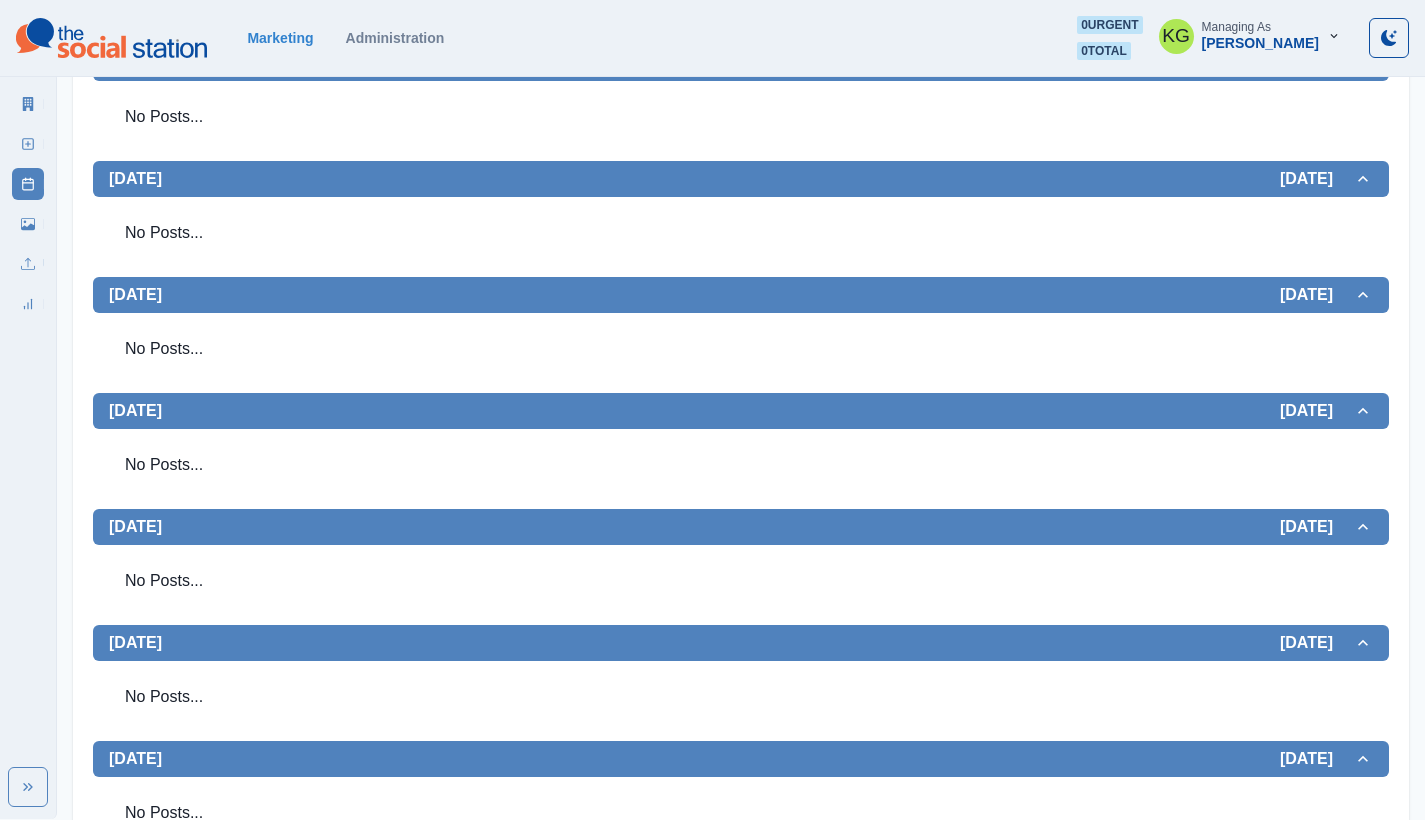 scroll, scrollTop: 0, scrollLeft: 0, axis: both 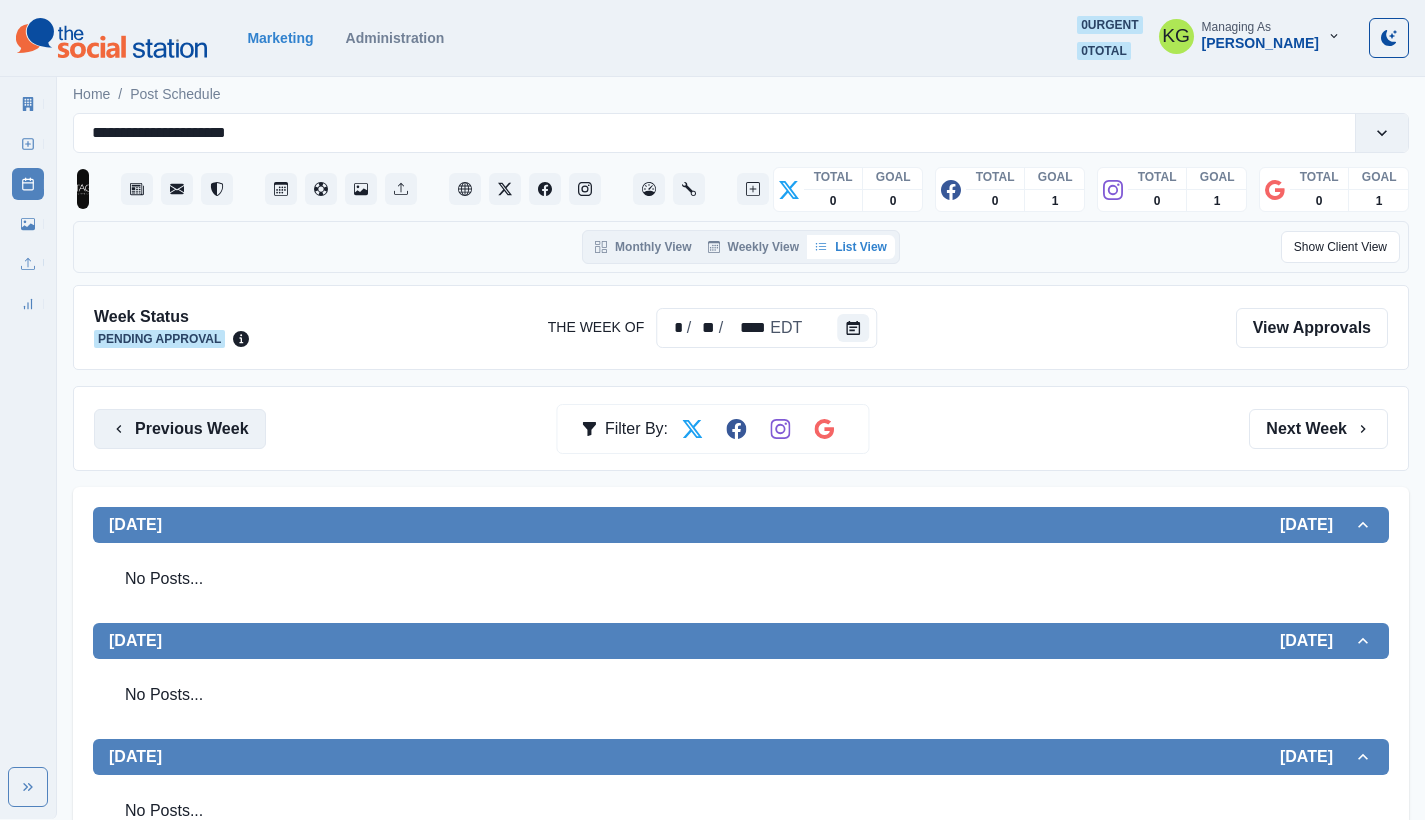 click on "Previous Week" at bounding box center (180, 429) 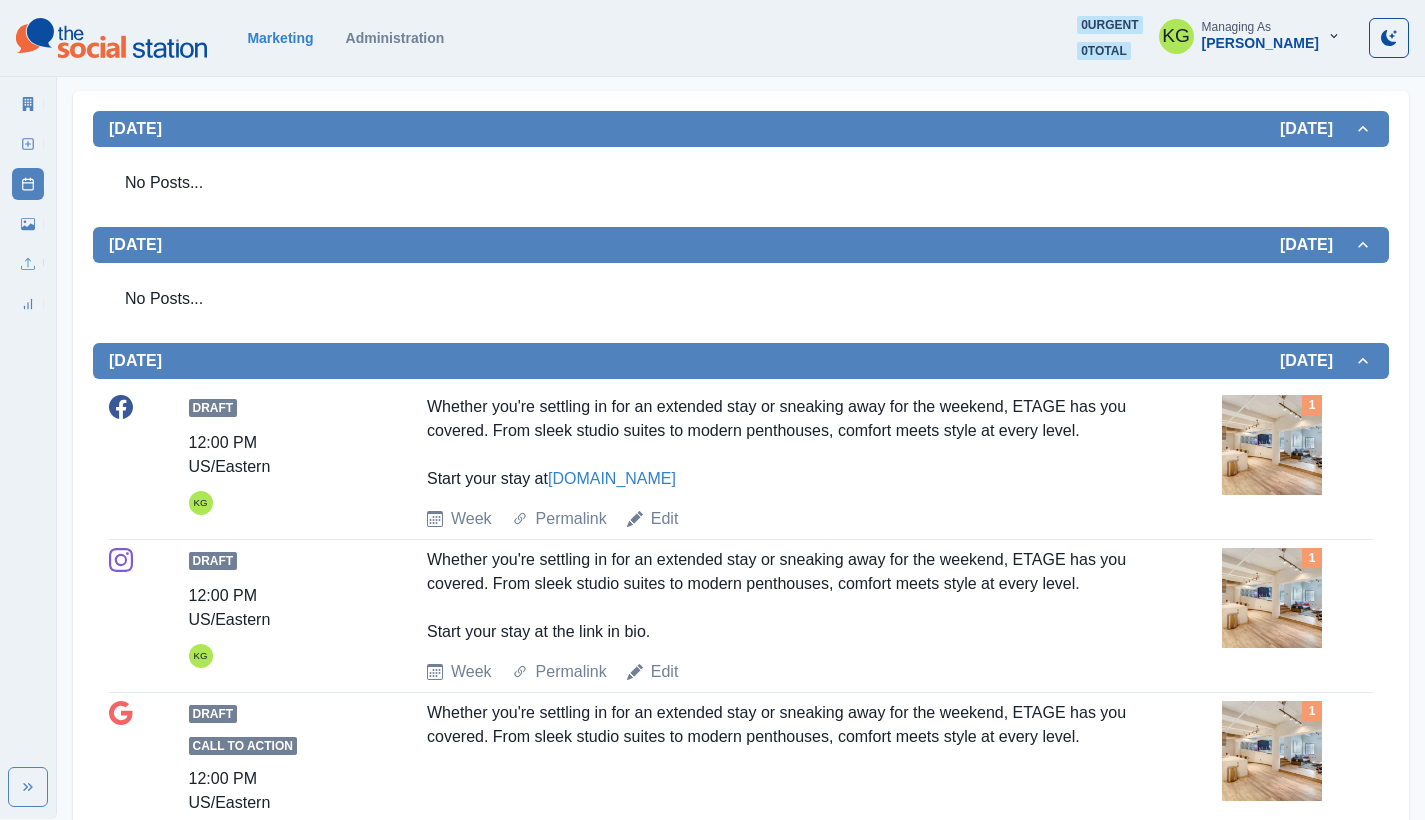 scroll, scrollTop: 0, scrollLeft: 0, axis: both 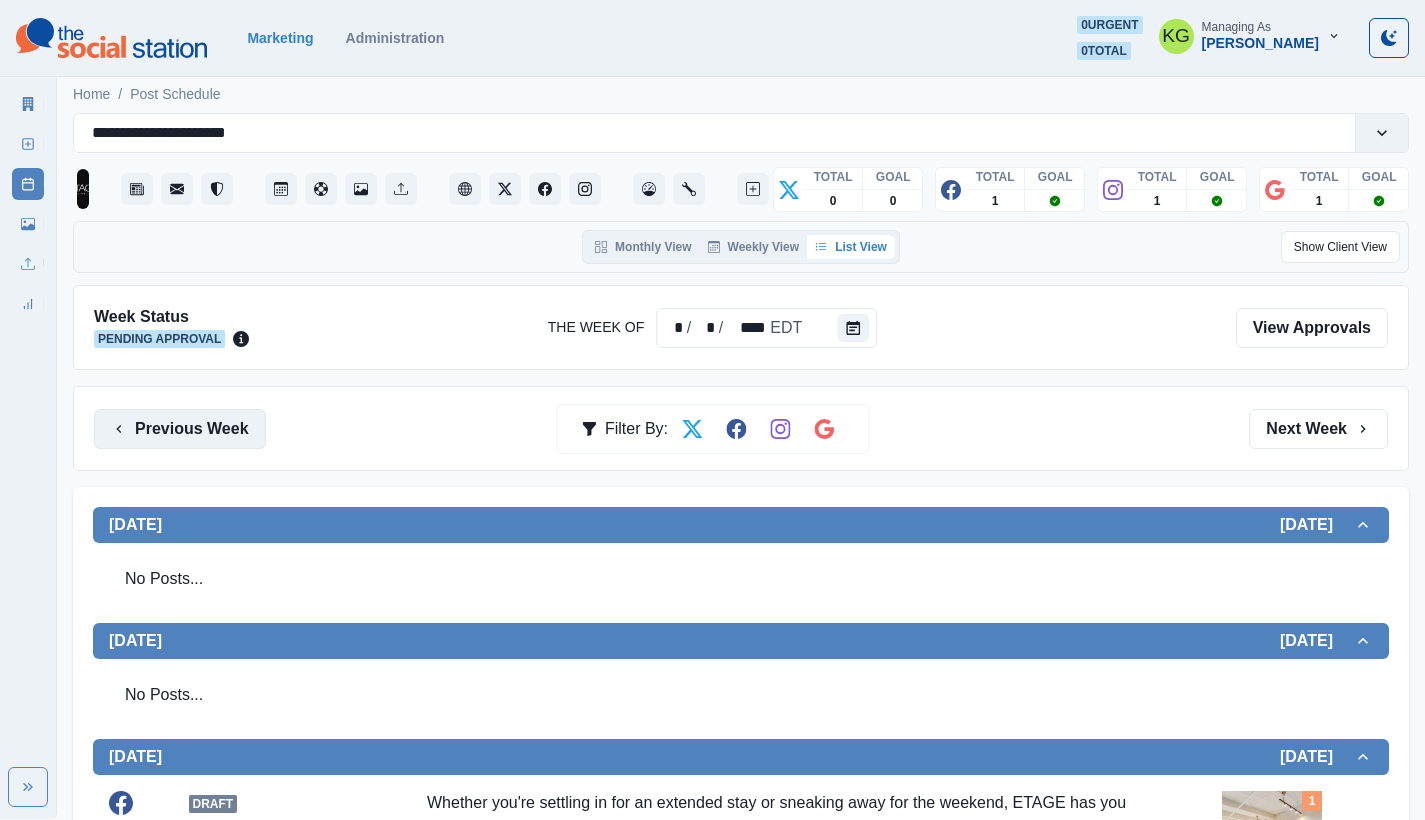 click on "Previous Week" at bounding box center [180, 429] 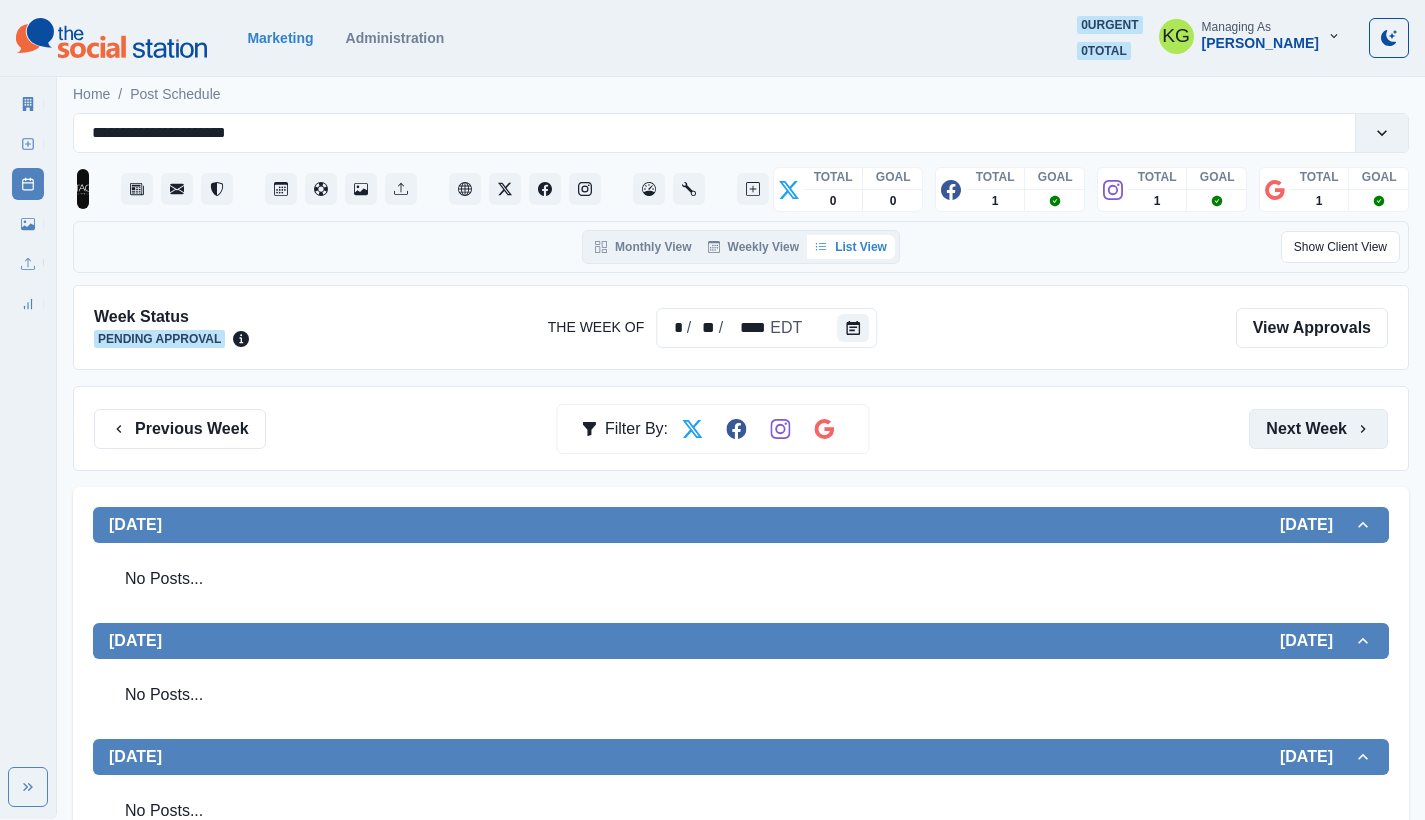 click on "Next Week" at bounding box center (1318, 429) 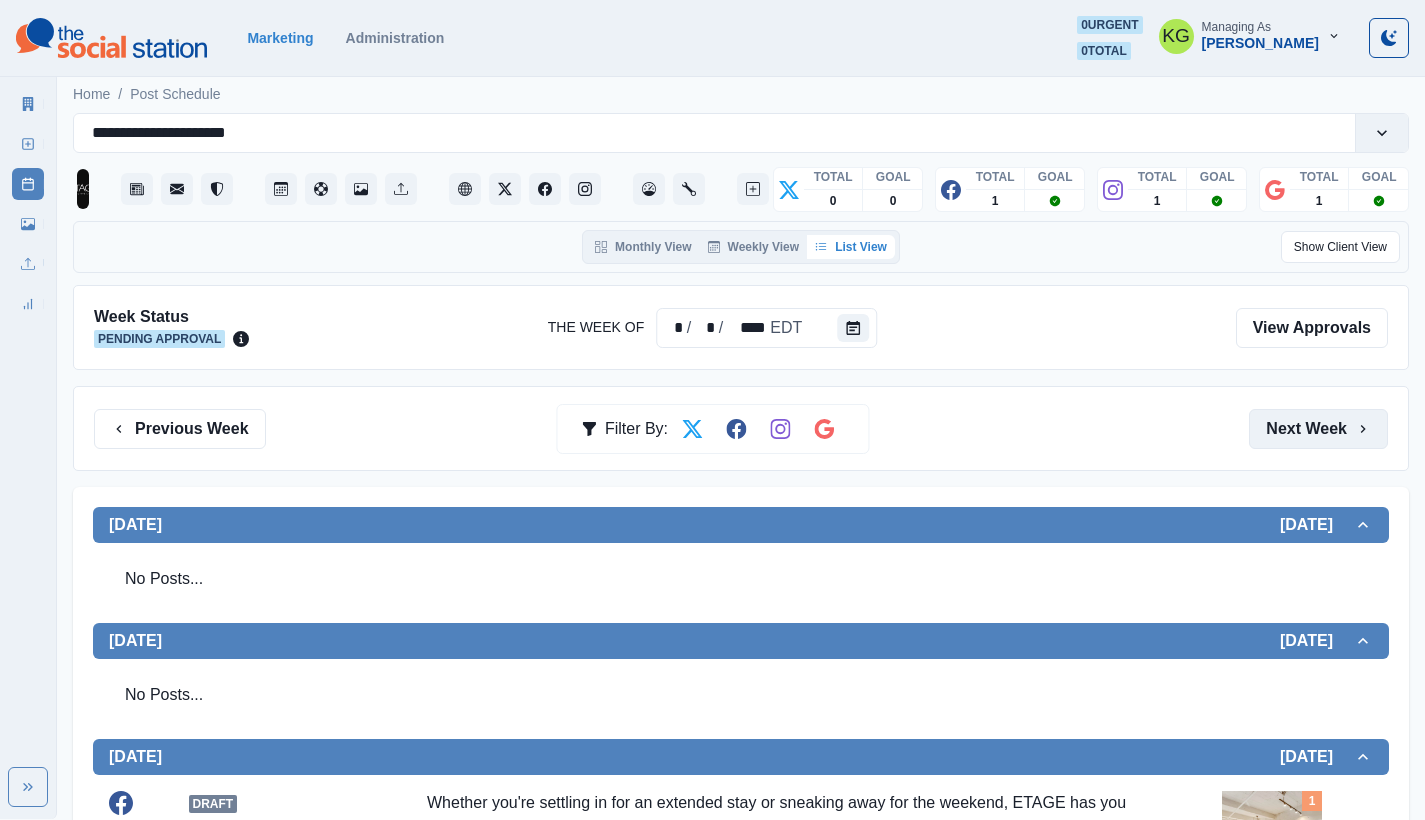 click on "Next Week" at bounding box center (1318, 429) 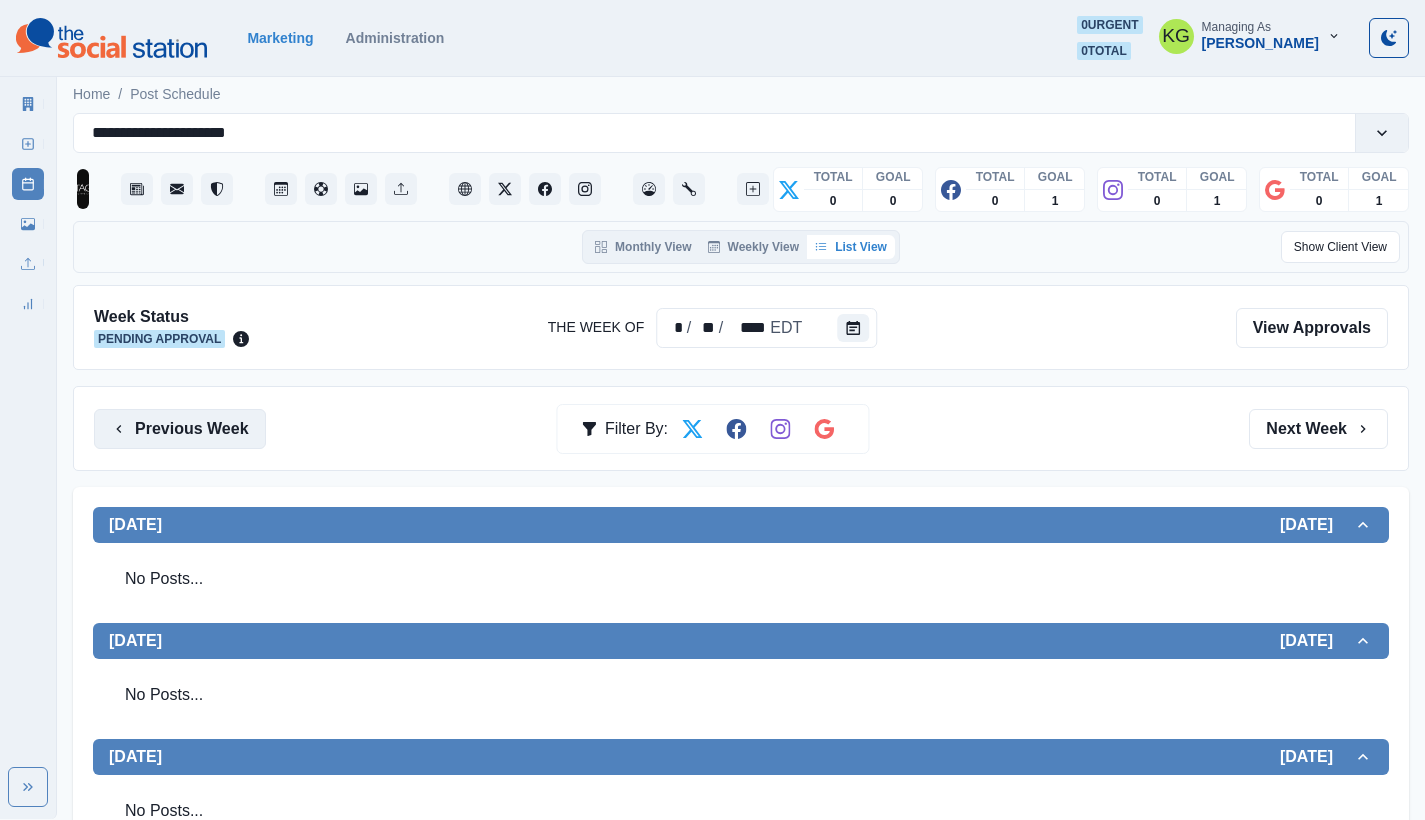 click on "Previous Week" at bounding box center (180, 429) 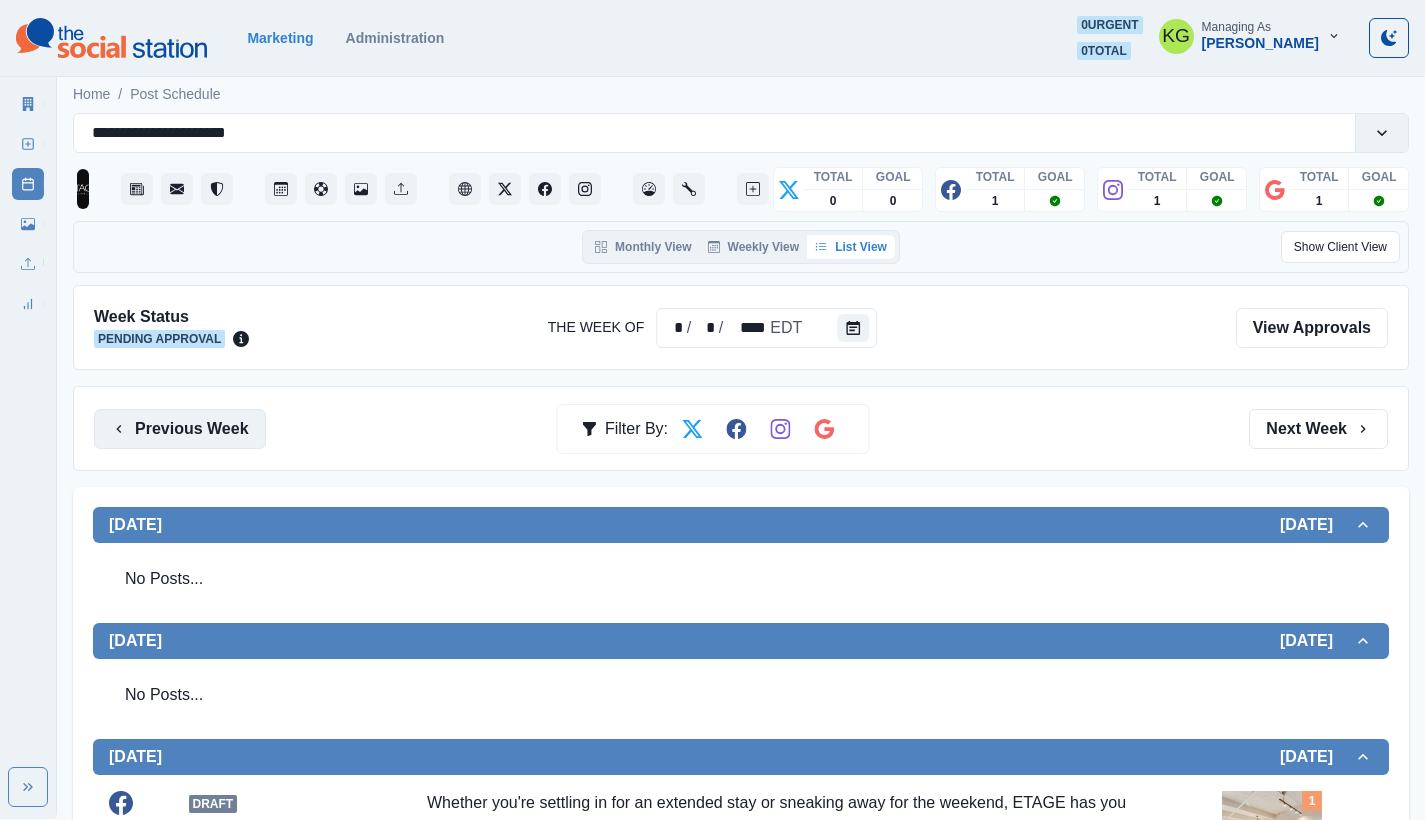 click on "Previous Week" at bounding box center [180, 429] 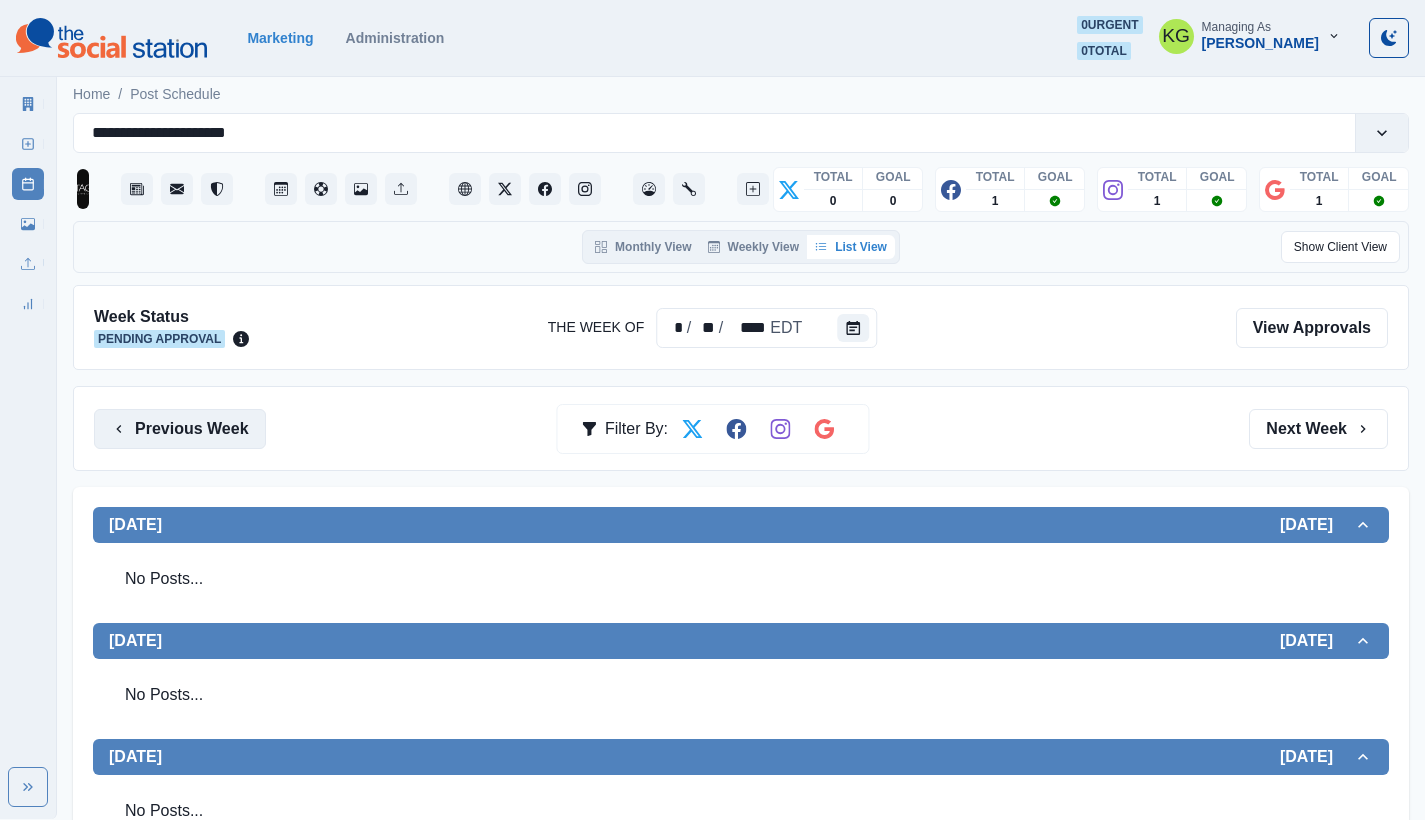 click on "Previous Week" at bounding box center (180, 429) 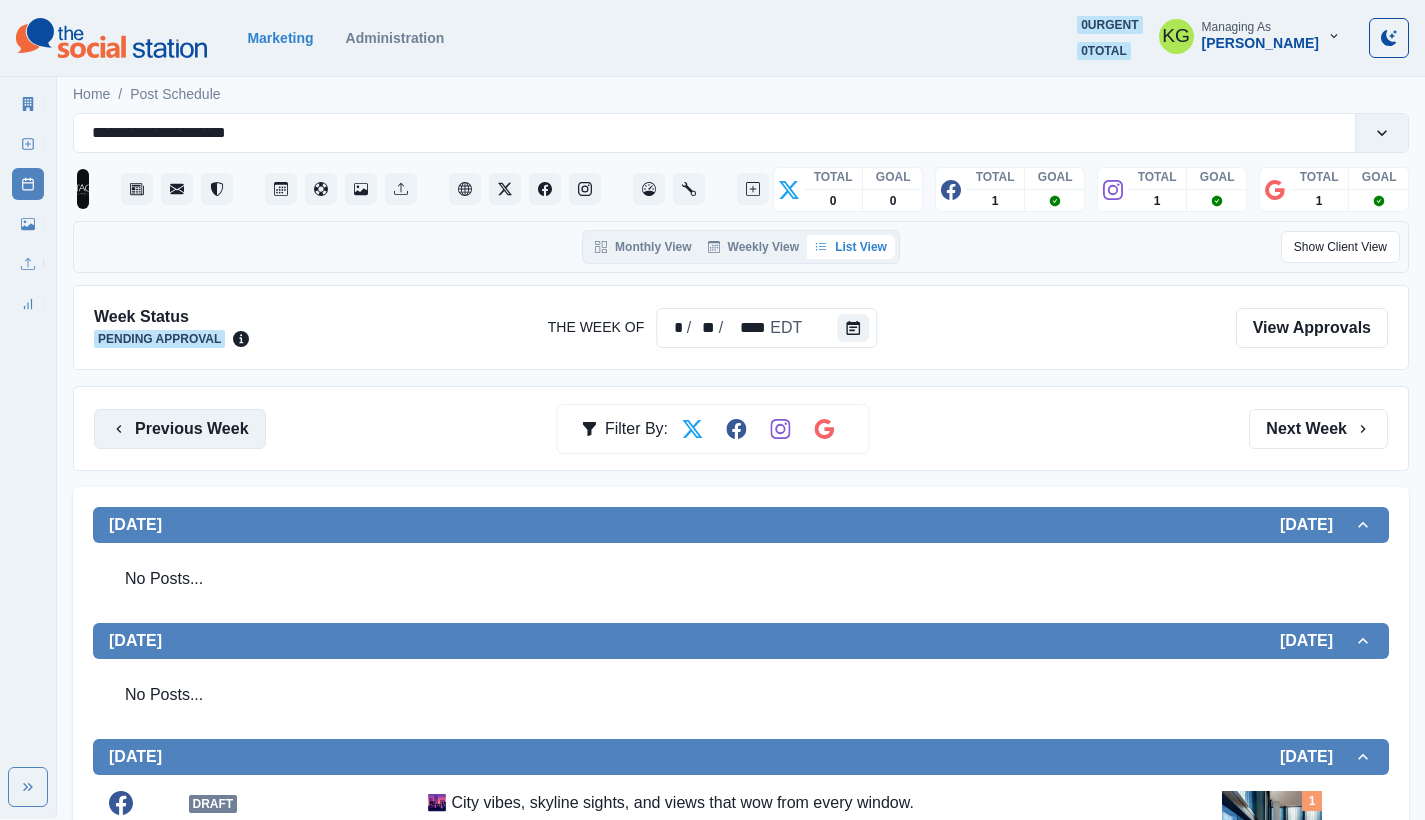 click on "Previous Week" at bounding box center (180, 429) 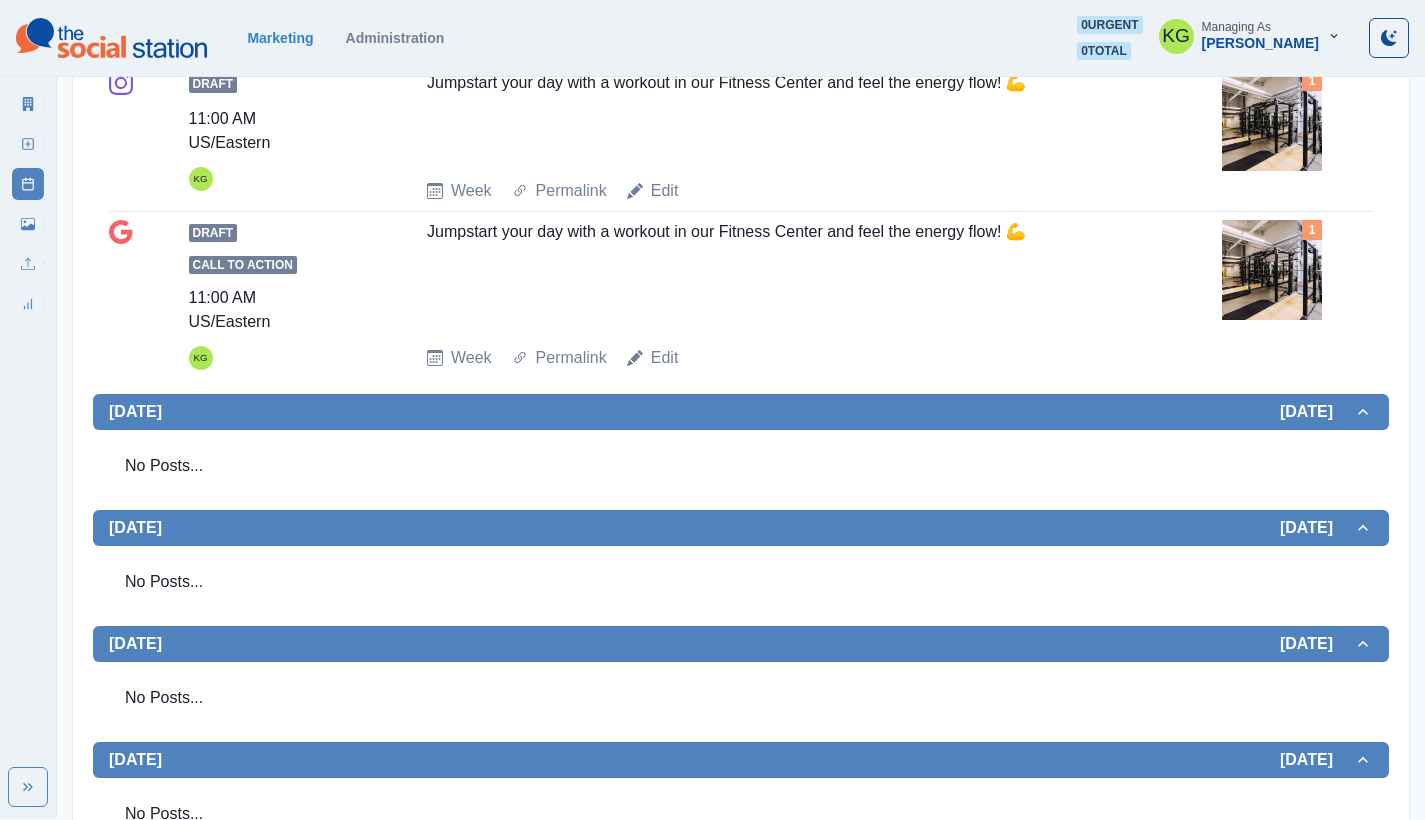 scroll, scrollTop: 259, scrollLeft: 0, axis: vertical 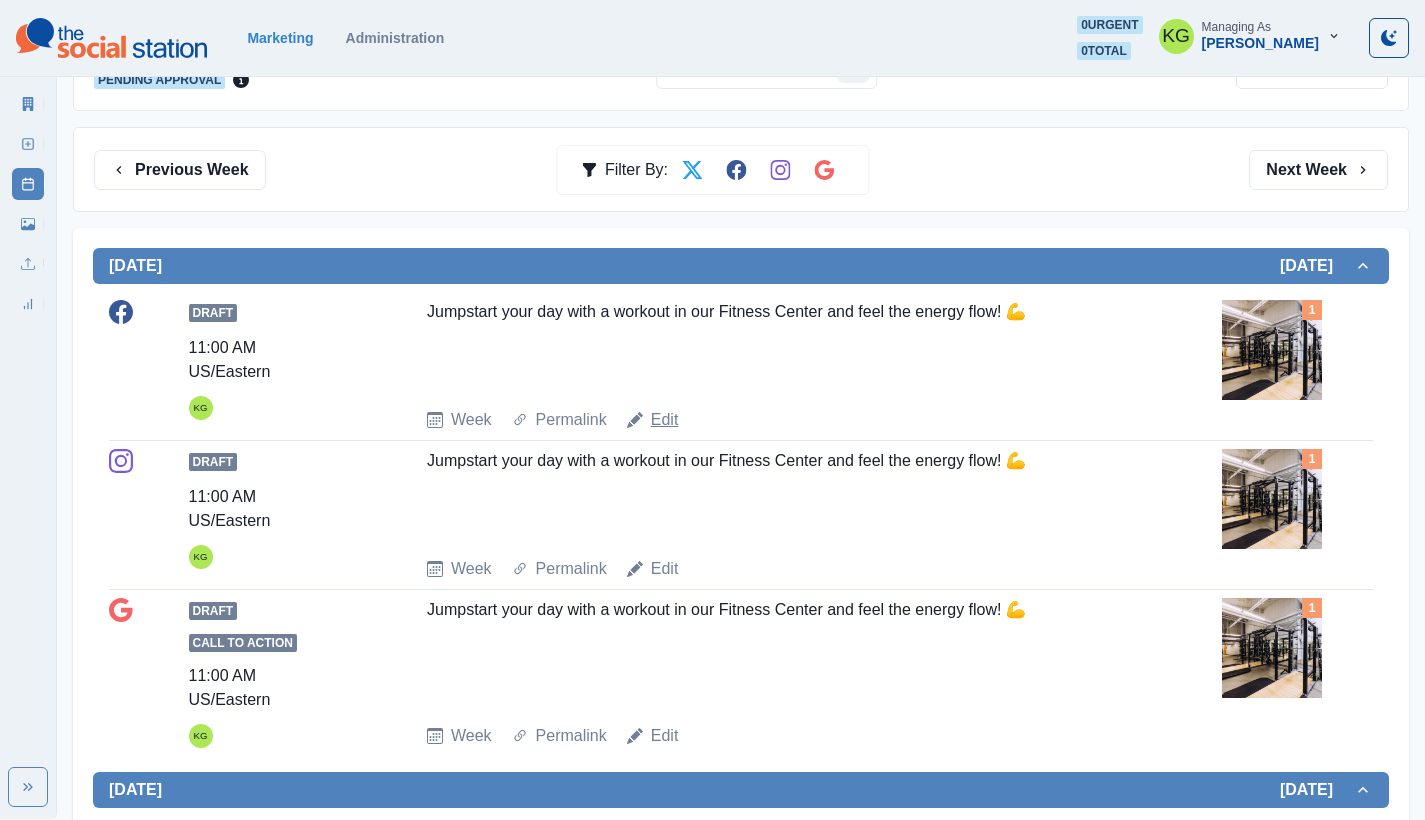 click on "Edit" at bounding box center [665, 420] 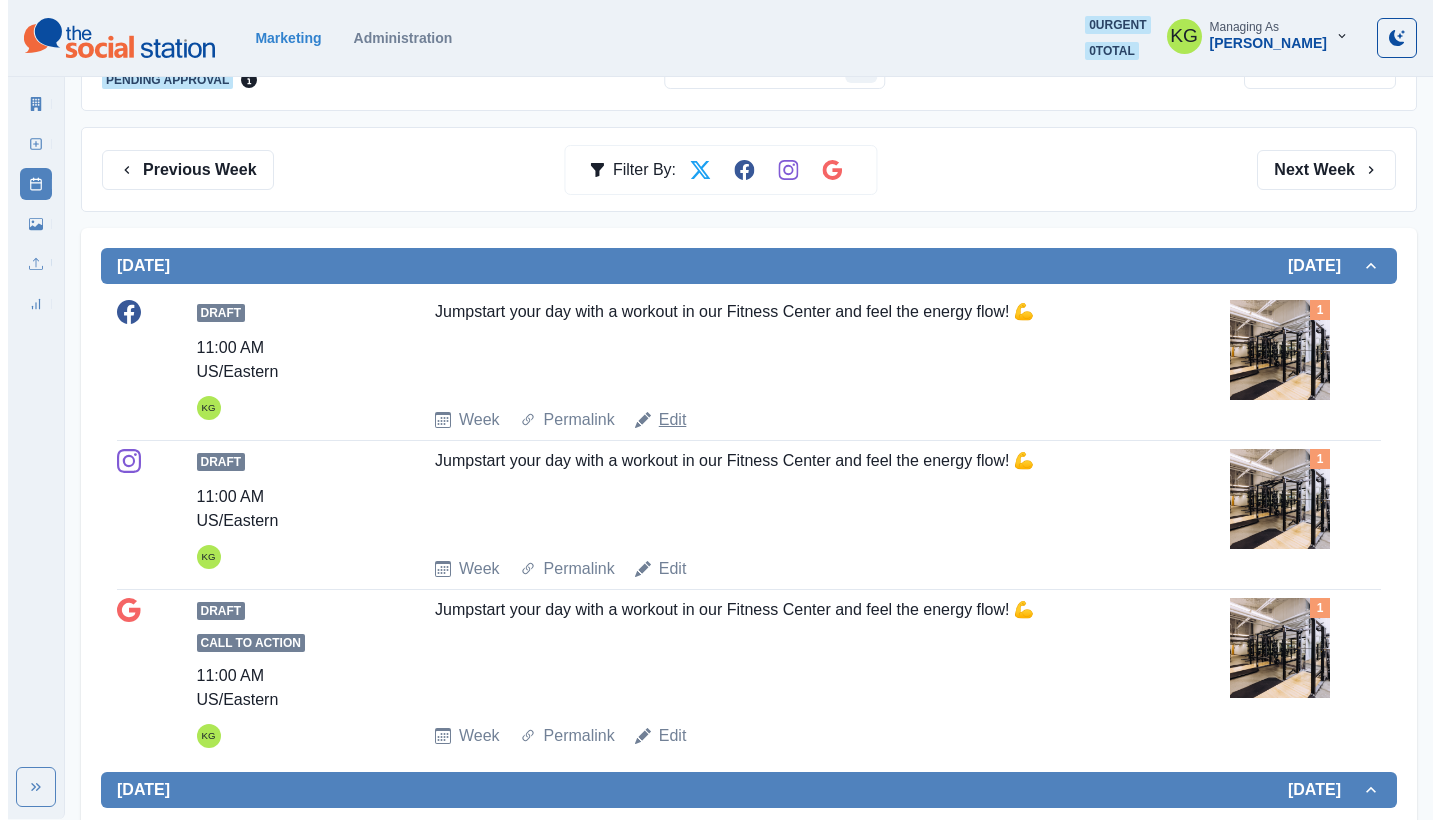 scroll, scrollTop: 0, scrollLeft: 0, axis: both 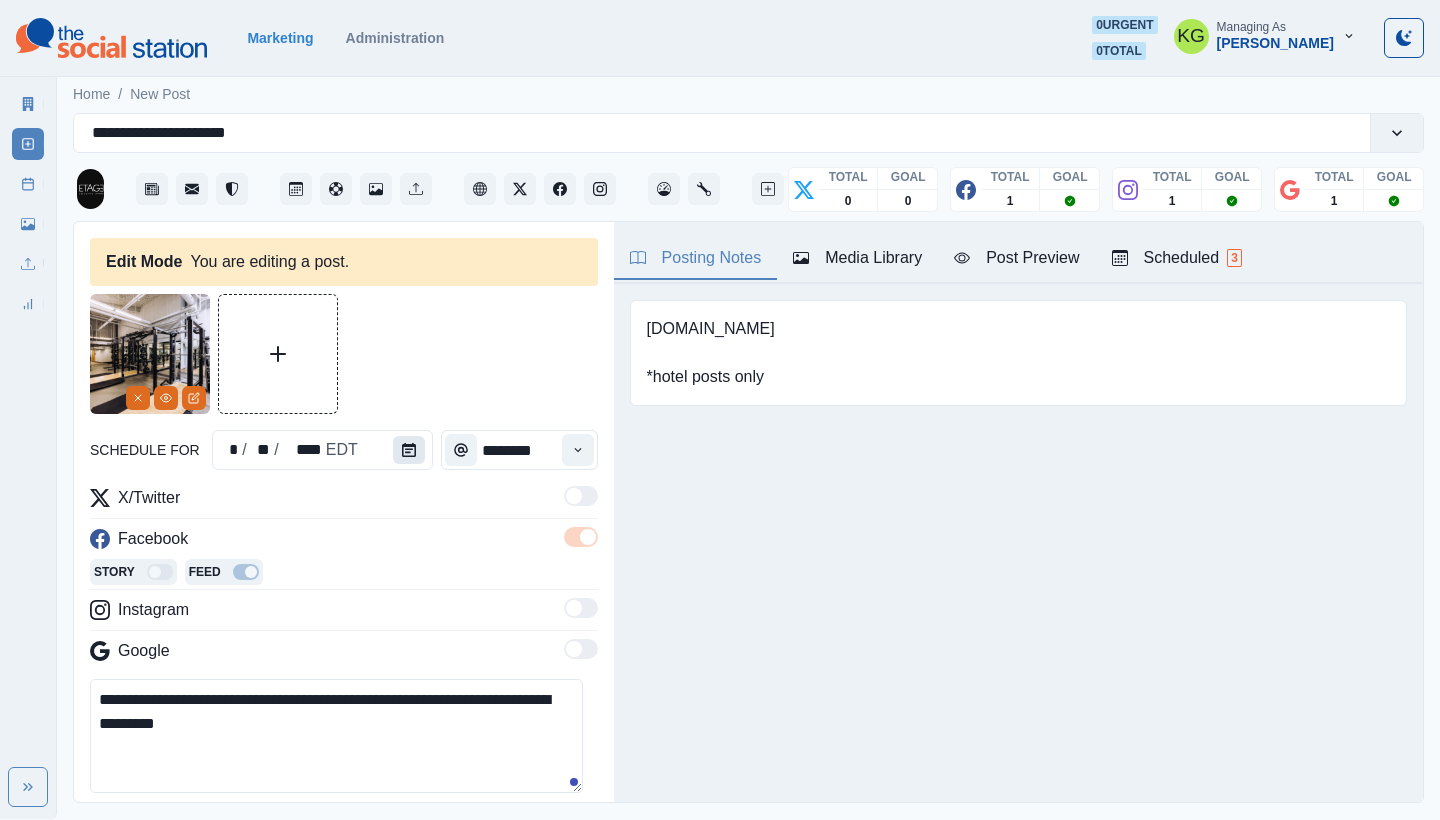 click at bounding box center (409, 450) 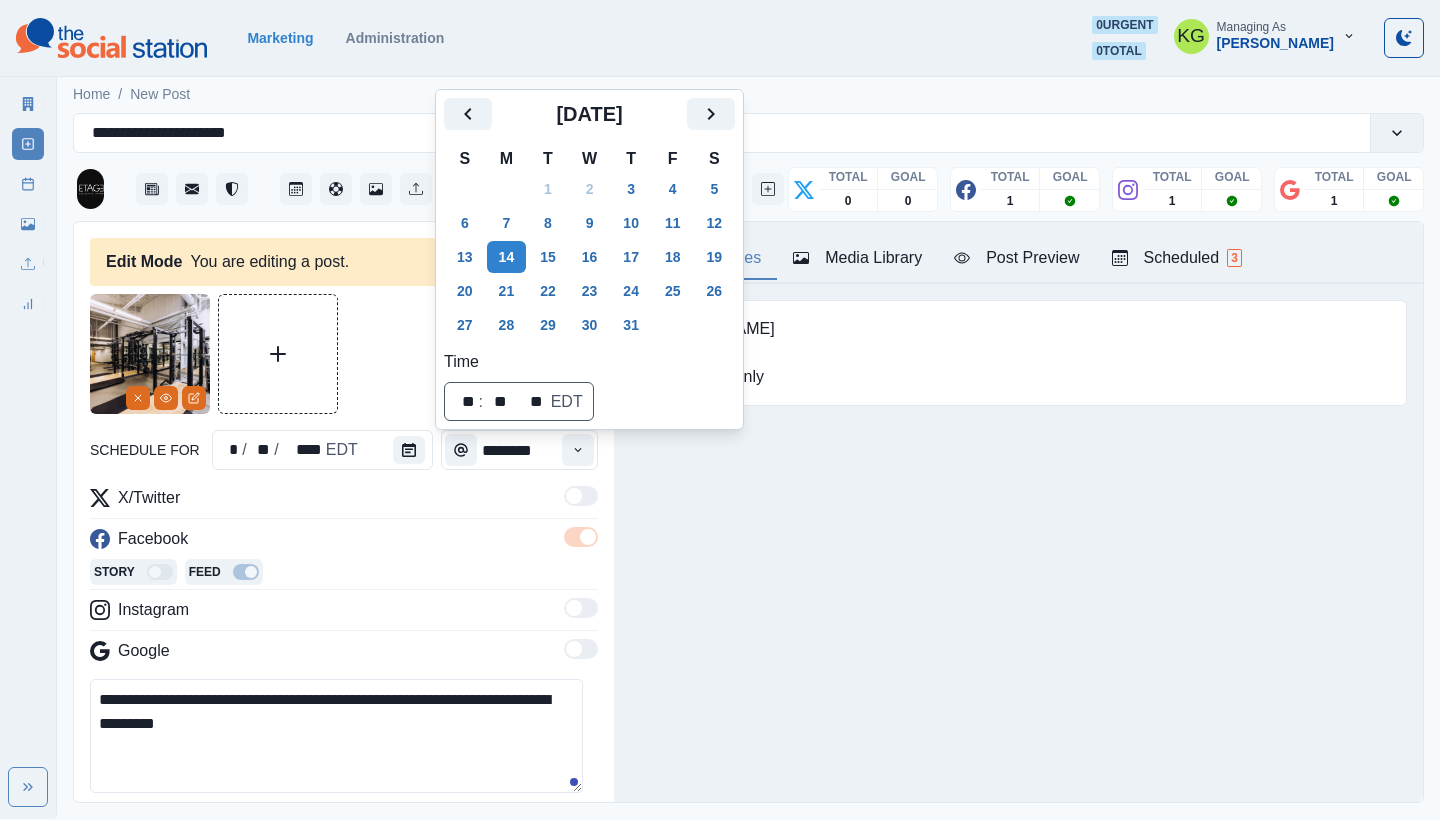 click on "Posting Notes Media Library Post Preview Scheduled 3 www.stayetage.com
*hotel posts only Upload Type Any Image Video Source Any Upload Social Manager Found: Instagram Found: Google Customer Photo Found: TripAdvisor Review Found: Yelp Review Reusable Any Yes No Description Any Missing Description Duplicates Any Show Duplicated Media Last Scheduled Any Over A Month Ago Over 3 Months Ago Over 6 Months Ago Never Scheduled Sort Newest Media Oldest Media Most Recently Scheduled Least Recently Scheduled 1 2 3 4 5 14 ETAGE Executive Living July 14, 2025 at 11:00 AM Jumpstart your day with a workout in our Fitness Center and feel the energy flow! 💪 Like Comment Share Week Of * / * / **** GMT+8 Friday July 04, 2025 Scheduled 12:00 PM US/Eastern KG Wishing you a joyful and memorable Fourth of July from all of us at ETAGE! 🇺🇸🎆 Week Permalink Edit 1 Scheduled 12:00 PM US/Eastern KG Wishing you a joyful and memorable Fourth of July from all of us at ETAGE! 🇺🇸🎆 Week Permalink Edit 1 Scheduled KG Week 1" at bounding box center [1018, 512] 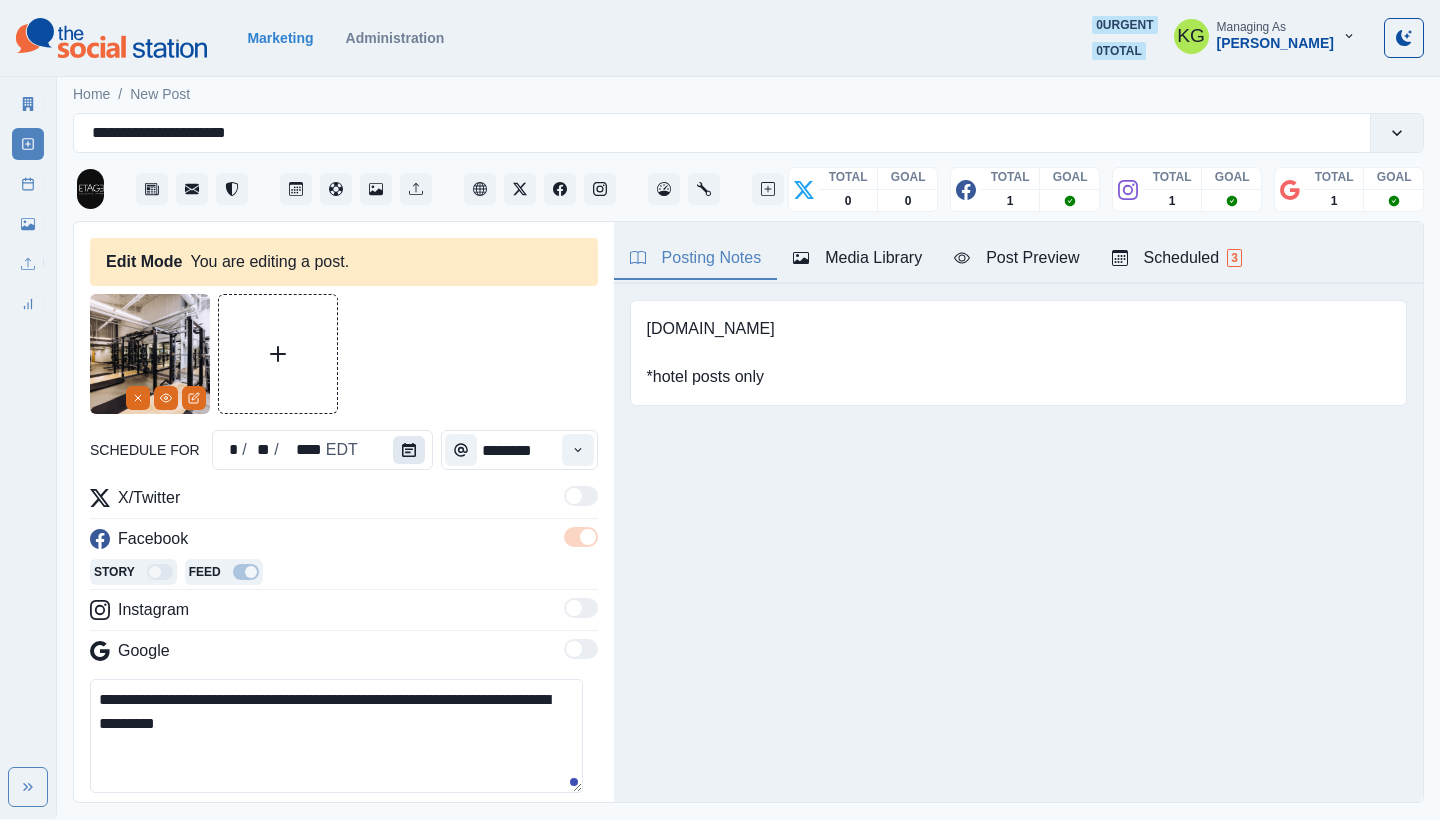 click 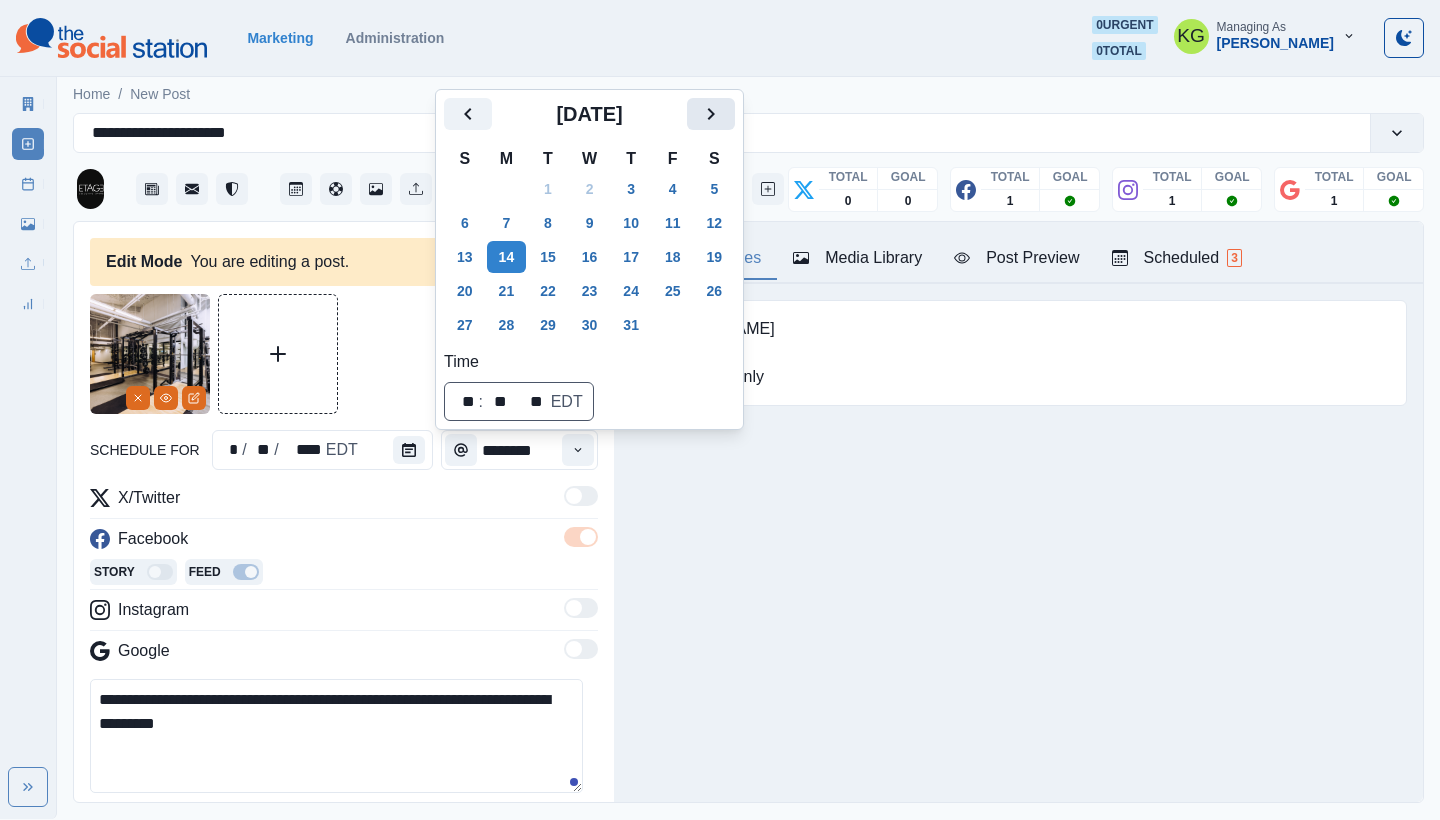 click 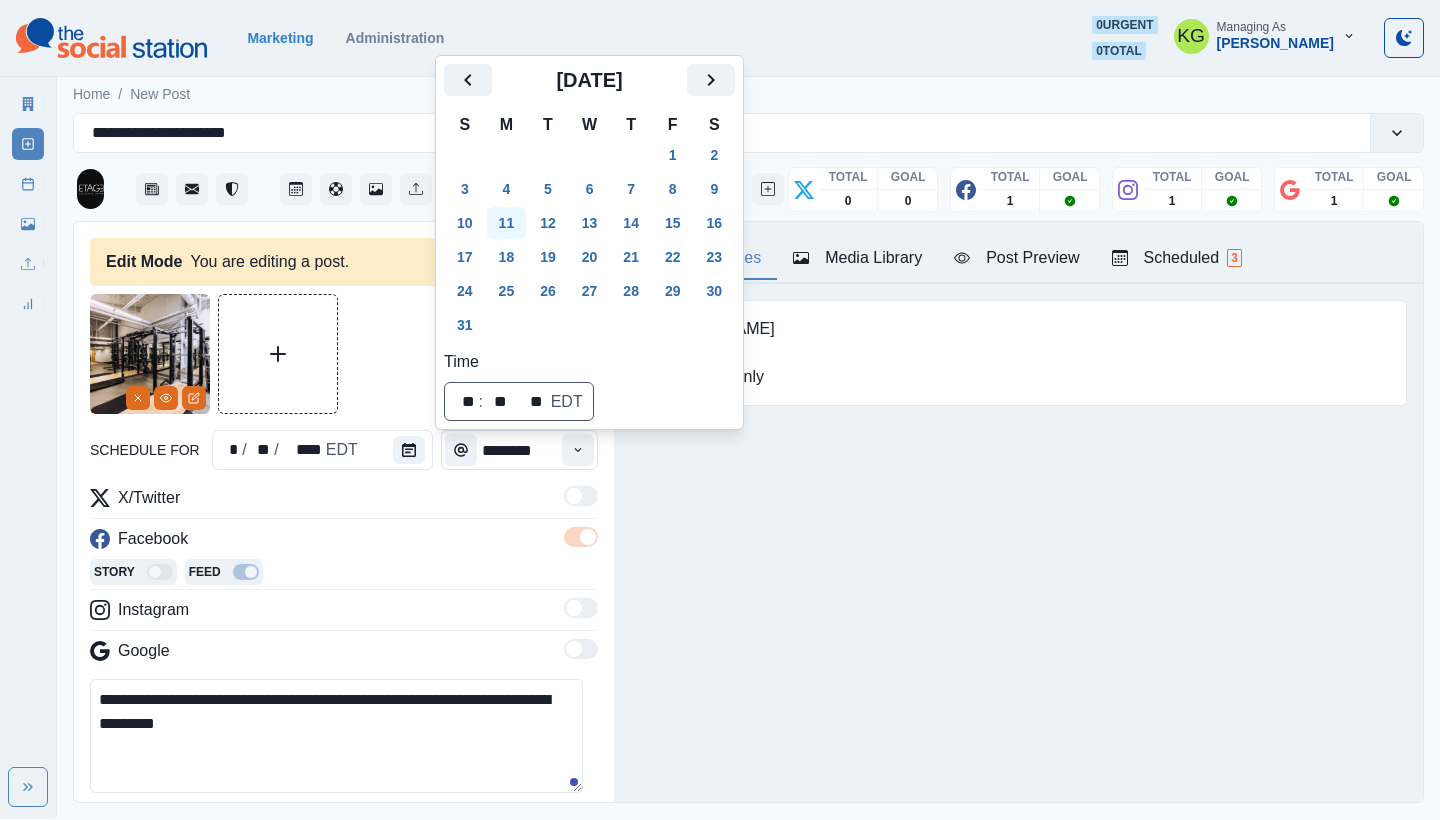 click on "11" at bounding box center (507, 223) 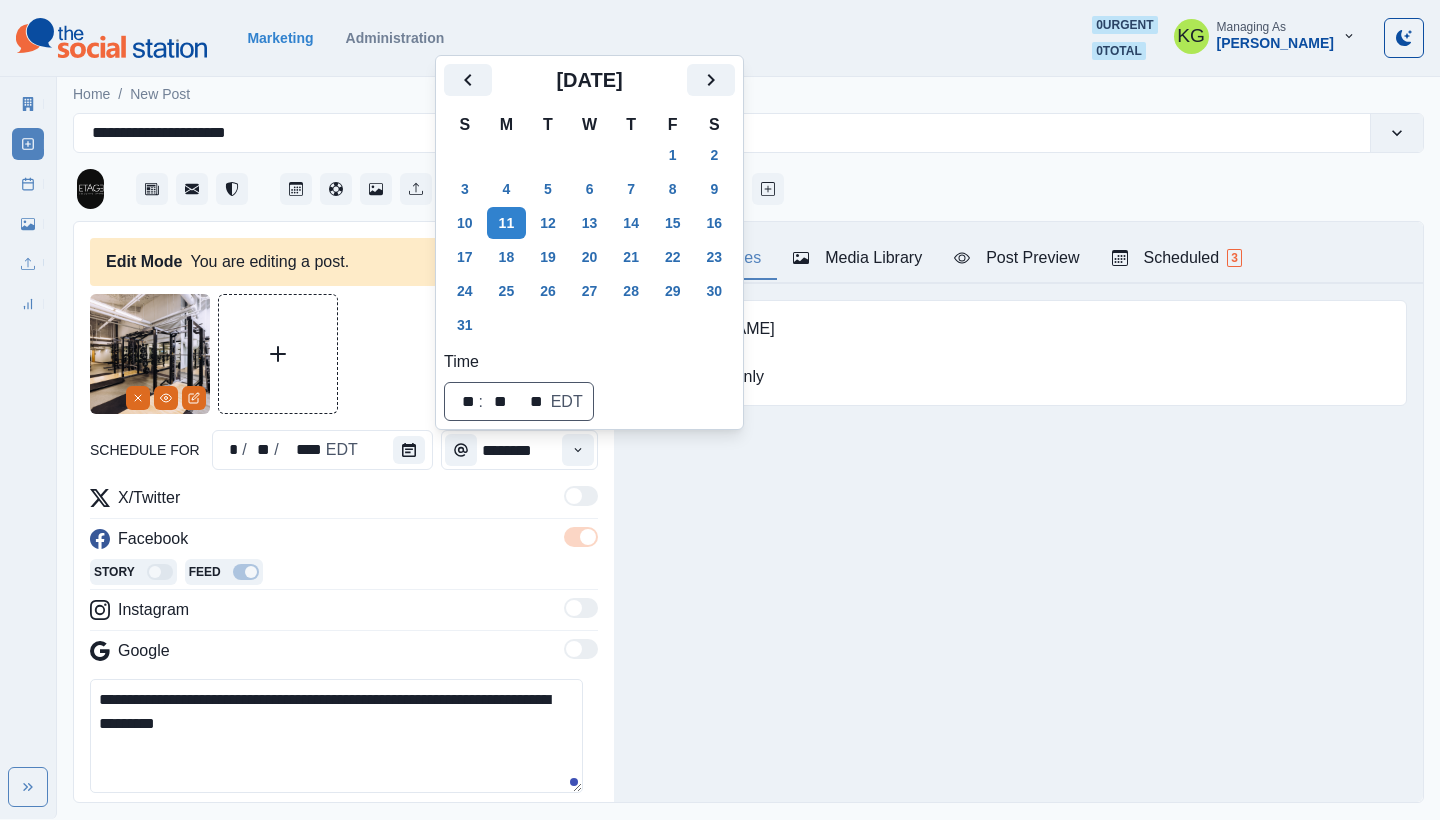 click on "Posting Notes Media Library Post Preview Scheduled 3 www.stayetage.com
*hotel posts only Upload Type Any Image Video Source Any Upload Social Manager Found: Instagram Found: Google Customer Photo Found: TripAdvisor Review Found: Yelp Review Reusable Any Yes No Description Any Missing Description Duplicates Any Show Duplicated Media Last Scheduled Any Over A Month Ago Over 3 Months Ago Over 6 Months Ago Never Scheduled Sort Newest Media Oldest Media Most Recently Scheduled Least Recently Scheduled 1 2 3 4 5 14 ETAGE Executive Living August 11, 2025 at 11:00 AM Jumpstart your day with a workout in our Fitness Center and feel the energy flow! 💪 Like Comment Share Week Of * / * / **** GMT+8 Friday July 04, 2025 Scheduled 12:00 PM US/Eastern KG Wishing you a joyful and memorable Fourth of July from all of us at ETAGE! 🇺🇸🎆 Week Permalink Edit 1 Scheduled 12:00 PM US/Eastern KG Wishing you a joyful and memorable Fourth of July from all of us at ETAGE! 🇺🇸🎆 Week Permalink Edit 1 Scheduled KG Week" at bounding box center (1018, 512) 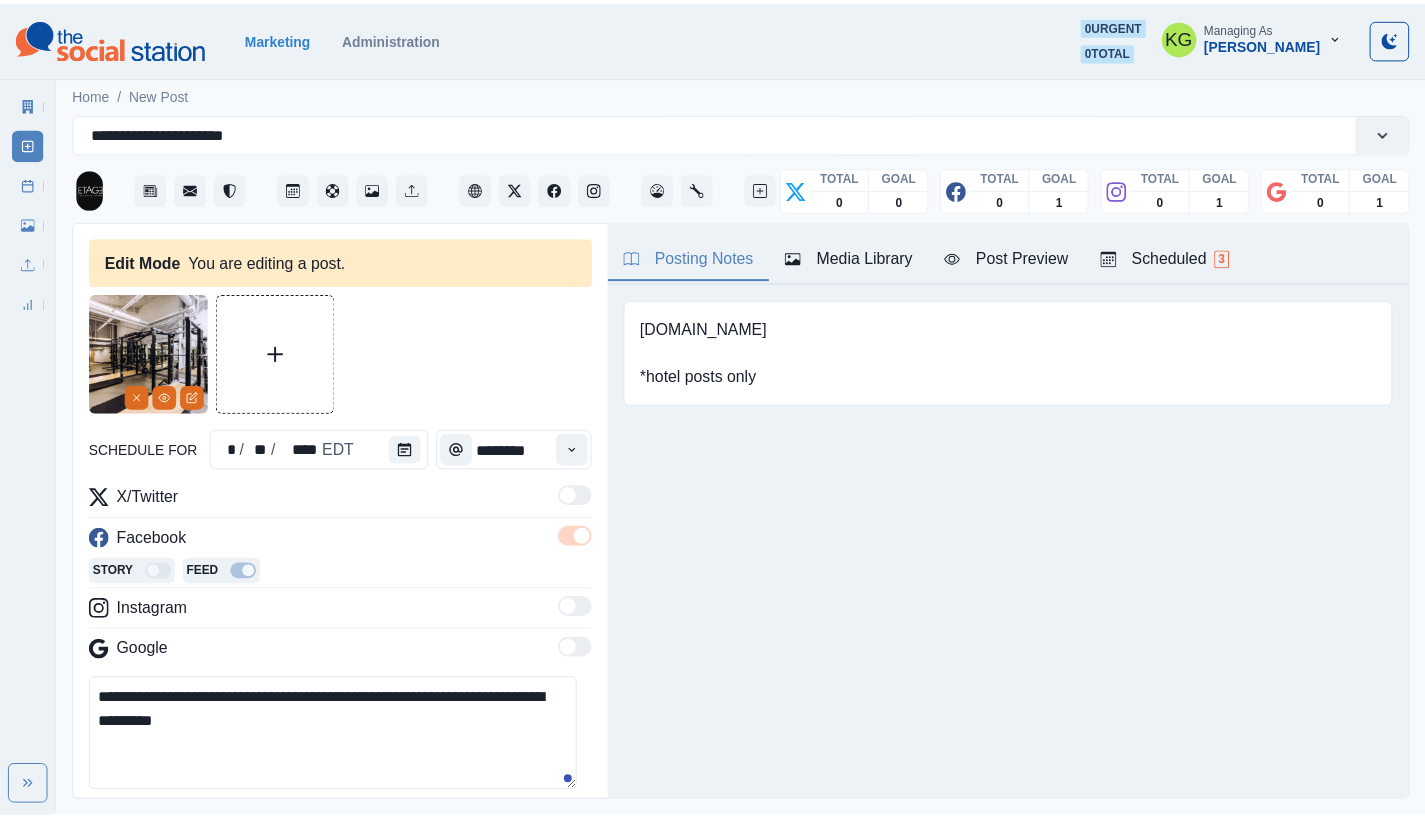 scroll, scrollTop: 187, scrollLeft: 0, axis: vertical 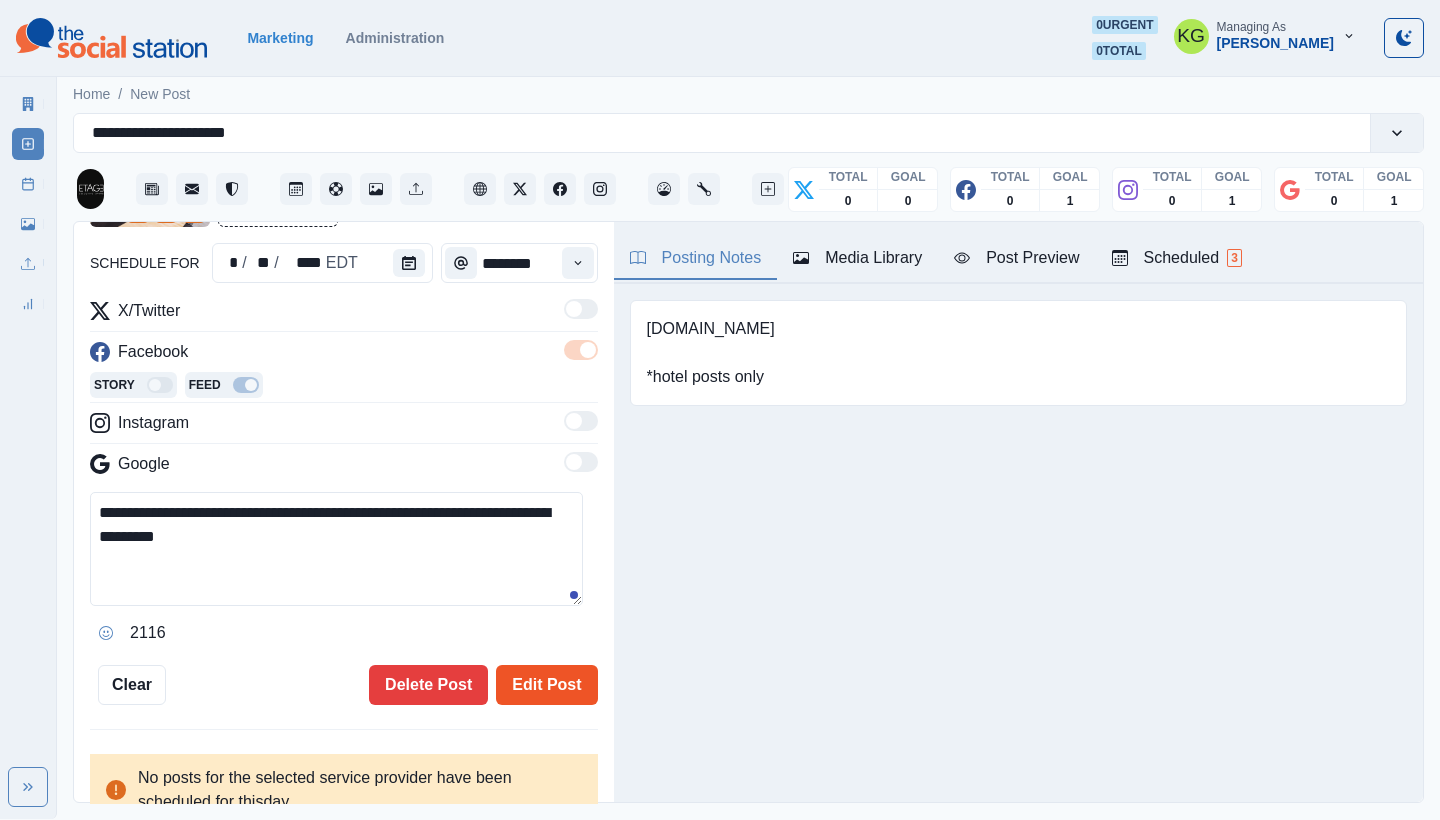 click on "Edit Post" at bounding box center (546, 685) 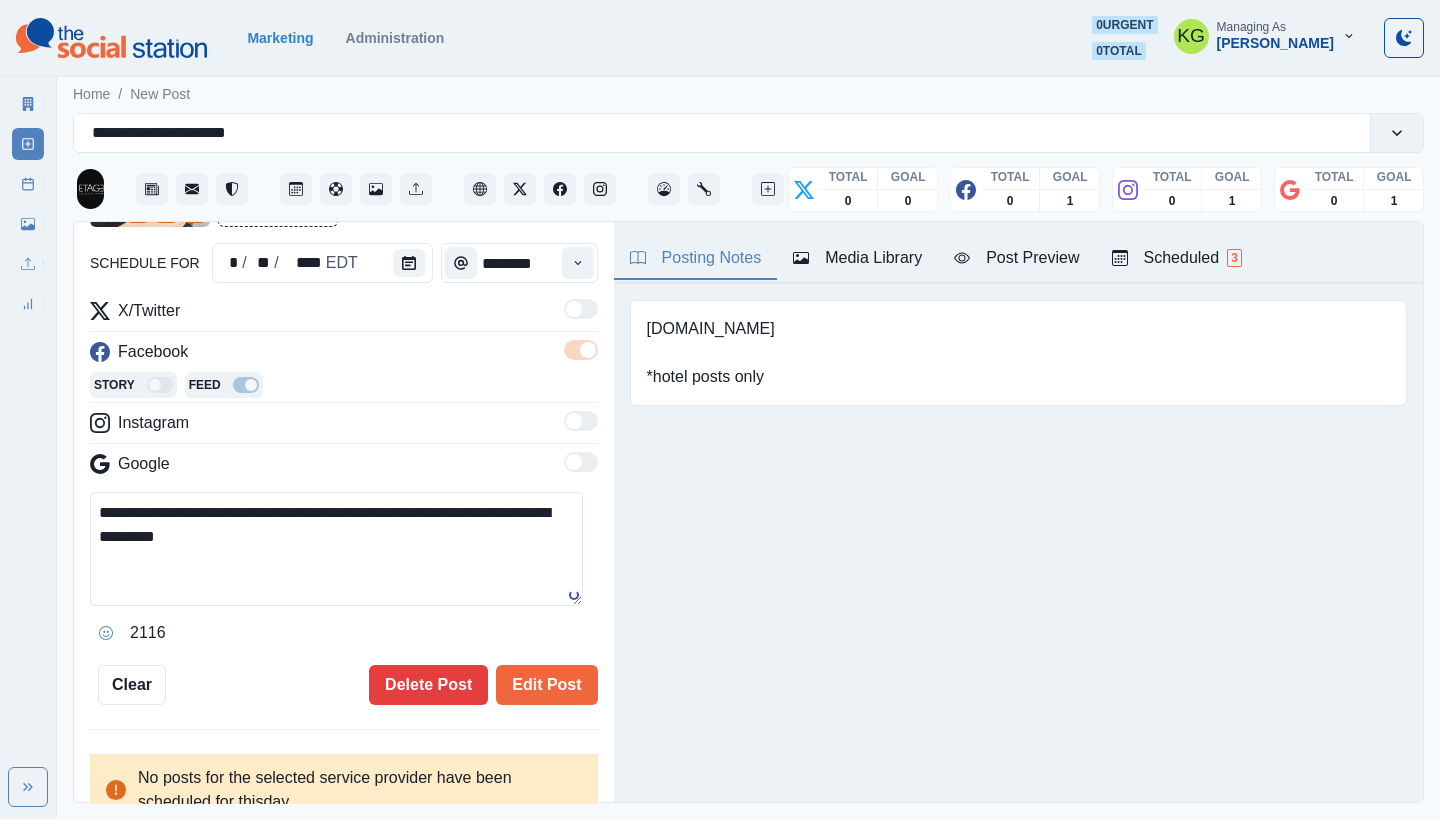type 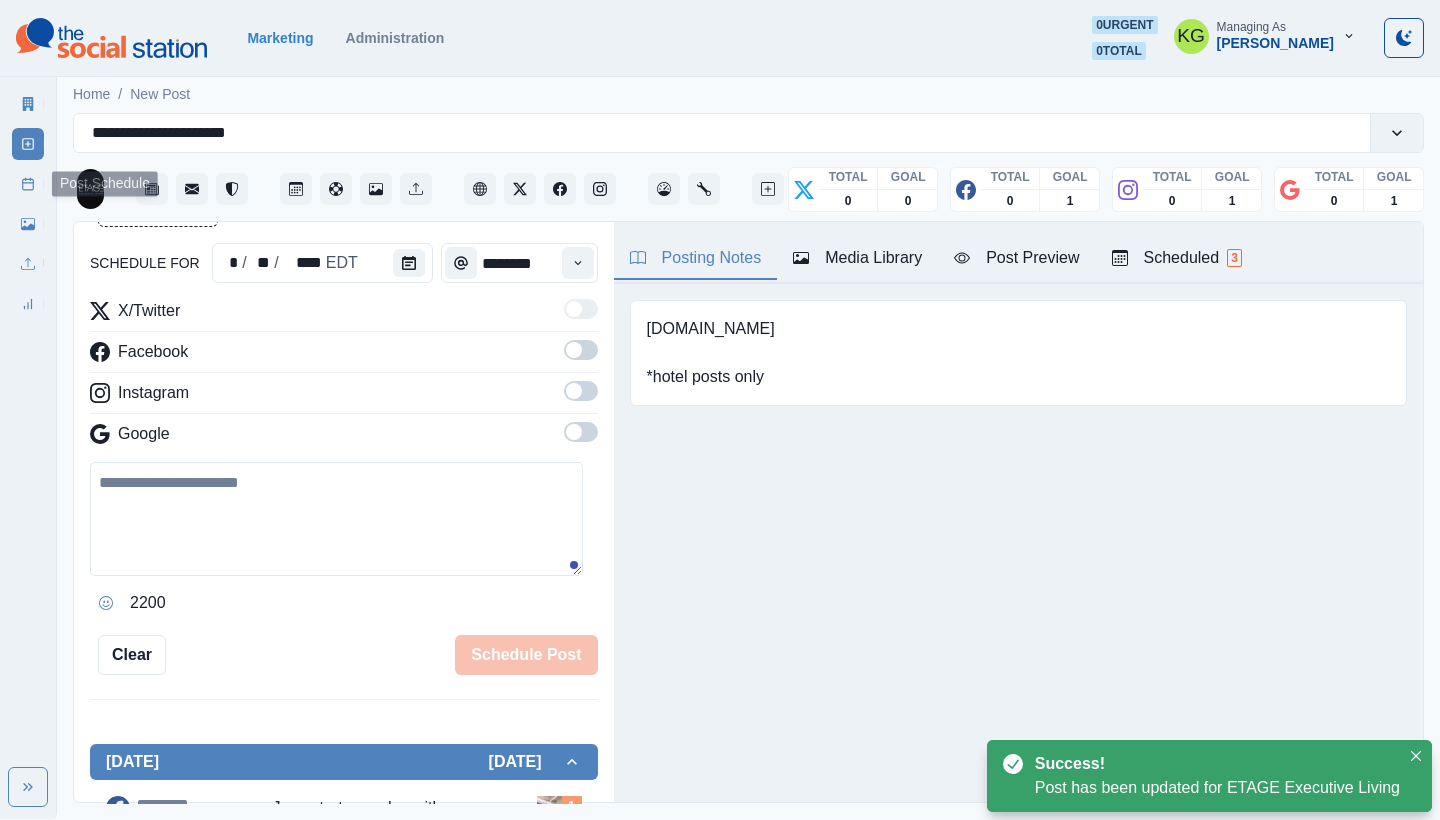 click on "Post Schedule" at bounding box center [28, 184] 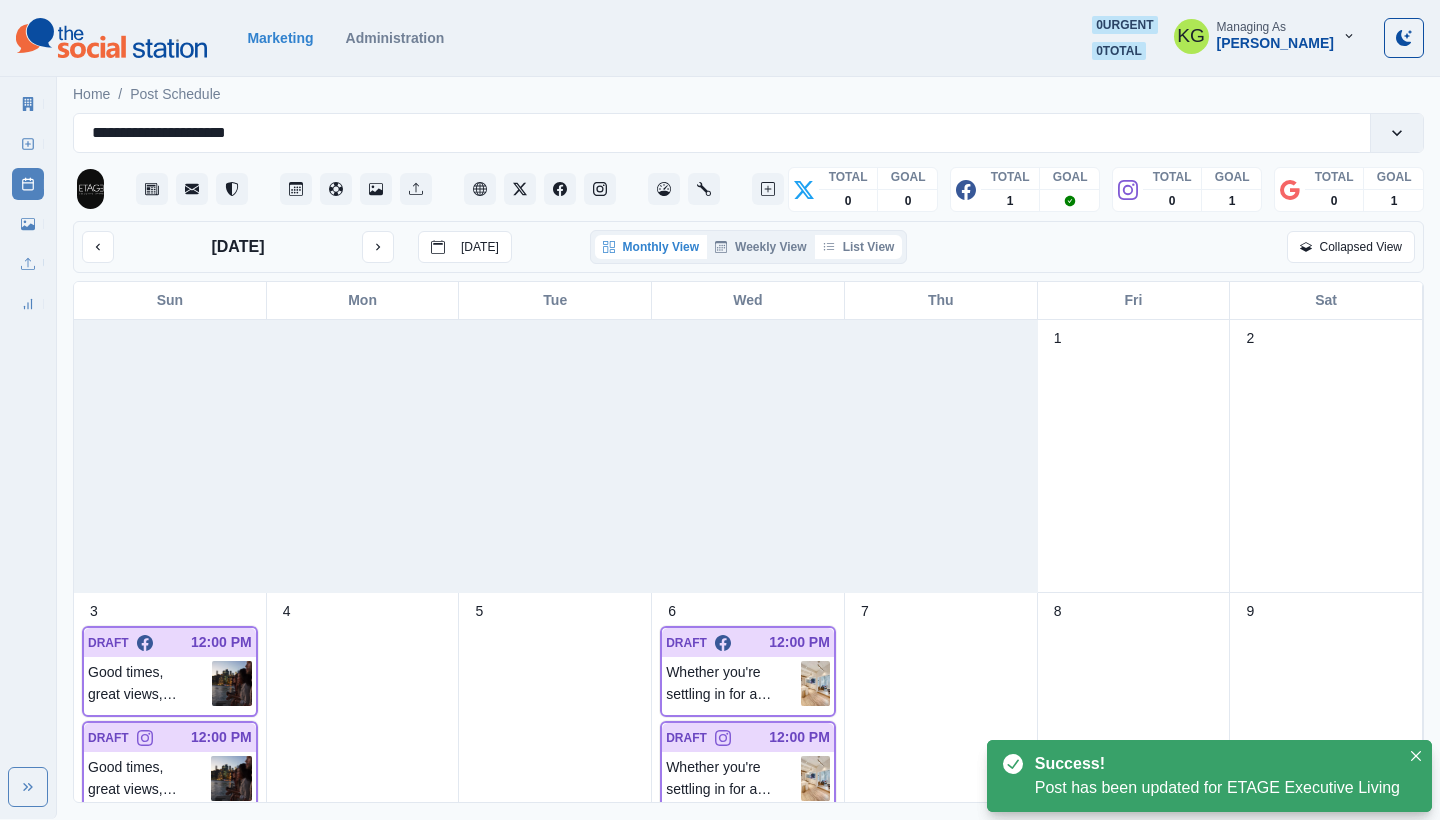 click on "List View" at bounding box center (859, 247) 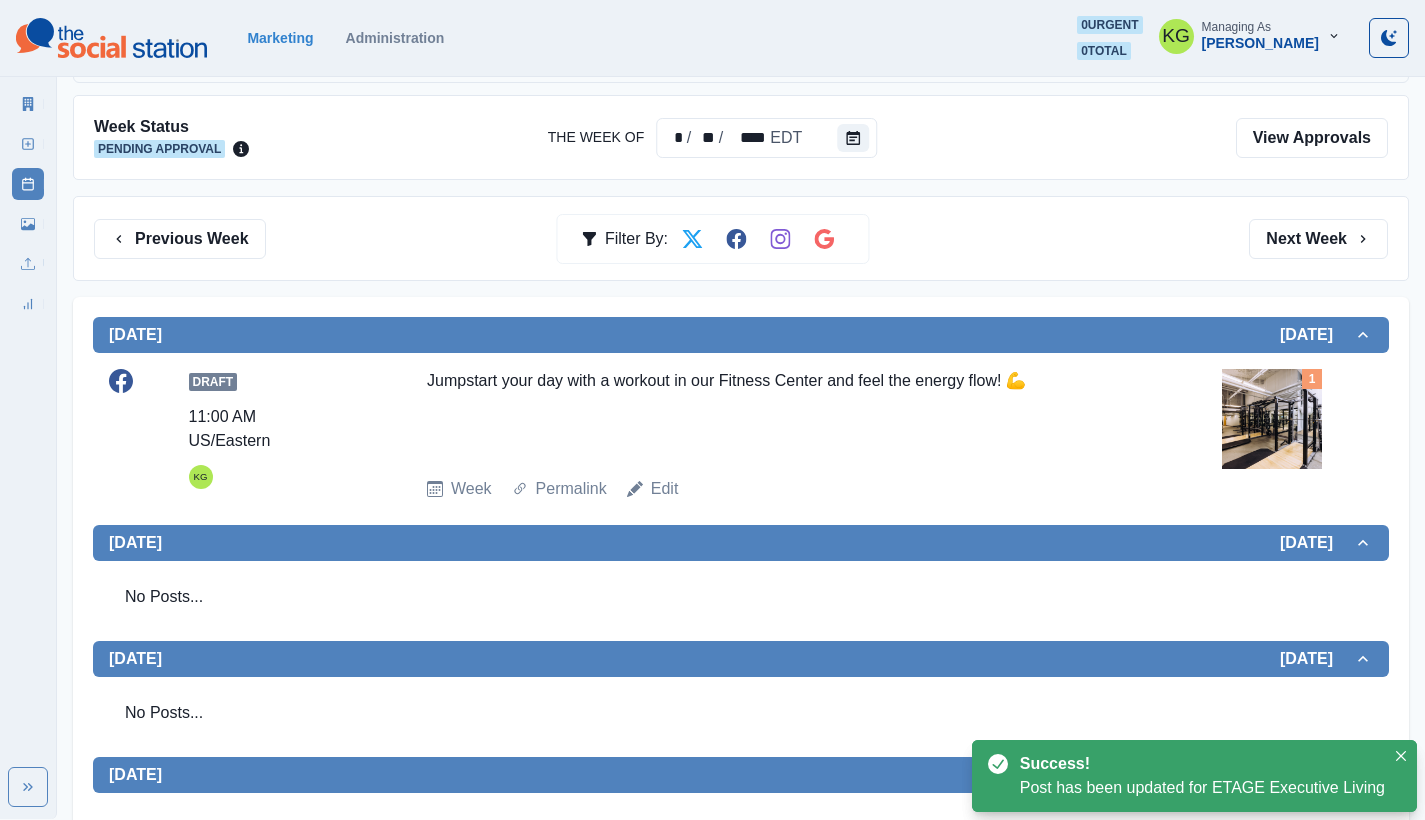 scroll, scrollTop: 22, scrollLeft: 0, axis: vertical 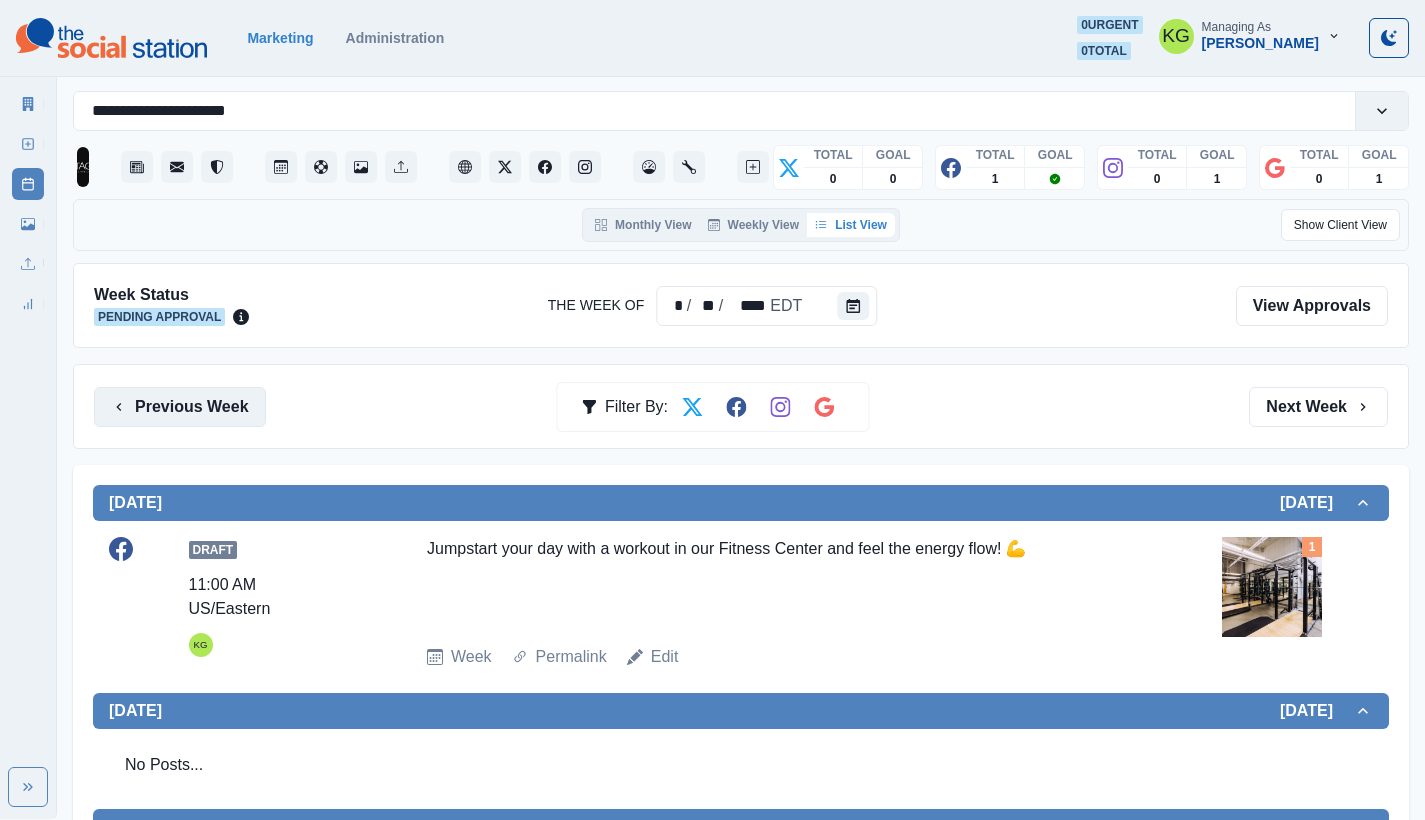 click on "Previous Week" at bounding box center (180, 407) 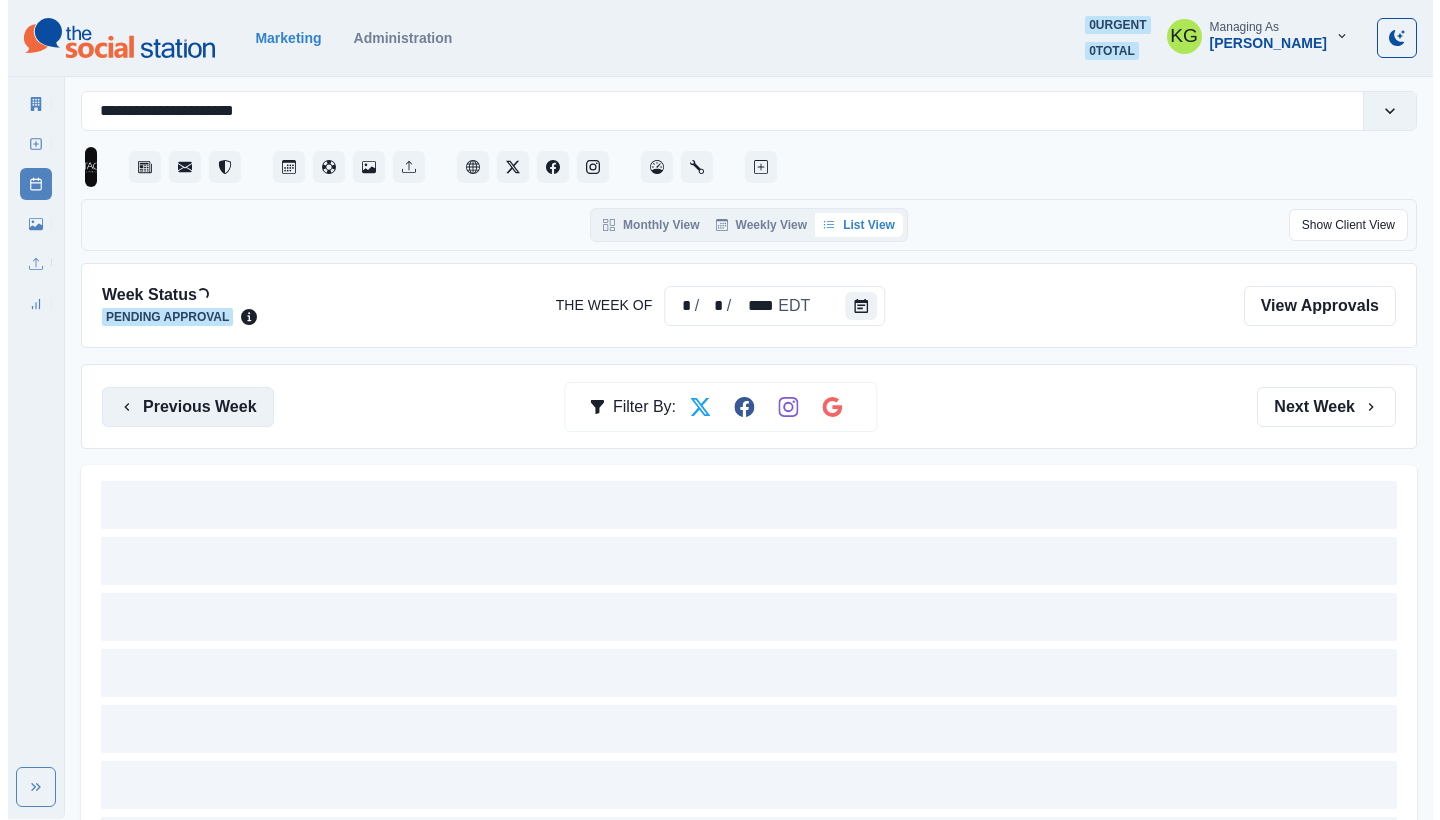 scroll, scrollTop: 0, scrollLeft: 0, axis: both 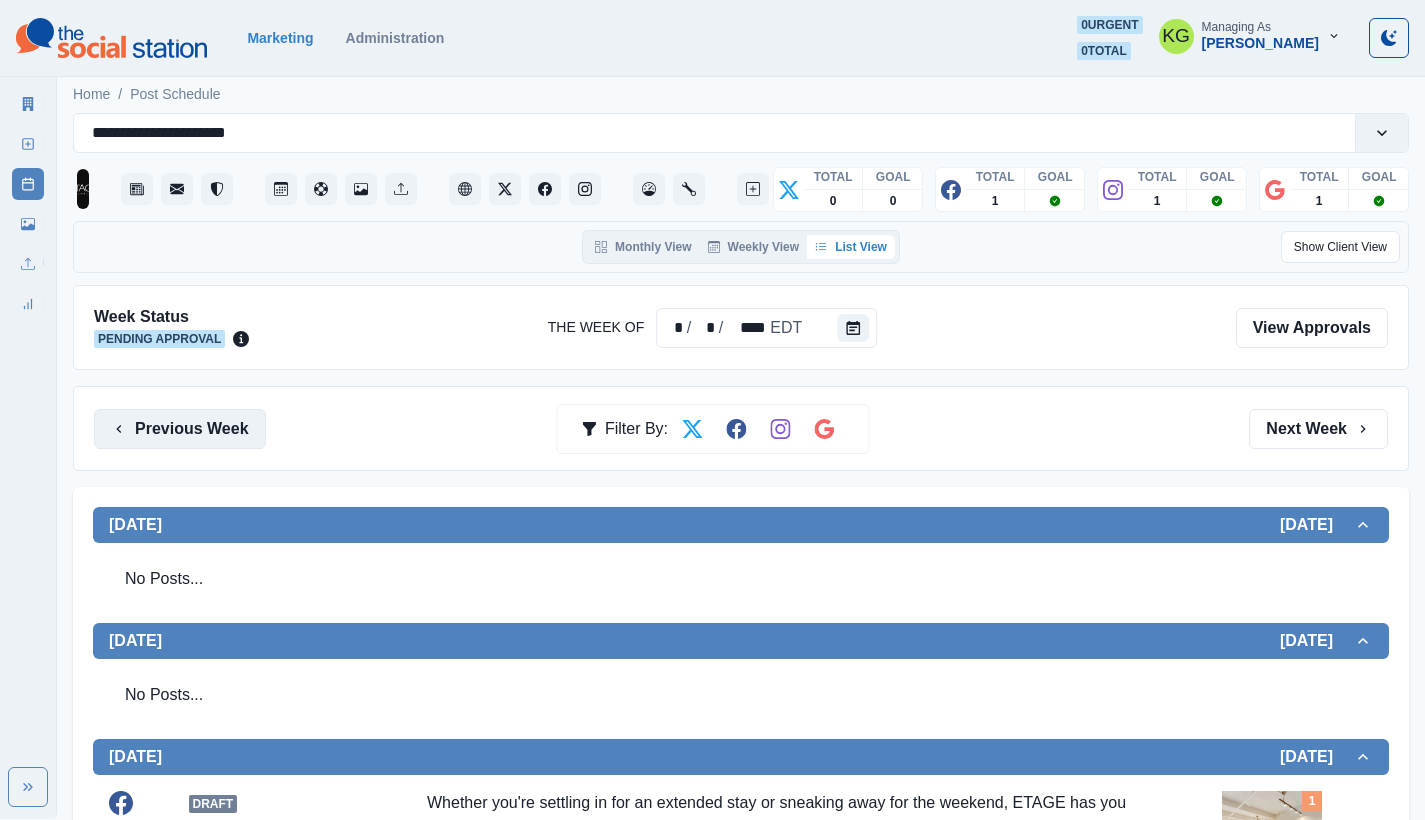 click on "Previous Week" at bounding box center (180, 429) 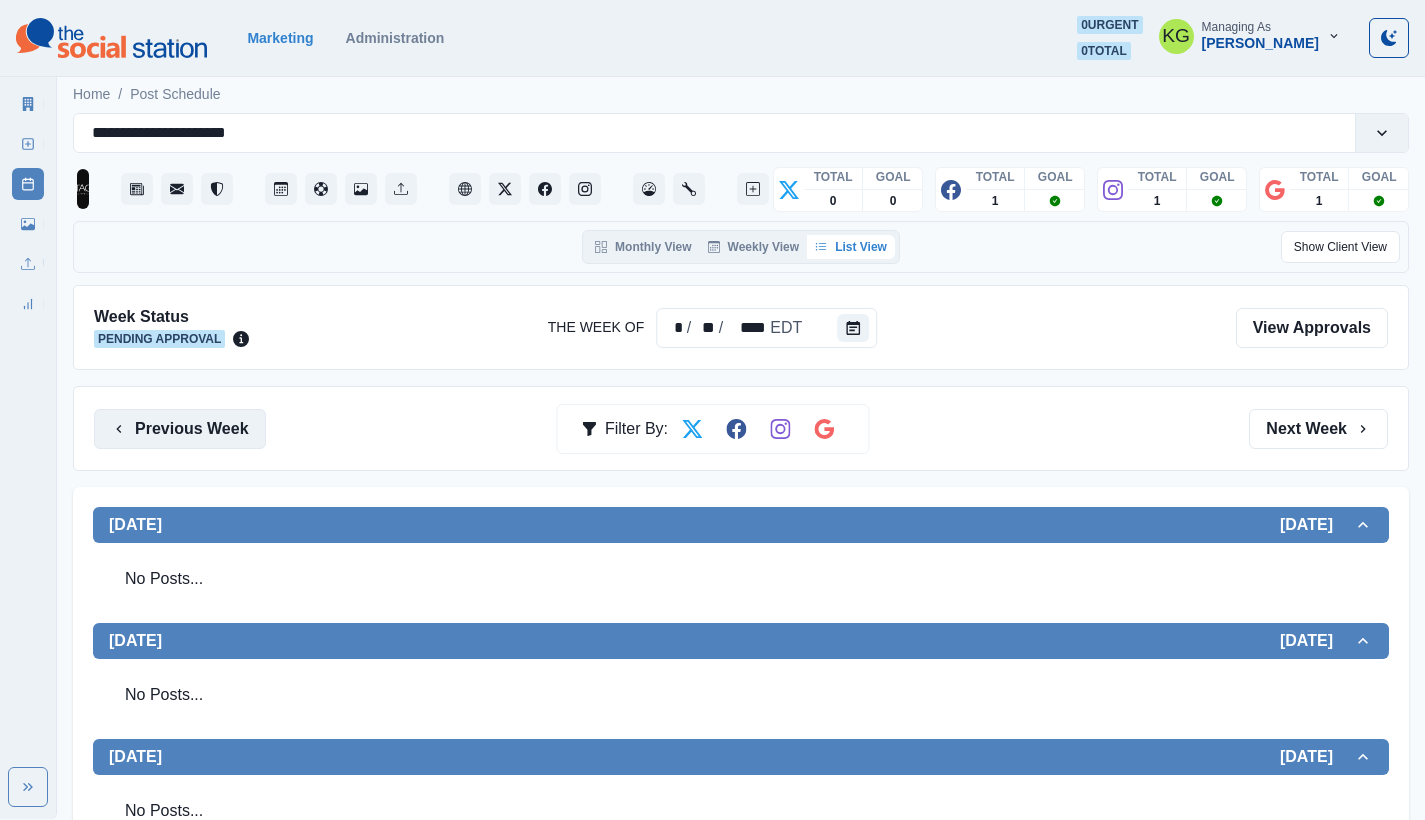 click on "Previous Week" at bounding box center (180, 429) 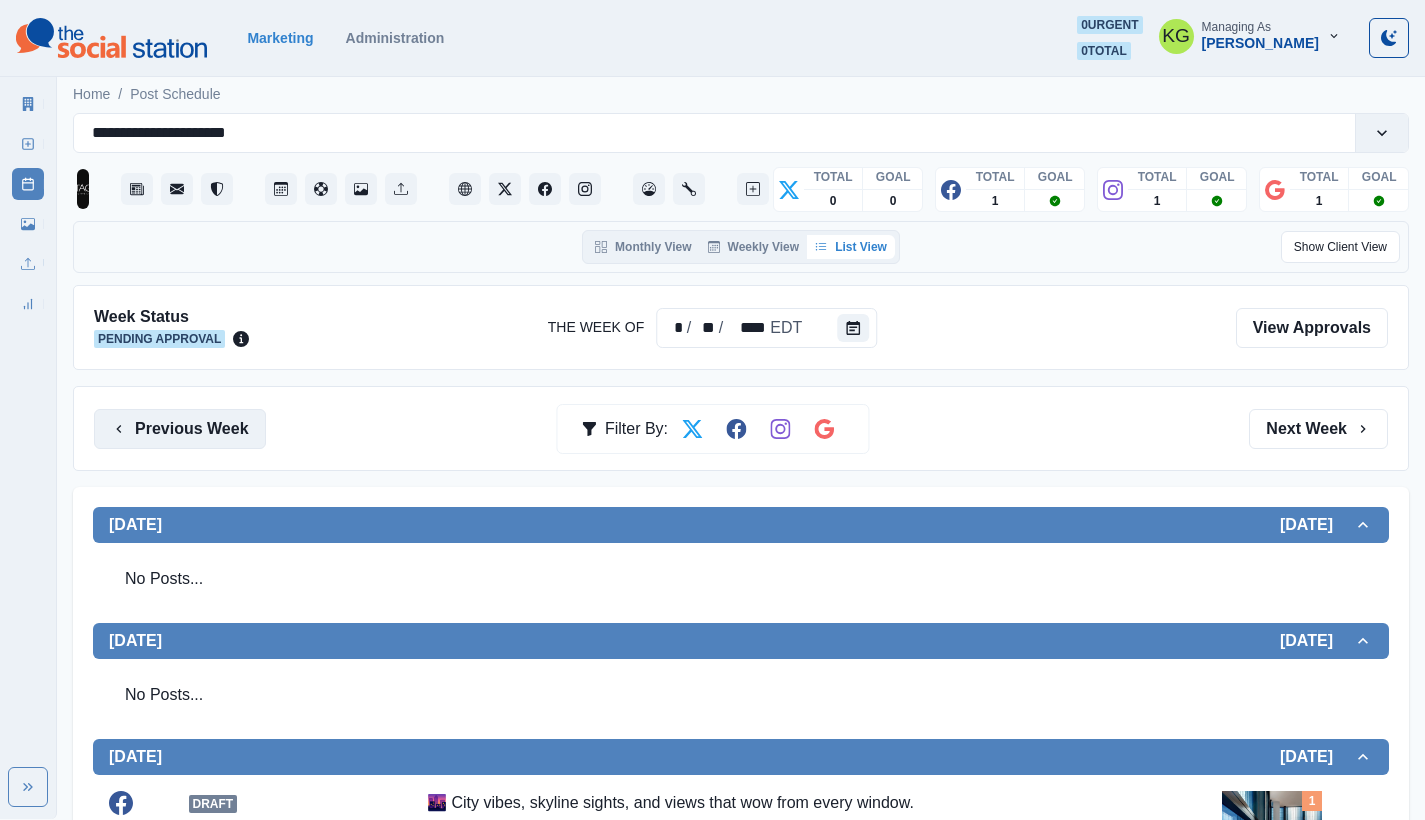 click on "Previous Week" at bounding box center (180, 429) 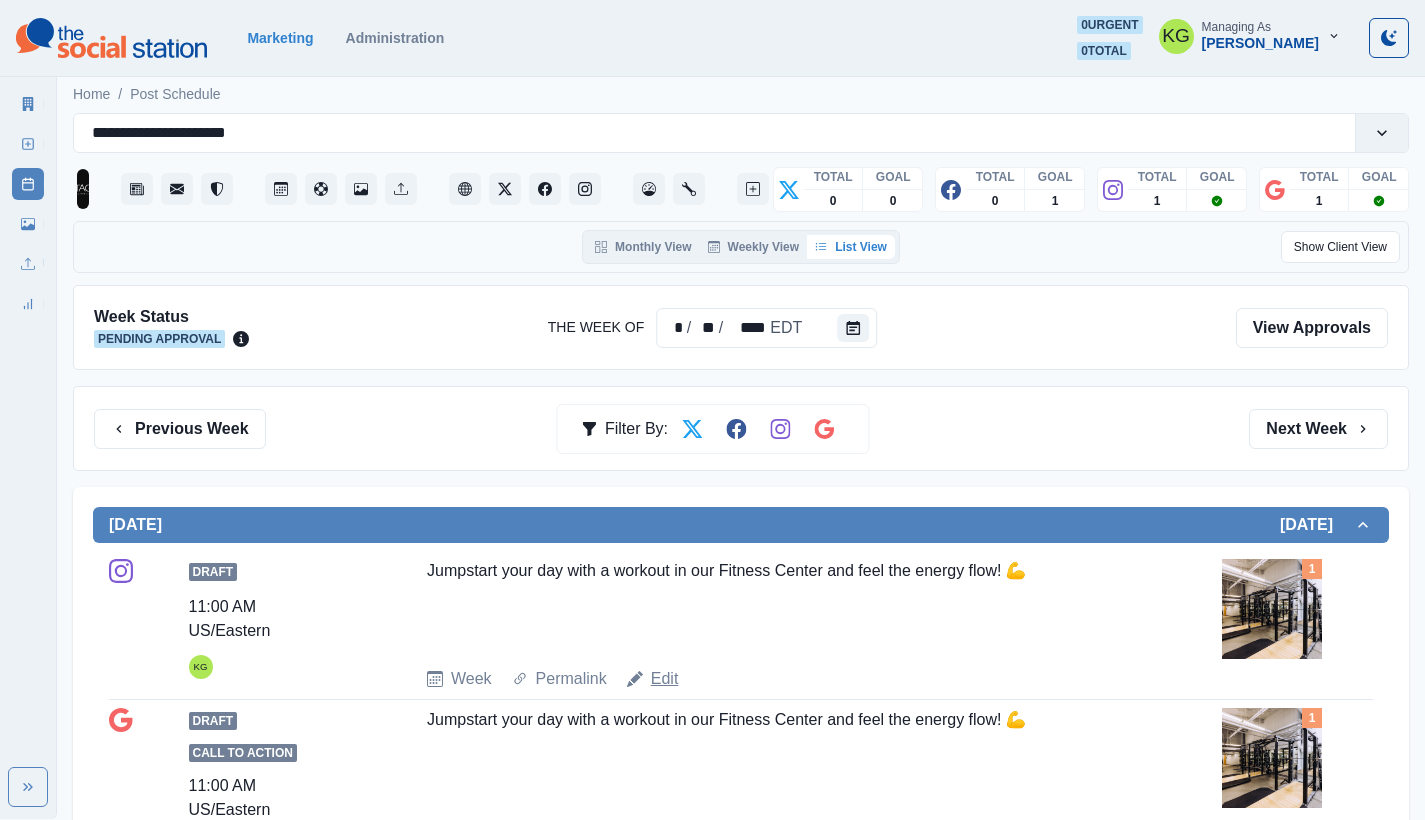 click on "Edit" at bounding box center (665, 679) 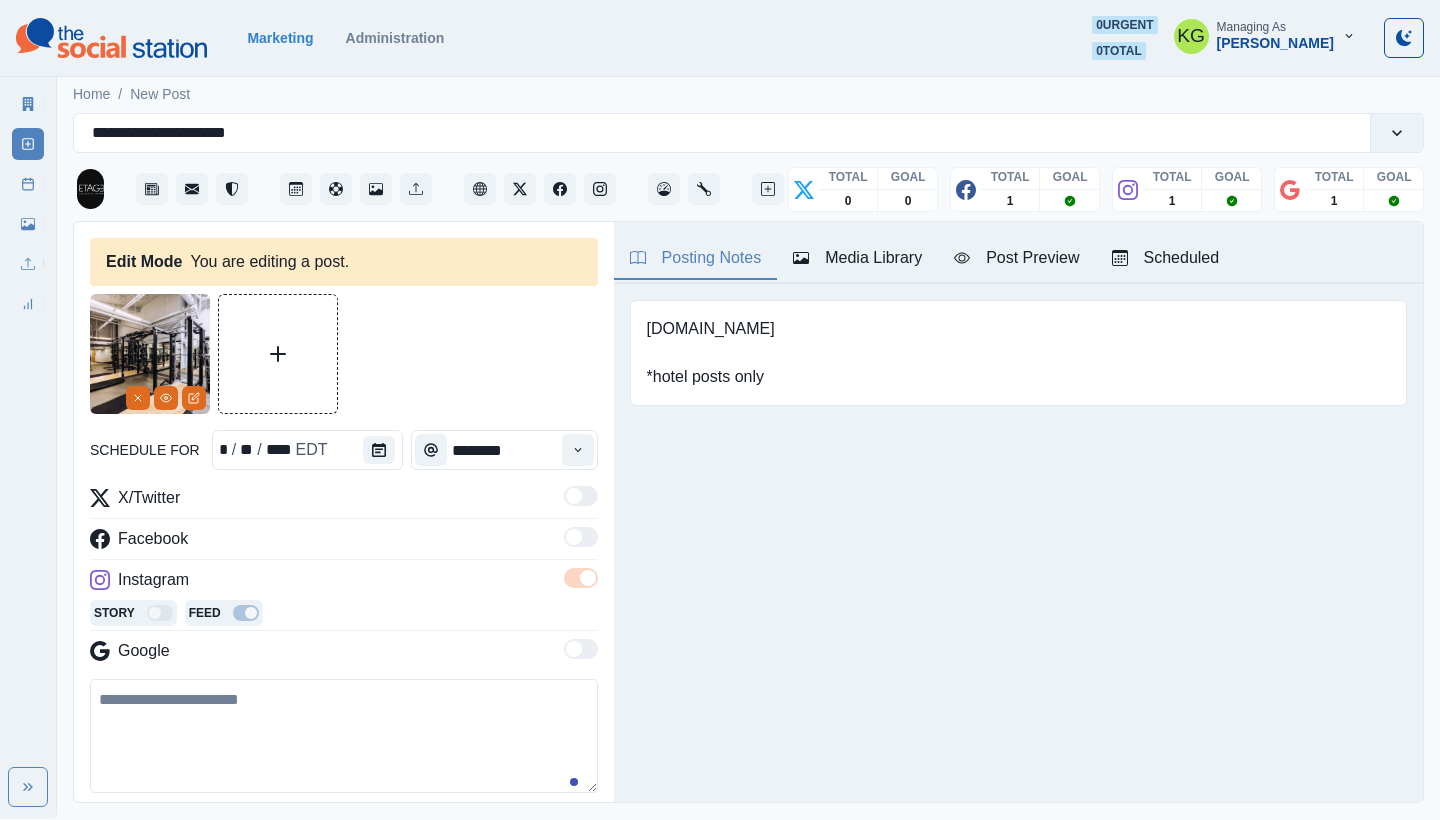 type on "**********" 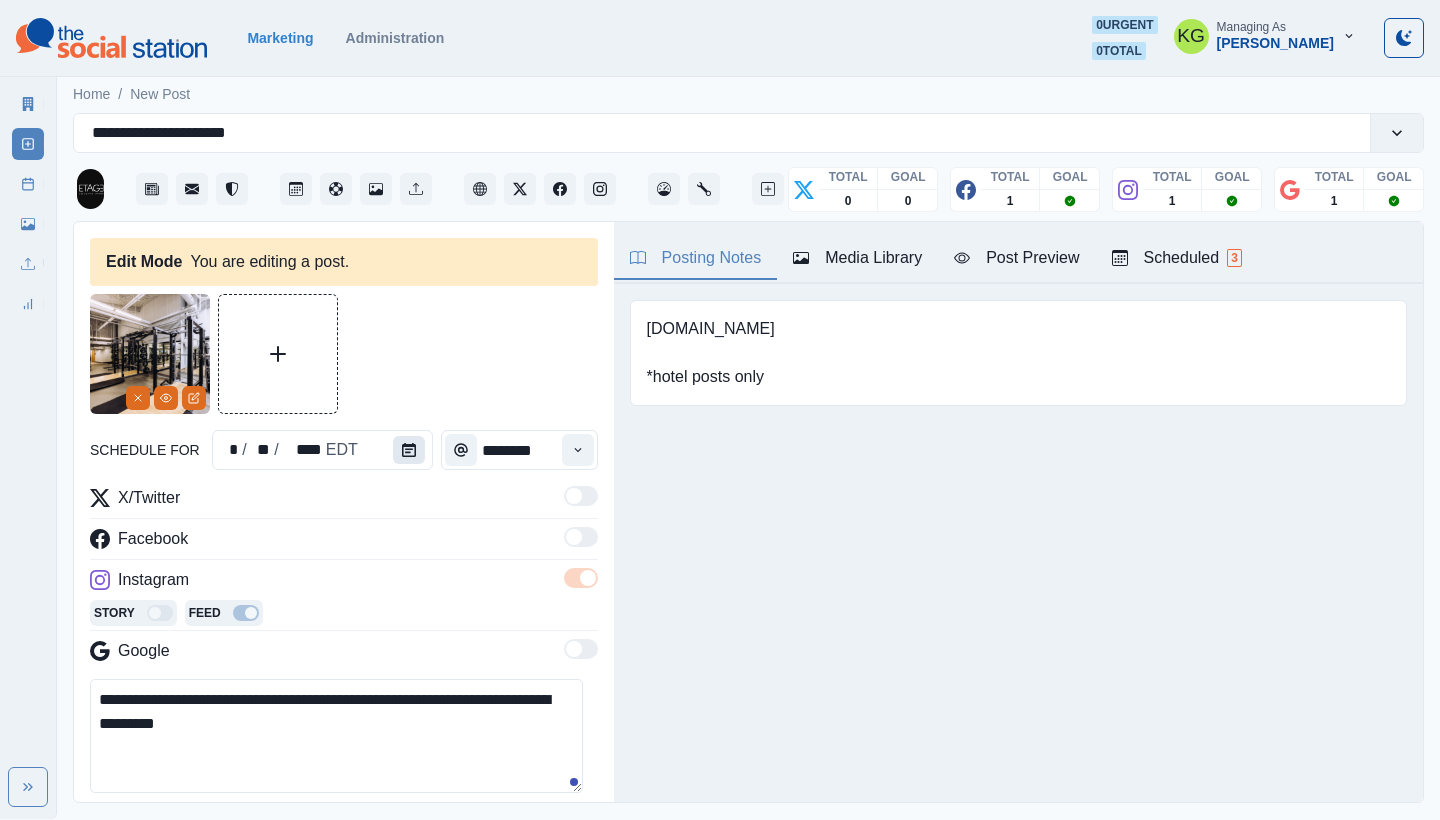 click at bounding box center [409, 450] 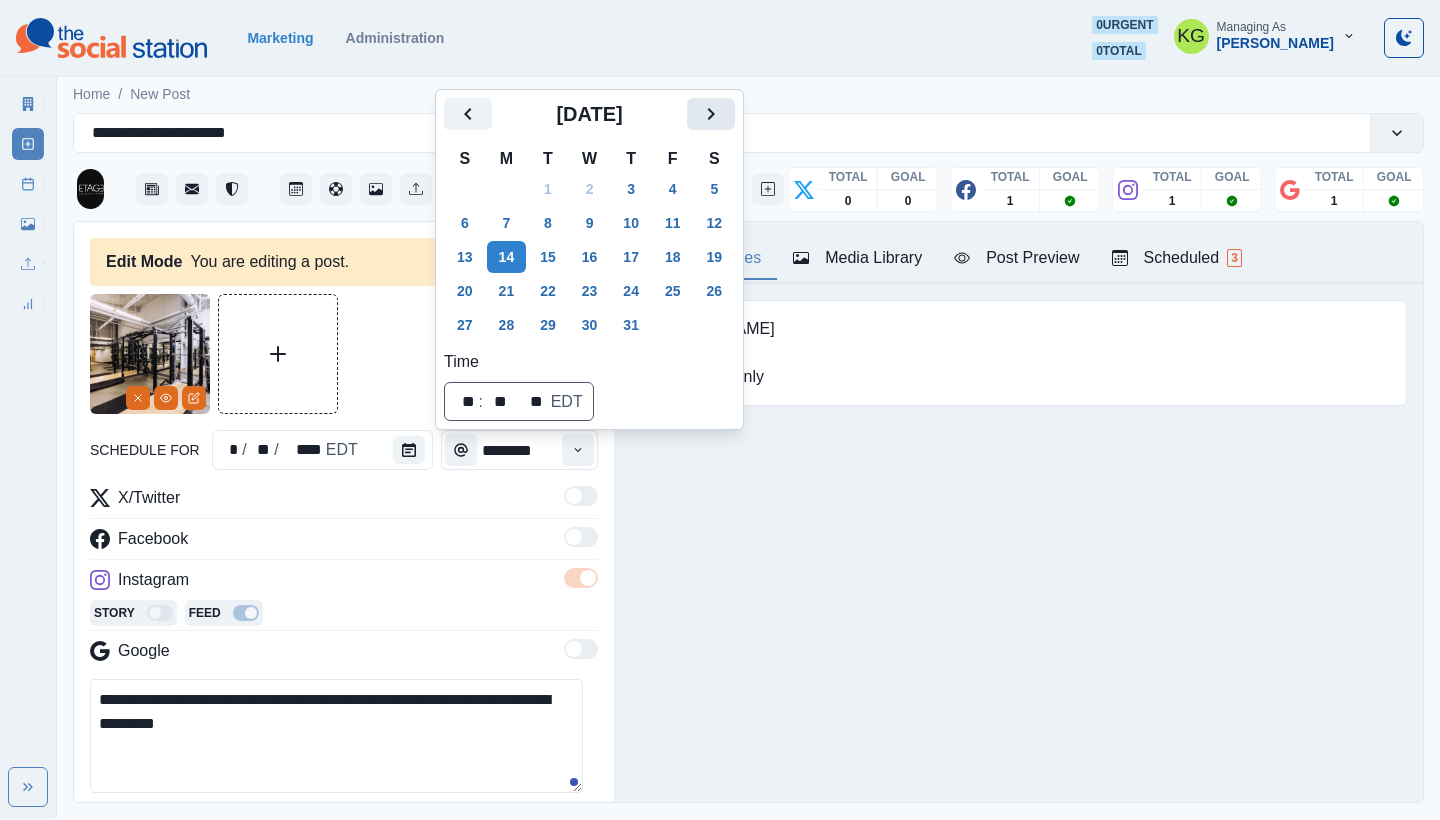 click 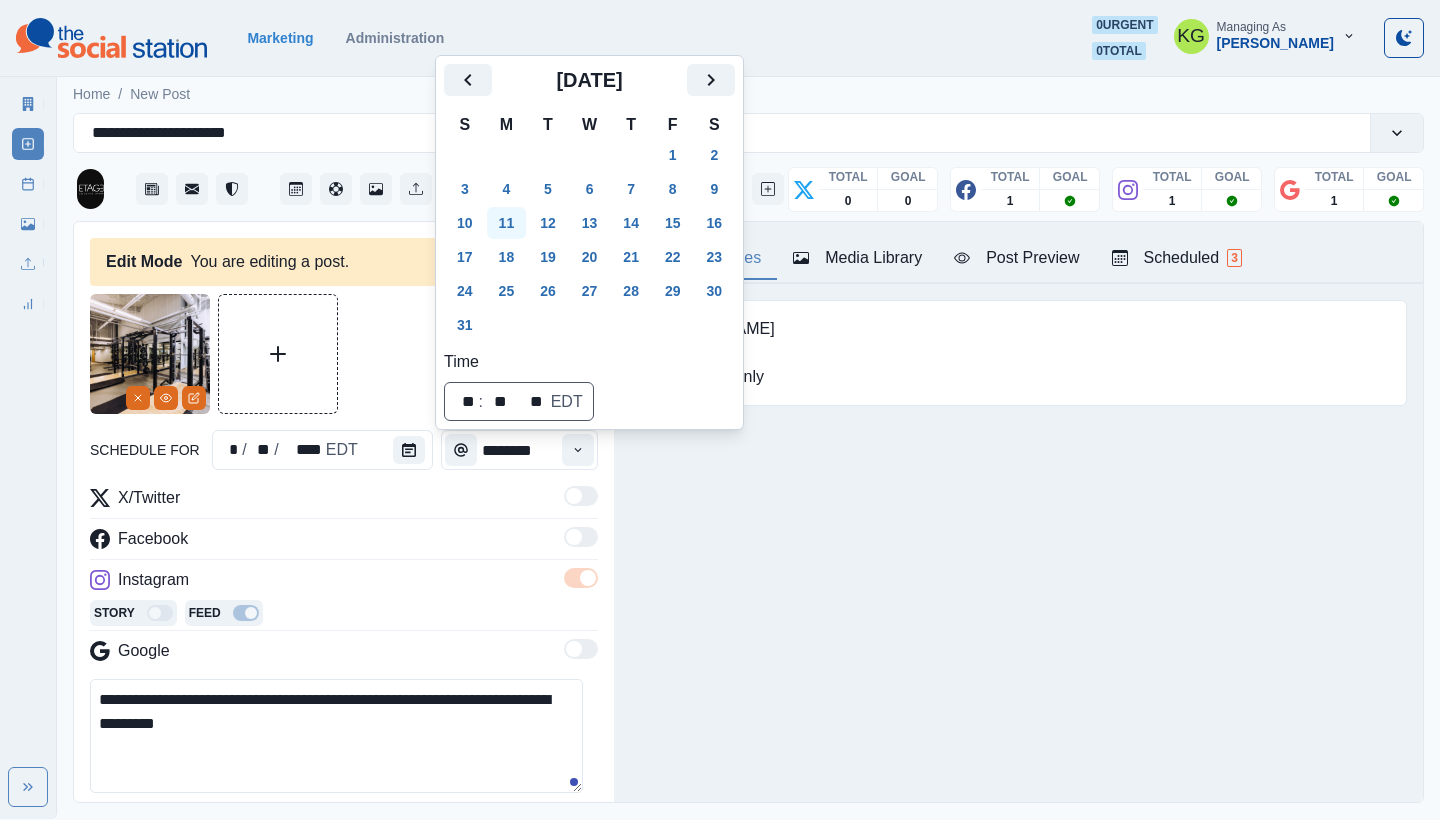 click on "11" at bounding box center [507, 223] 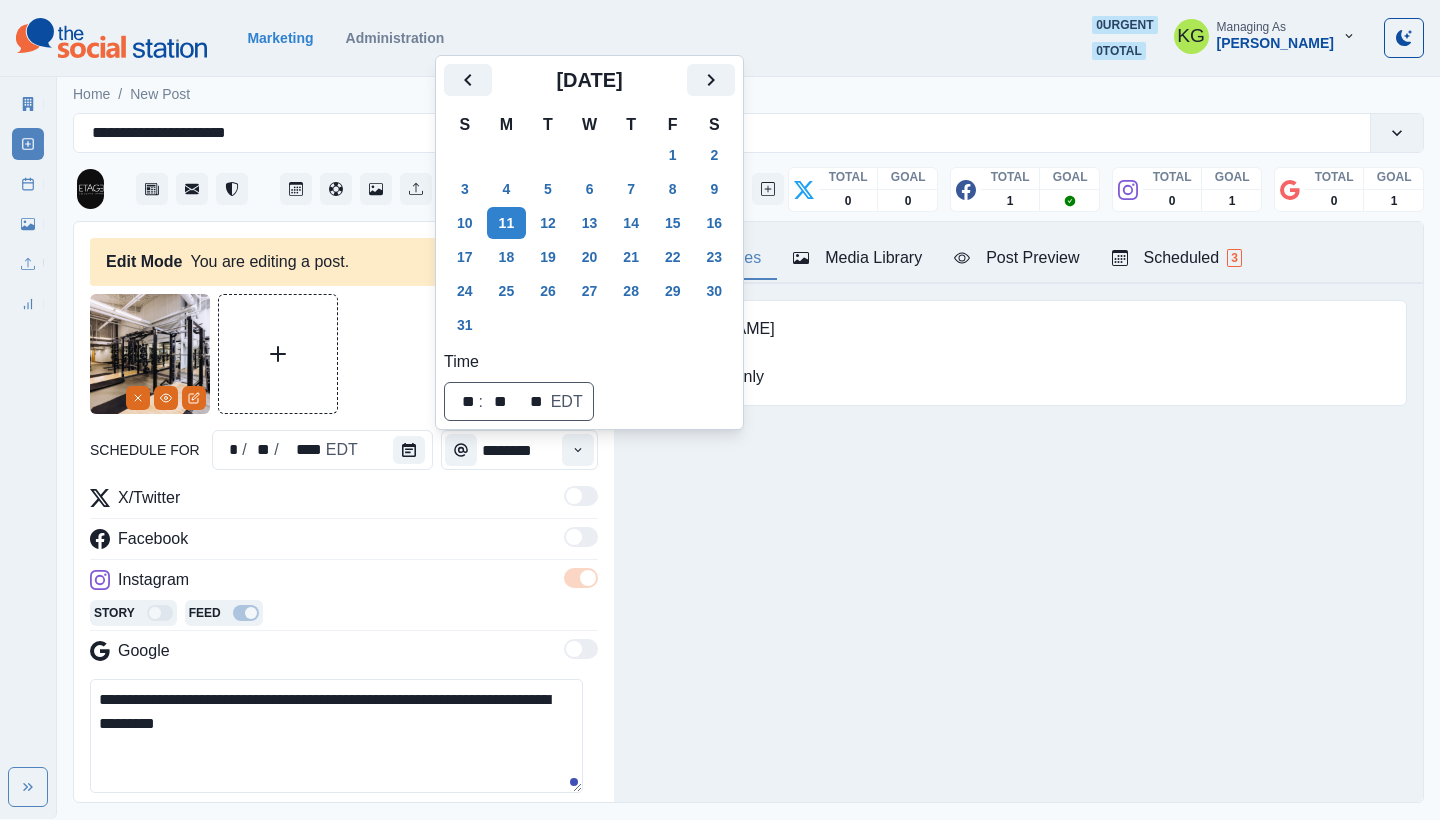 click on "Posting Notes Media Library Post Preview Scheduled 3 www.stayetage.com
*hotel posts only Upload Type Any Image Video Source Any Upload Social Manager Found: Instagram Found: Google Customer Photo Found: TripAdvisor Review Found: Yelp Review Reusable Any Yes No Description Any Missing Description Duplicates Any Show Duplicated Media Last Scheduled Any Over A Month Ago Over 3 Months Ago Over 6 Months Ago Never Scheduled Sort Newest Media Oldest Media Most Recently Scheduled Least Recently Scheduled Loading... Loading... Loading... Loading... Loading... Loading... Loading... Loading... Loading... Loading... Loading... Loading... Loading... Loading... Loading... 1 2 3 4 5 14 stayetage August 11, 2025 at 11:00 AM 2,238 likes ETAGE Executive Living Jumpstart your day with a workout in our Fitness Center and feel the energy flow! 💪 Week Of * / * / **** GMT+8 Friday July 04, 2025 Scheduled 12:00 PM US/Eastern KG Wishing you a joyful and memorable Fourth of July from all of us at ETAGE! 🇺🇸🎆 Week Permalink" at bounding box center [1018, 512] 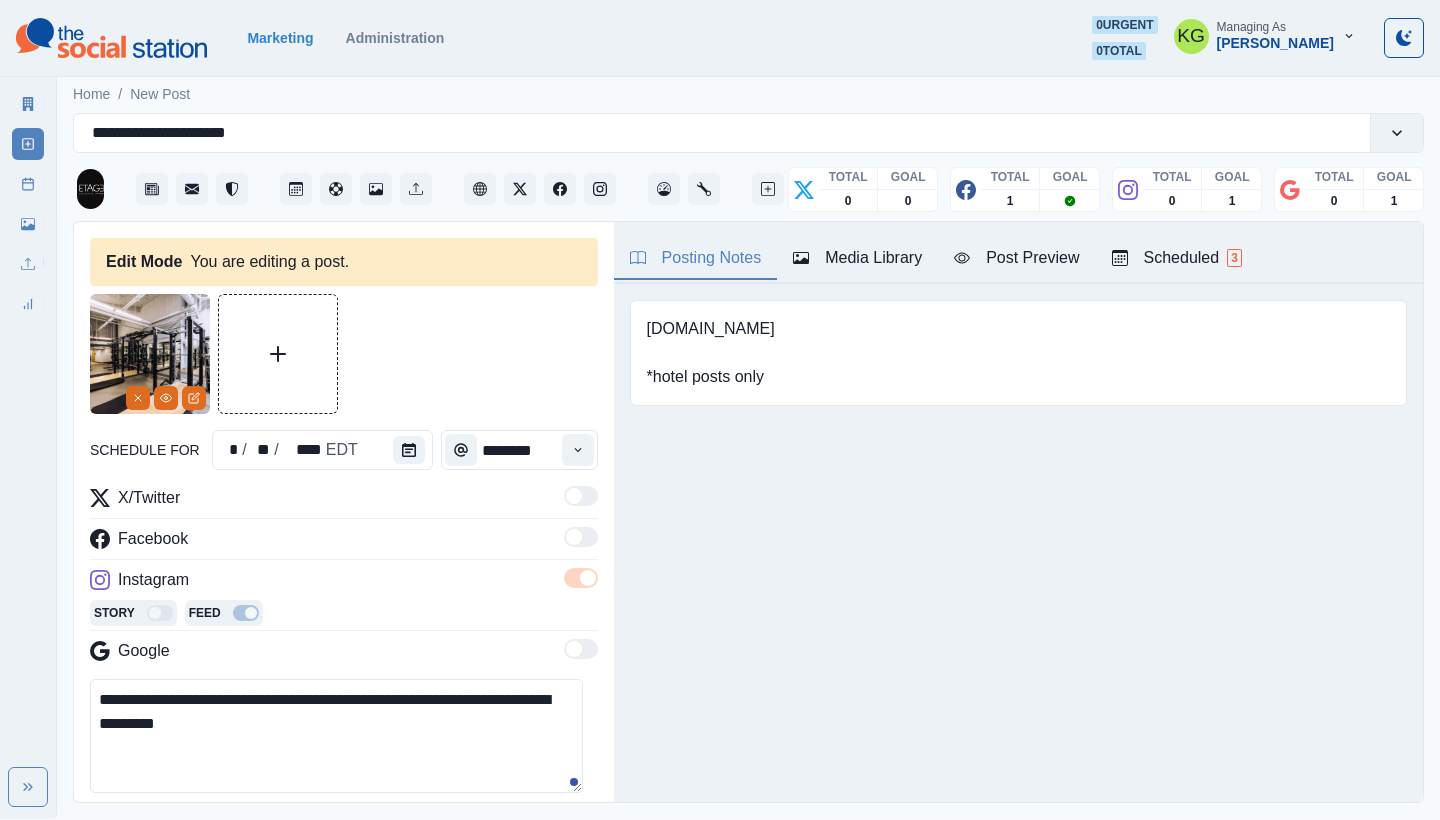 scroll, scrollTop: 389, scrollLeft: 0, axis: vertical 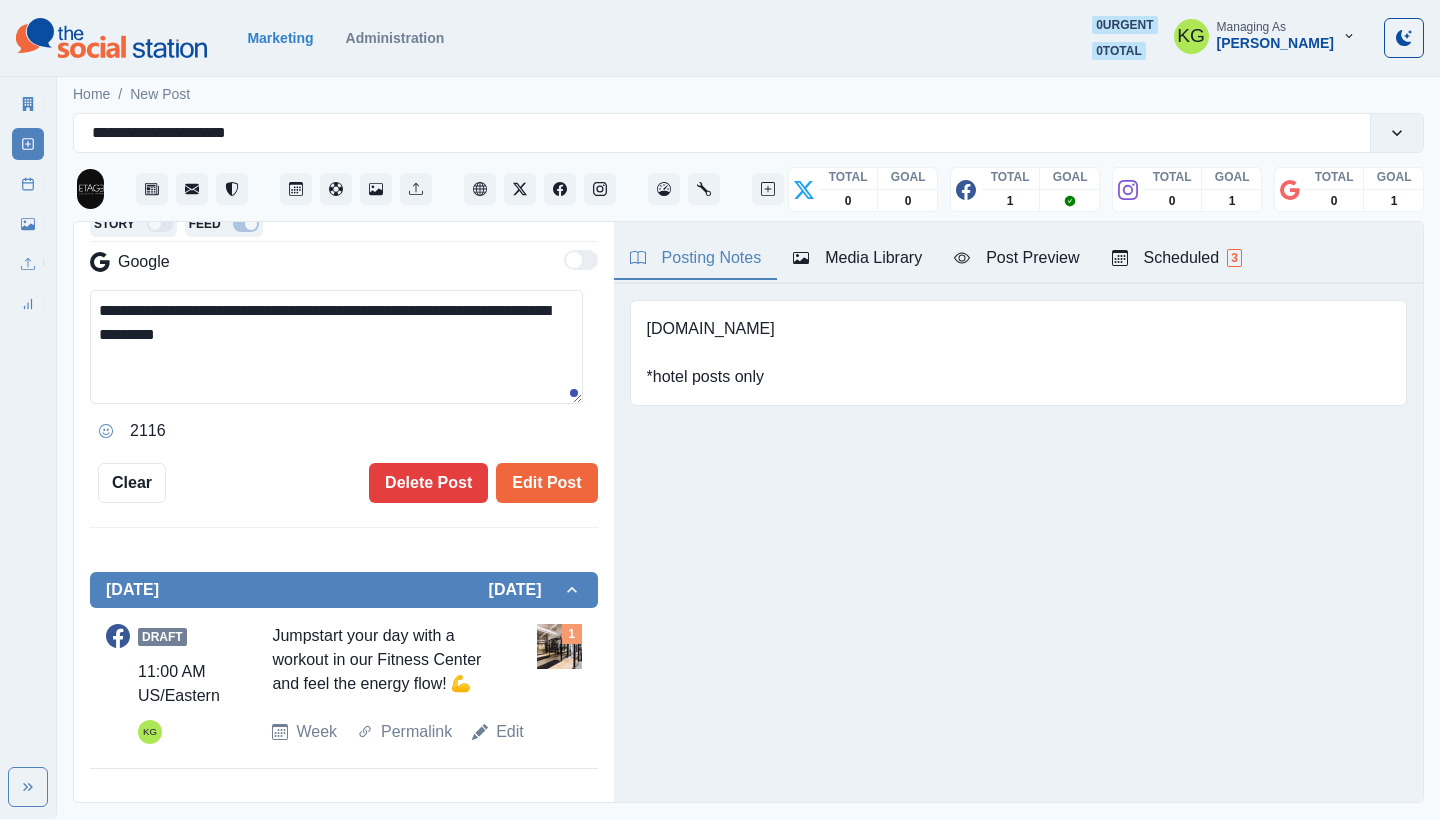 click on "**********" at bounding box center [344, 513] 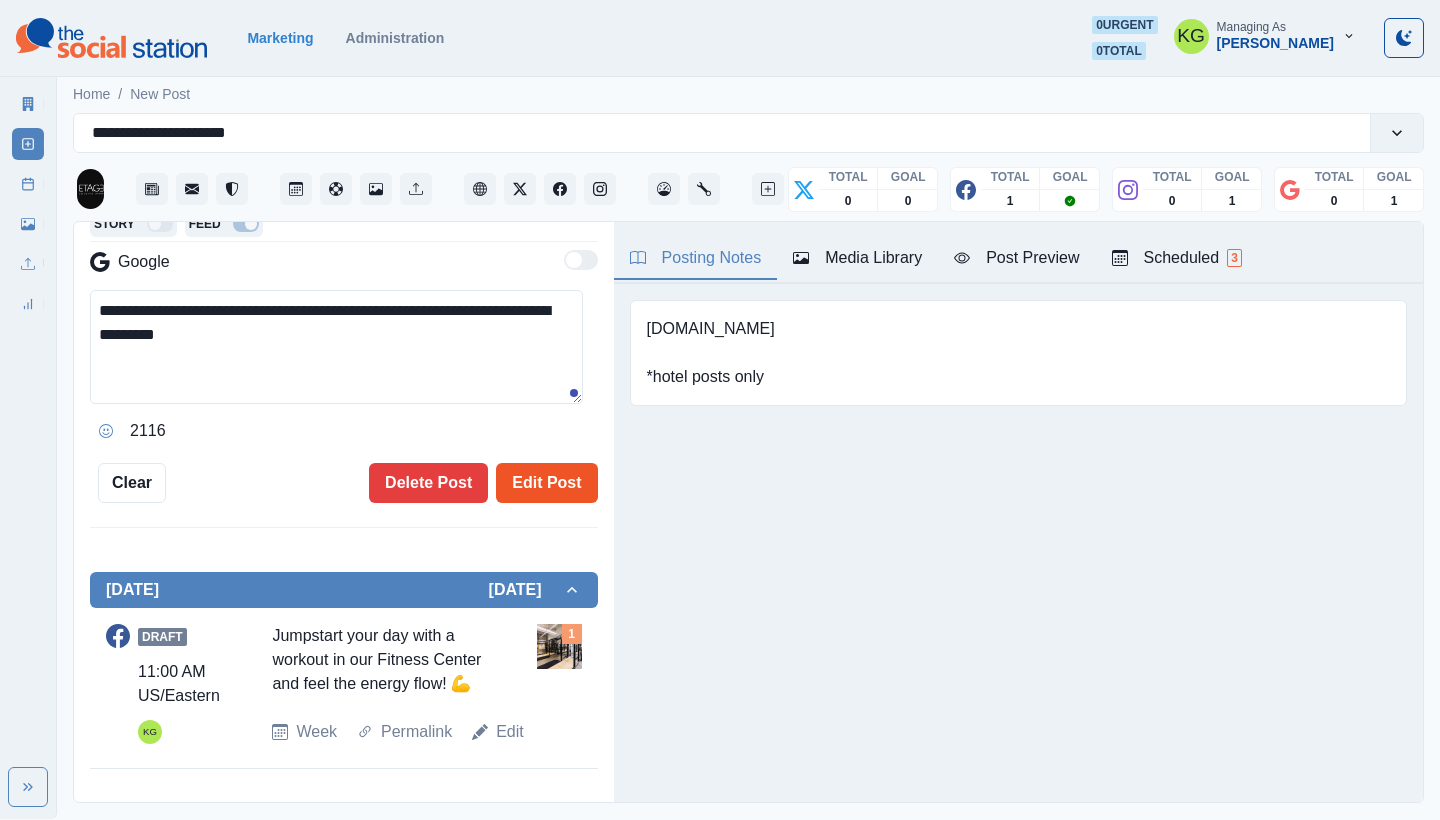 click on "Edit Post" at bounding box center [546, 483] 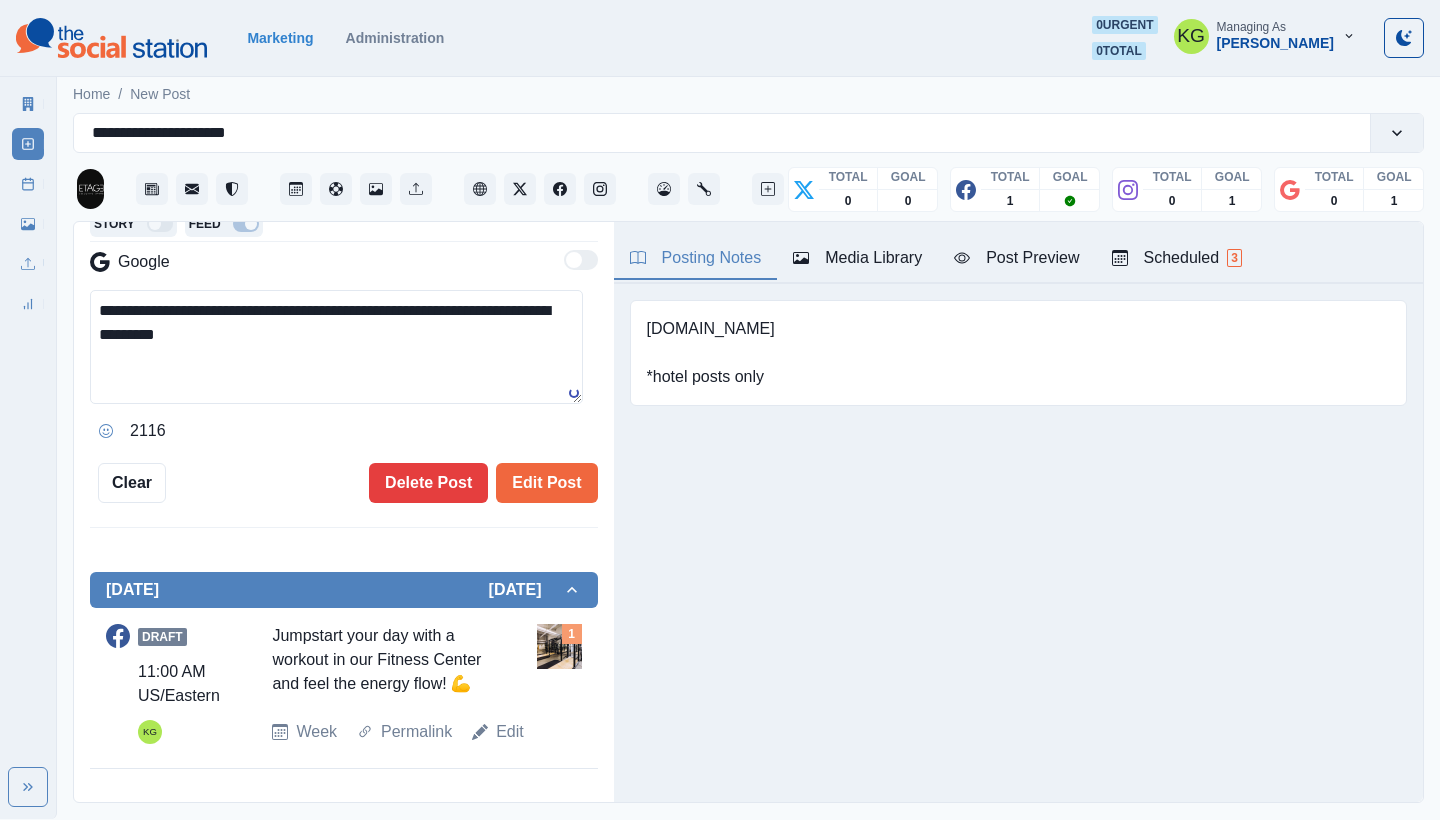 type 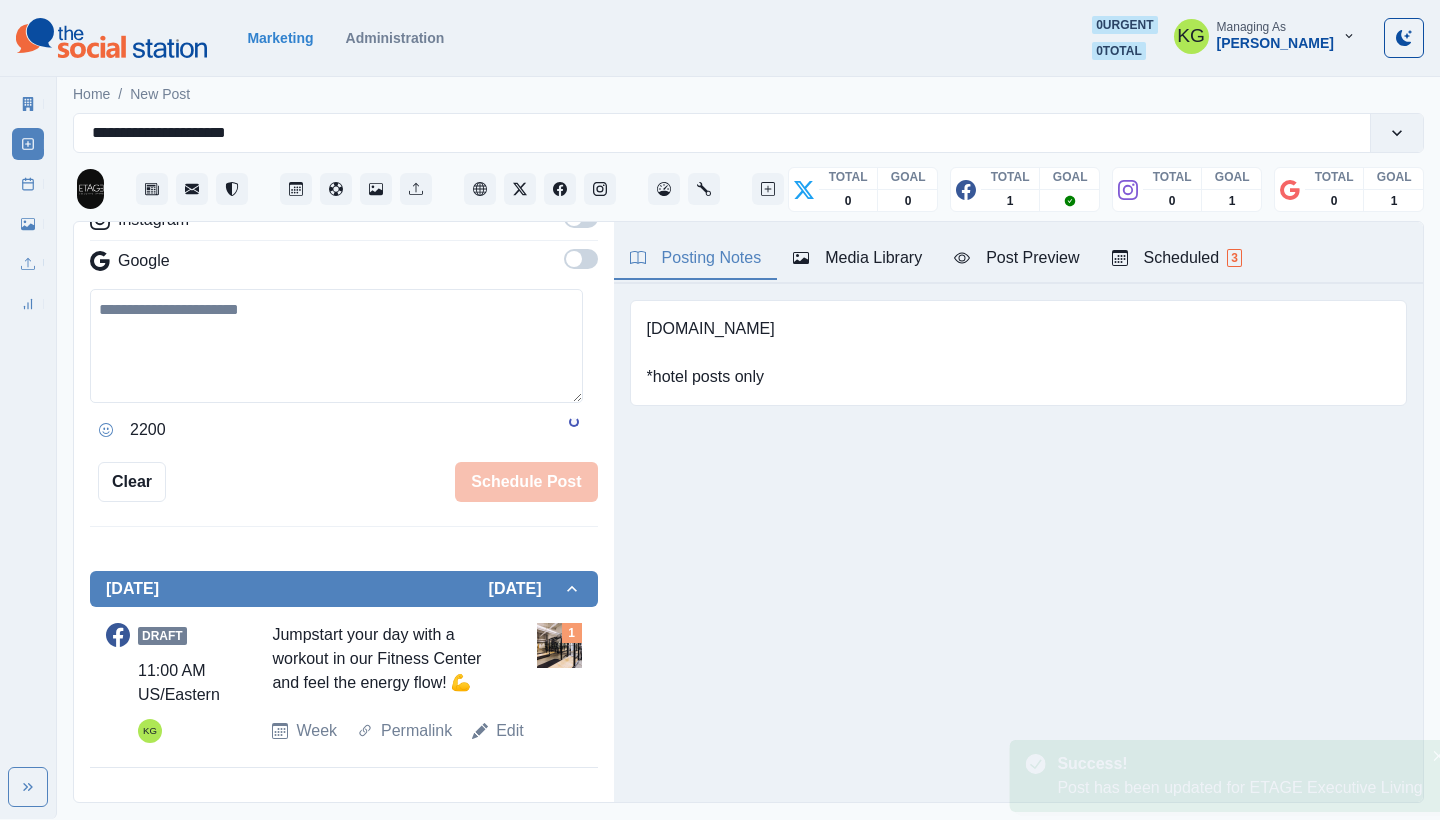 scroll, scrollTop: 359, scrollLeft: 0, axis: vertical 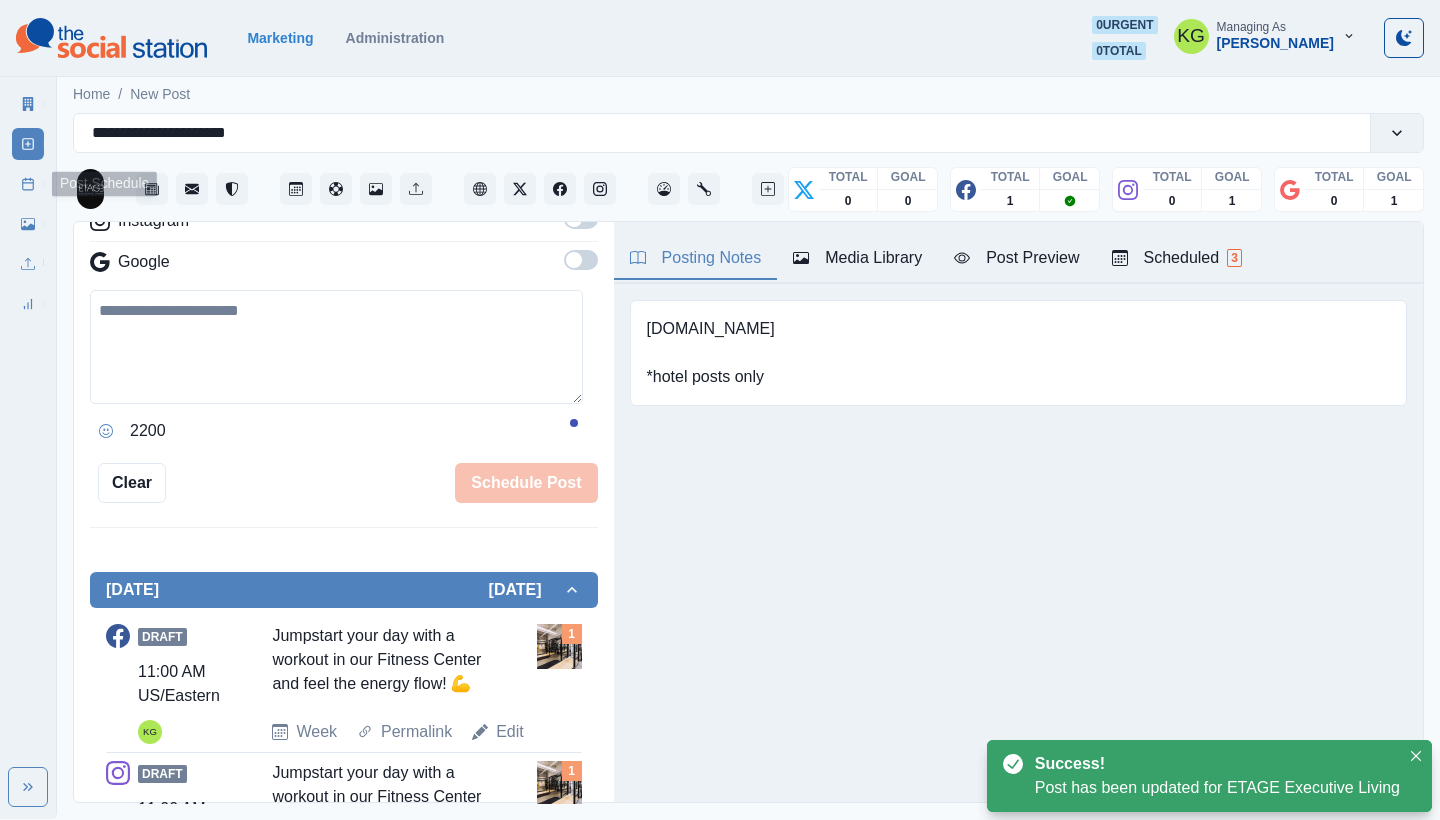 click 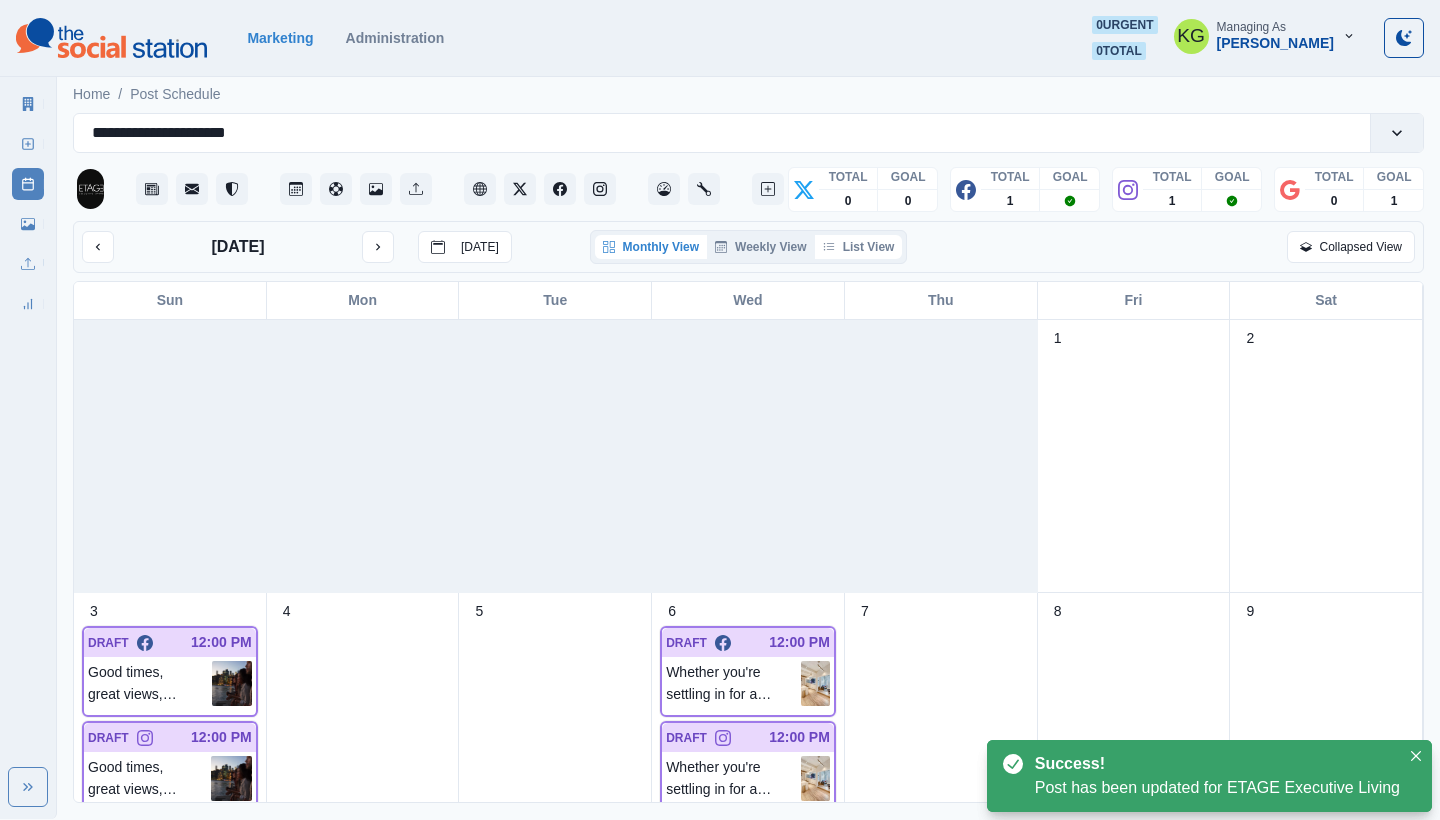 click on "List View" at bounding box center (859, 247) 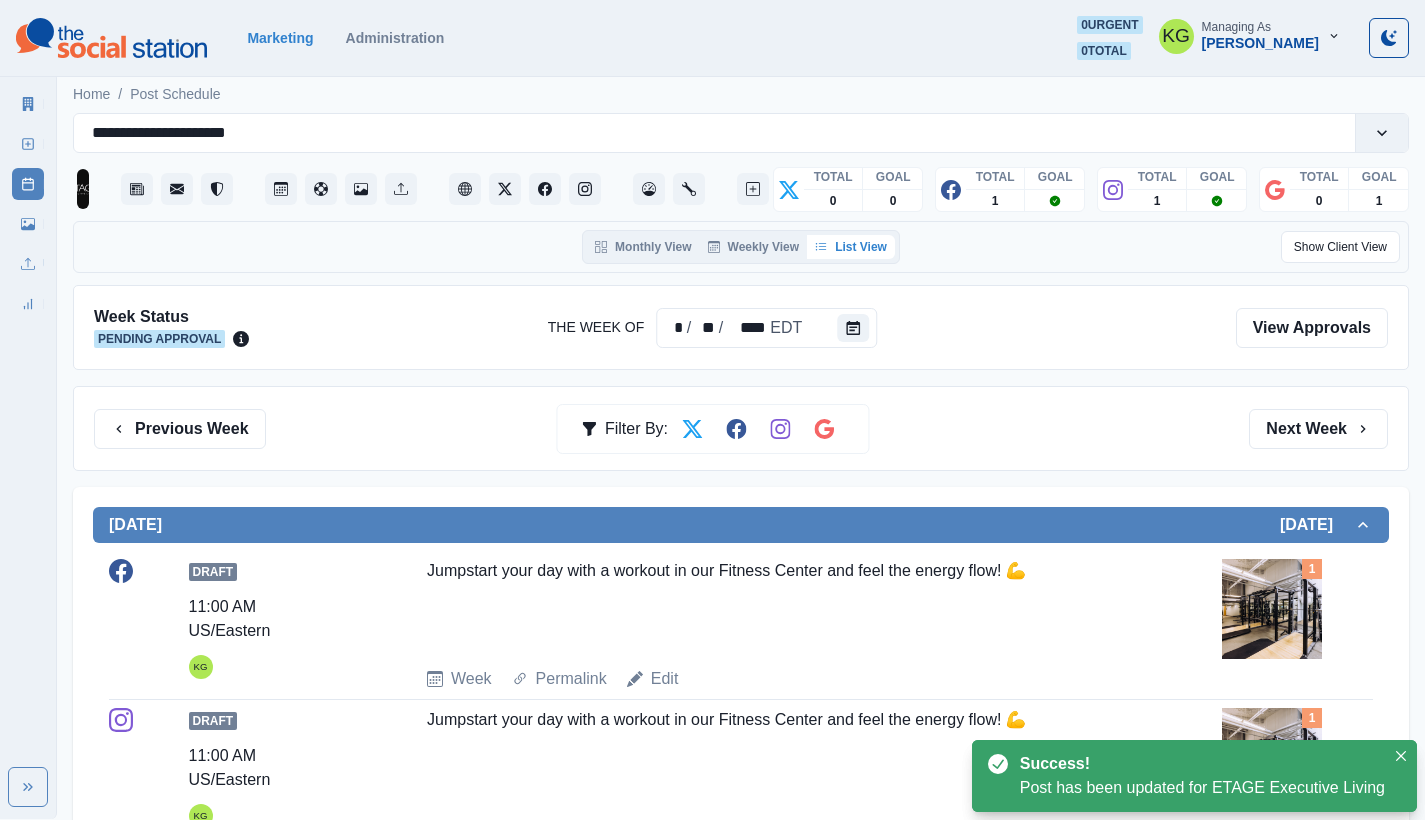 click on "Previous Week Filter By: Next Week" at bounding box center [741, 428] 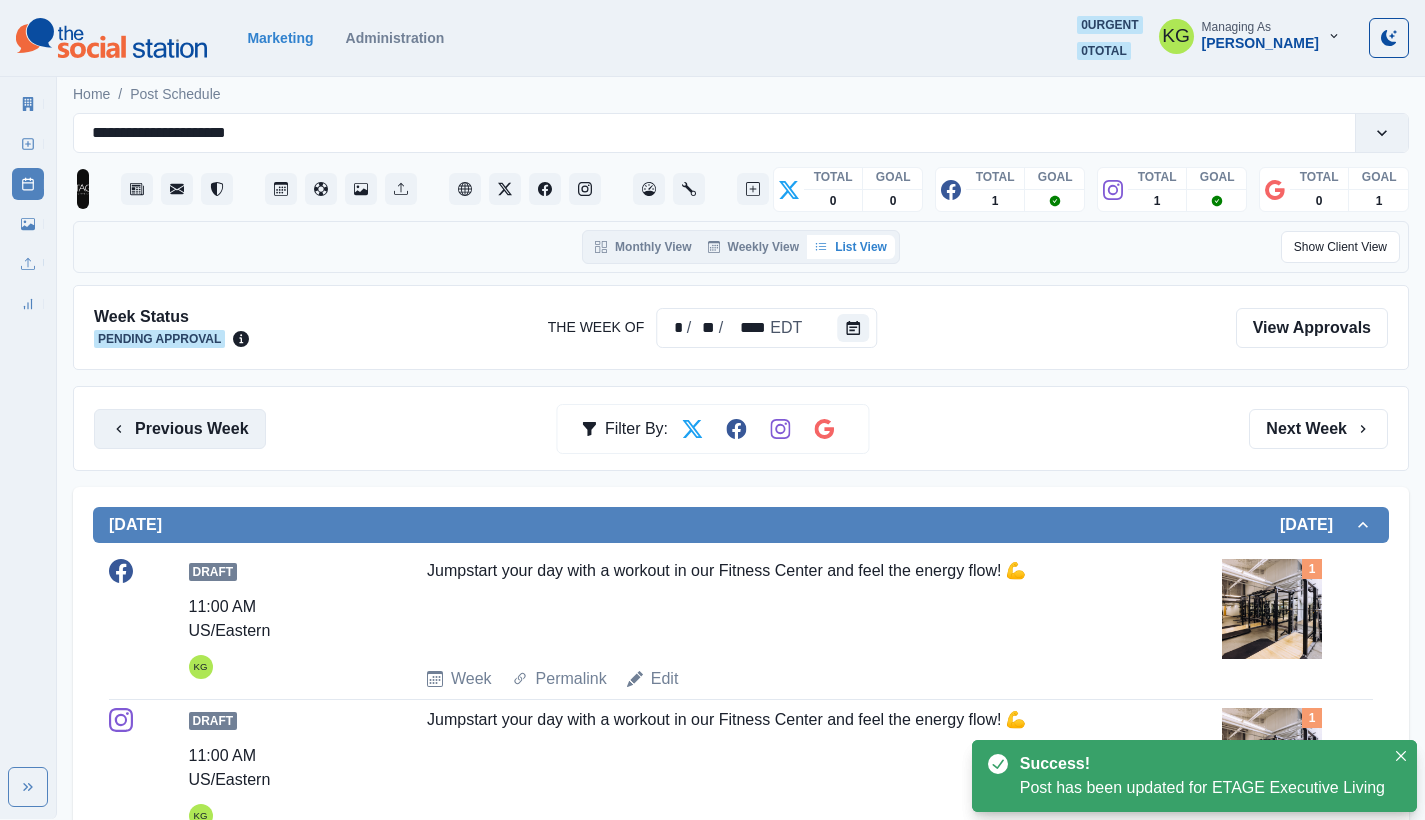 click on "Previous Week" at bounding box center (180, 429) 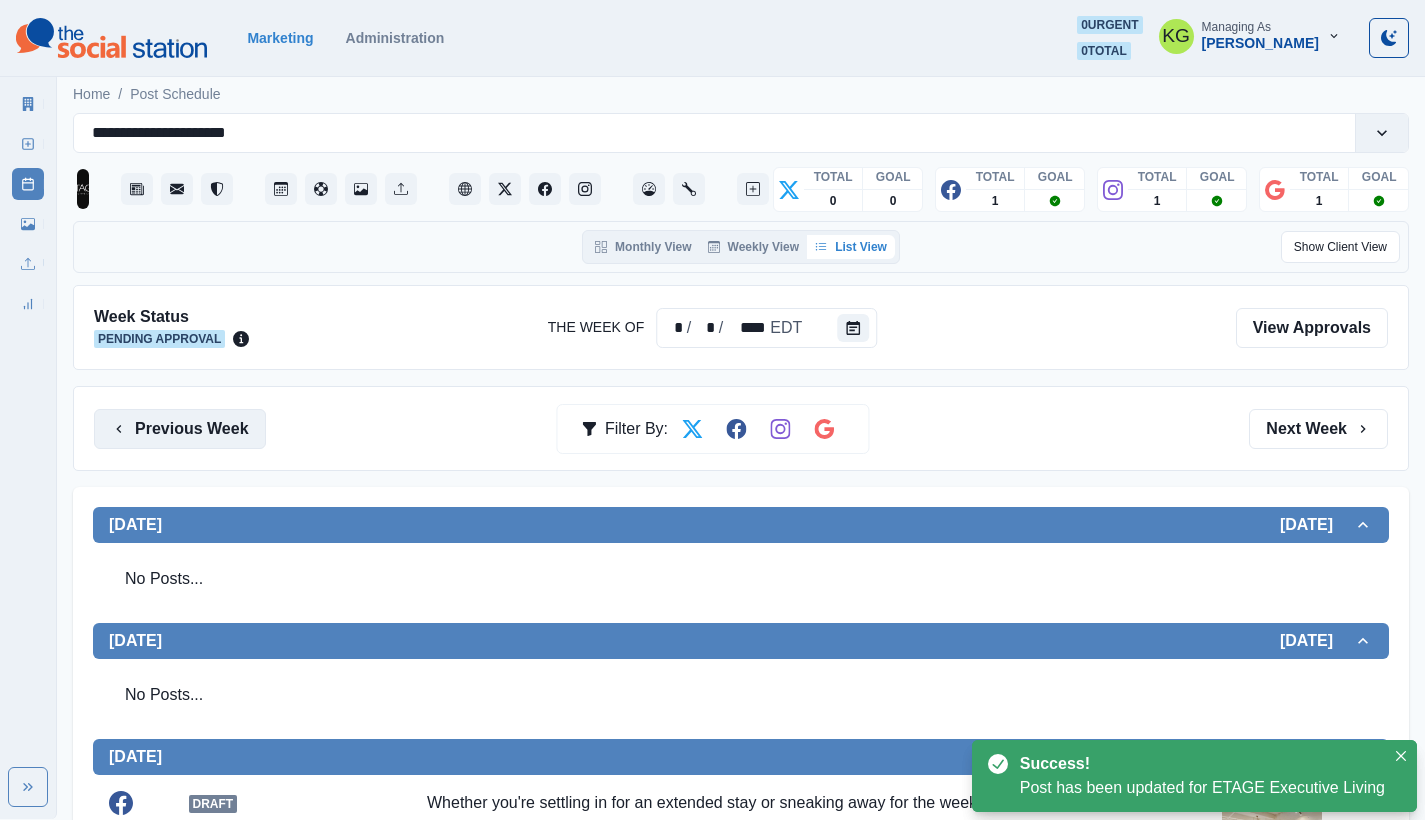 click on "Previous Week" at bounding box center [180, 429] 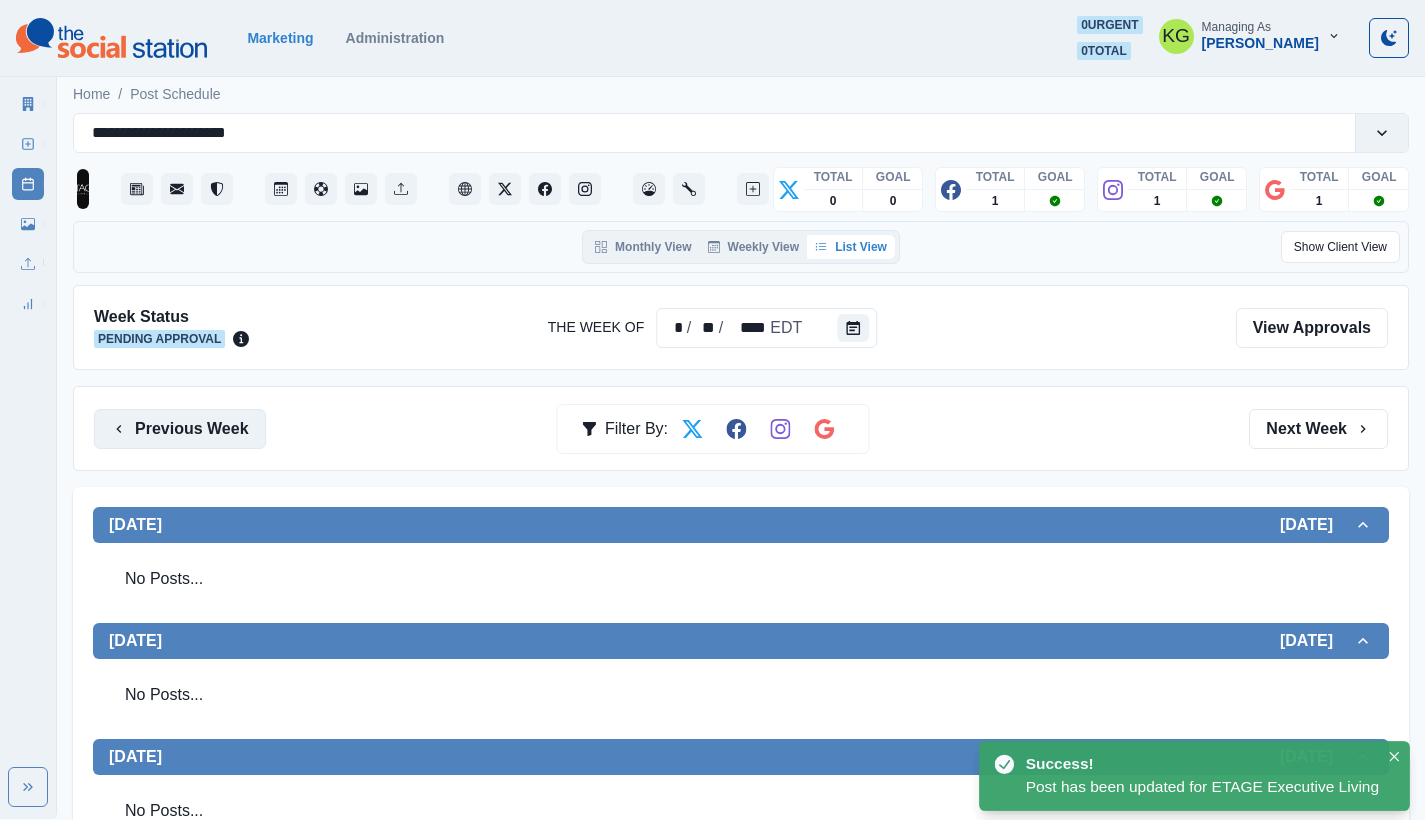 click on "Previous Week" at bounding box center [180, 429] 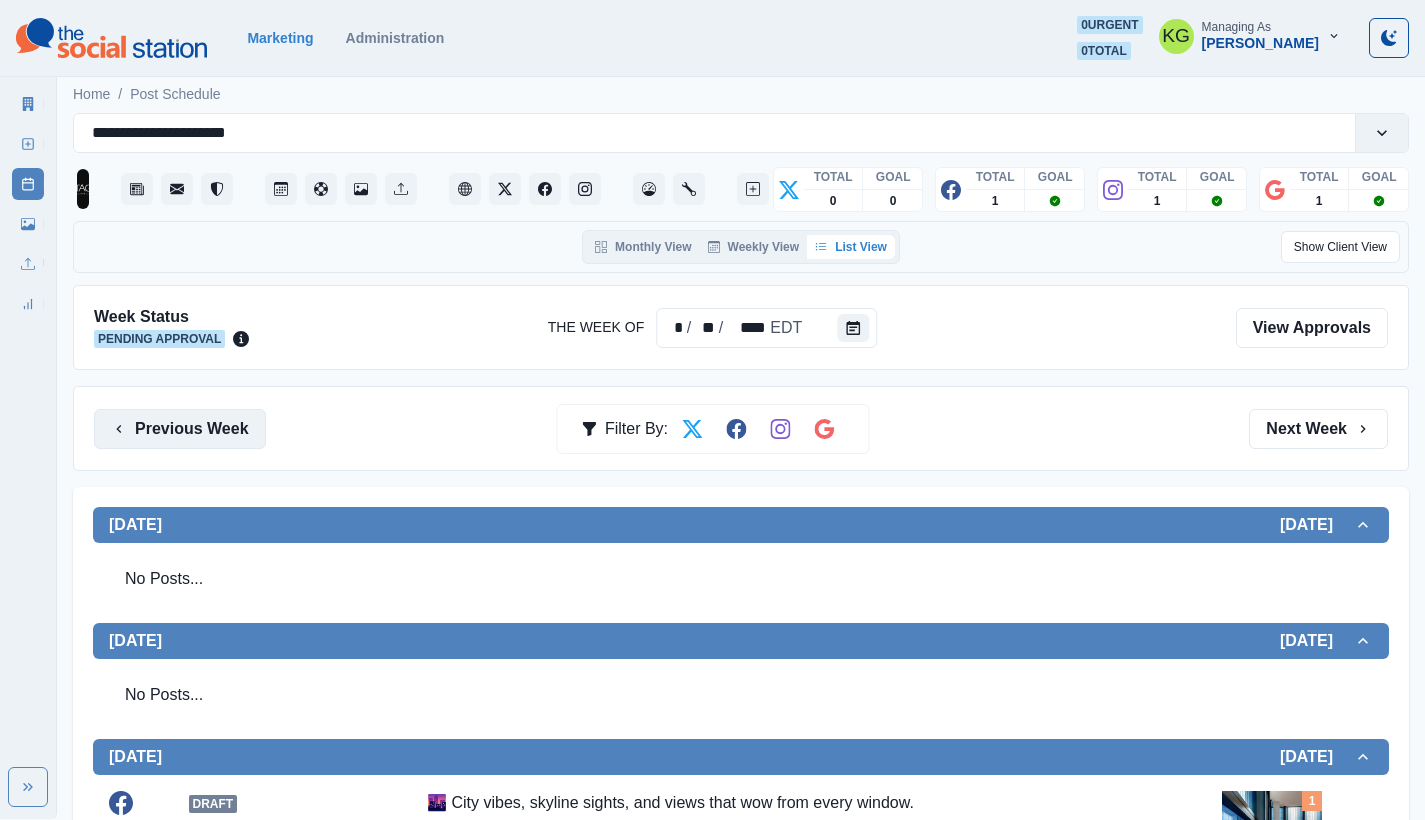 click on "Previous Week" at bounding box center (180, 429) 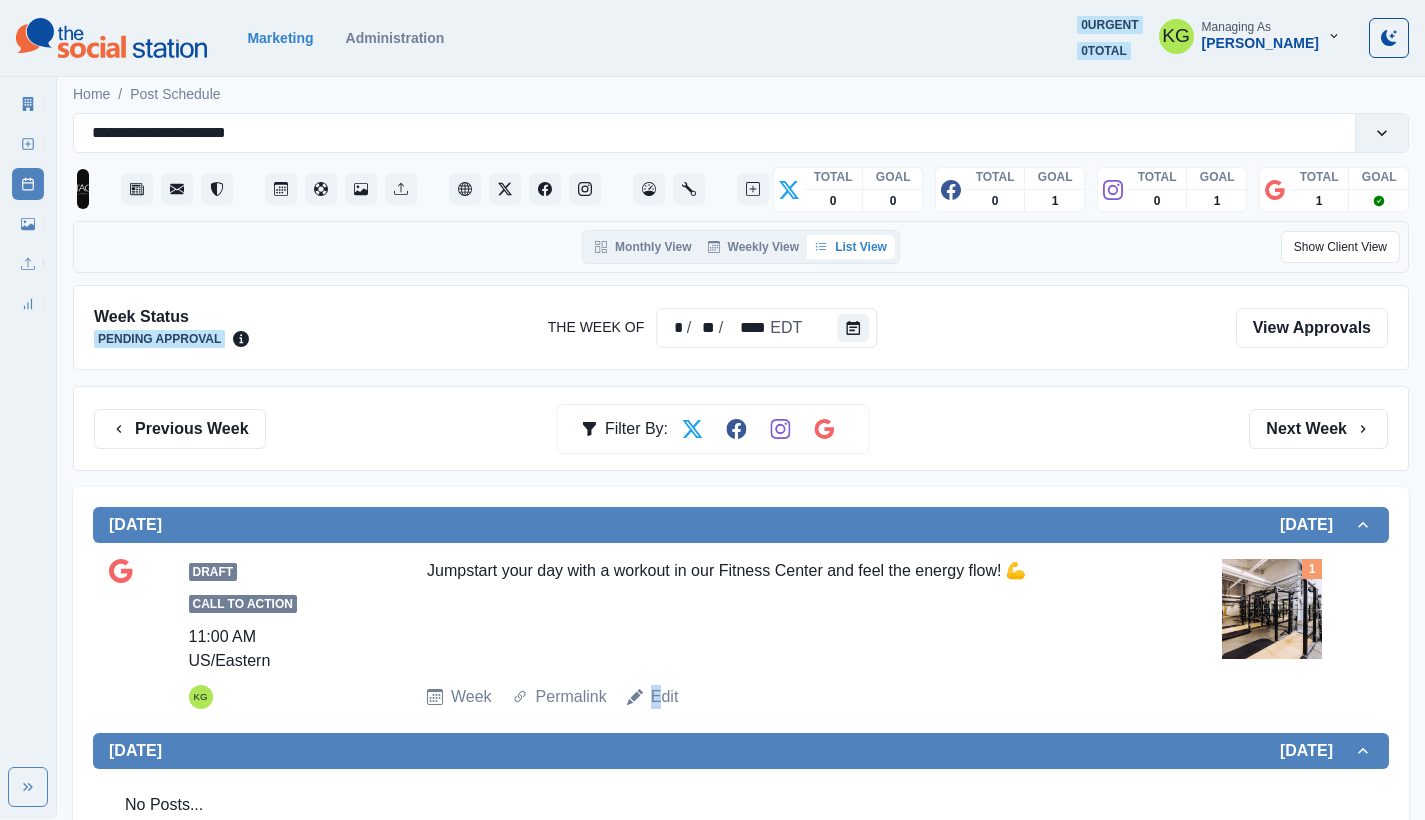 click on "Draft  Call to Action 11:00 AM US/Eastern KG Jumpstart your day with a workout in our Fitness Center and feel the energy flow! 💪 Week Permalink Edit 1" at bounding box center (741, 634) 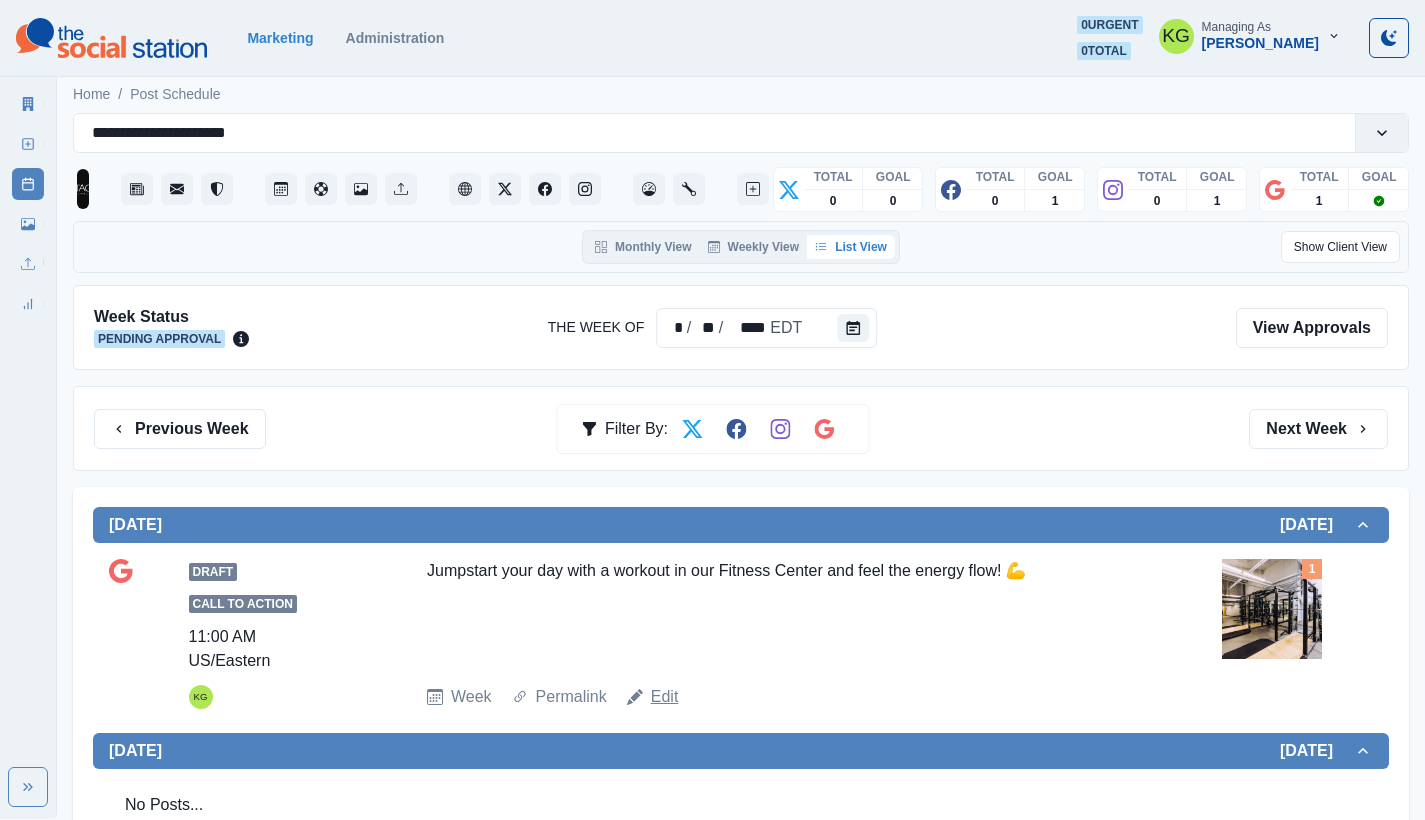 click on "Edit" at bounding box center [665, 697] 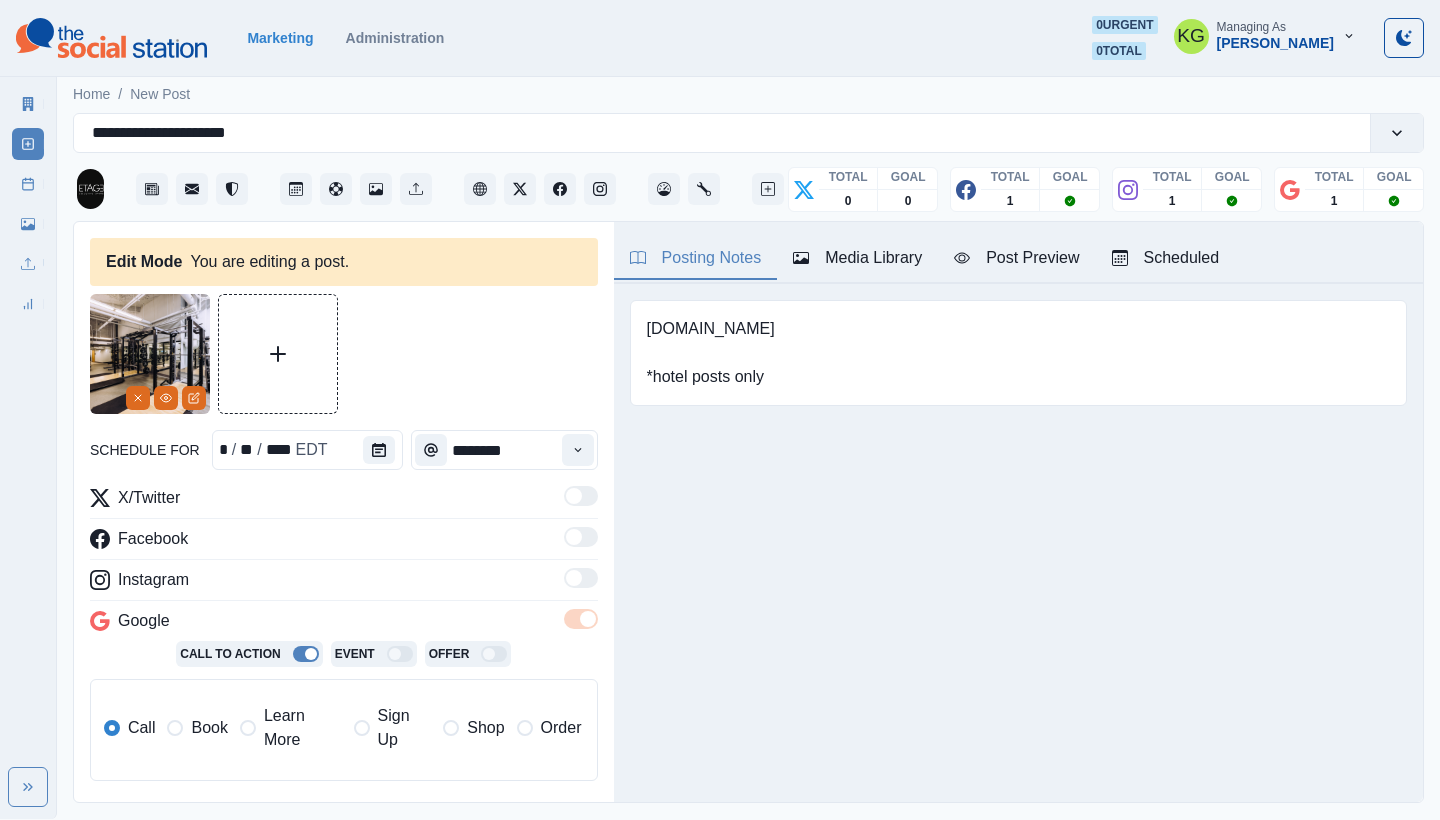 type on "**********" 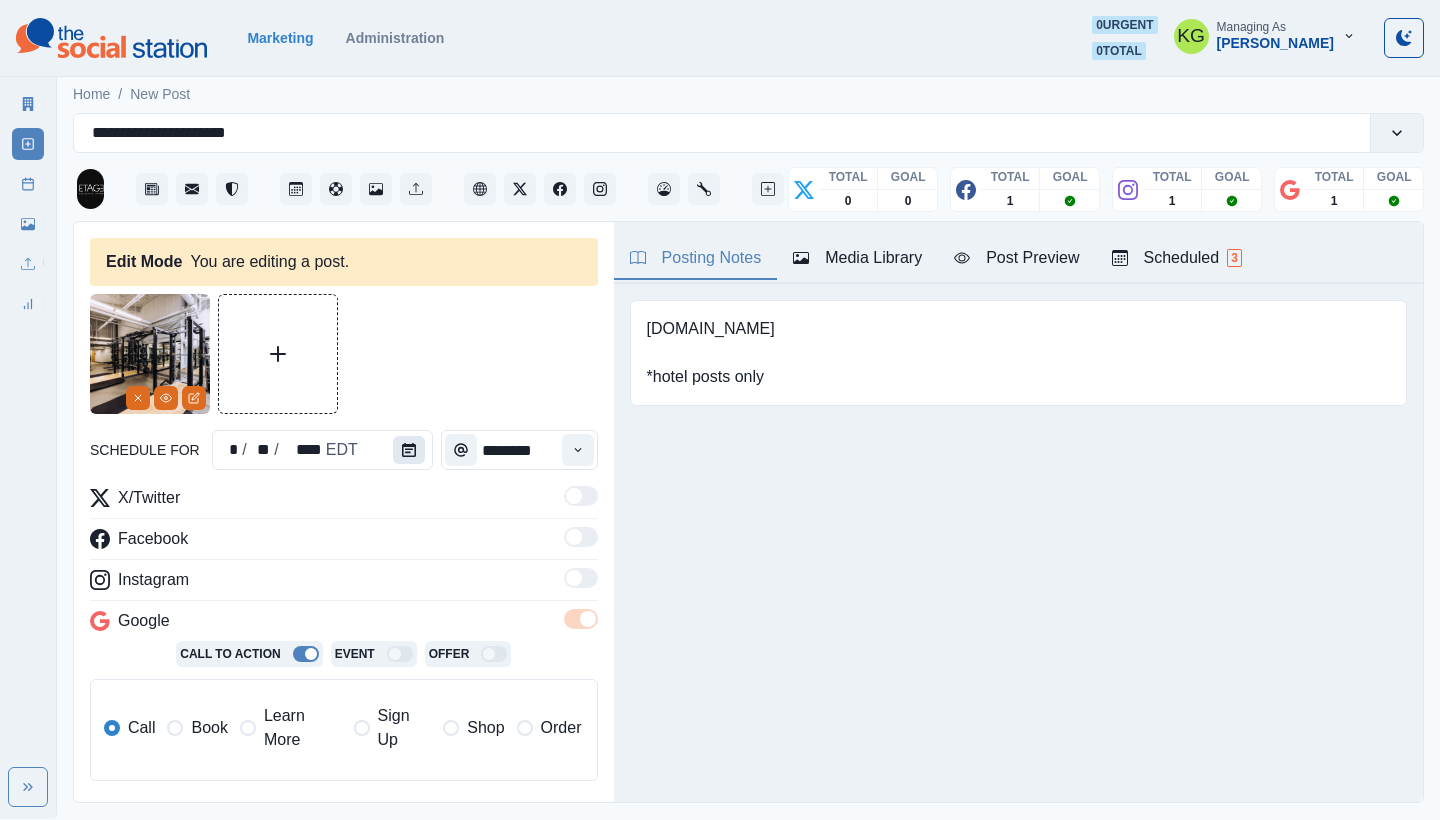 click at bounding box center [409, 450] 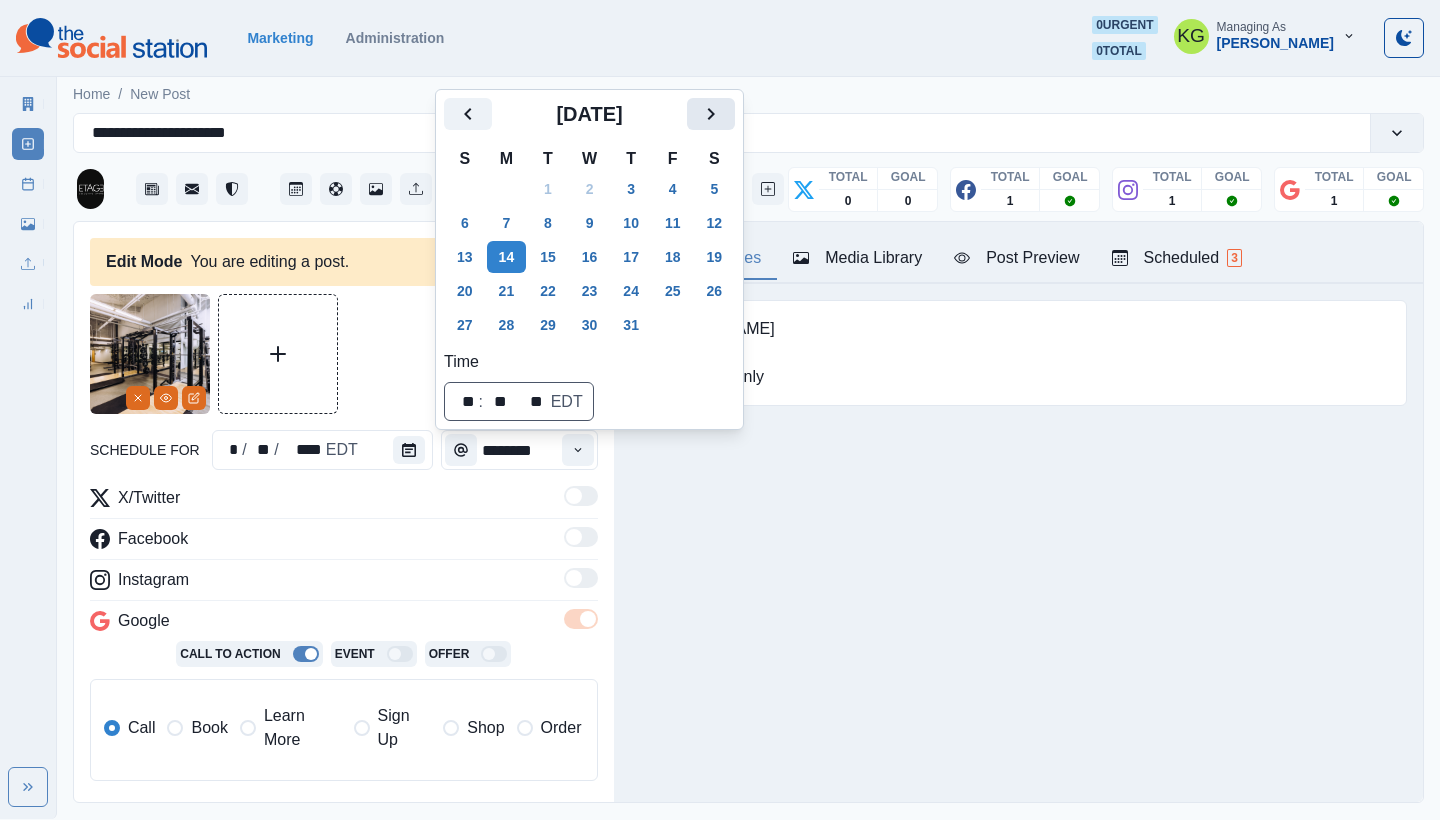 click at bounding box center [711, 114] 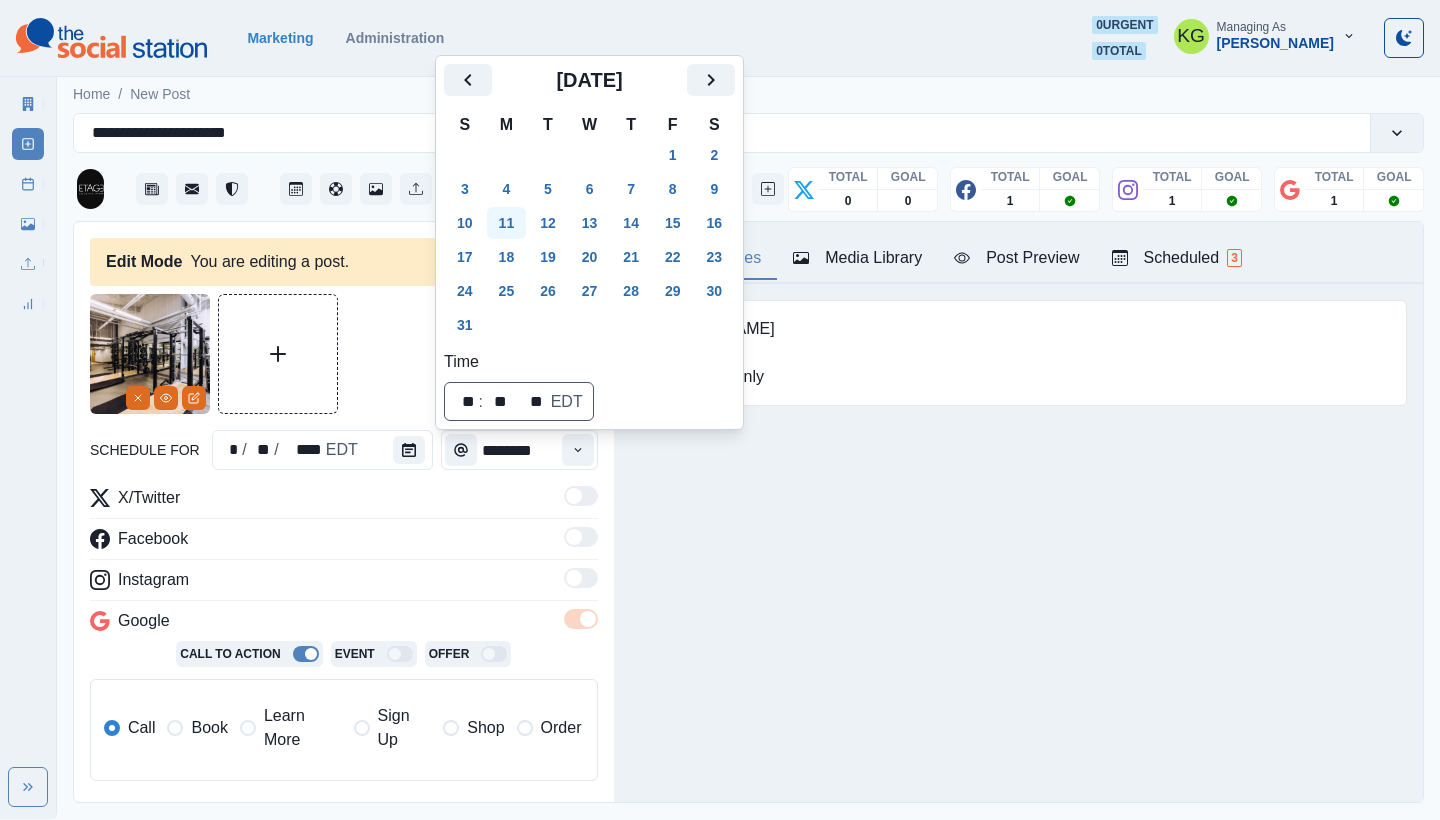 click on "11" at bounding box center [507, 223] 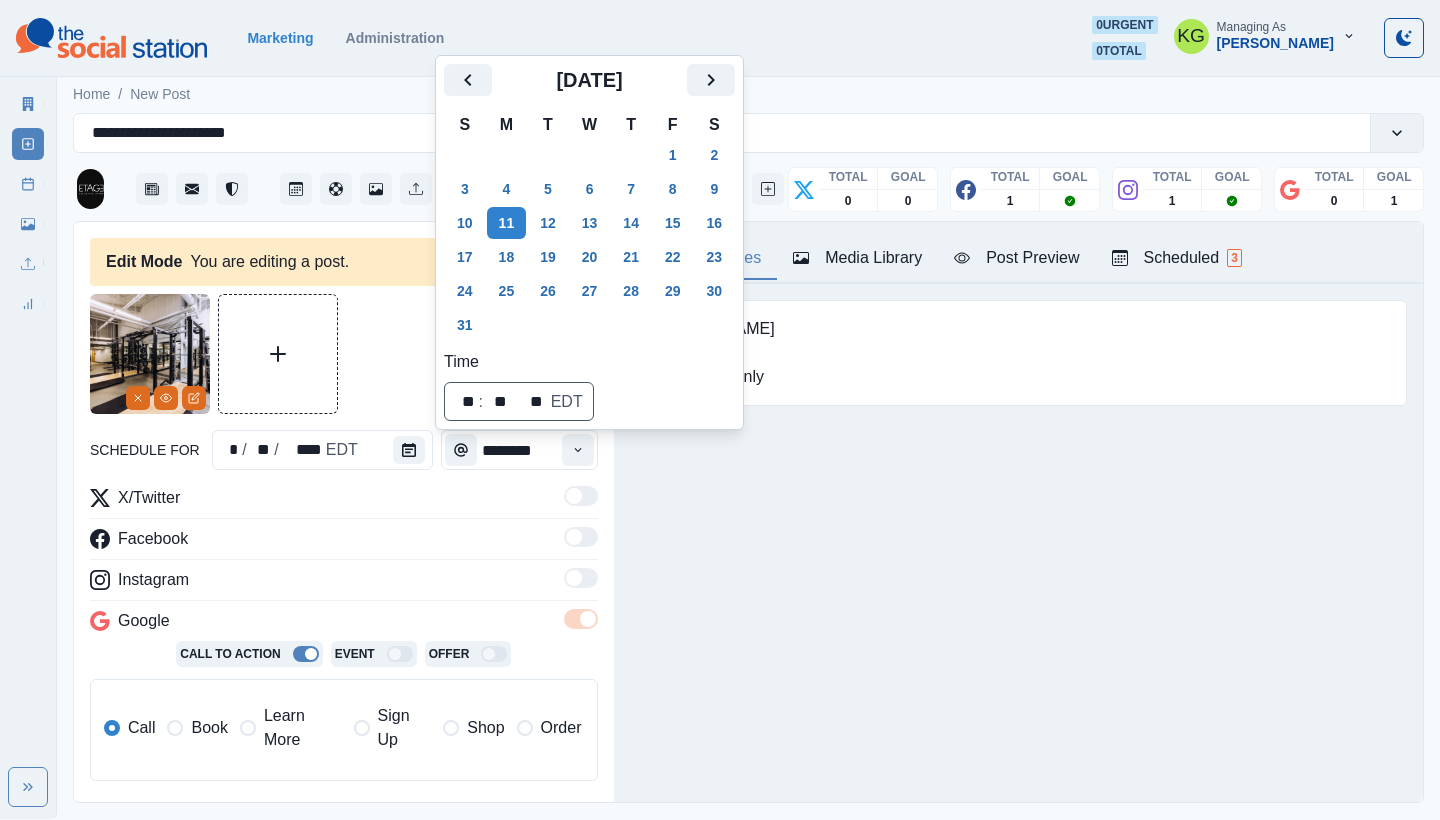 click on "**********" at bounding box center [344, 656] 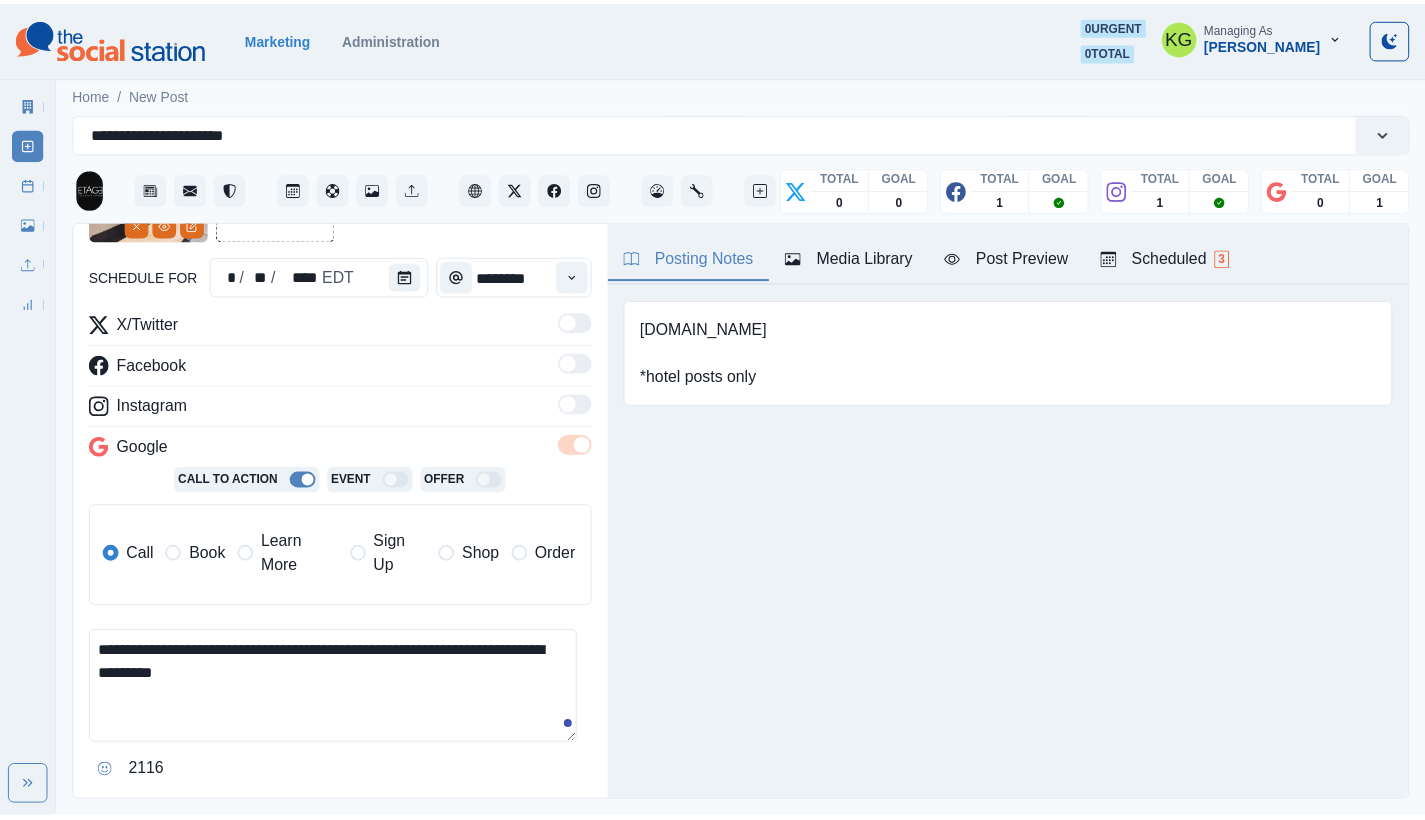 scroll, scrollTop: 371, scrollLeft: 0, axis: vertical 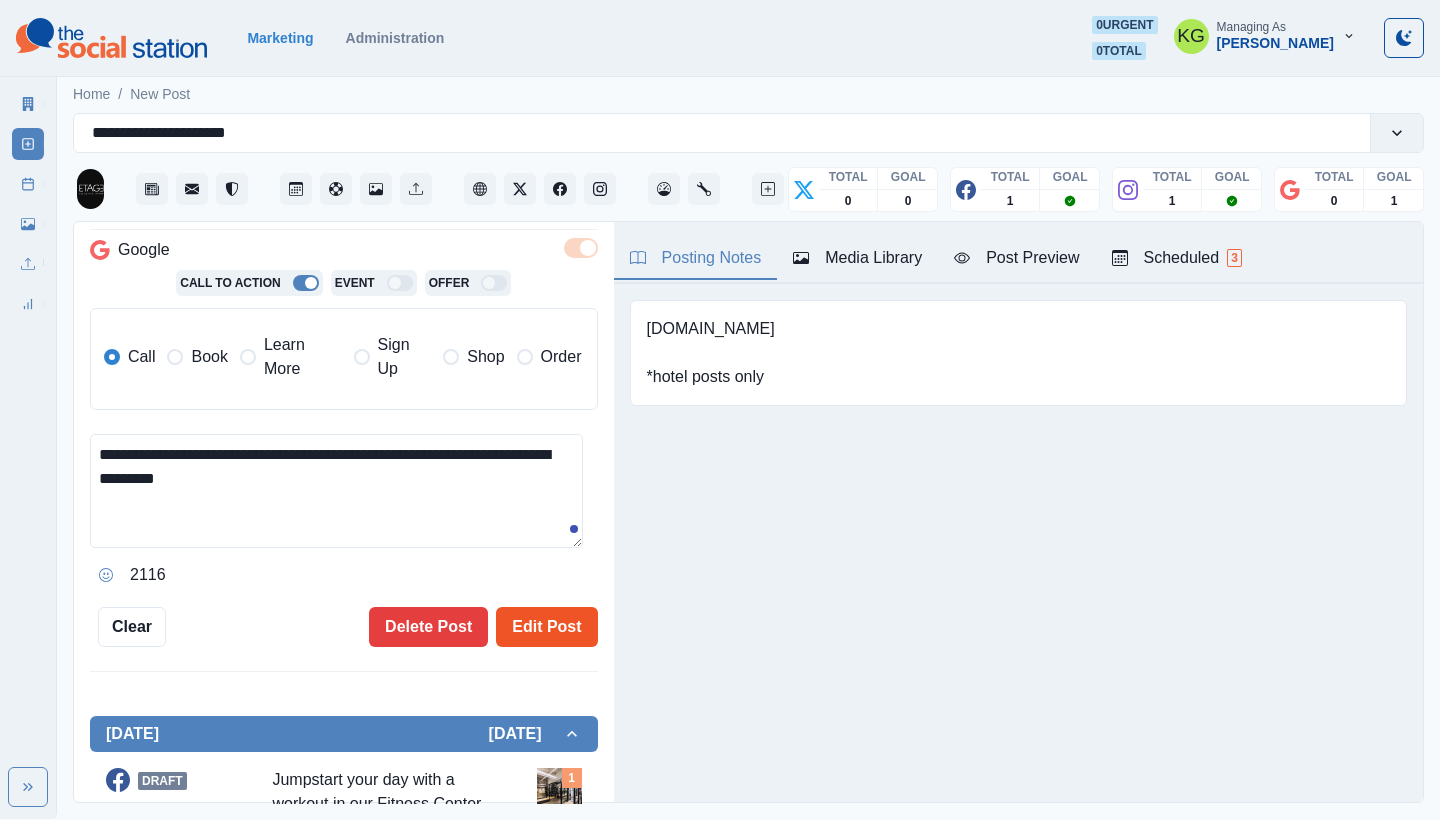 click on "Edit Post" at bounding box center [546, 627] 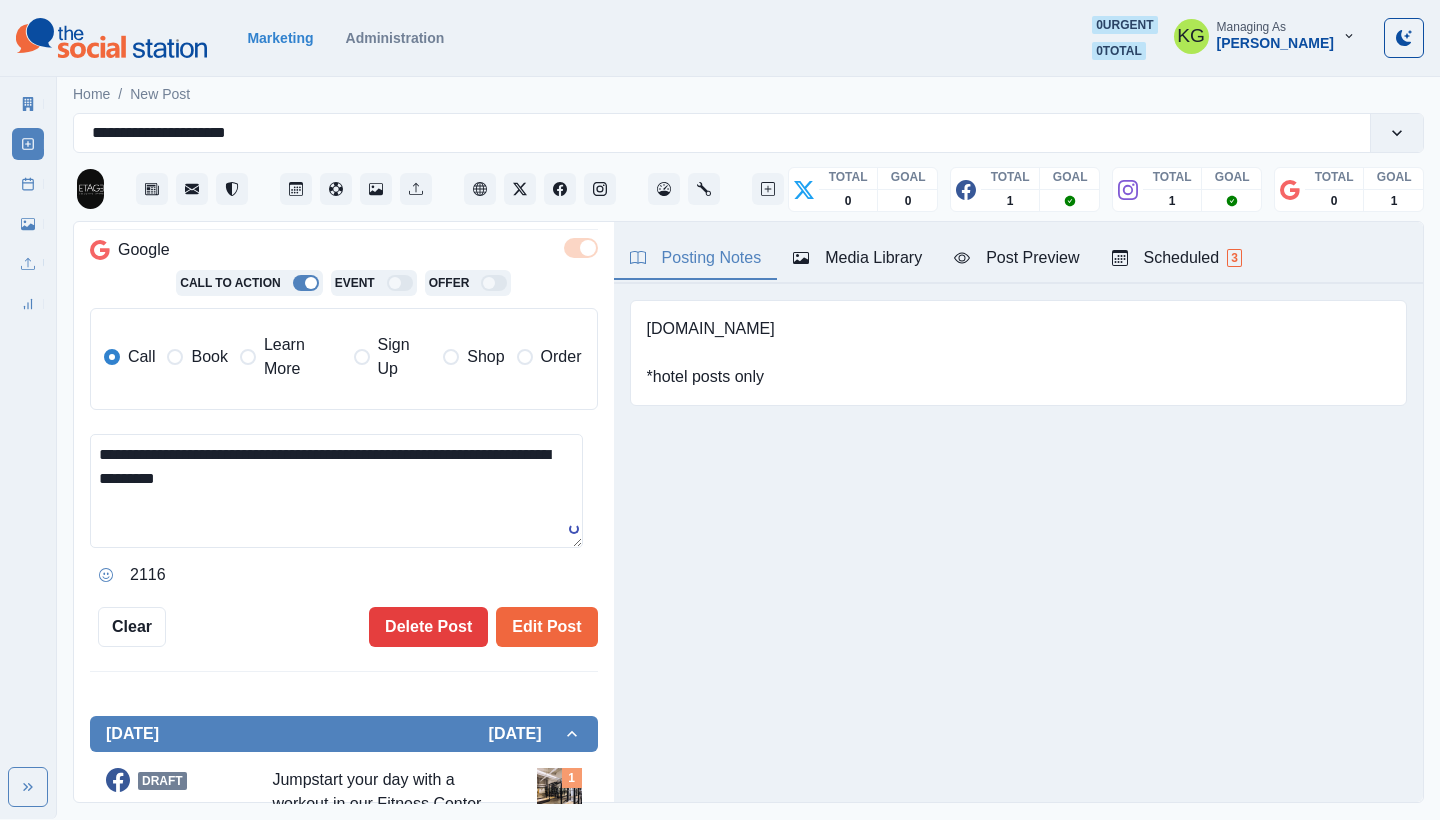 type 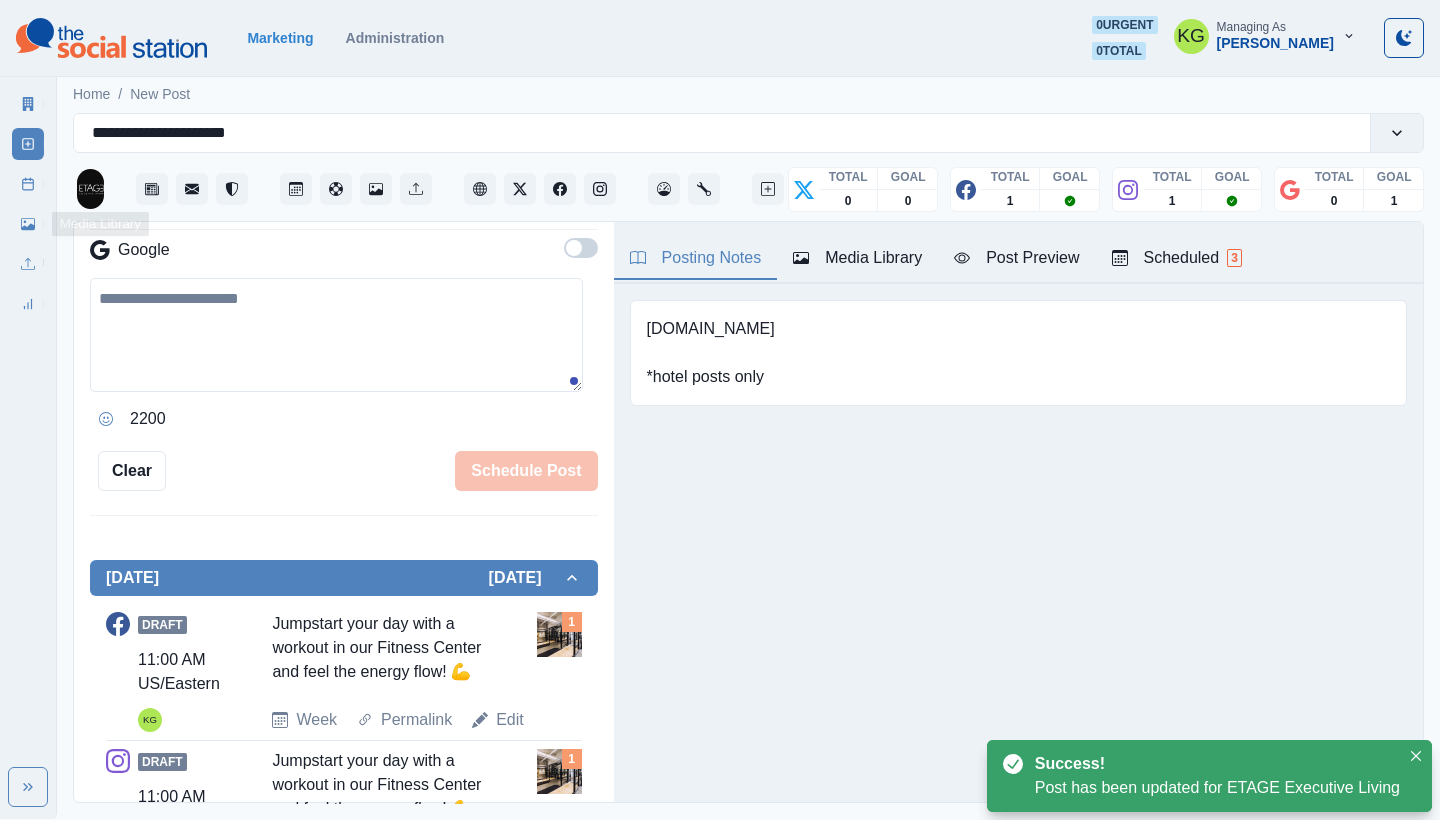click on "Post Schedule" at bounding box center (28, 184) 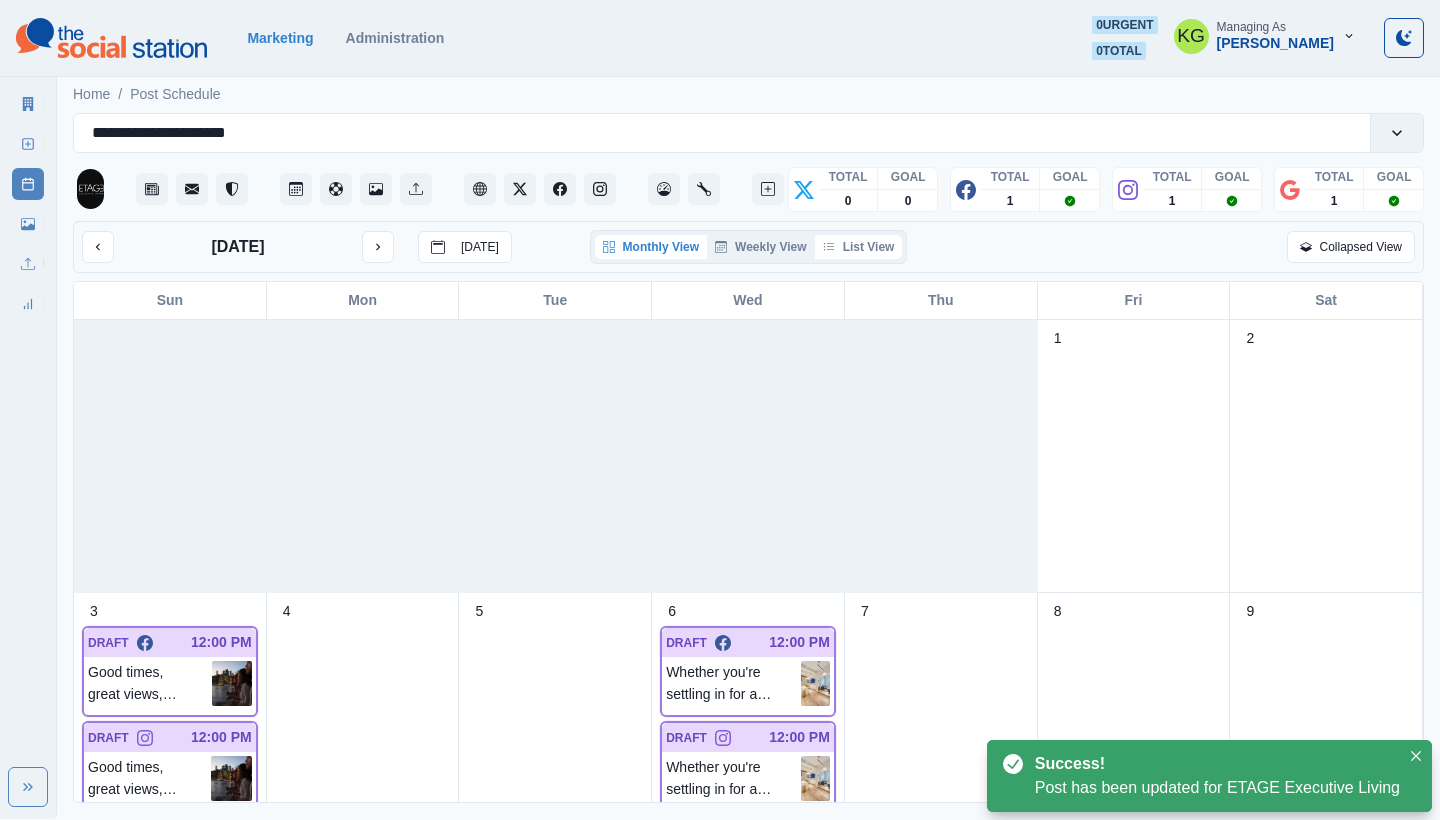 click on "List View" at bounding box center [859, 247] 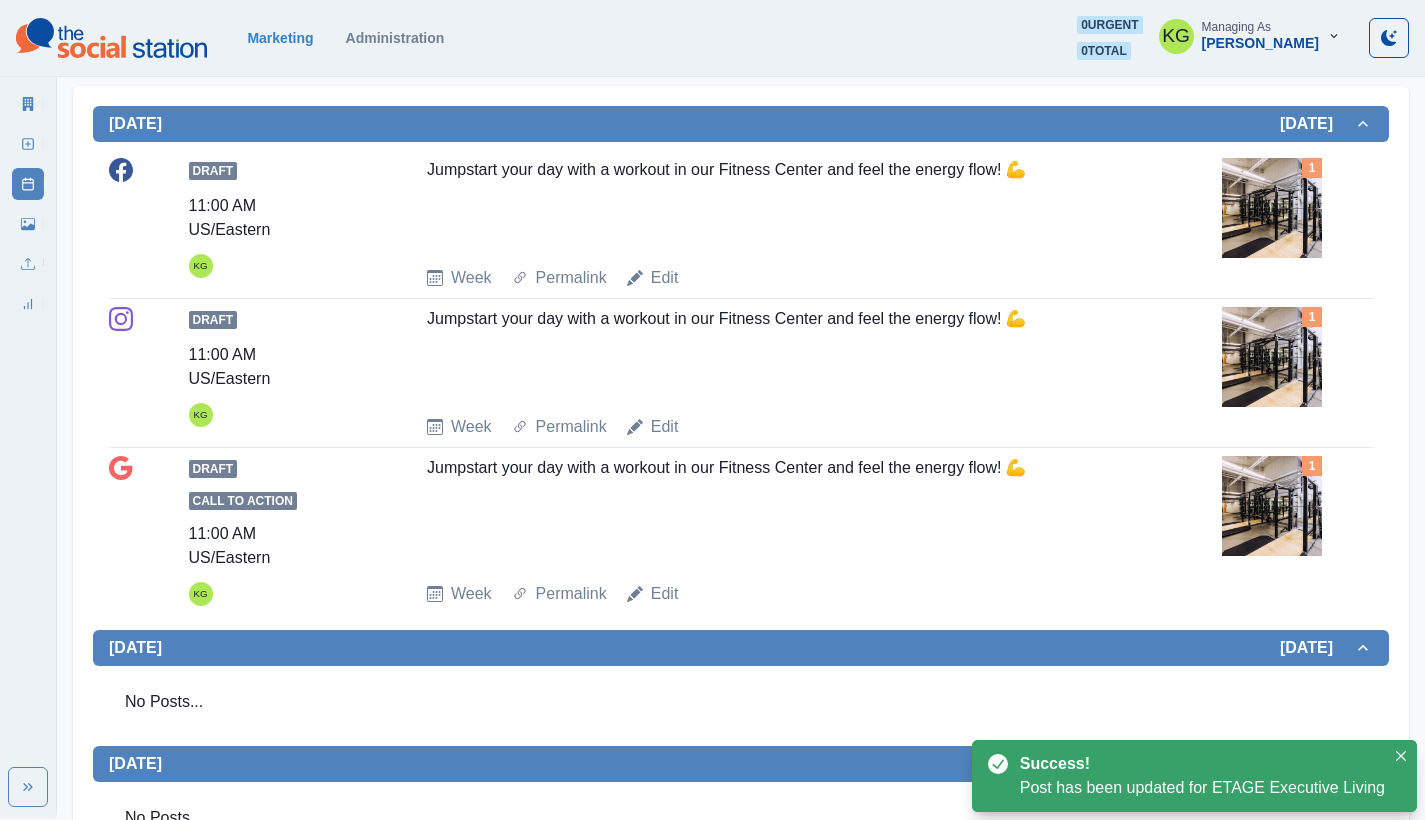 scroll, scrollTop: 0, scrollLeft: 0, axis: both 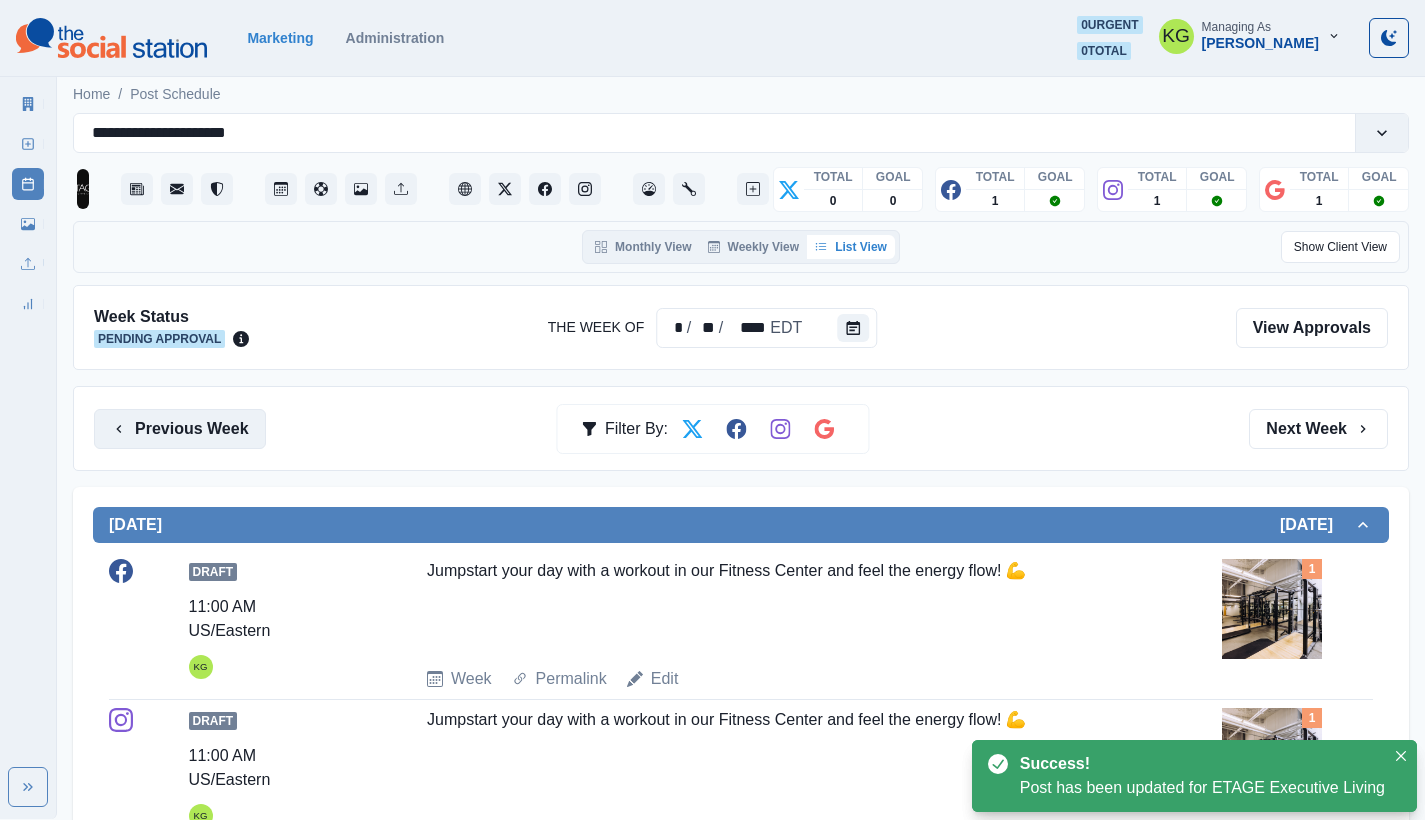 click on "Previous Week" at bounding box center (180, 429) 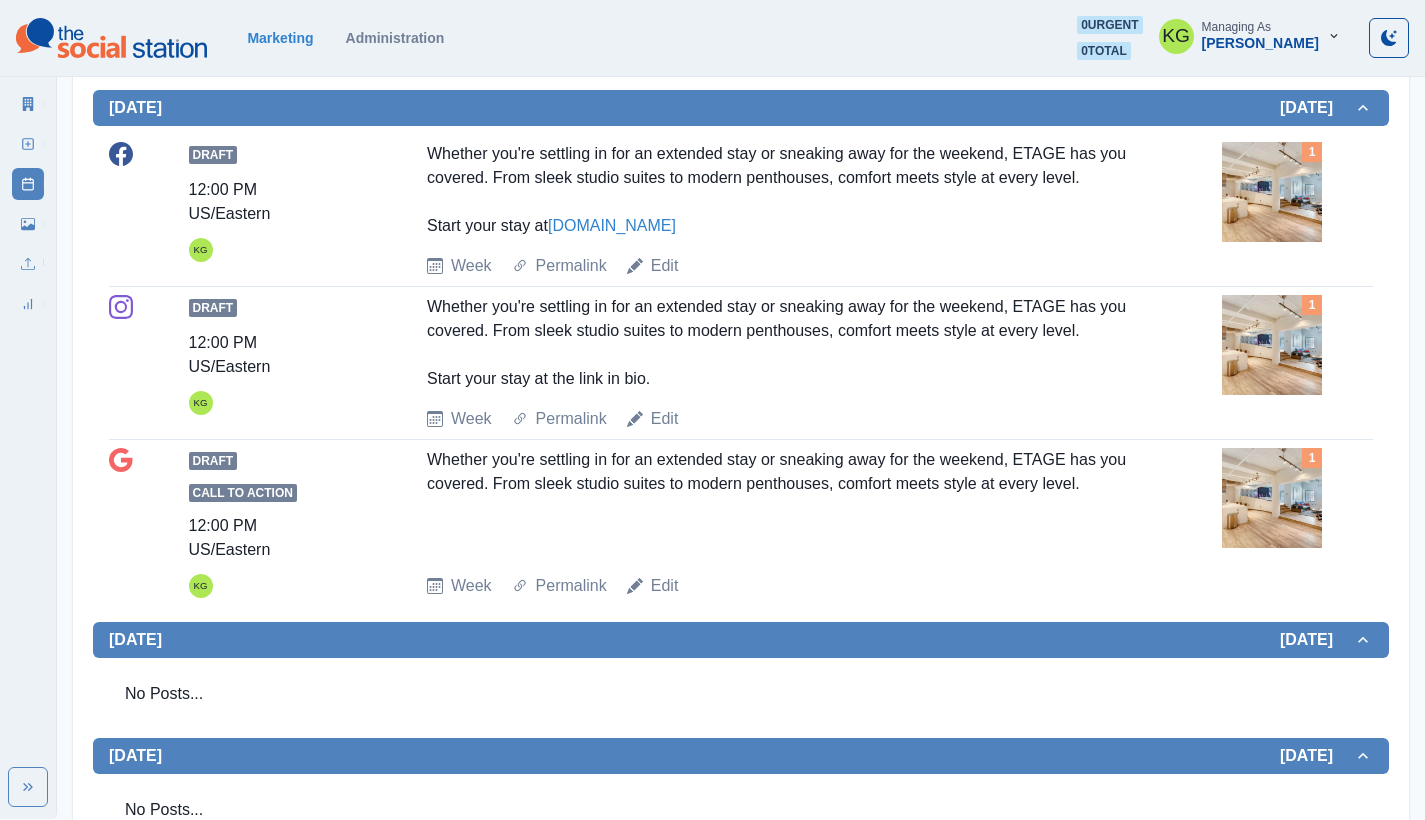 scroll, scrollTop: 0, scrollLeft: 0, axis: both 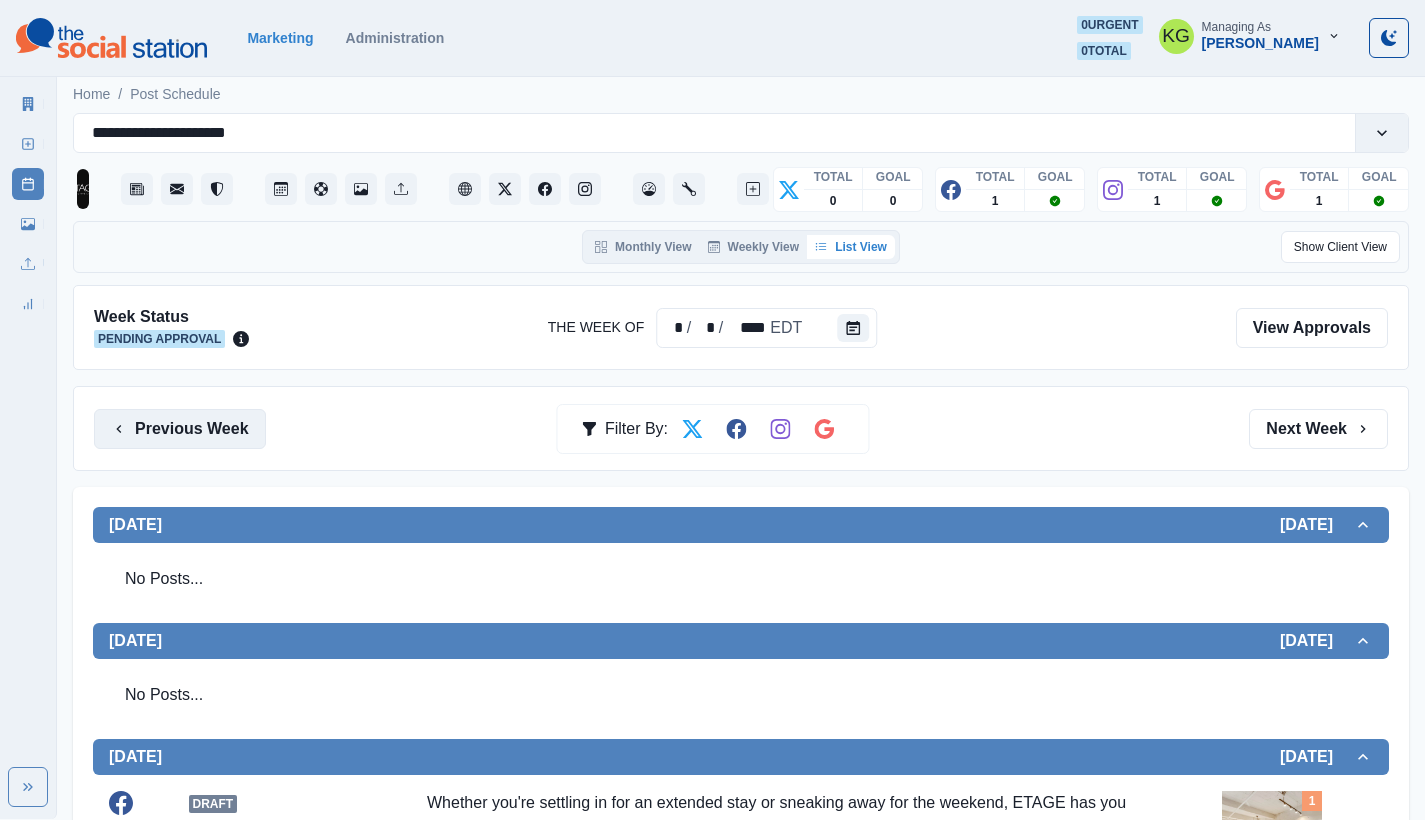 click on "Previous Week" at bounding box center [180, 429] 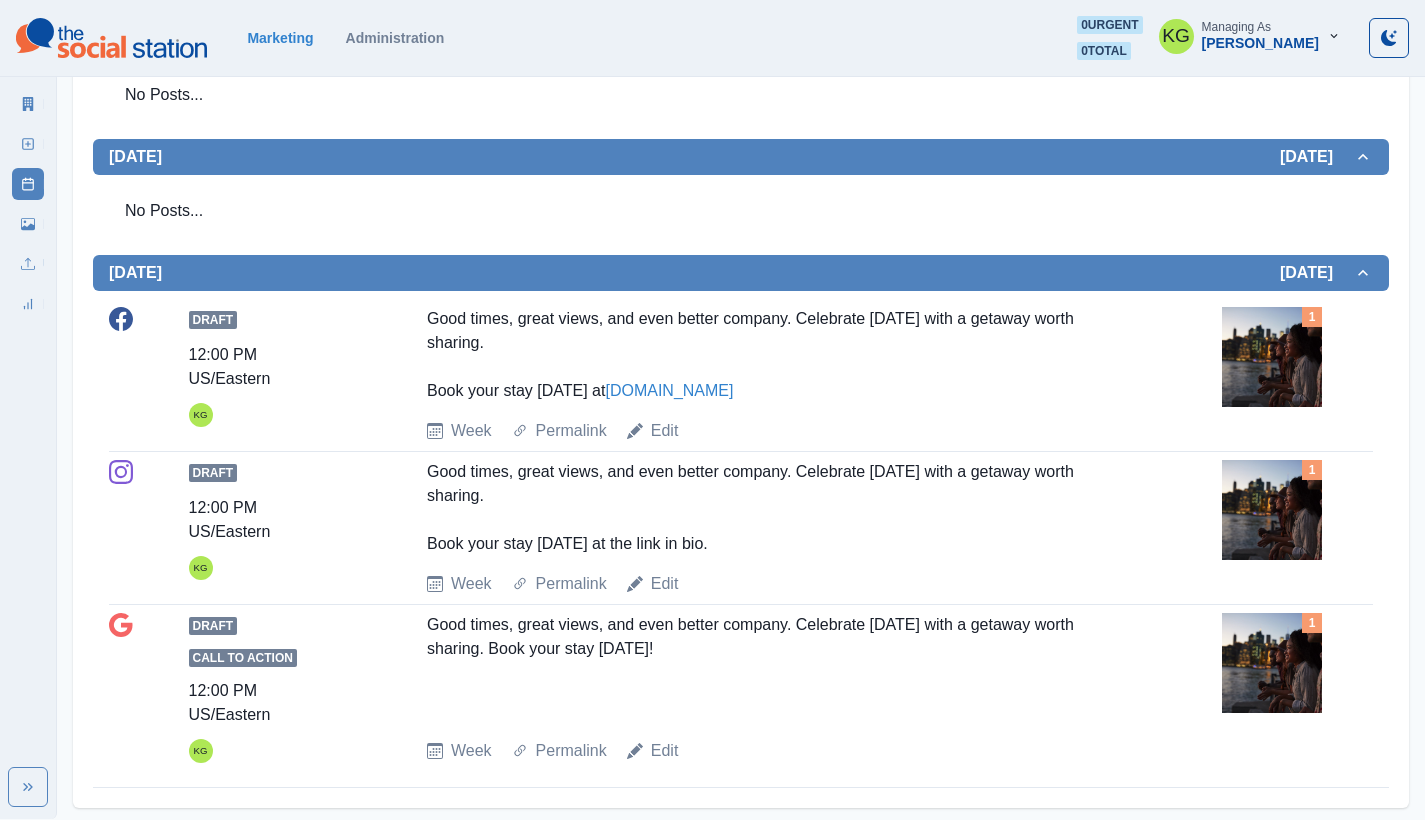 scroll, scrollTop: 0, scrollLeft: 0, axis: both 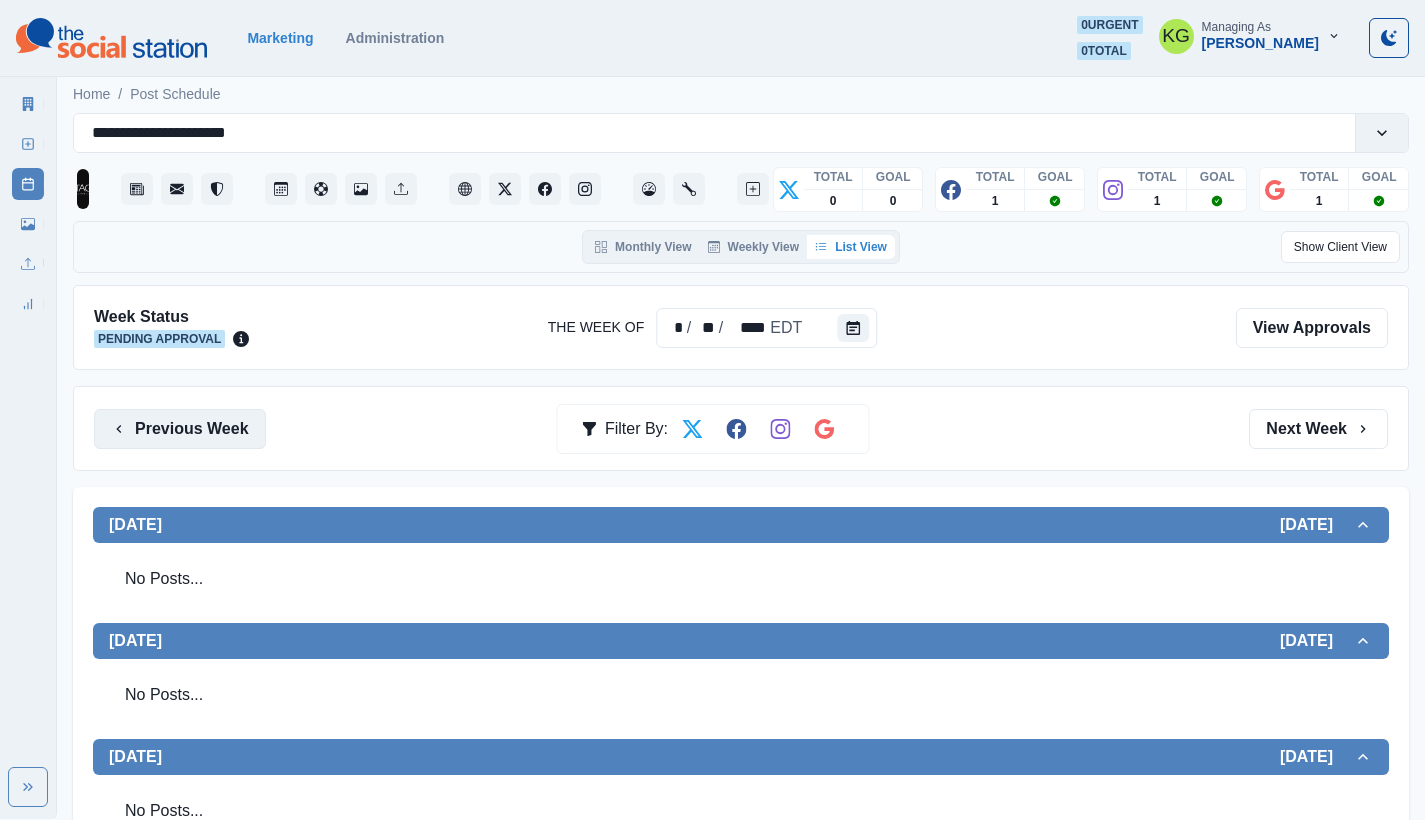 click on "Previous Week" at bounding box center [180, 429] 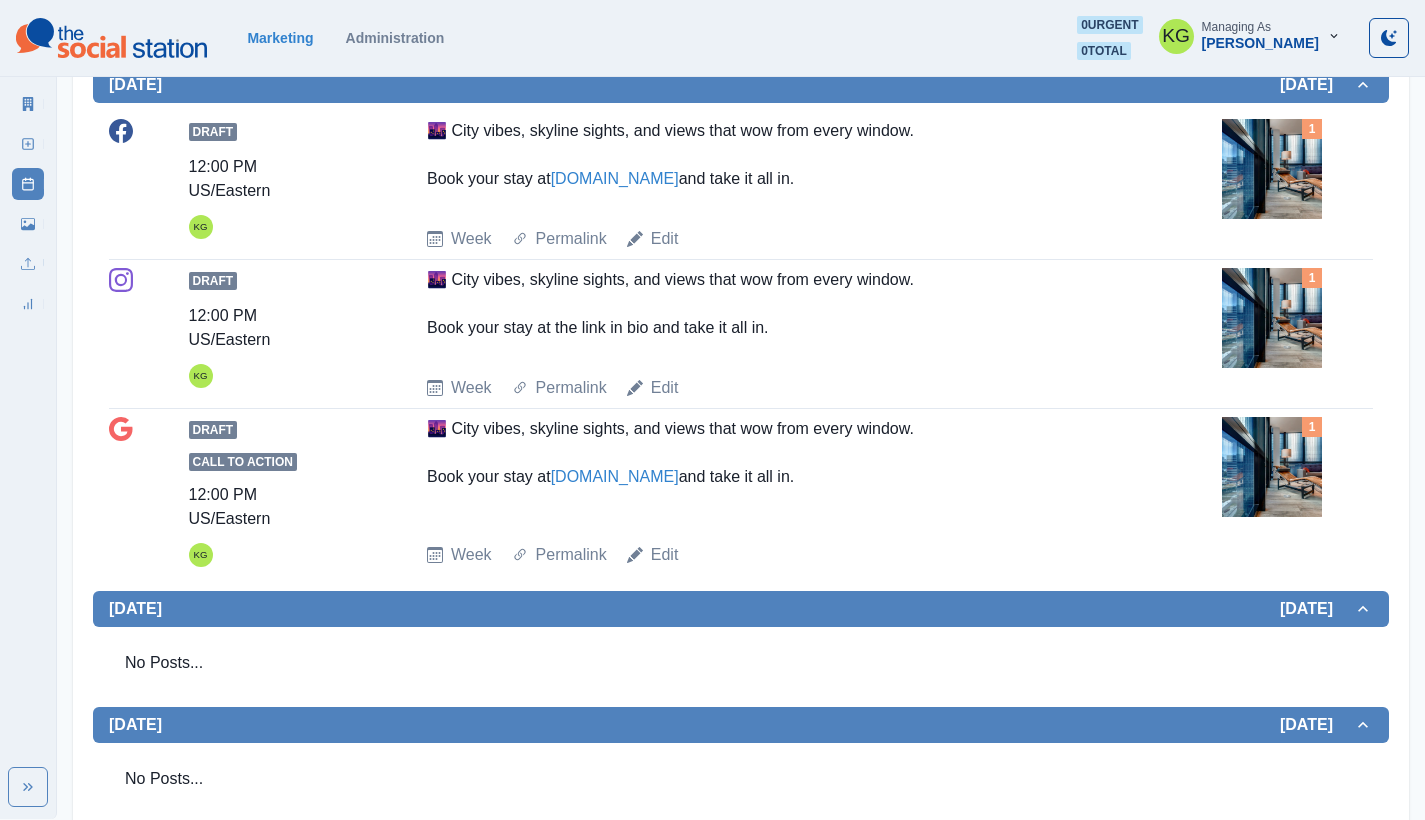 scroll, scrollTop: 73, scrollLeft: 0, axis: vertical 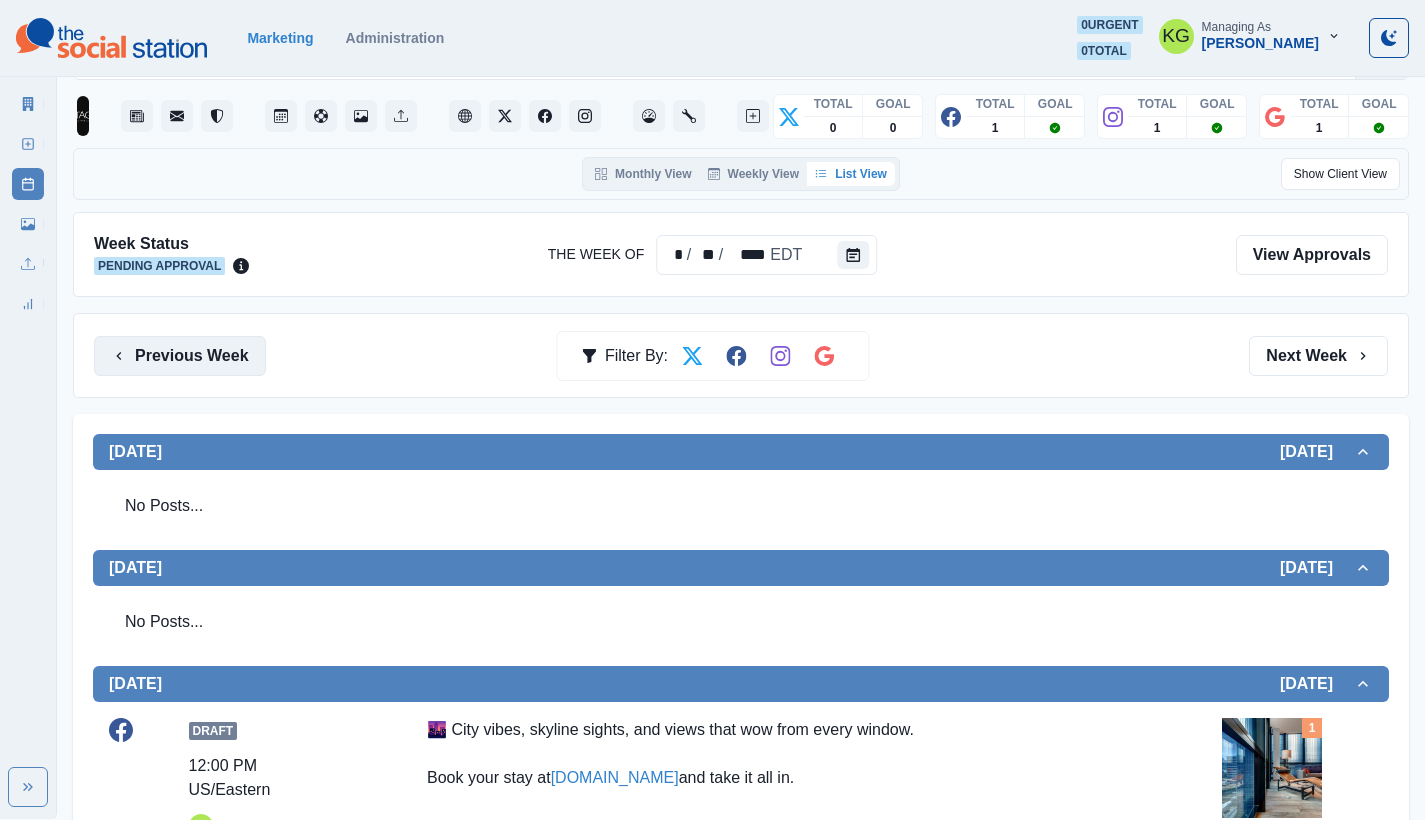 click on "Previous Week" at bounding box center (180, 356) 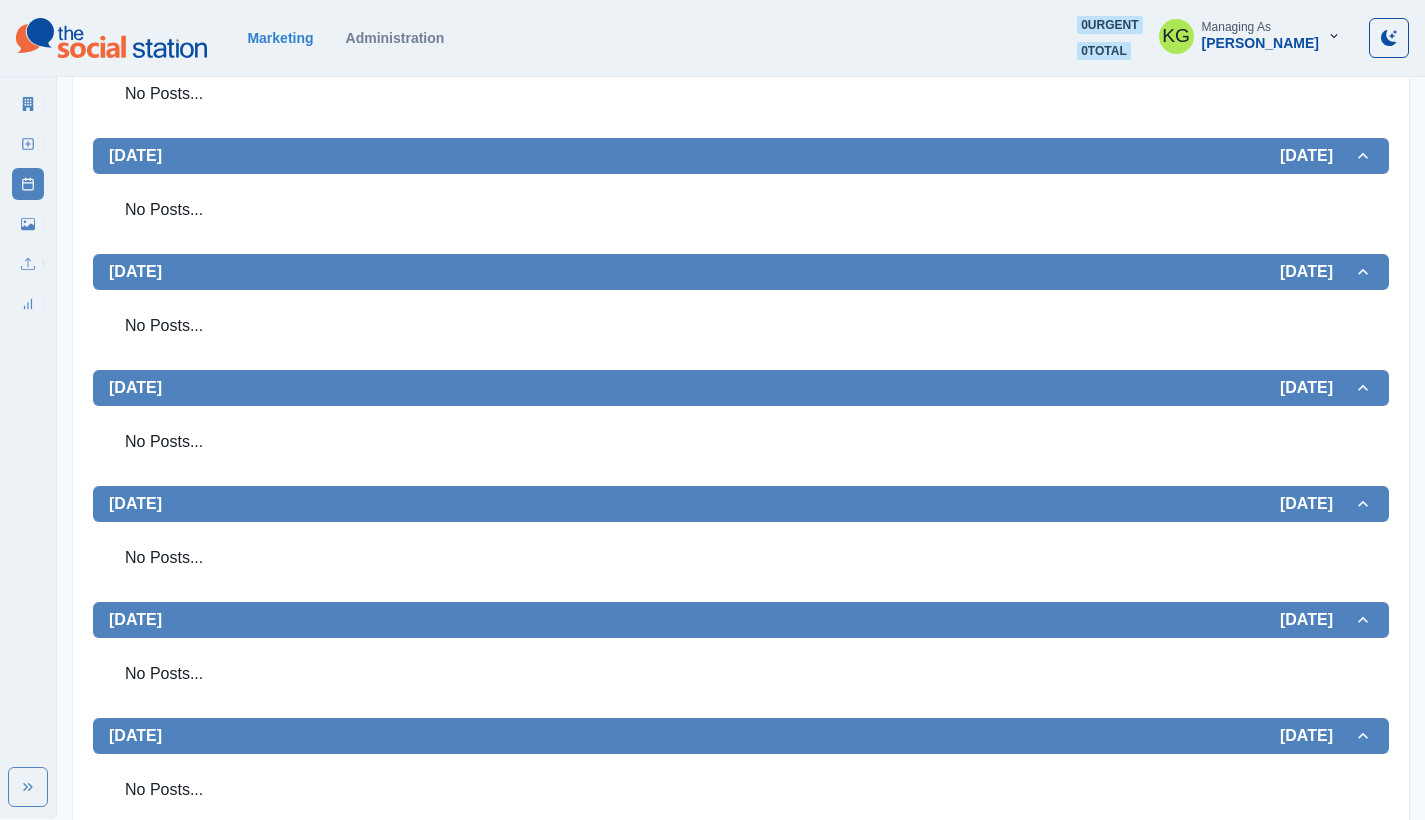 scroll, scrollTop: 151, scrollLeft: 0, axis: vertical 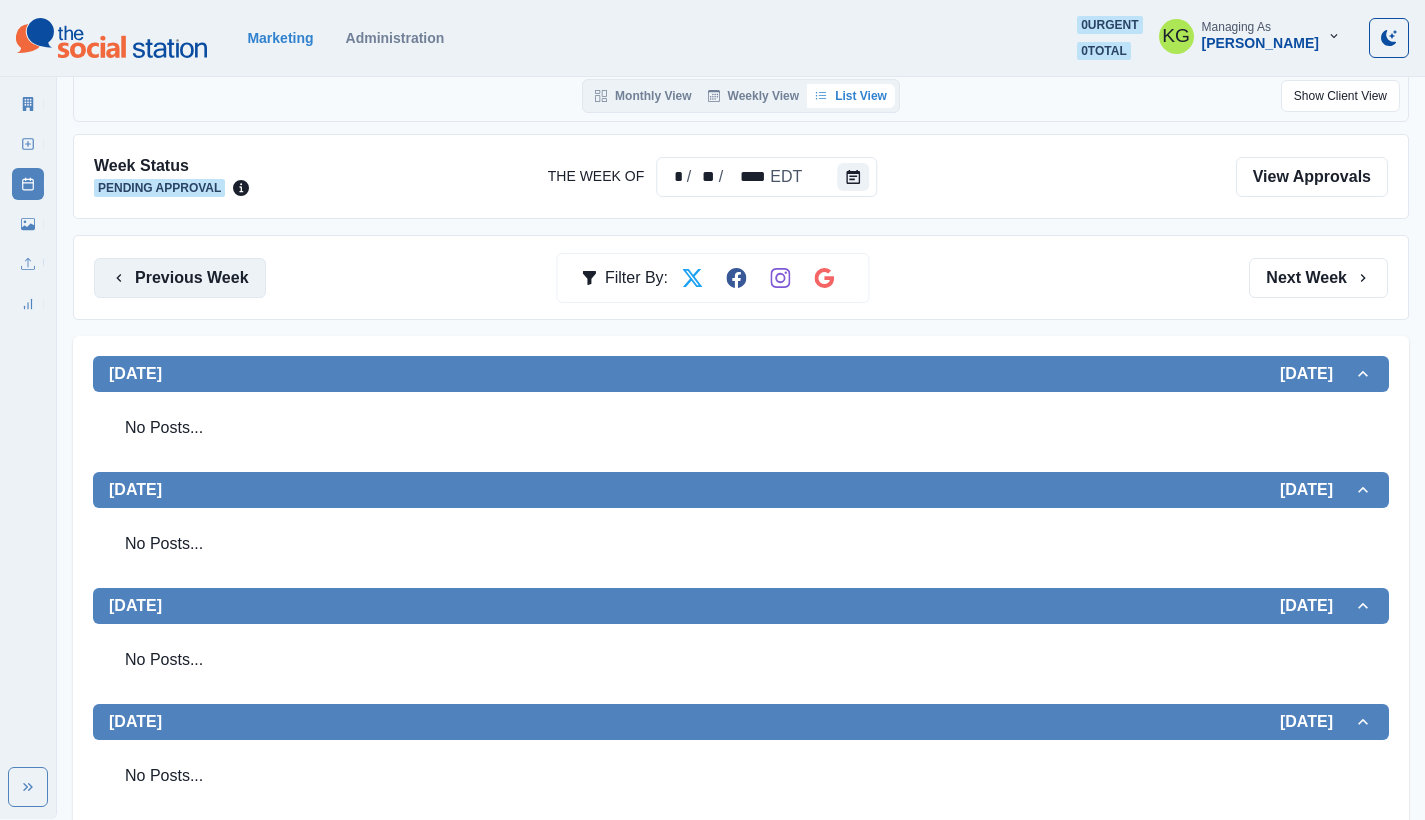 click on "Previous Week" at bounding box center (180, 278) 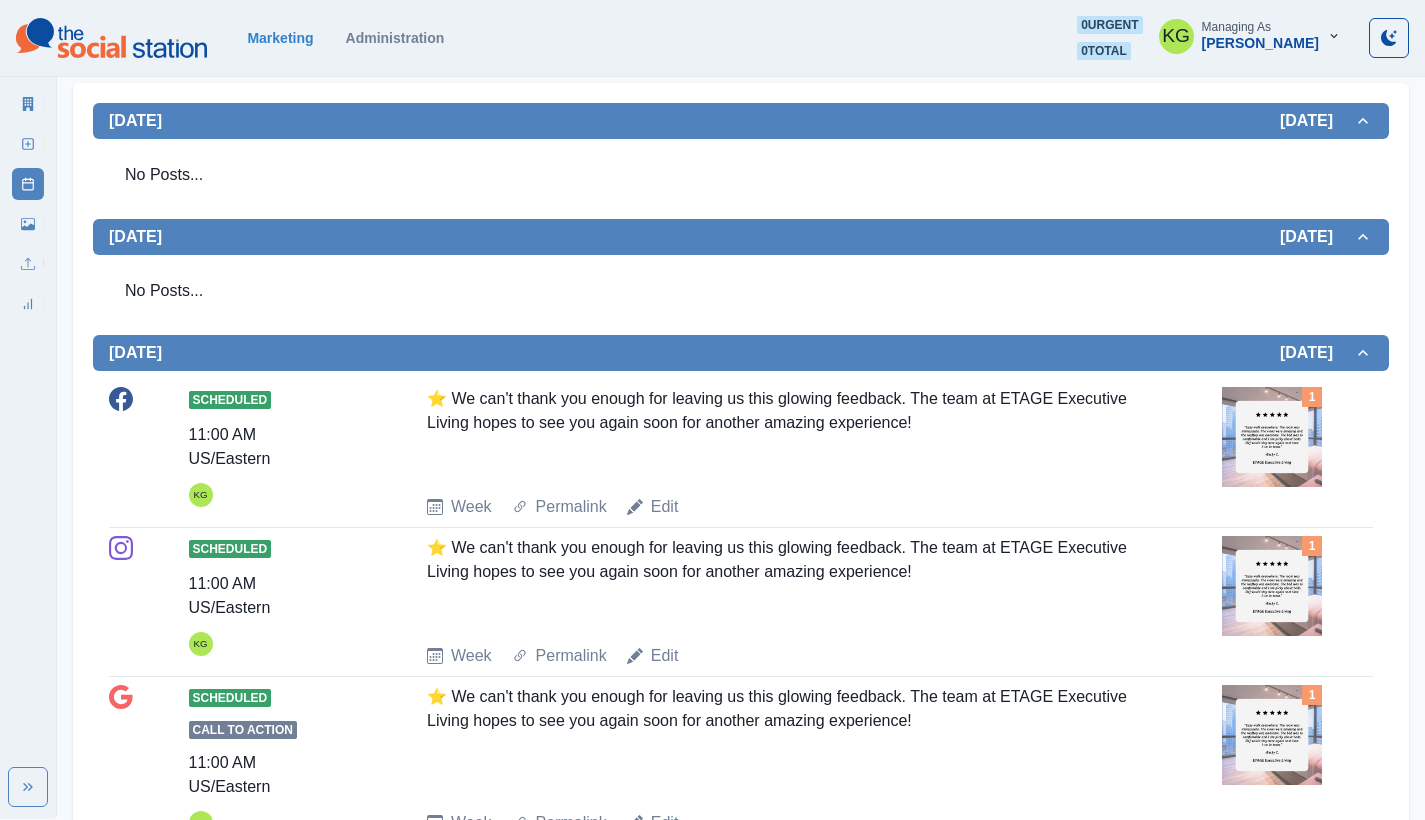 scroll, scrollTop: 10, scrollLeft: 0, axis: vertical 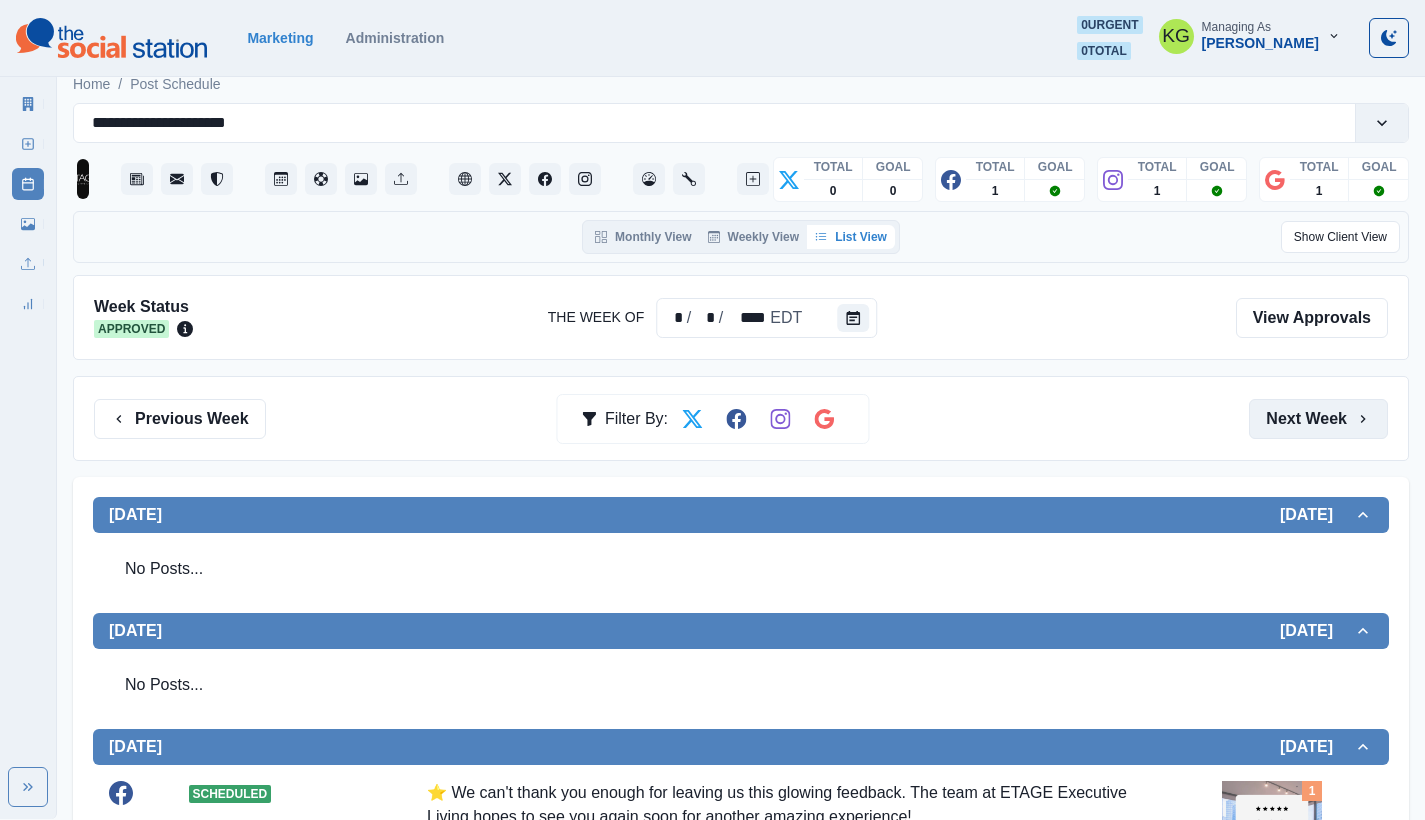 click on "Next Week" at bounding box center [1318, 419] 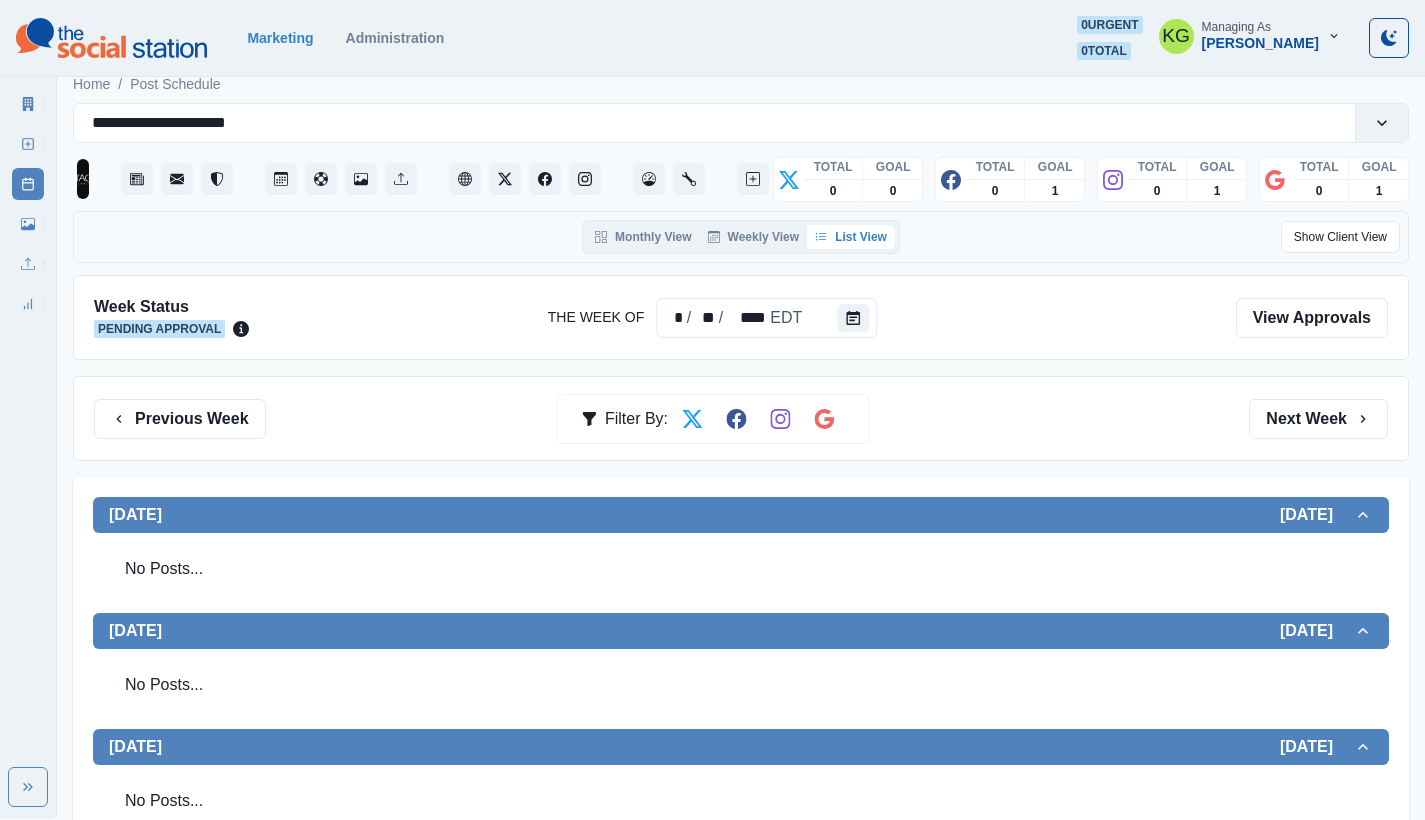 scroll, scrollTop: 536, scrollLeft: 0, axis: vertical 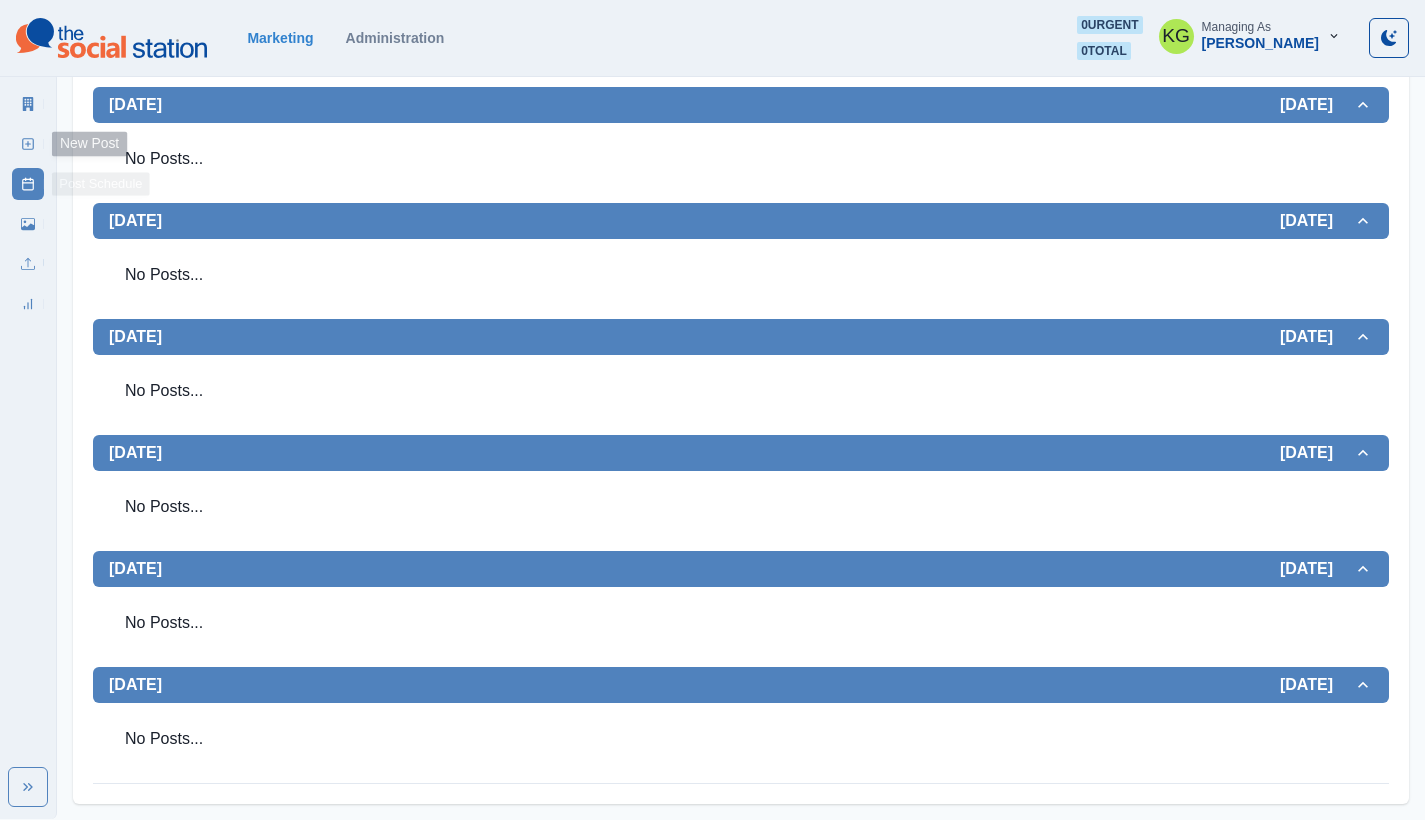 click on "New Post" at bounding box center (28, 144) 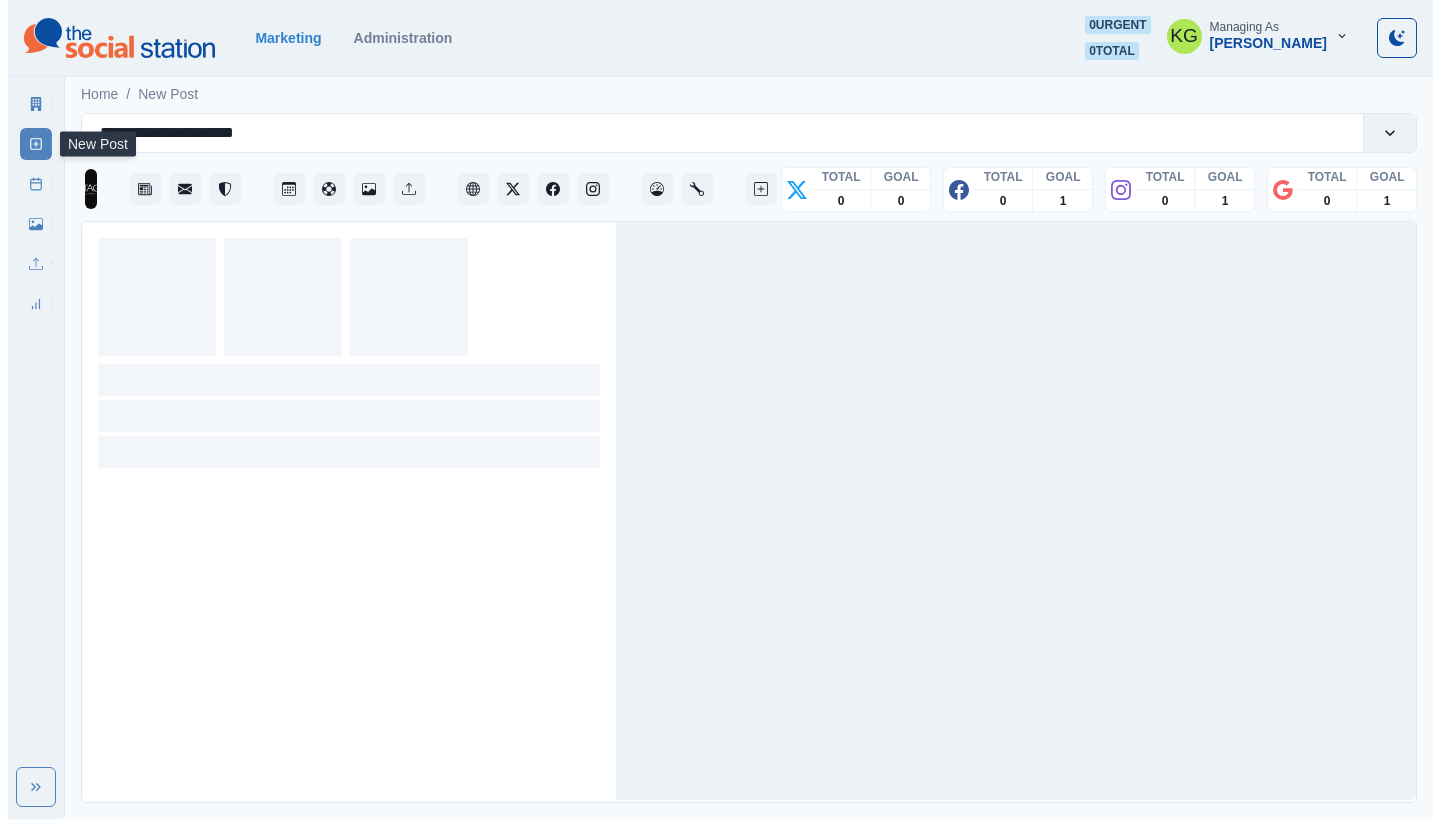 scroll, scrollTop: 0, scrollLeft: 0, axis: both 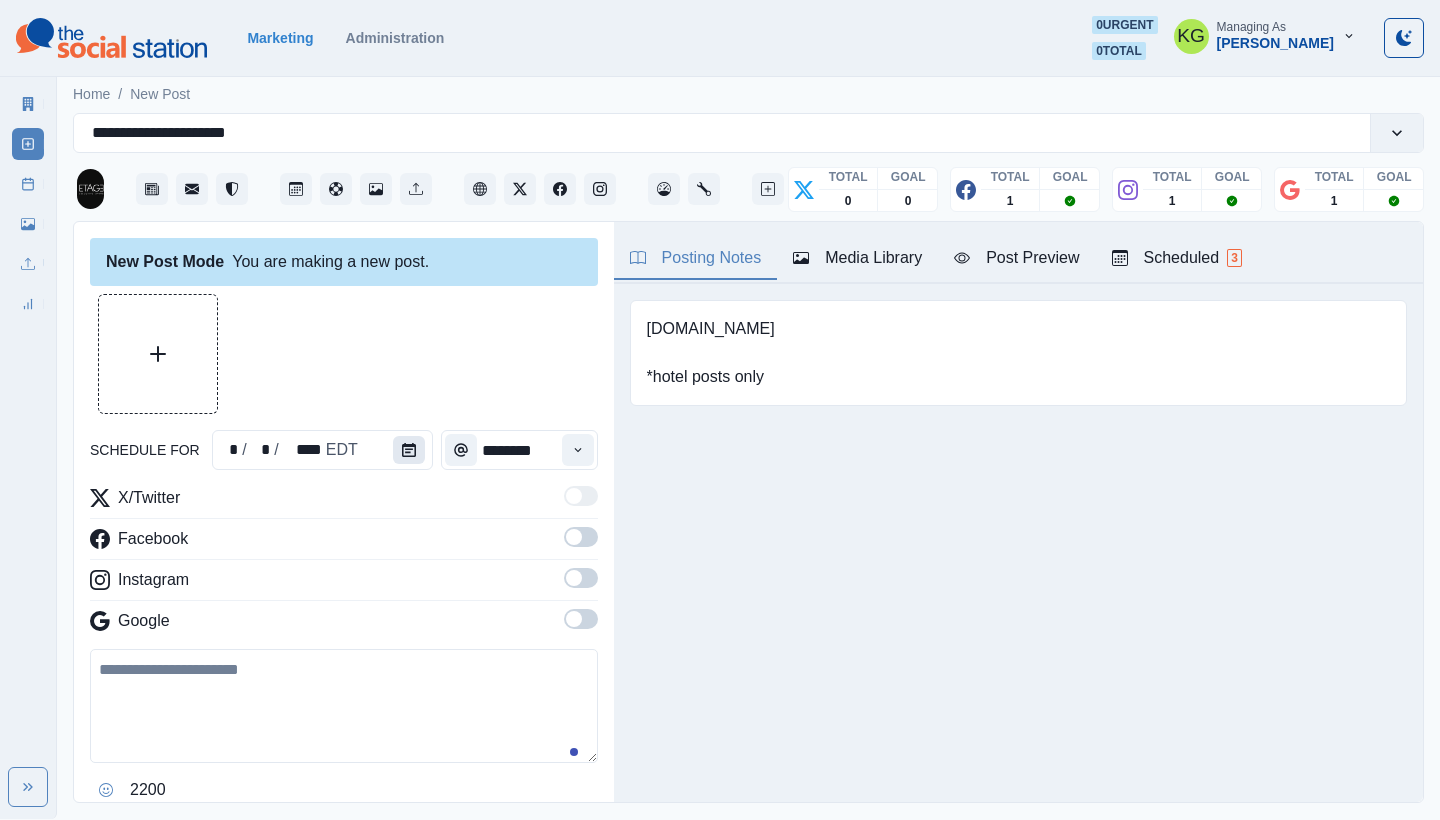 click 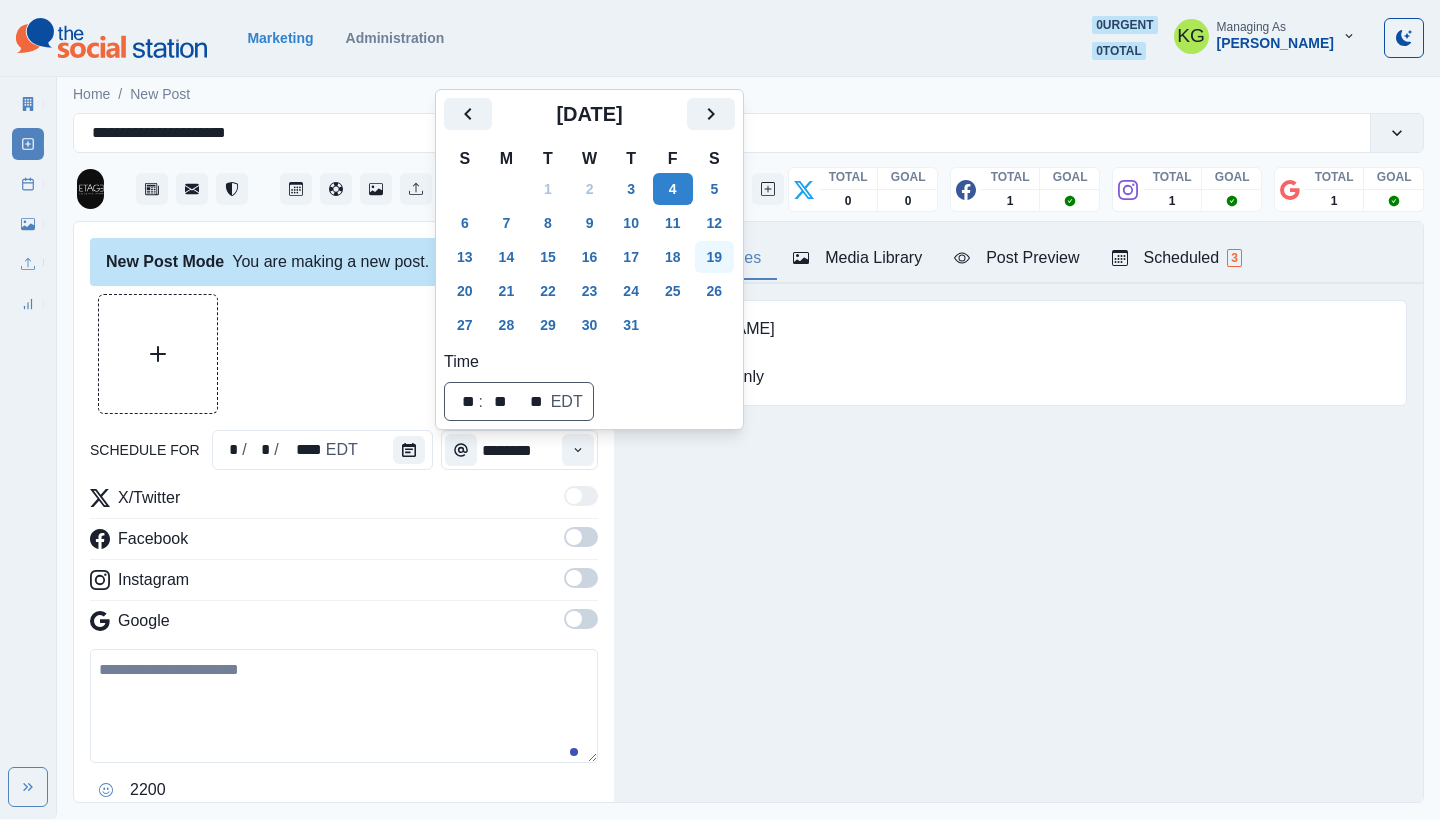click on "19" at bounding box center (715, 257) 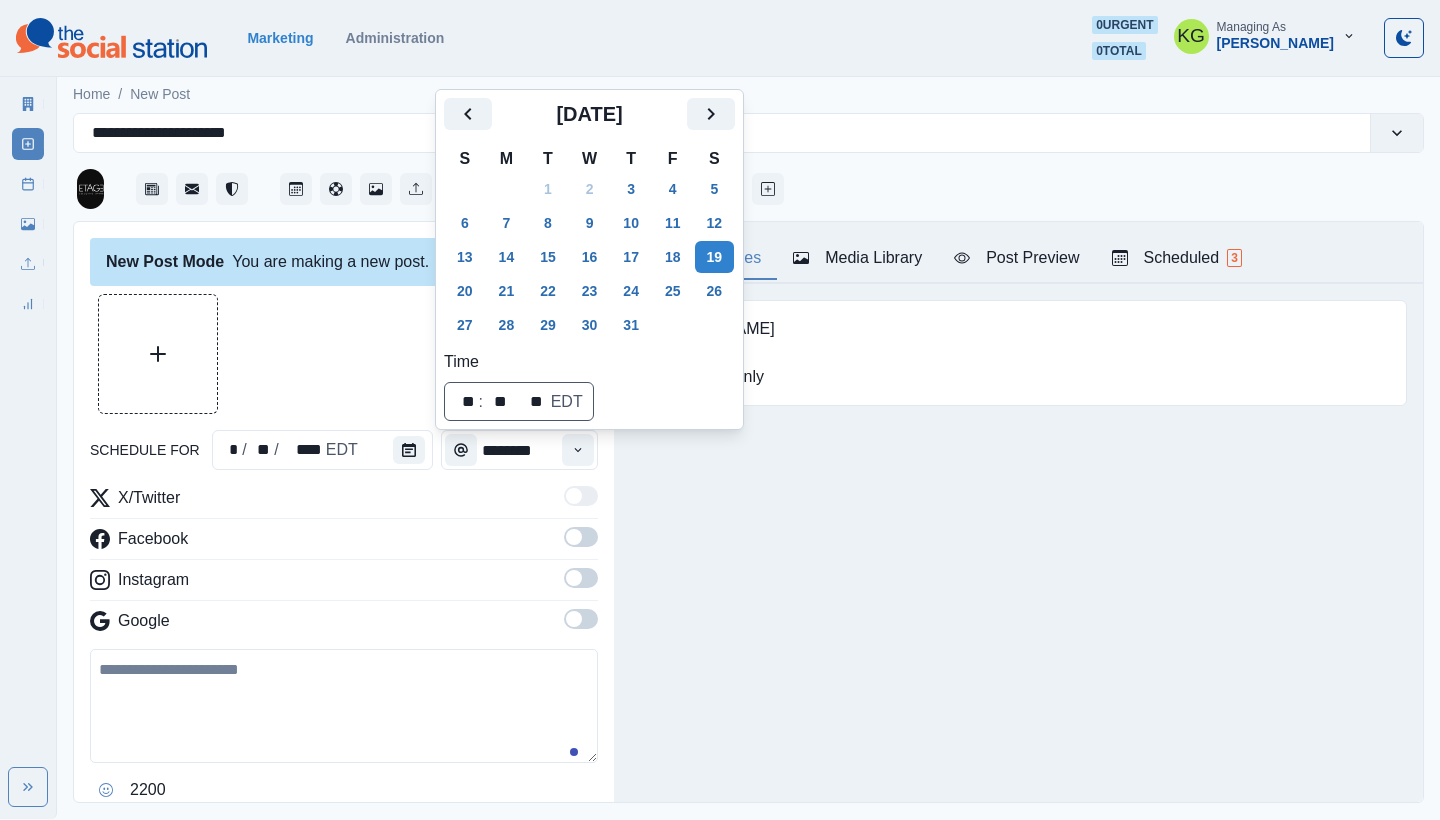 click on "Posting Notes Media Library Post Preview Scheduled 3 www.stayetage.com
*hotel posts only Upload Type Any Image Video Source Any Upload Social Manager Found: Instagram Found: Google Customer Photo Found: TripAdvisor Review Found: Yelp Review Reusable Any Yes No Description Any Missing Description Duplicates Any Show Duplicated Media Last Scheduled Any Over A Month Ago Over 3 Months Ago Over 6 Months Ago Never Scheduled Sort Newest Media Oldest Media Most Recently Scheduled Least Recently Scheduled 1 2 3 4 5 14 Please select a service provider to see a post preview. Week Of * / * / **** GMT+8 Friday July 04, 2025 Scheduled 12:00 PM US/Eastern KG Wishing you a joyful and memorable Fourth of July from all of us at ETAGE! 🇺🇸🎆 Week Permalink Edit 1 Scheduled 12:00 PM US/Eastern KG Wishing you a joyful and memorable Fourth of July from all of us at ETAGE! 🇺🇸🎆 Week Permalink Edit 1 Scheduled Call to Action 12:00 PM US/Eastern KG Week Permalink Edit 1" at bounding box center [1018, 512] 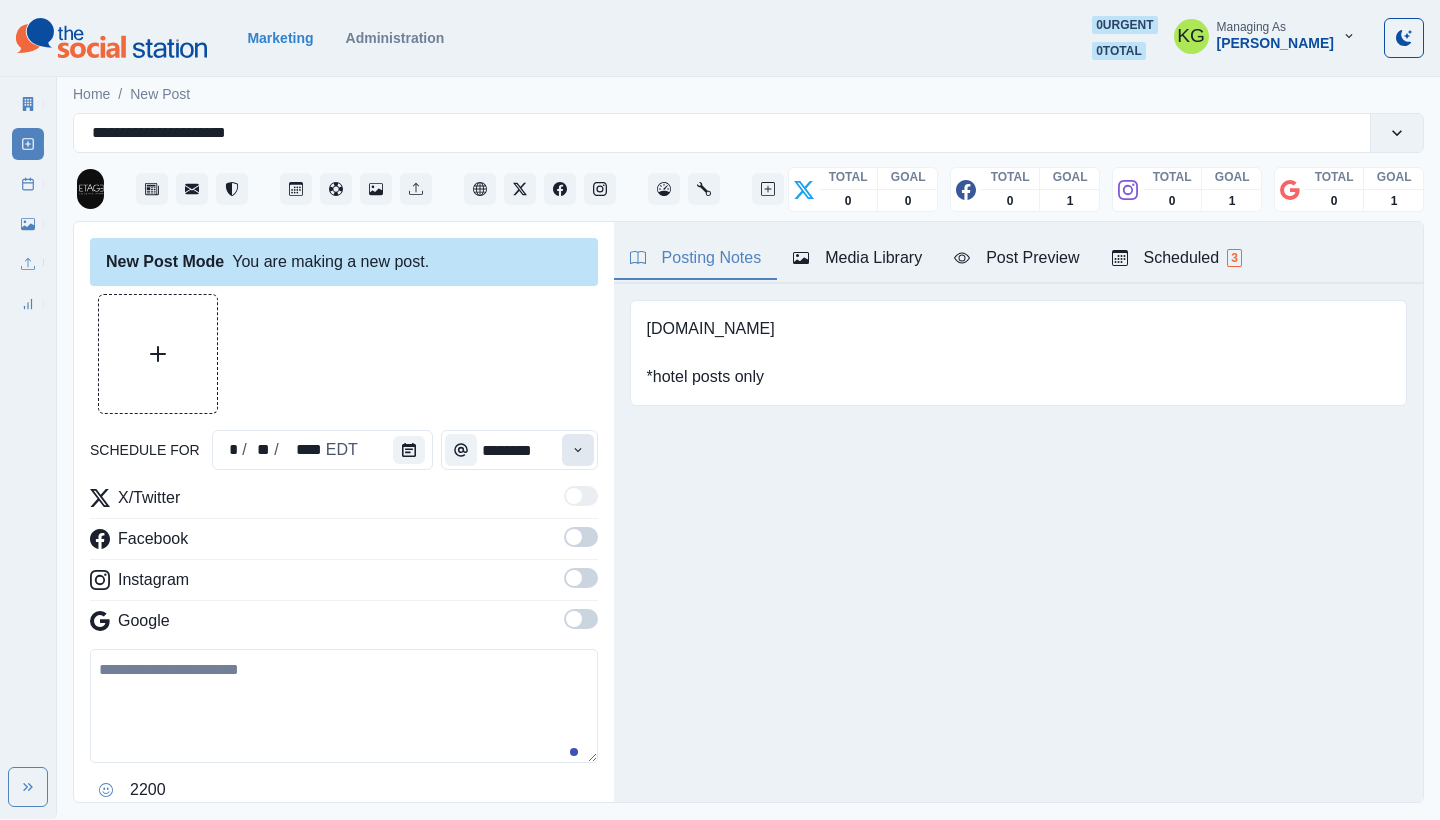 click 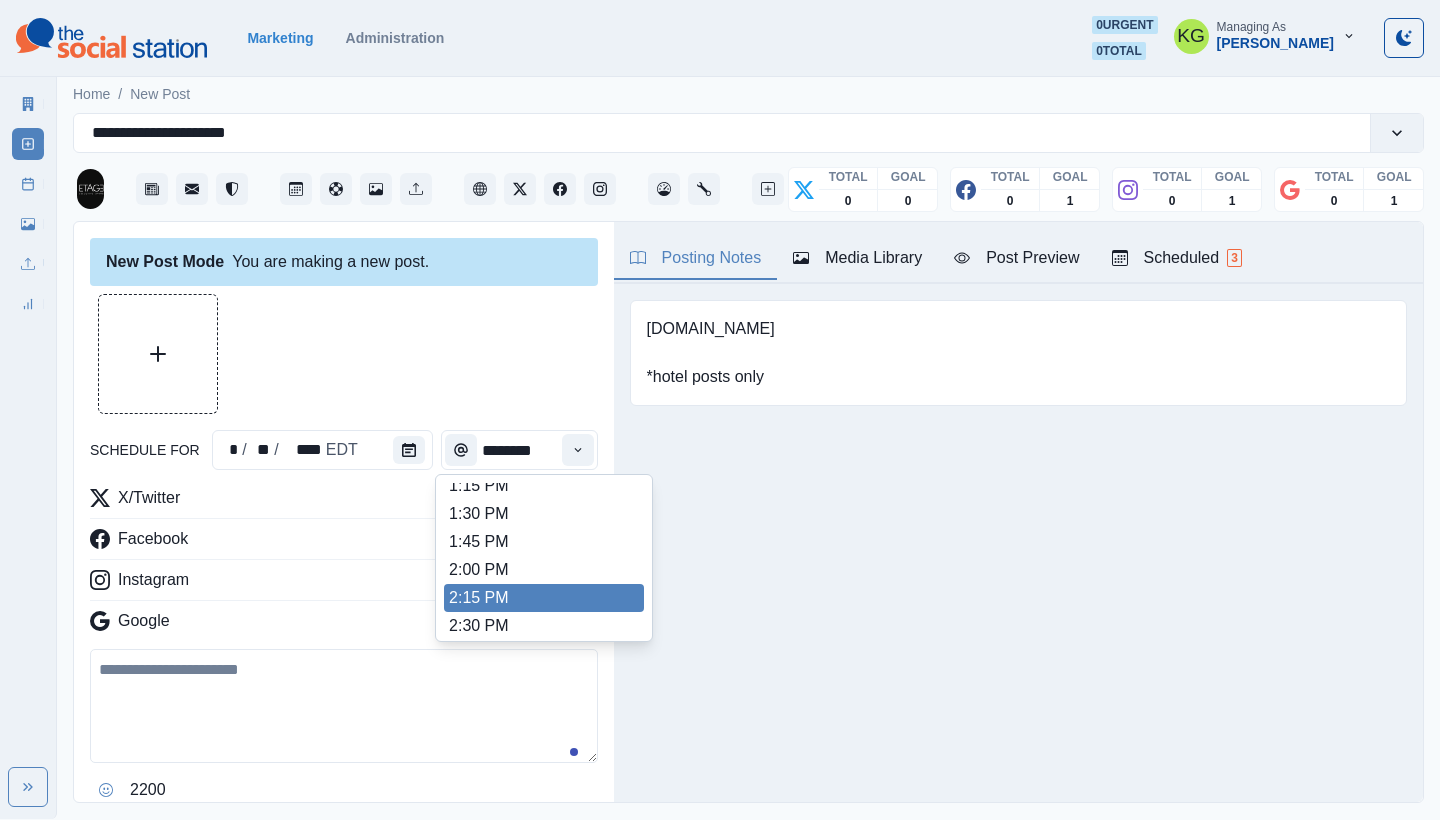 scroll, scrollTop: 774, scrollLeft: 0, axis: vertical 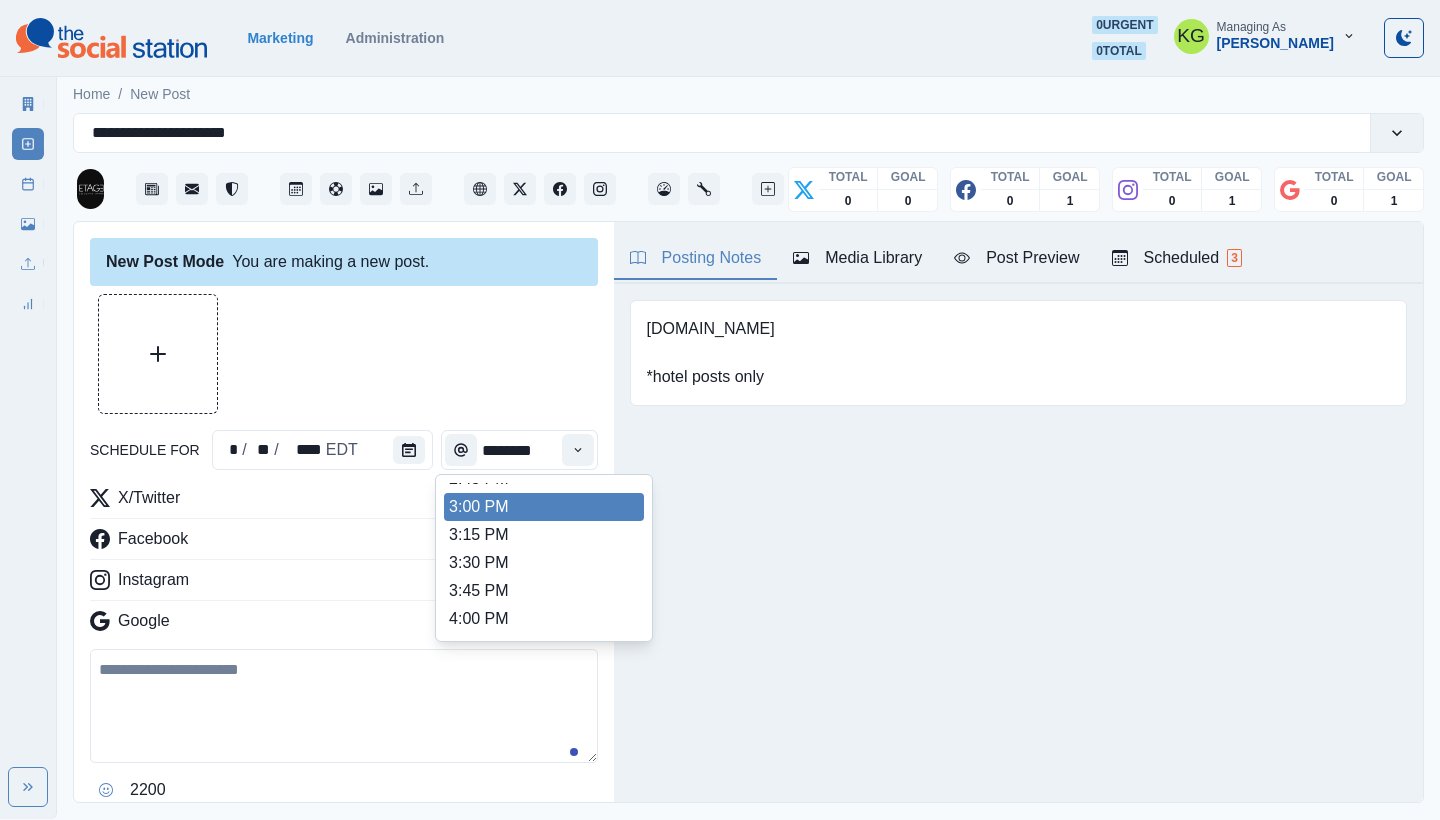 click on "3:00 PM" at bounding box center (544, 507) 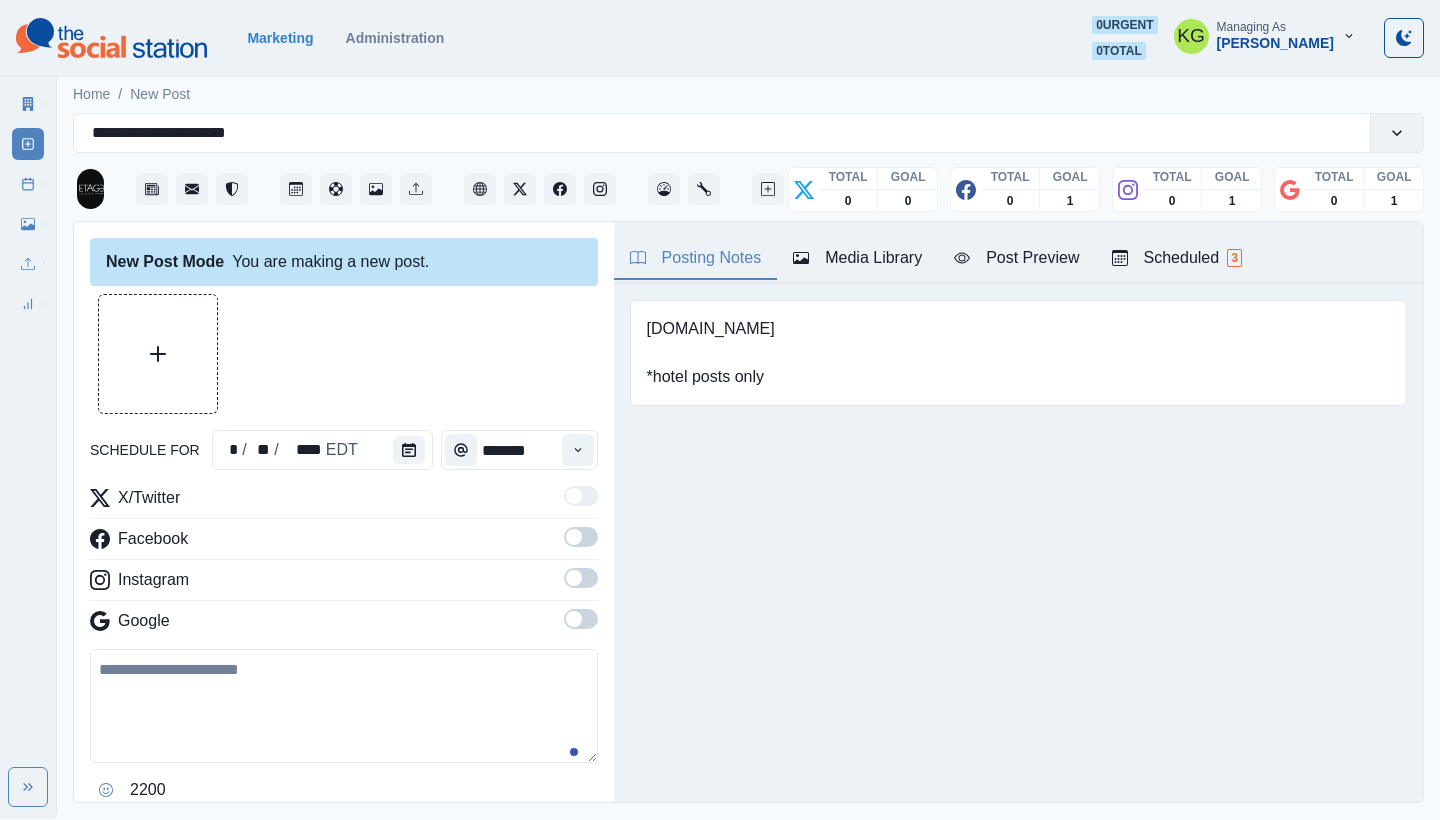 type on "*******" 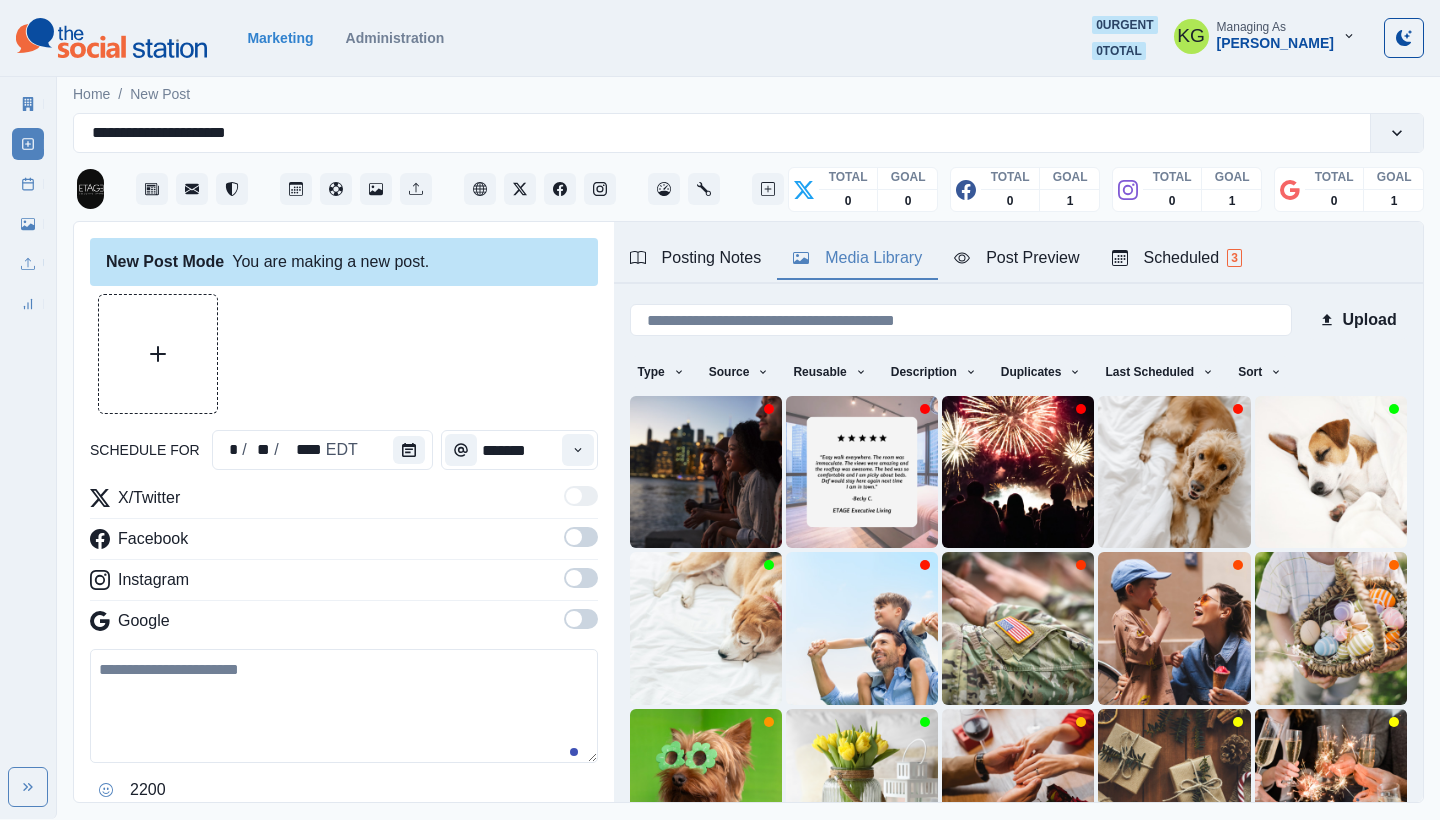 scroll, scrollTop: 171, scrollLeft: 0, axis: vertical 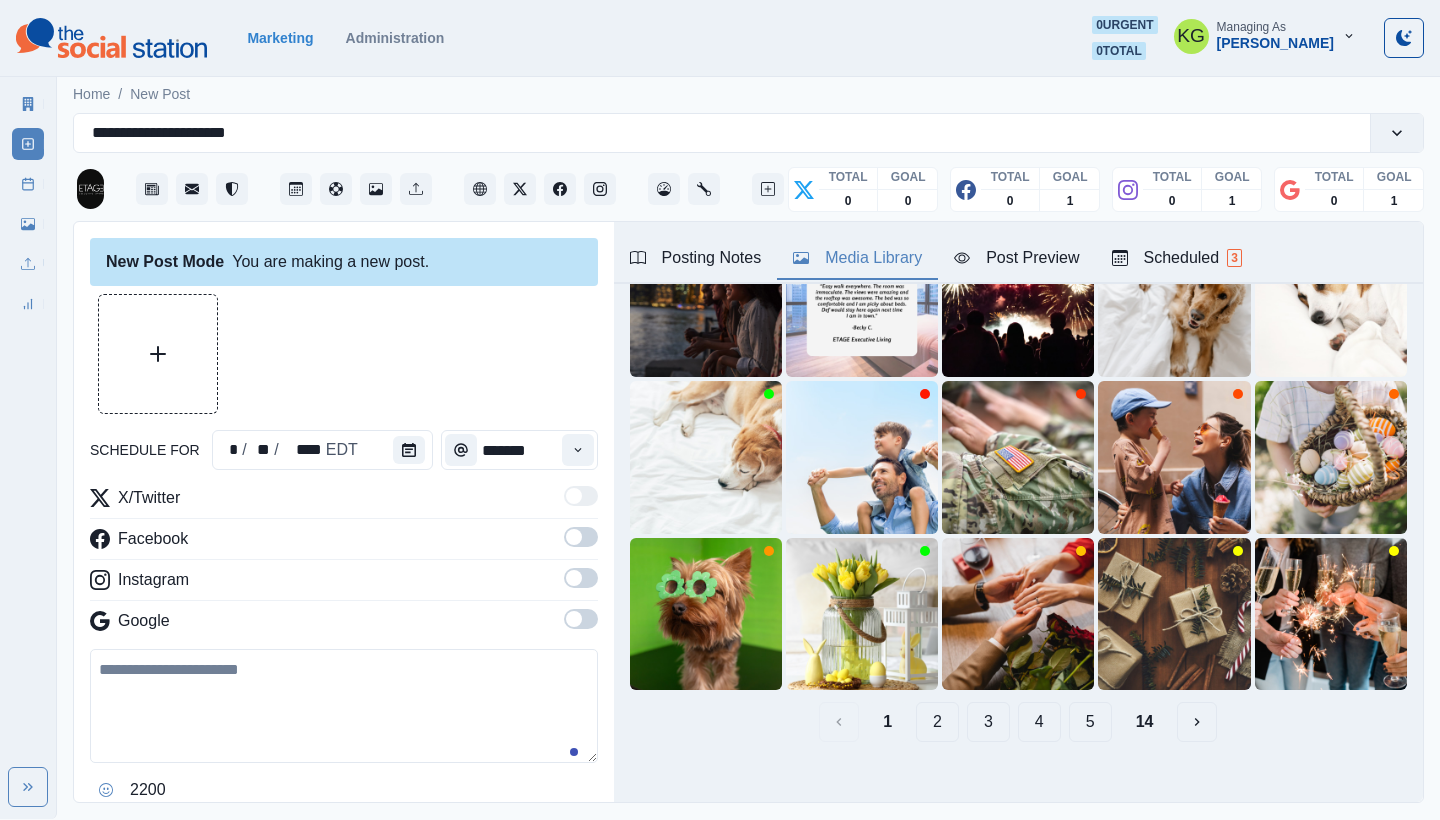 click on "2" at bounding box center [937, 722] 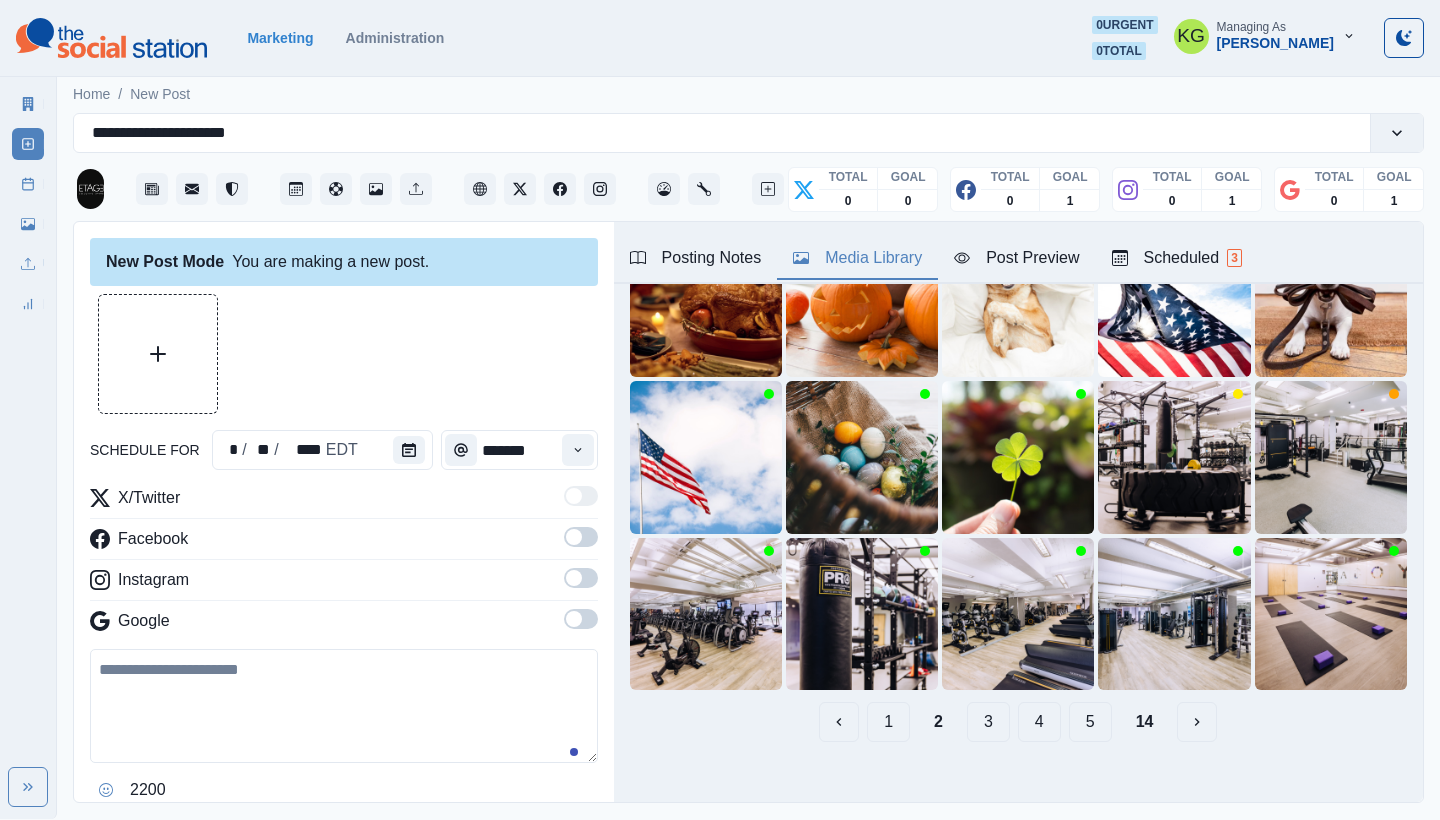 scroll, scrollTop: 0, scrollLeft: 0, axis: both 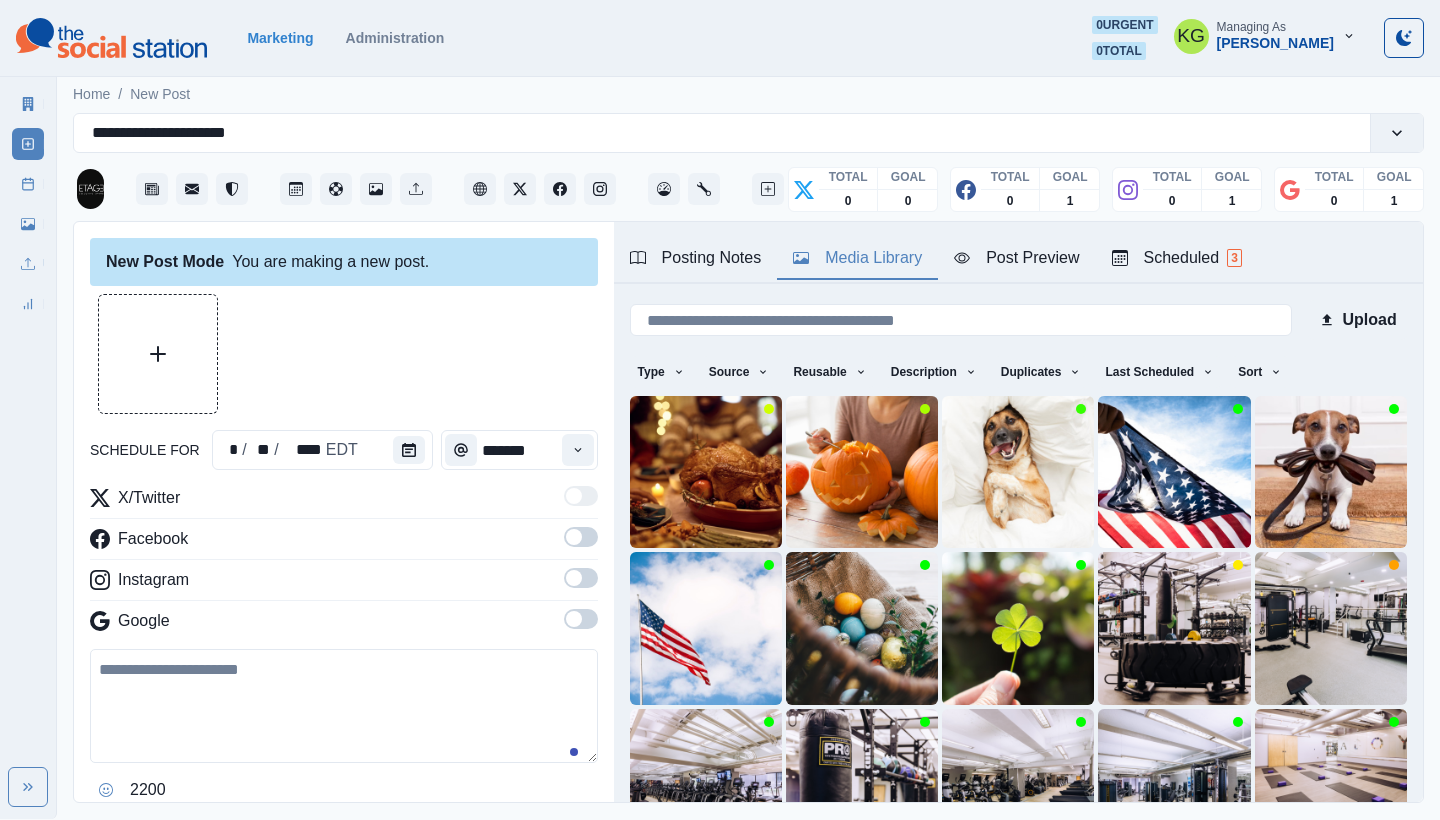 click at bounding box center [574, 619] 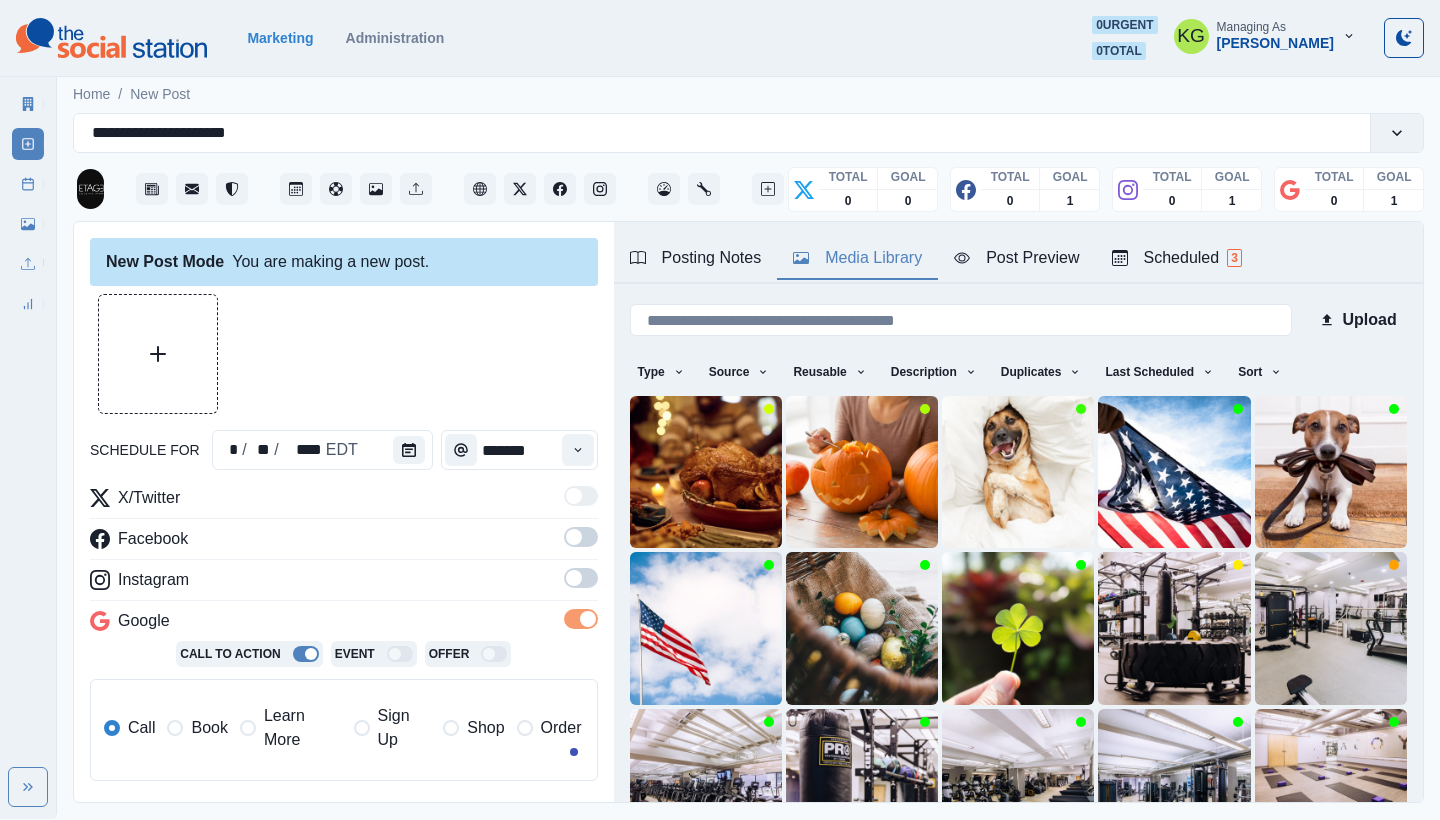 click at bounding box center [581, 578] 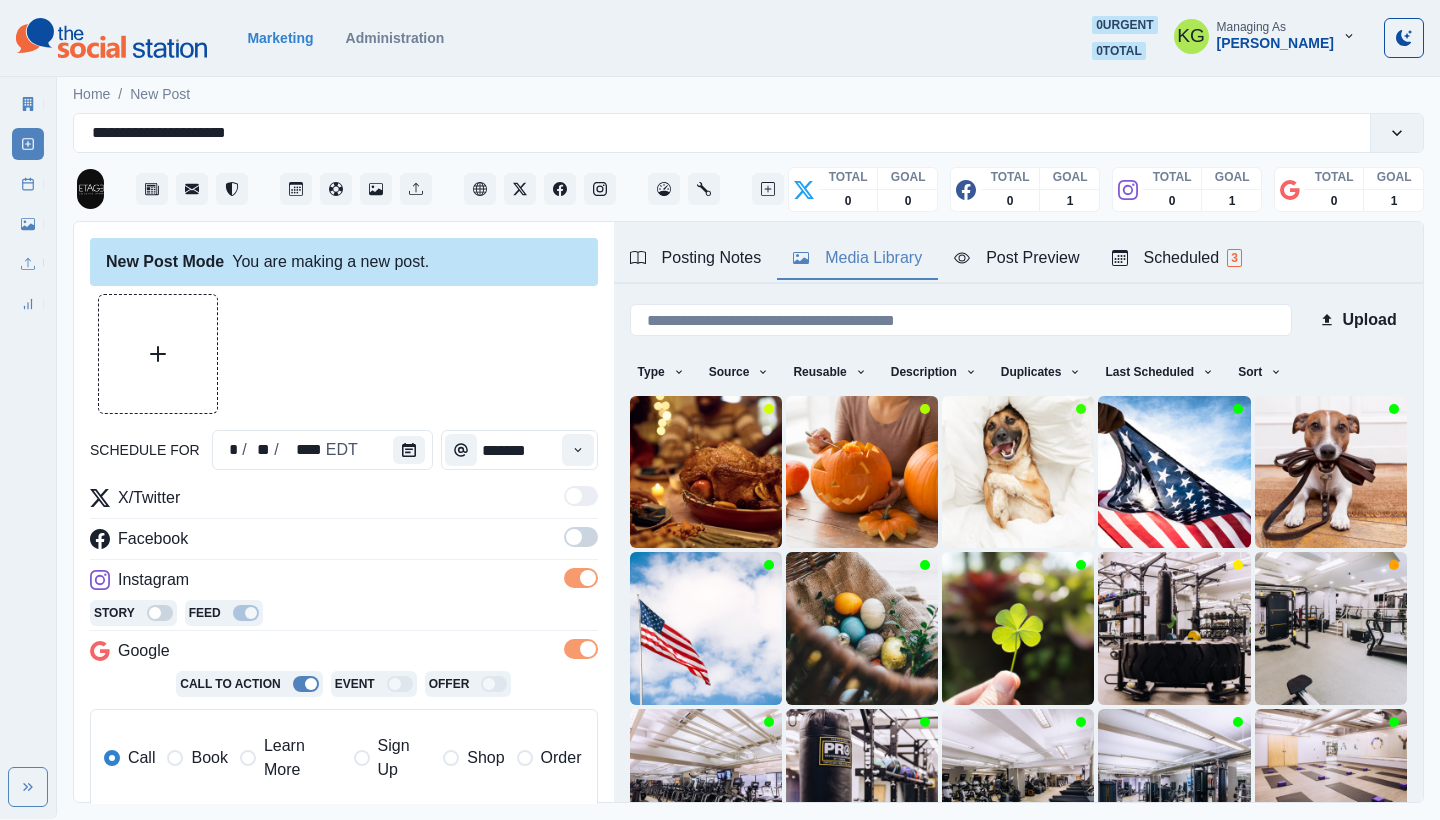 click at bounding box center (581, 537) 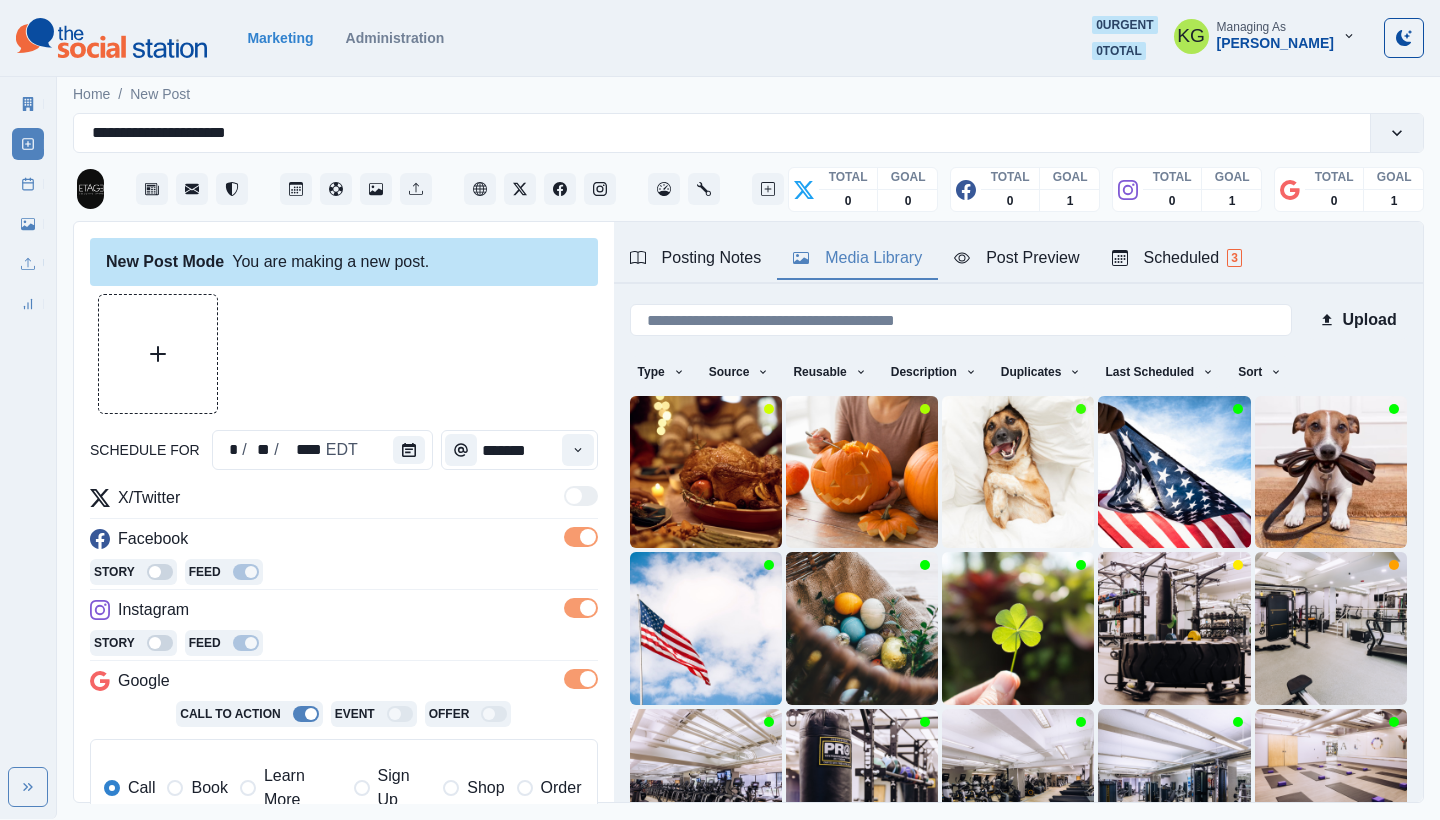 scroll, scrollTop: 382, scrollLeft: 0, axis: vertical 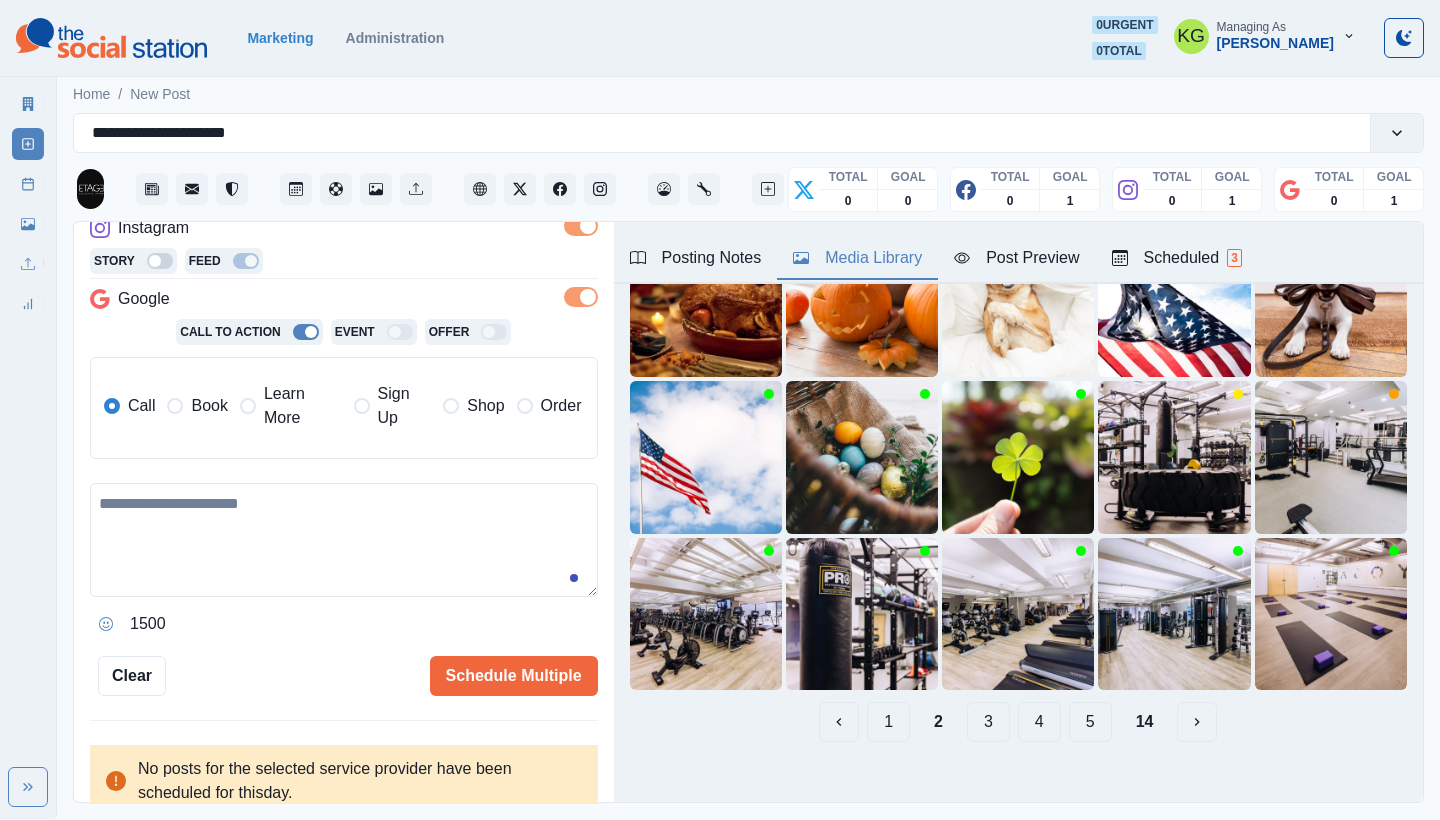 click on "3" at bounding box center (988, 722) 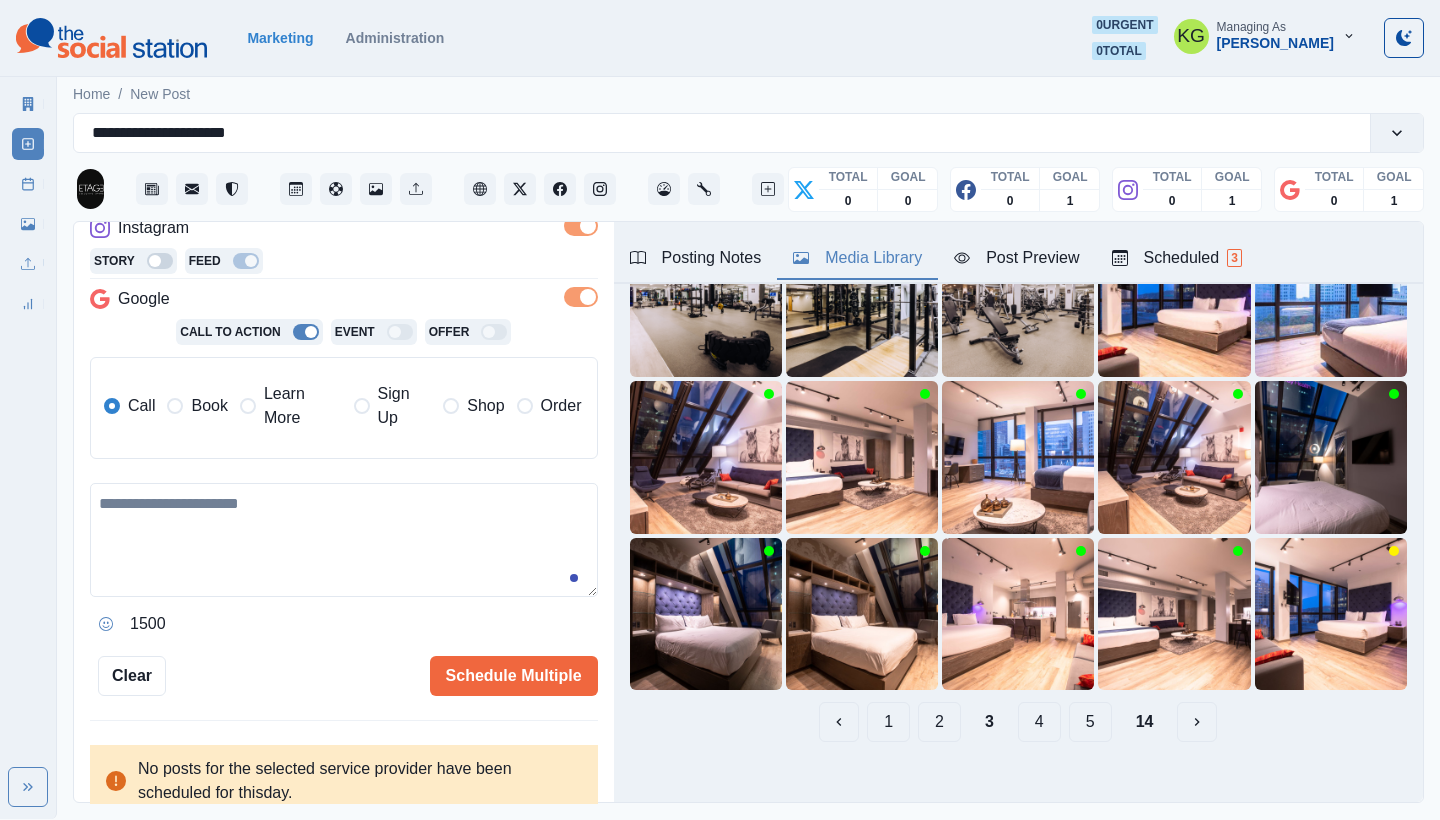 click on "4" at bounding box center (1039, 722) 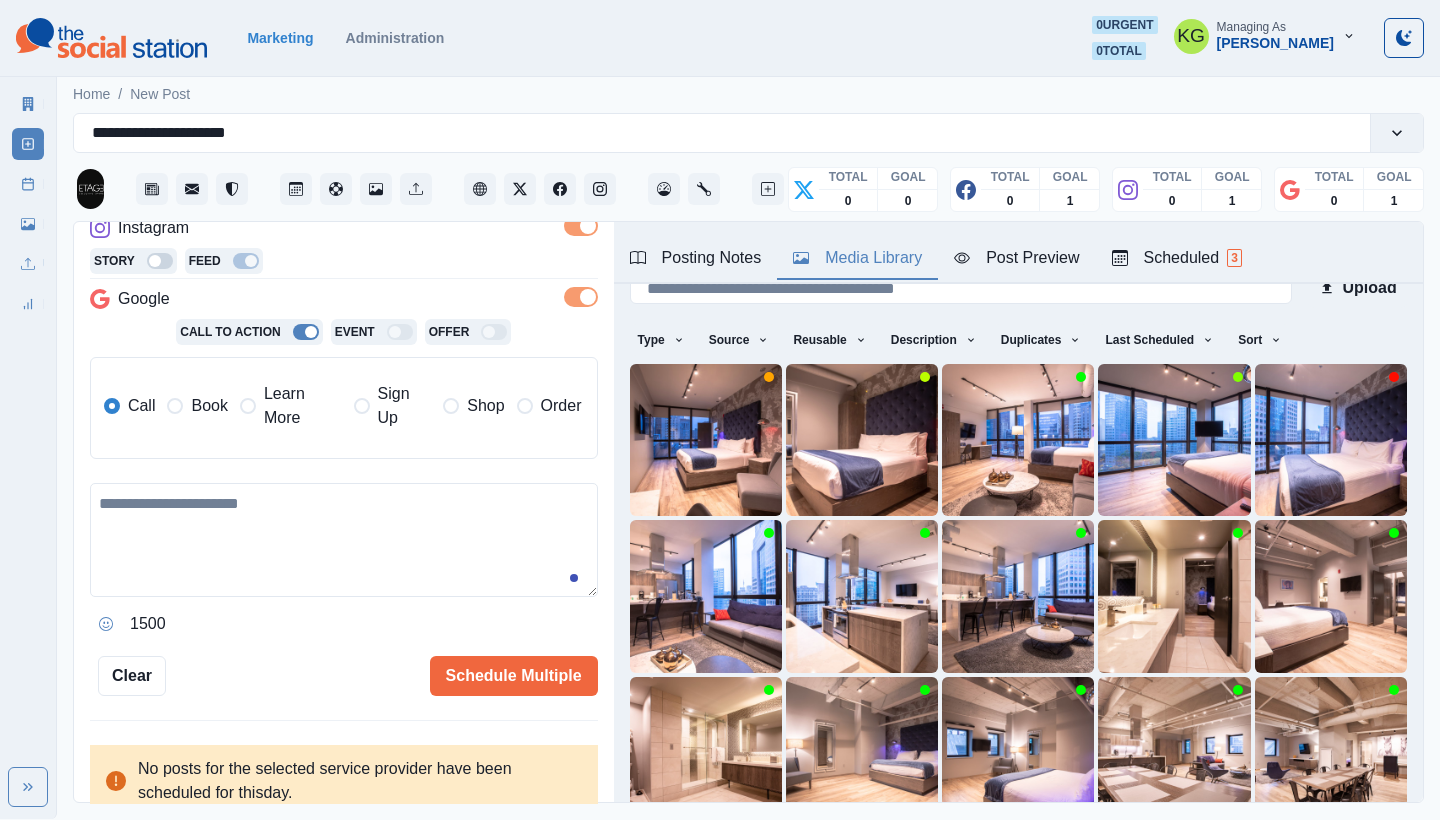 scroll, scrollTop: 171, scrollLeft: 0, axis: vertical 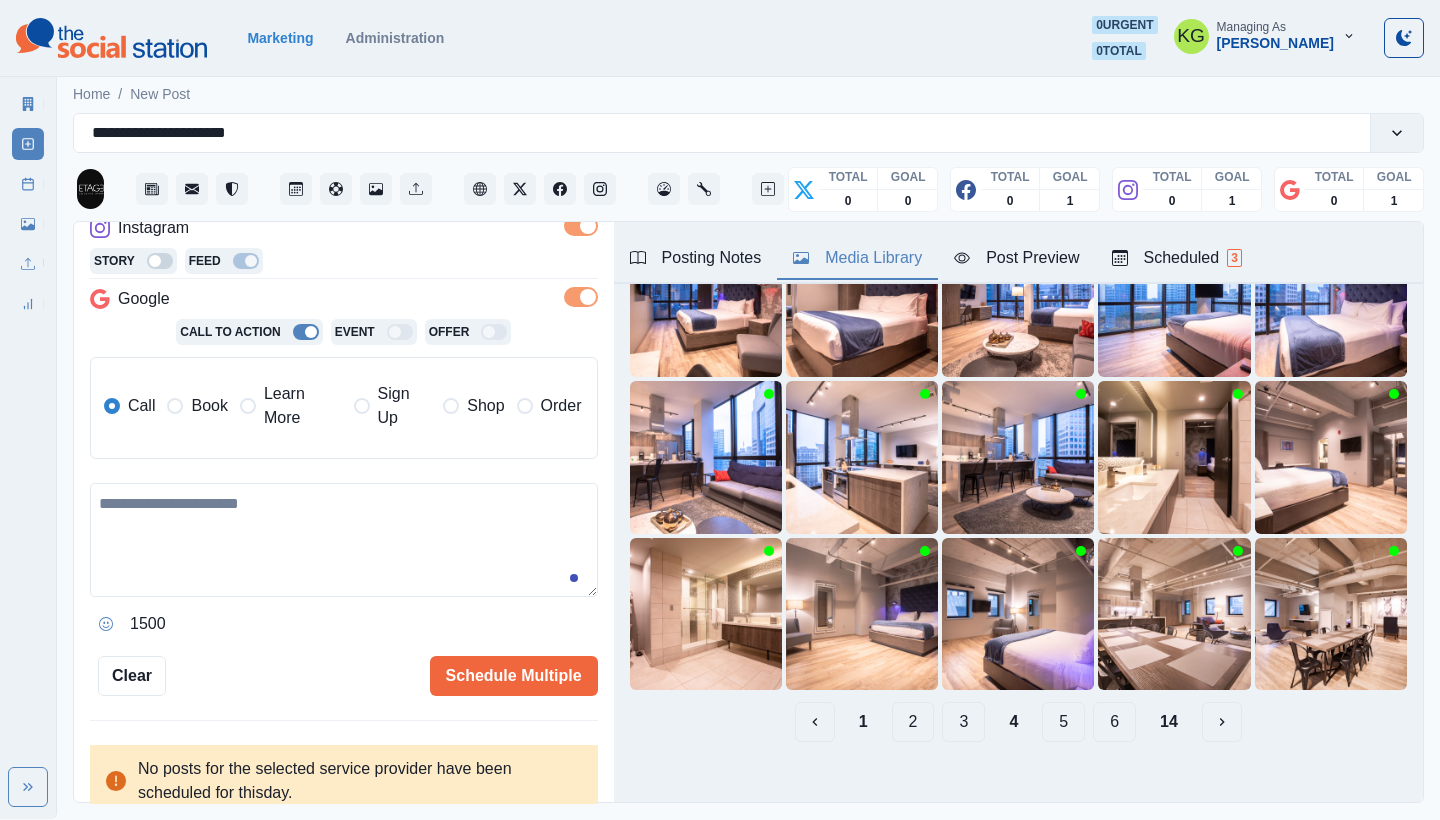 click on "5" at bounding box center [1063, 722] 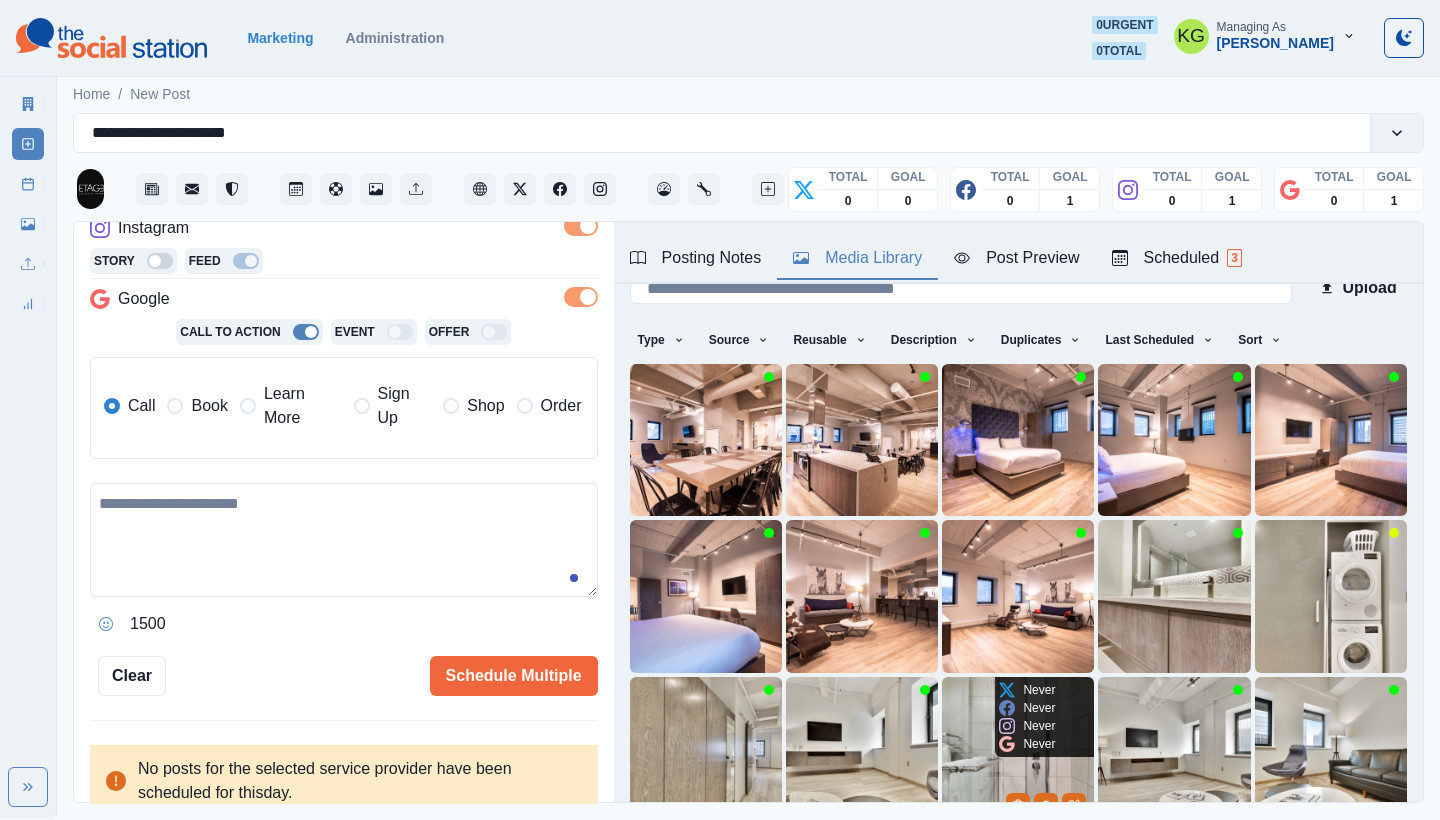 scroll, scrollTop: 171, scrollLeft: 0, axis: vertical 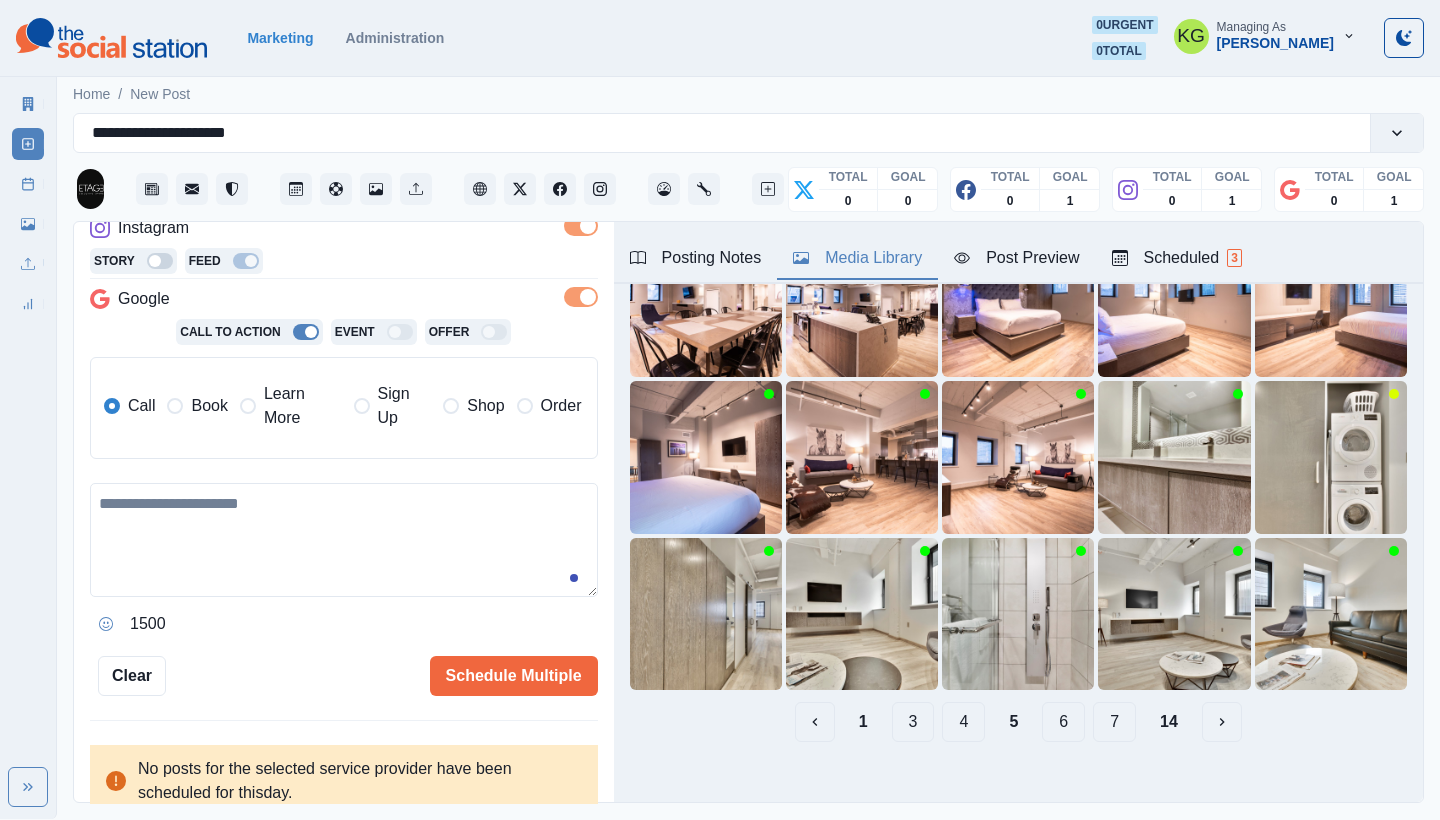 click on "6" at bounding box center [1063, 722] 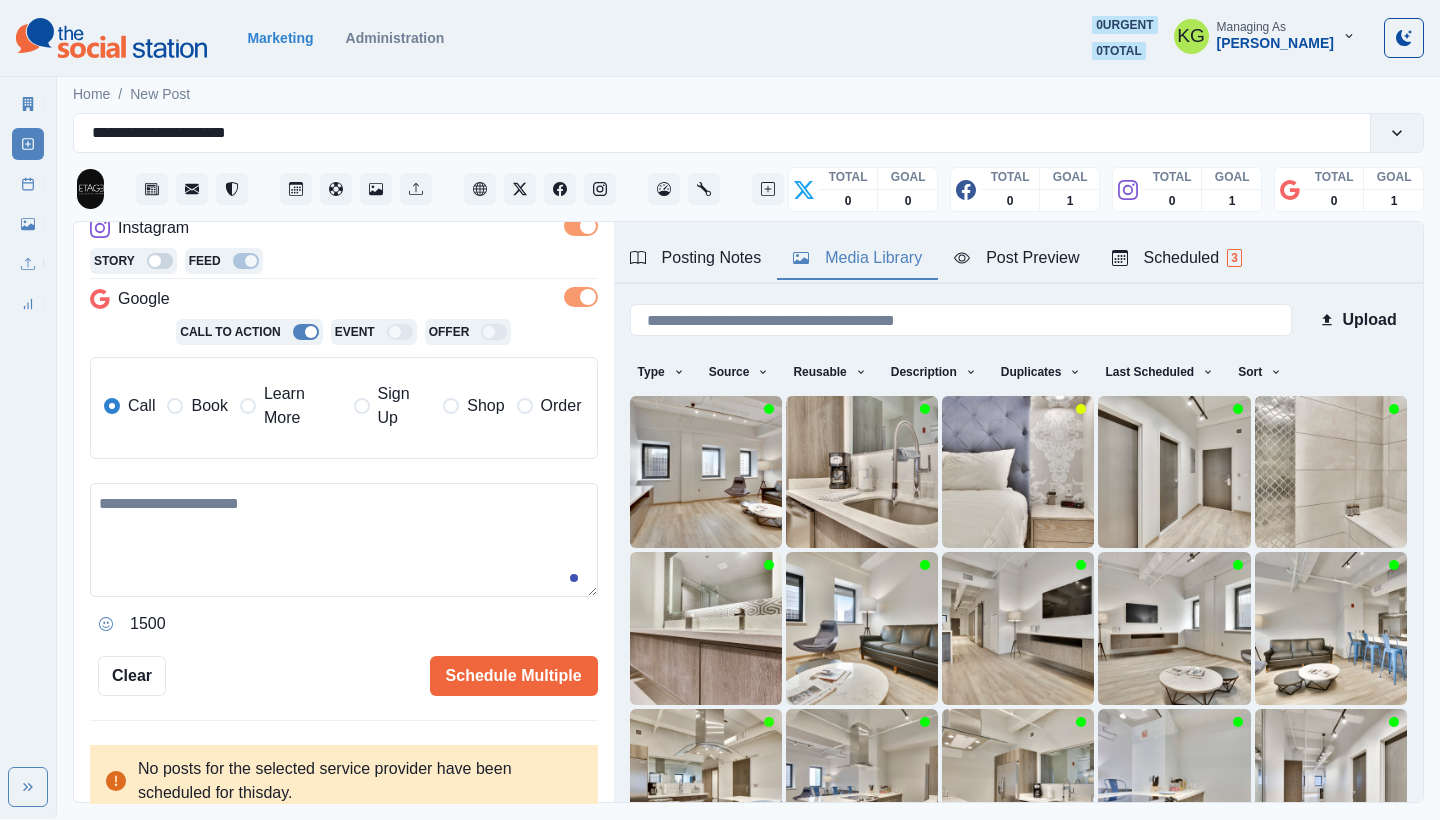 scroll, scrollTop: 171, scrollLeft: 0, axis: vertical 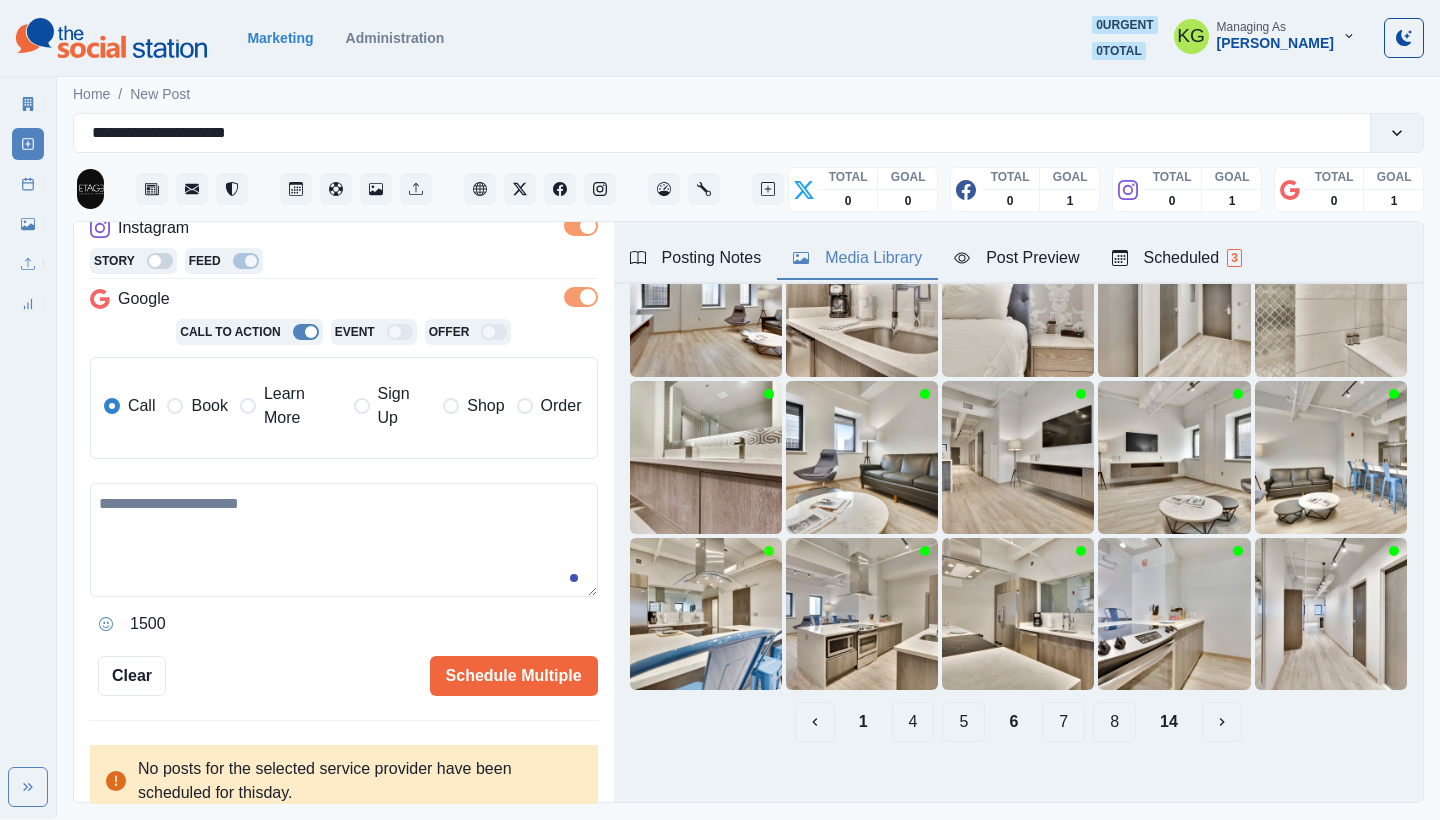 click on "7" at bounding box center (1063, 722) 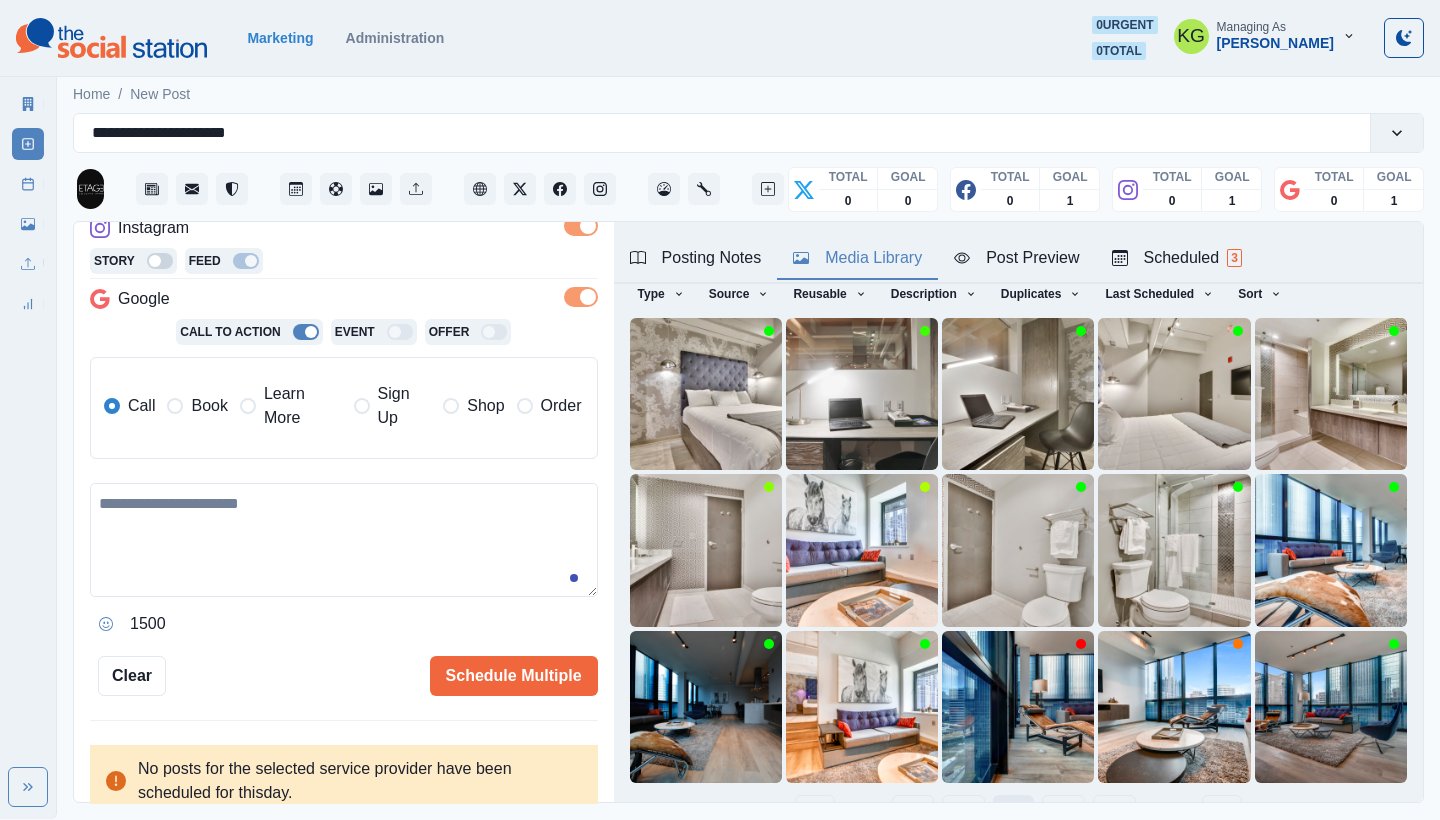 scroll, scrollTop: 171, scrollLeft: 0, axis: vertical 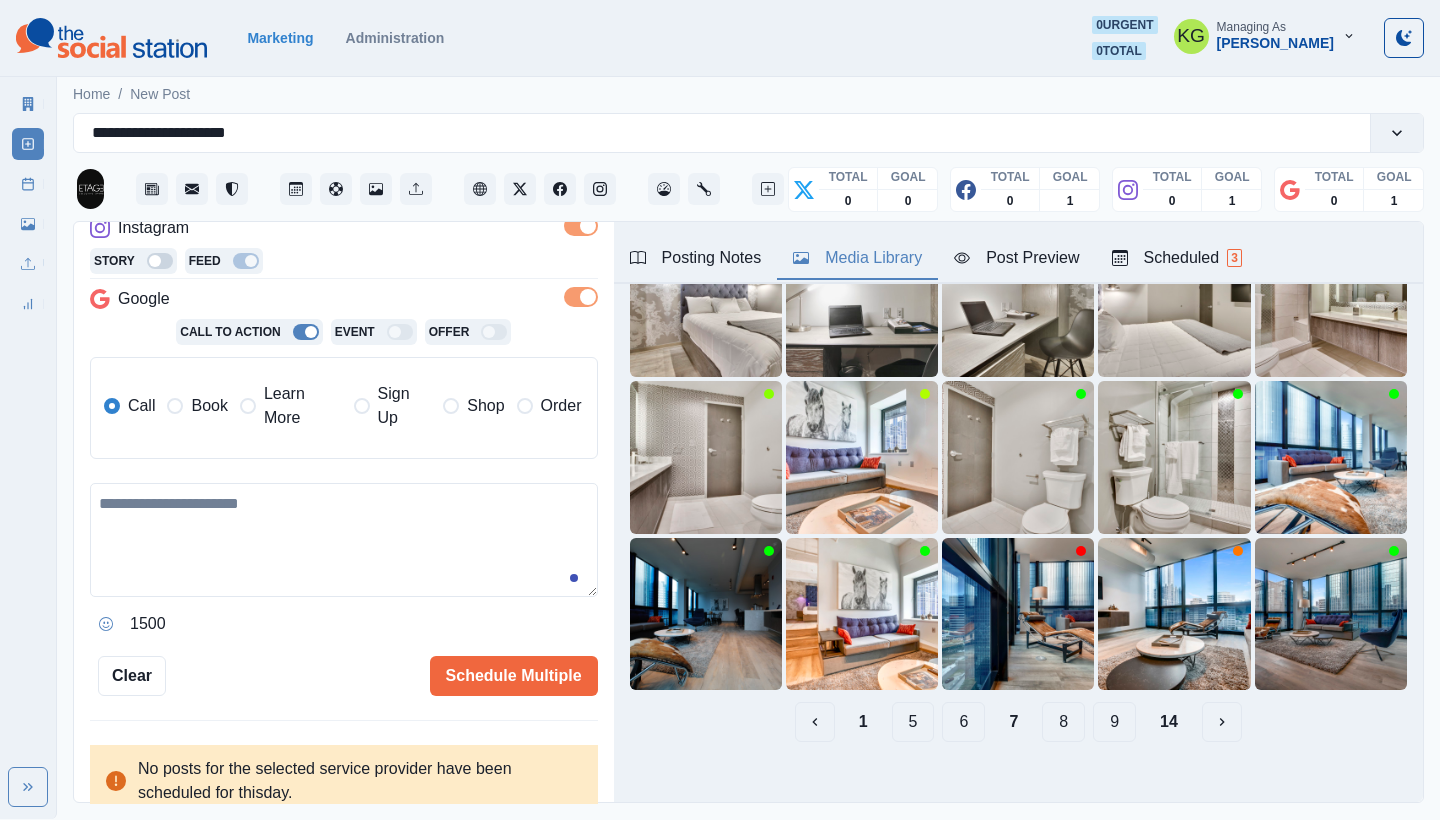 click on "8" at bounding box center (1063, 722) 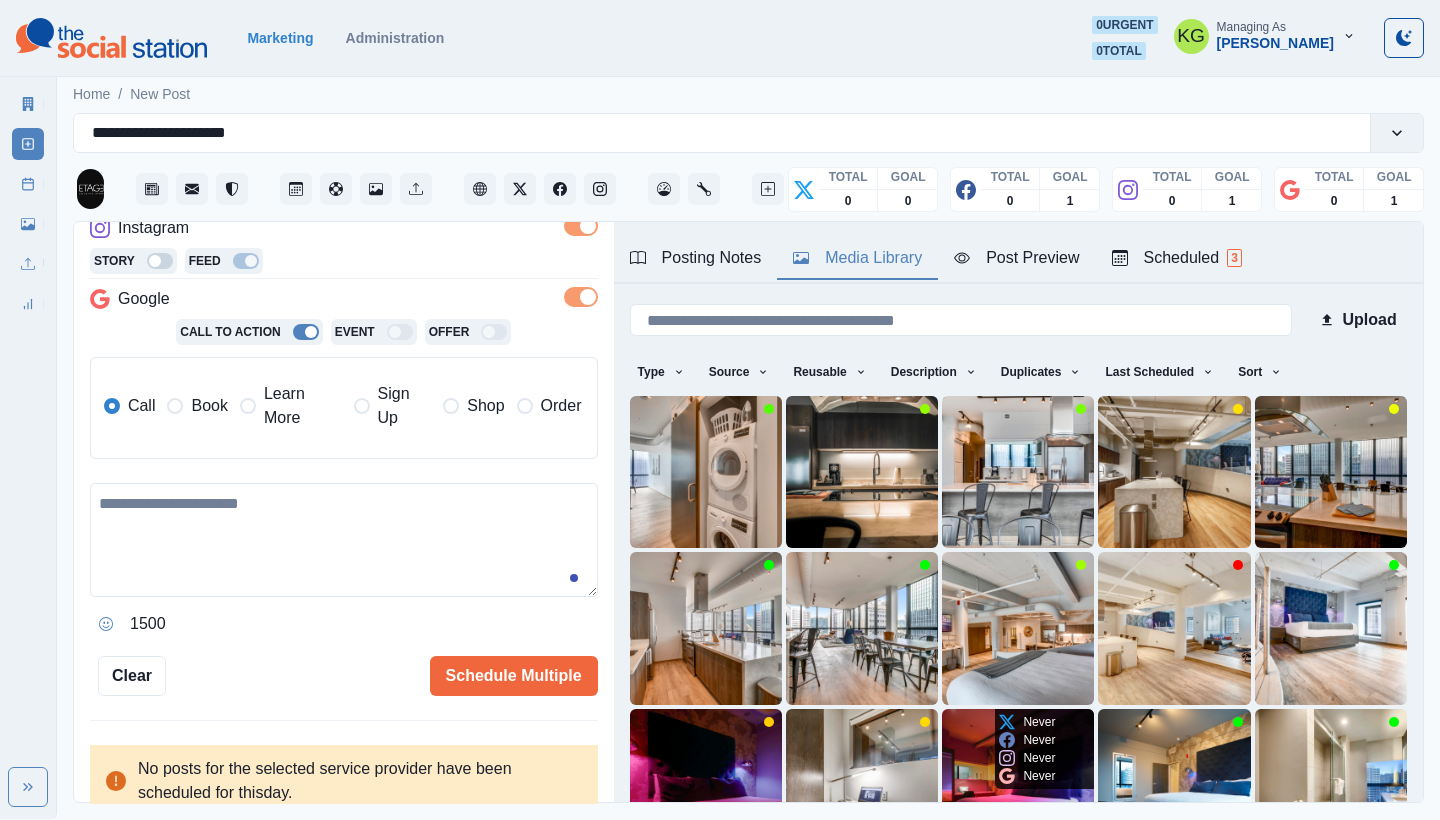 scroll, scrollTop: 171, scrollLeft: 0, axis: vertical 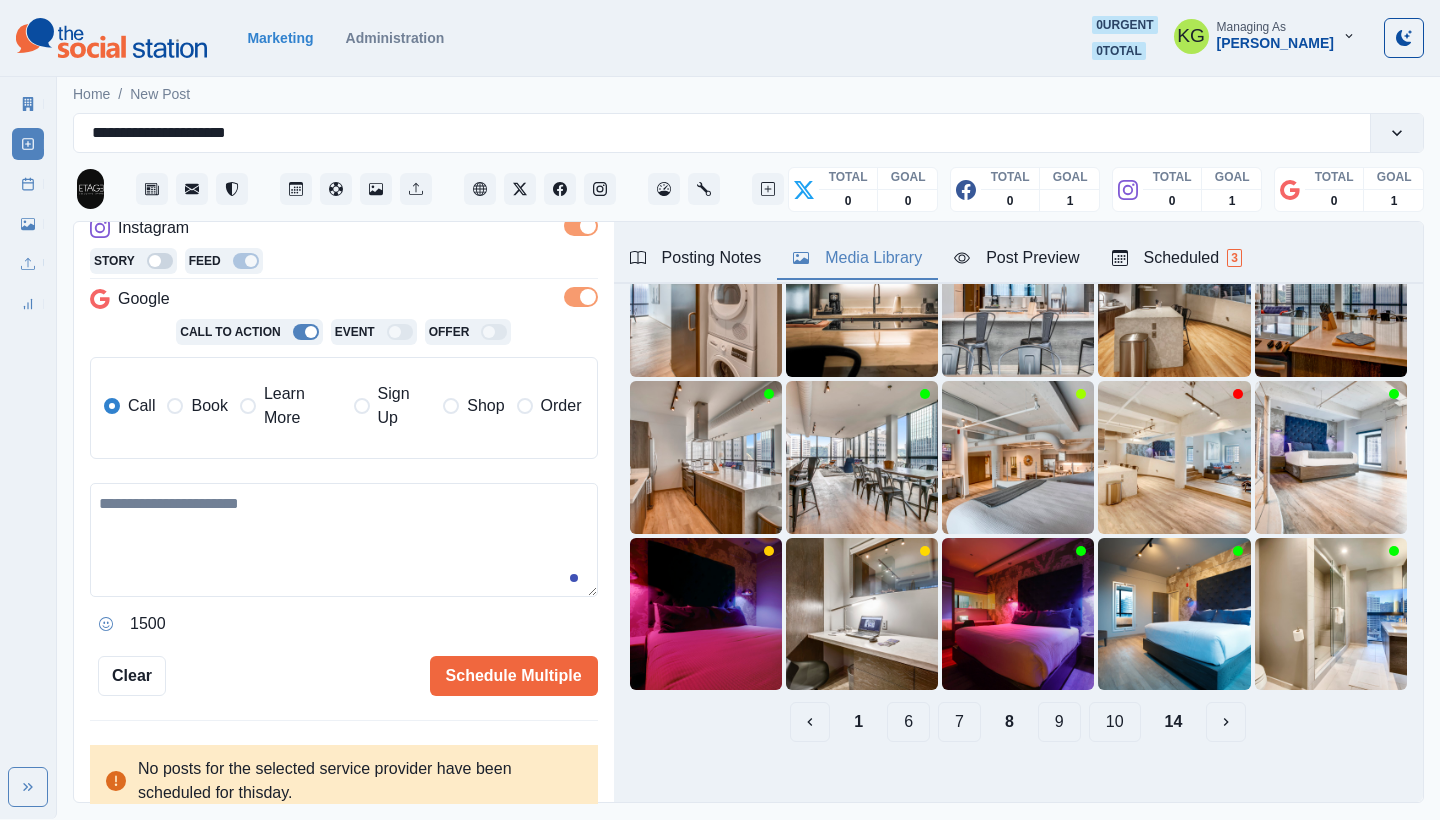click on "9" at bounding box center (1059, 722) 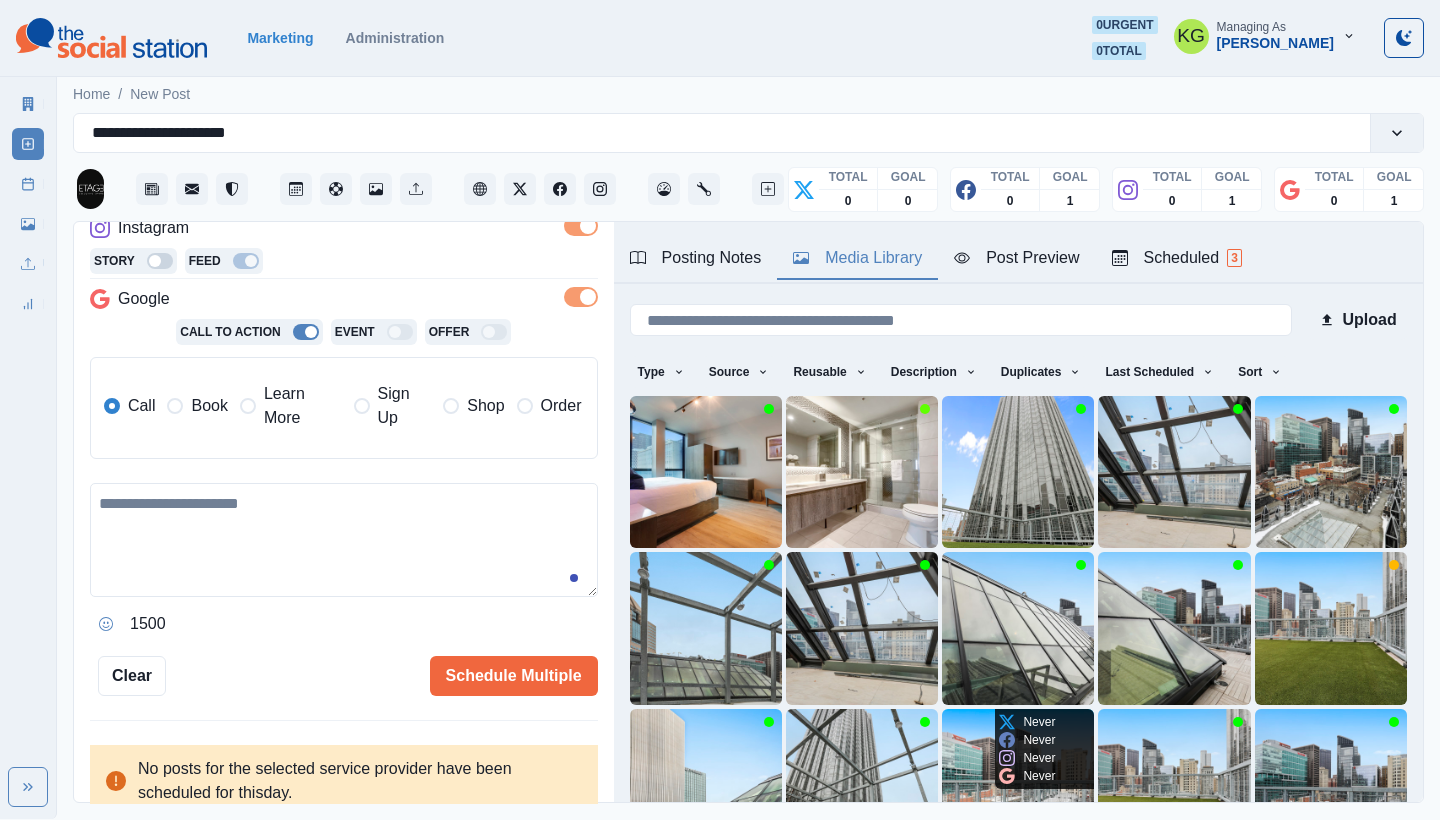 scroll, scrollTop: 171, scrollLeft: 0, axis: vertical 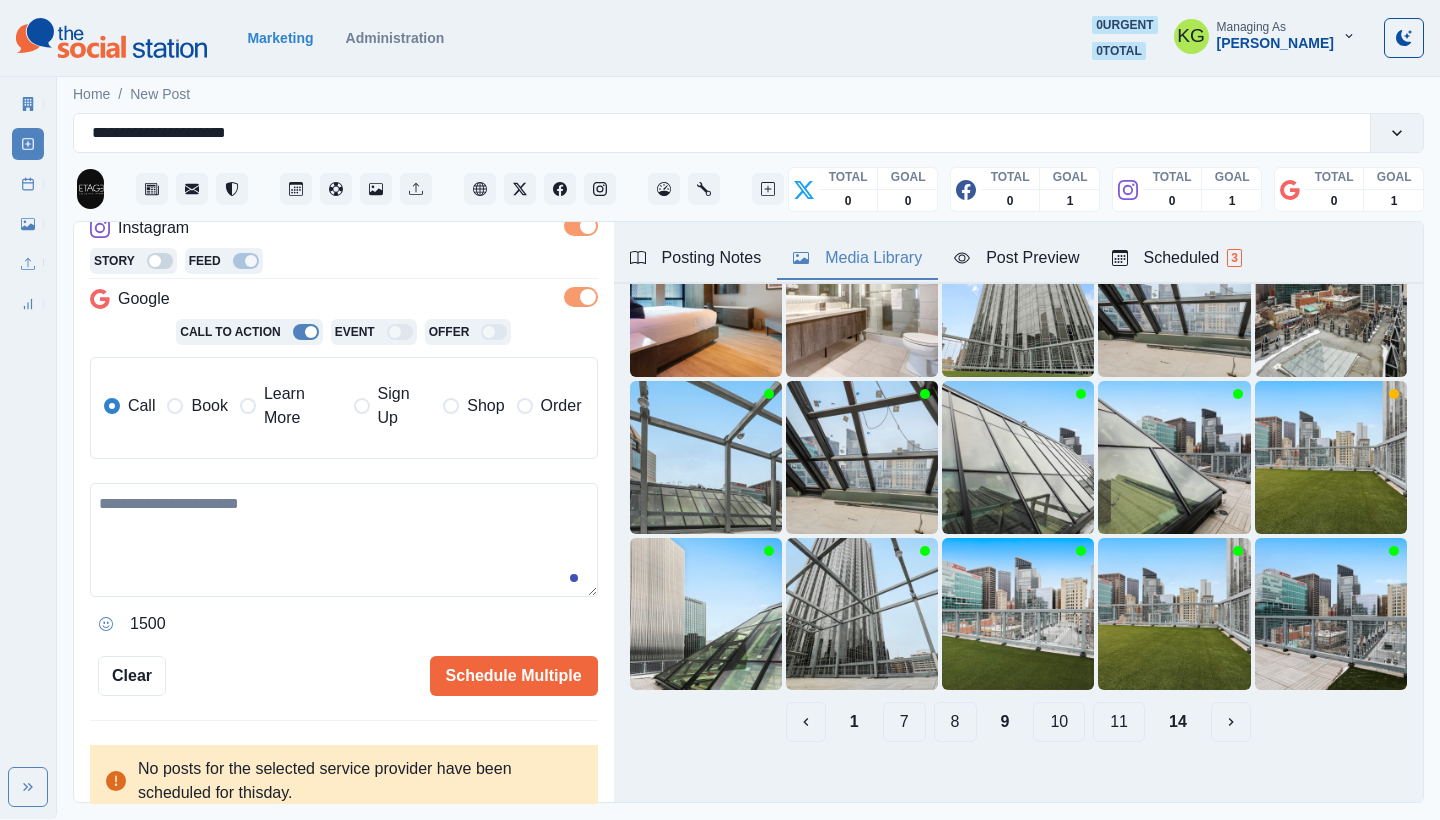 click on "10" at bounding box center (1059, 722) 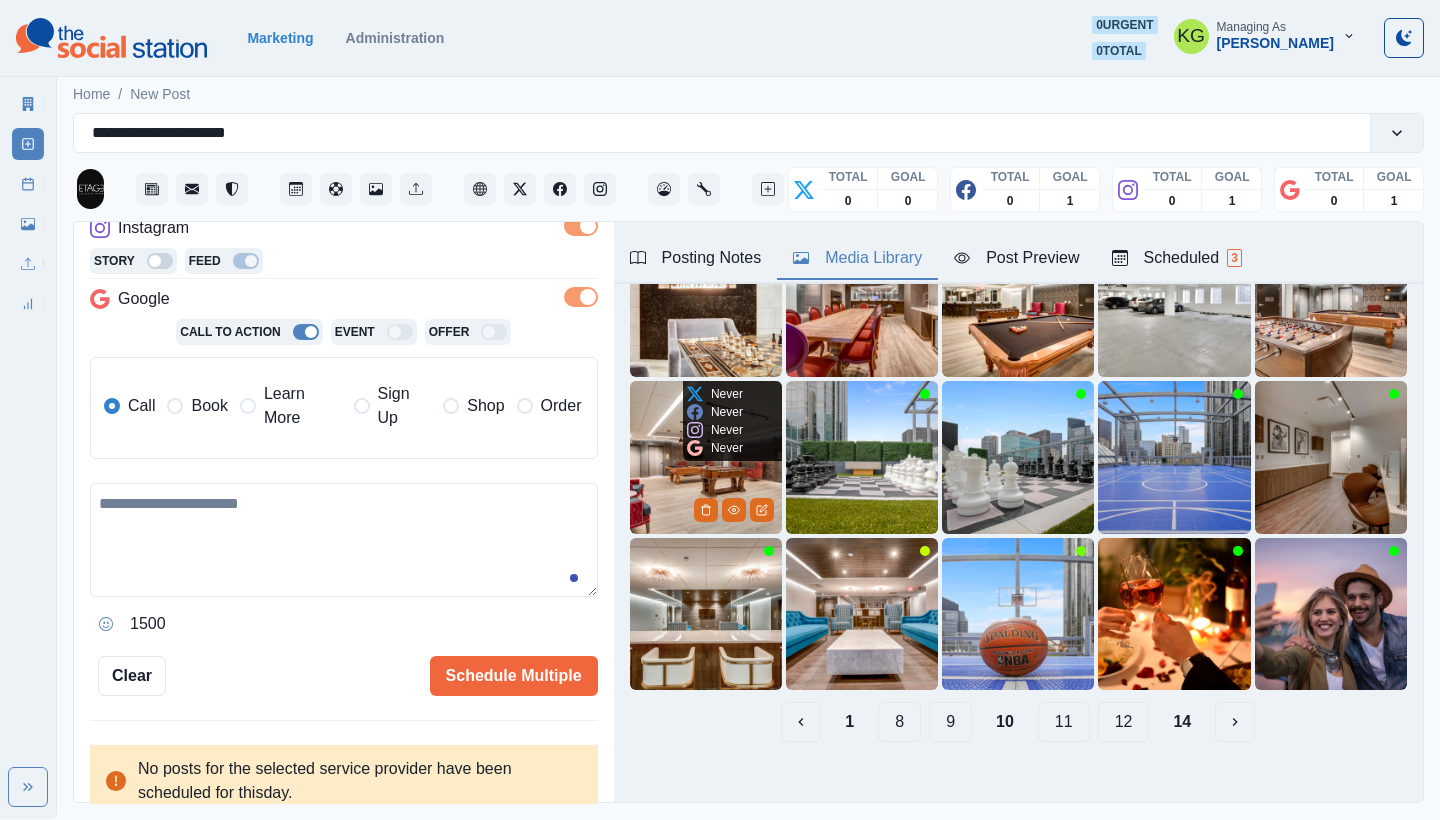 scroll, scrollTop: 35, scrollLeft: 0, axis: vertical 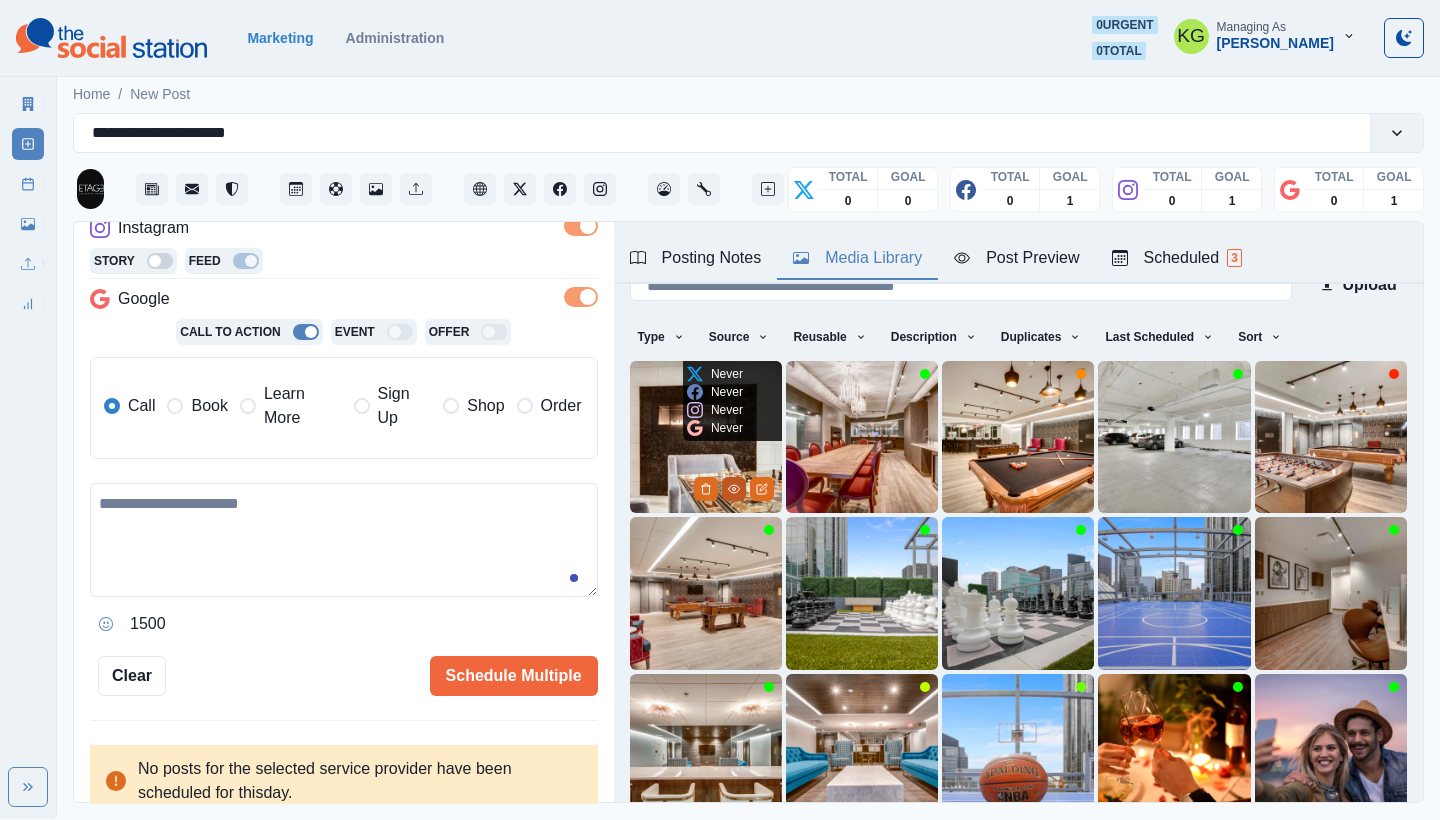 click 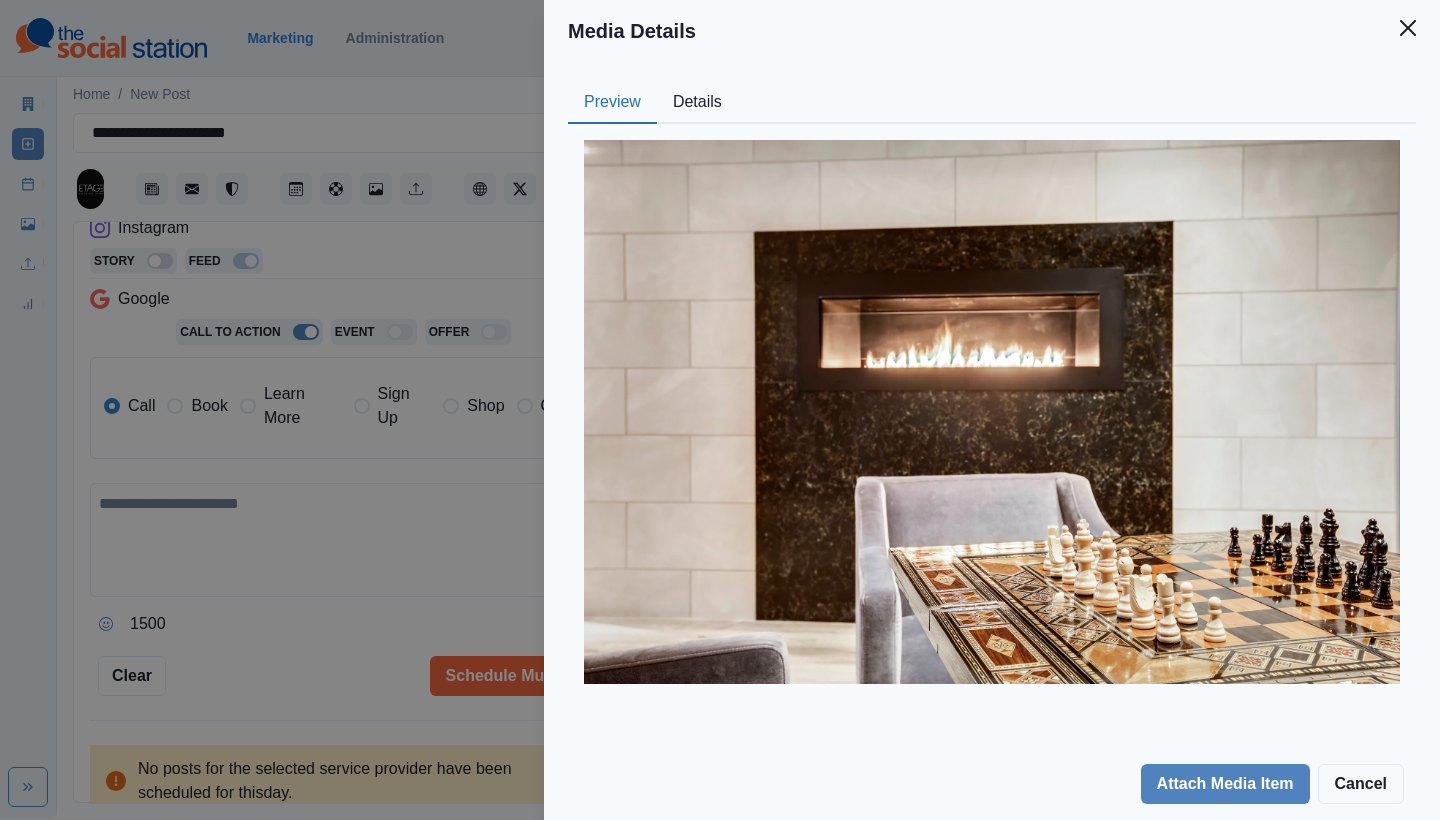 click on "Details" at bounding box center (697, 103) 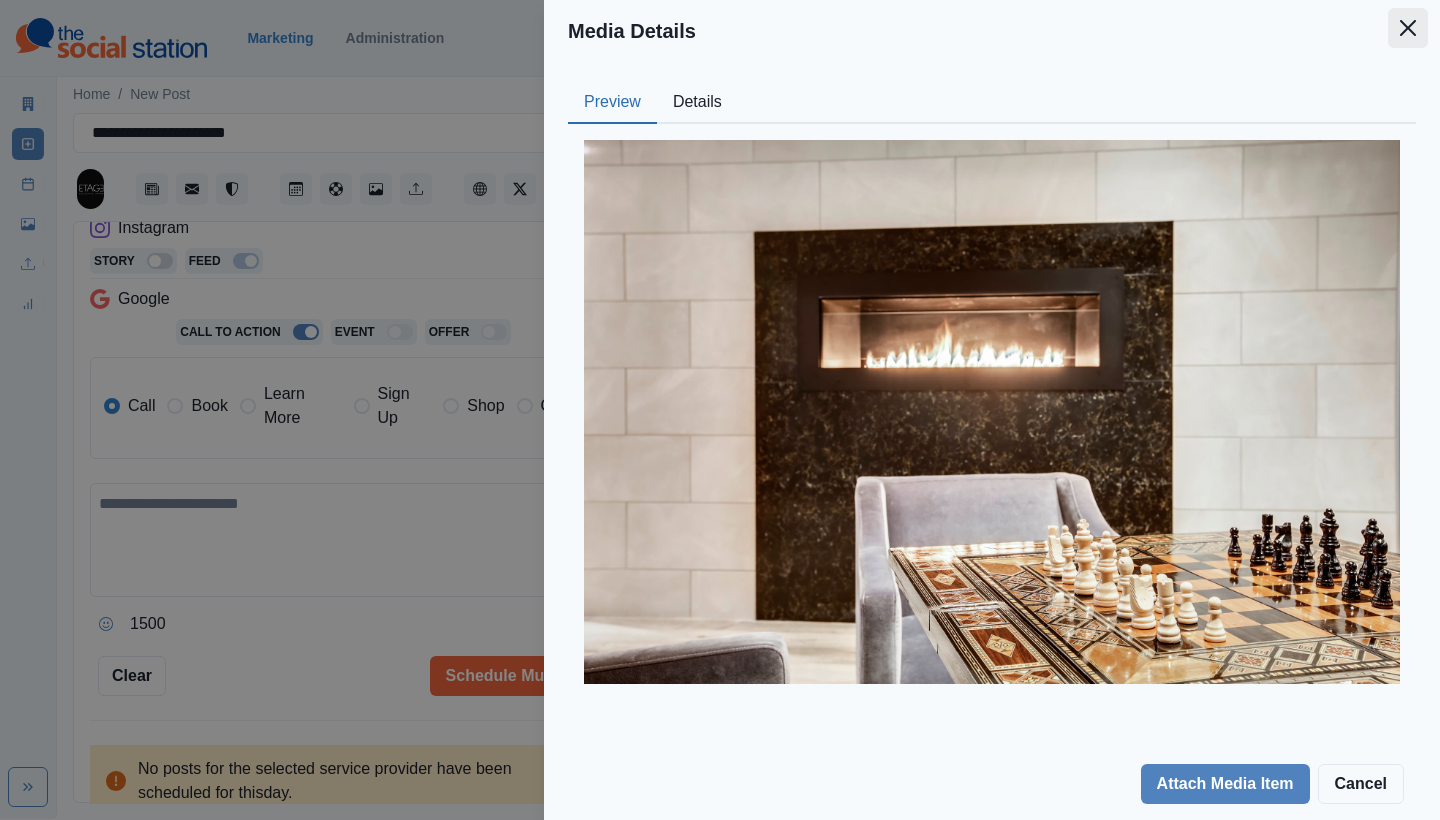 click at bounding box center (1408, 28) 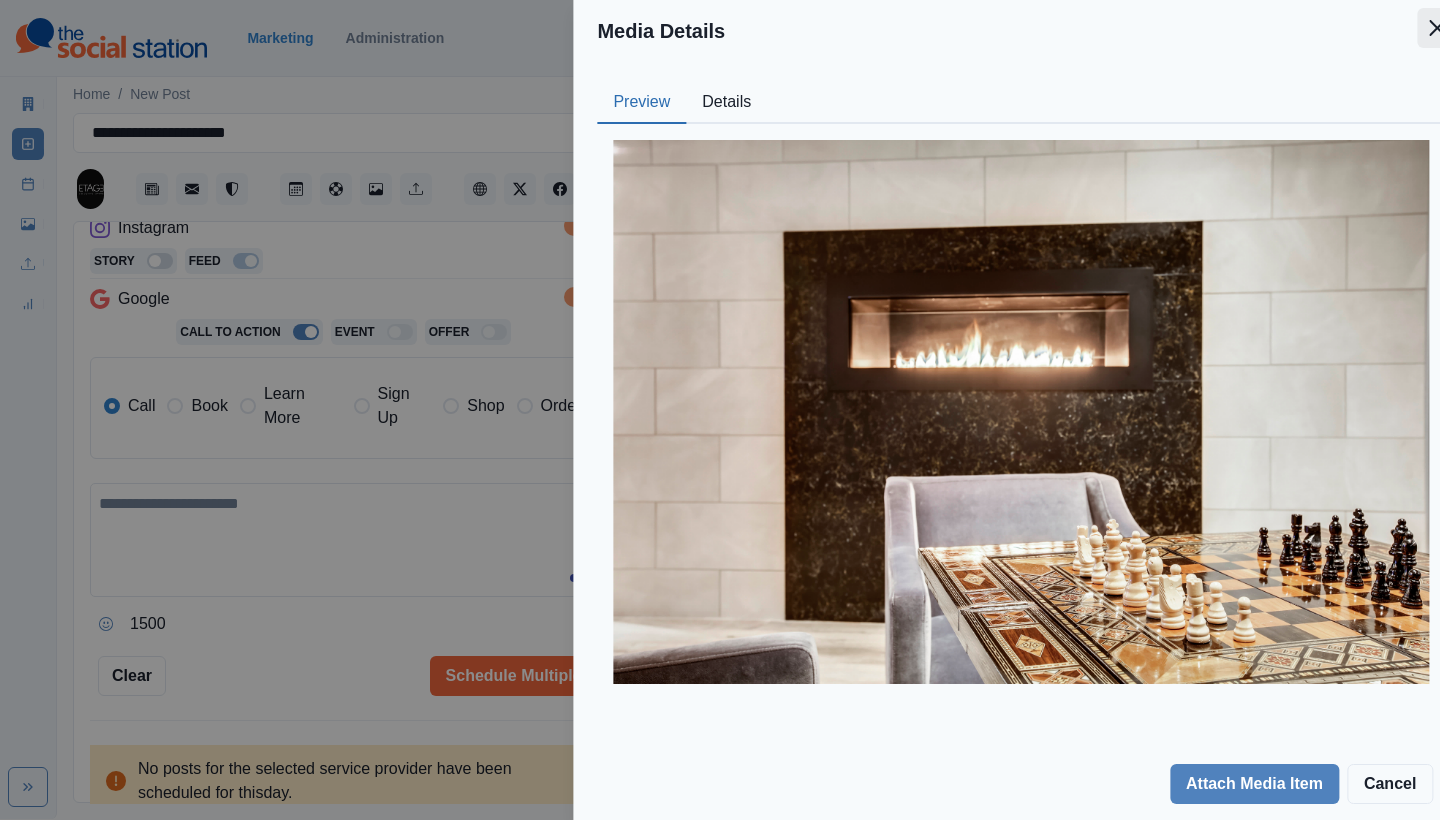 scroll, scrollTop: 62, scrollLeft: 0, axis: vertical 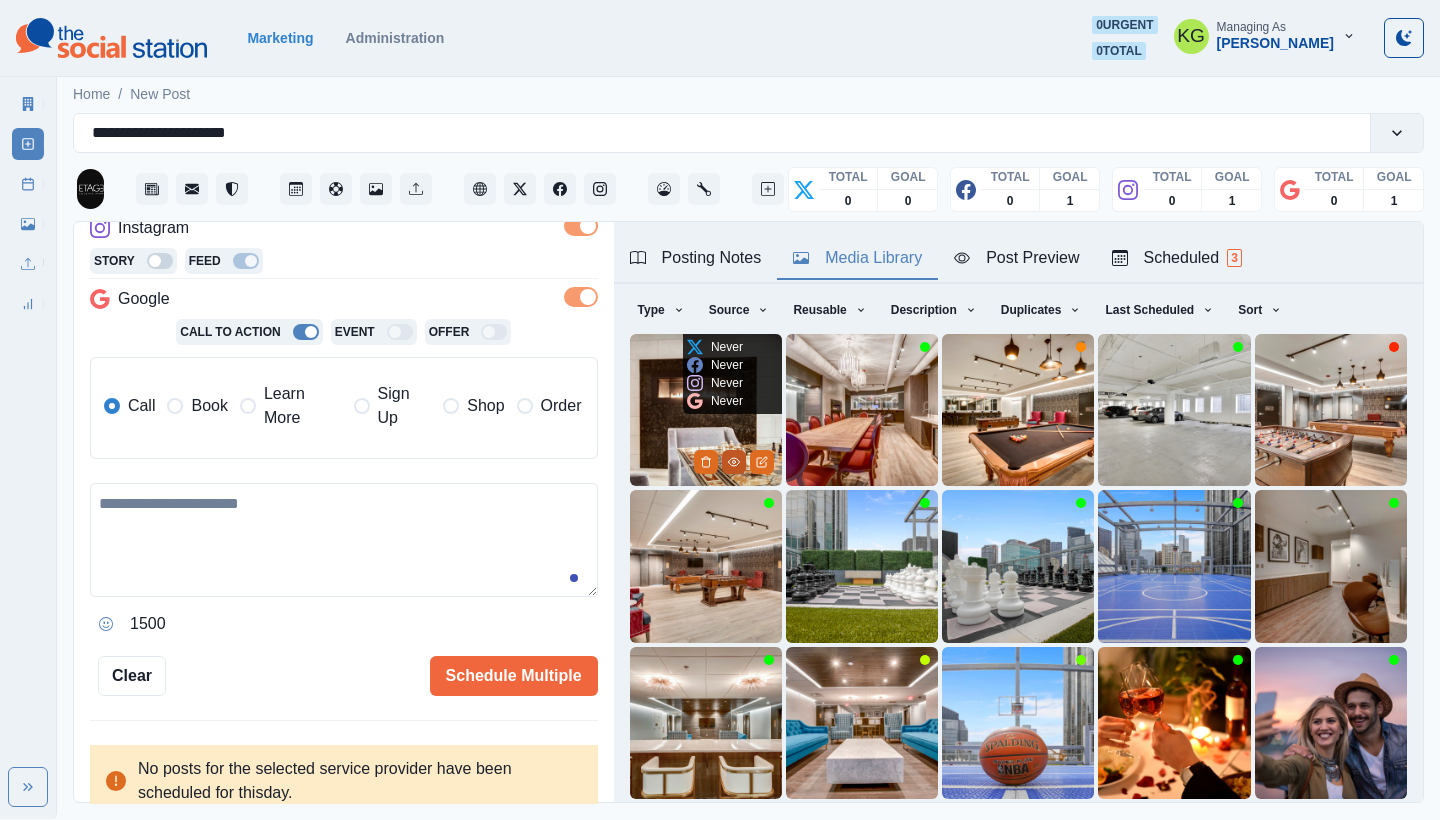 click at bounding box center [734, 462] 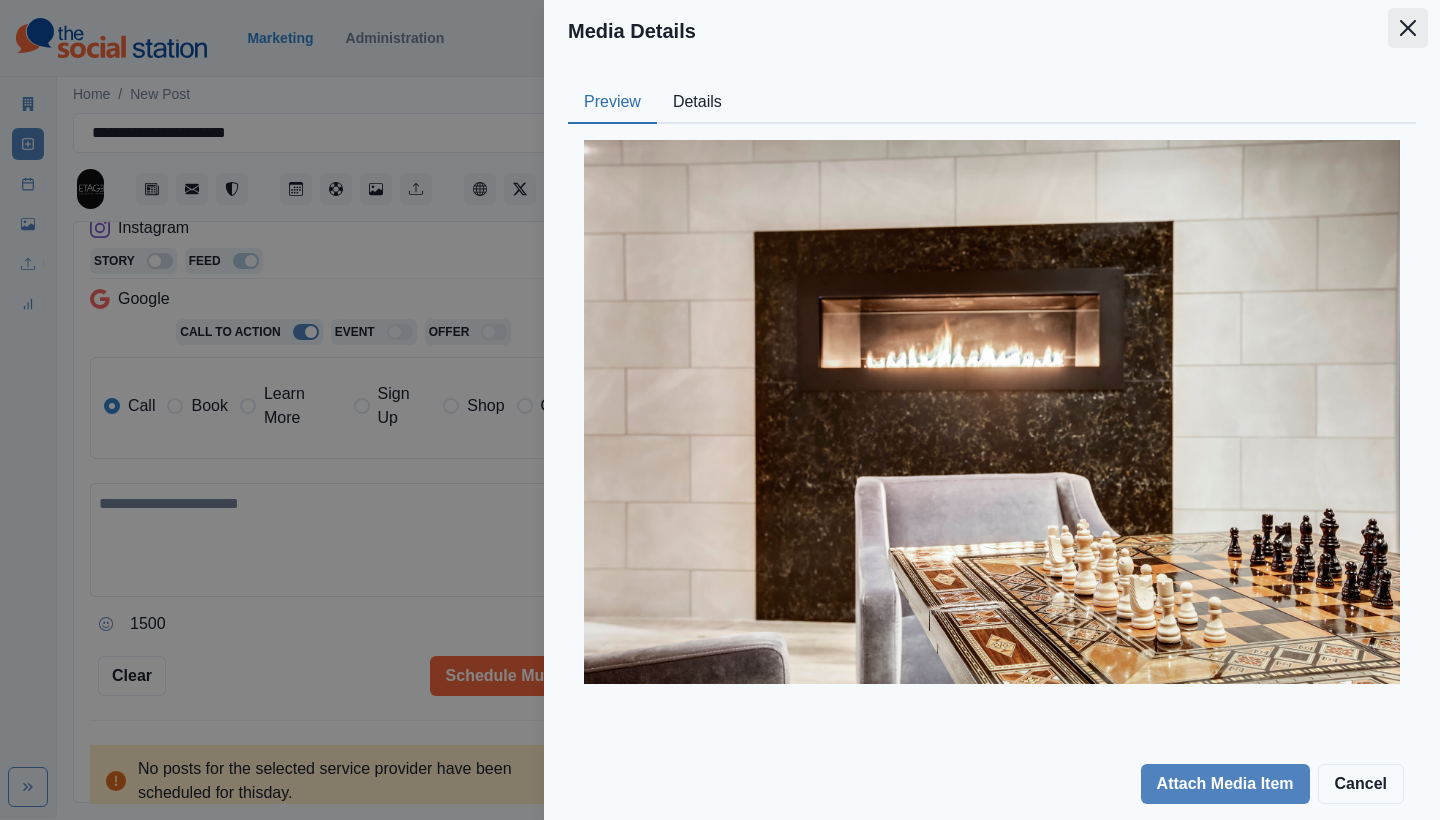 click at bounding box center (1408, 28) 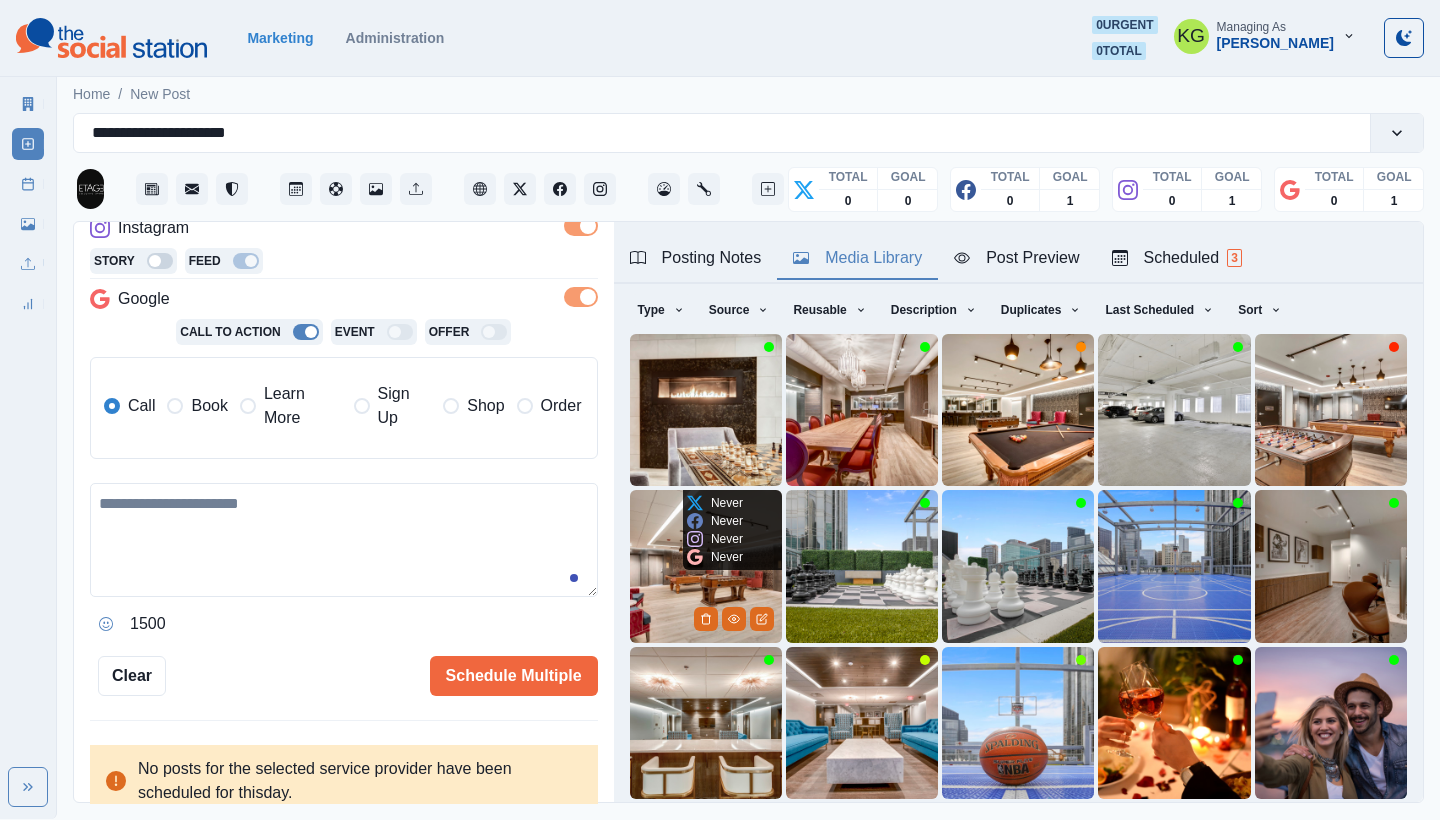click at bounding box center [706, 566] 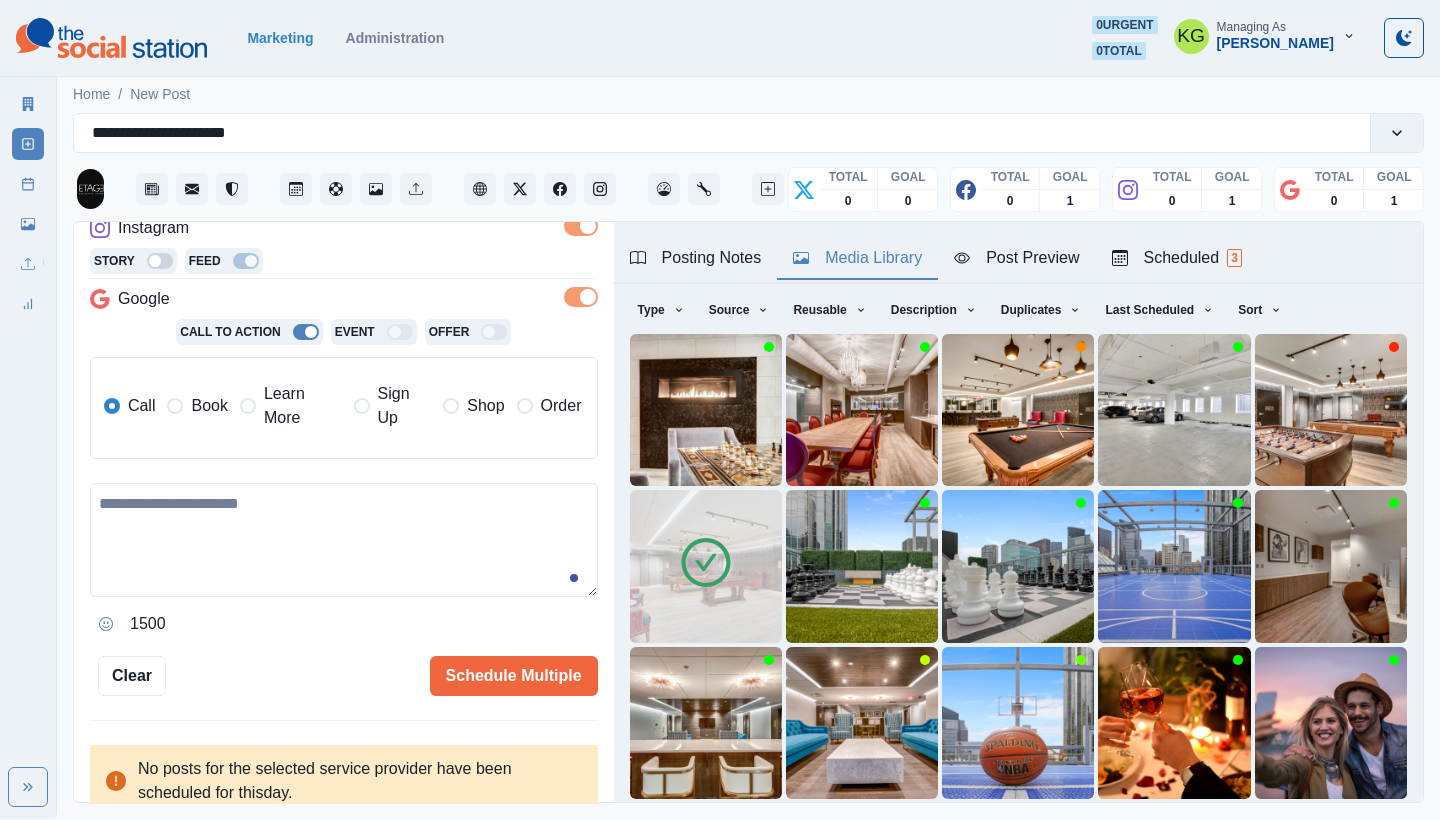click at bounding box center (344, 540) 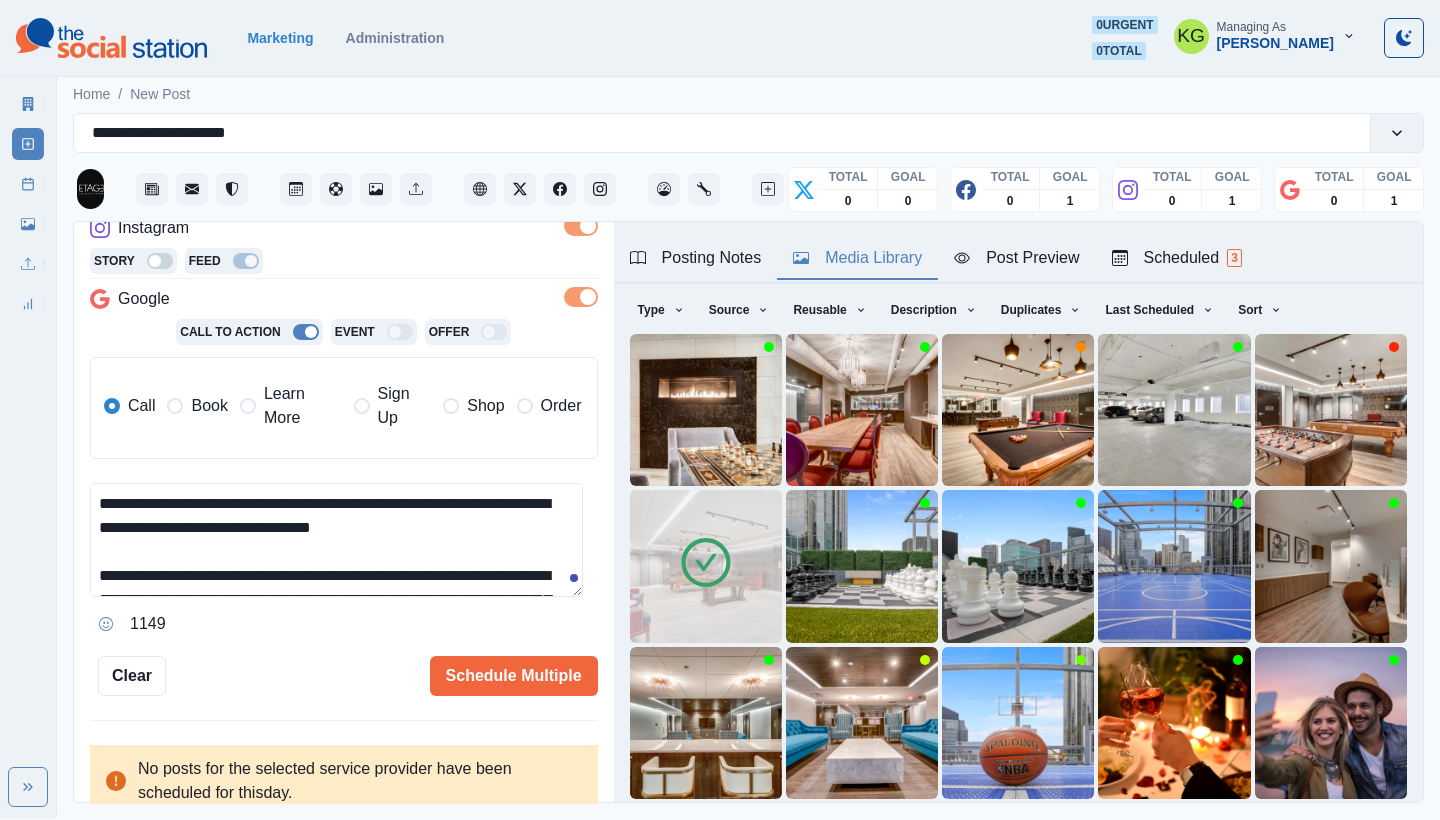scroll, scrollTop: 72, scrollLeft: 0, axis: vertical 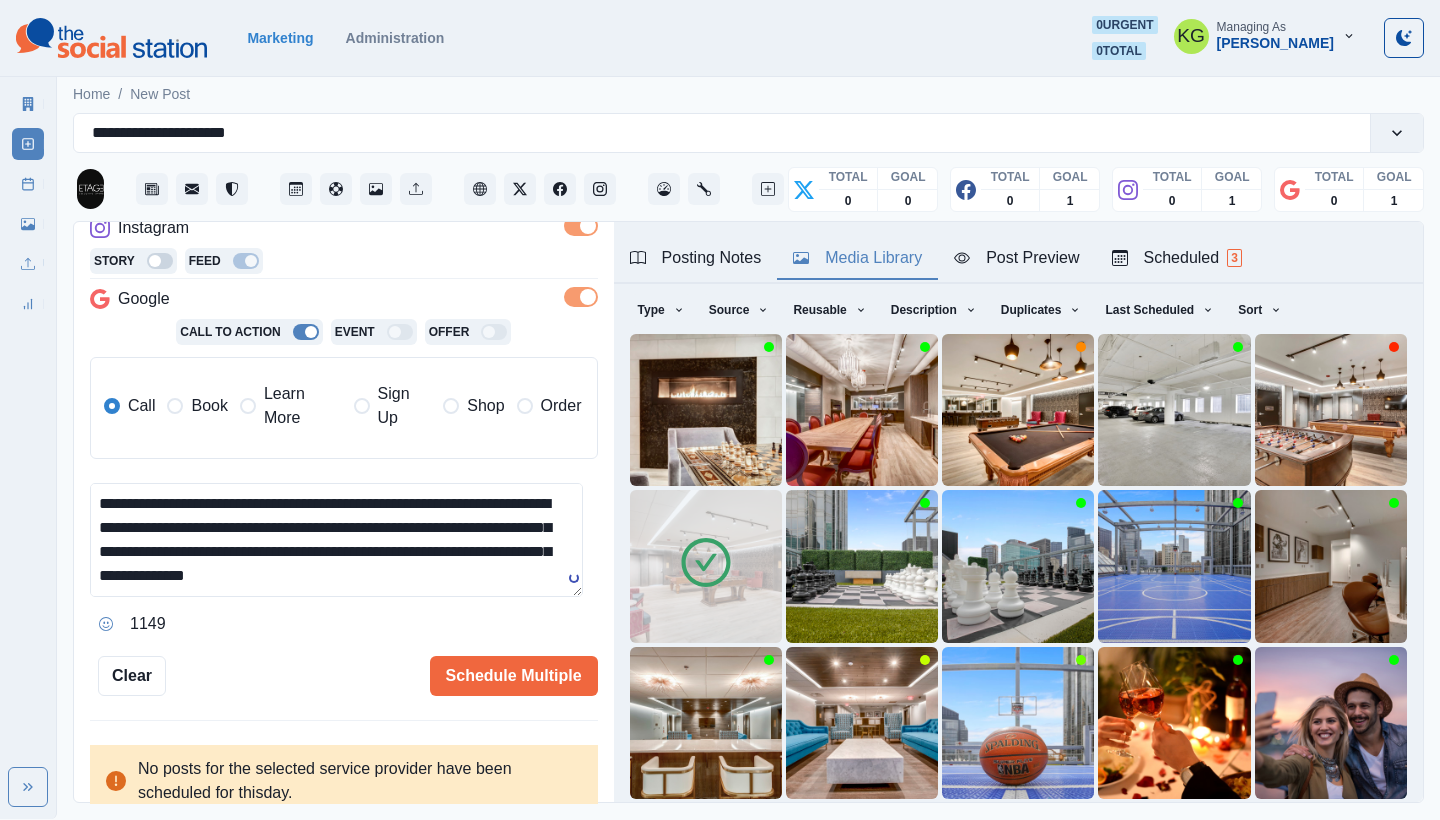 type on "**********" 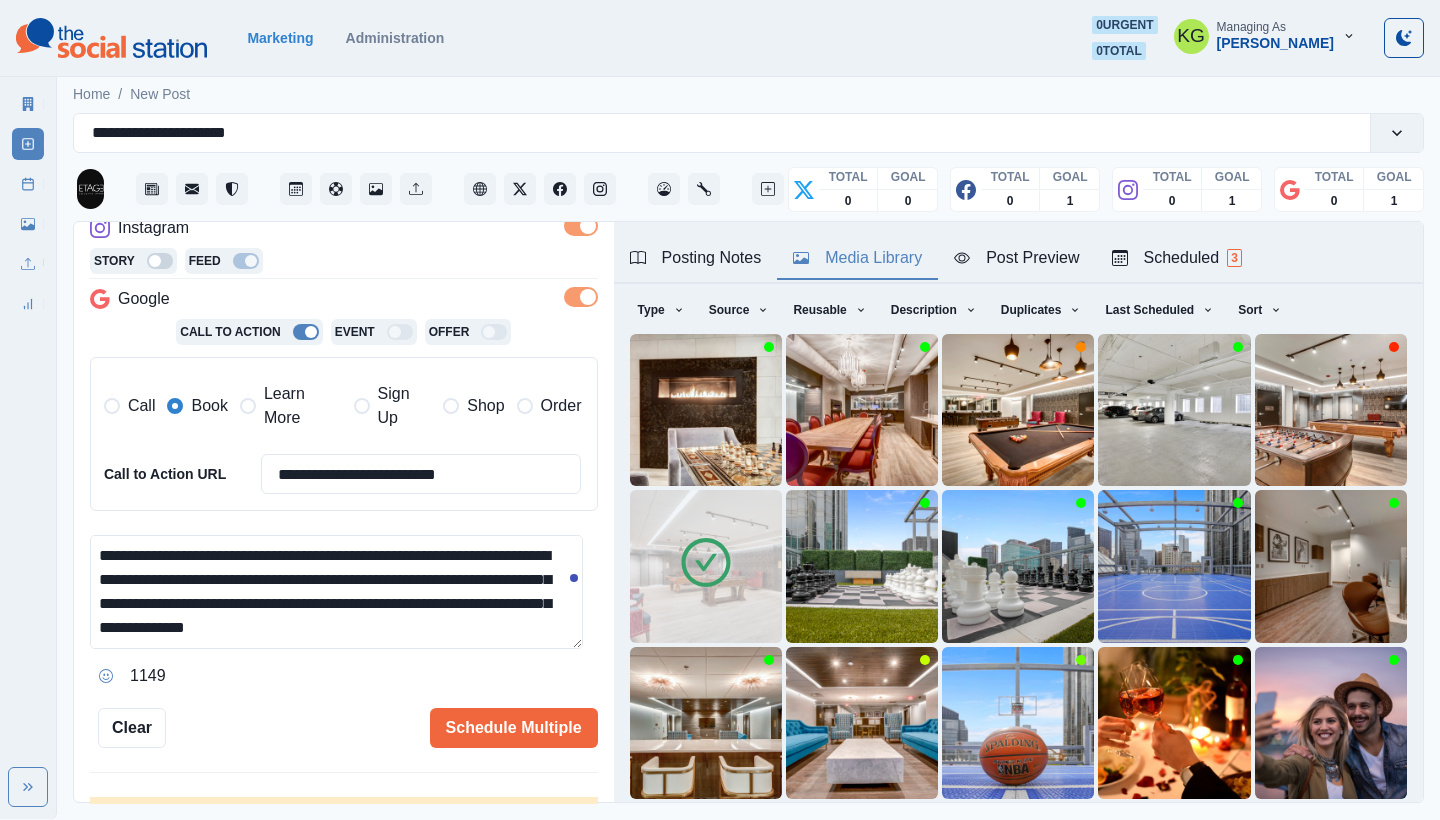 drag, startPoint x: 564, startPoint y: 627, endPoint x: 571, endPoint y: 695, distance: 68.359344 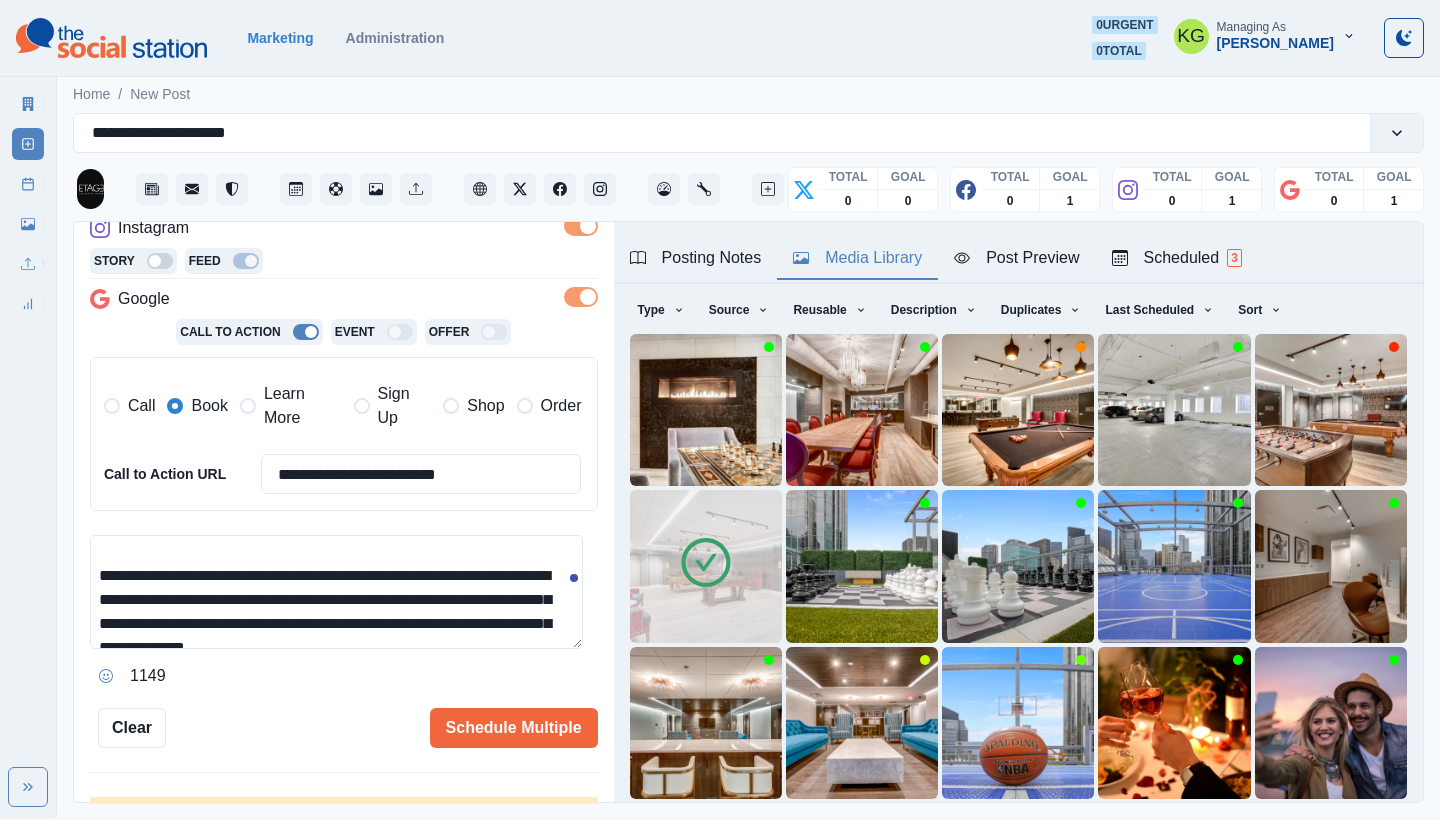 scroll, scrollTop: 0, scrollLeft: 0, axis: both 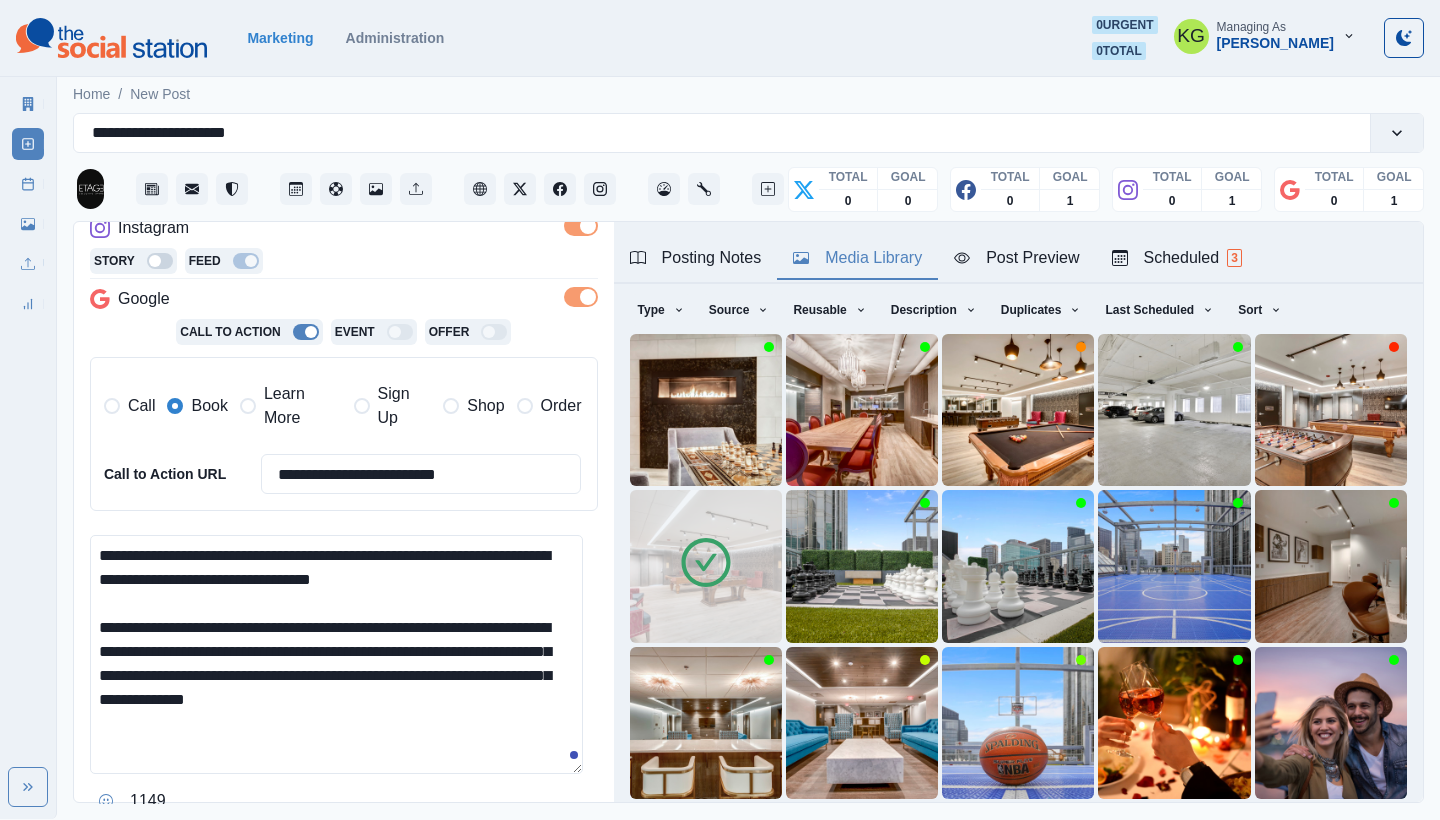 click on "**********" at bounding box center (336, 654) 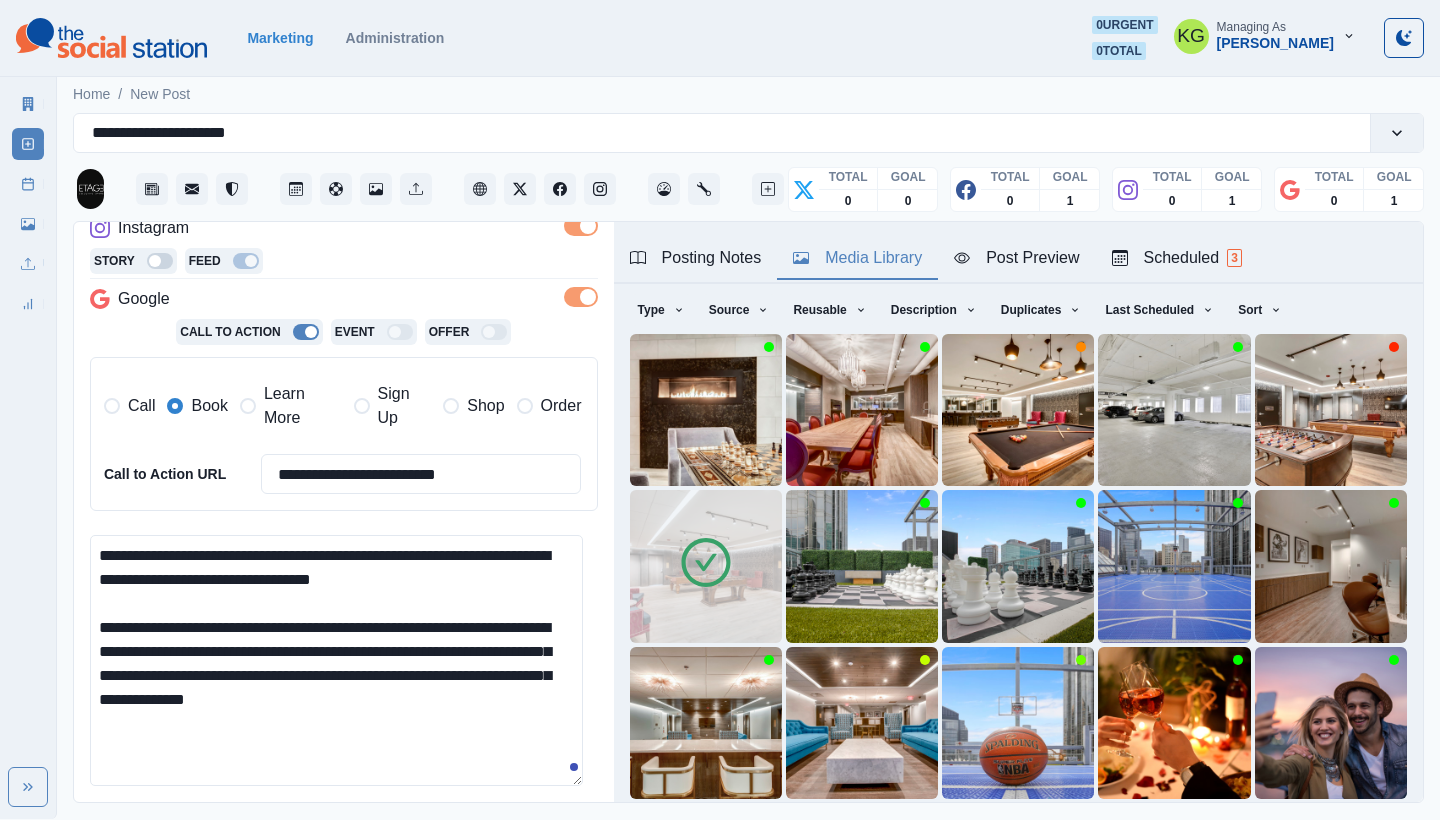 scroll, scrollTop: 591, scrollLeft: 0, axis: vertical 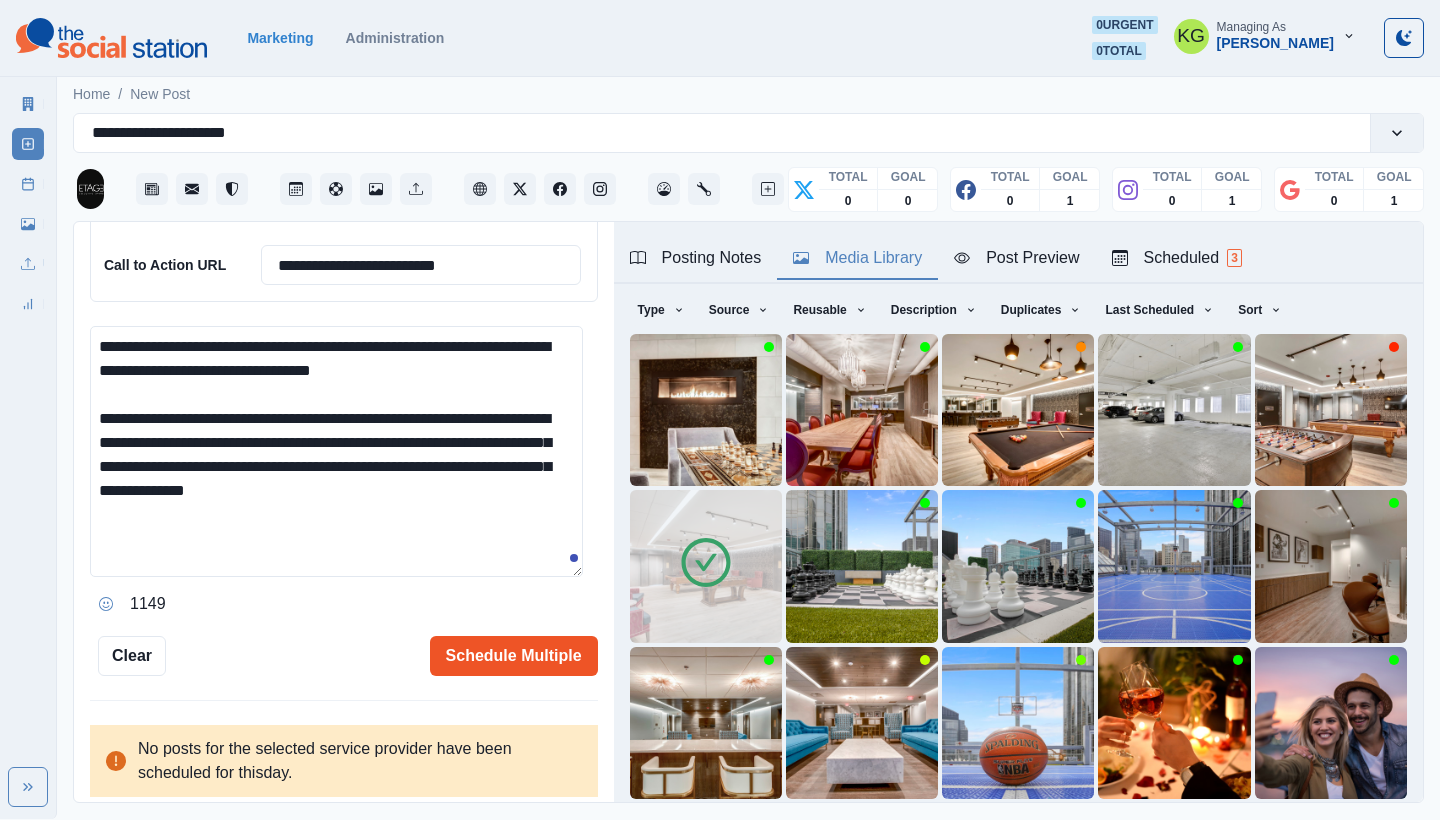 click on "Schedule Multiple" at bounding box center [514, 656] 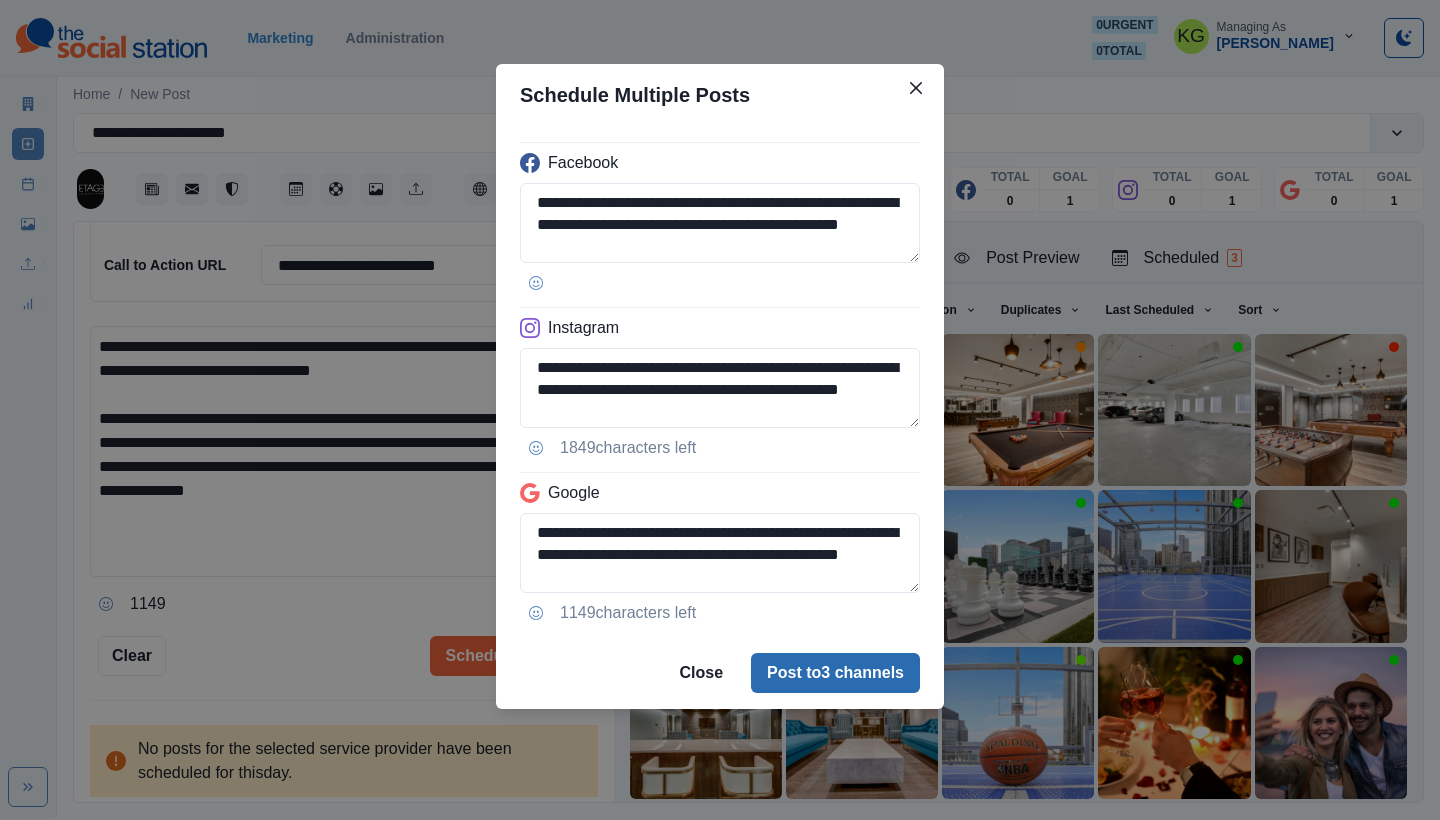 click on "Post to  3   channels" at bounding box center [835, 673] 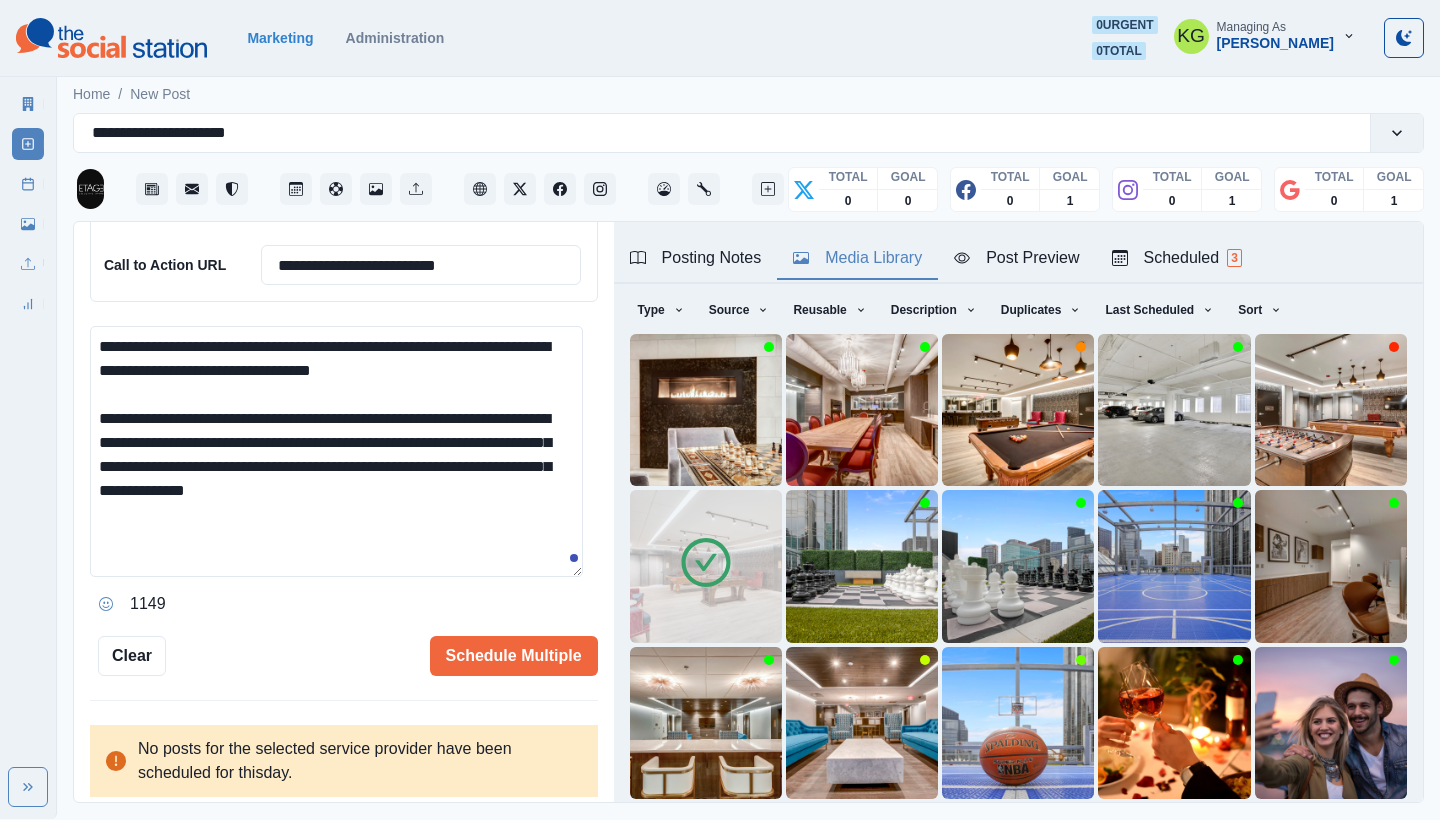 type 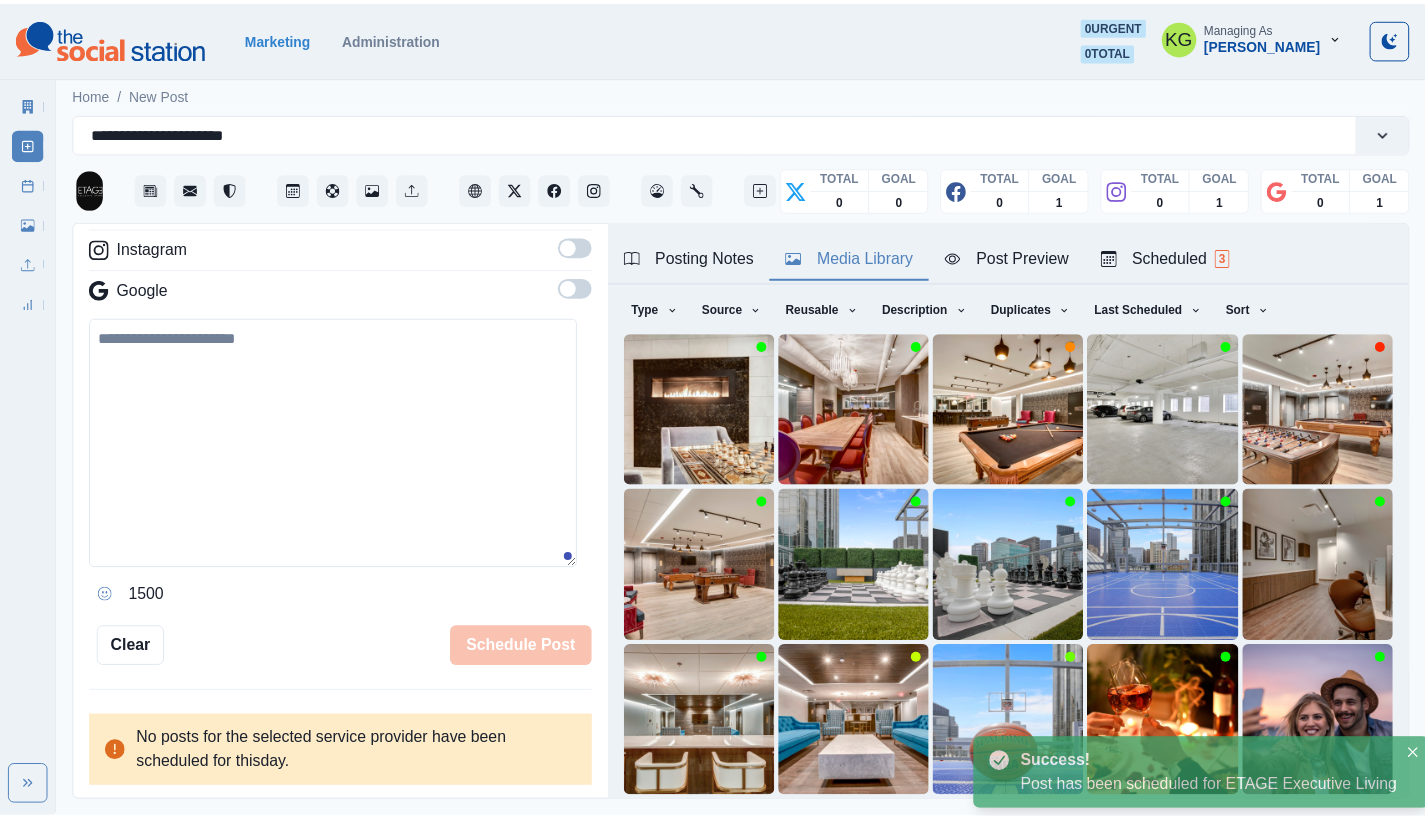 scroll, scrollTop: 259, scrollLeft: 0, axis: vertical 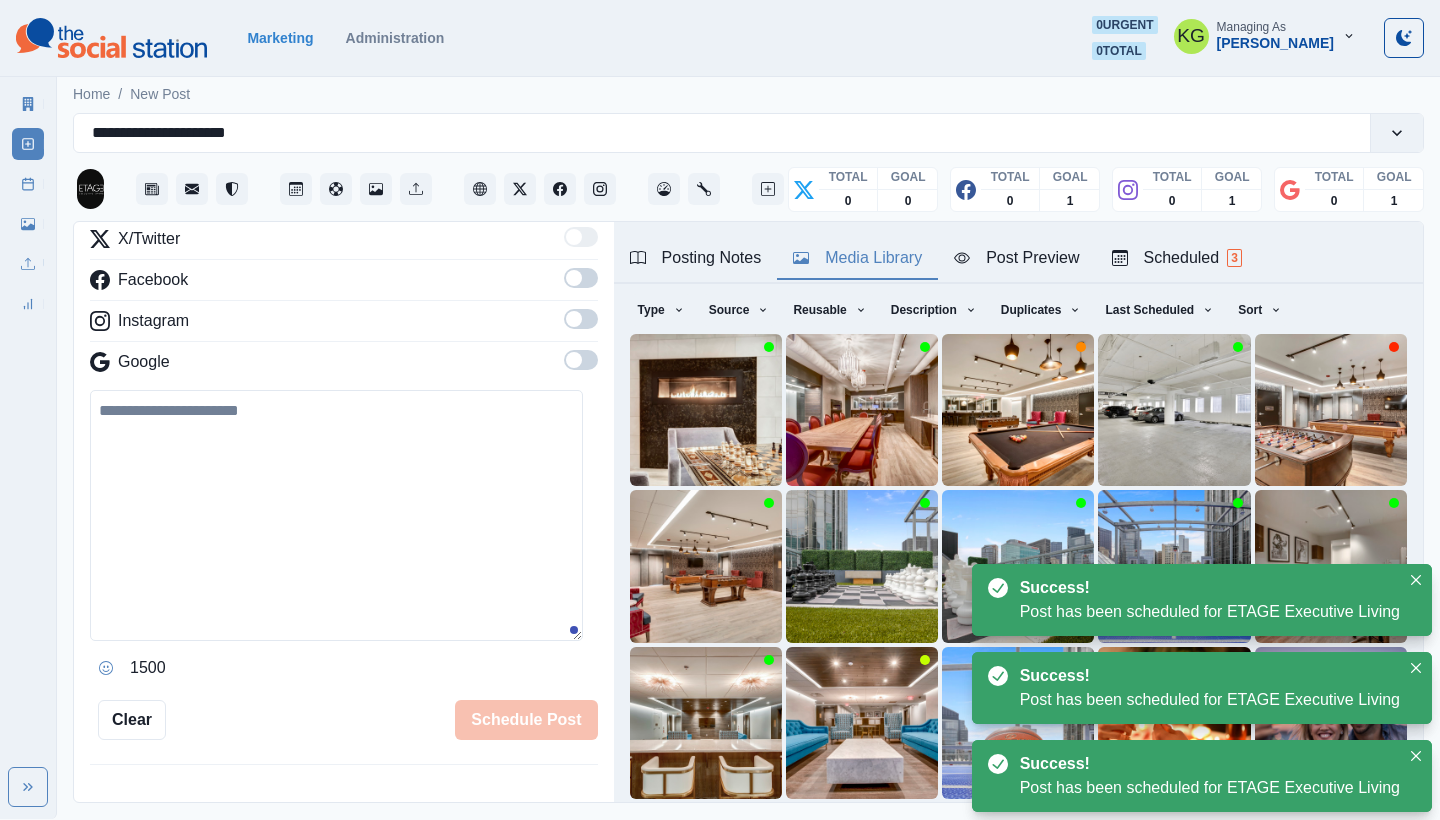 click 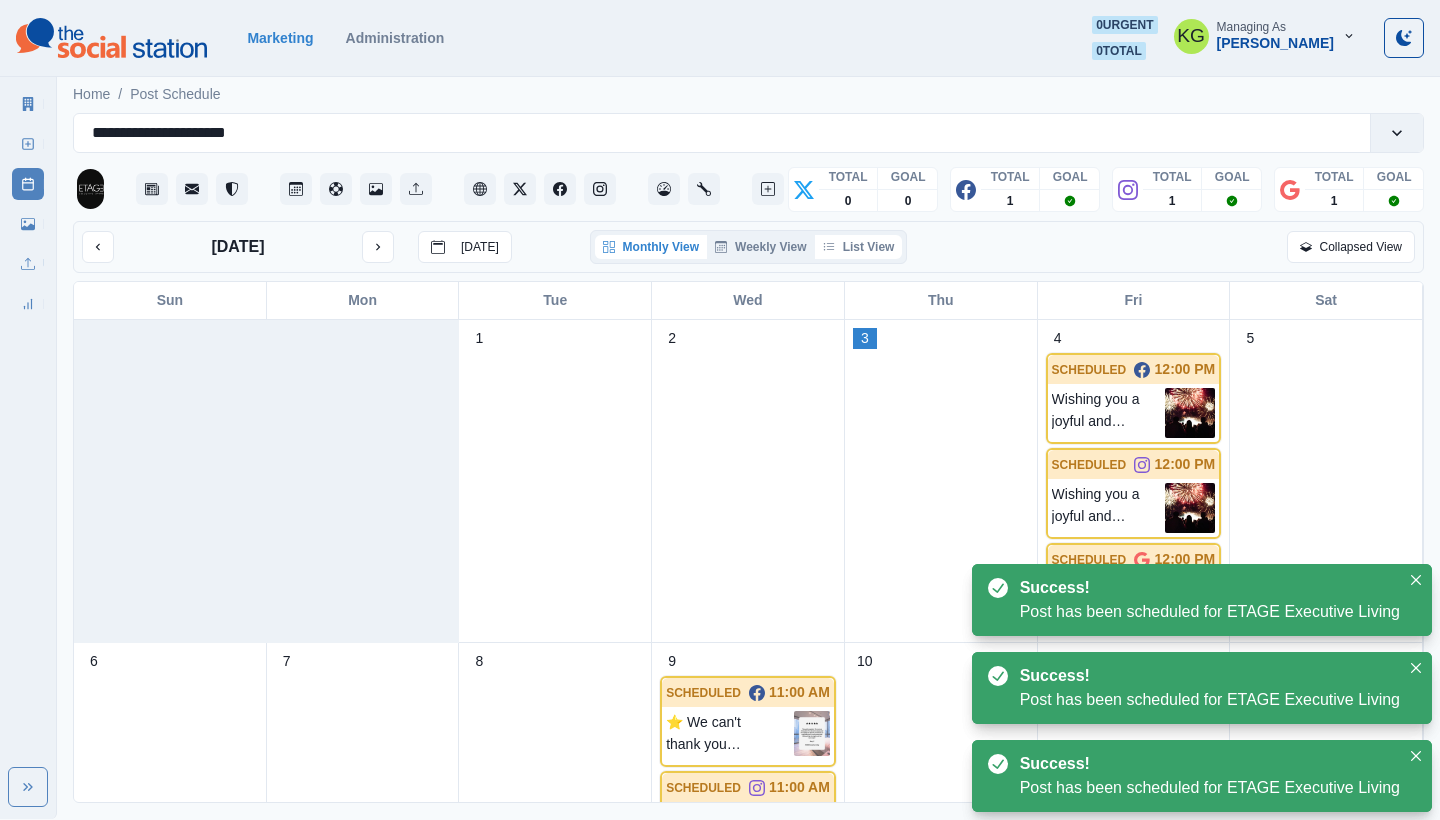 click on "List View" at bounding box center [859, 247] 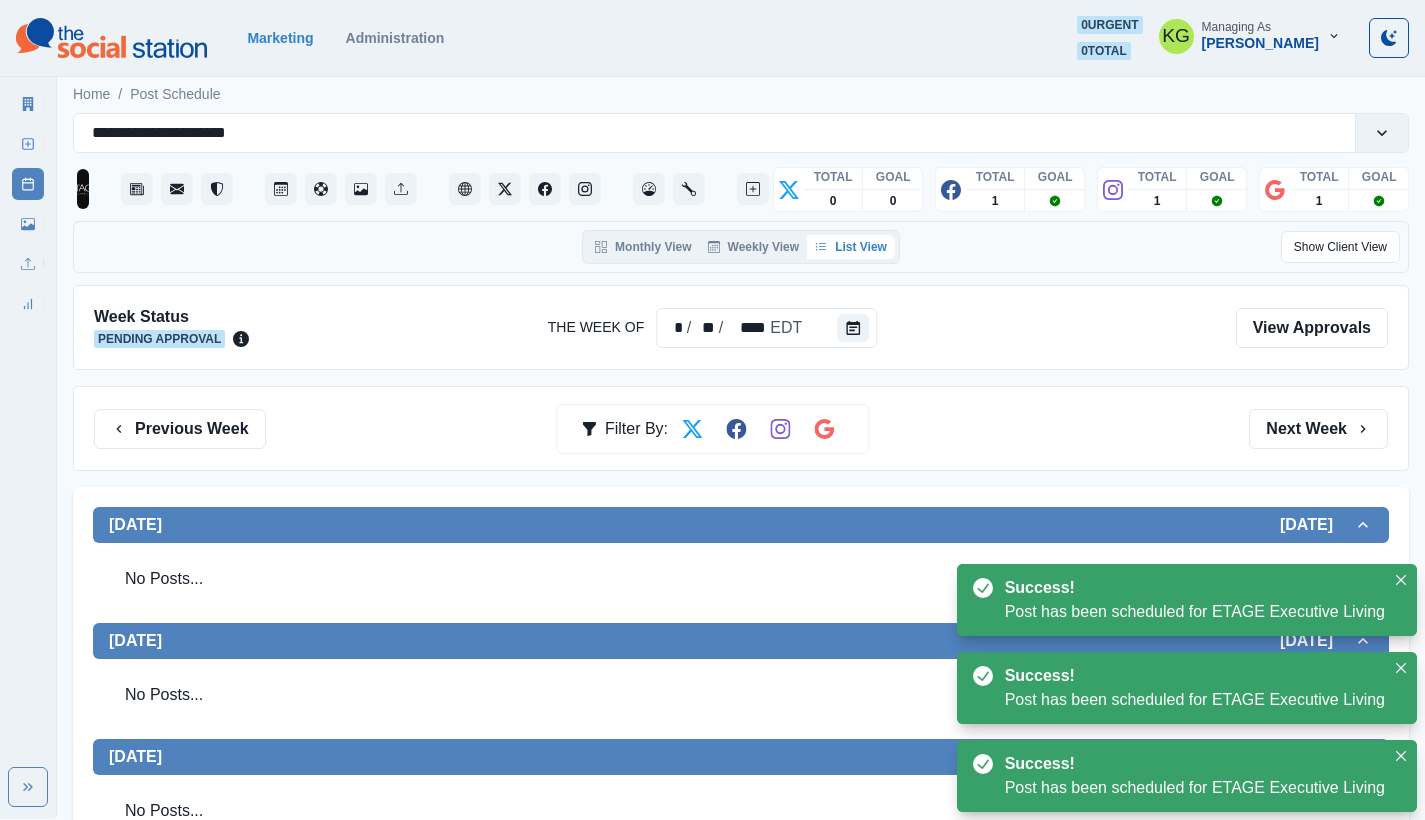 drag, startPoint x: 209, startPoint y: 427, endPoint x: 267, endPoint y: 426, distance: 58.00862 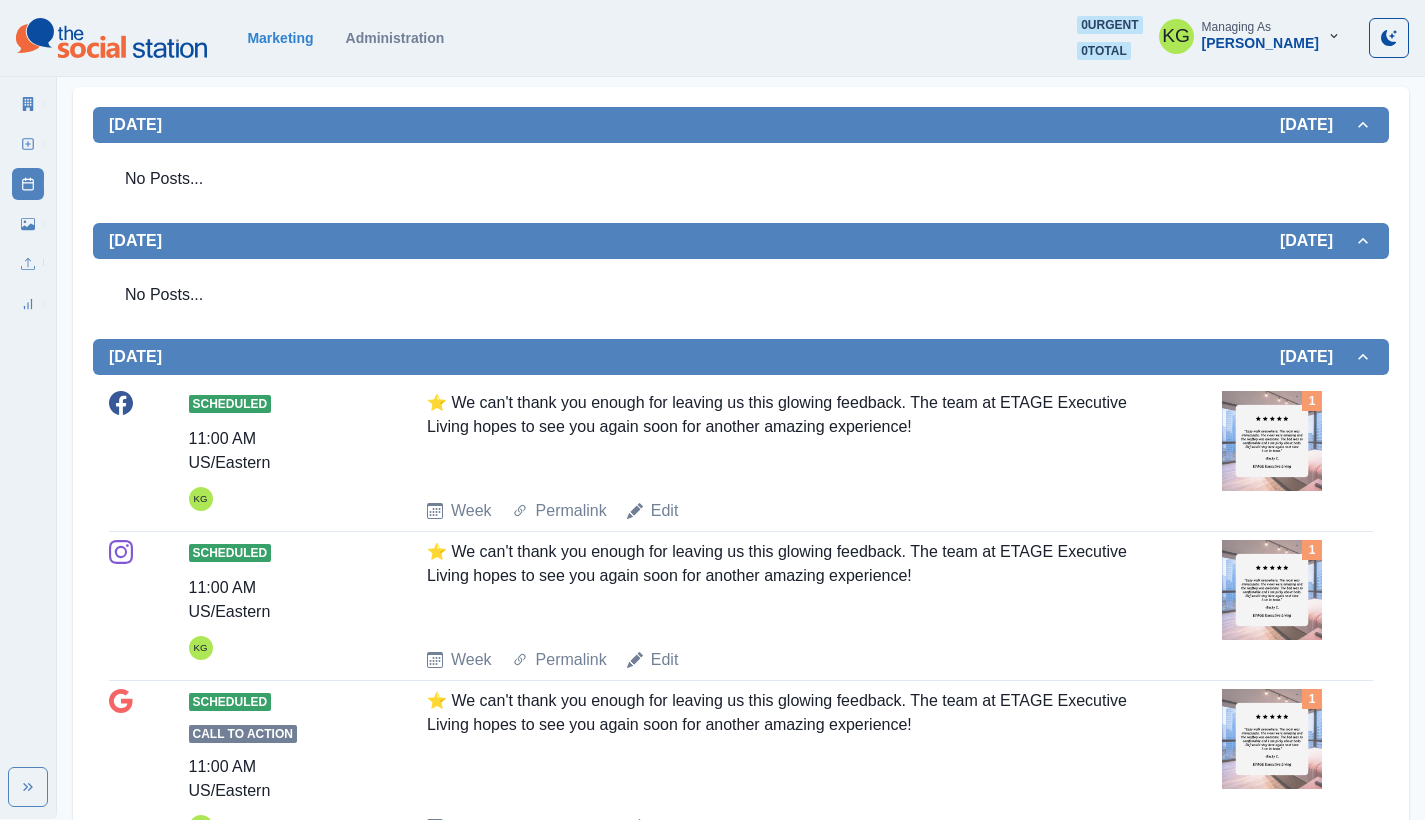 scroll, scrollTop: 246, scrollLeft: 0, axis: vertical 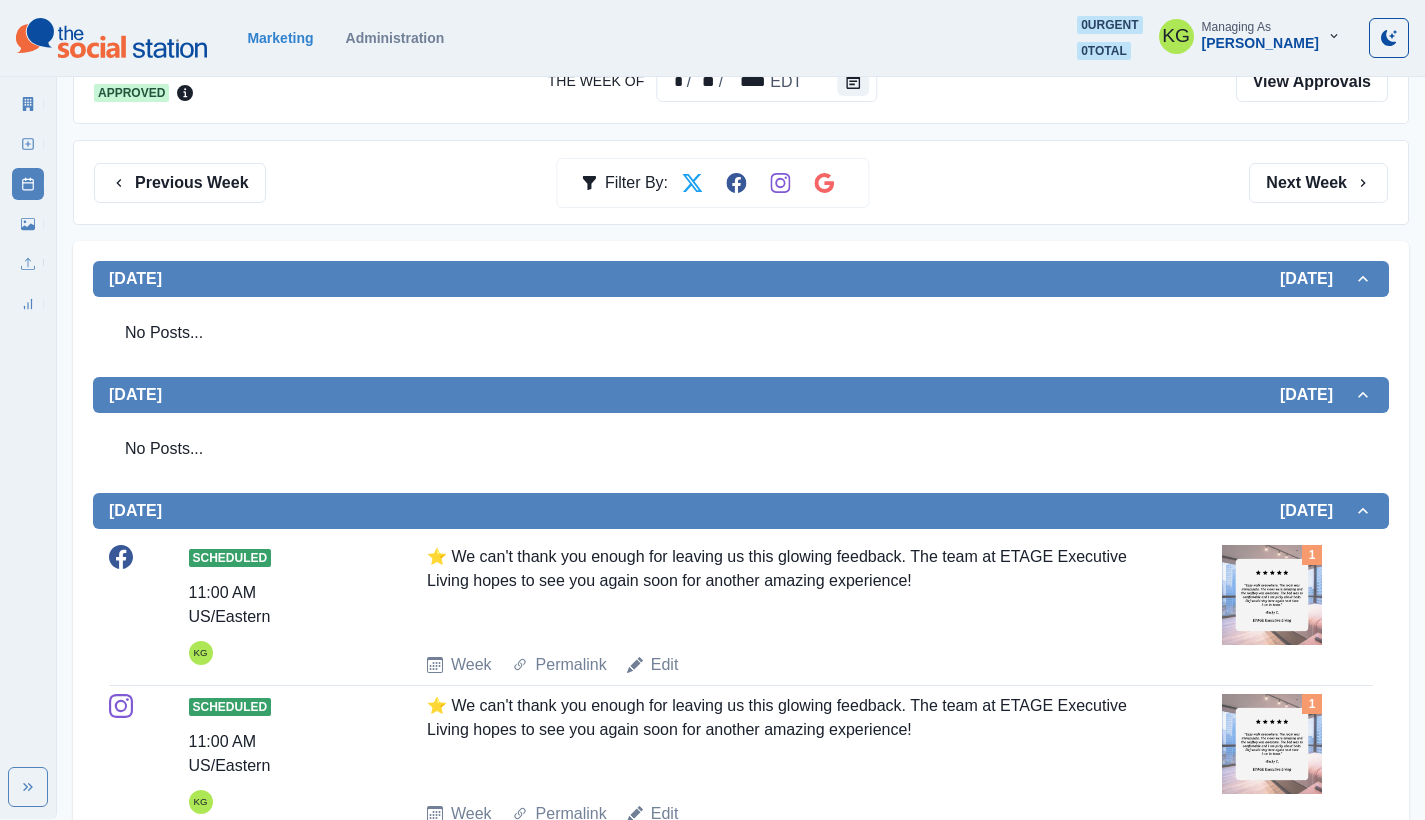 click at bounding box center (1272, 595) 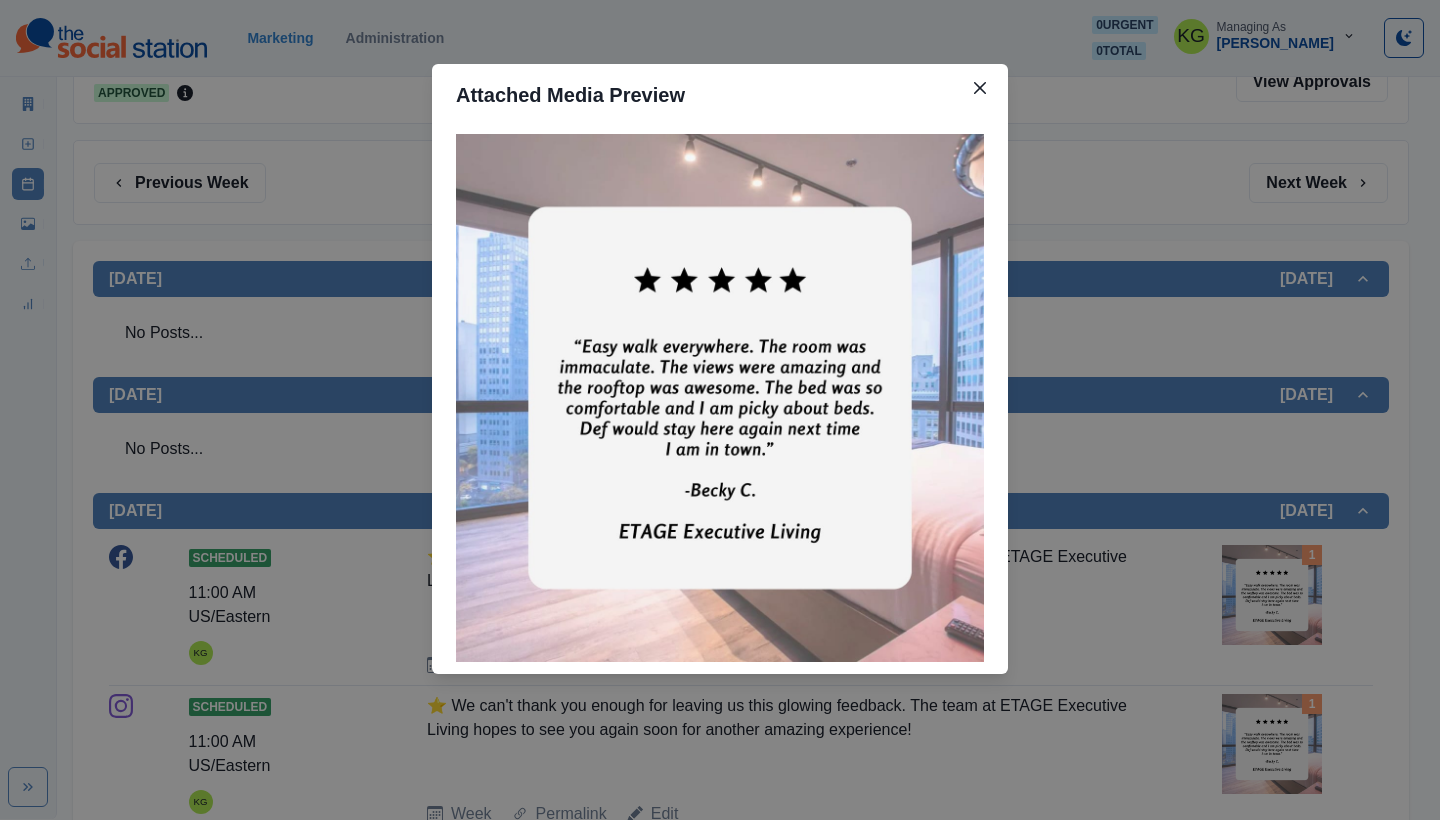 click on "Attached Media Preview" at bounding box center (720, 410) 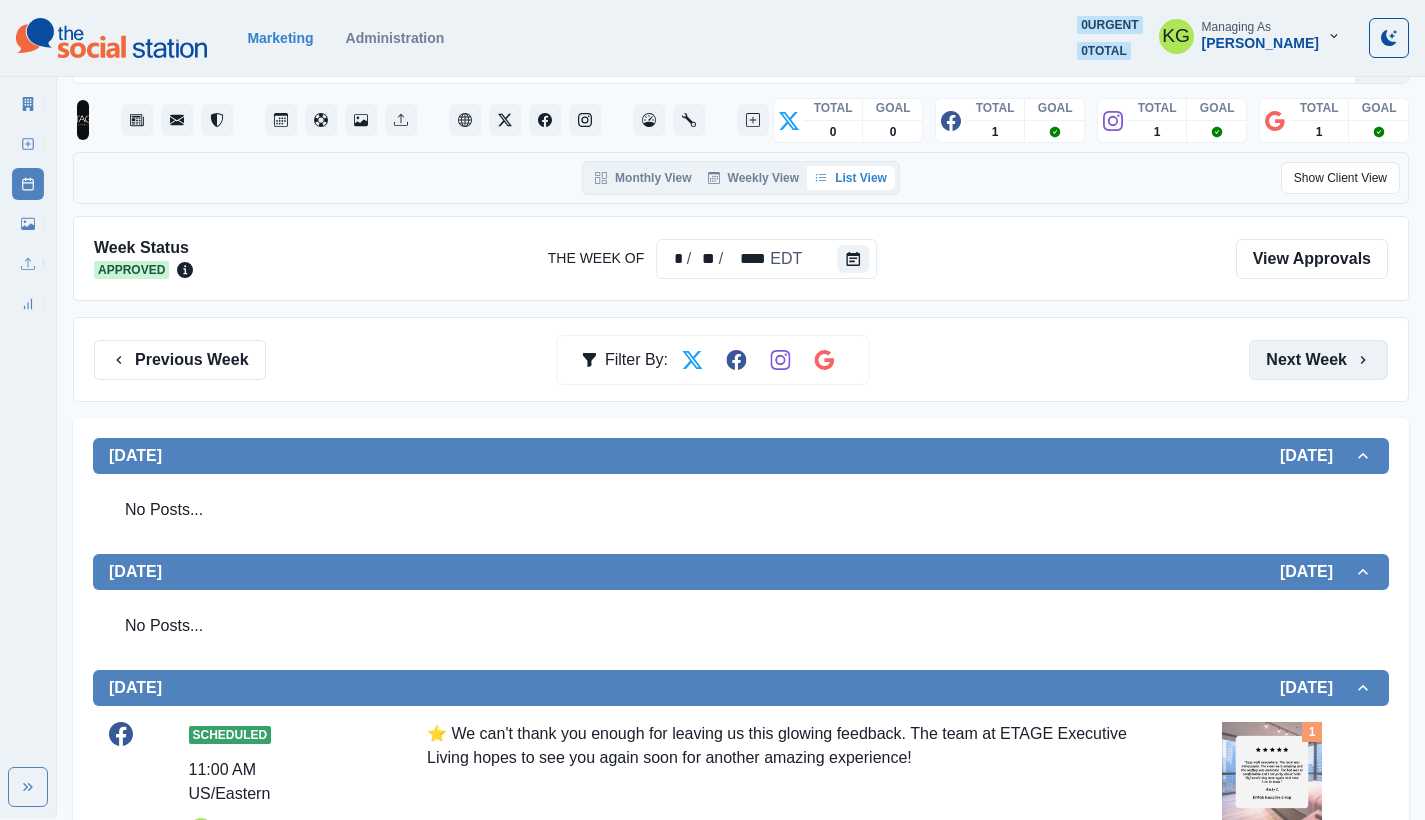 drag, startPoint x: 1280, startPoint y: 350, endPoint x: 1264, endPoint y: 367, distance: 23.345236 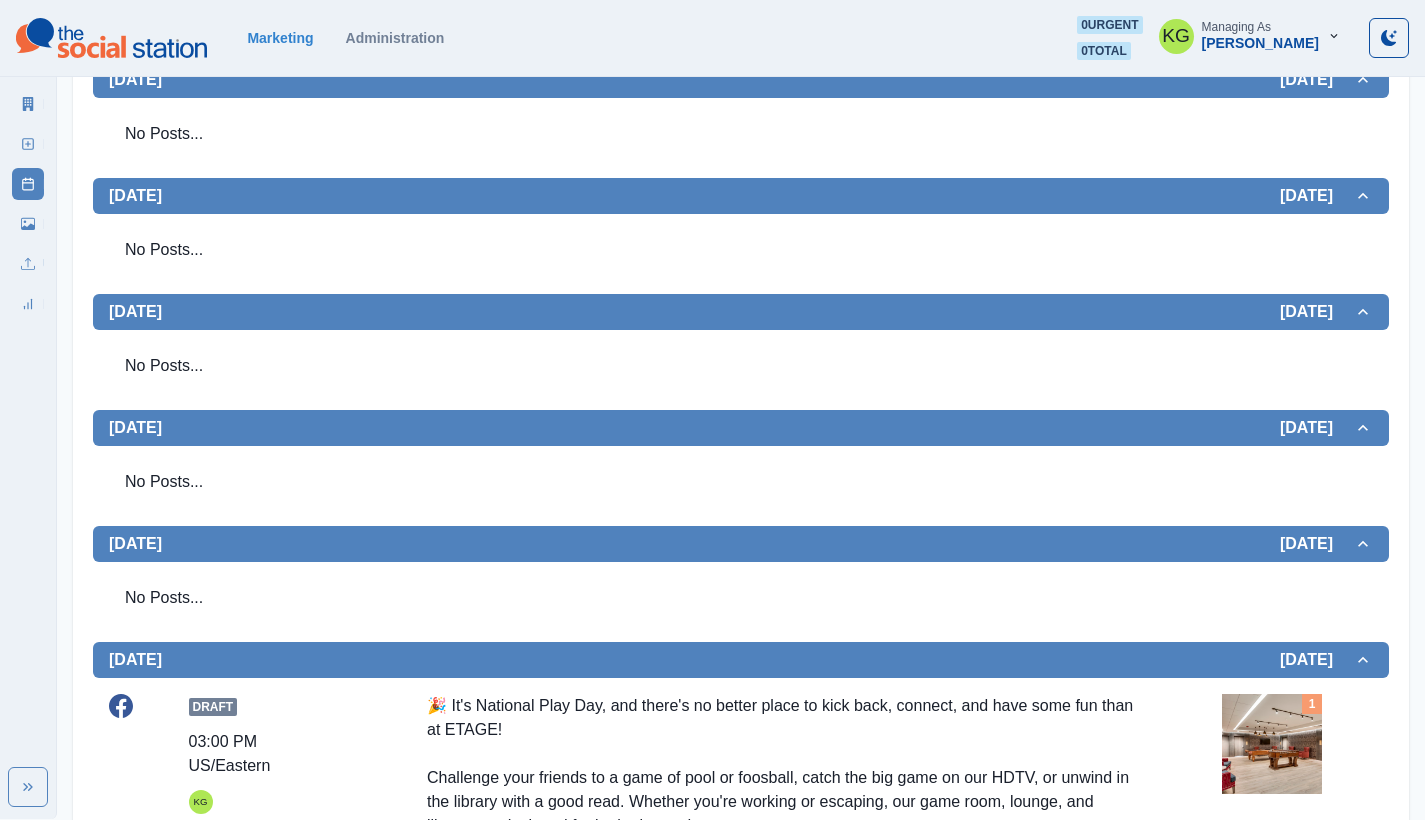 scroll, scrollTop: 876, scrollLeft: 0, axis: vertical 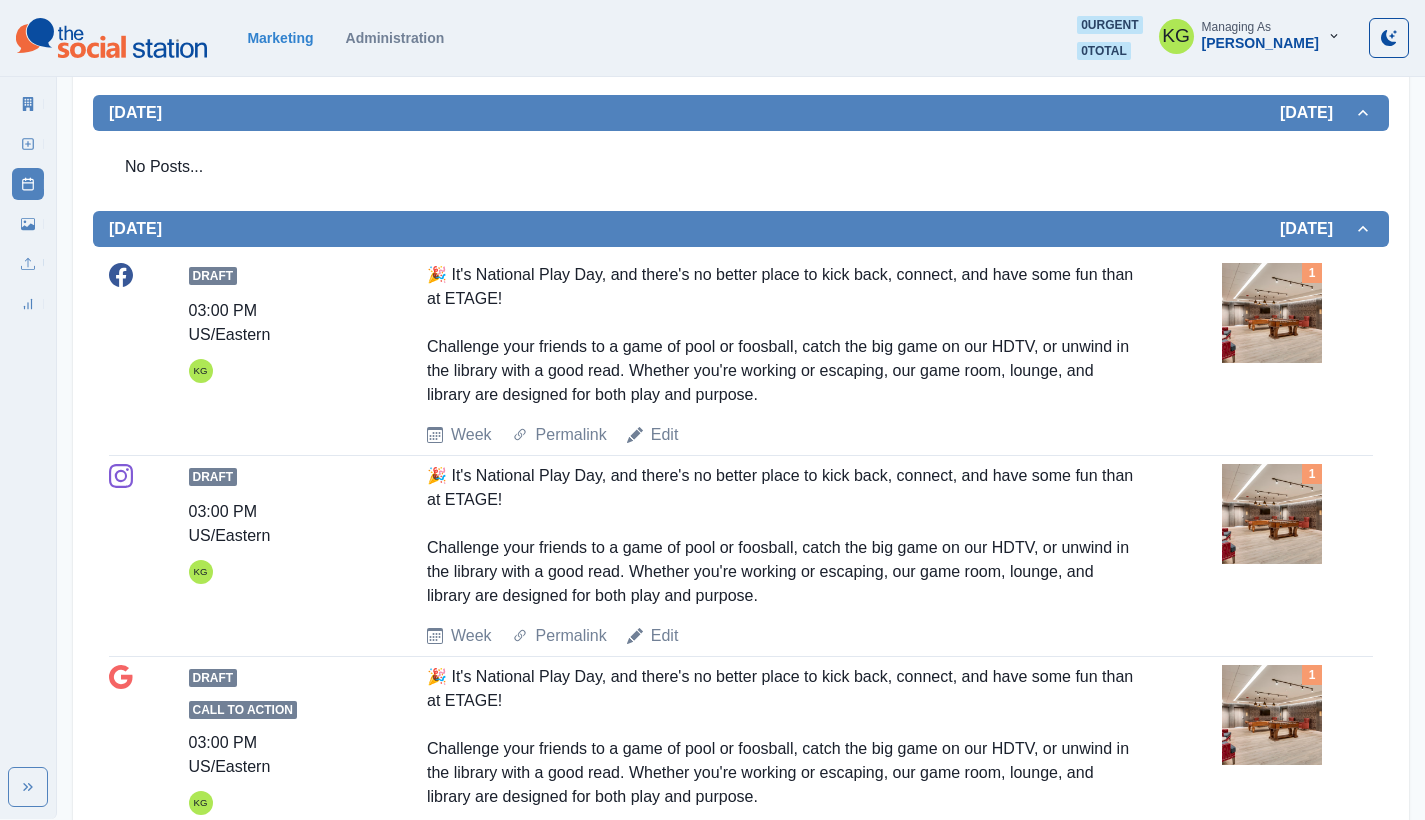 click at bounding box center (1272, 313) 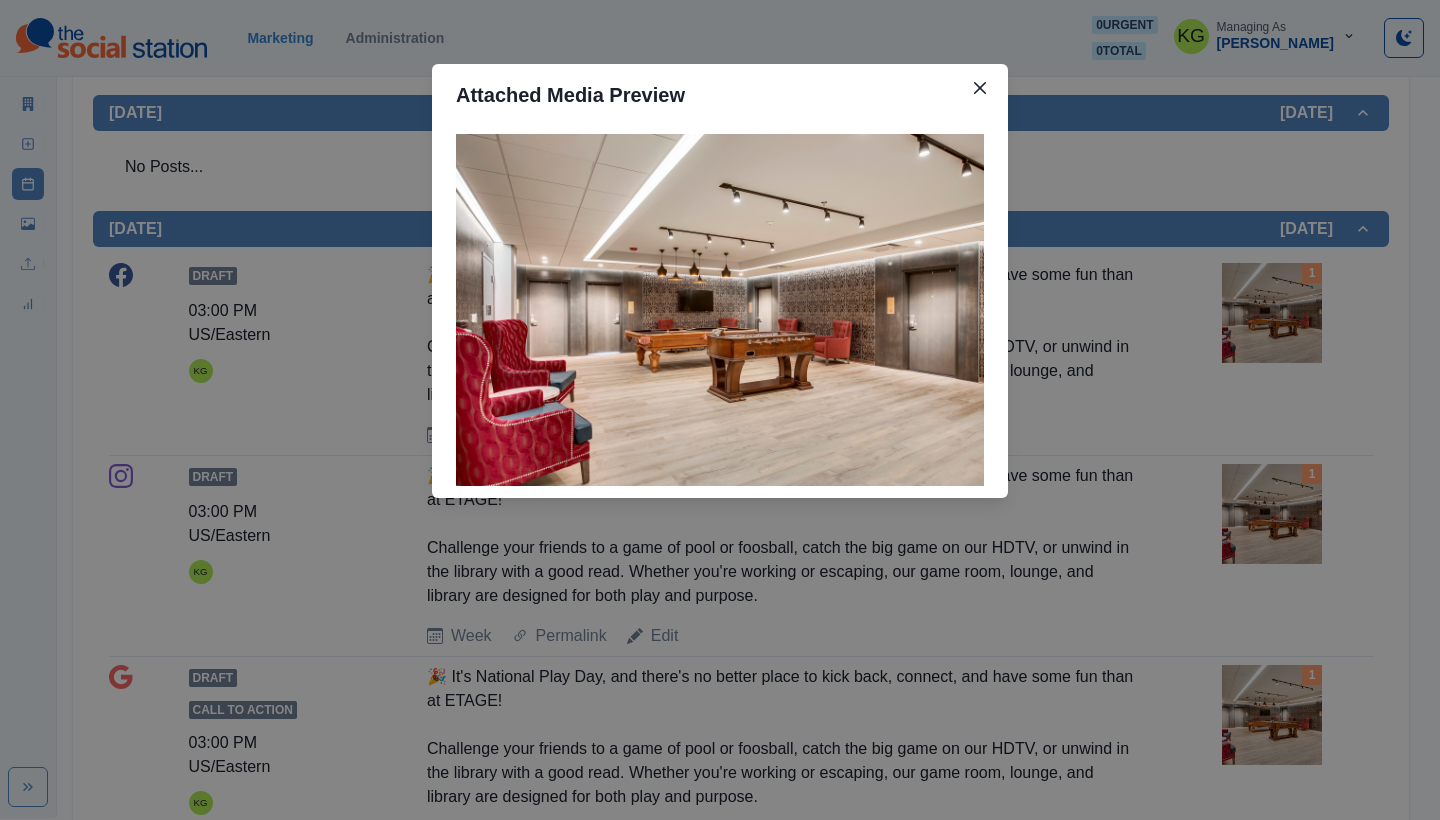 click on "Attached Media Preview" at bounding box center [720, 410] 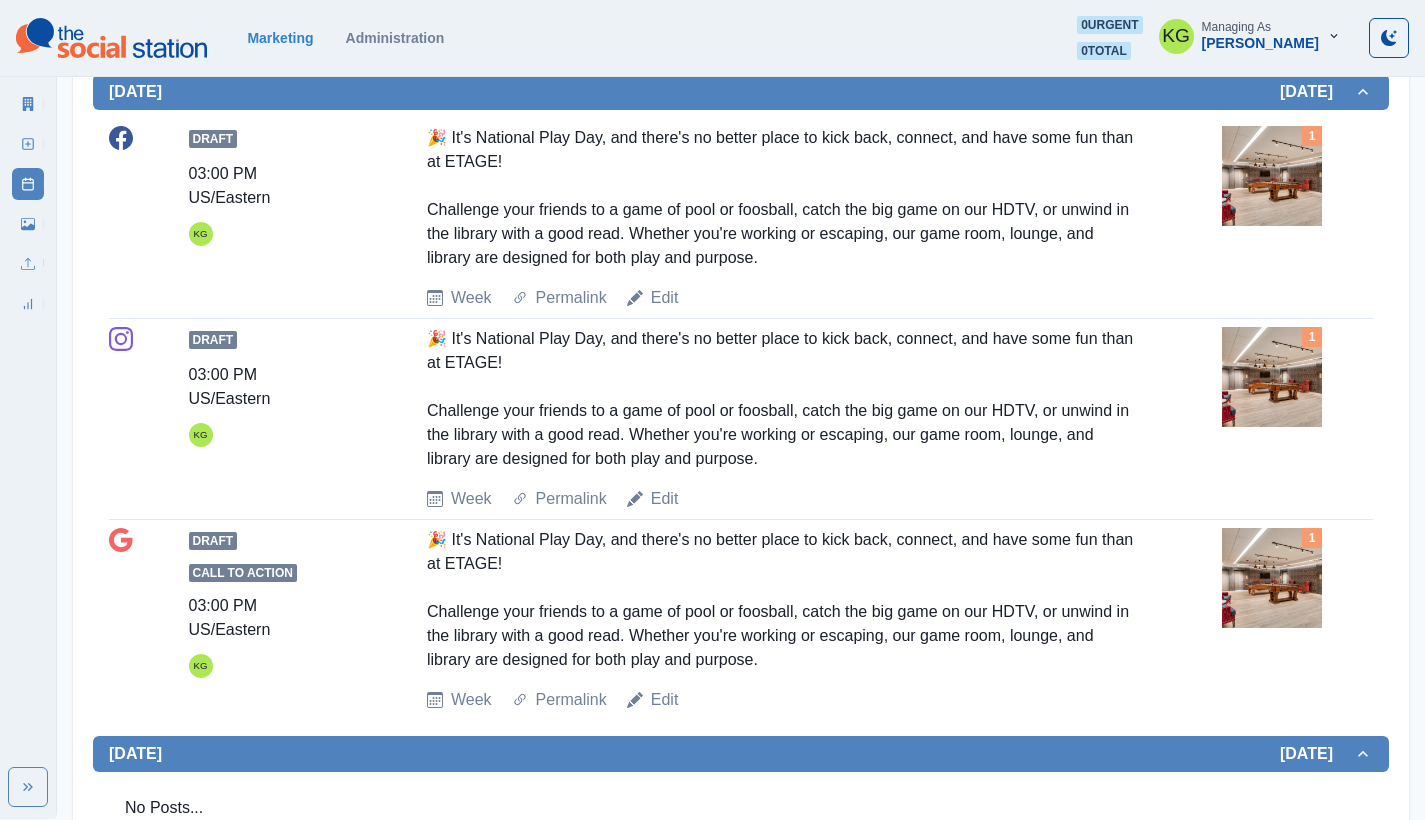 scroll, scrollTop: 324, scrollLeft: 0, axis: vertical 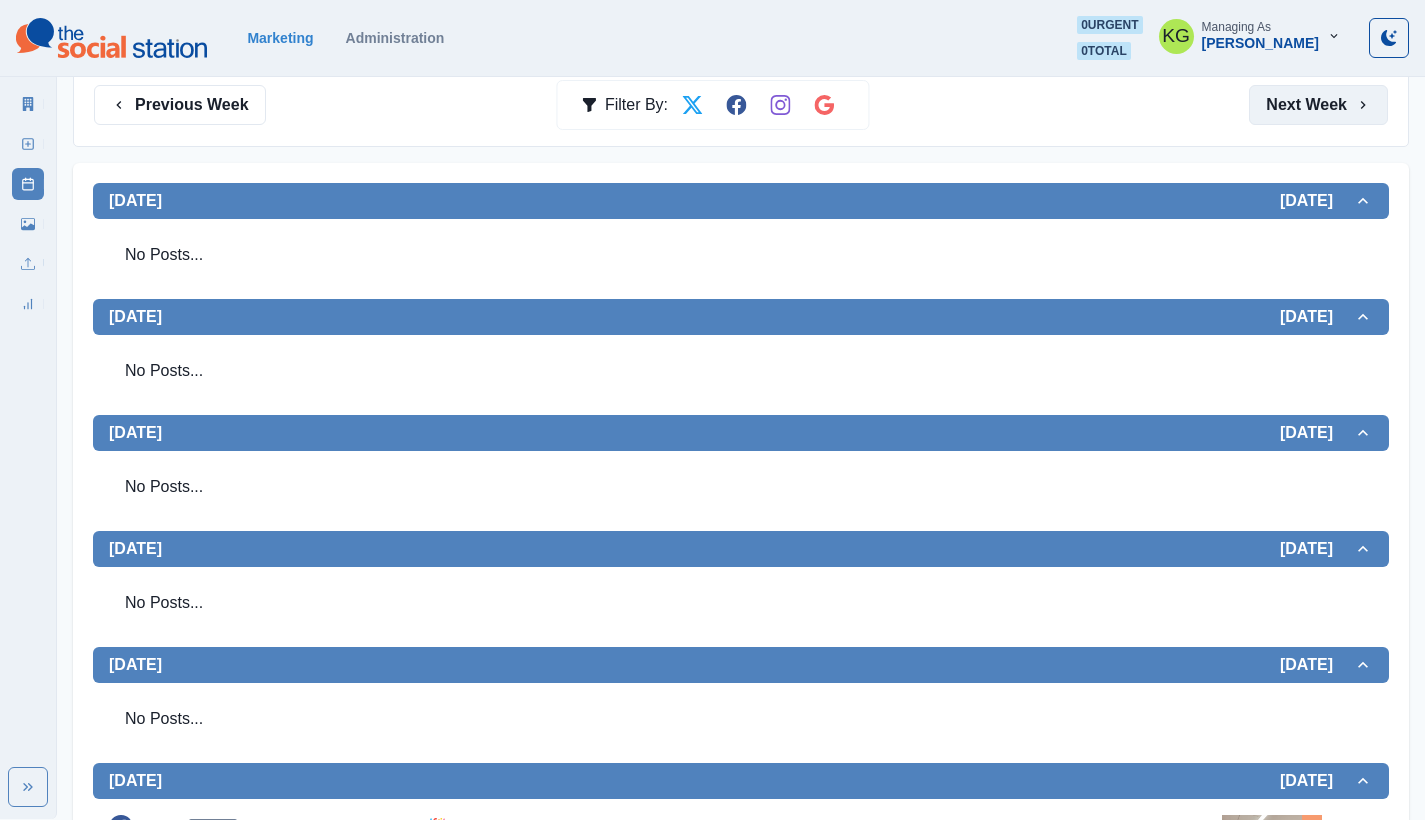 click on "Next Week" at bounding box center [1318, 105] 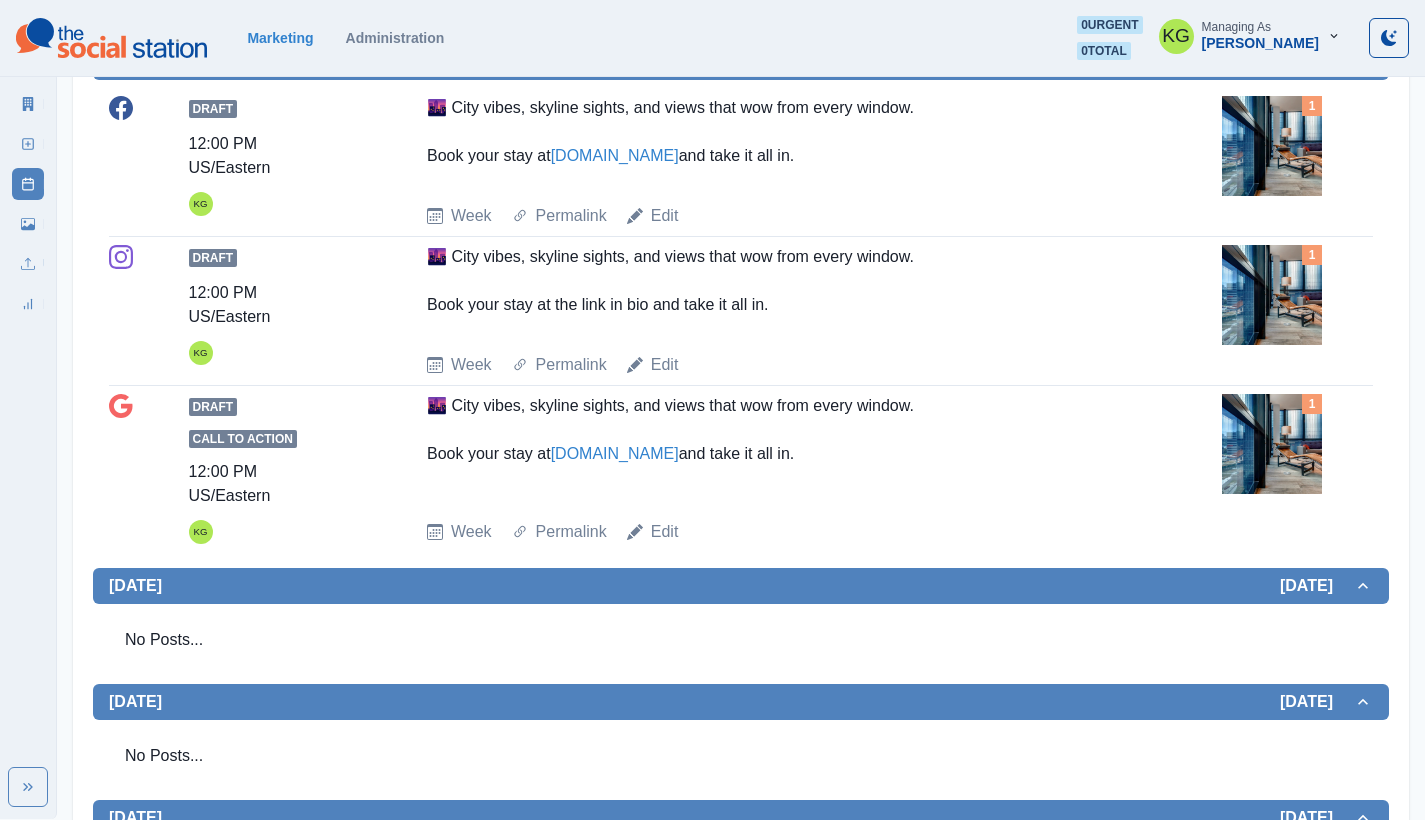 scroll, scrollTop: 8, scrollLeft: 0, axis: vertical 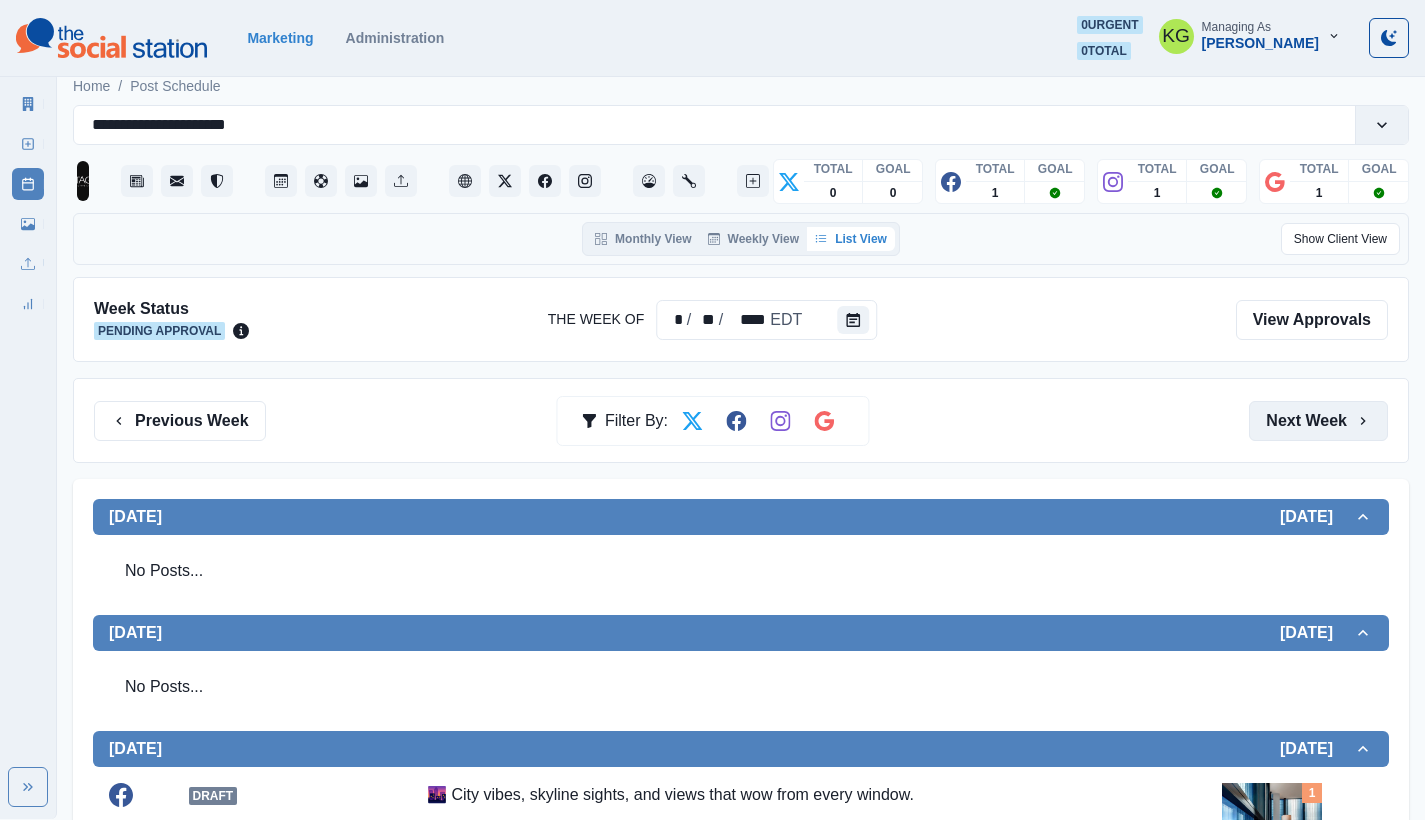 click on "Next Week" at bounding box center [1318, 421] 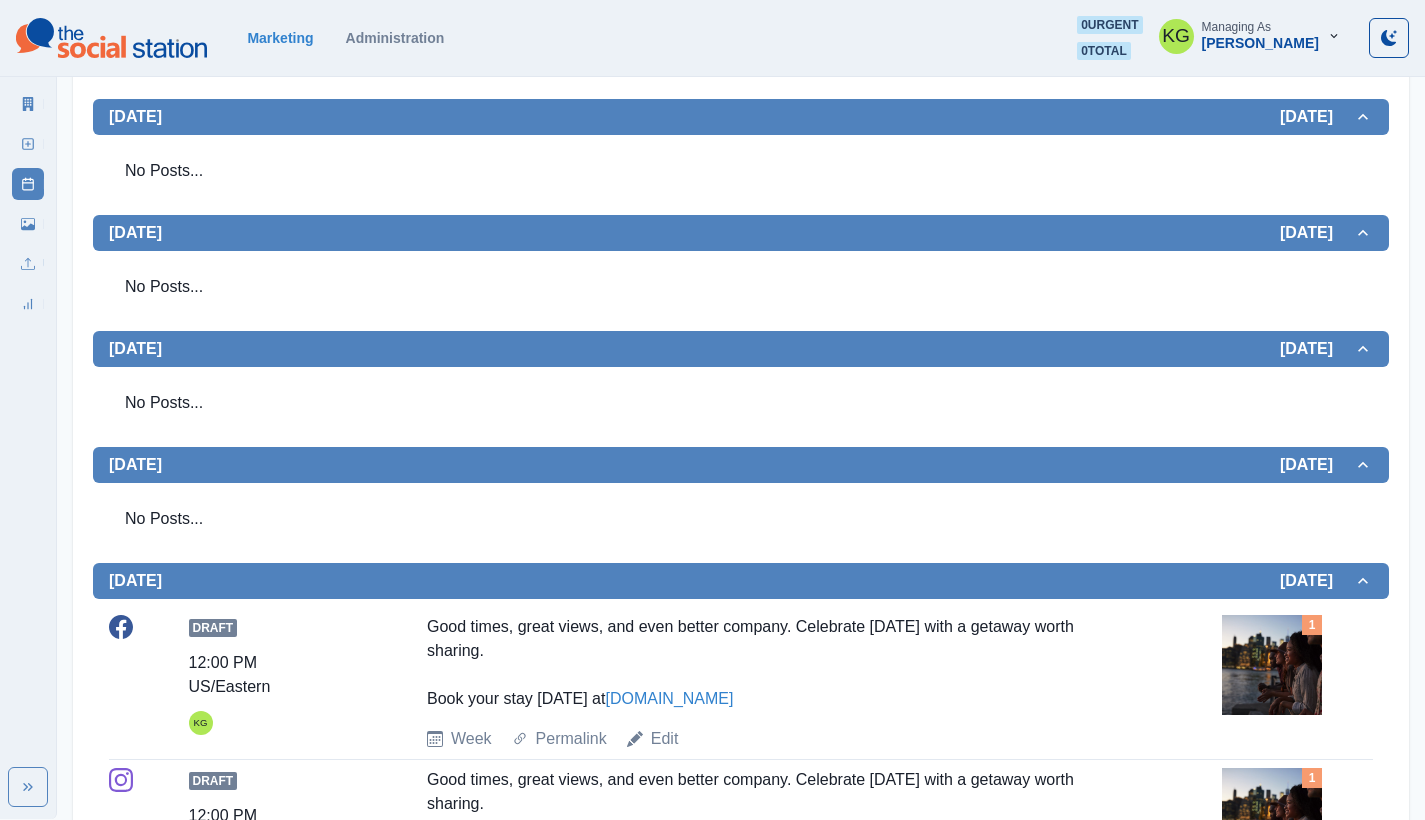 scroll, scrollTop: 952, scrollLeft: 0, axis: vertical 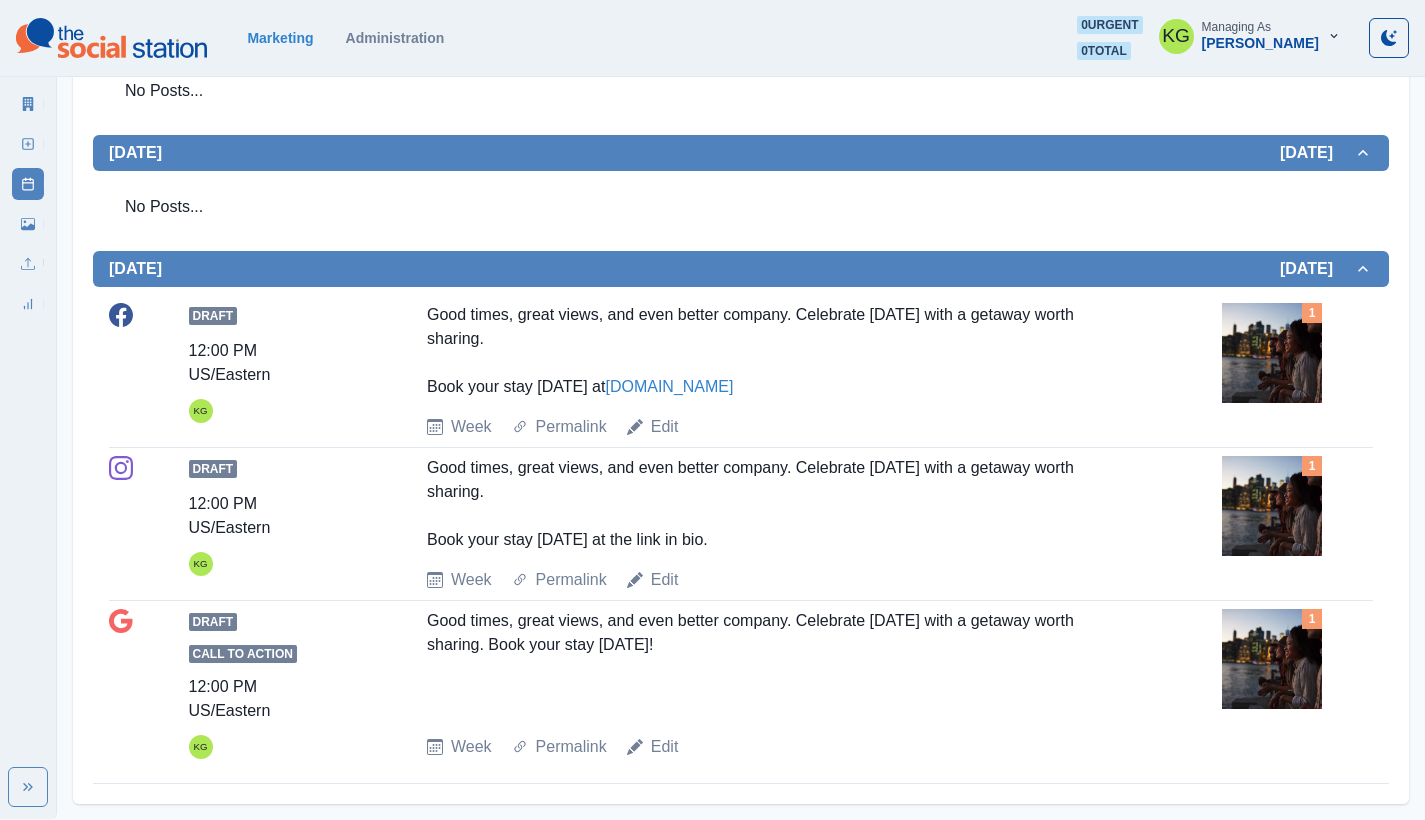 click at bounding box center (1272, 353) 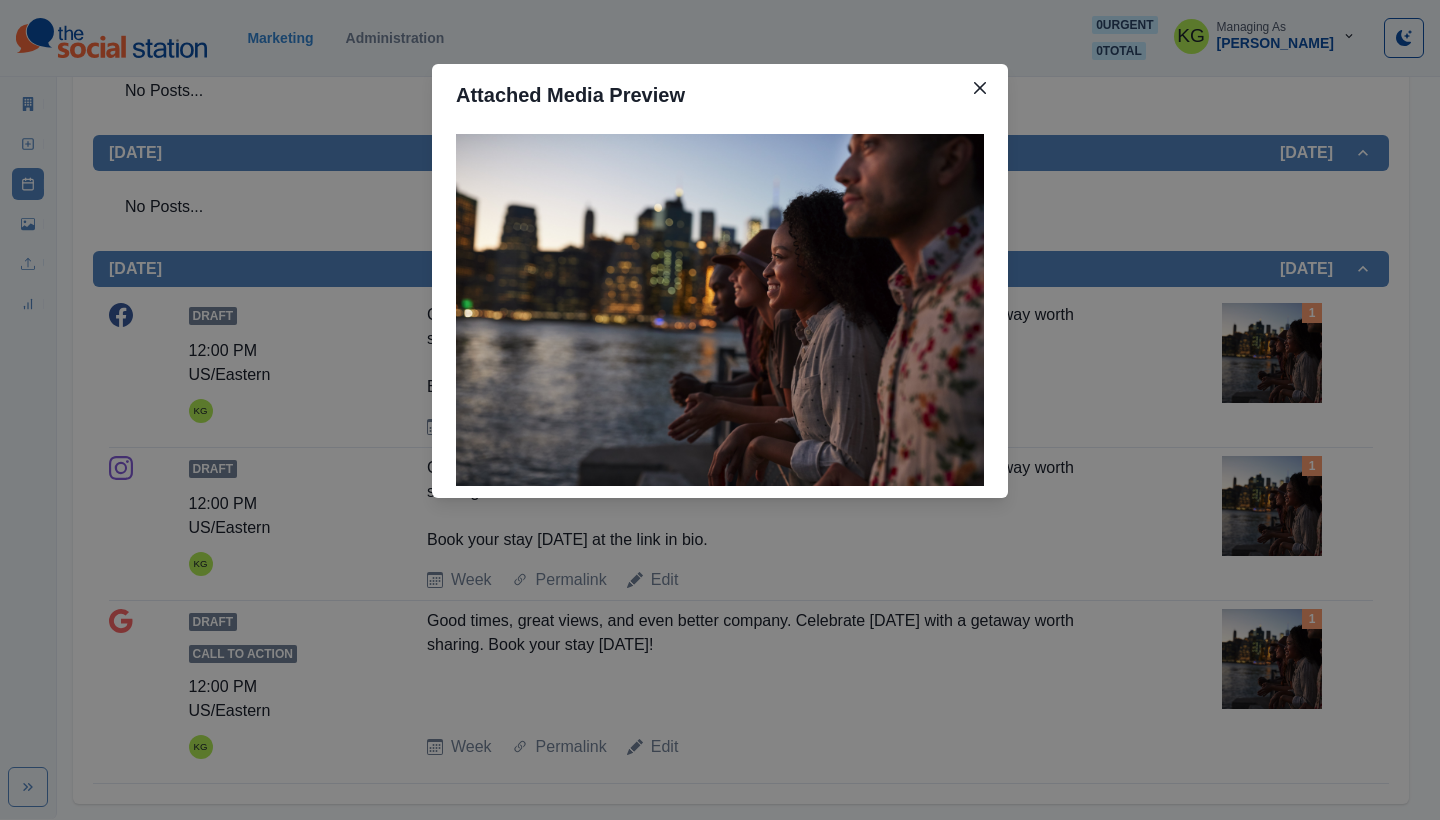 click on "Attached Media Preview" at bounding box center [720, 410] 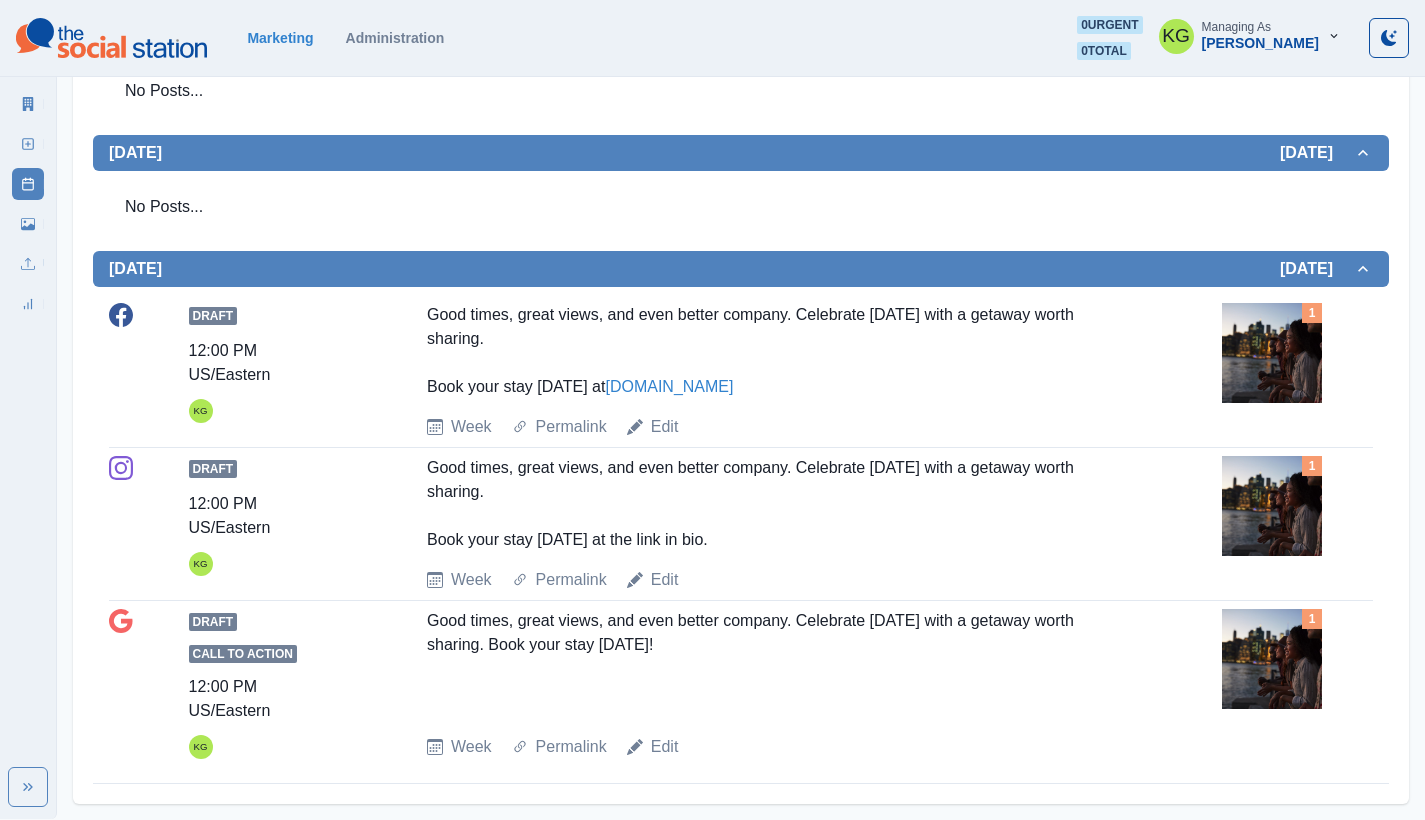 scroll, scrollTop: 0, scrollLeft: 0, axis: both 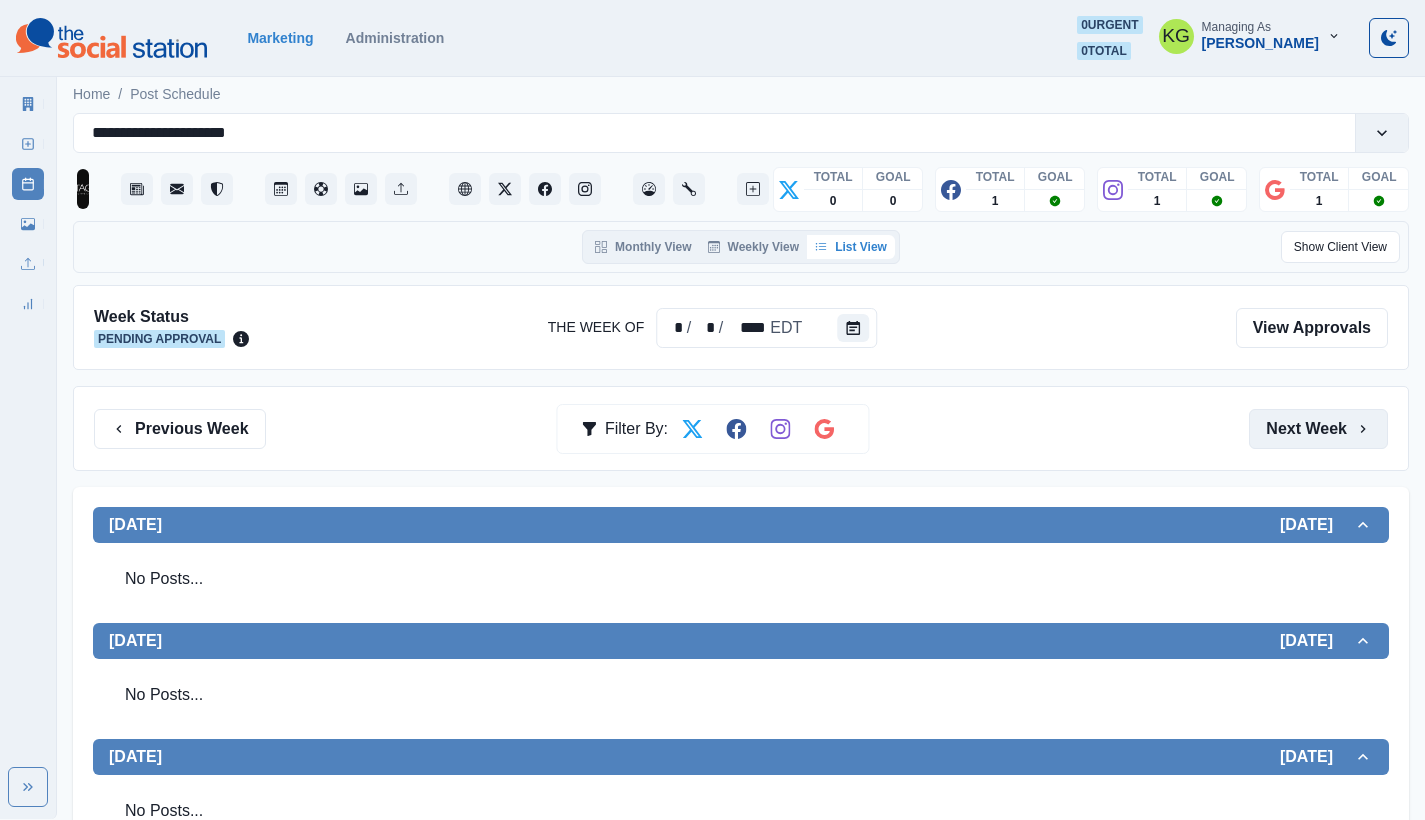 click on "Next Week" at bounding box center [1318, 429] 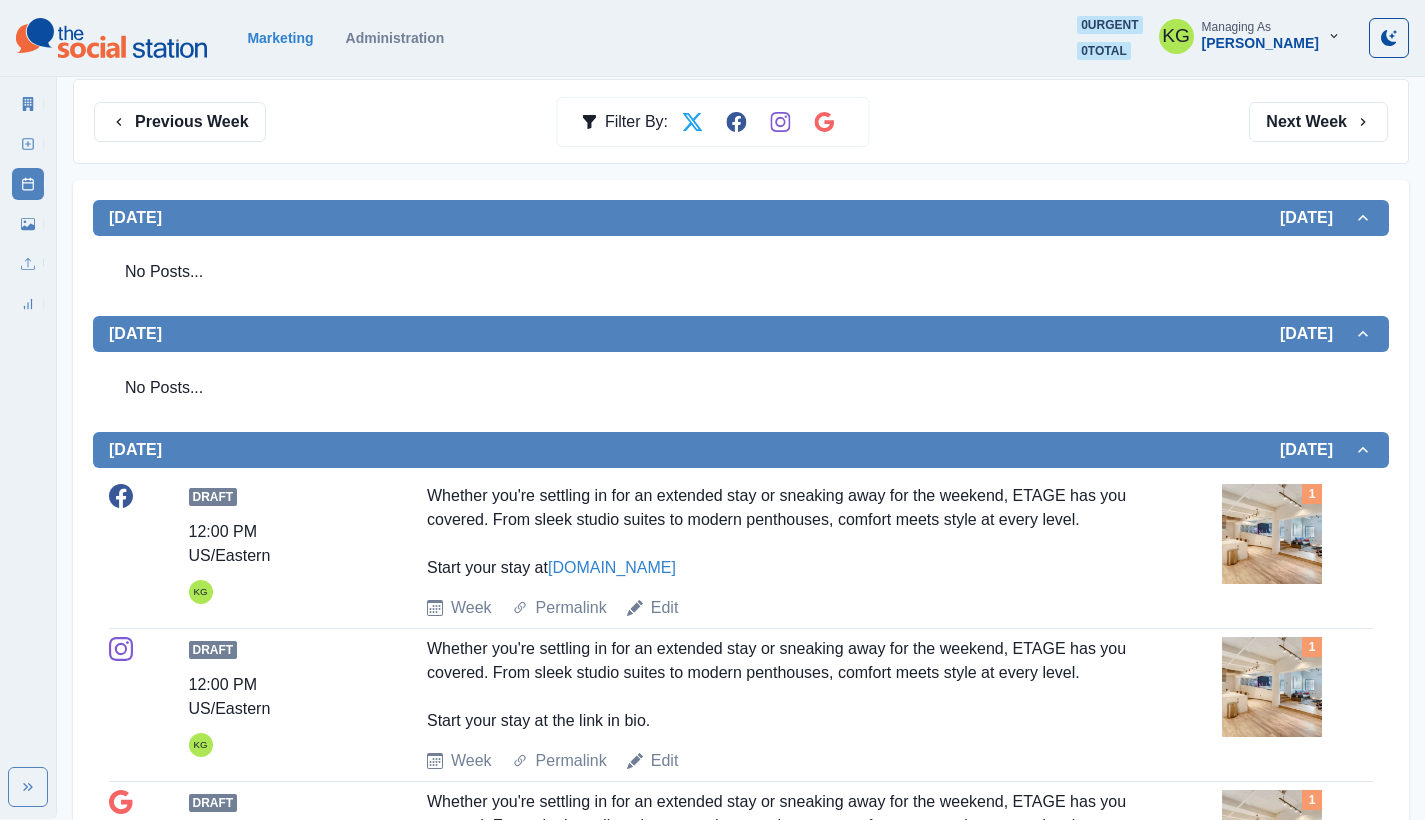 scroll, scrollTop: 354, scrollLeft: 0, axis: vertical 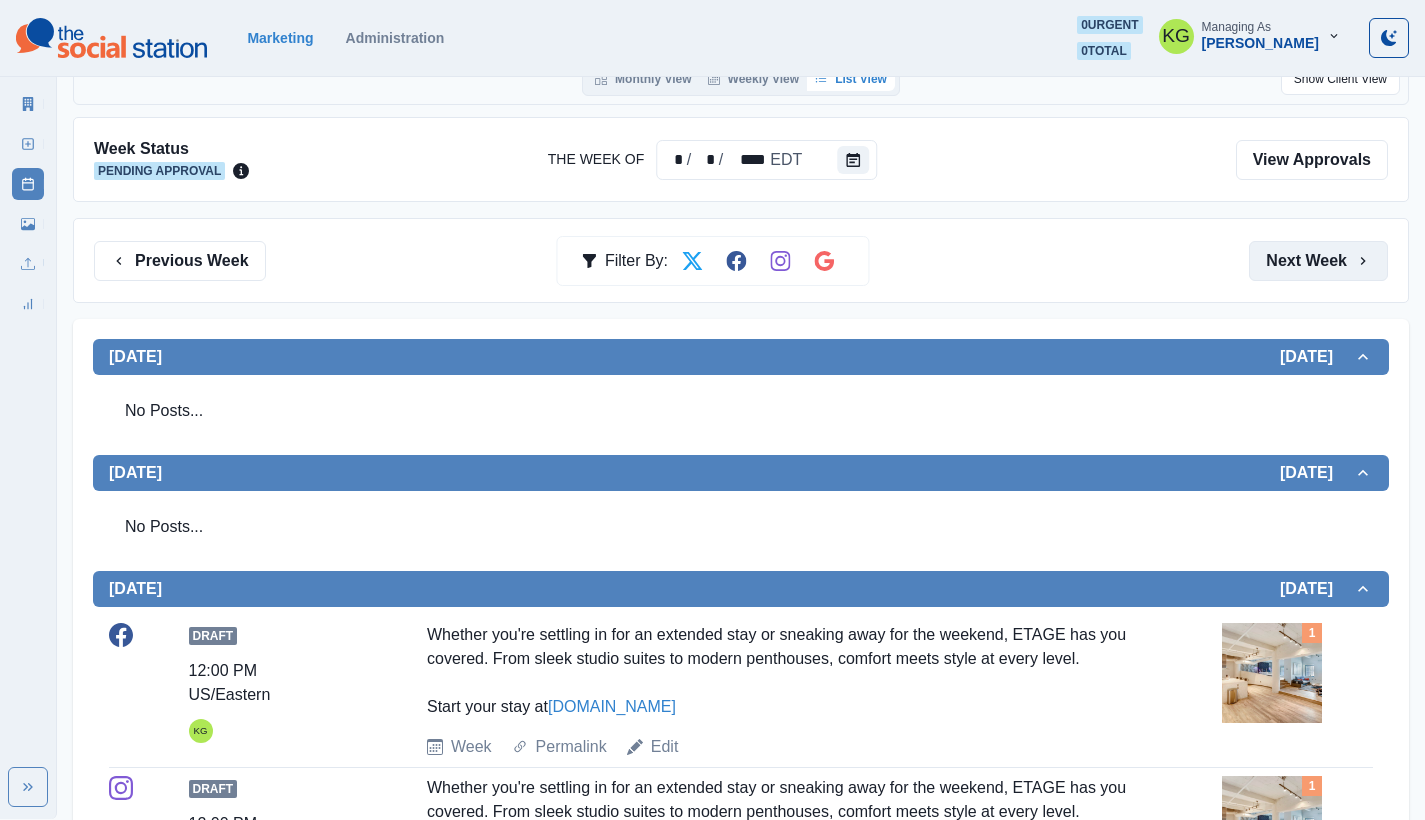 click on "Next Week" at bounding box center (1318, 261) 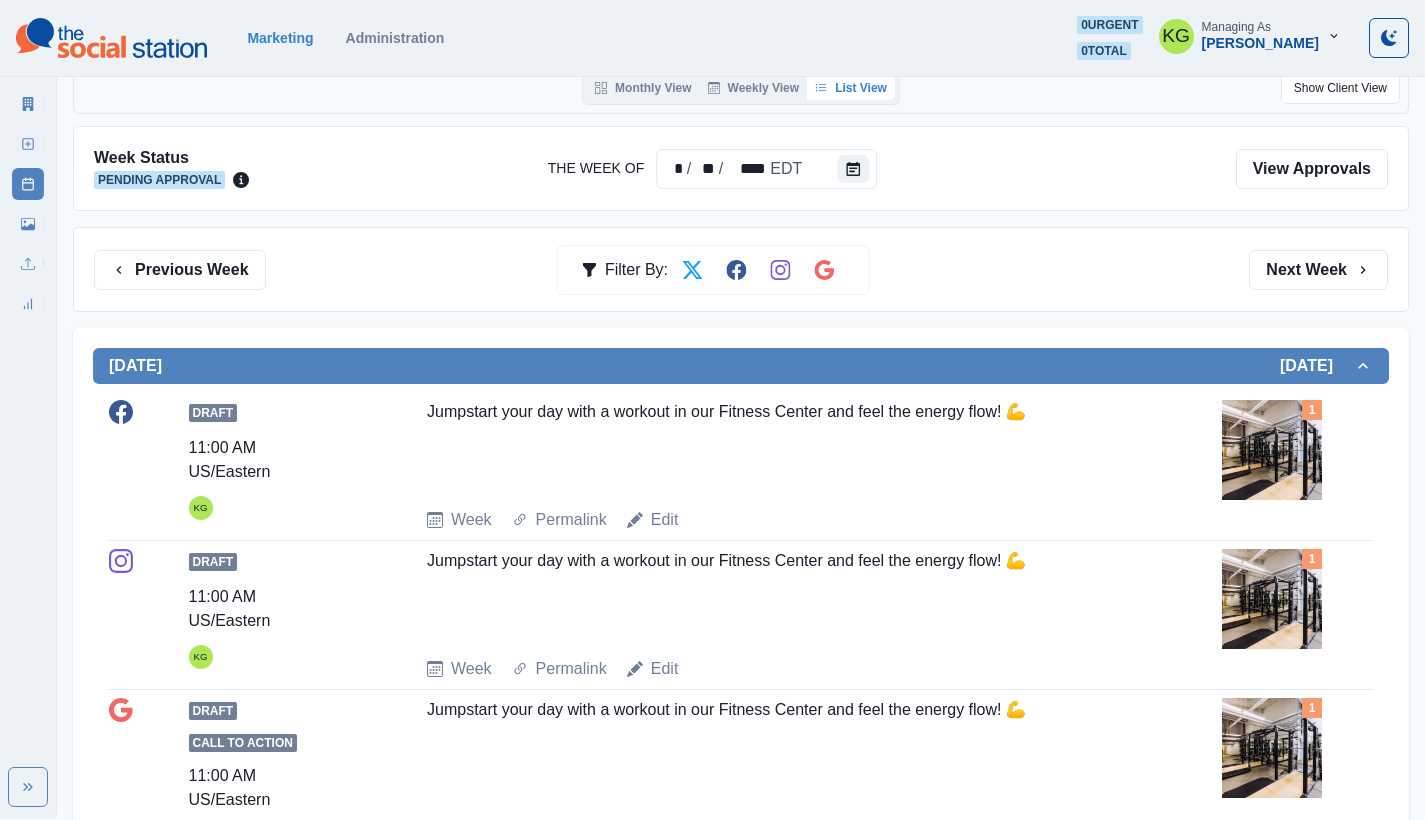 scroll, scrollTop: 0, scrollLeft: 0, axis: both 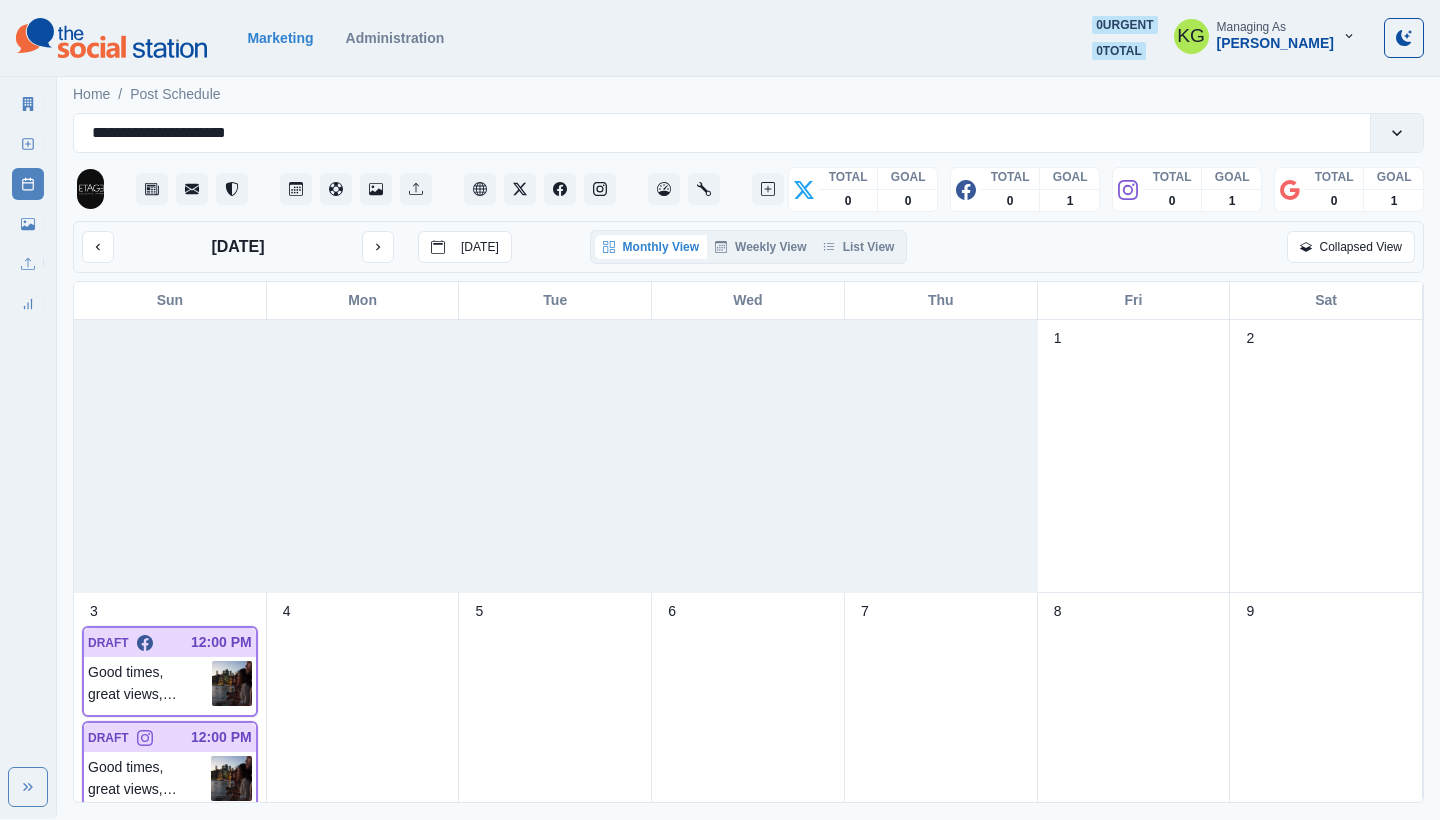 click on "[DATE] [DATE] Monthly View Weekly View List View Collapsed View" at bounding box center (748, 247) 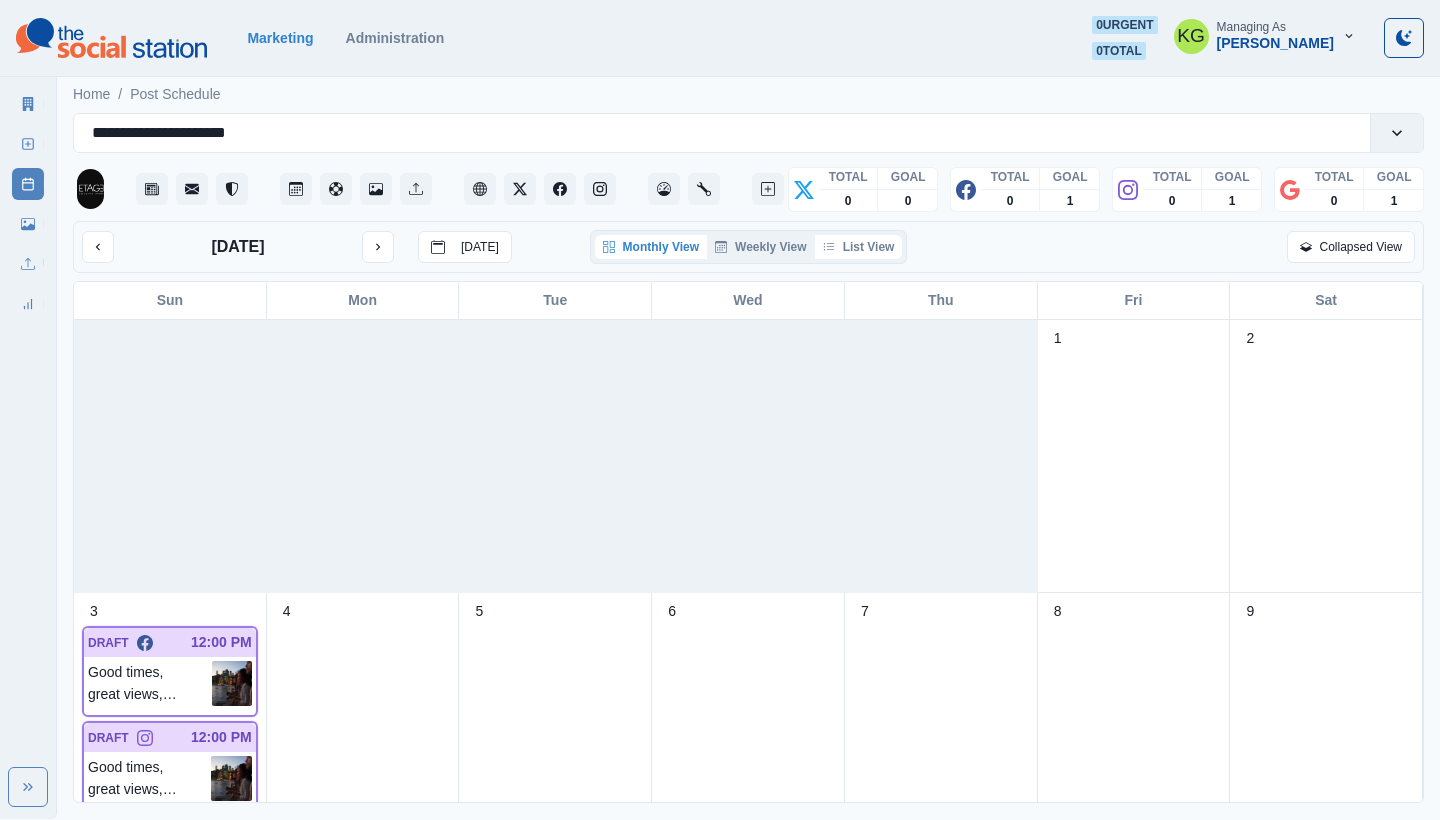 click on "List View" at bounding box center (859, 247) 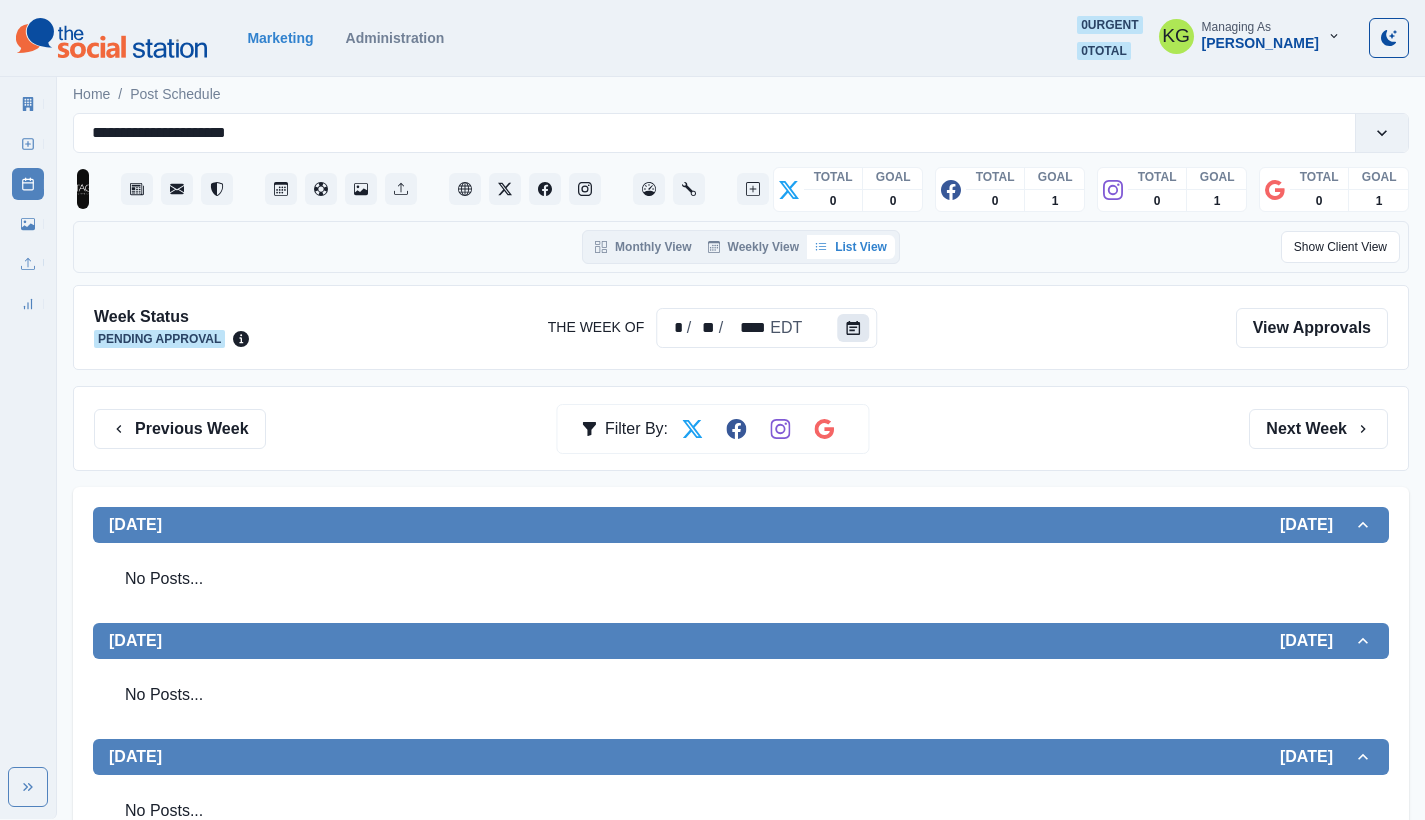 click at bounding box center [853, 328] 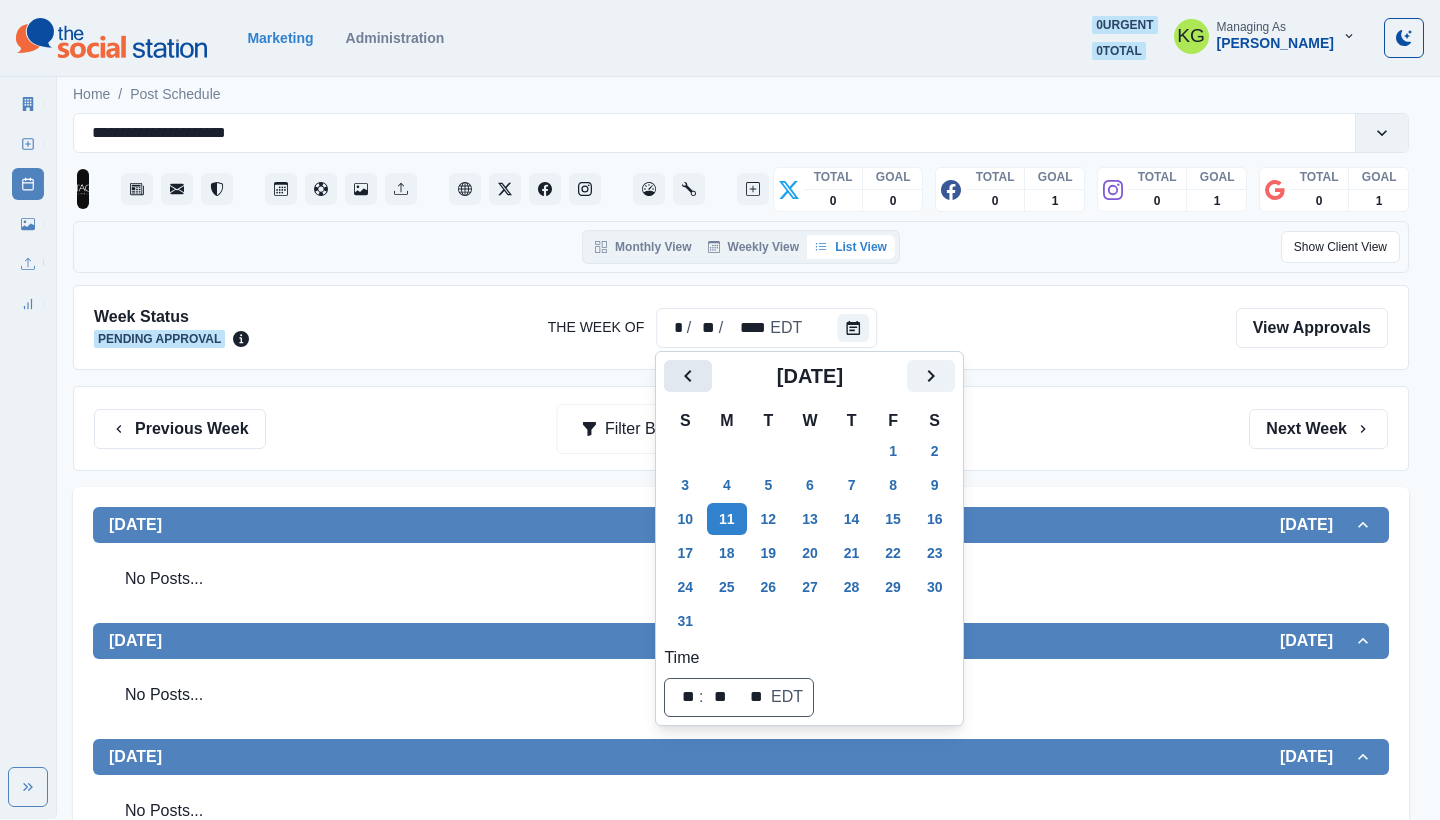 click 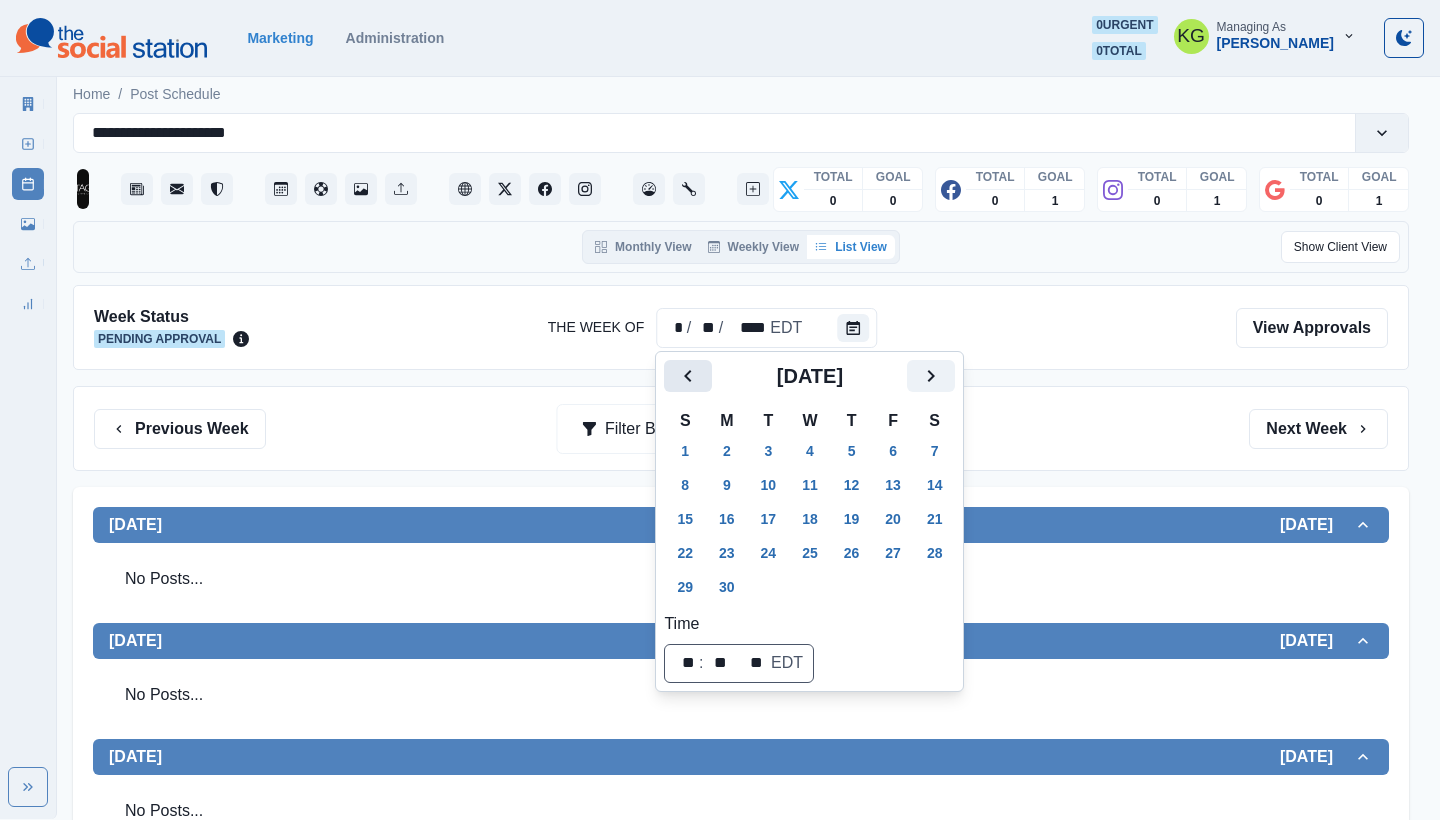click 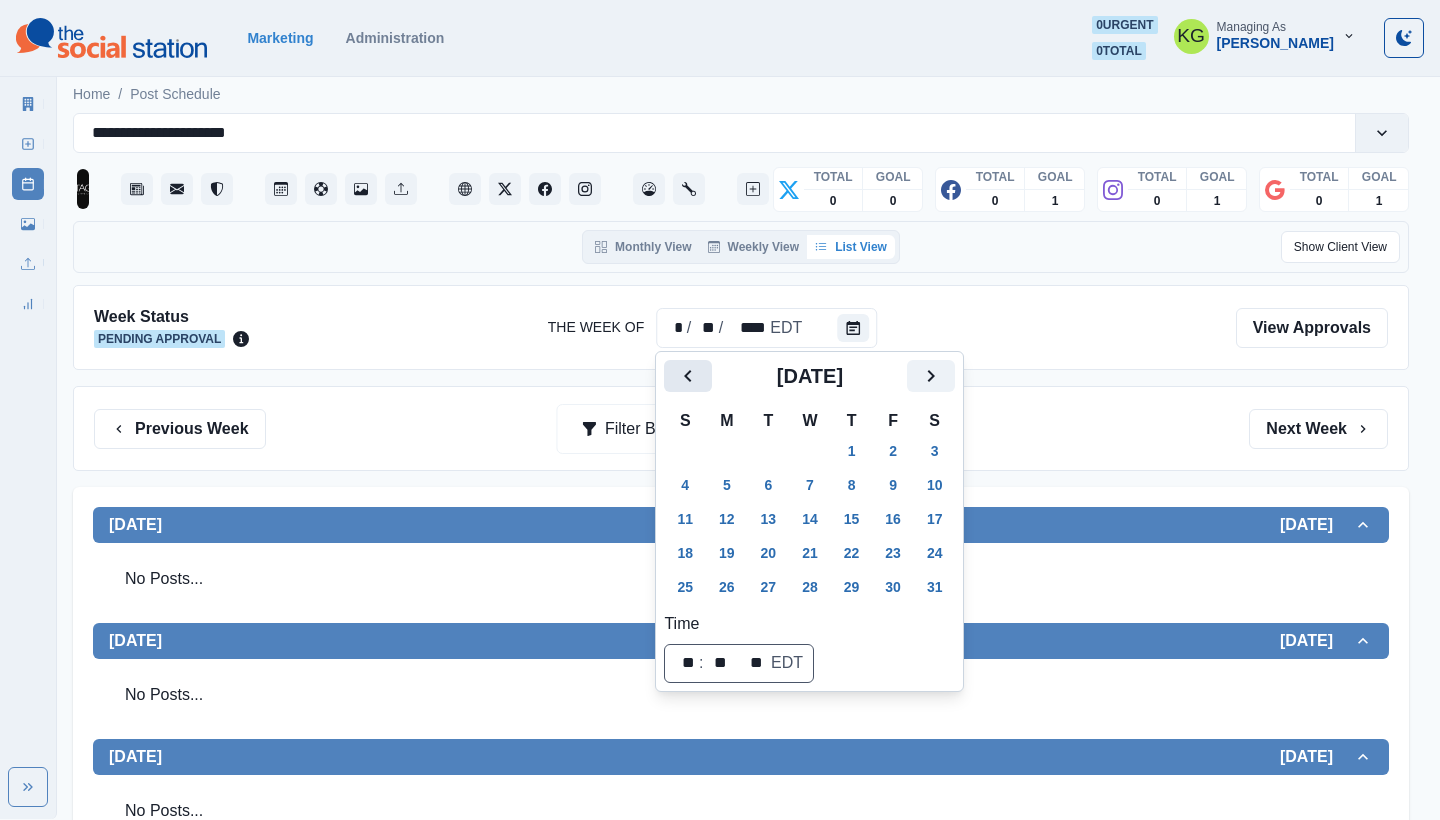 click 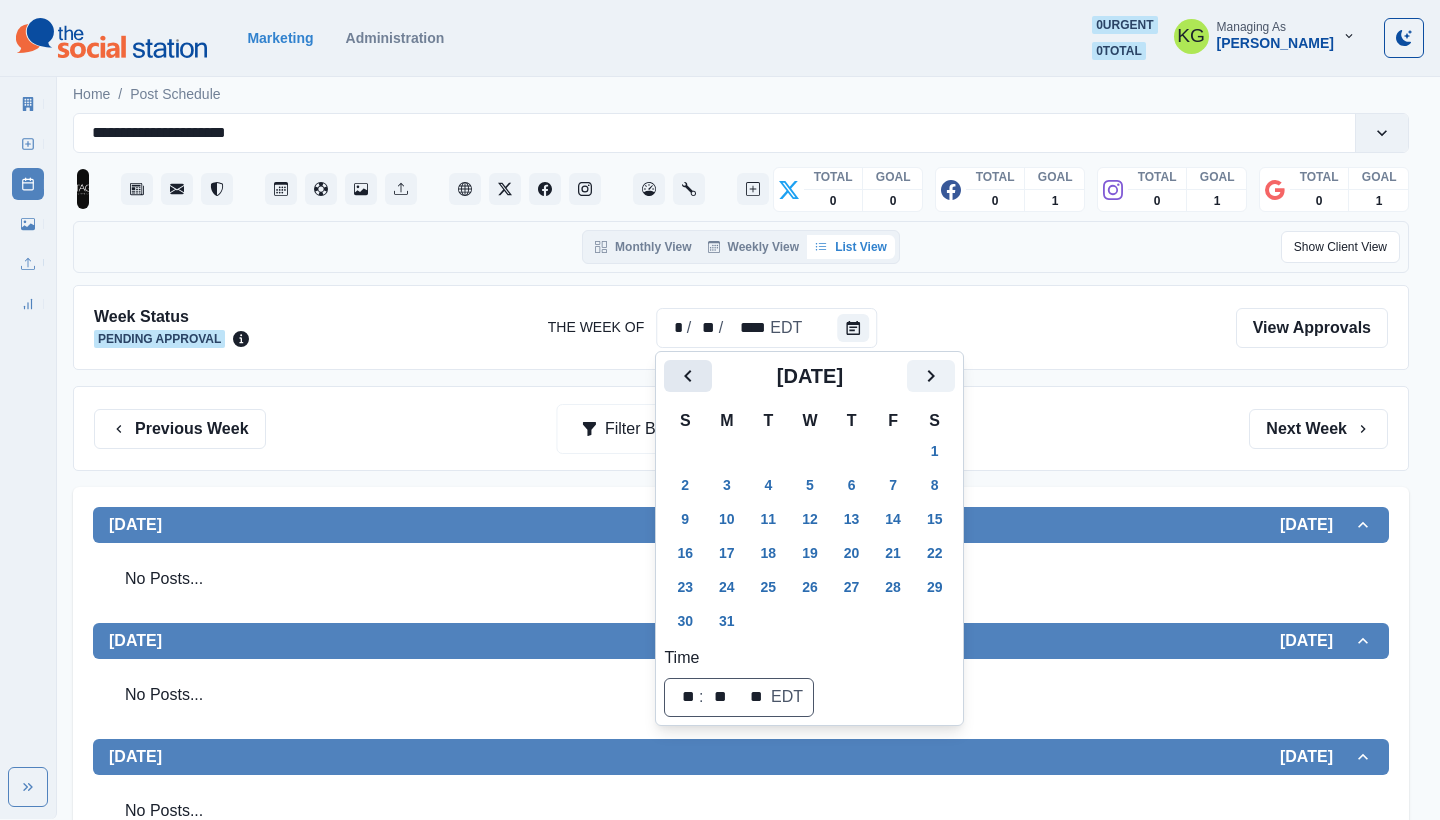 click 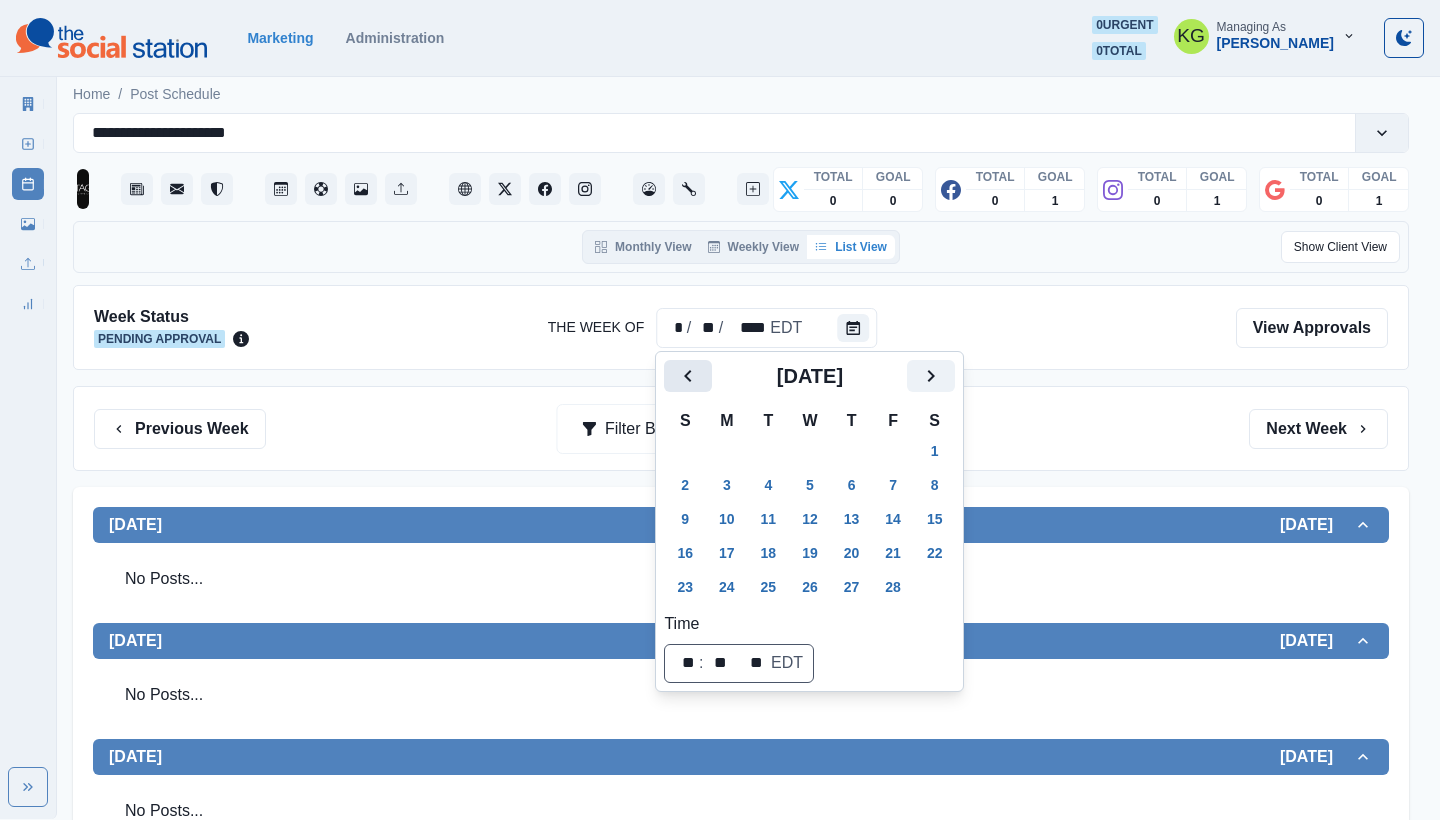 click 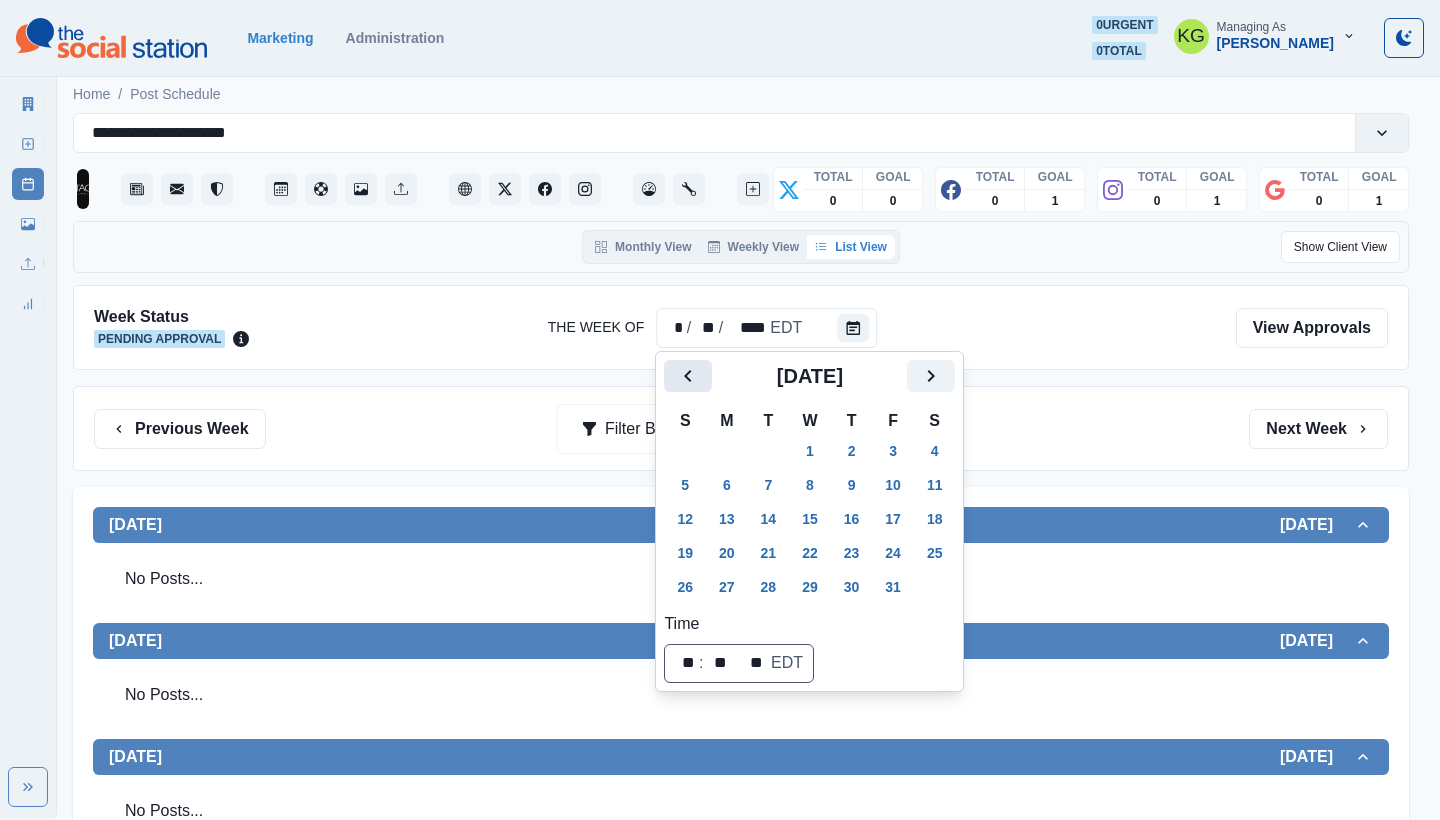 click 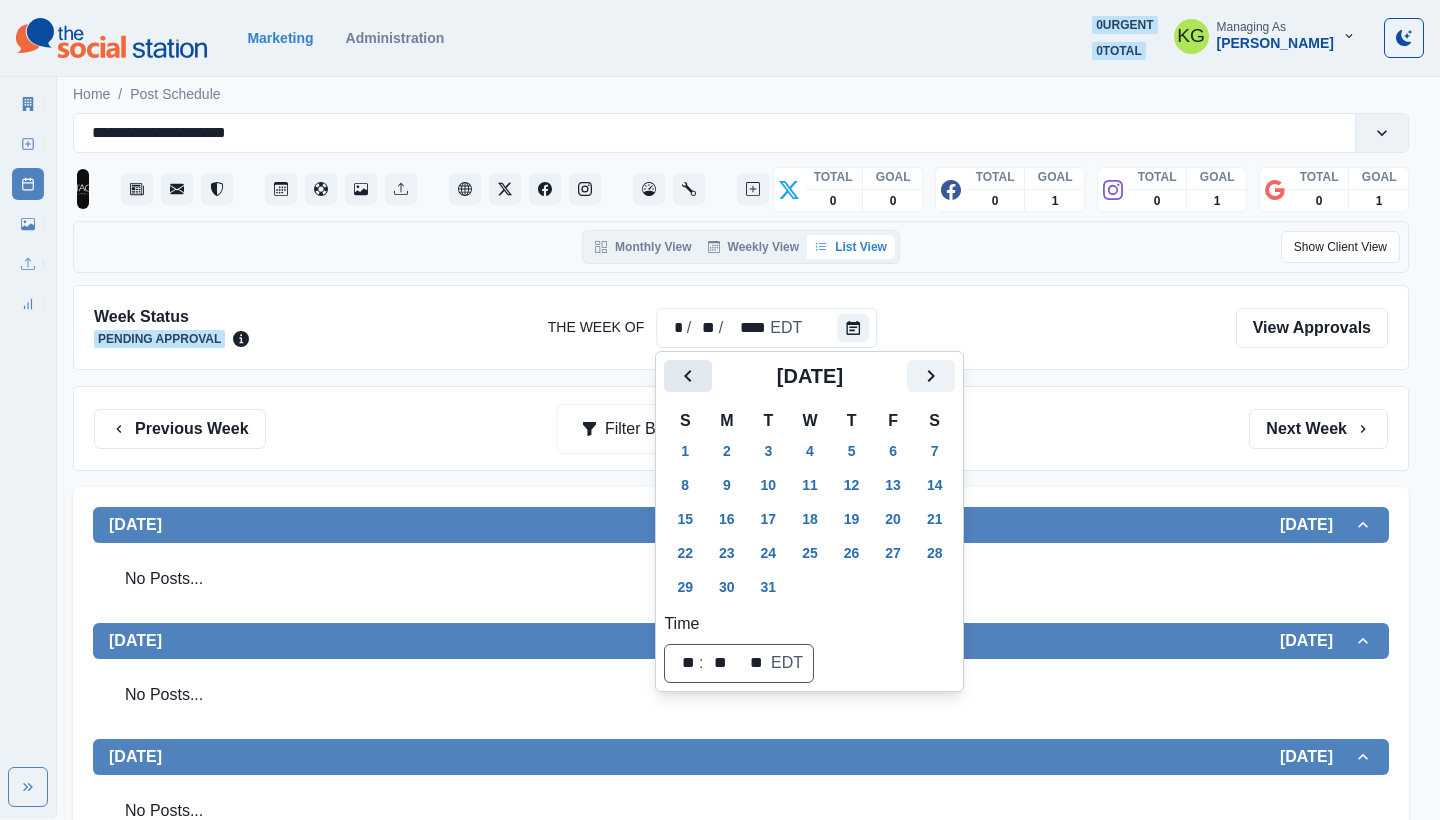 click 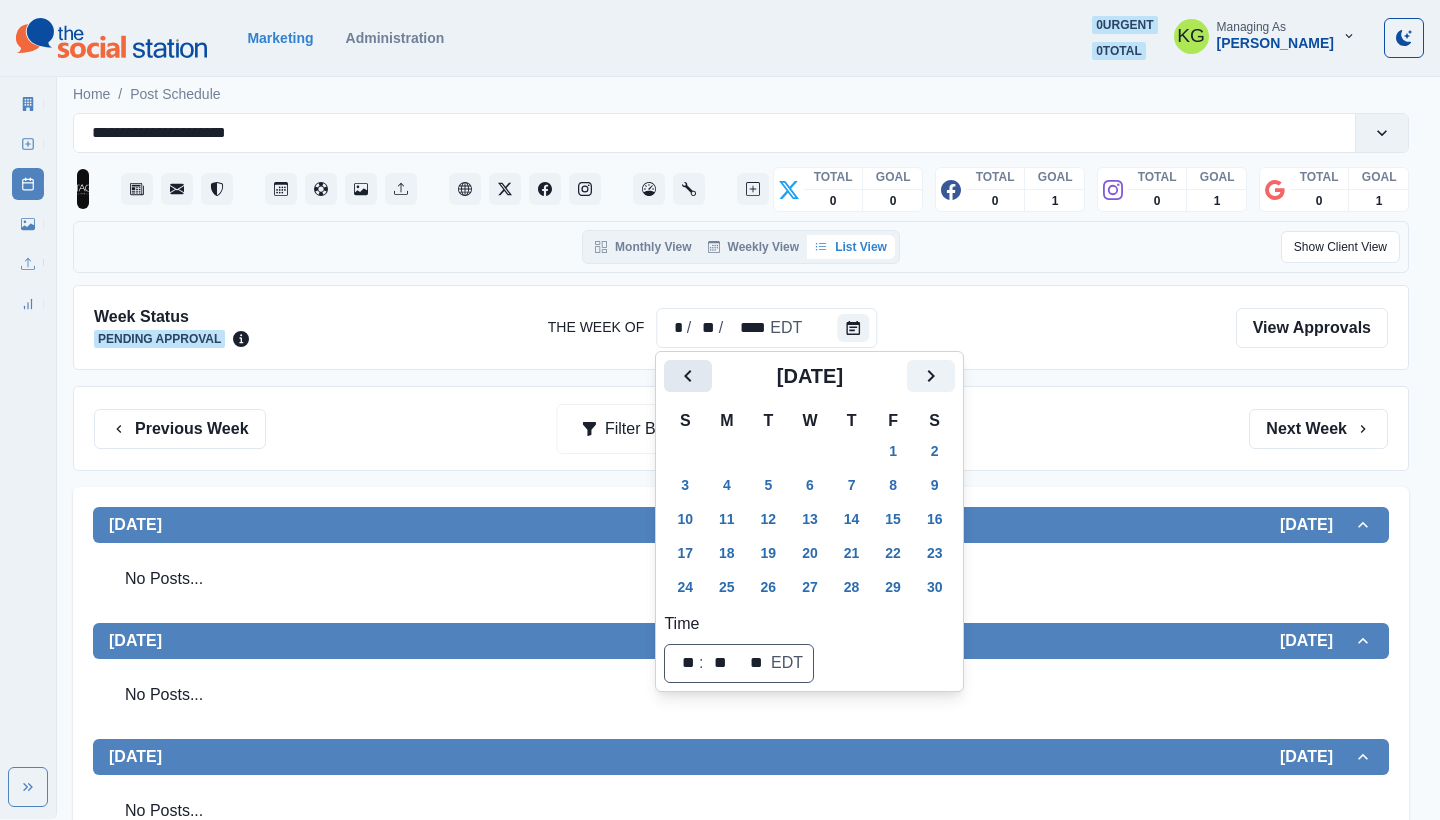 click 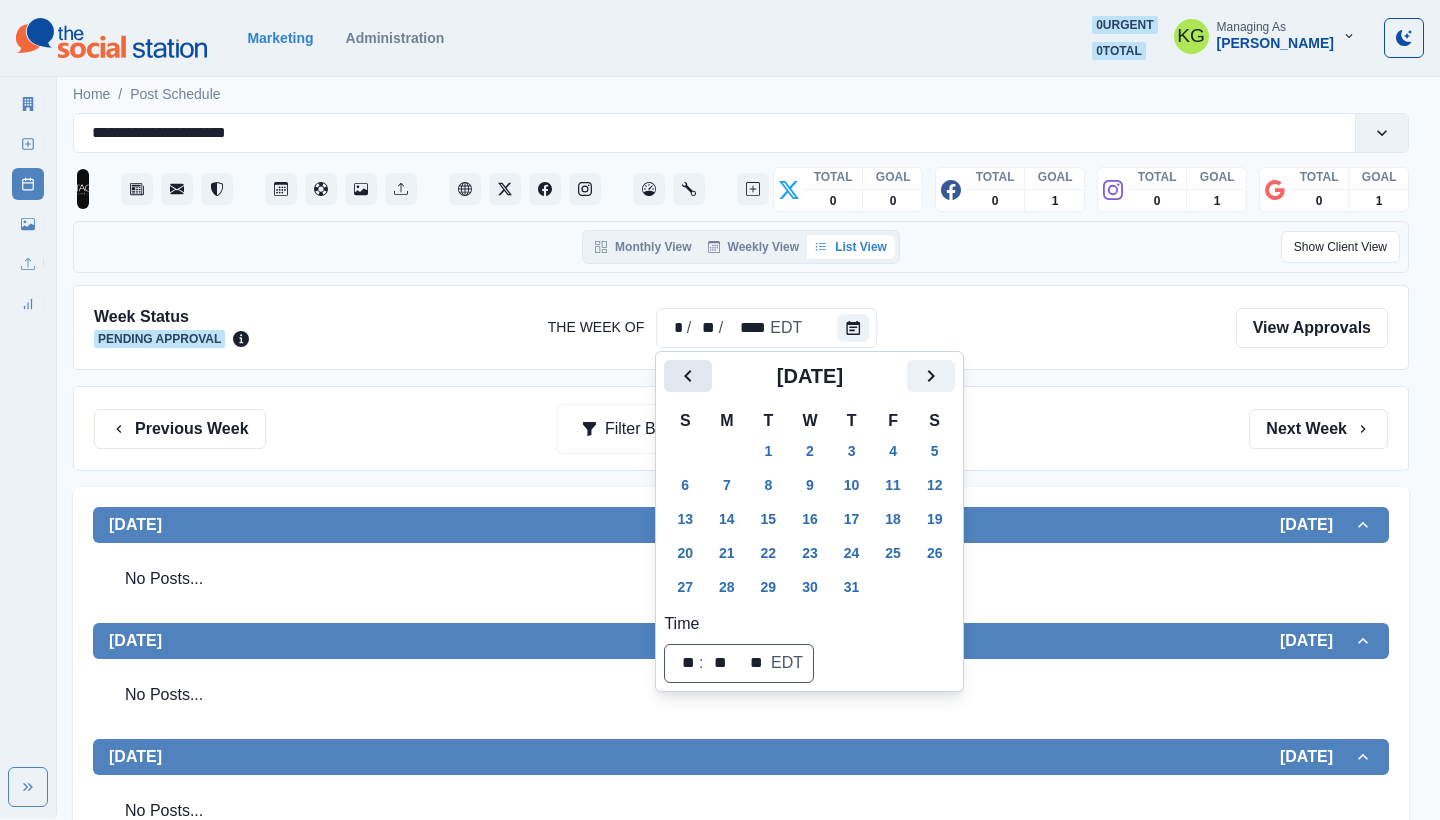 click 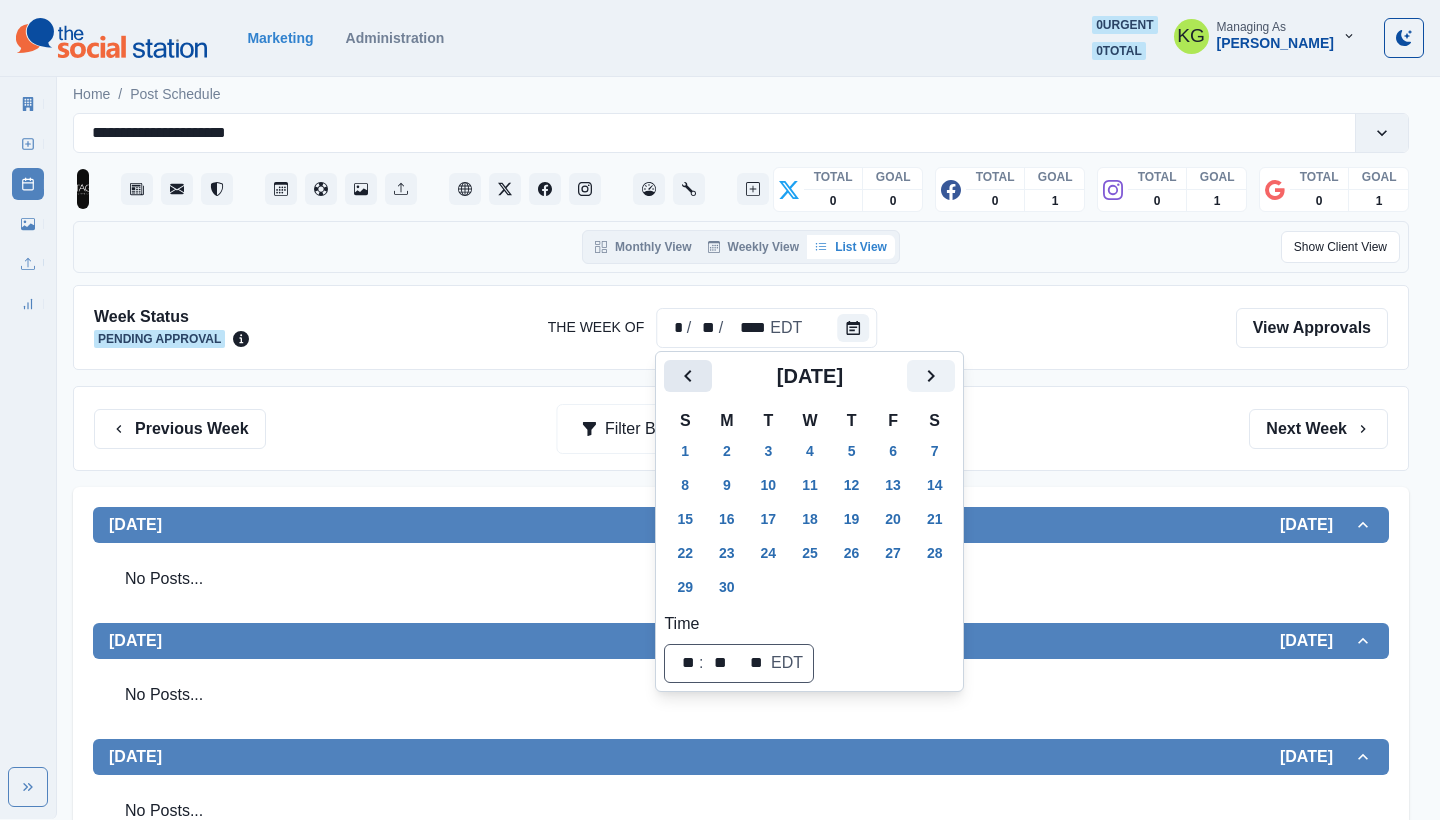 click at bounding box center [688, 376] 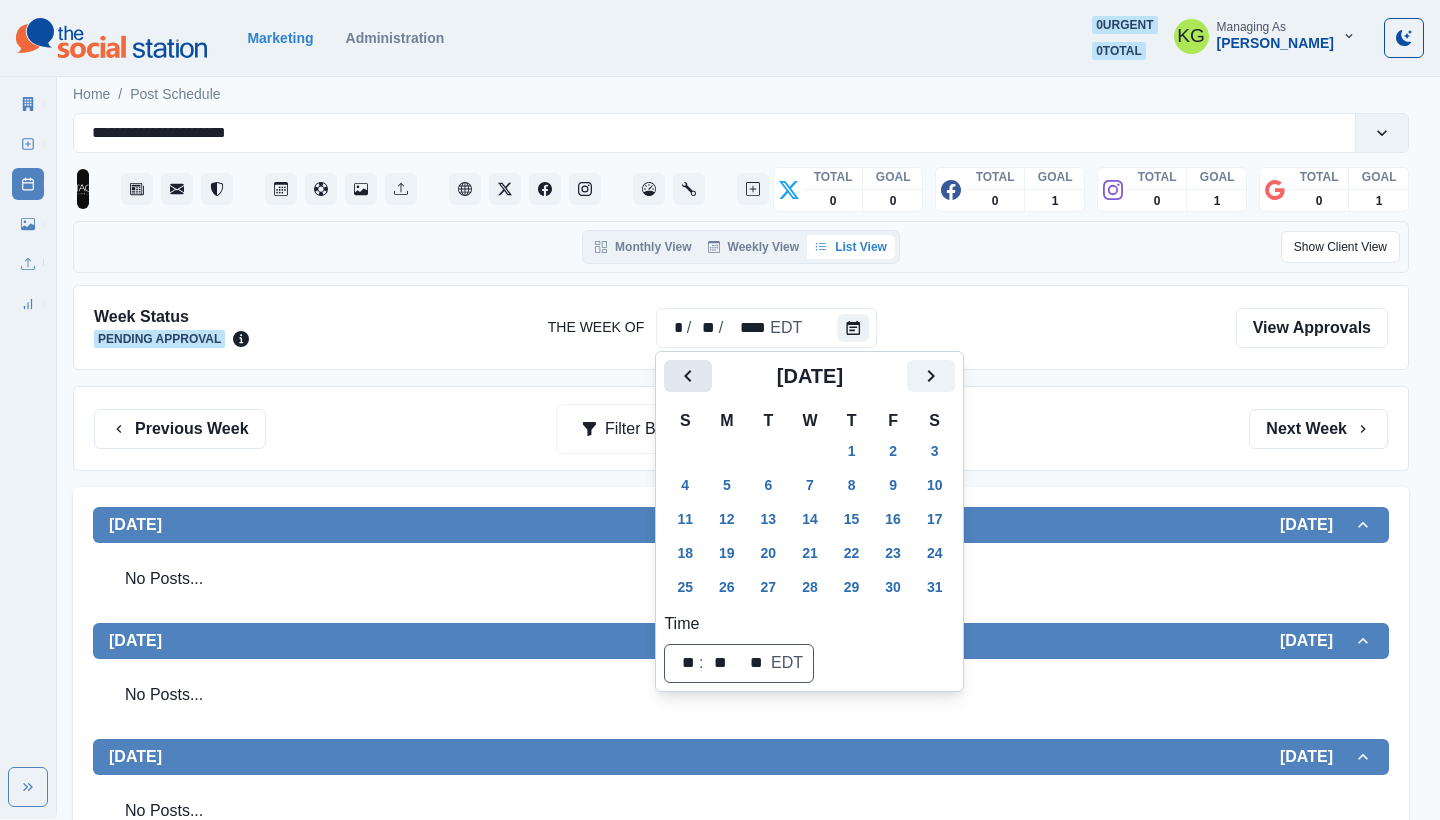 click at bounding box center (688, 376) 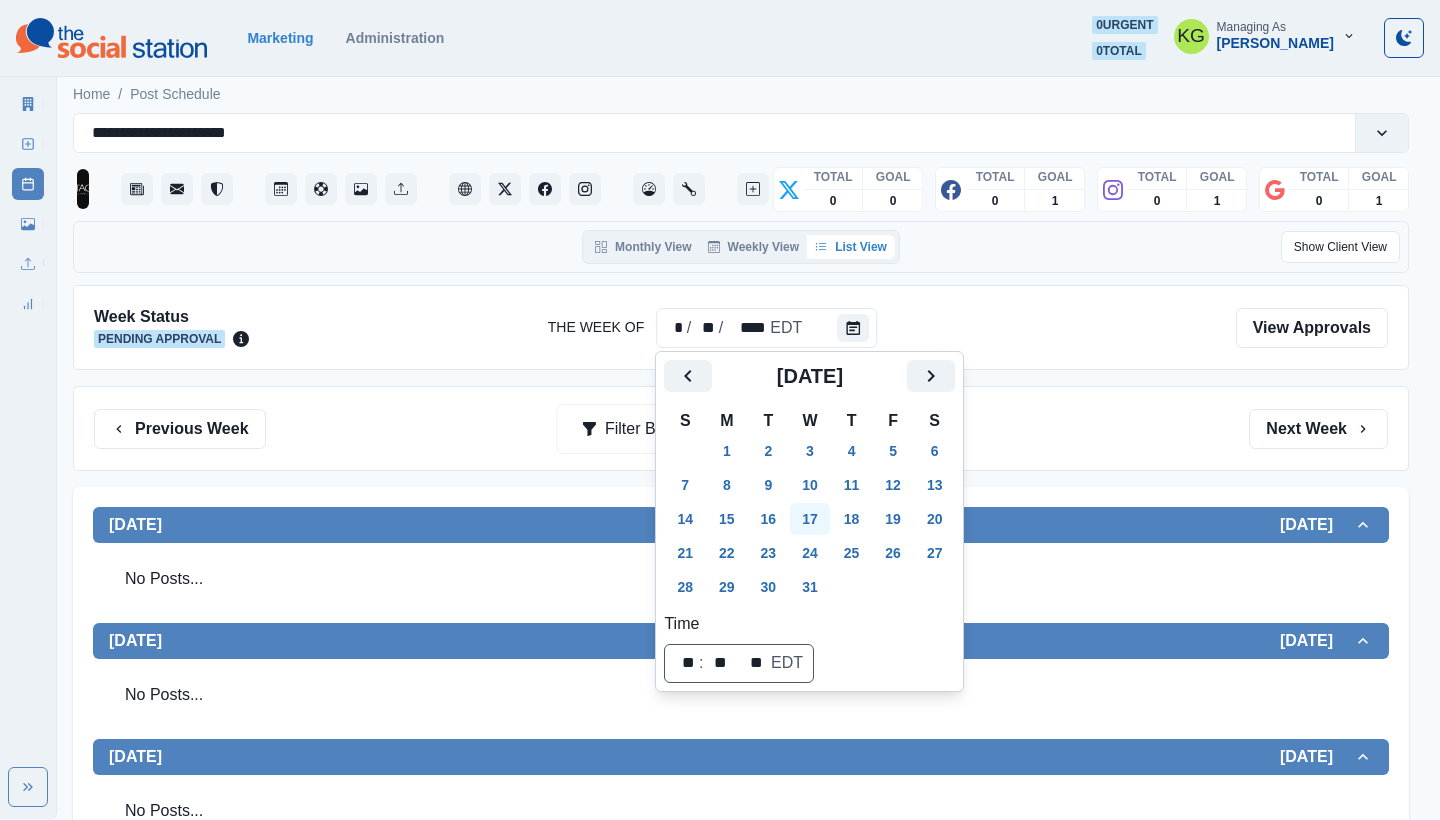 click on "17" at bounding box center (810, 519) 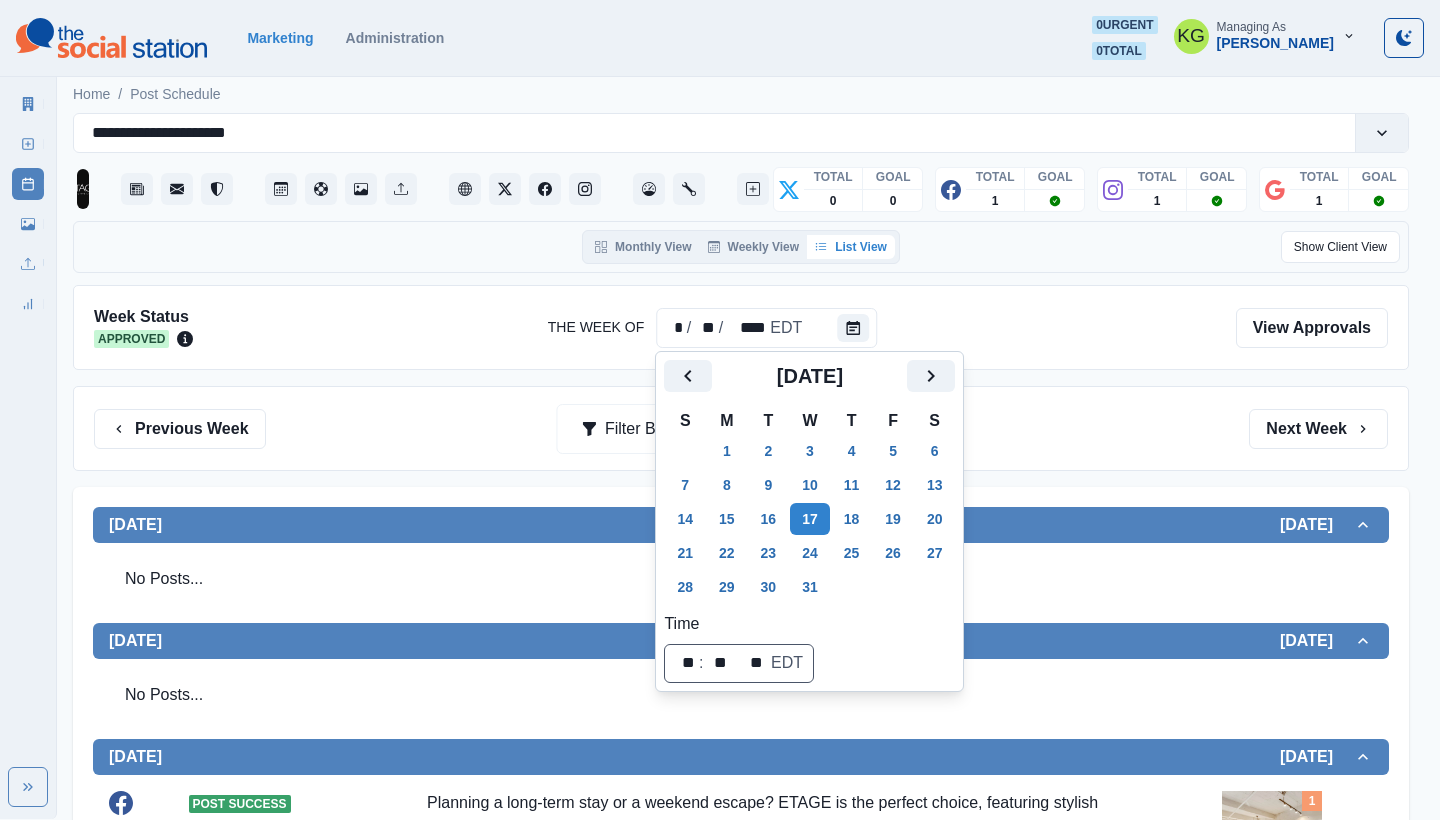 click on "Previous Week Filter By: Next Week" at bounding box center (741, 429) 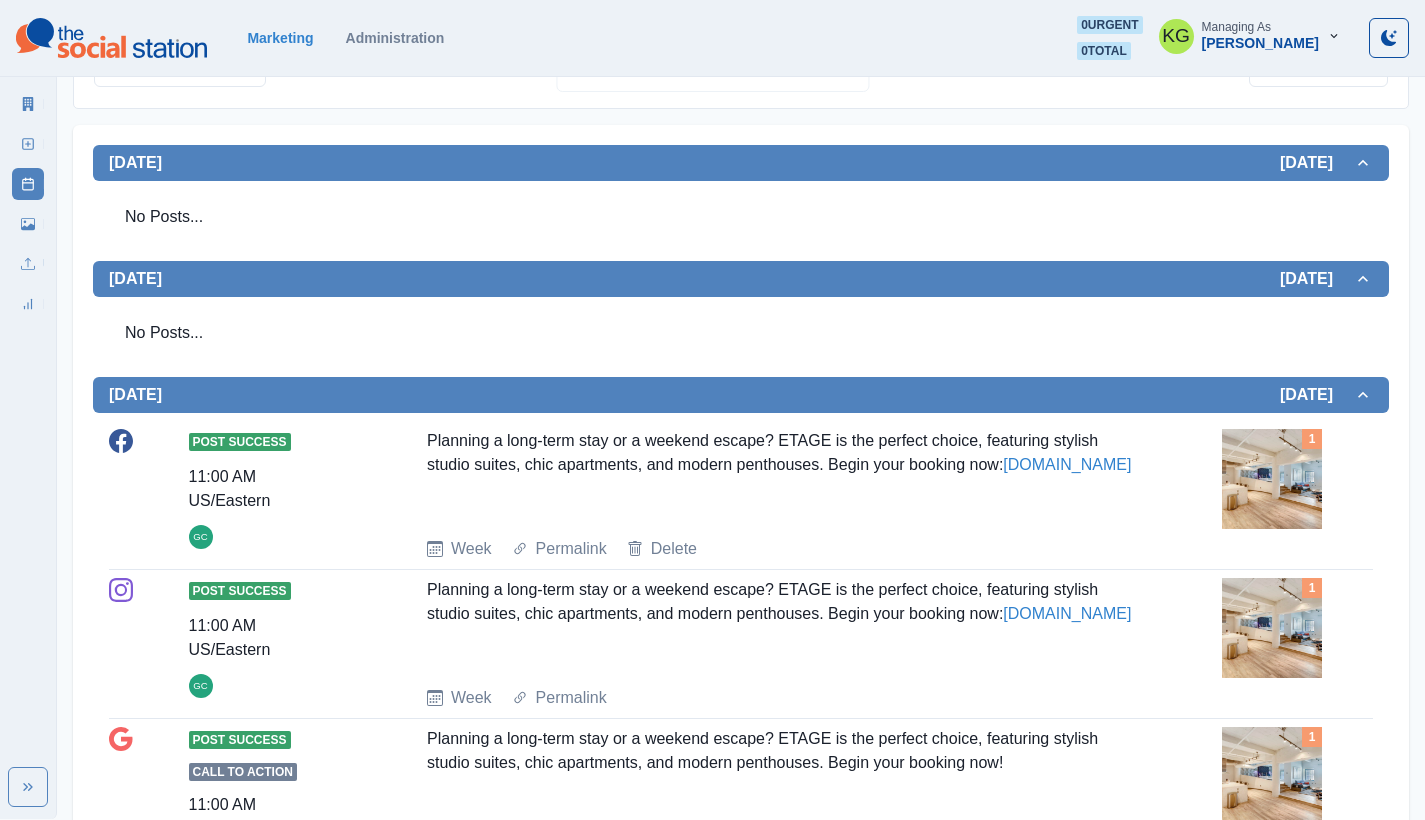 scroll, scrollTop: 397, scrollLeft: 0, axis: vertical 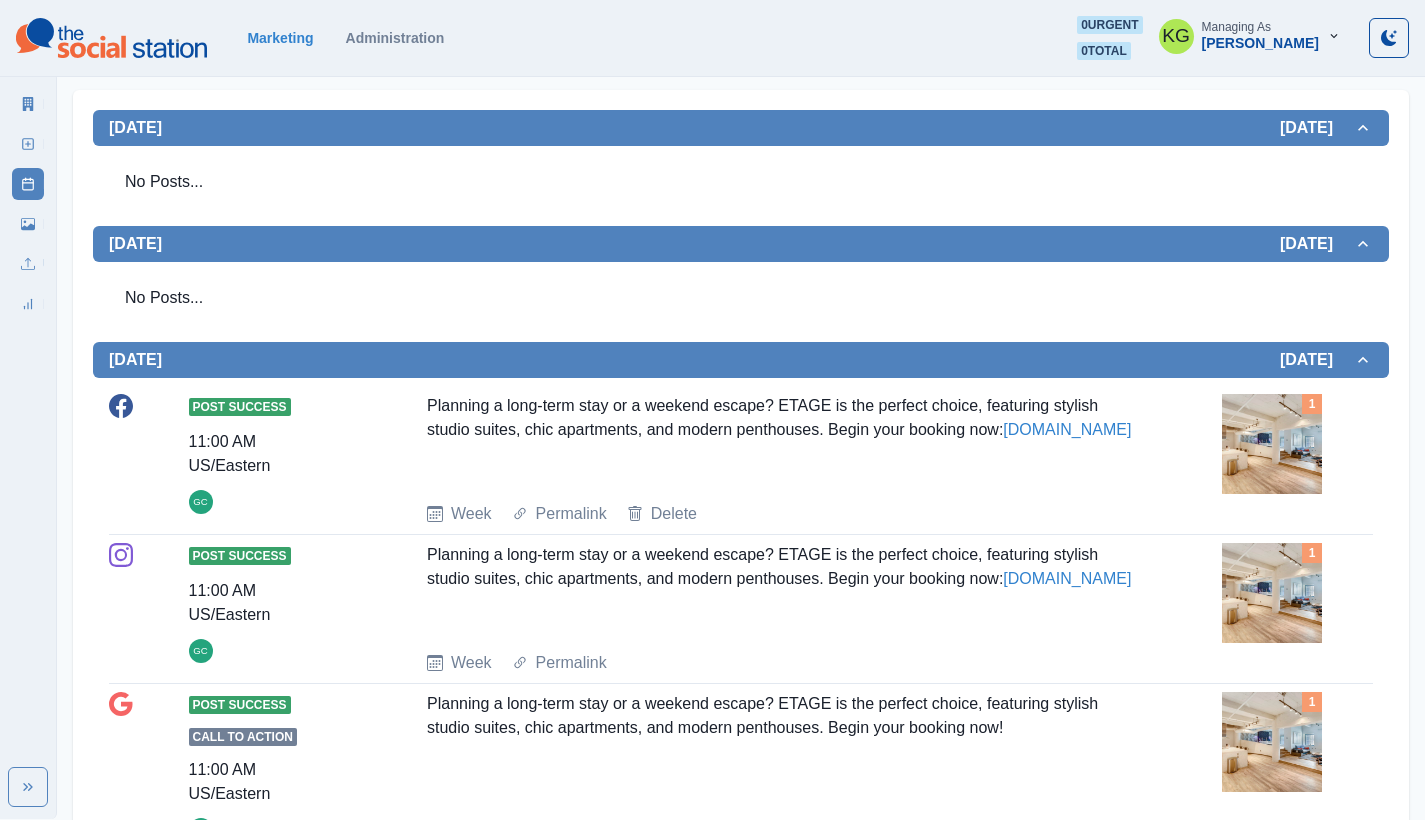 drag, startPoint x: 432, startPoint y: 400, endPoint x: 628, endPoint y: 483, distance: 212.84972 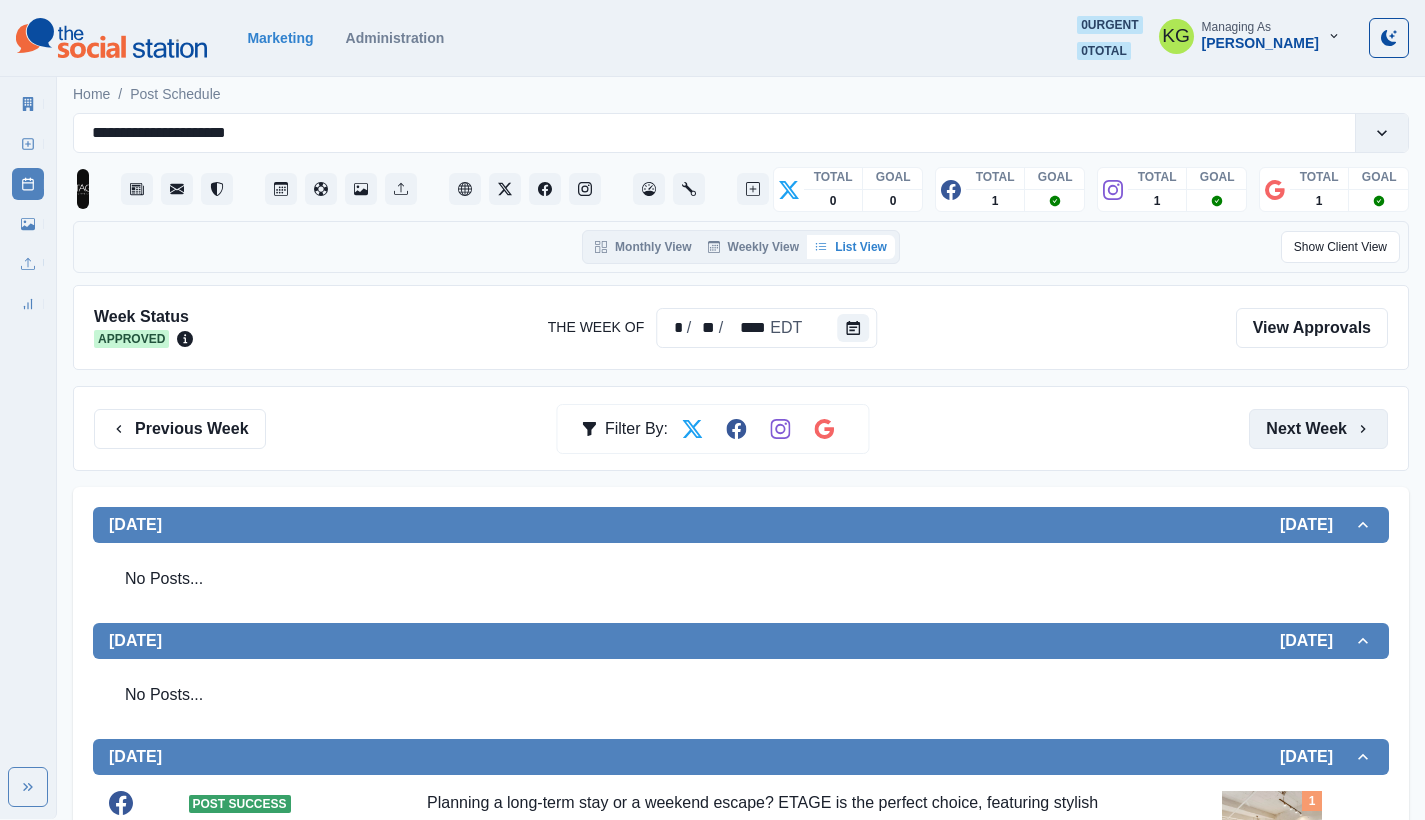 click on "Next Week" at bounding box center [1318, 429] 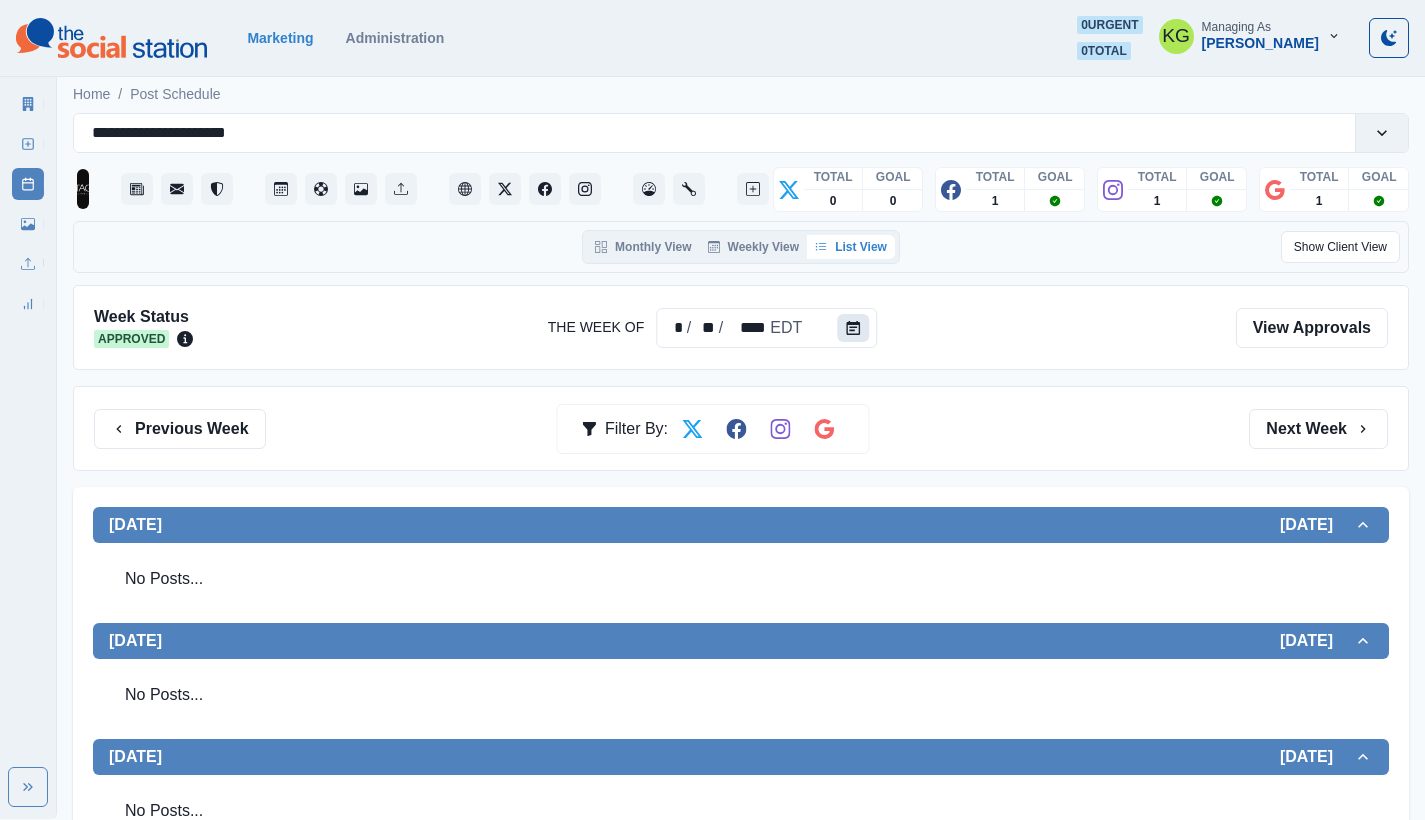 click at bounding box center (853, 328) 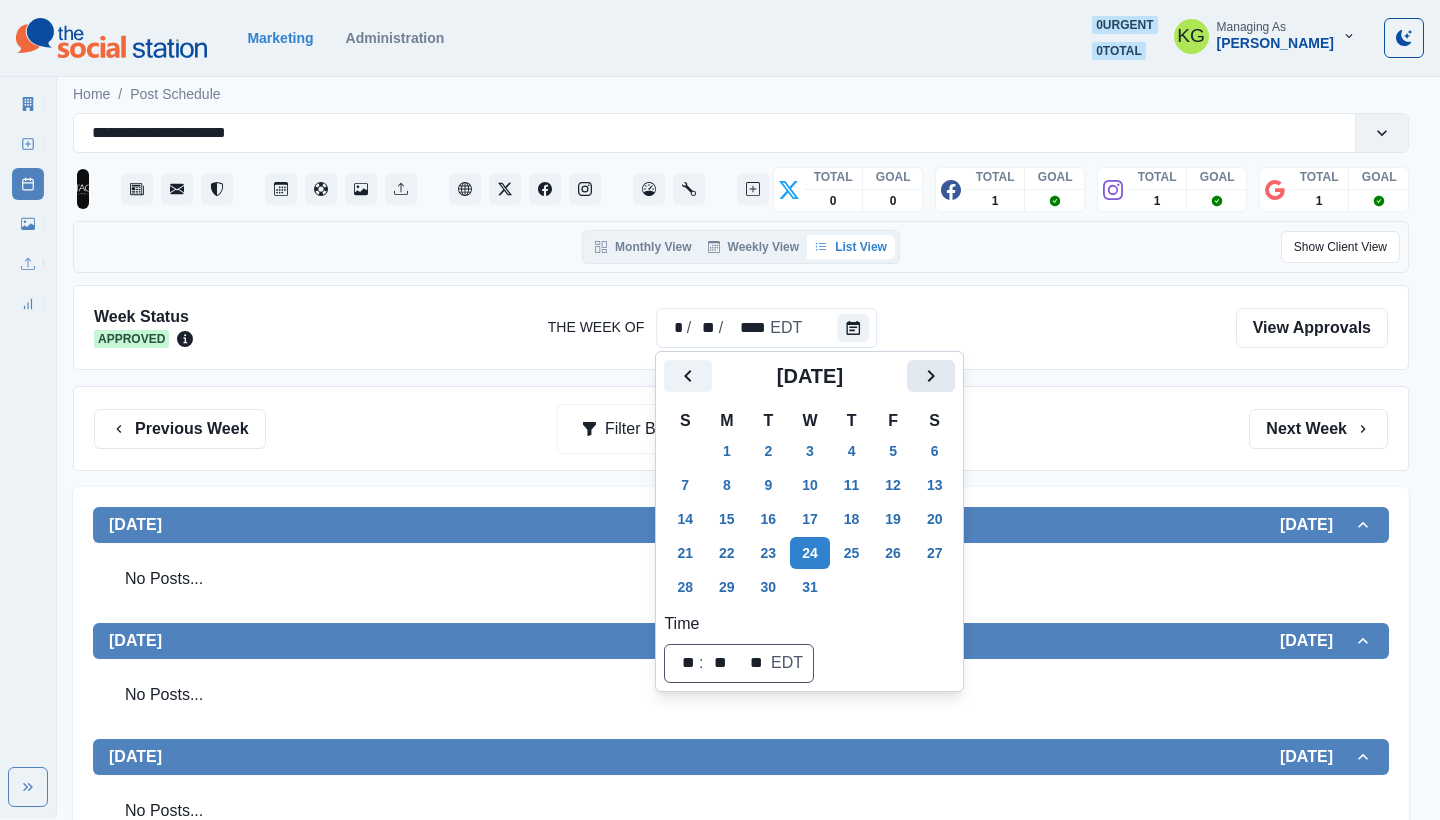 click 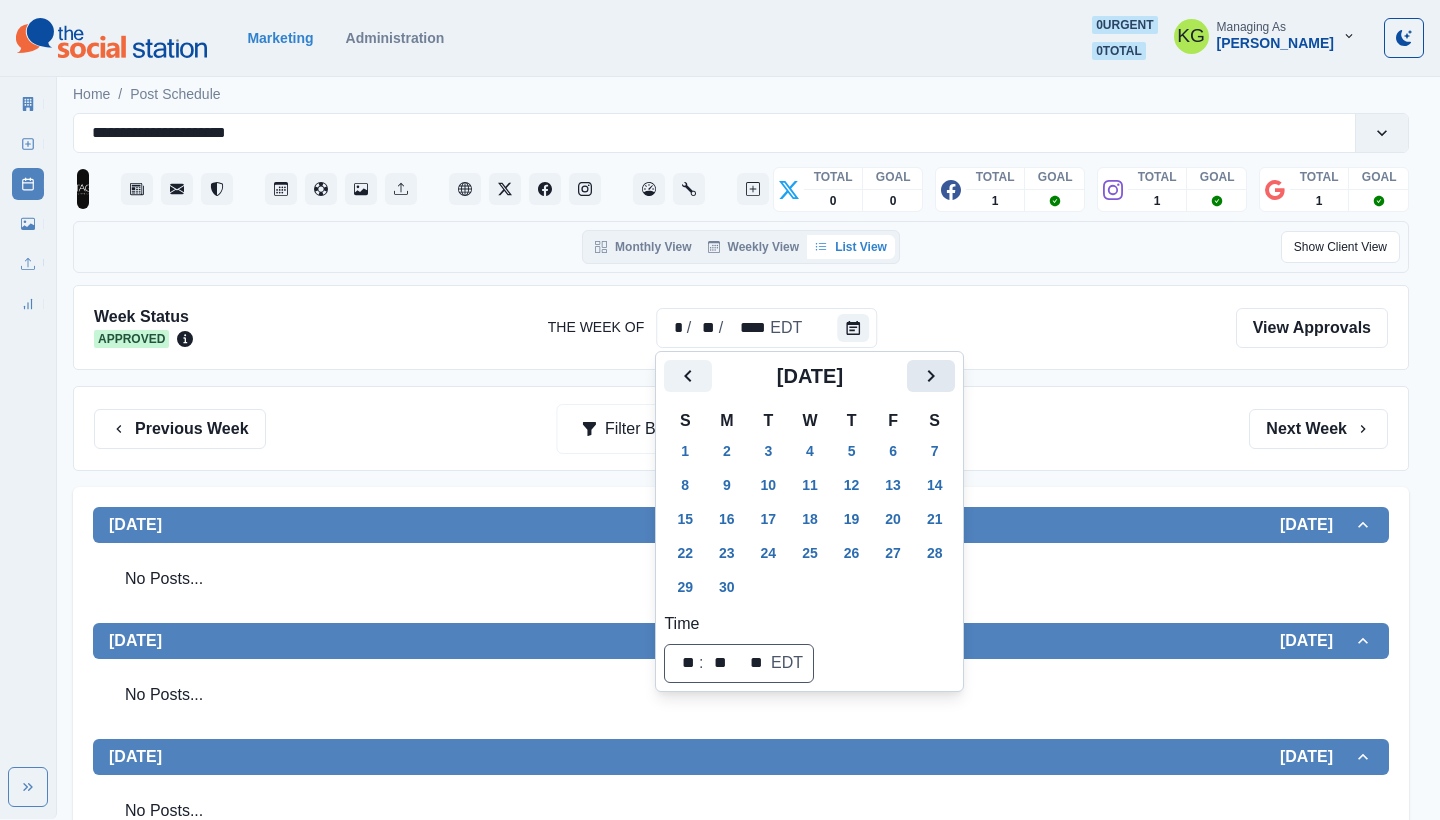 click 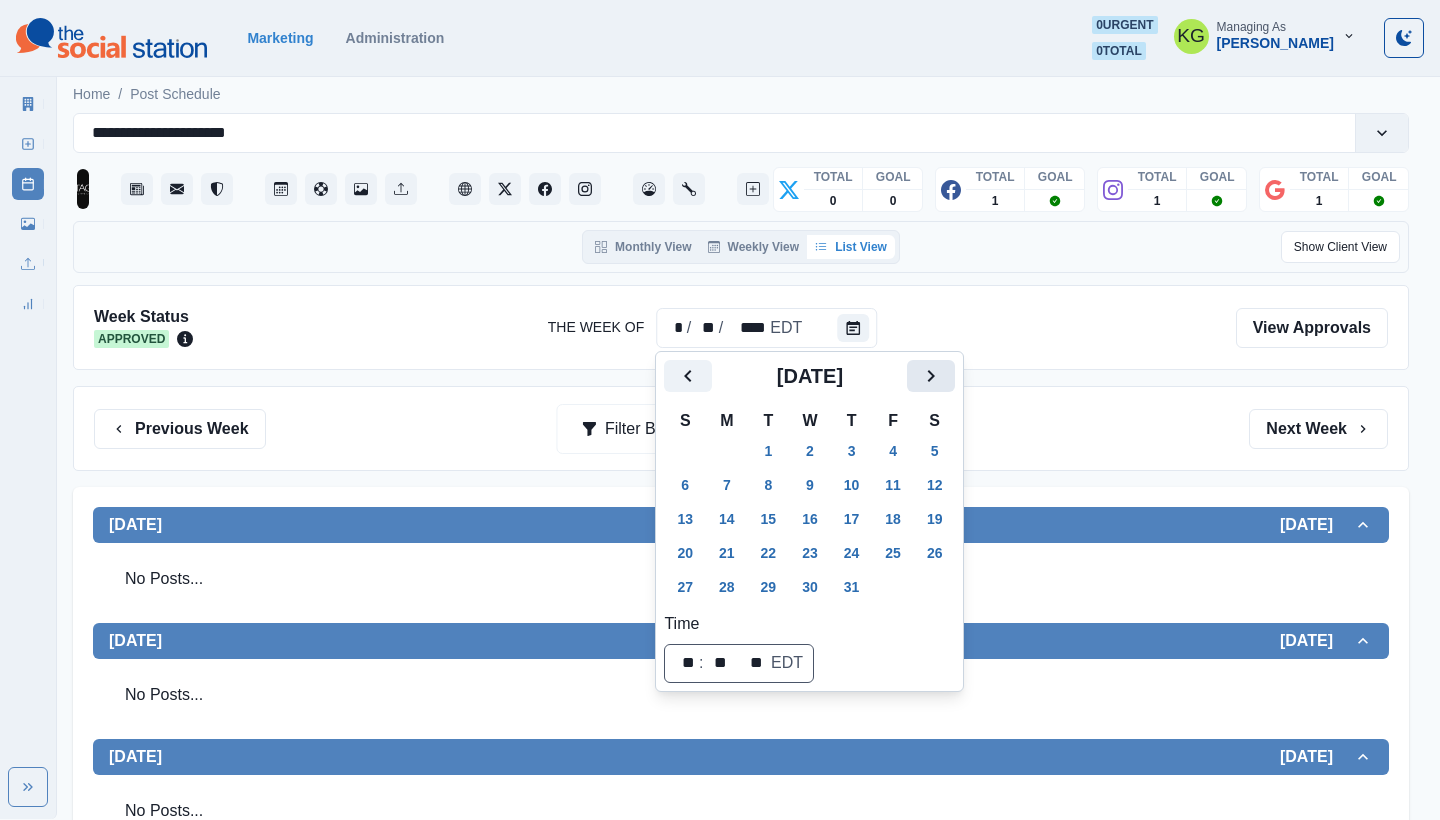 click 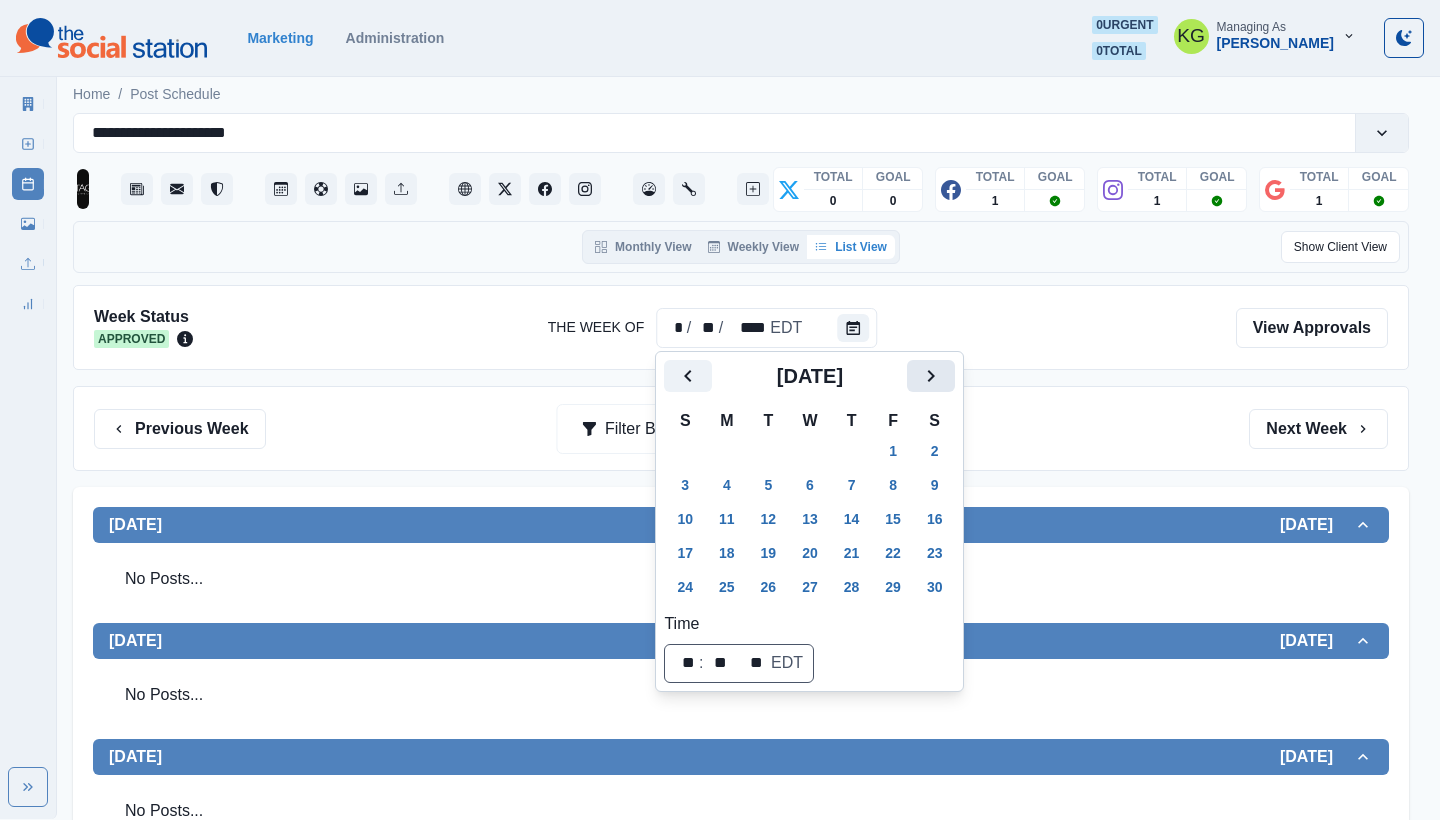 click 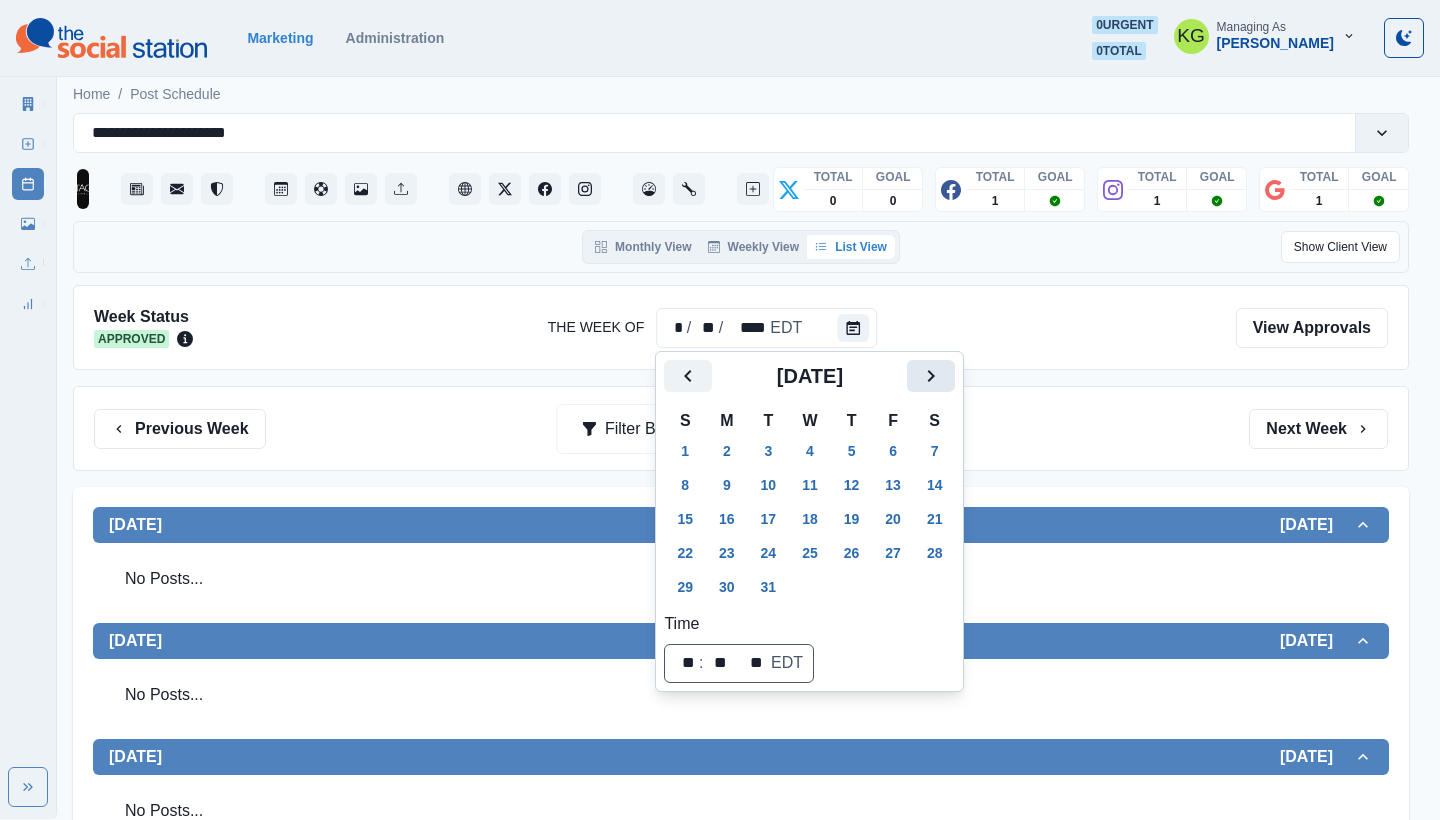 click 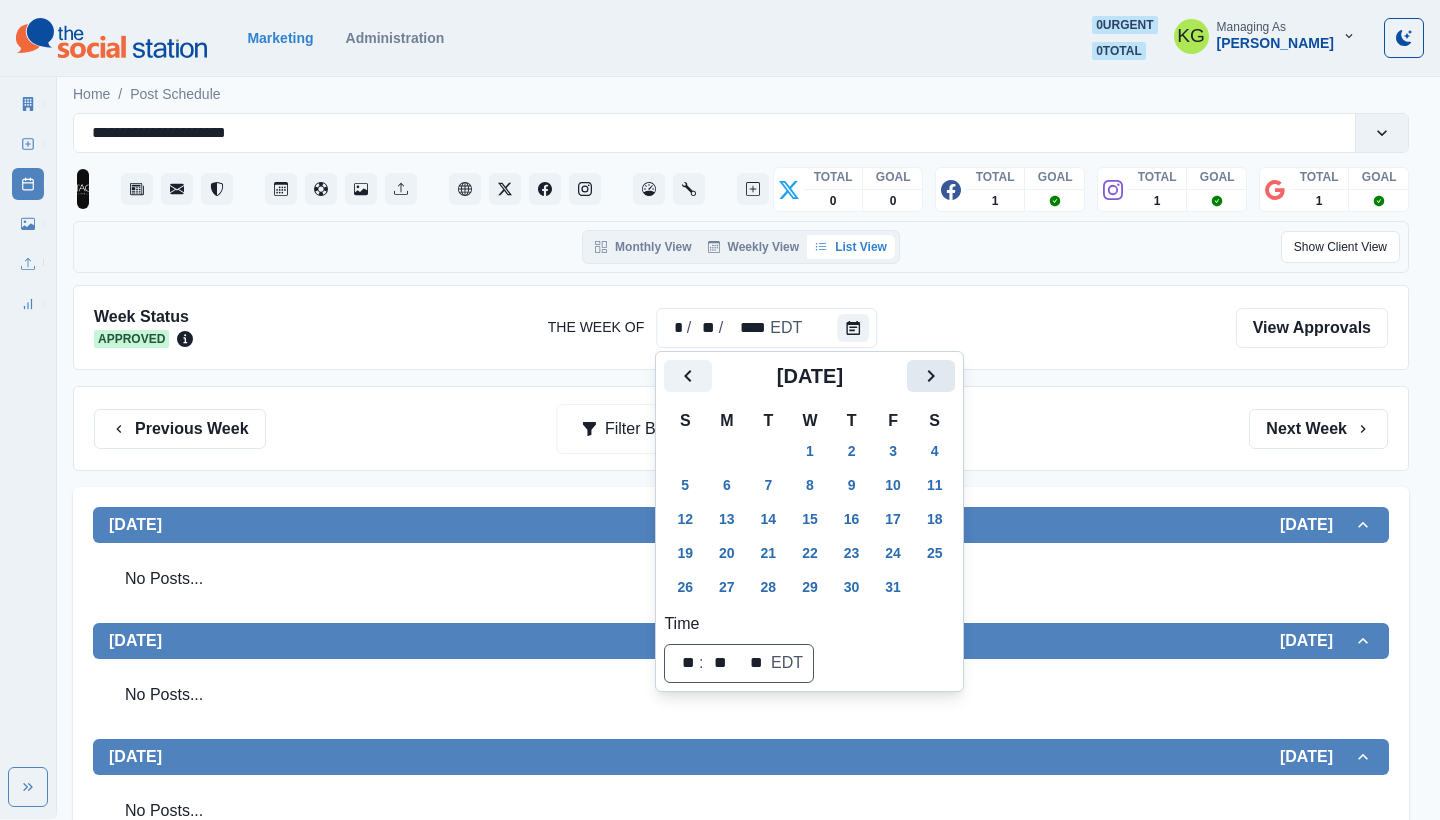 click 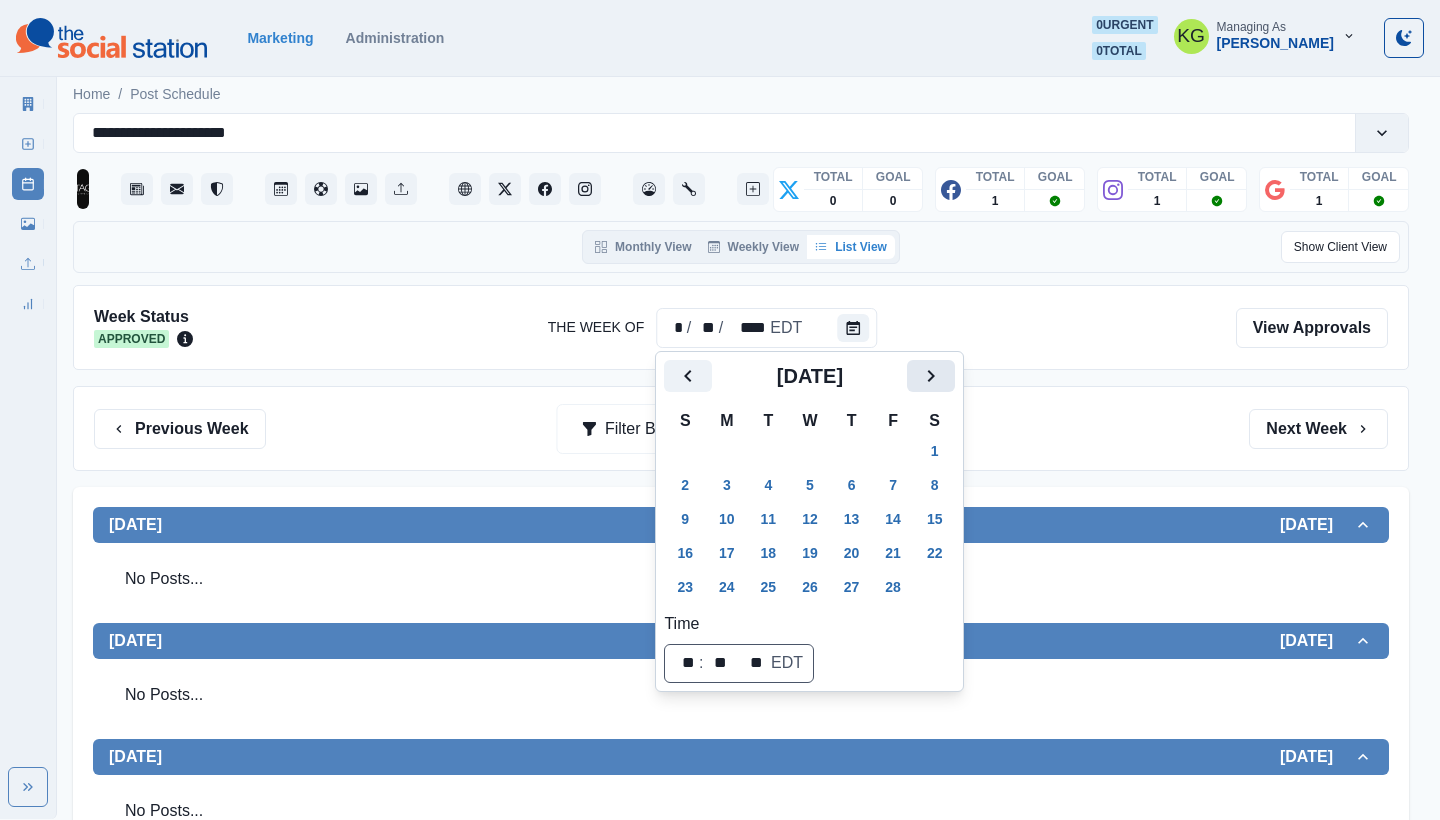 click 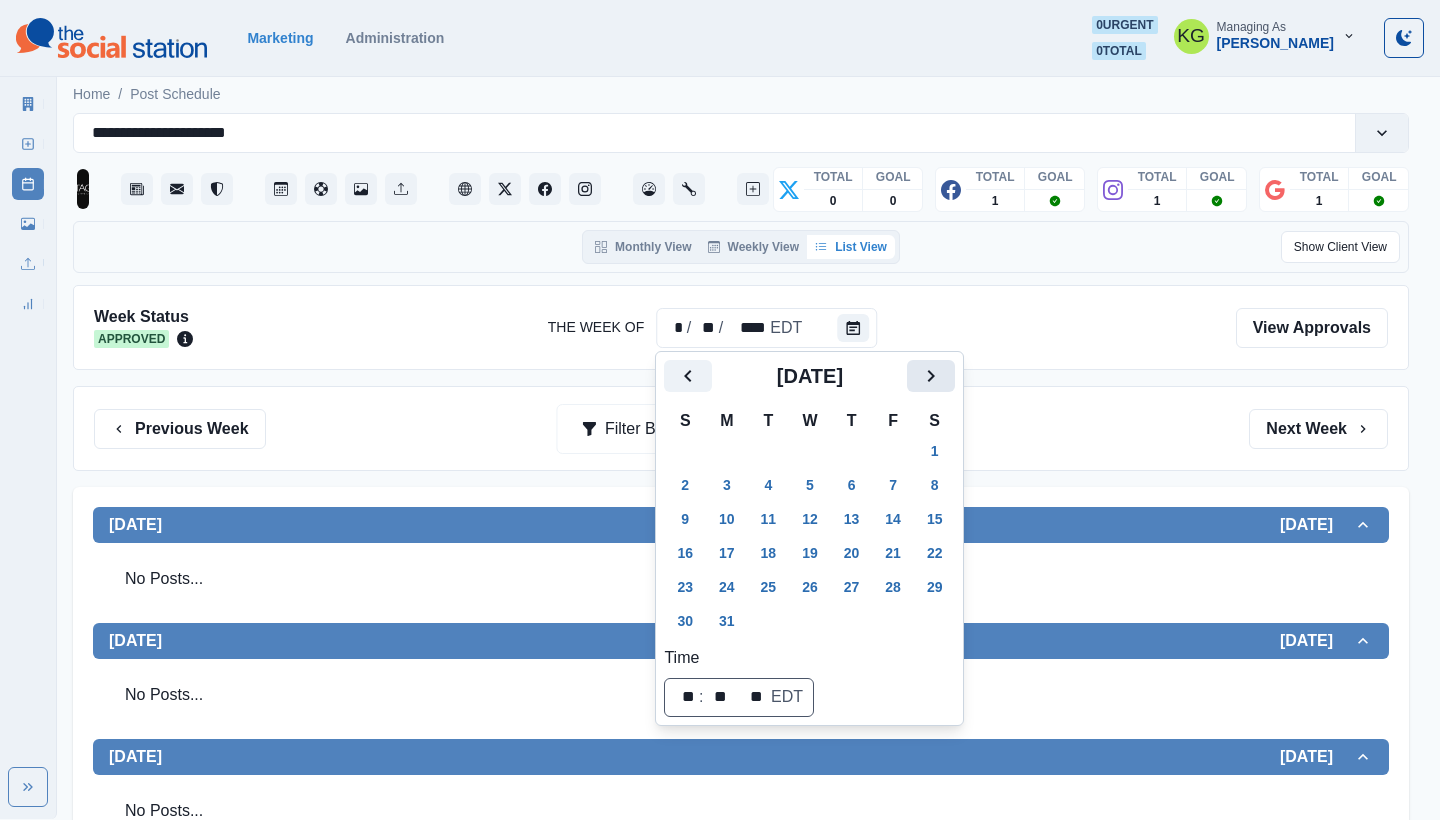 click 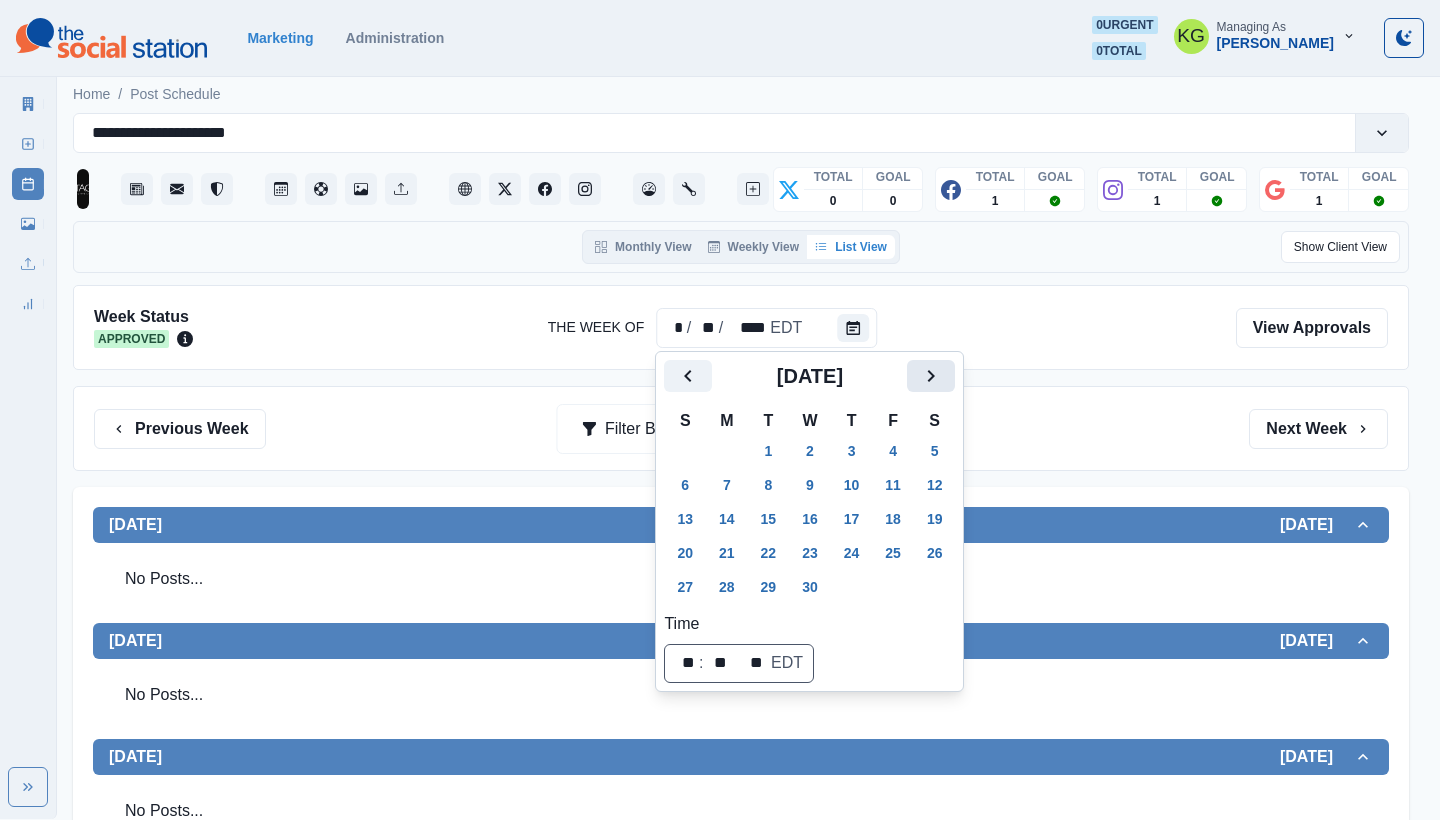 click 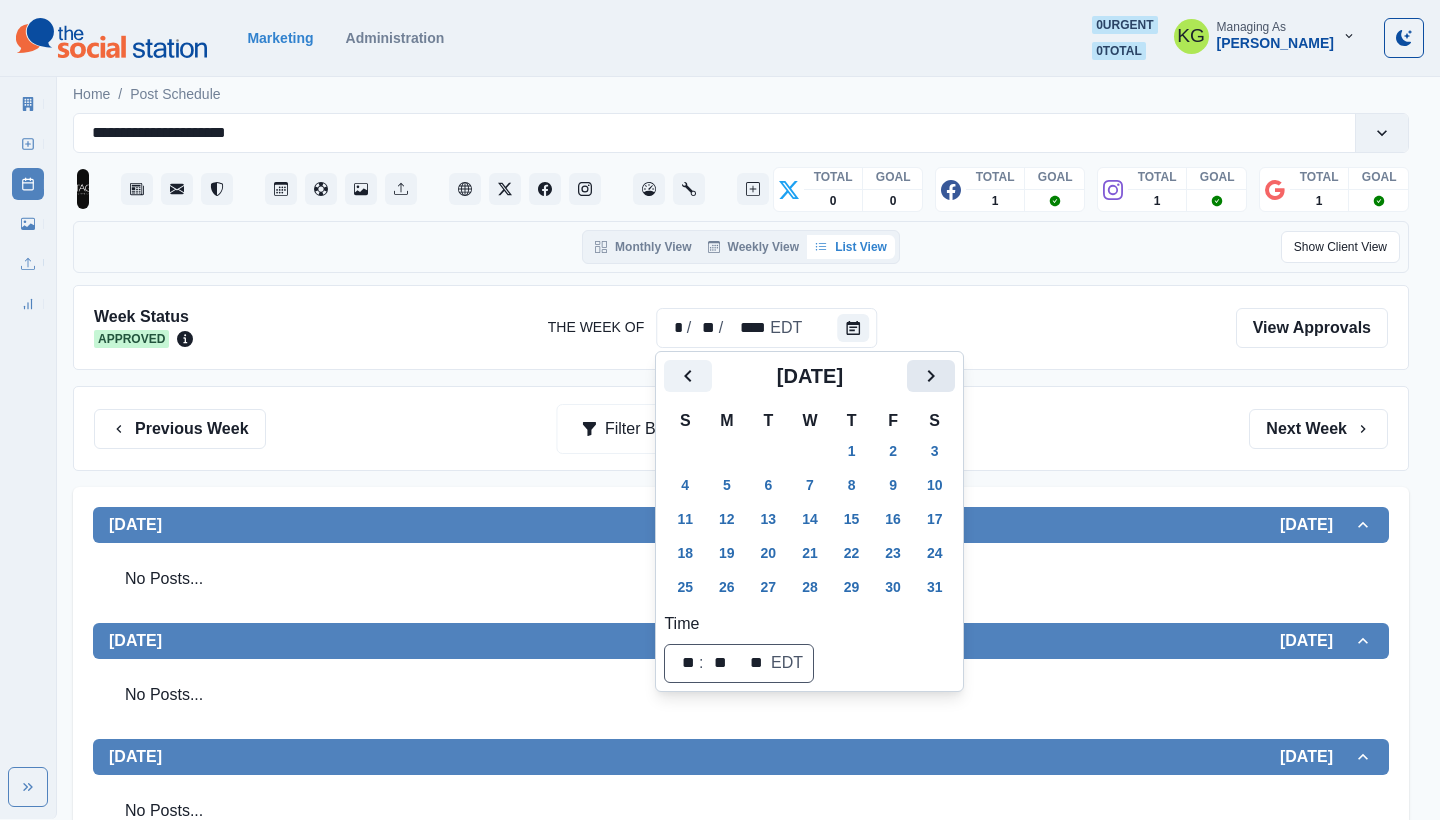click 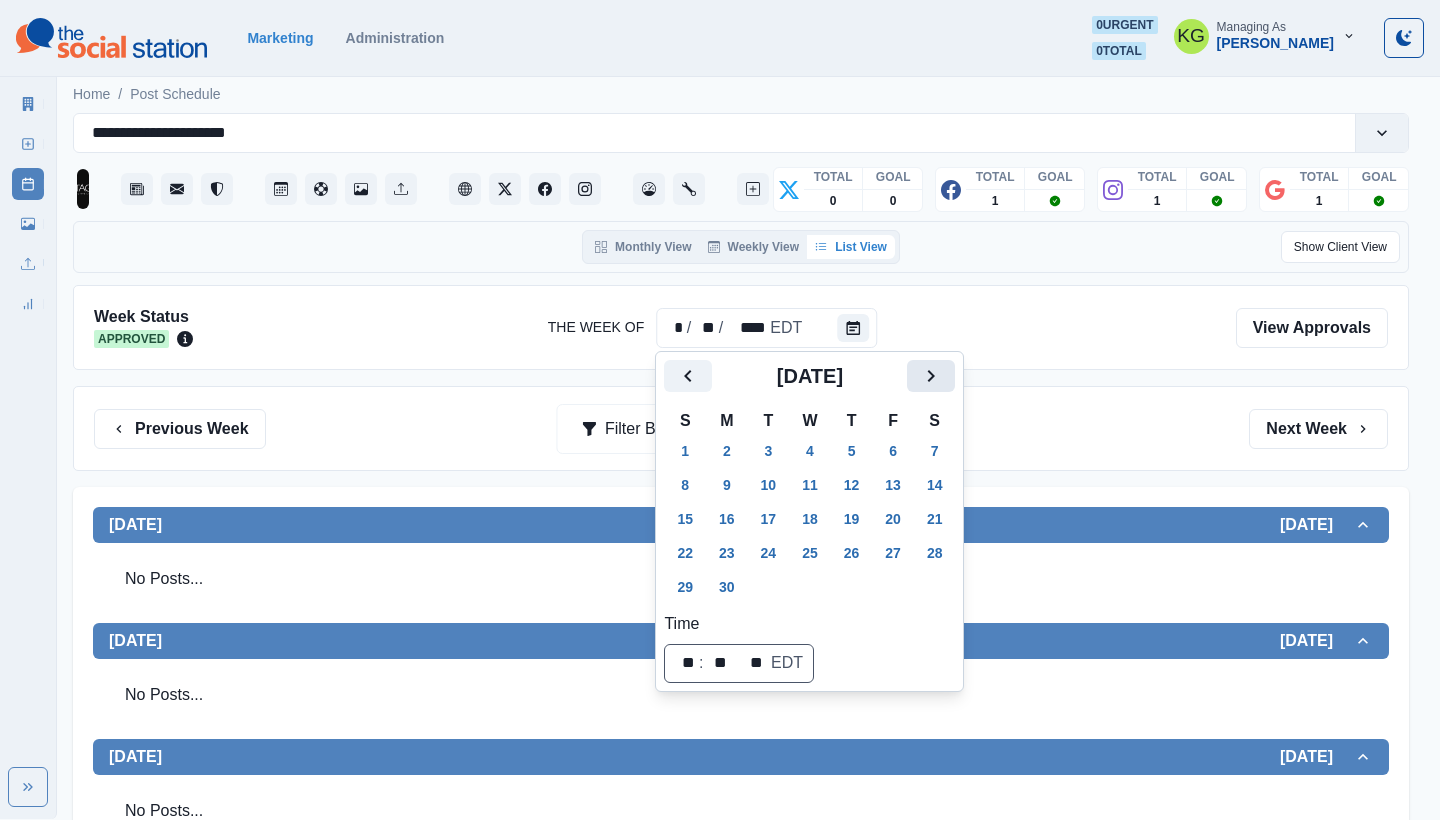 click 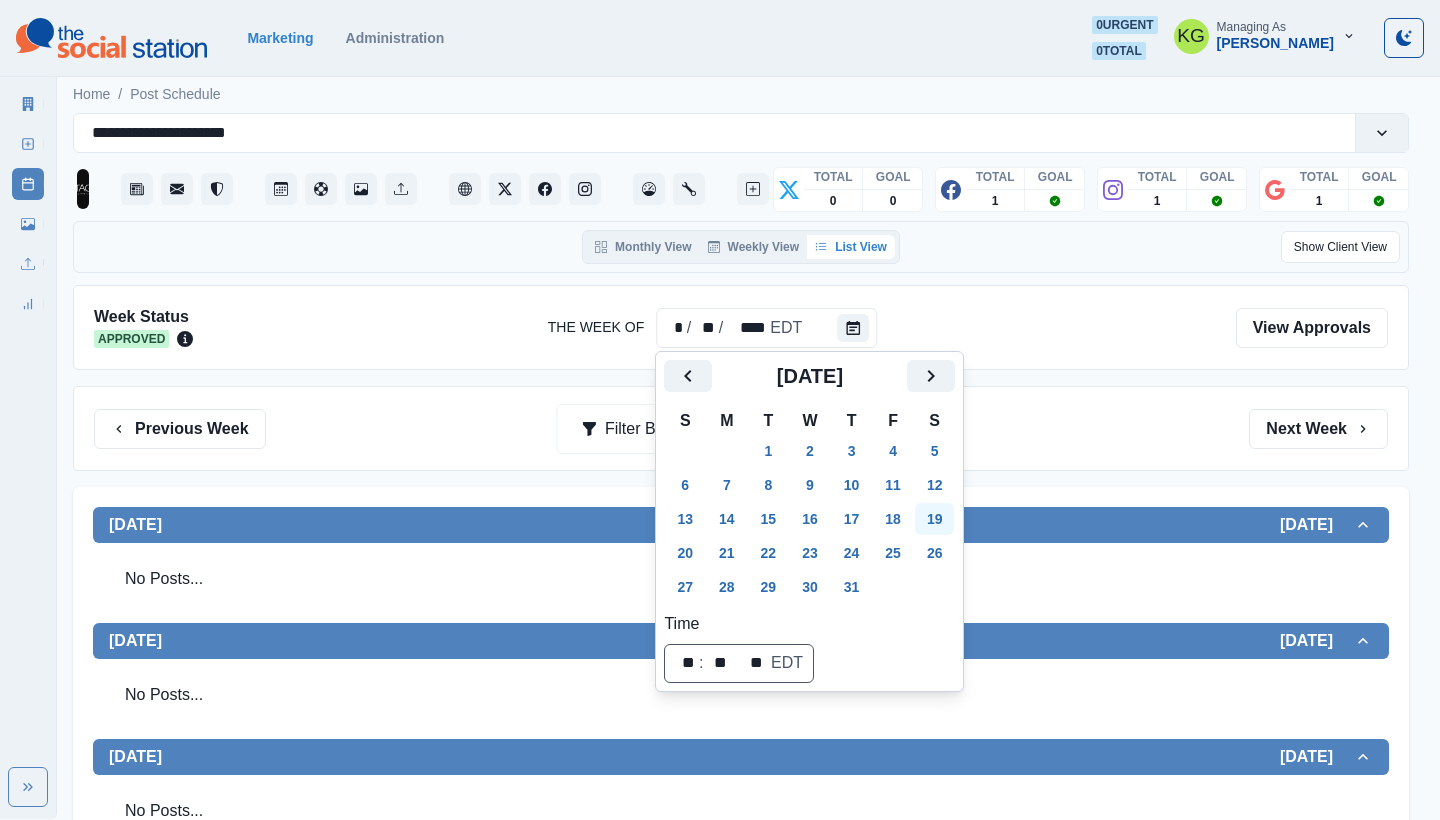 click on "19" at bounding box center (935, 519) 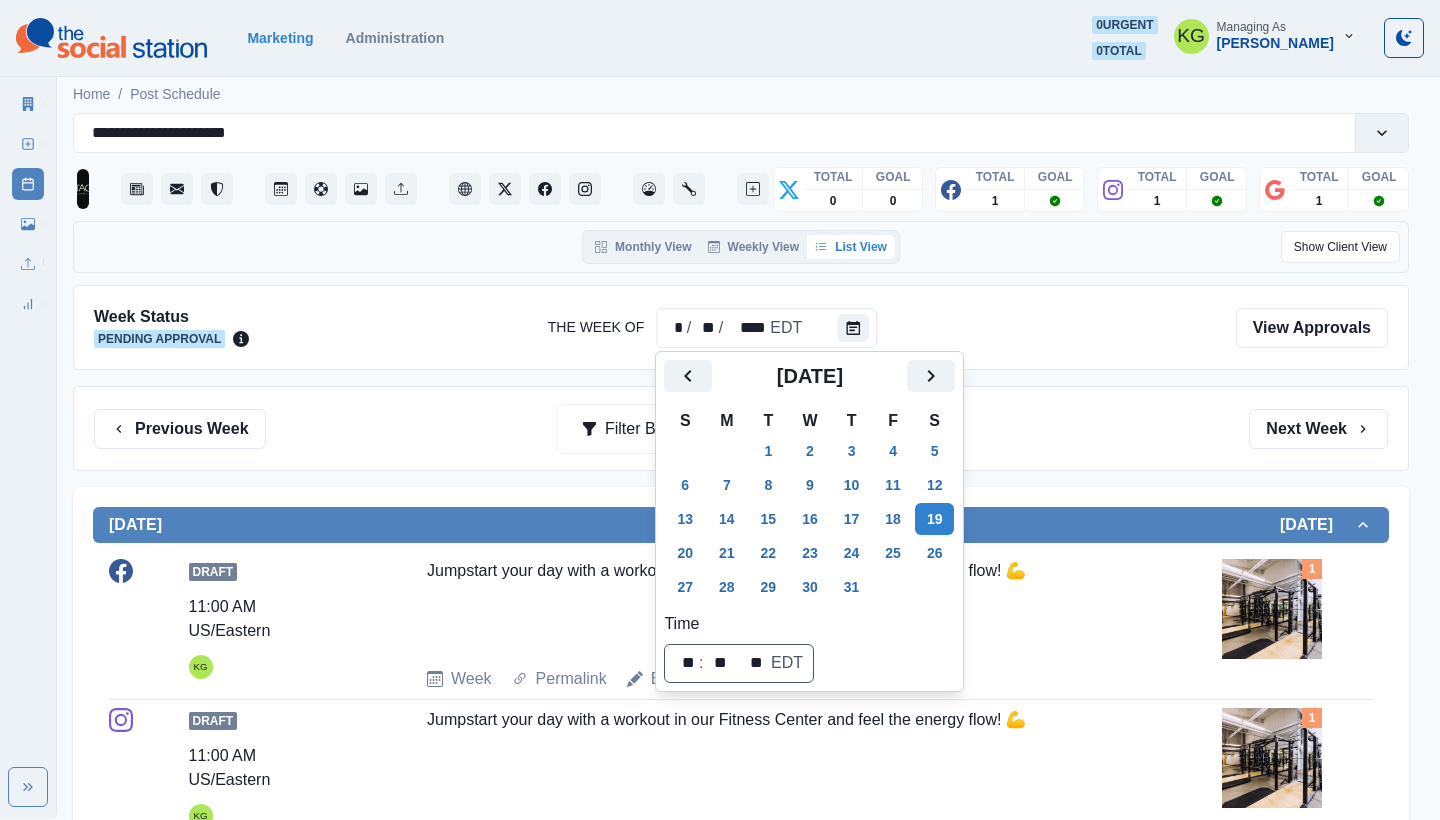 click on "Previous Week Filter By: Next Week" at bounding box center [741, 429] 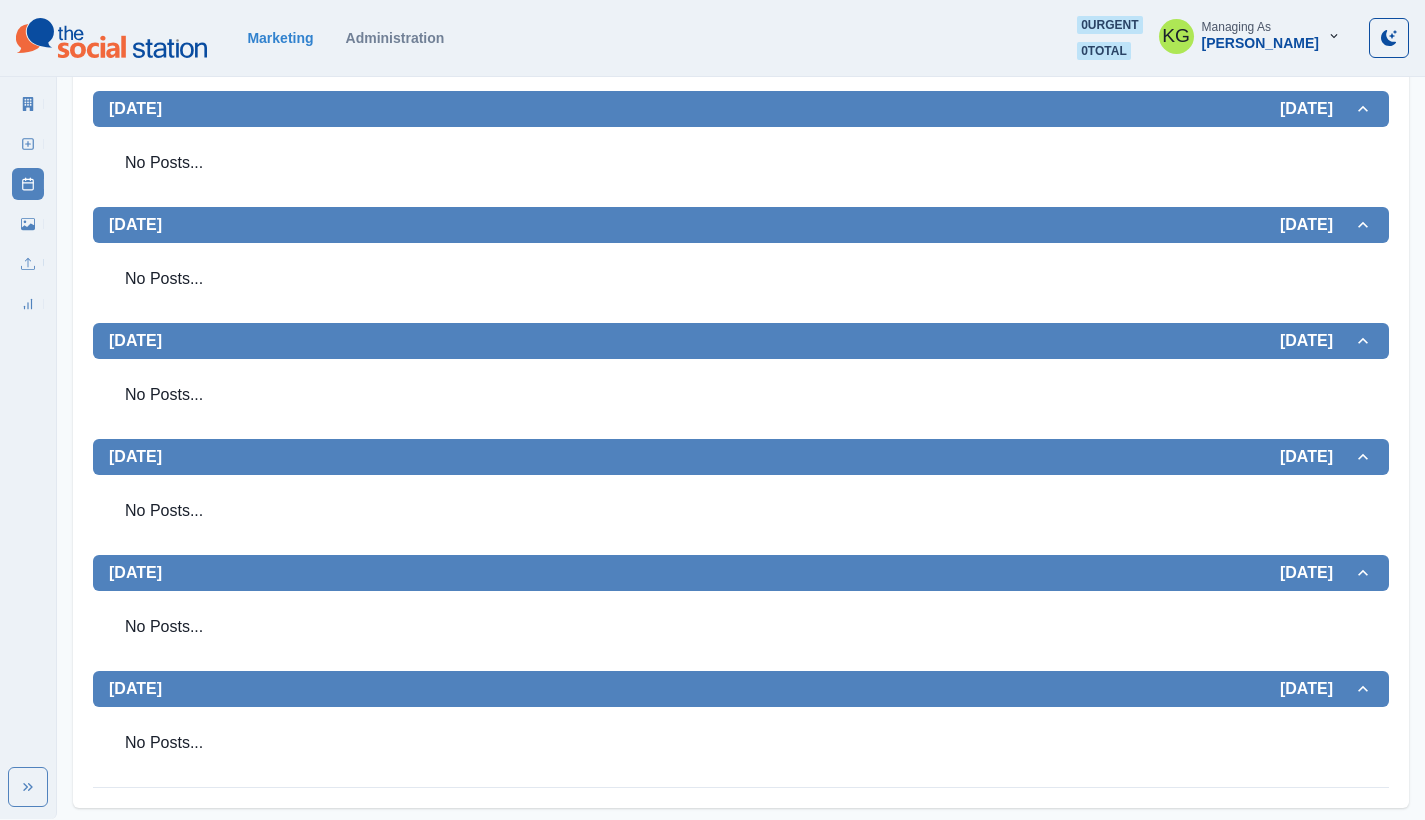 scroll, scrollTop: 0, scrollLeft: 0, axis: both 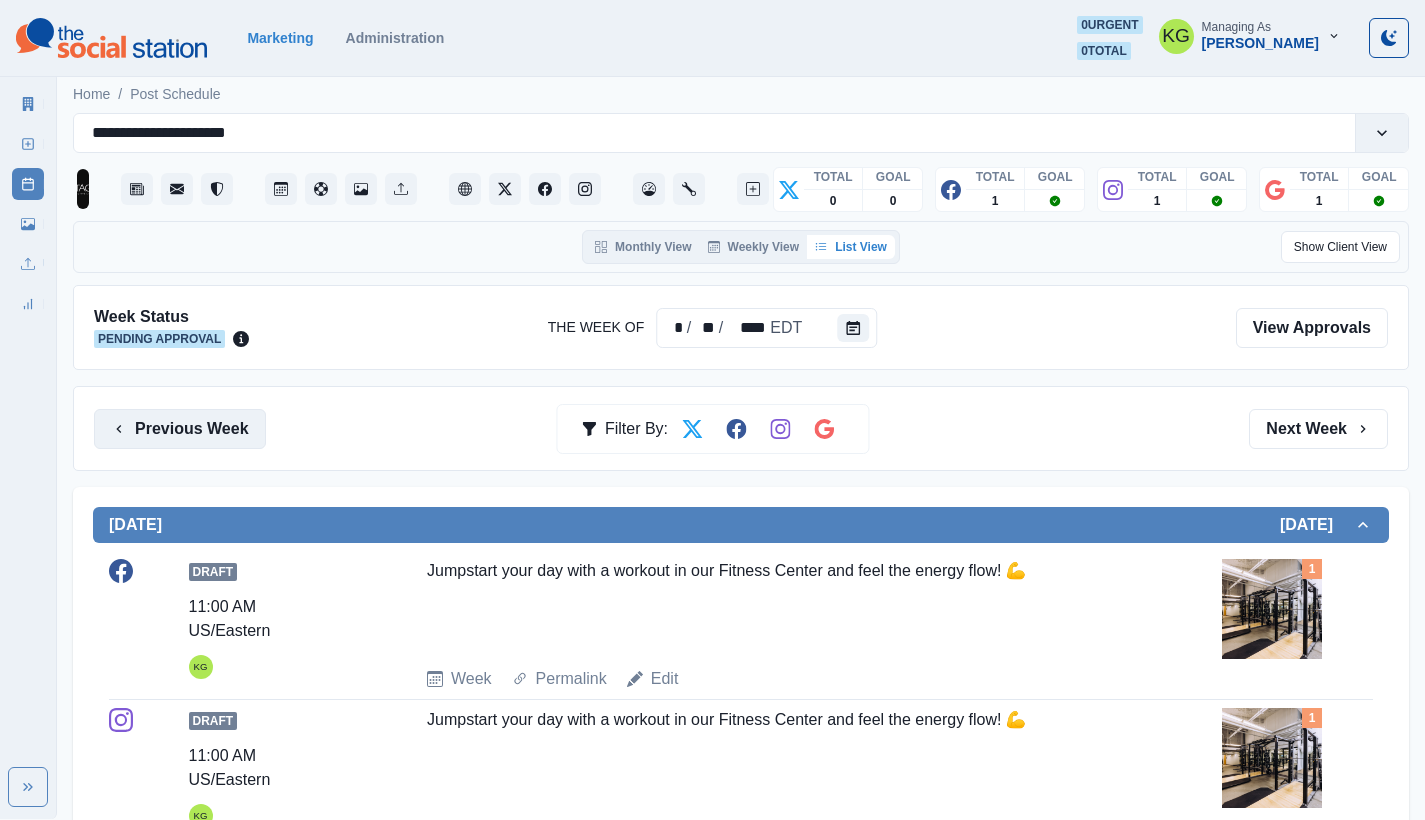 click on "Previous Week" at bounding box center (180, 429) 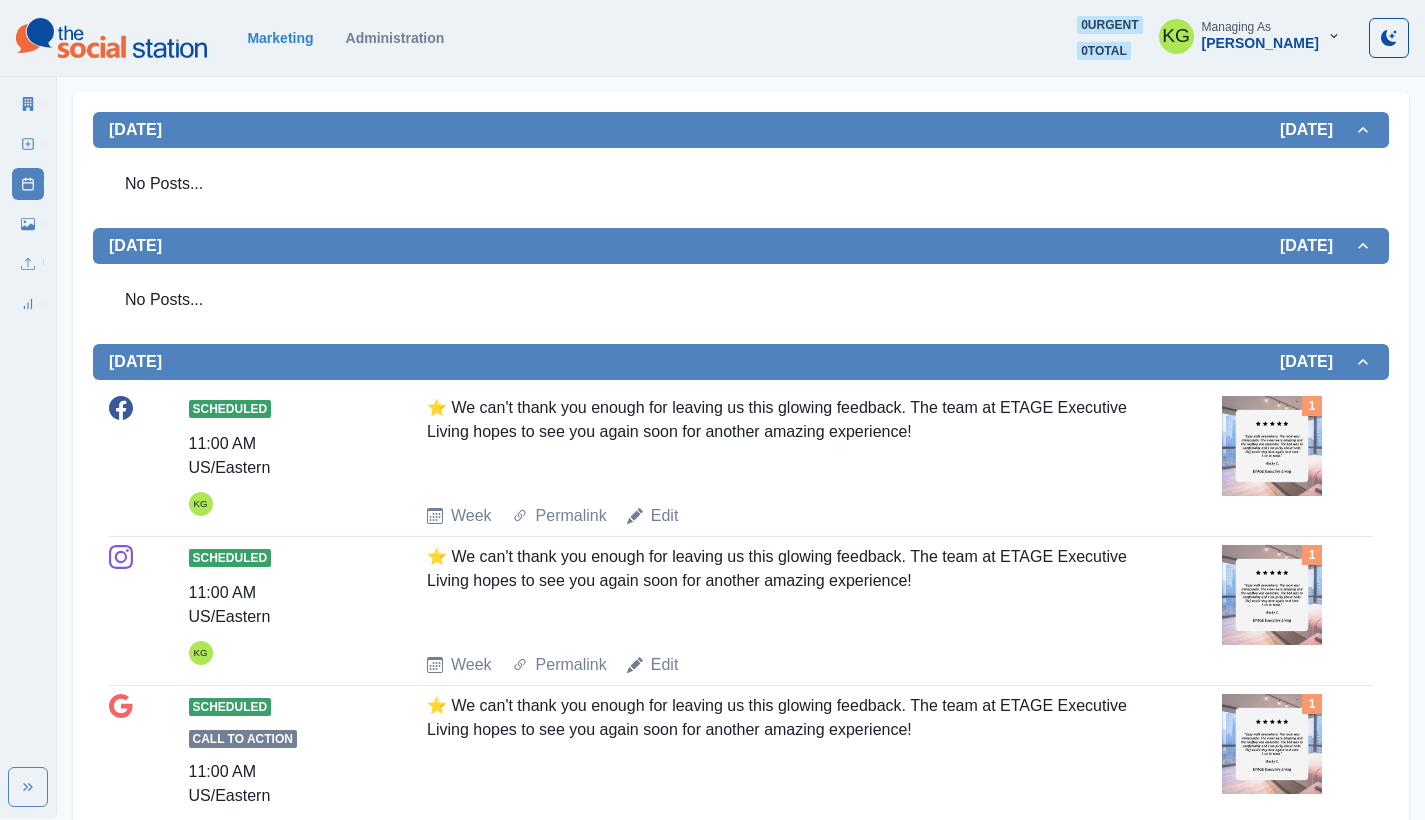 scroll, scrollTop: 208, scrollLeft: 0, axis: vertical 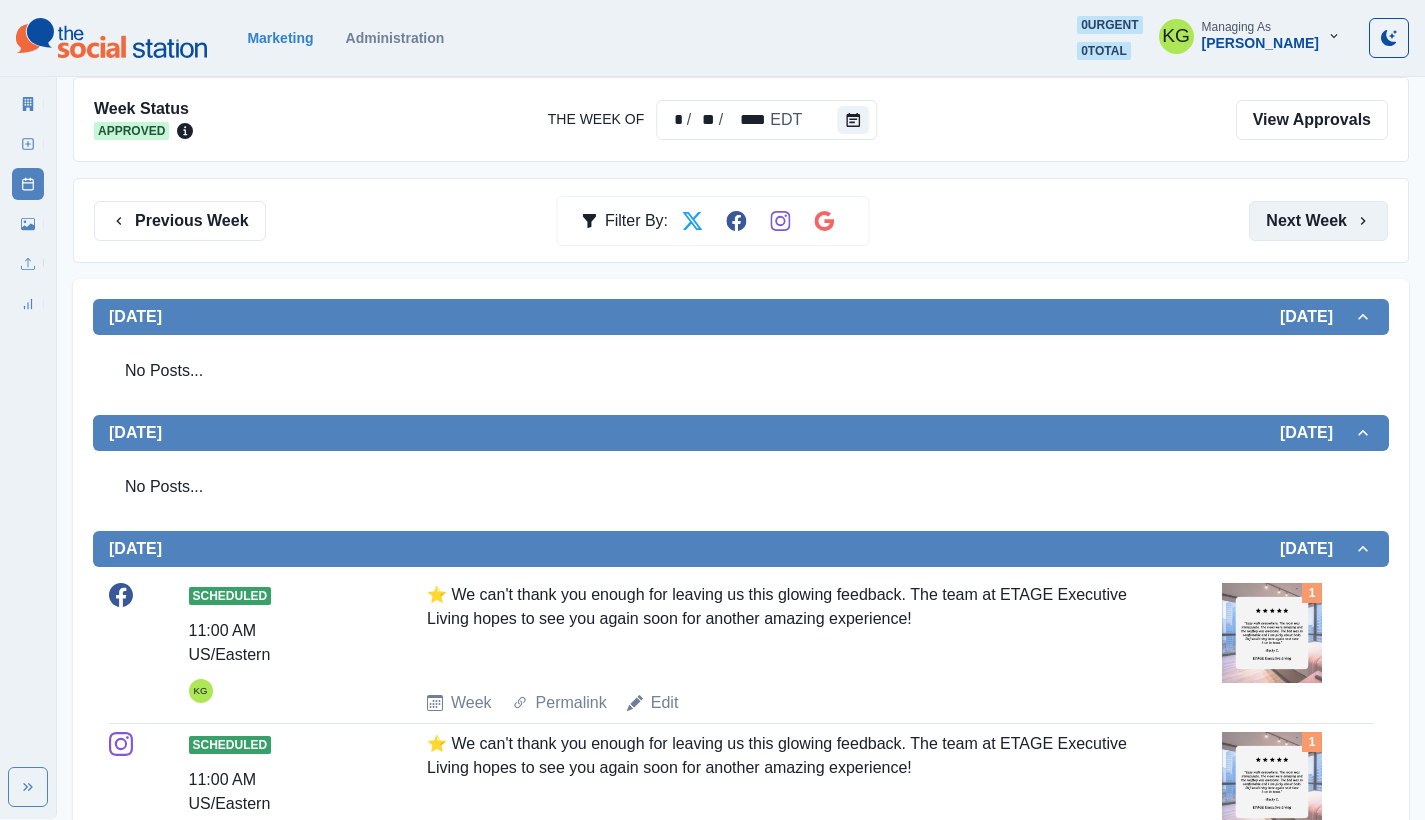 click on "Next Week" at bounding box center (1318, 221) 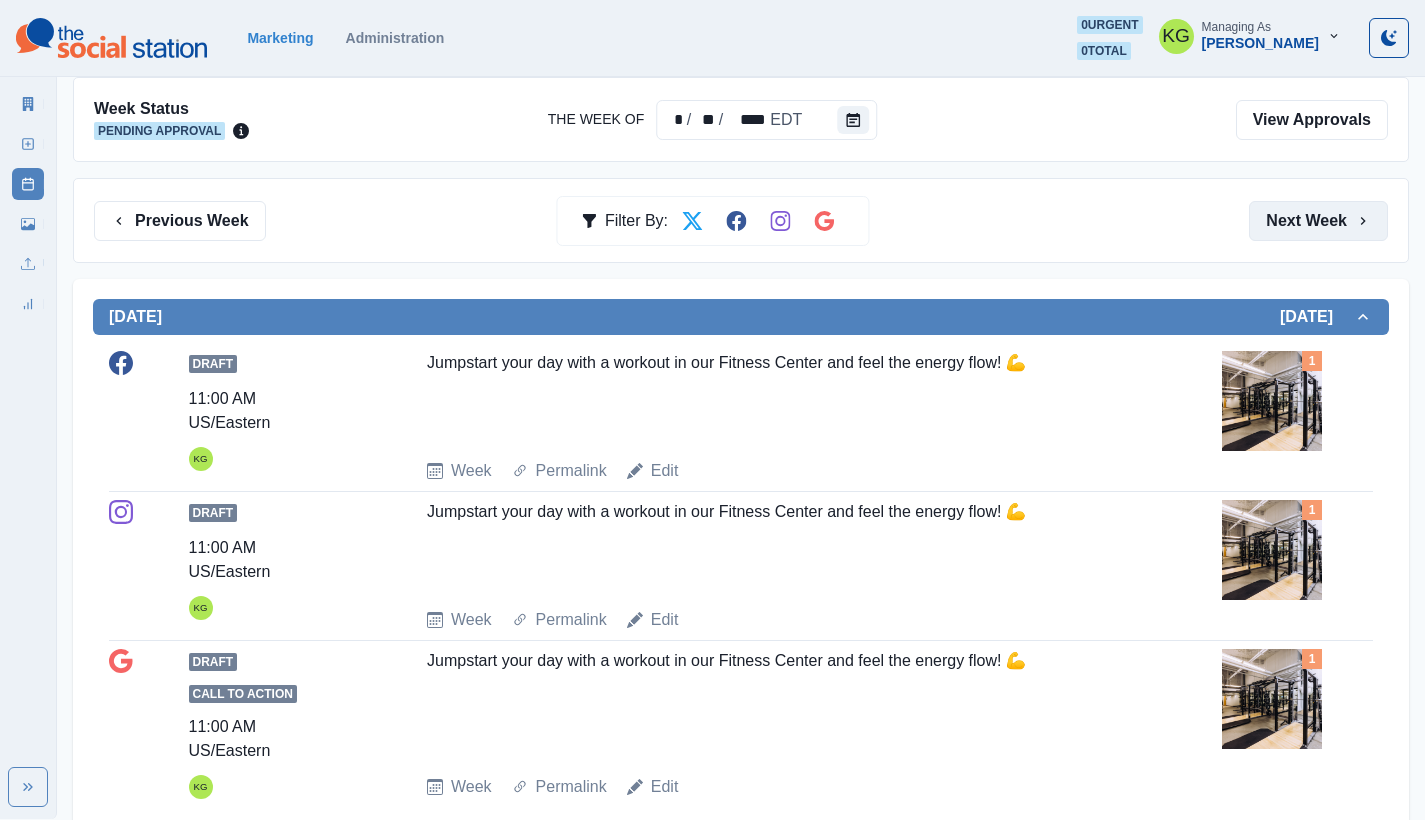 click on "Next Week" at bounding box center [1318, 221] 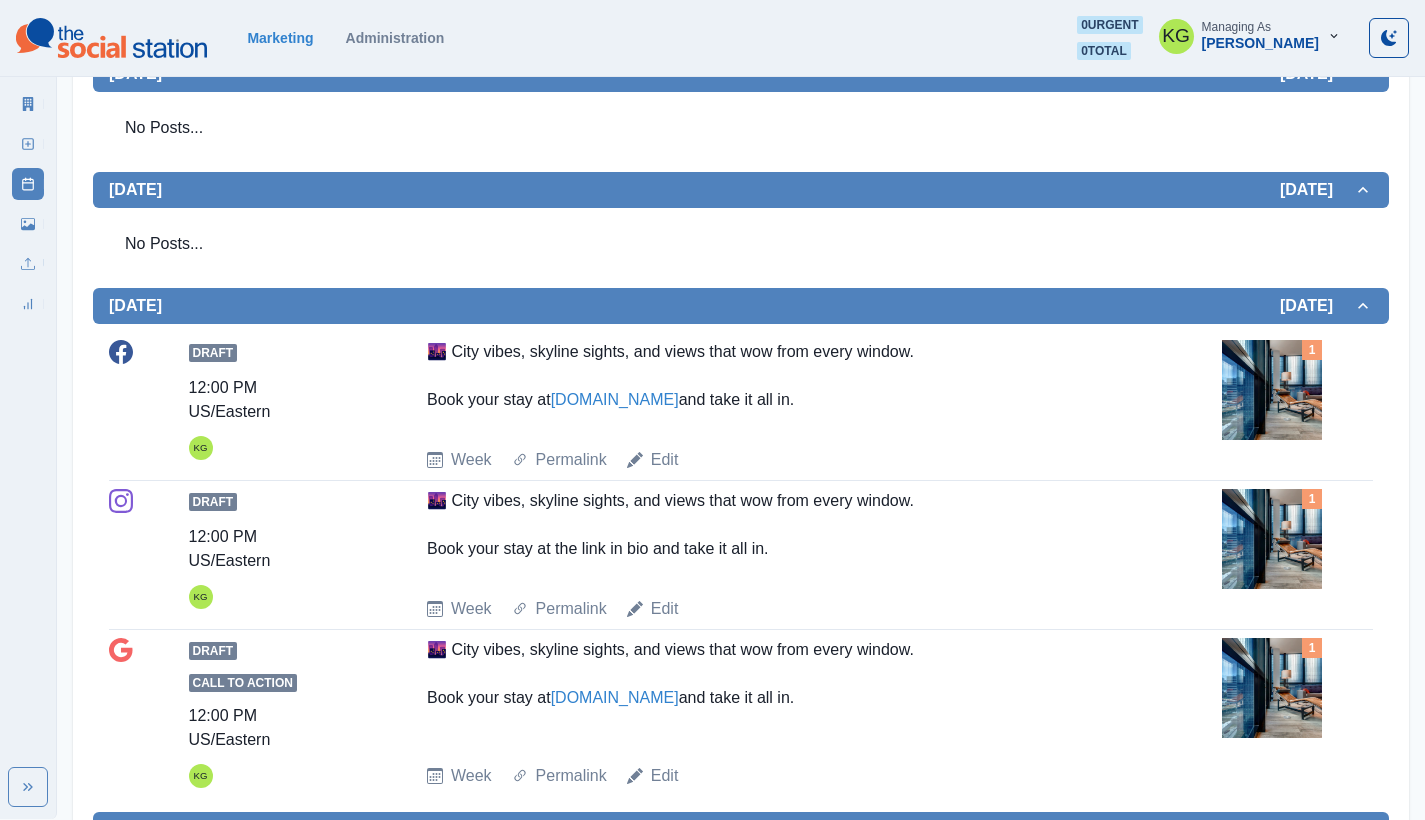 scroll, scrollTop: 44, scrollLeft: 0, axis: vertical 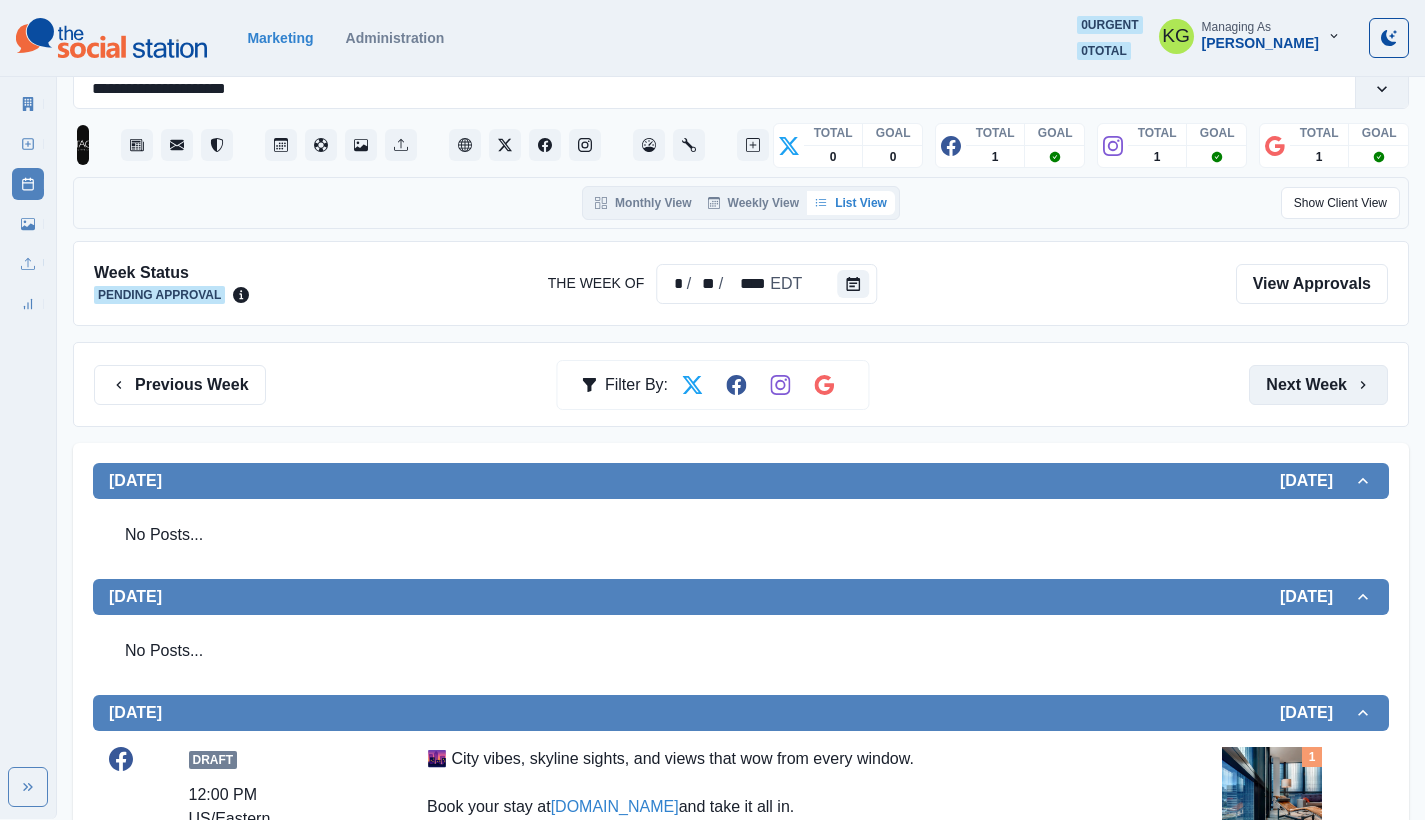 click on "Next Week" at bounding box center [1318, 385] 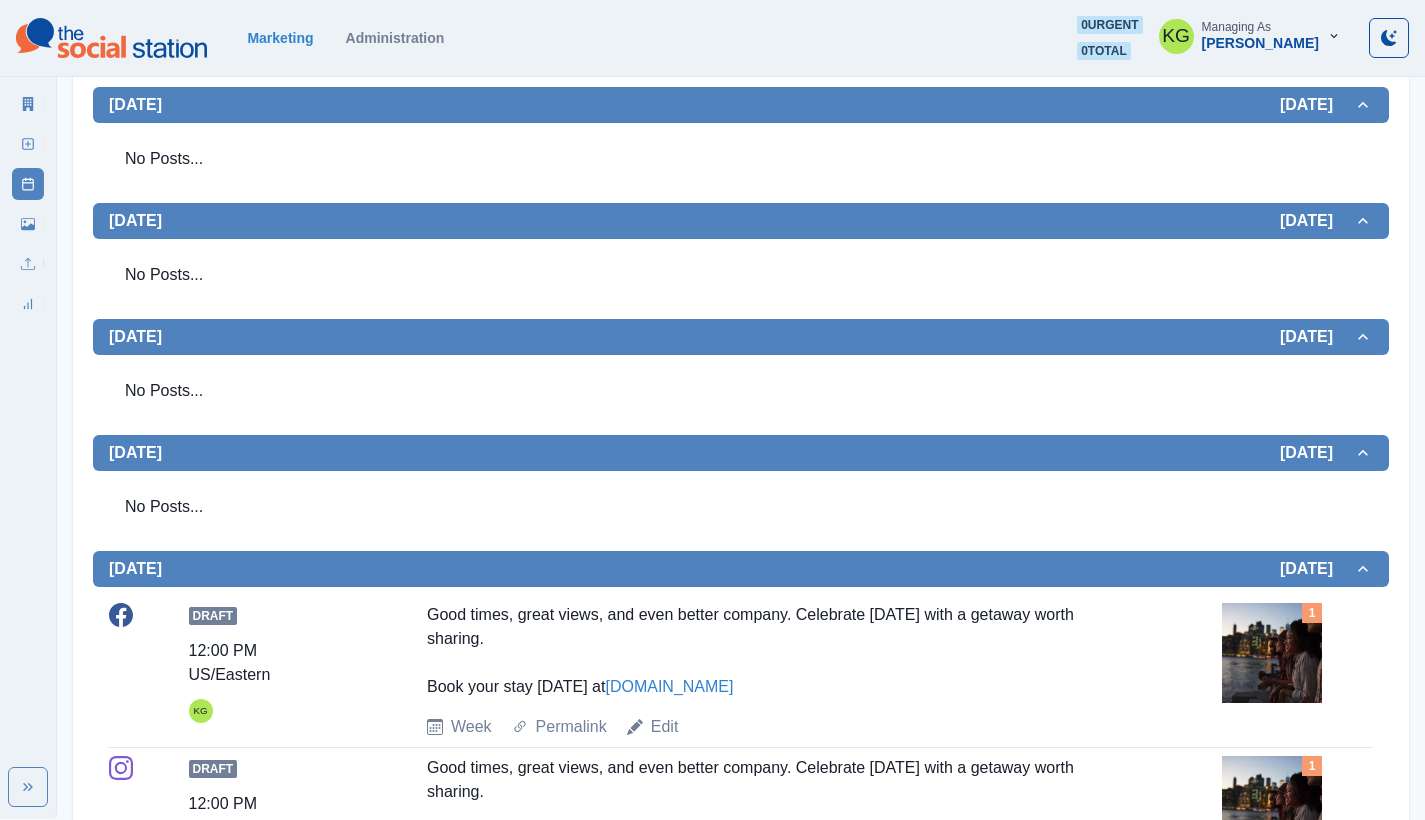 scroll, scrollTop: 286, scrollLeft: 0, axis: vertical 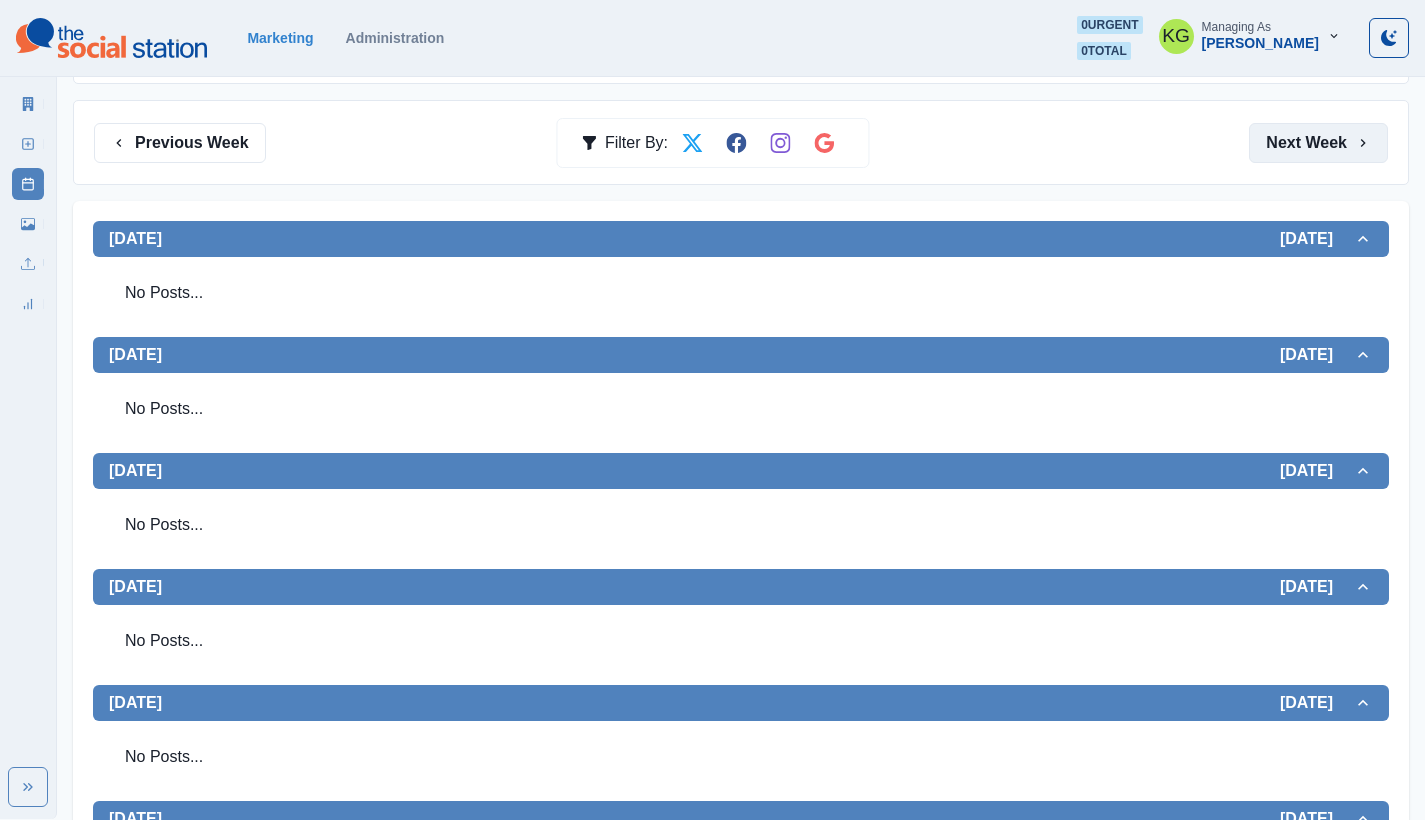 click on "Next Week" at bounding box center (1318, 143) 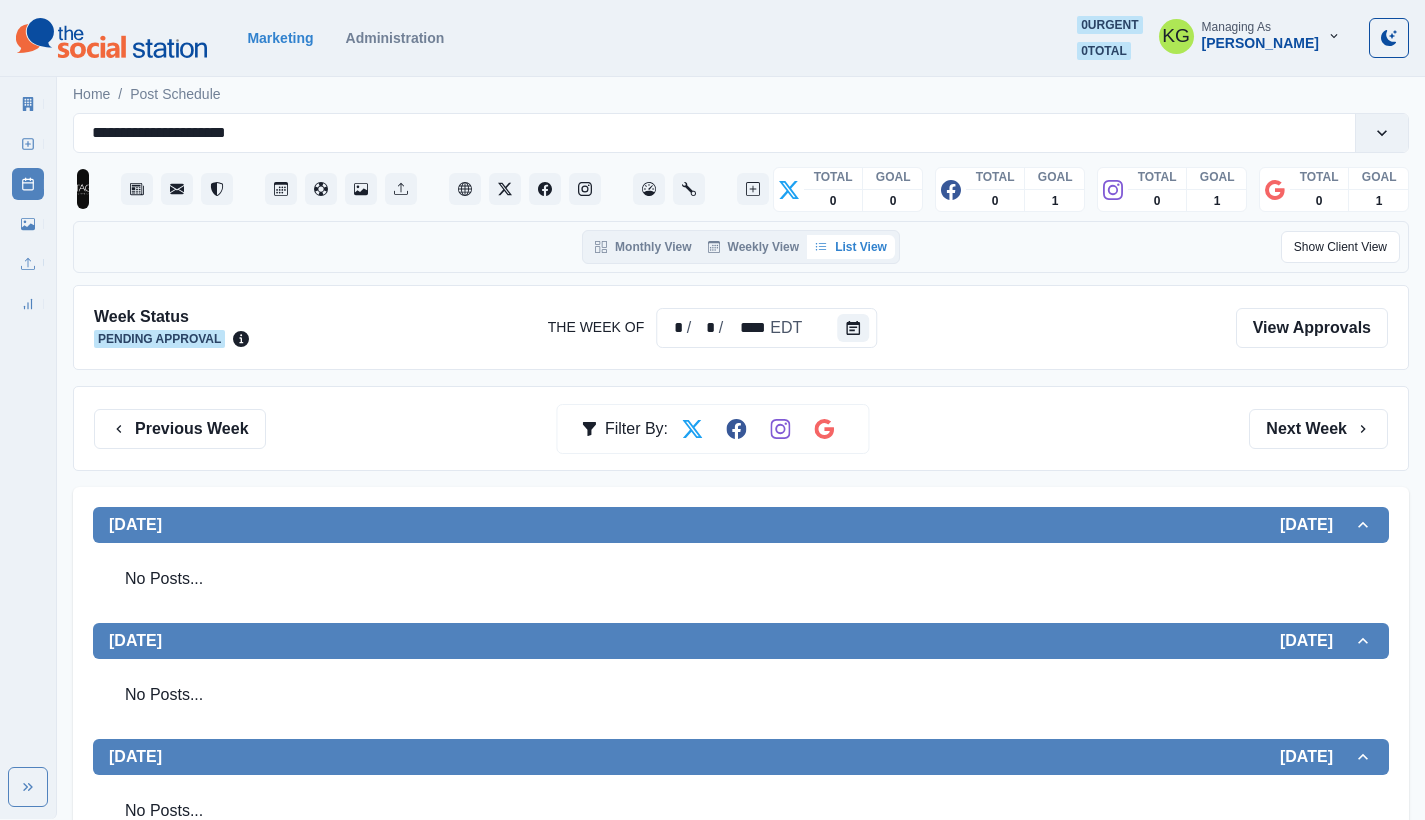 scroll, scrollTop: 396, scrollLeft: 0, axis: vertical 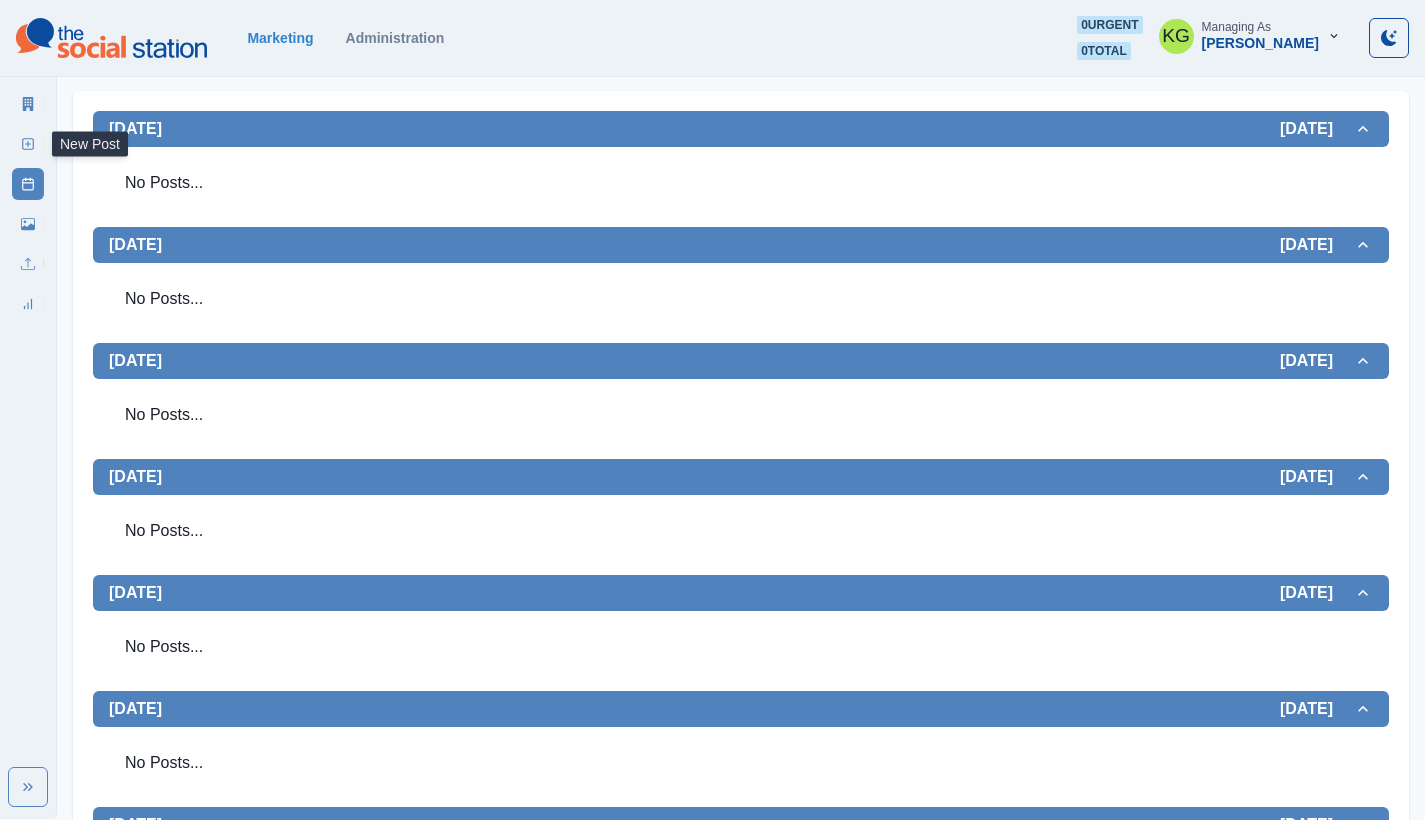 click 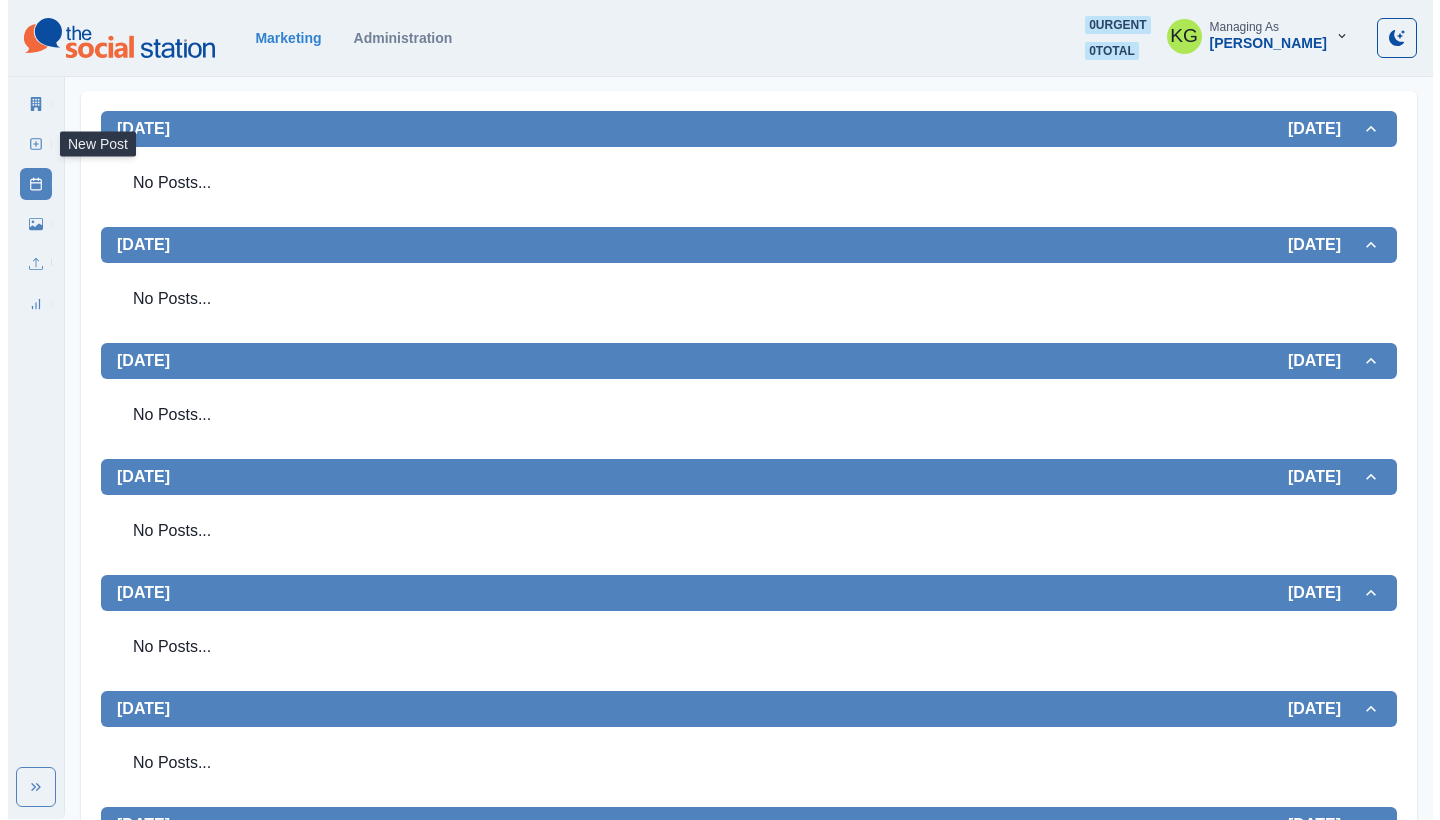 scroll, scrollTop: 0, scrollLeft: 0, axis: both 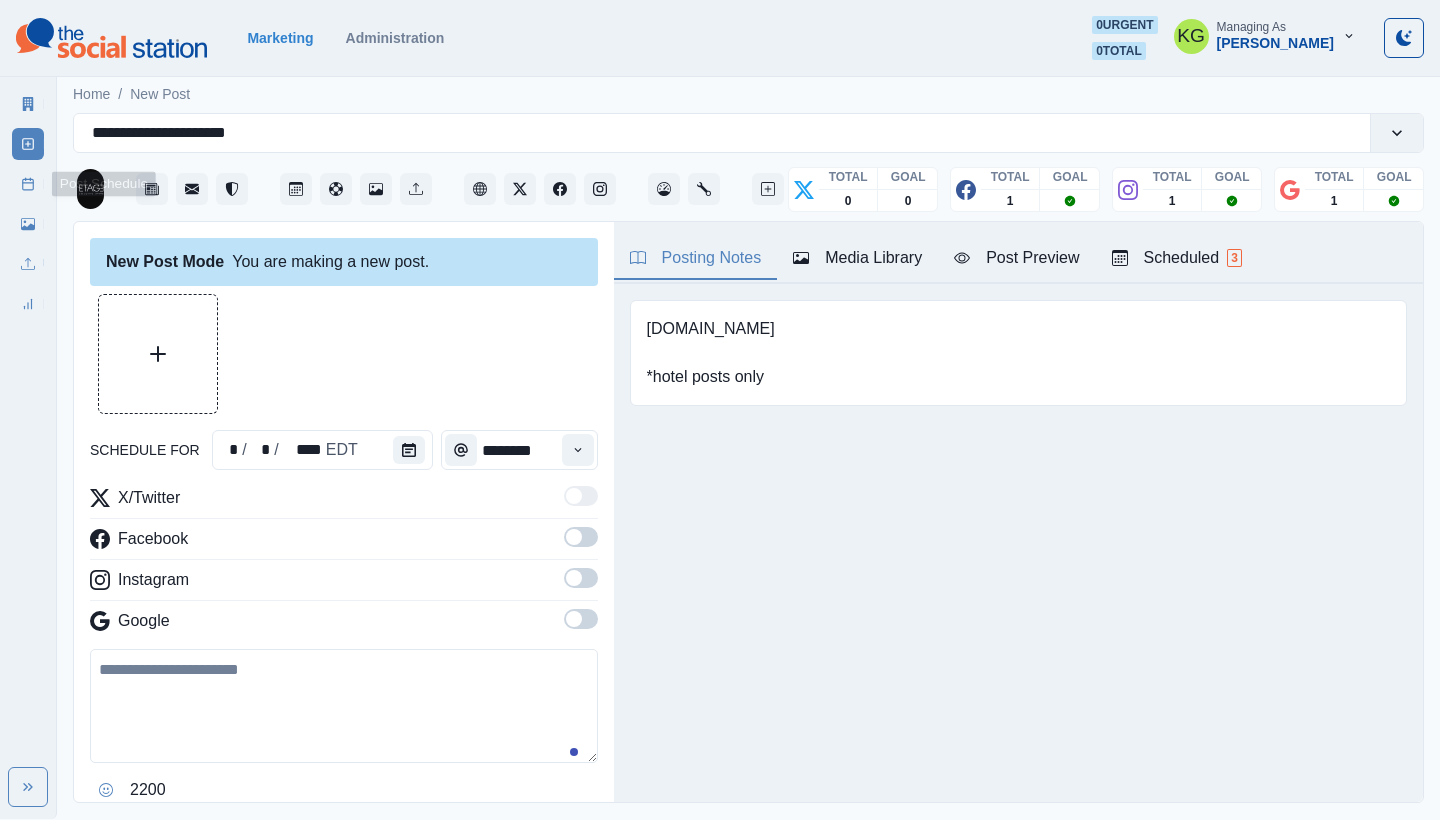click on "Post Schedule" at bounding box center [28, 184] 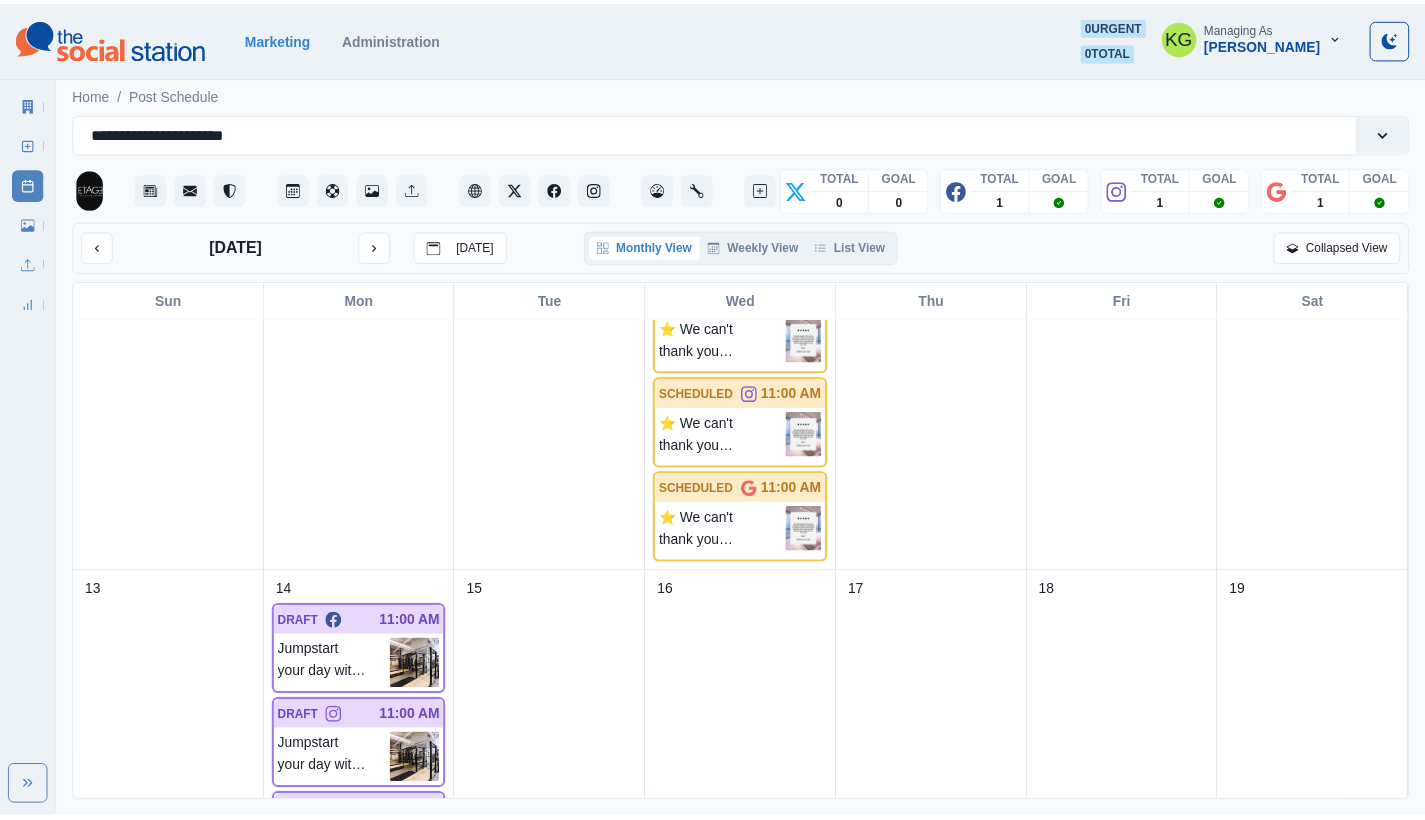 scroll, scrollTop: 0, scrollLeft: 0, axis: both 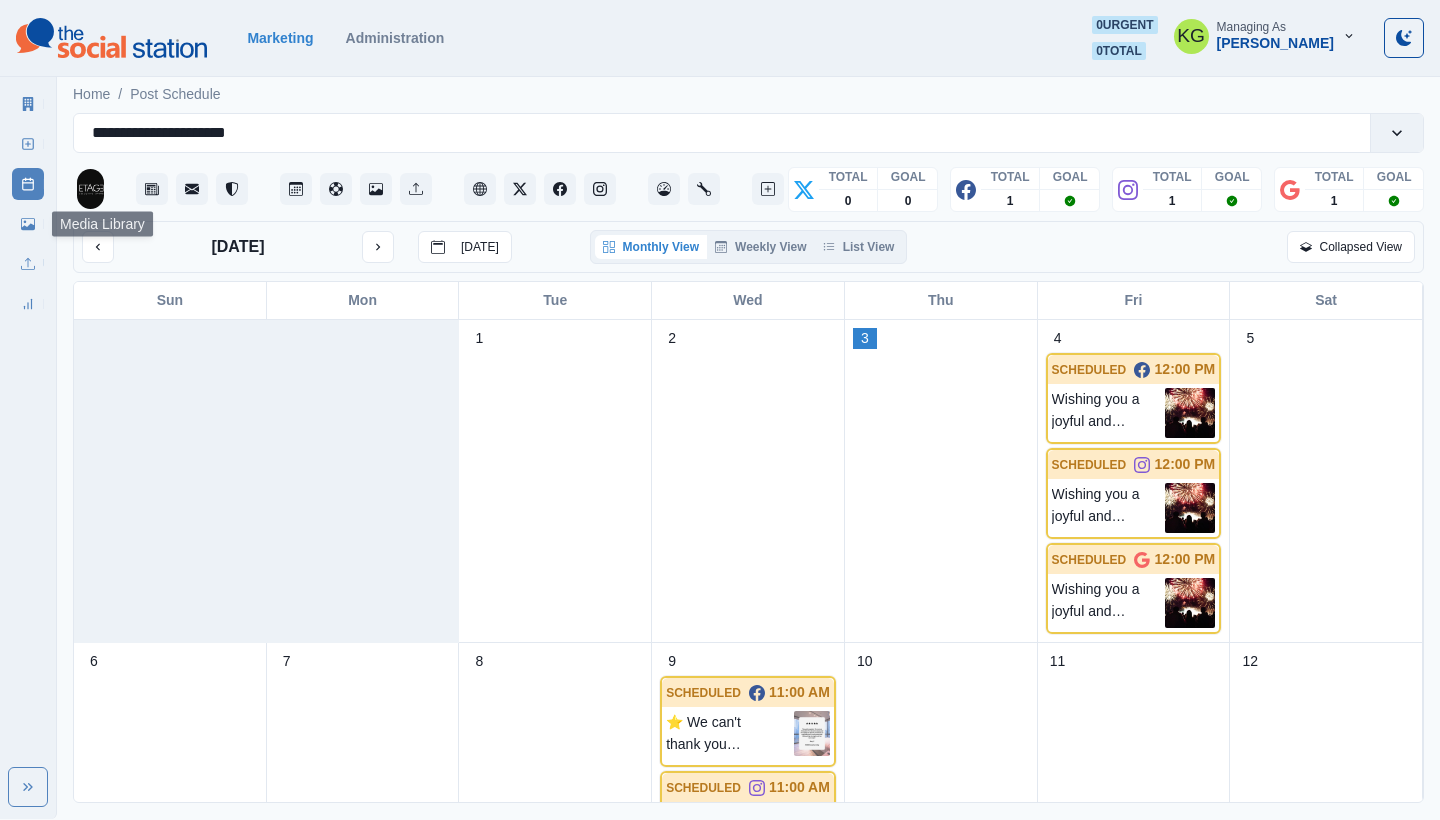 click 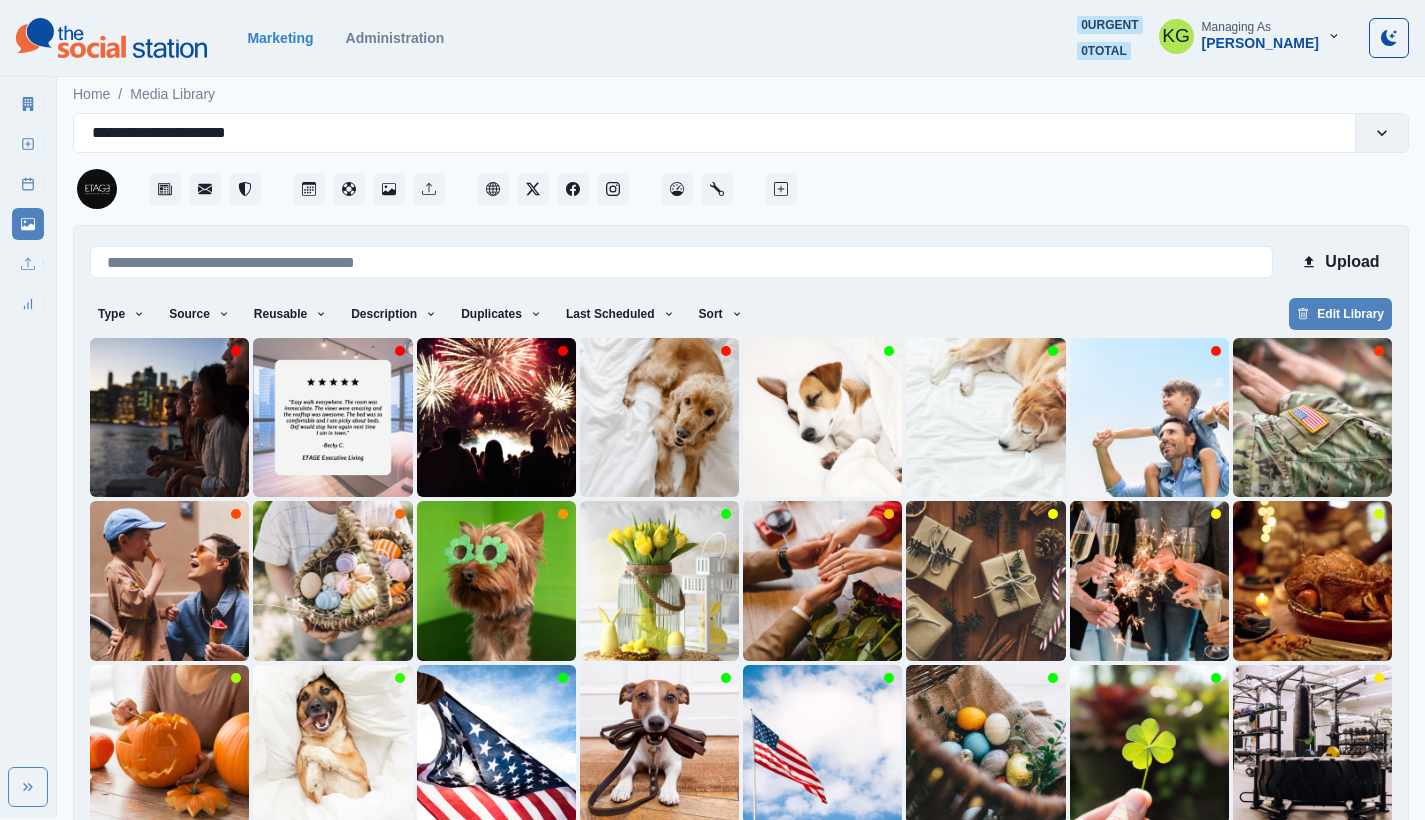 scroll, scrollTop: 89, scrollLeft: 0, axis: vertical 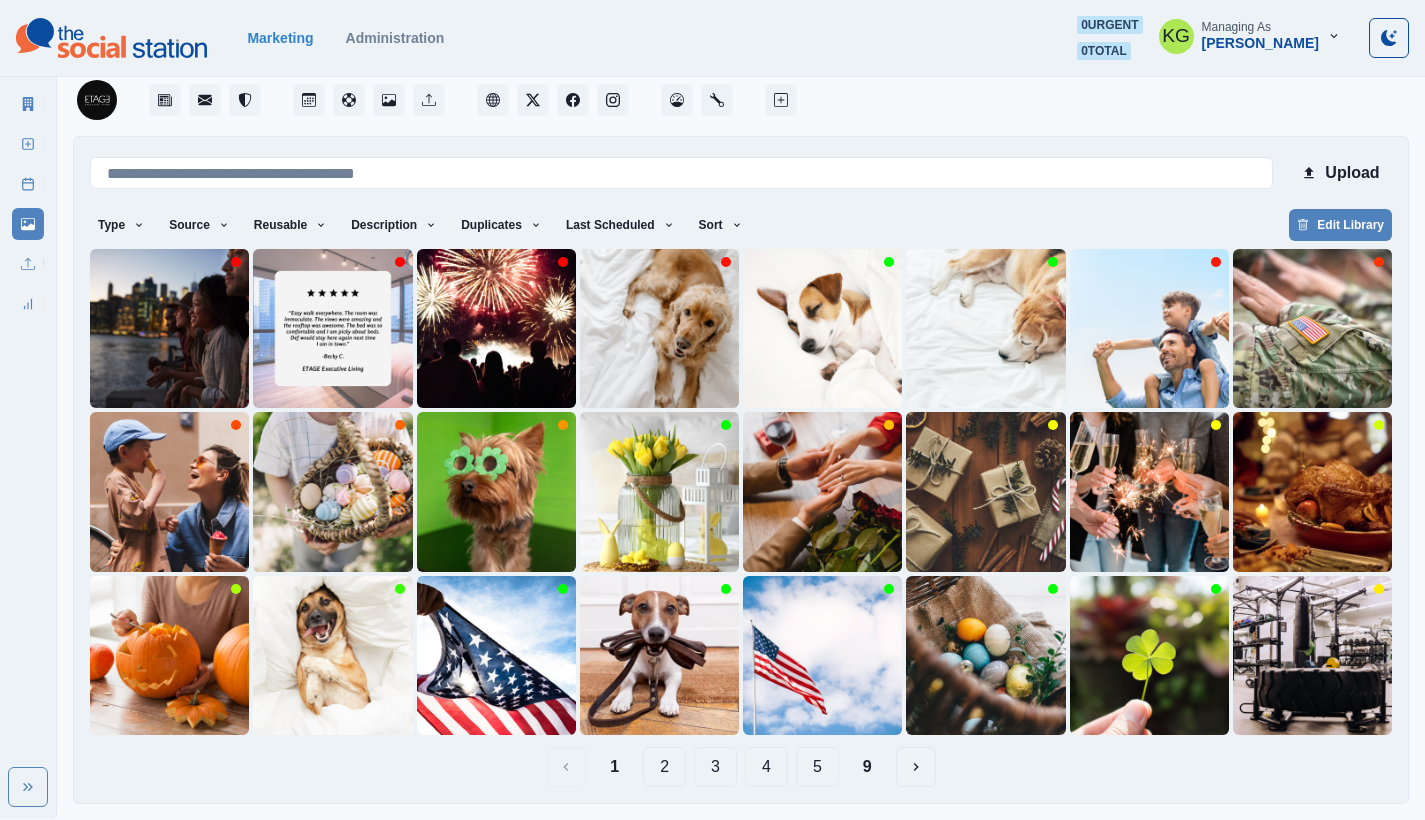click on "2" at bounding box center [664, 767] 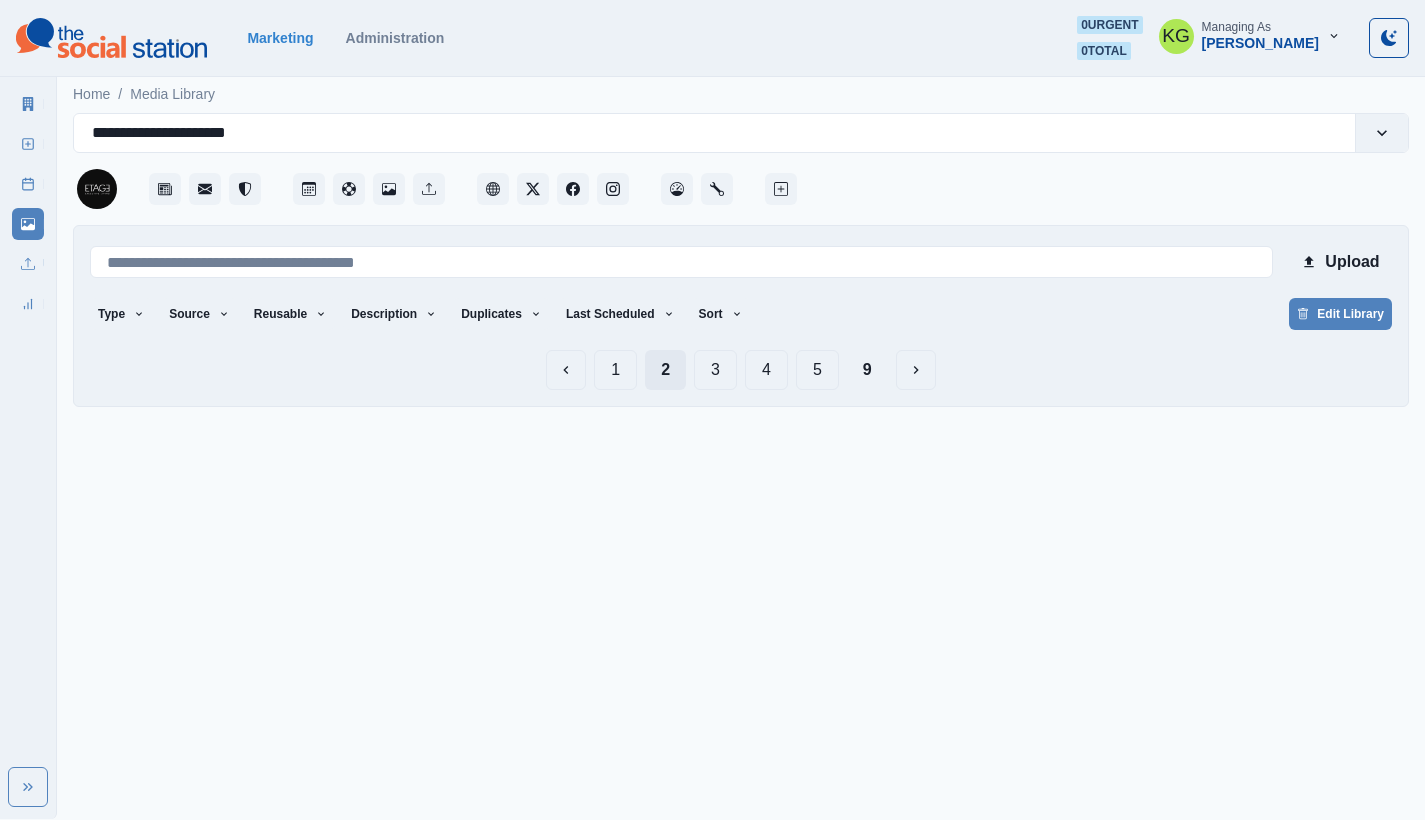 scroll, scrollTop: 0, scrollLeft: 0, axis: both 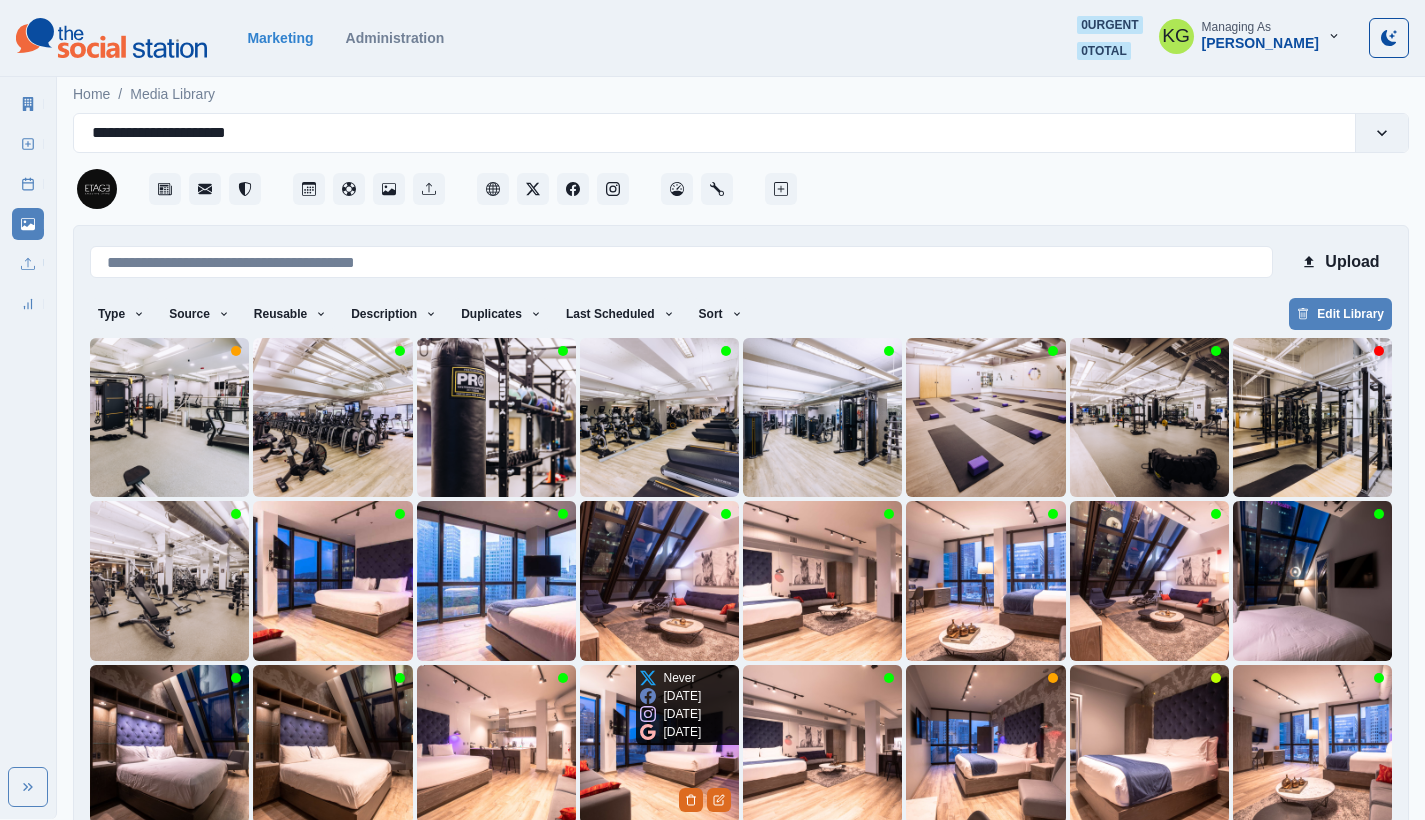 click on "Never 5 months ago 5 months ago 5 months ago" at bounding box center (671, 705) 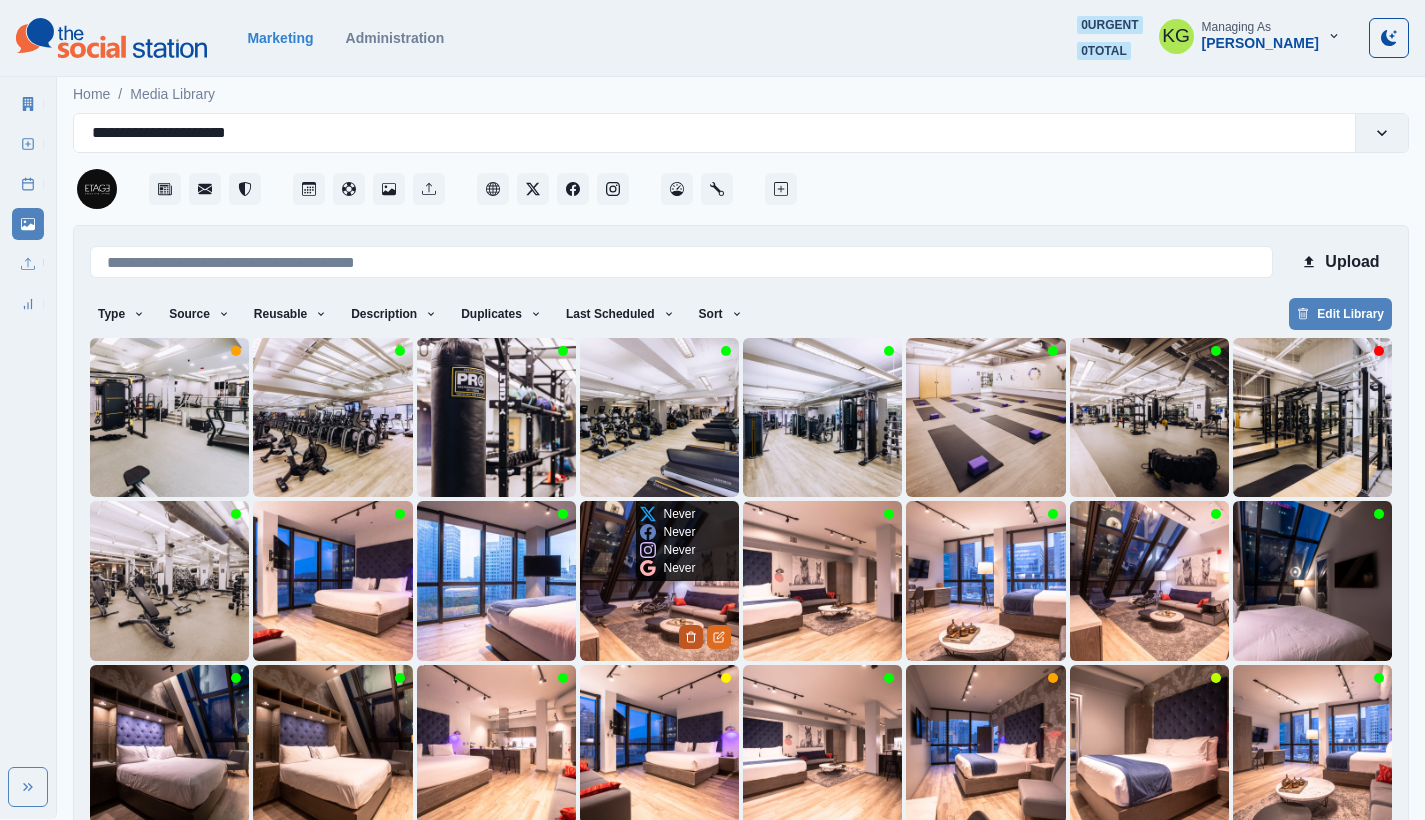 scroll, scrollTop: 89, scrollLeft: 0, axis: vertical 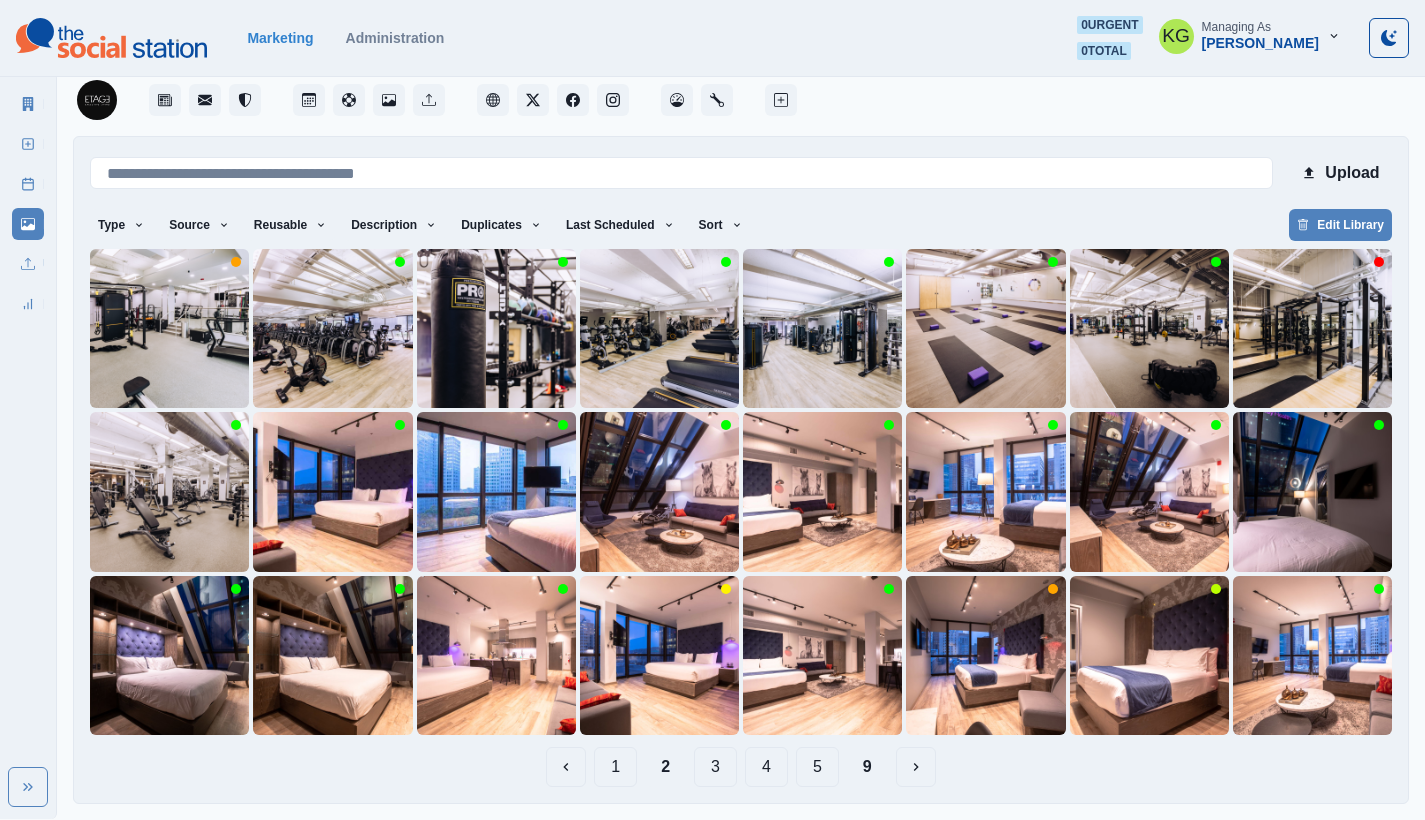 click on "3" at bounding box center [715, 767] 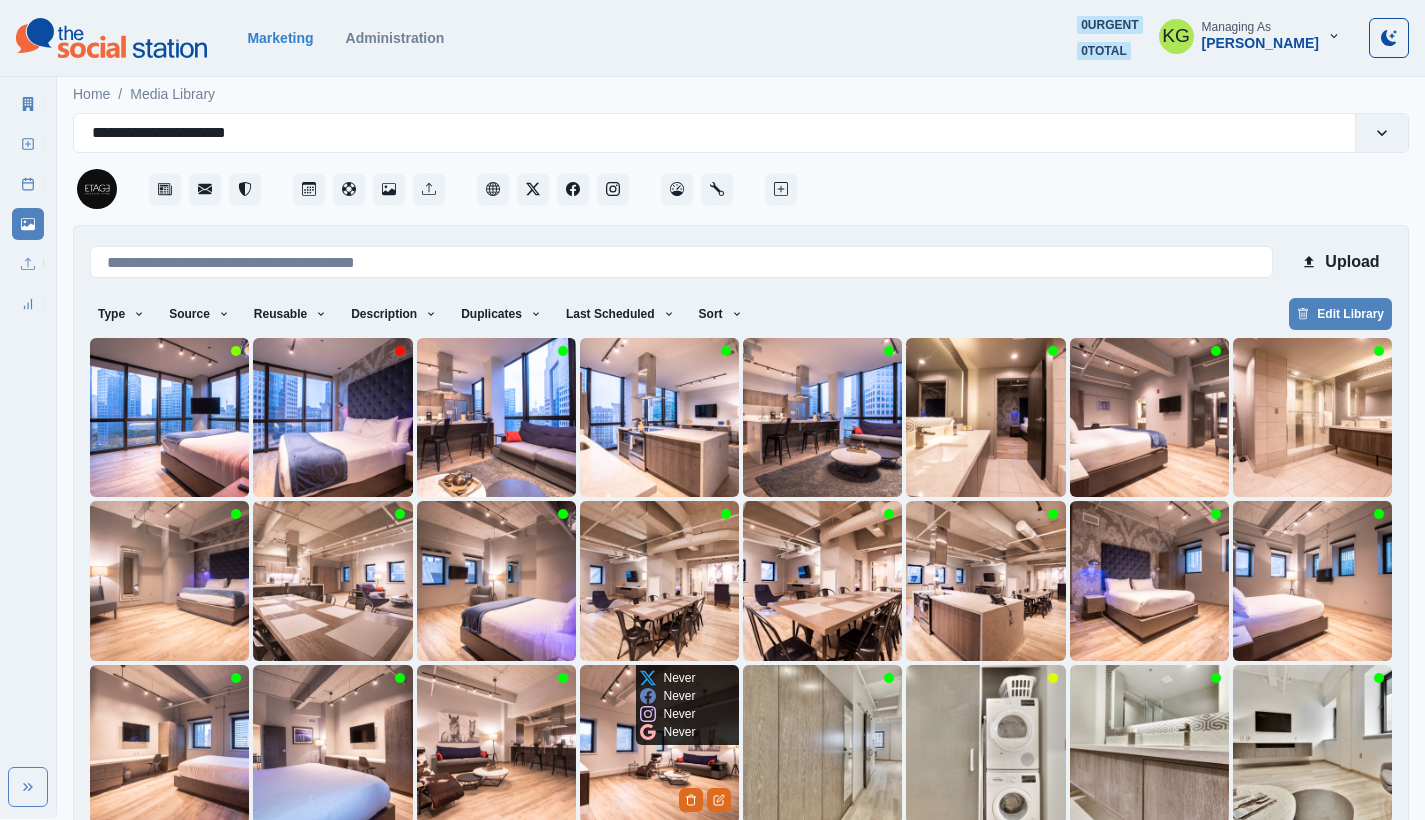scroll, scrollTop: 89, scrollLeft: 0, axis: vertical 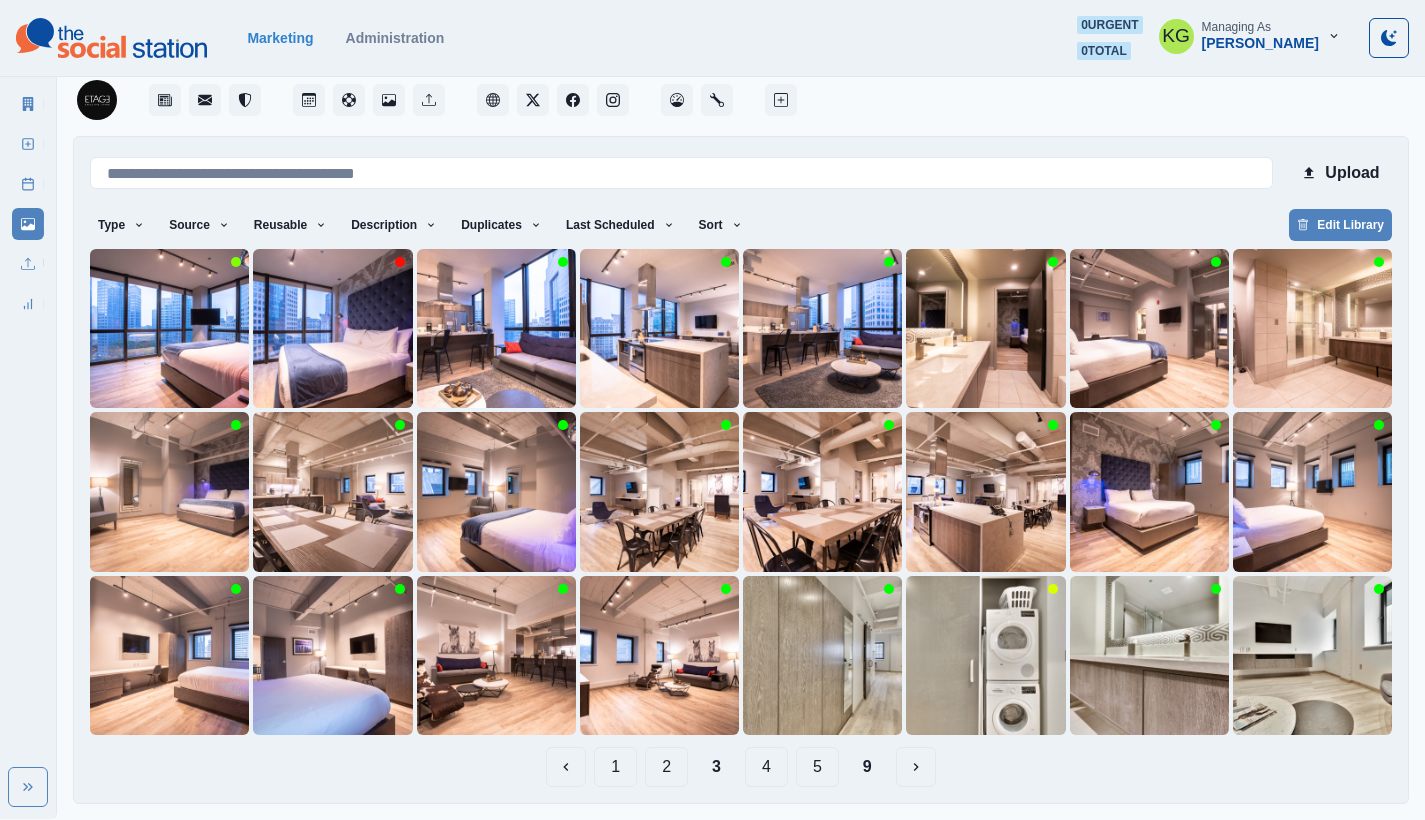 click on "4" at bounding box center [766, 767] 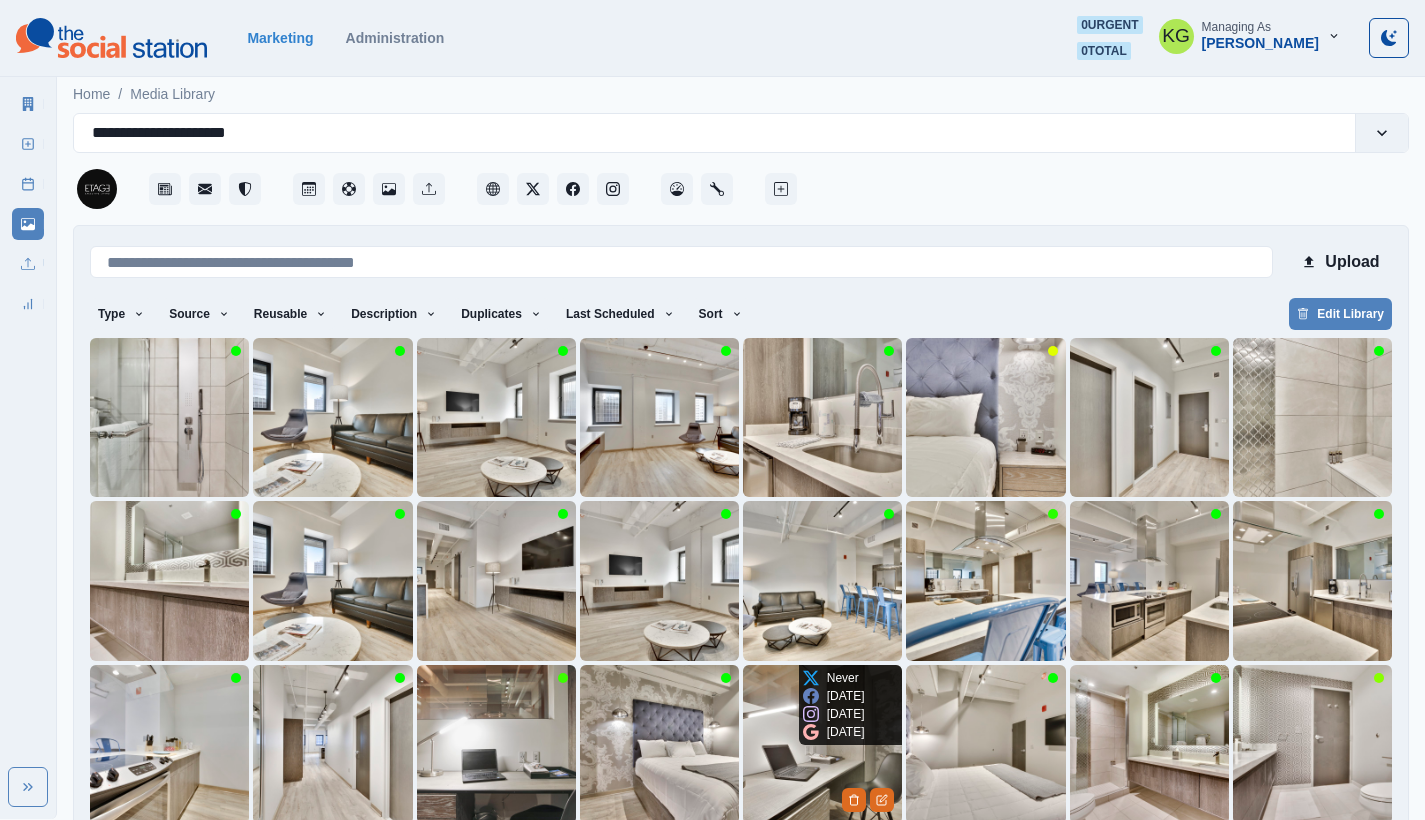 scroll, scrollTop: 89, scrollLeft: 0, axis: vertical 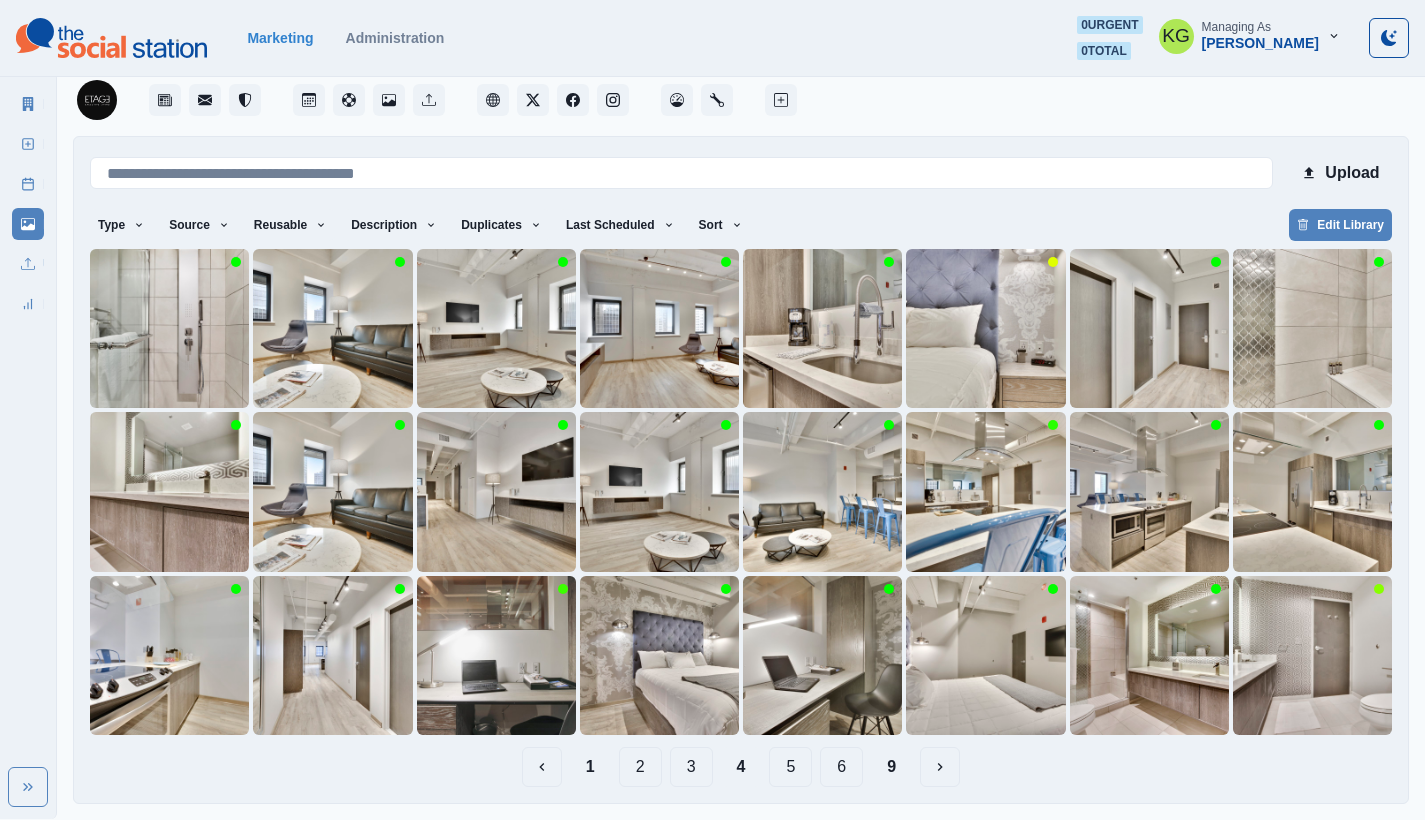 click on "5" at bounding box center [790, 767] 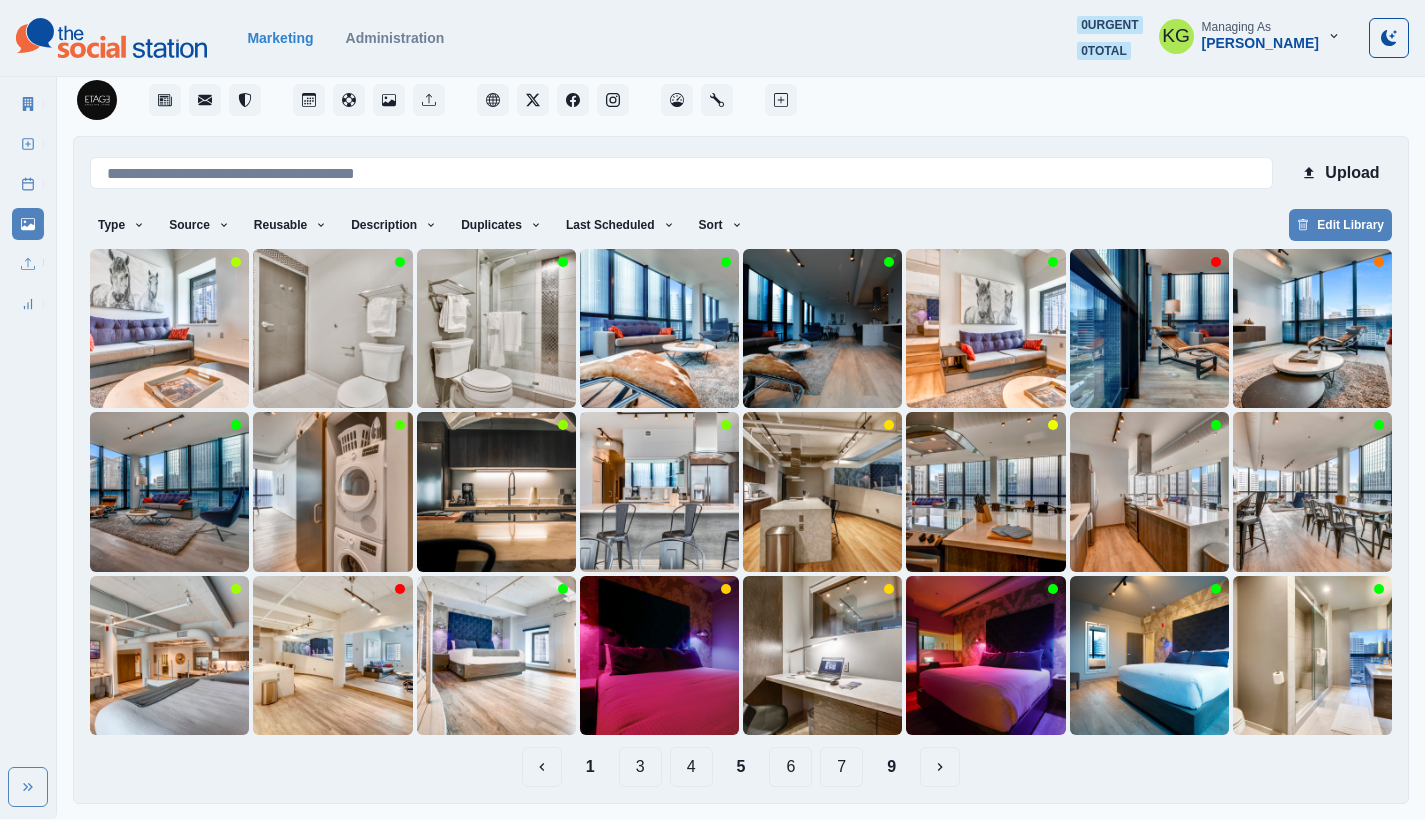 click on "6" at bounding box center (790, 767) 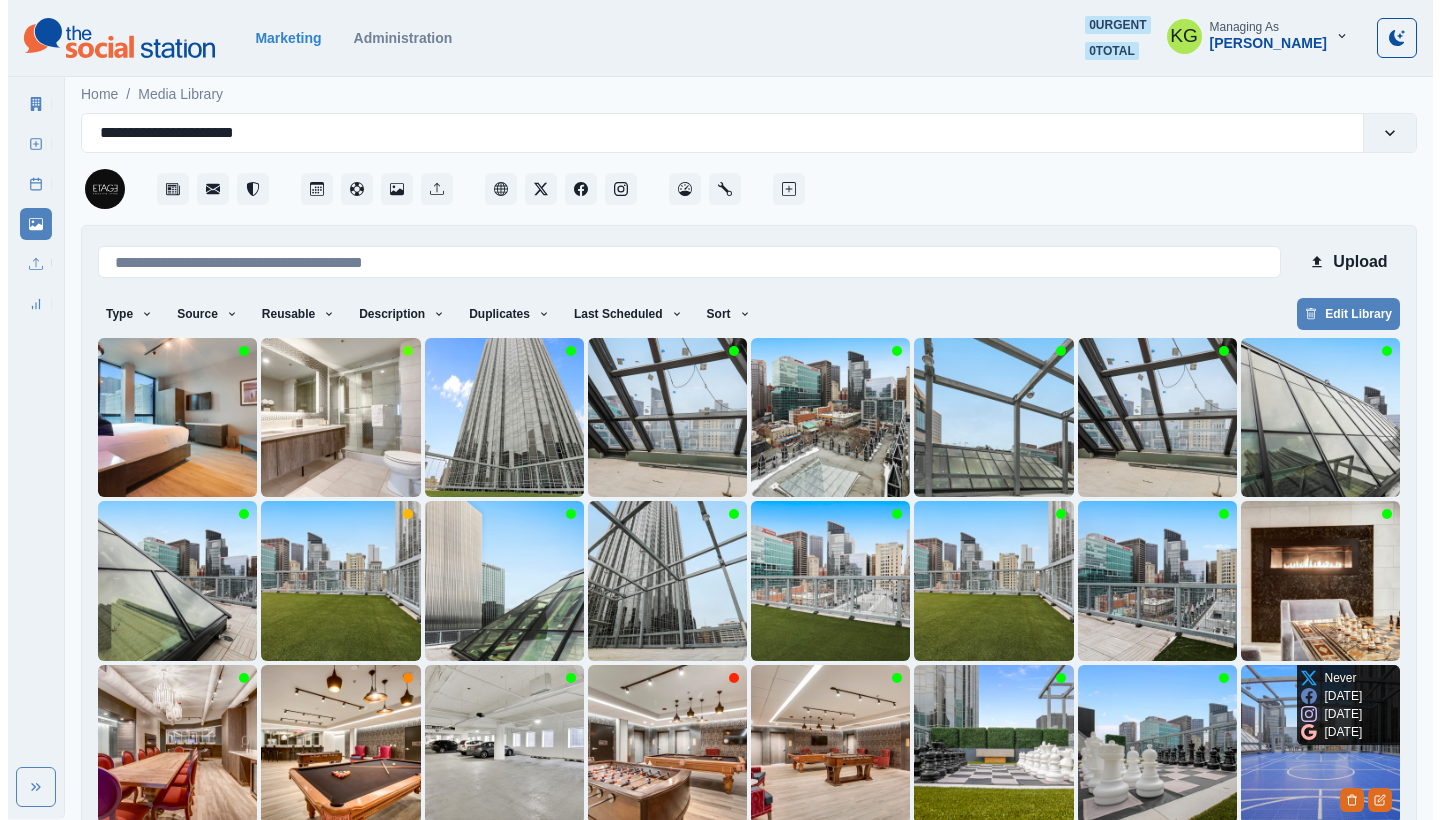 scroll, scrollTop: 89, scrollLeft: 0, axis: vertical 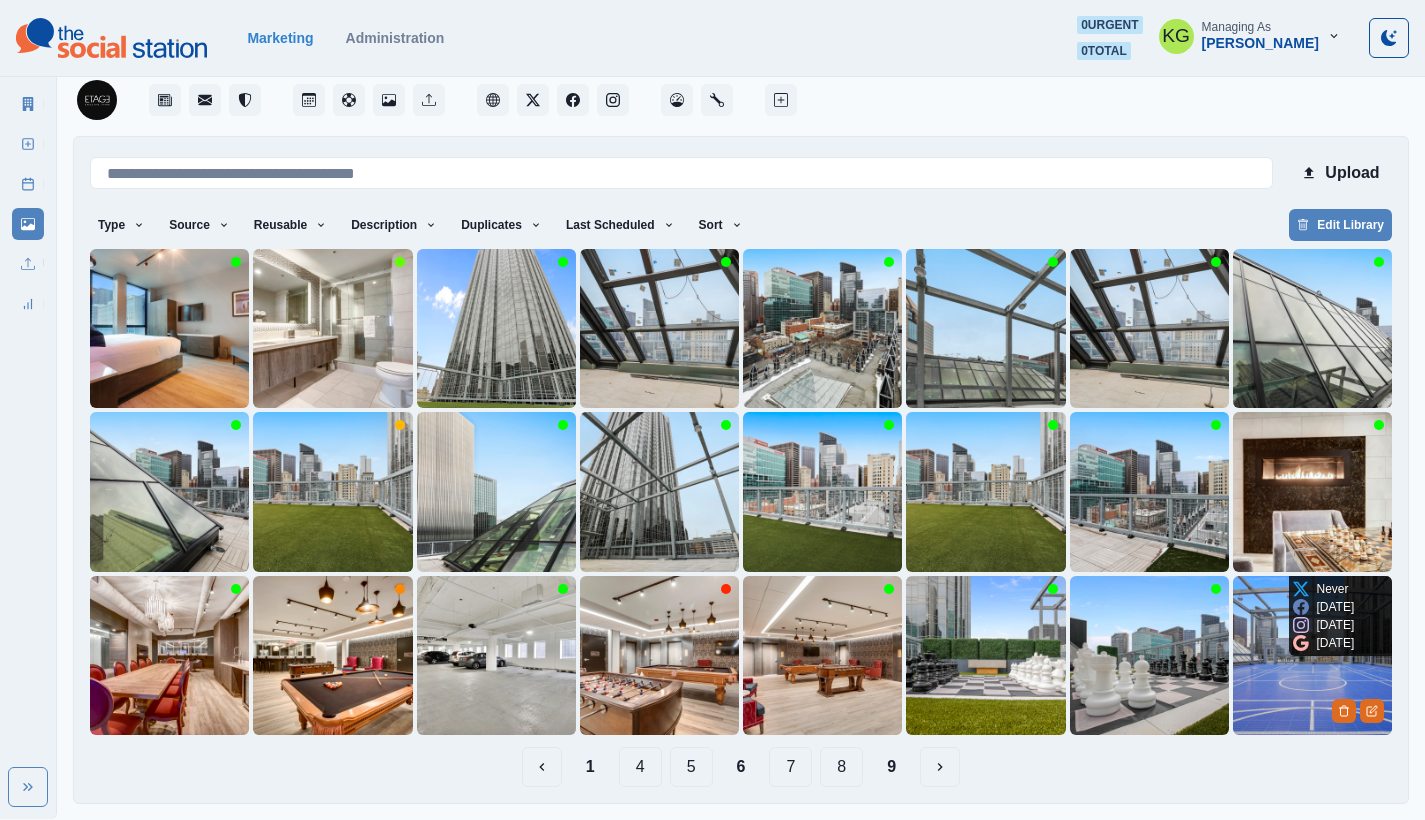 click at bounding box center (1312, 655) 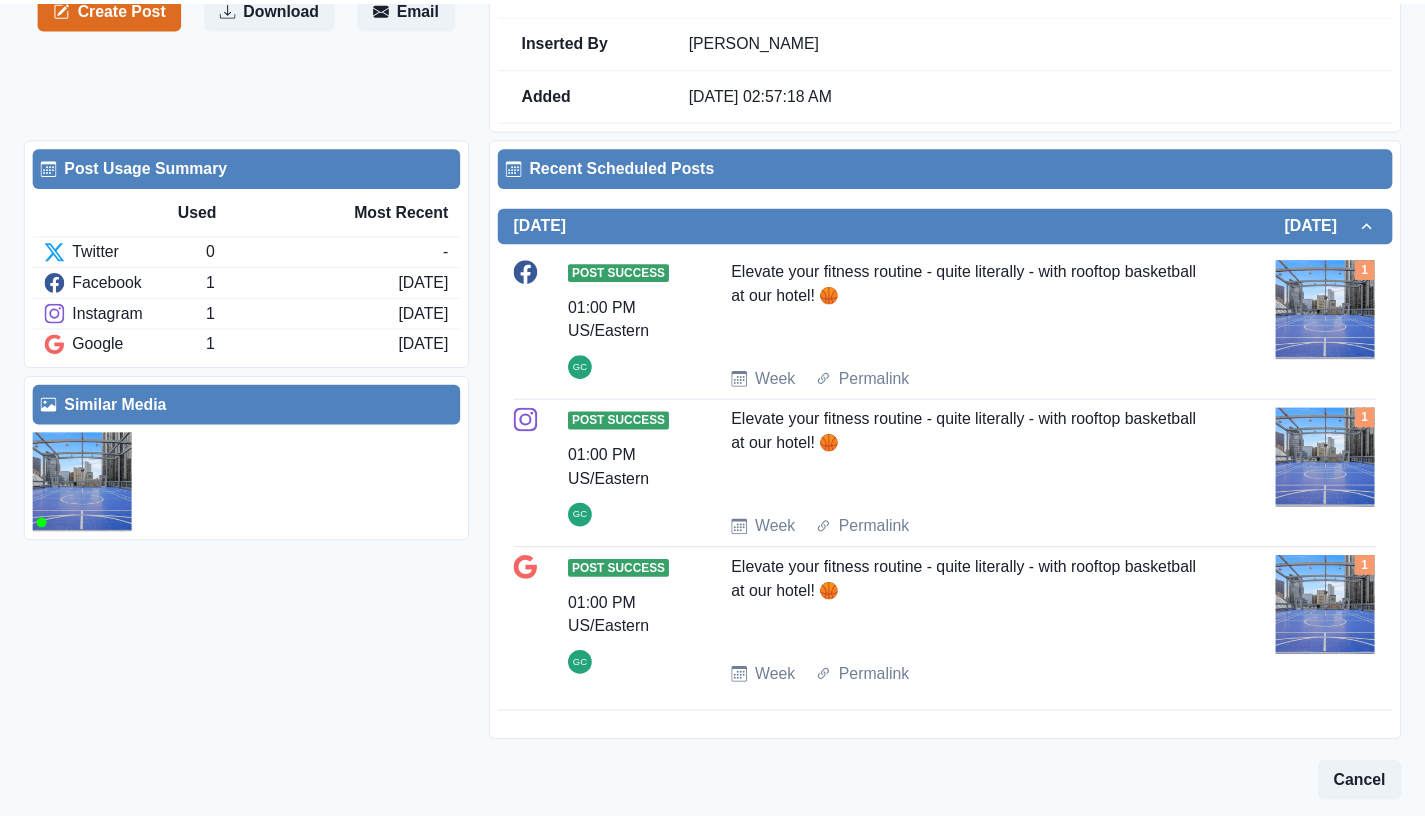 scroll, scrollTop: 0, scrollLeft: 0, axis: both 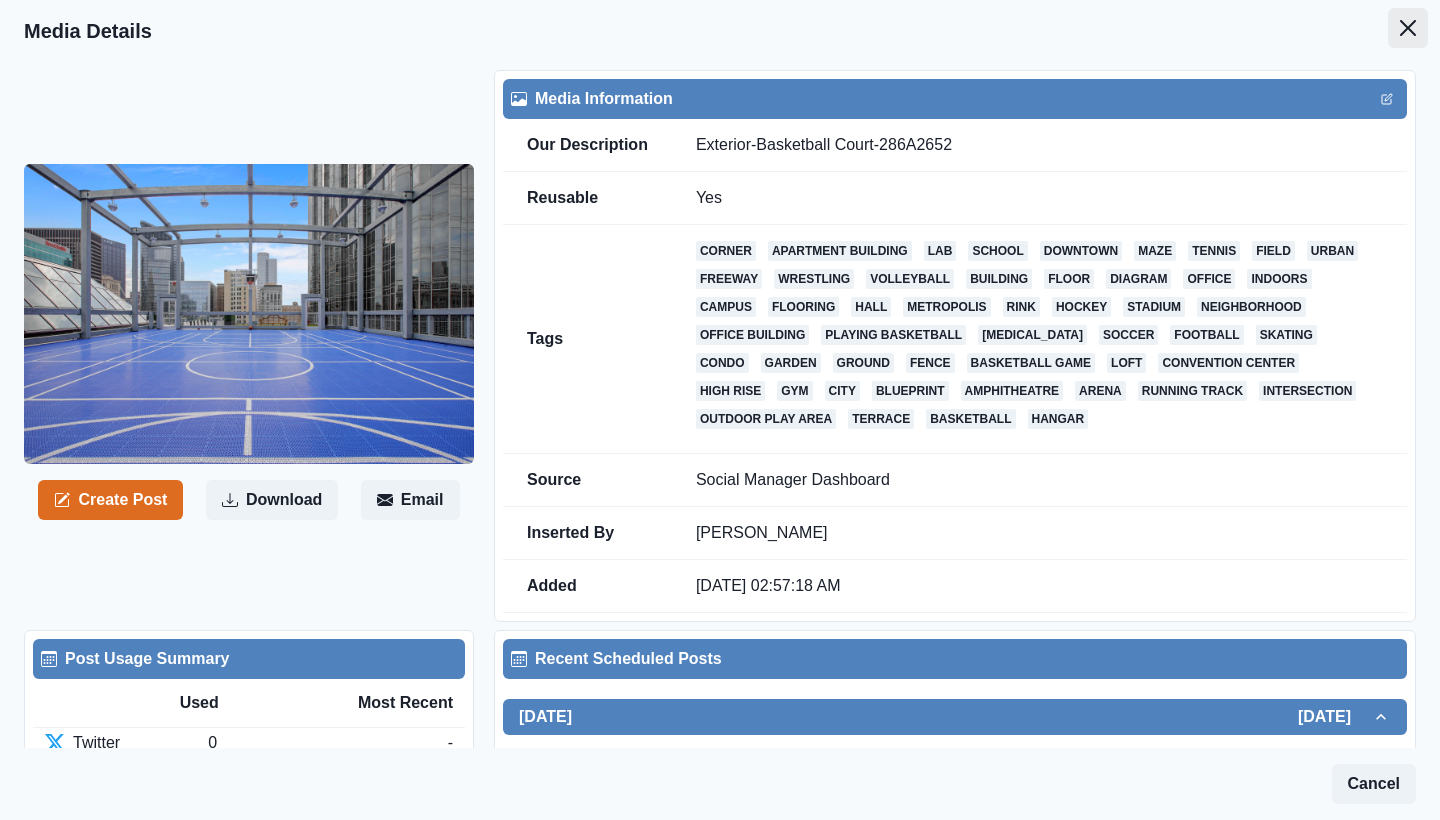 click at bounding box center (1408, 28) 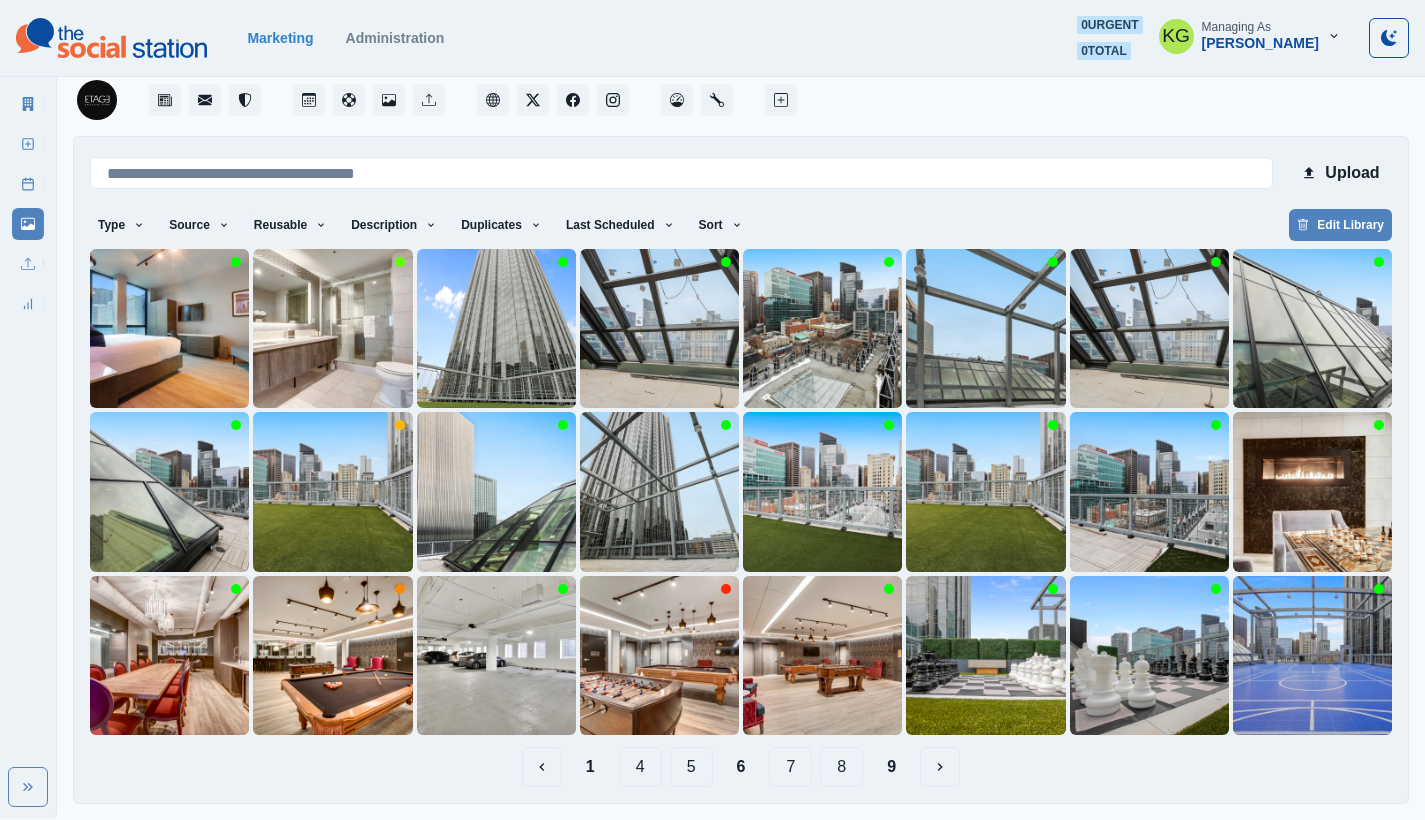 click on "7" at bounding box center [790, 767] 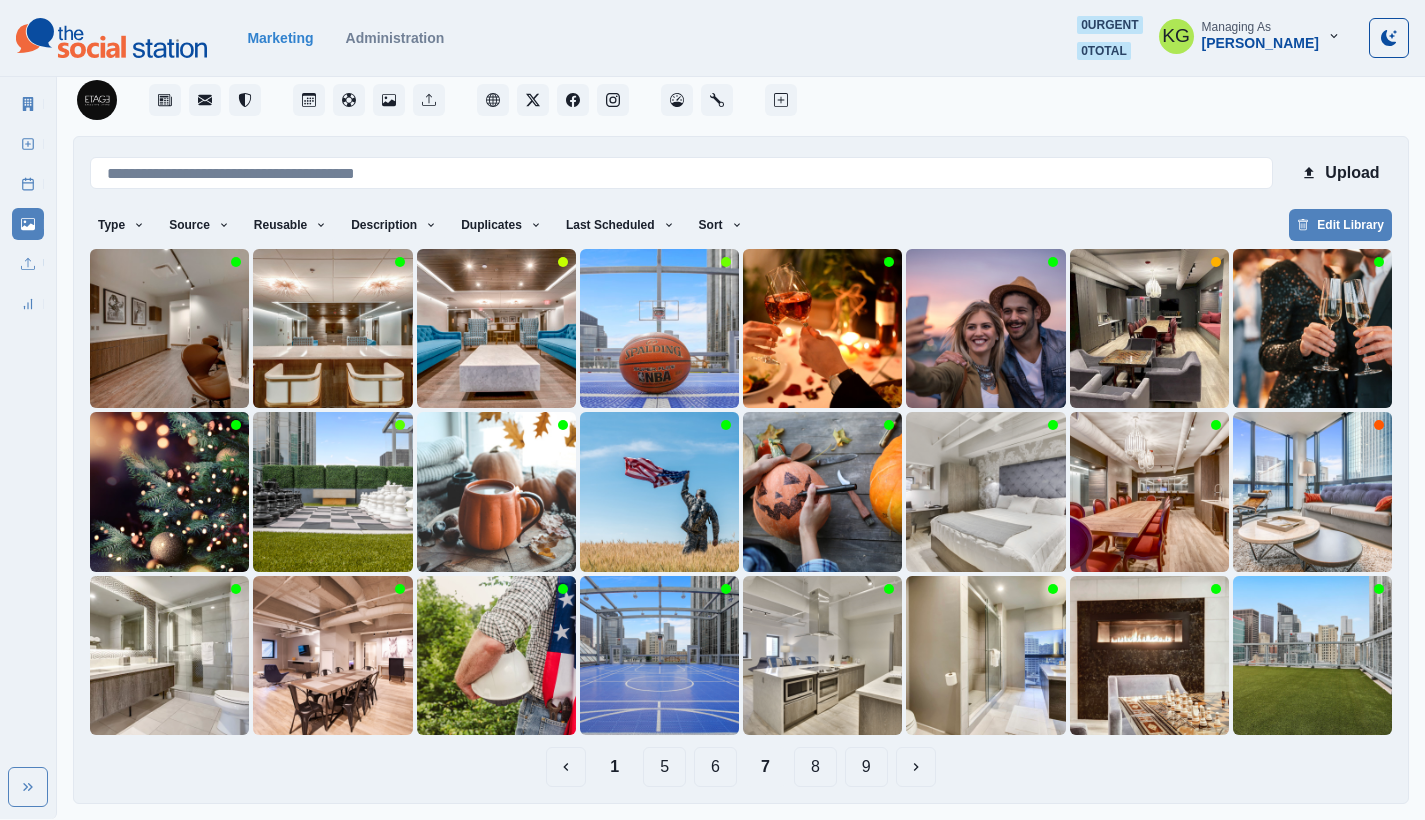 click on "6" at bounding box center [715, 767] 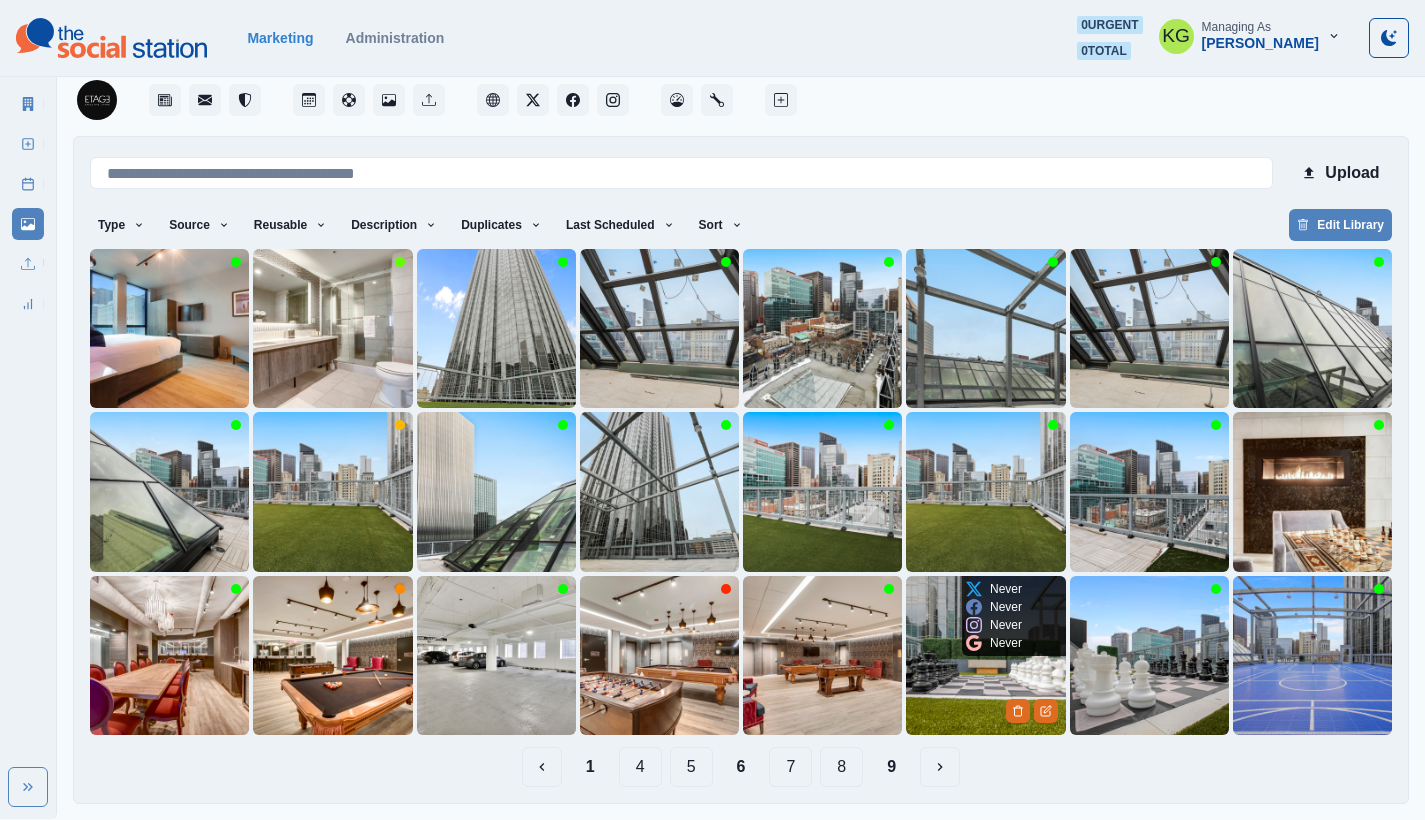 click at bounding box center [985, 655] 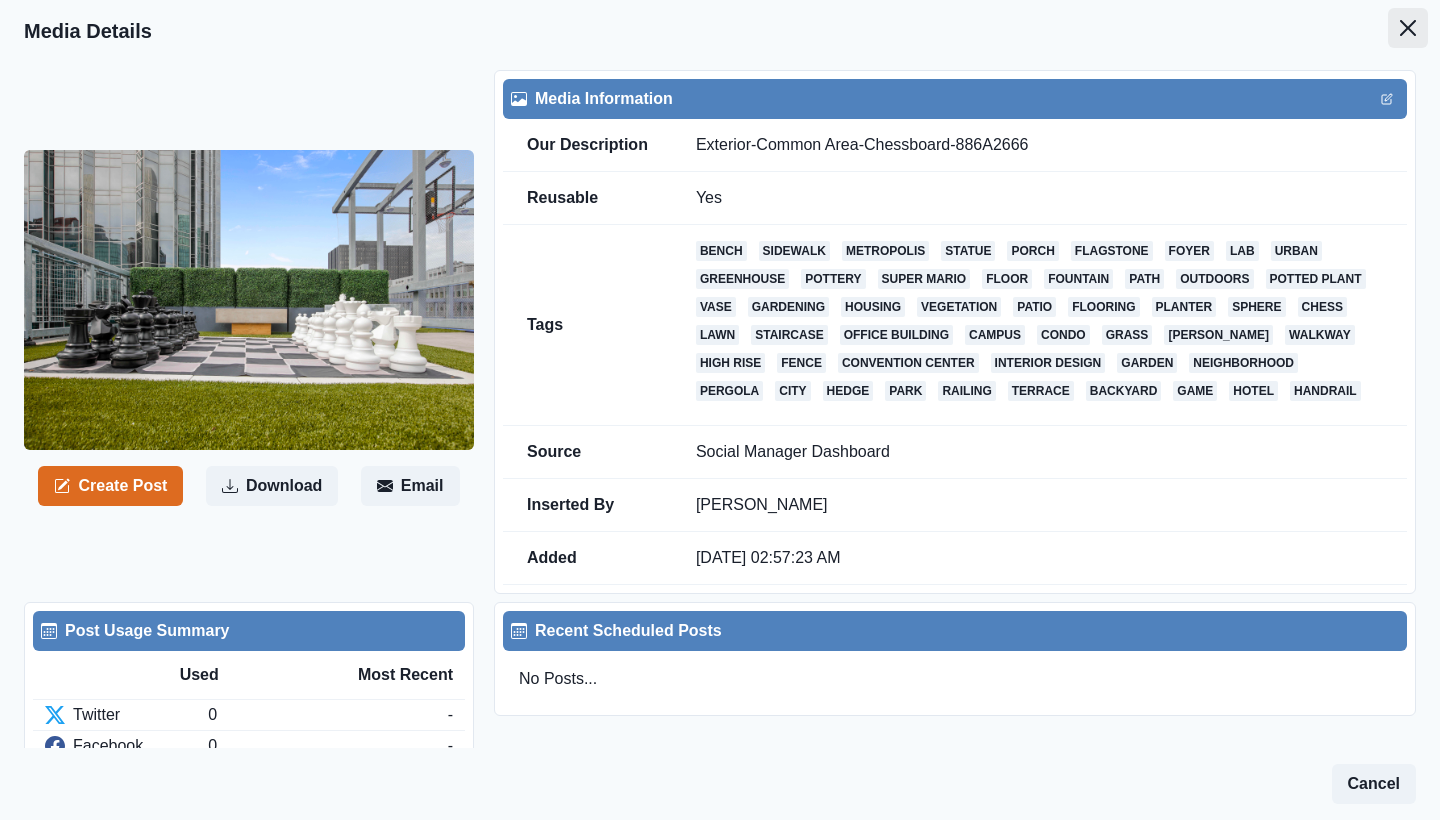 click at bounding box center (1408, 28) 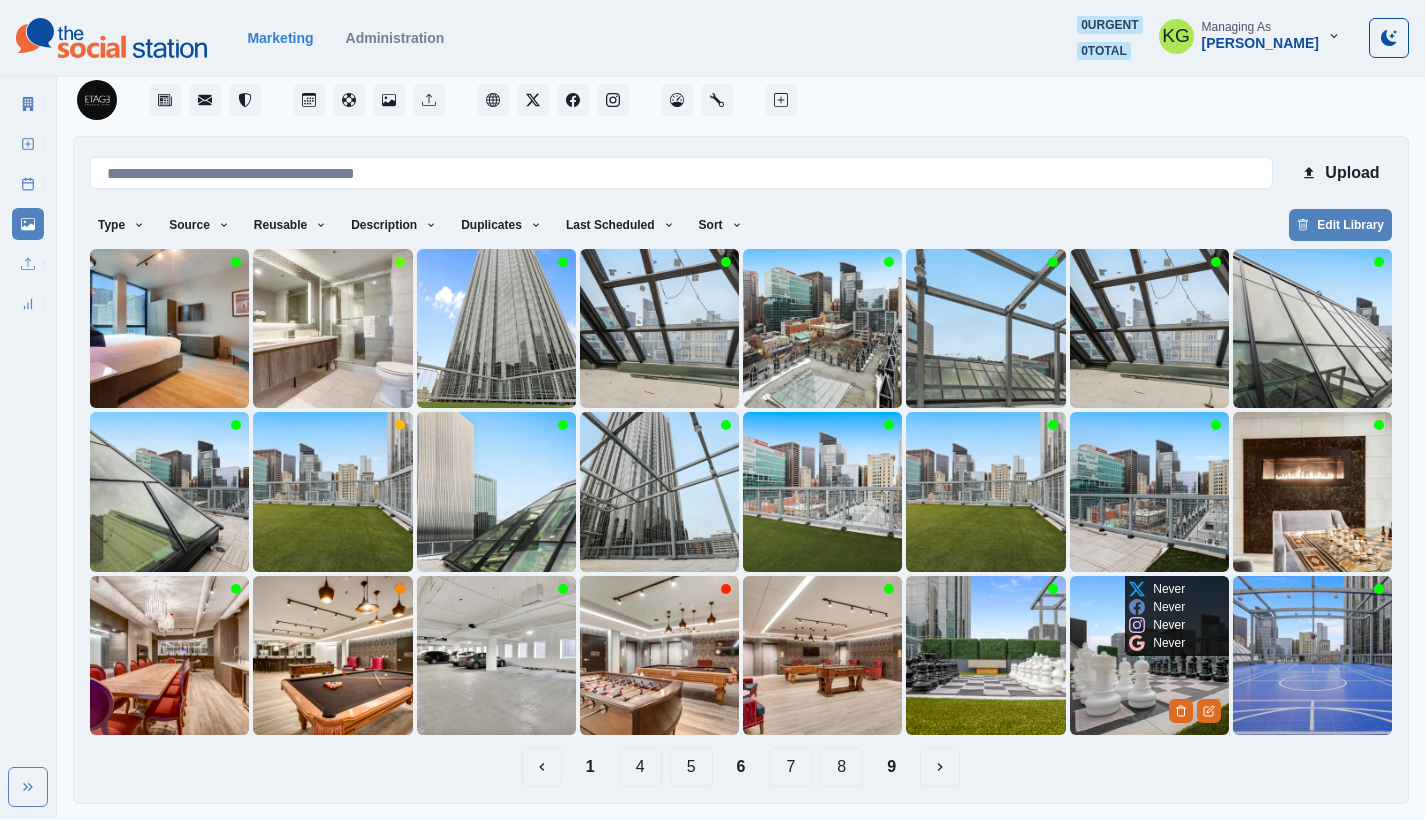 click at bounding box center (1149, 655) 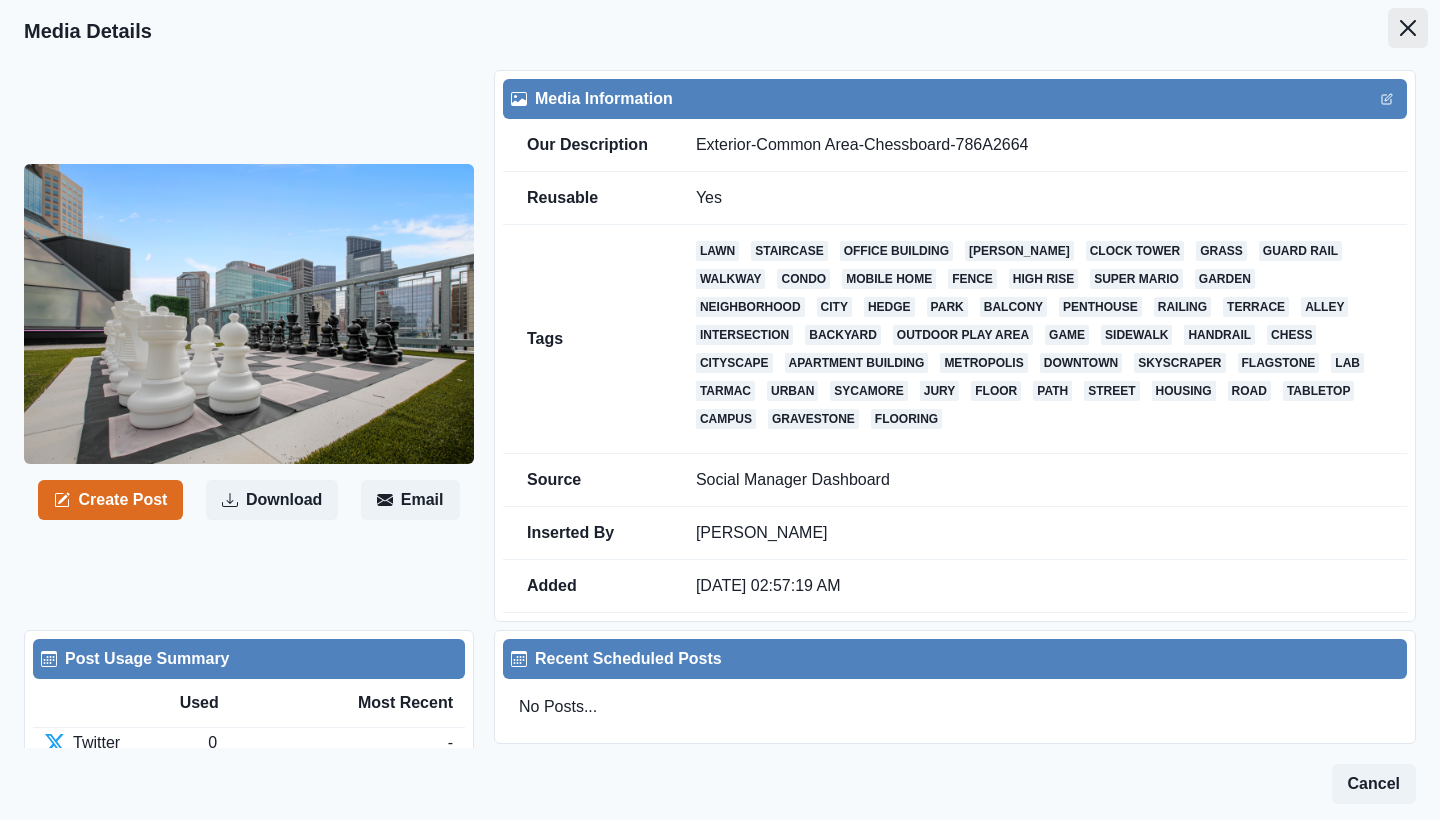 click at bounding box center [1408, 28] 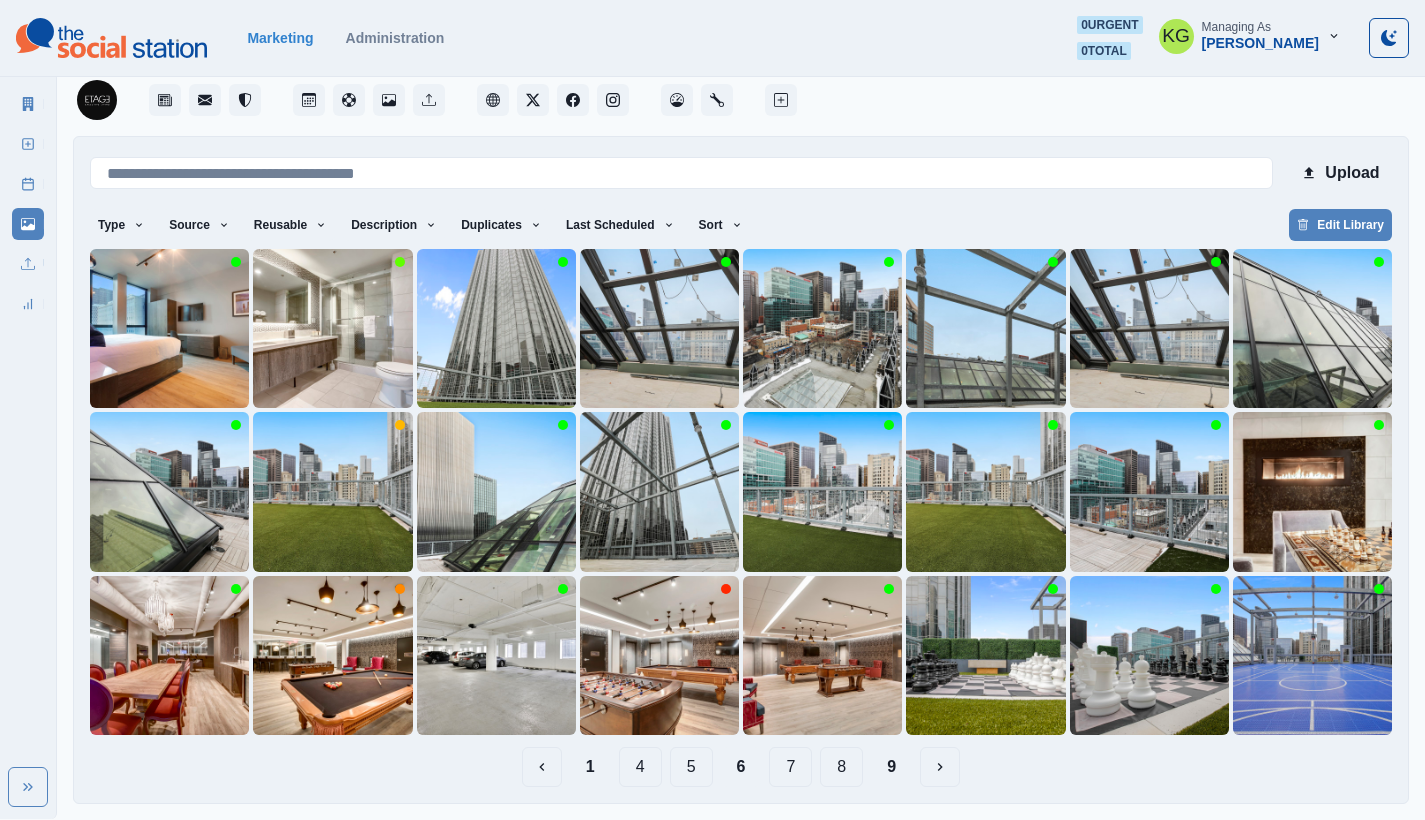 click on "7" at bounding box center [790, 767] 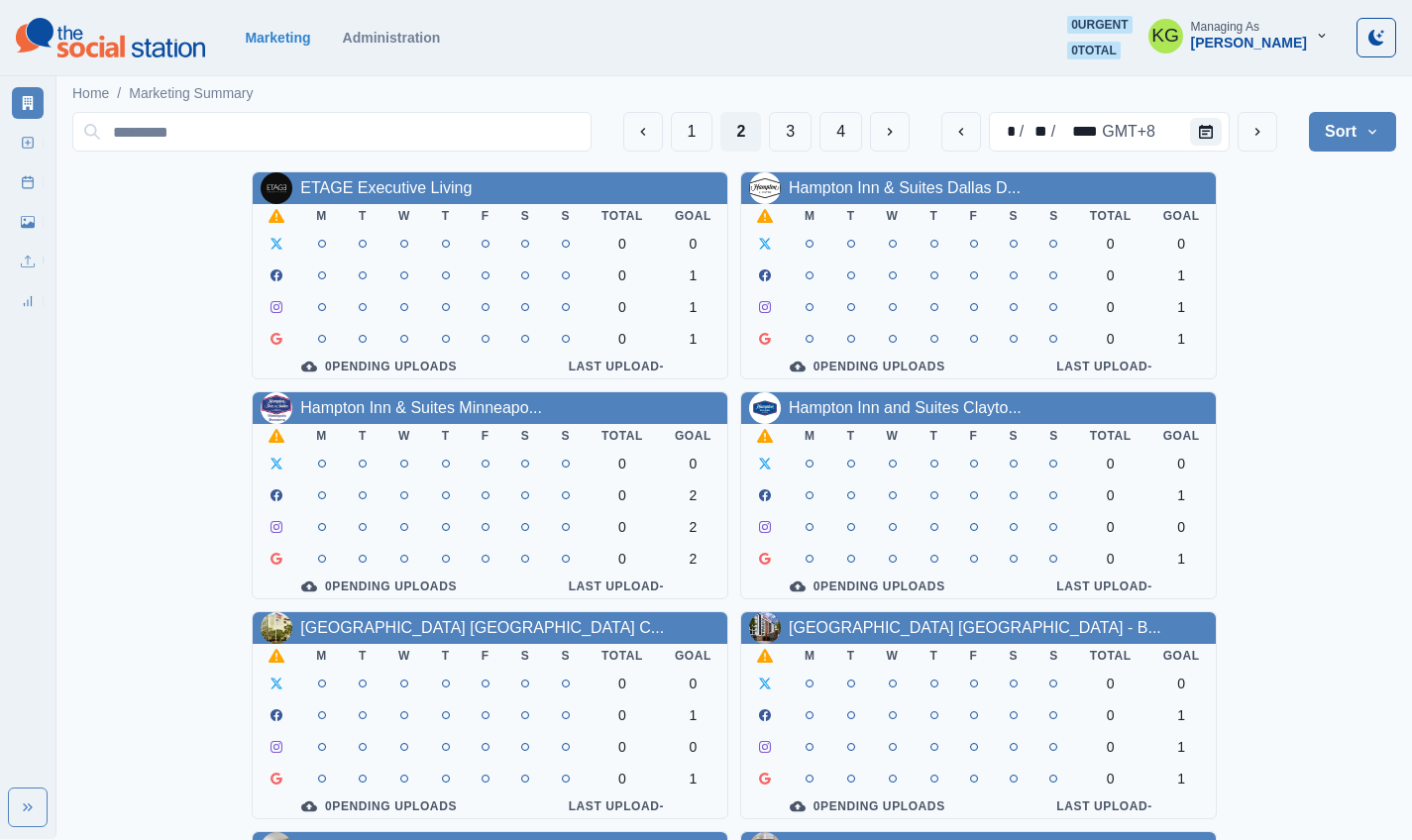 scroll, scrollTop: 0, scrollLeft: 0, axis: both 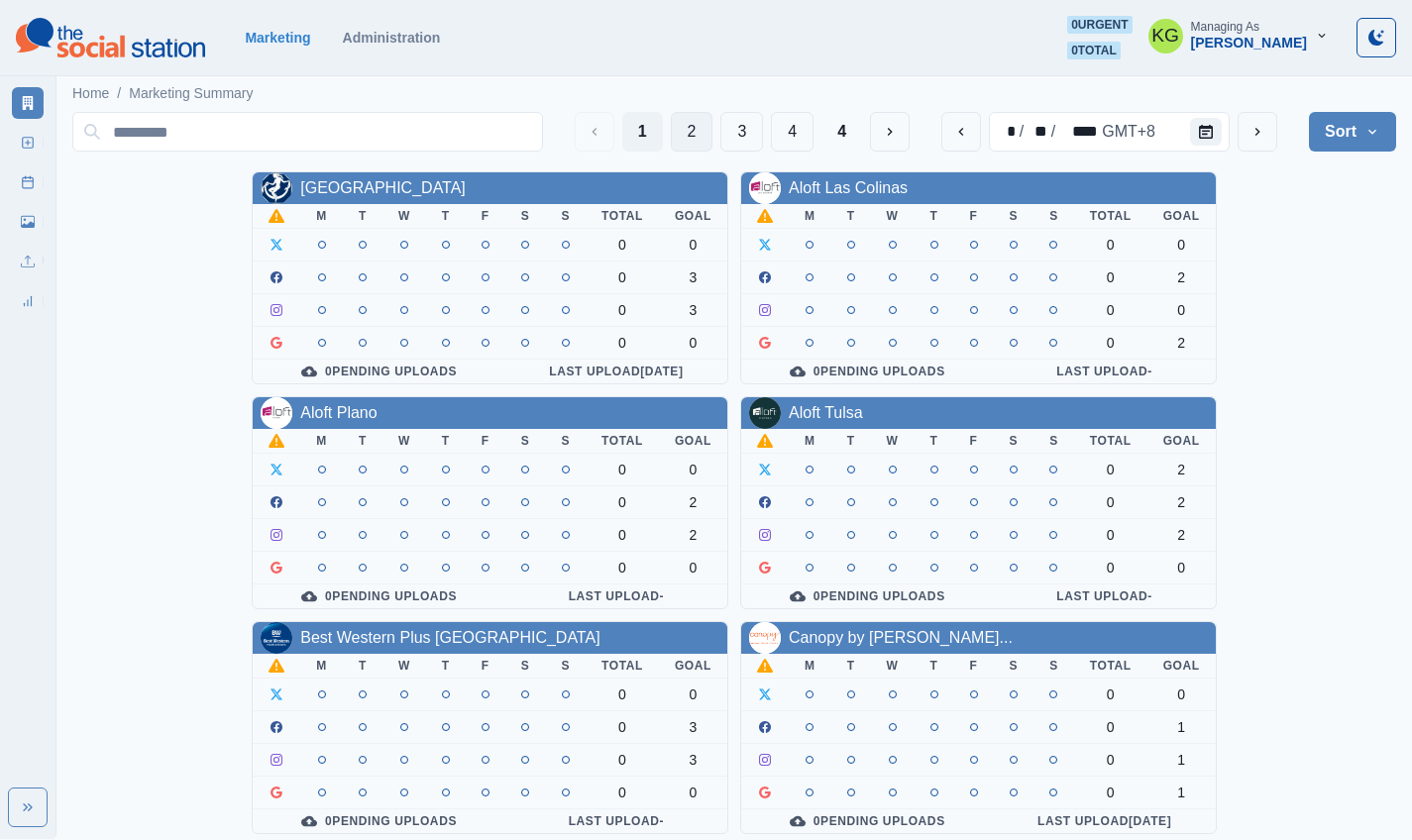 click on "2" at bounding box center [692, 132] 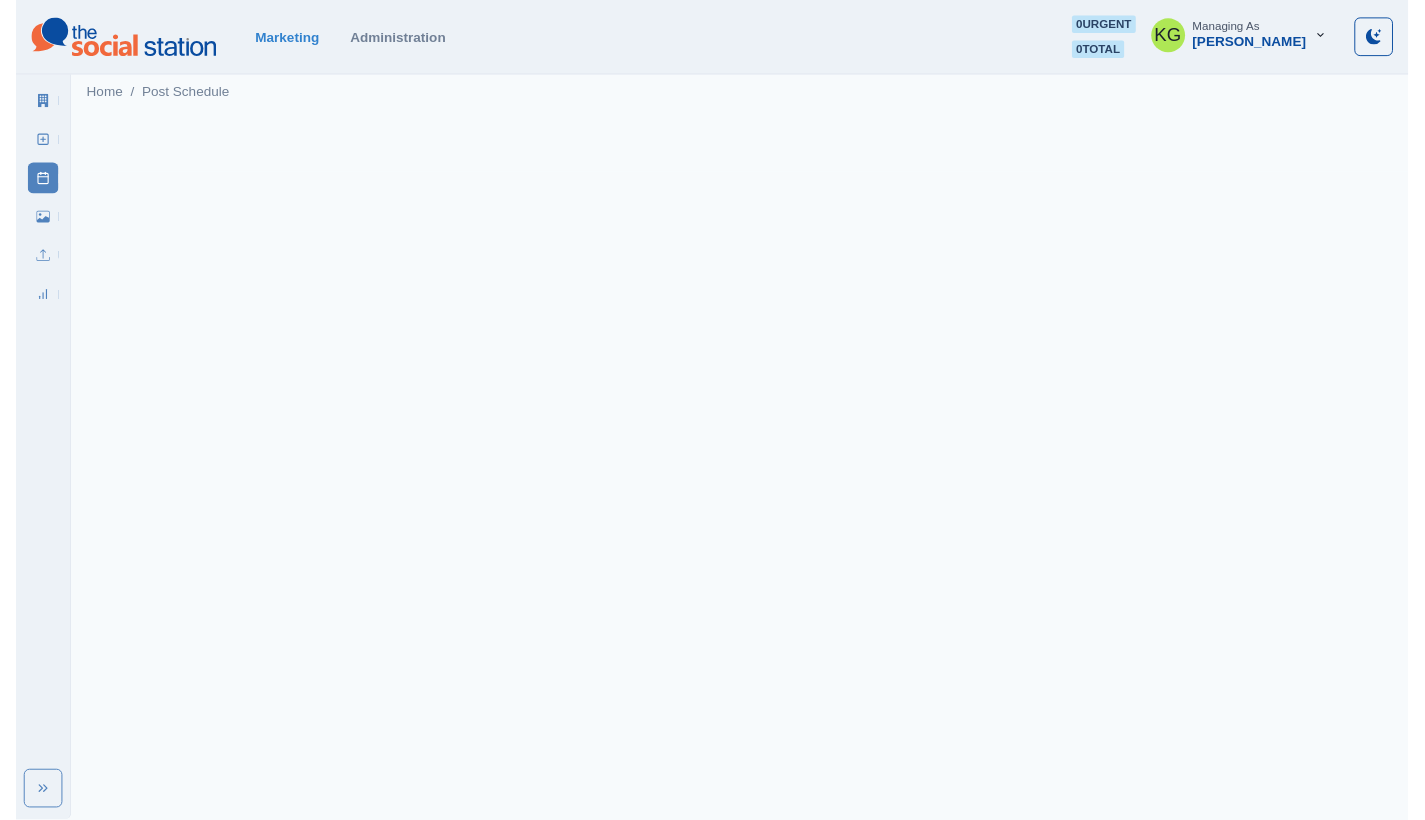 scroll, scrollTop: 0, scrollLeft: 0, axis: both 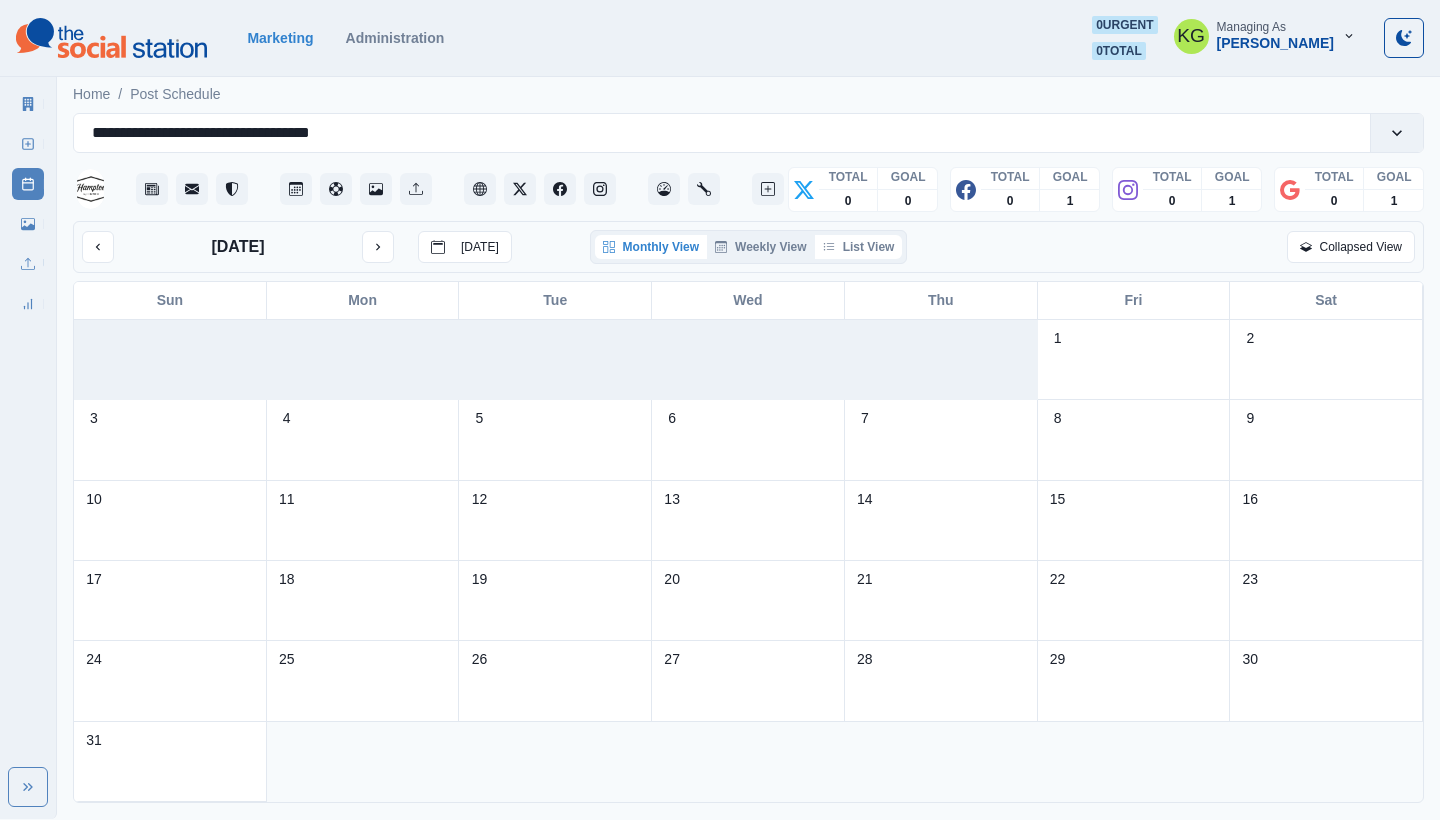 click on "List View" at bounding box center (859, 247) 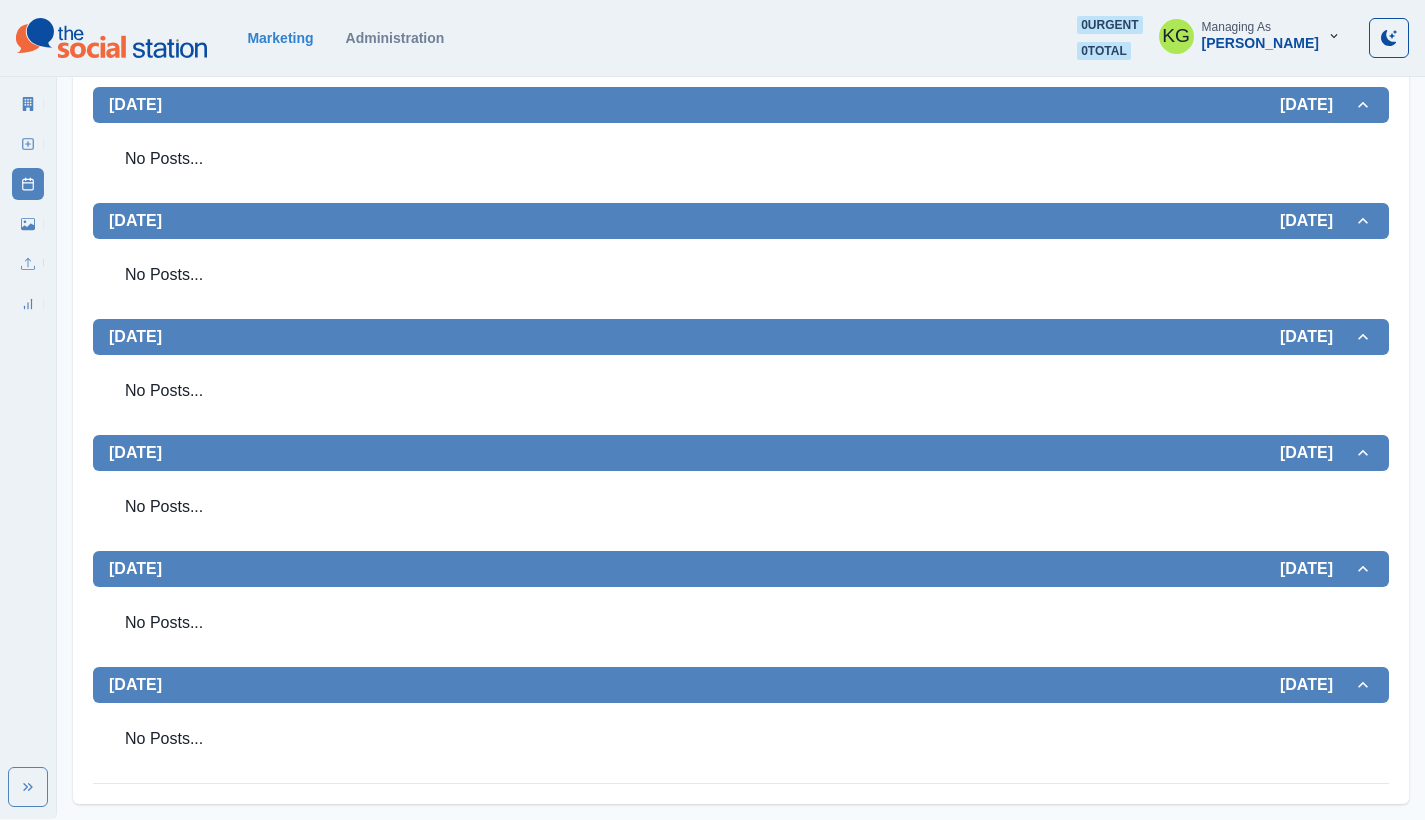 scroll, scrollTop: 0, scrollLeft: 0, axis: both 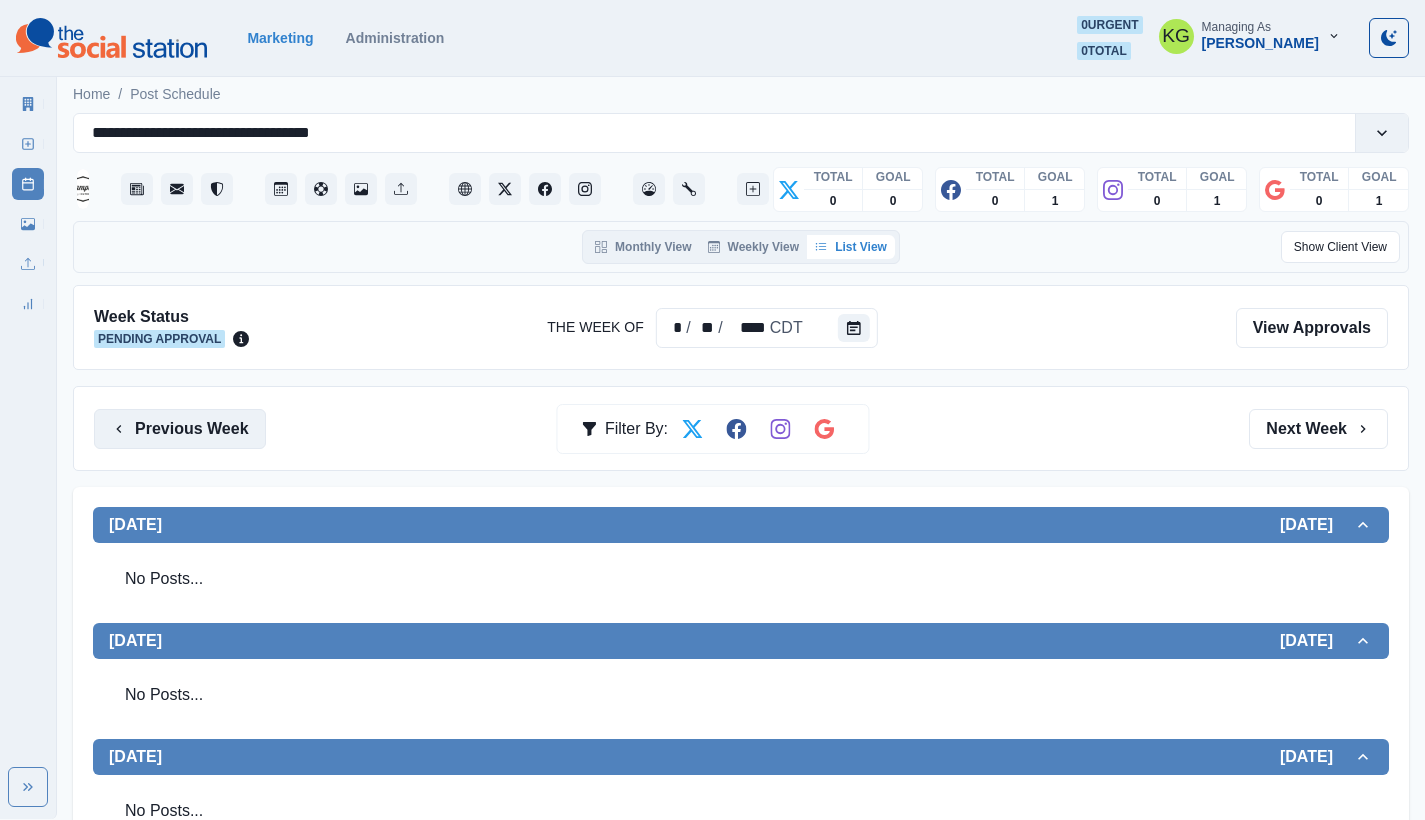 click on "Previous Week" at bounding box center (180, 429) 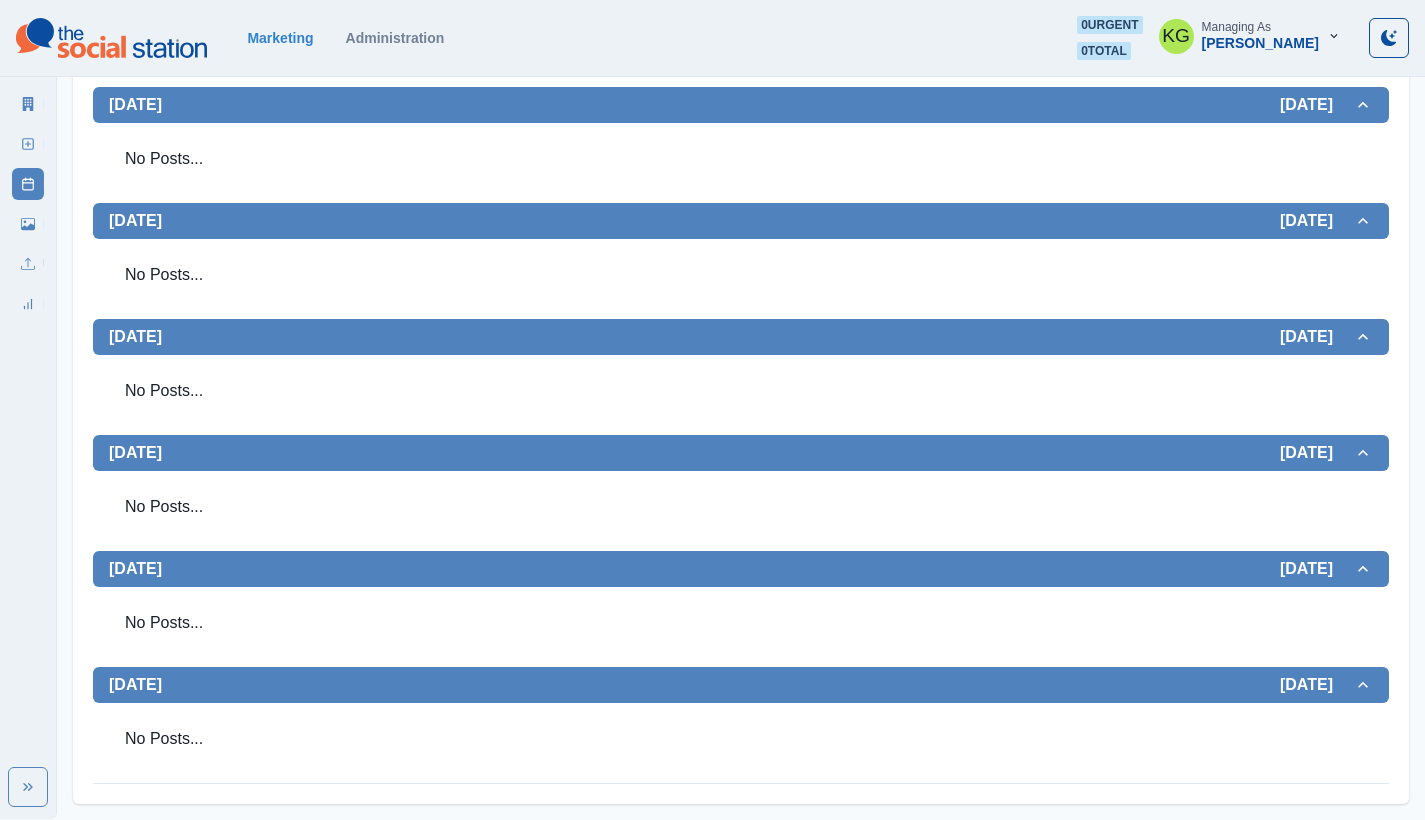 scroll, scrollTop: 0, scrollLeft: 0, axis: both 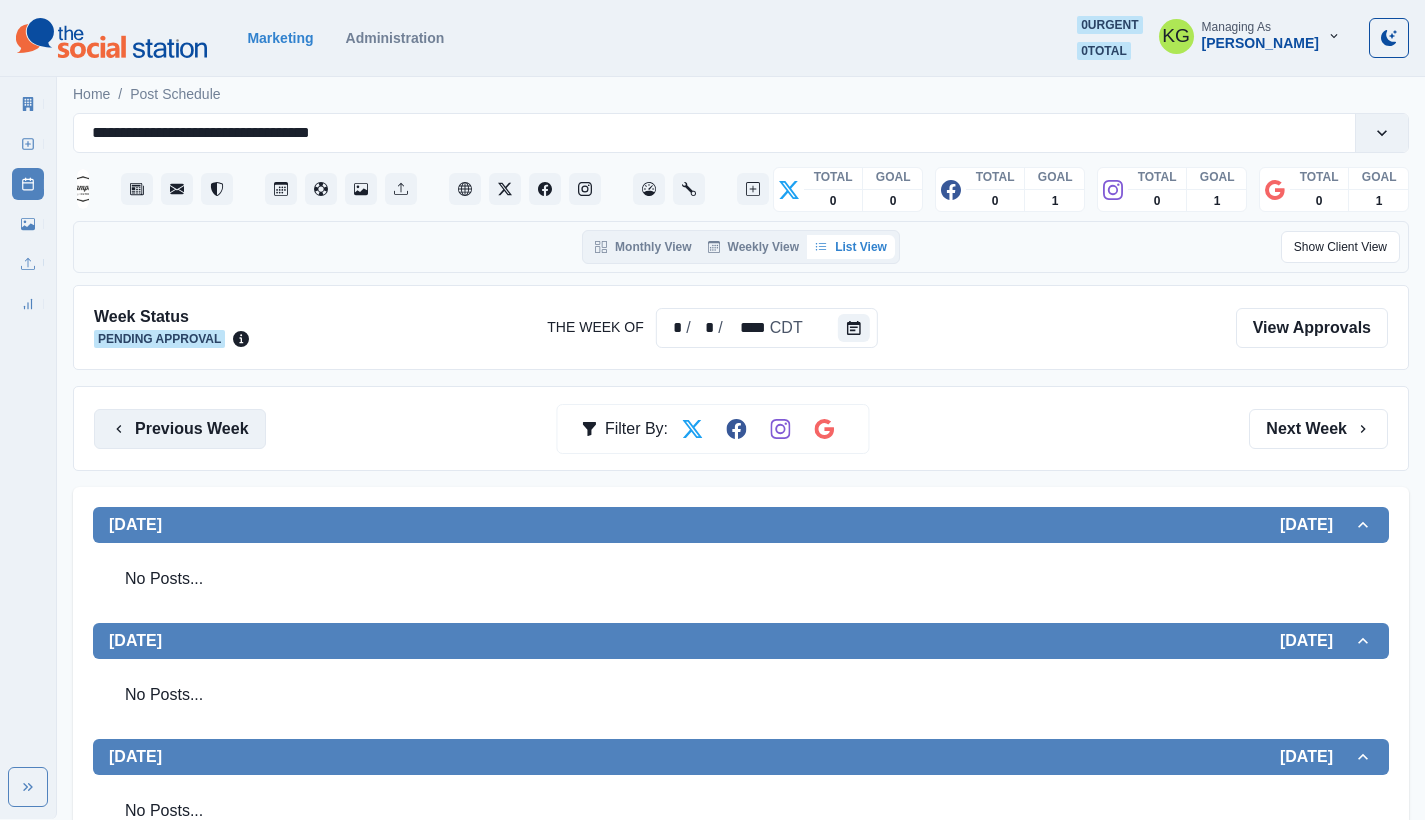 click on "Previous Week" at bounding box center [180, 429] 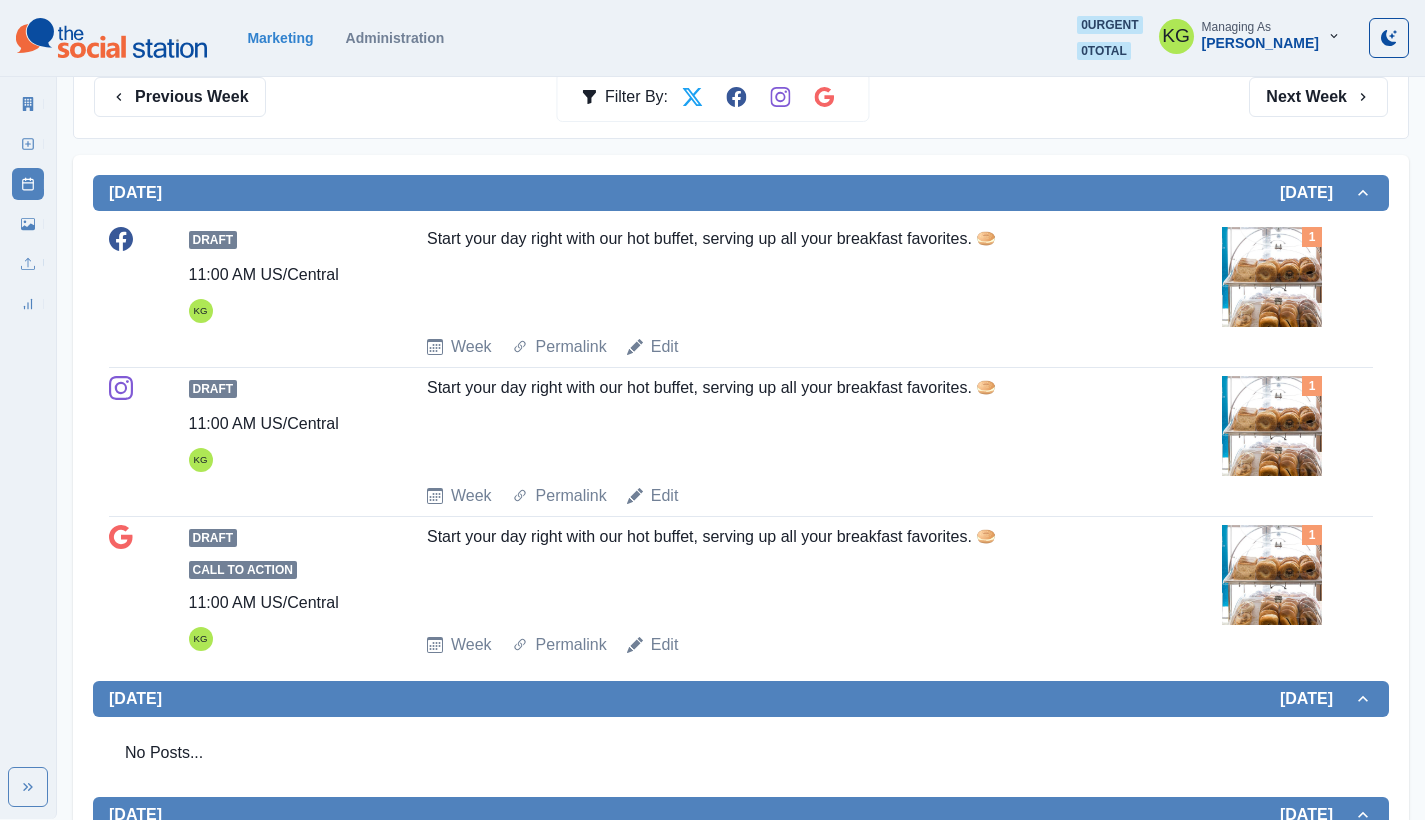 scroll, scrollTop: 152, scrollLeft: 0, axis: vertical 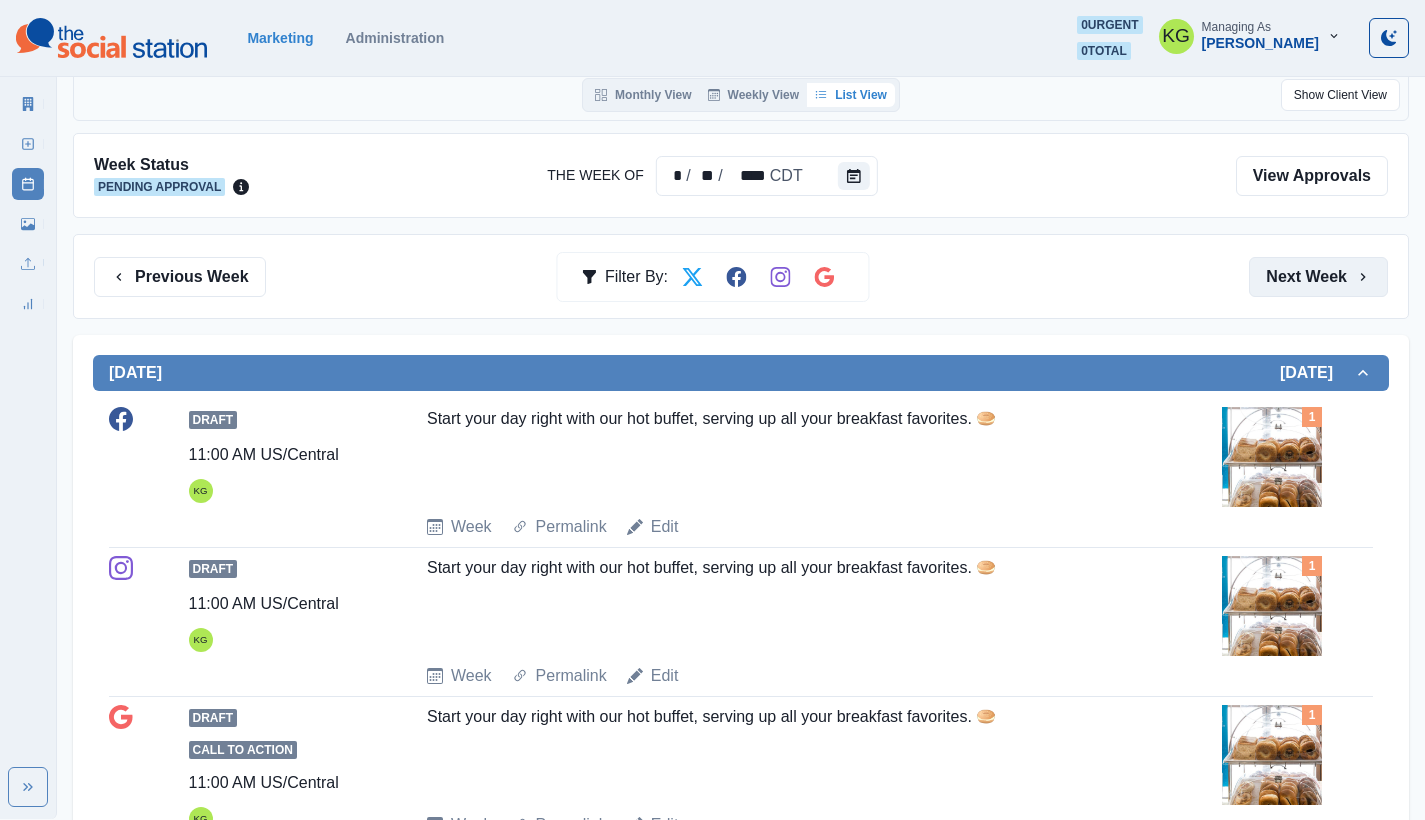 click on "Next Week" at bounding box center [1318, 277] 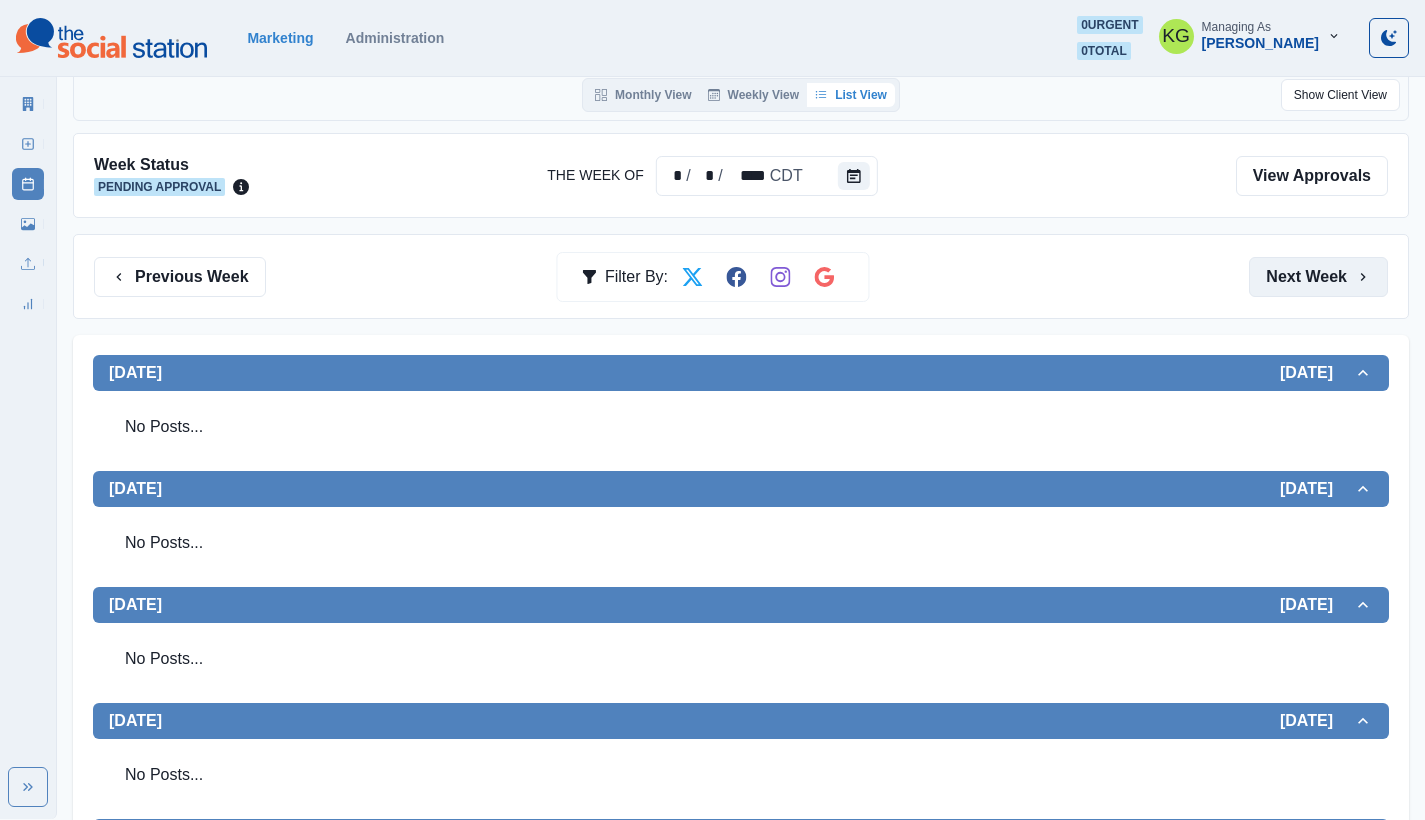 click on "Next Week" at bounding box center [1318, 277] 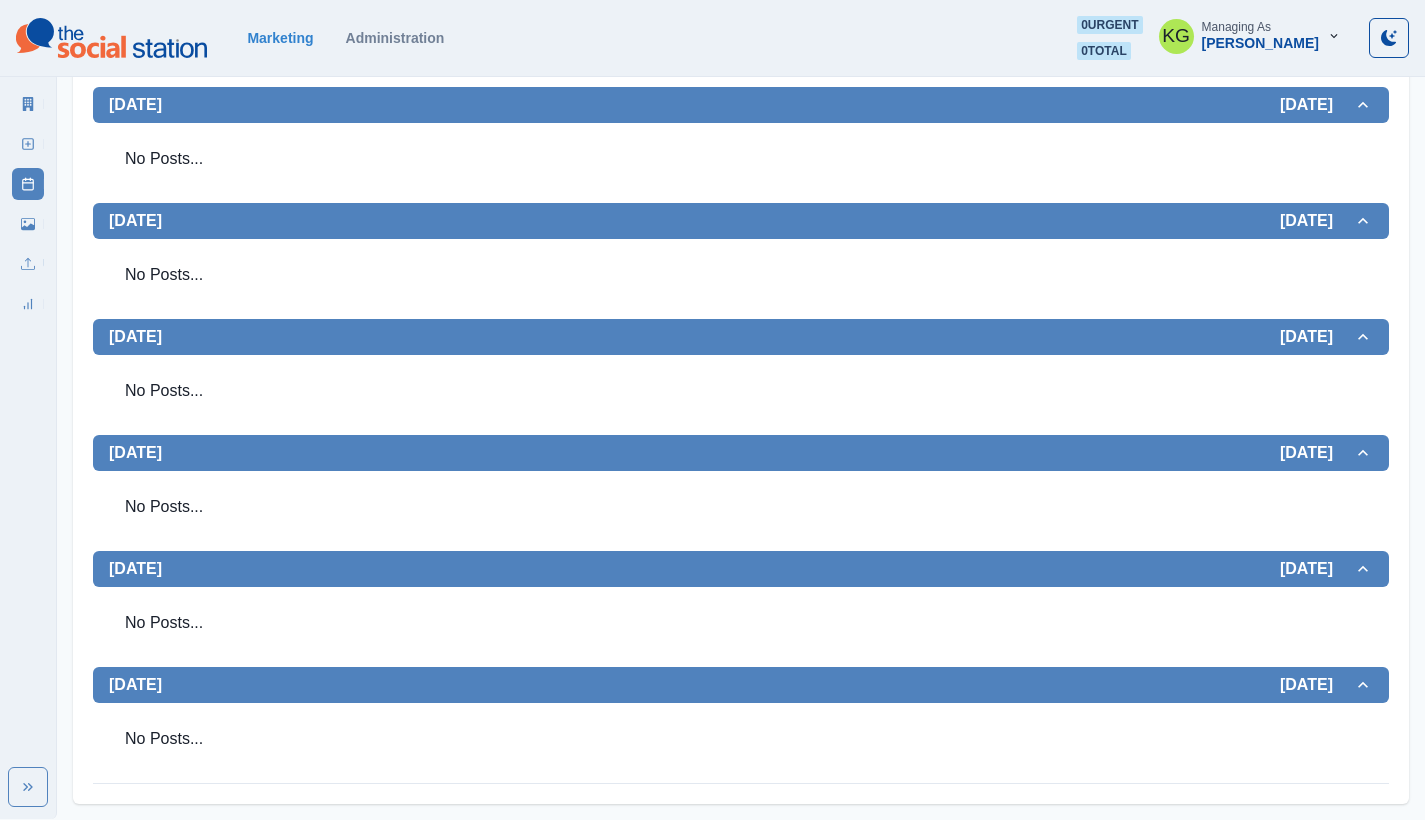 scroll, scrollTop: 0, scrollLeft: 0, axis: both 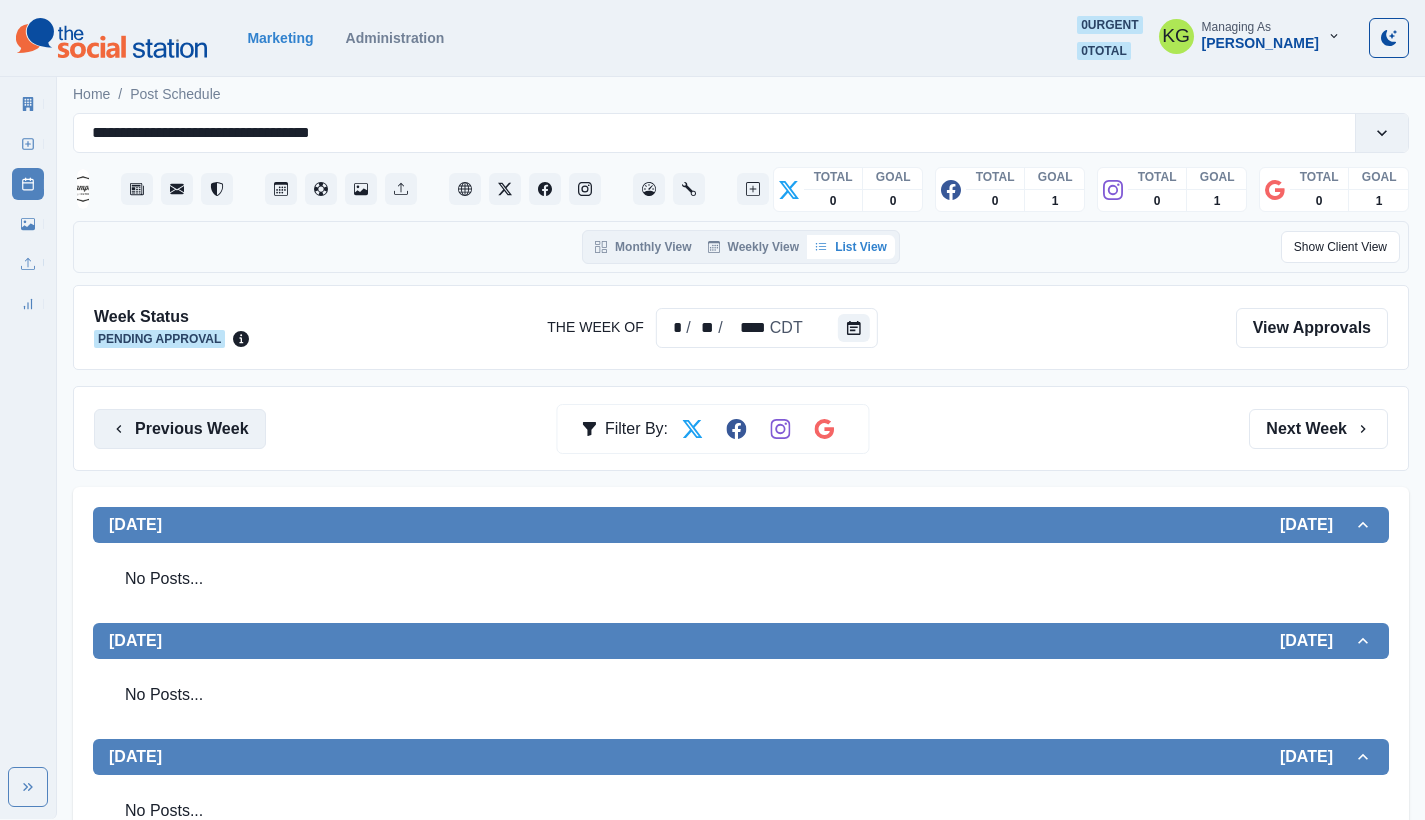 click on "Previous Week" at bounding box center [180, 429] 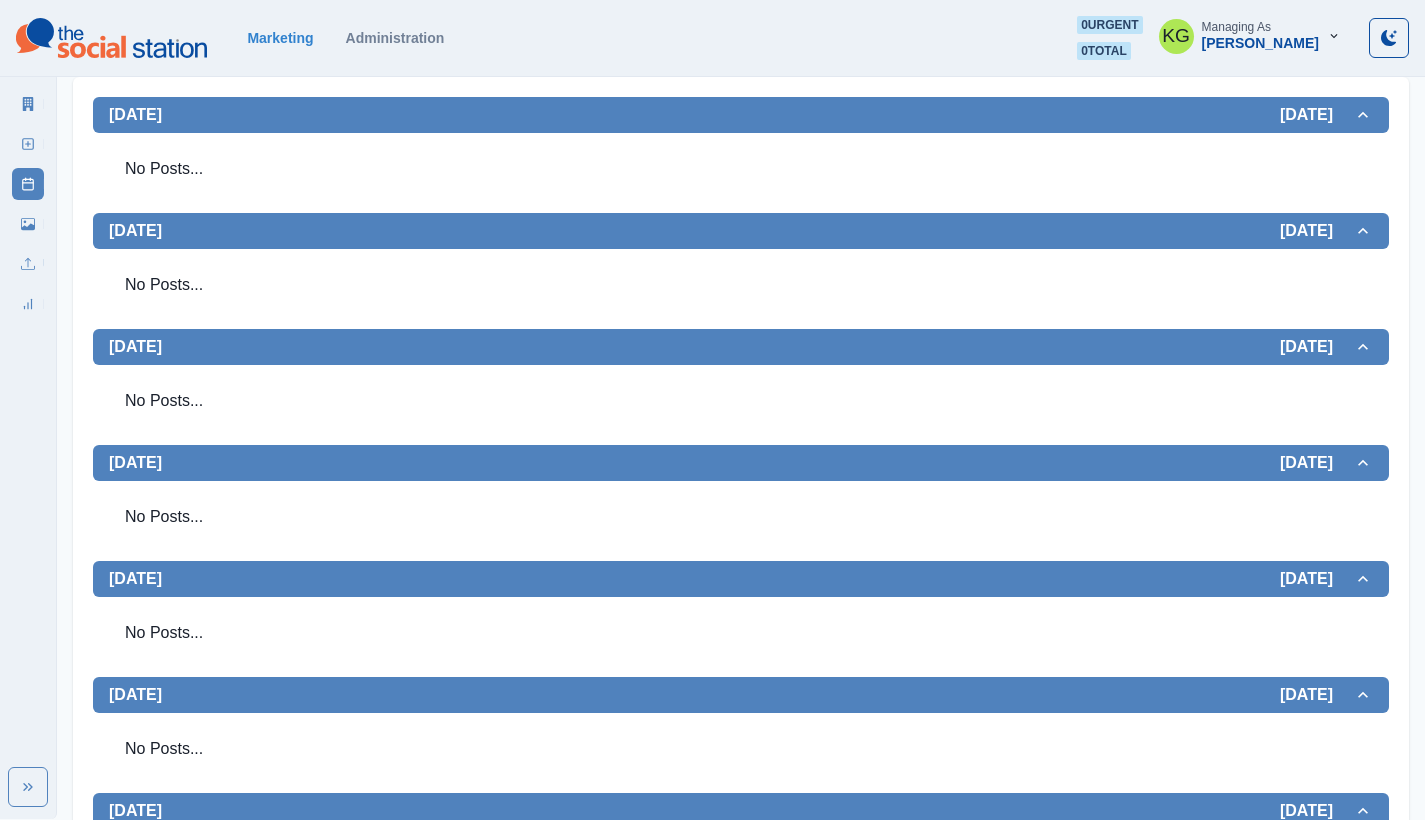 scroll, scrollTop: 0, scrollLeft: 0, axis: both 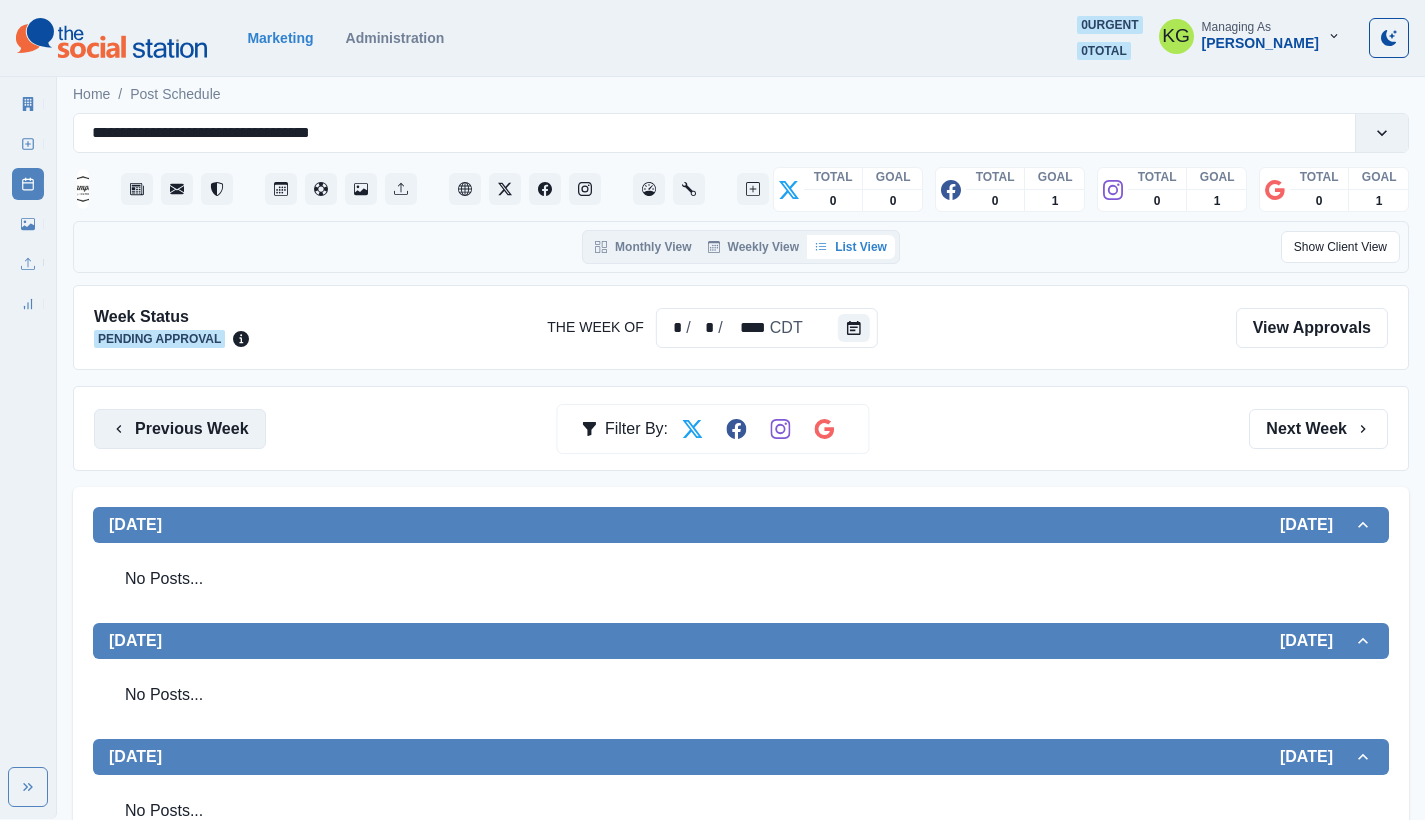 click on "Previous Week" at bounding box center (180, 429) 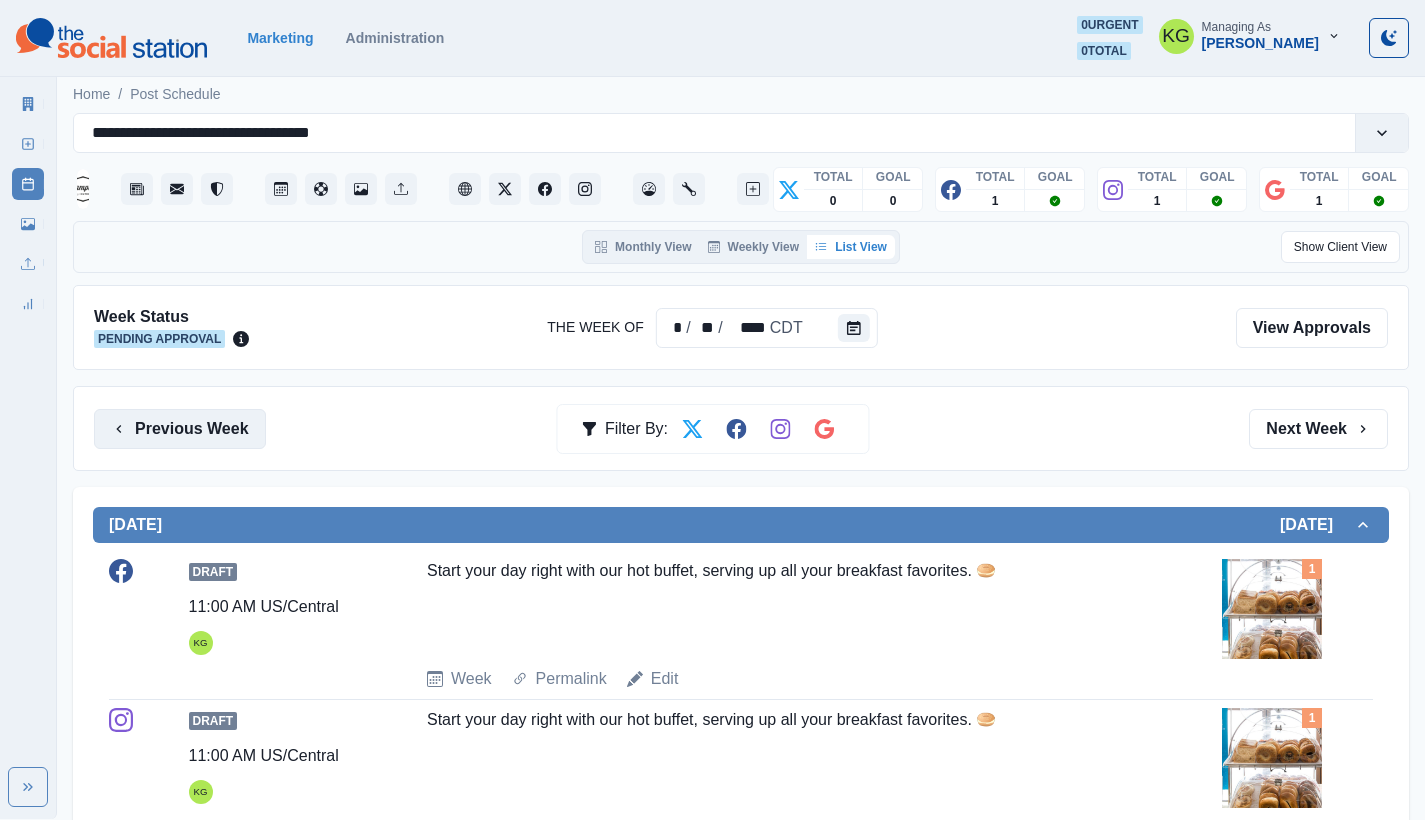click on "Previous Week" at bounding box center [180, 429] 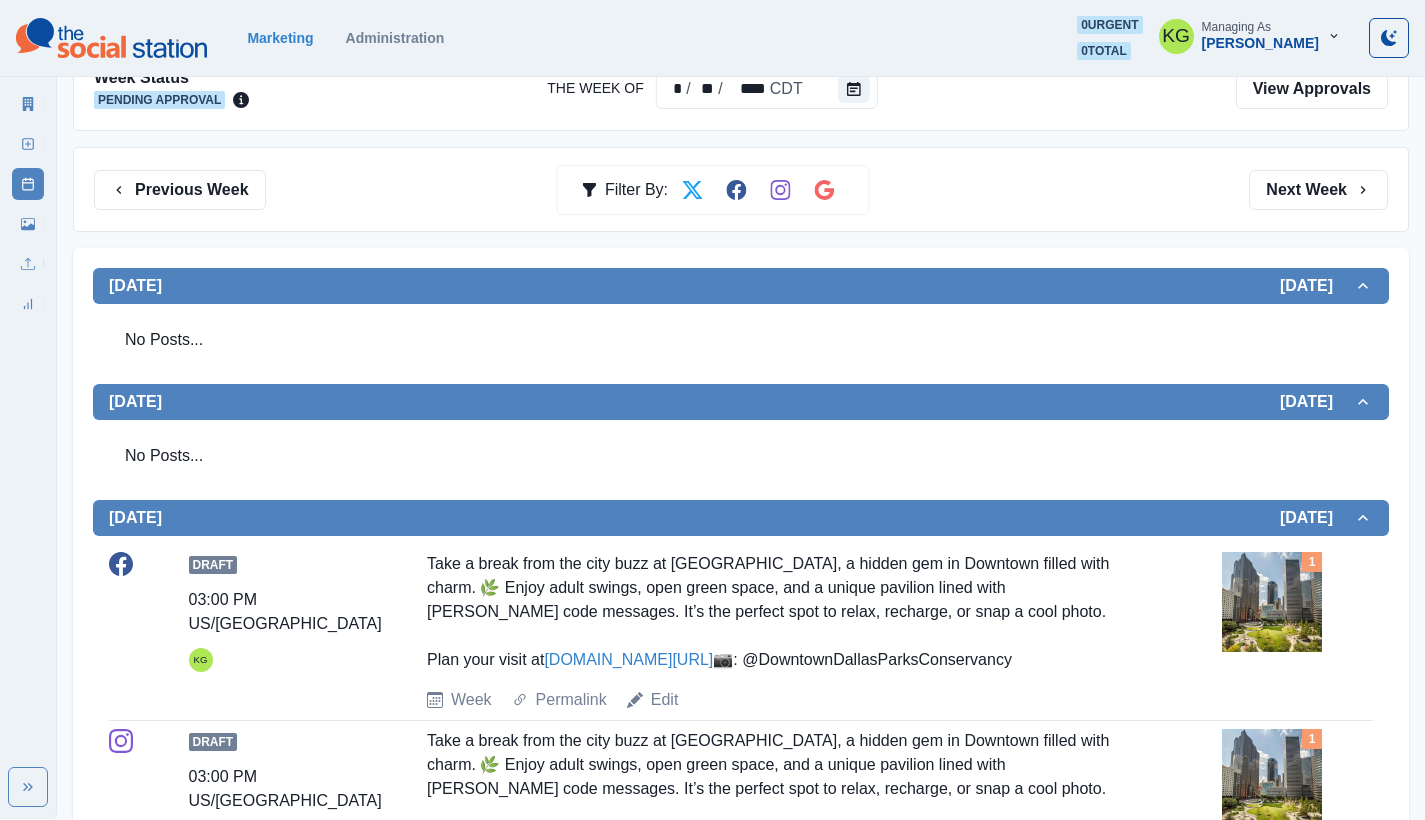scroll, scrollTop: 0, scrollLeft: 0, axis: both 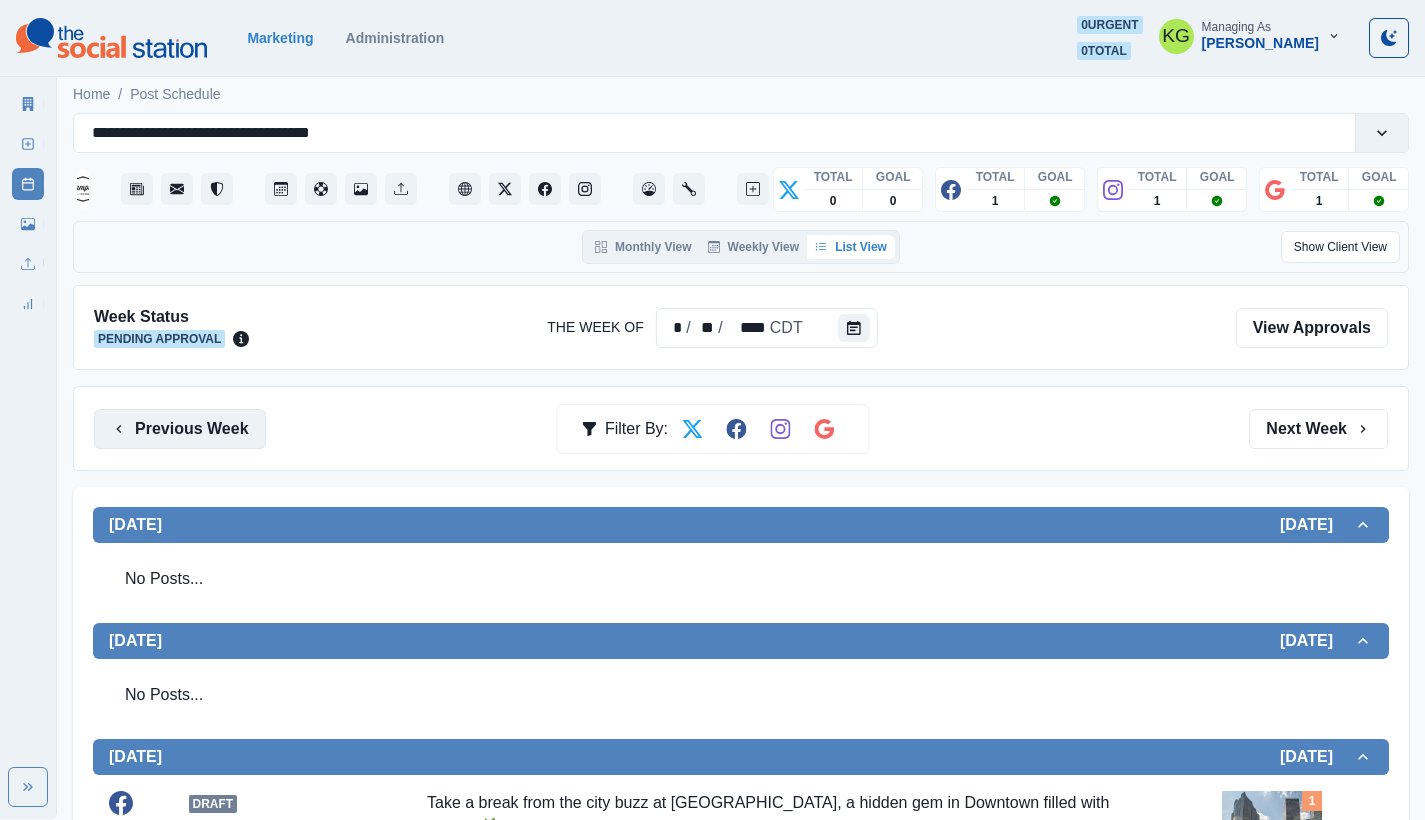 click on "Previous Week" at bounding box center (180, 429) 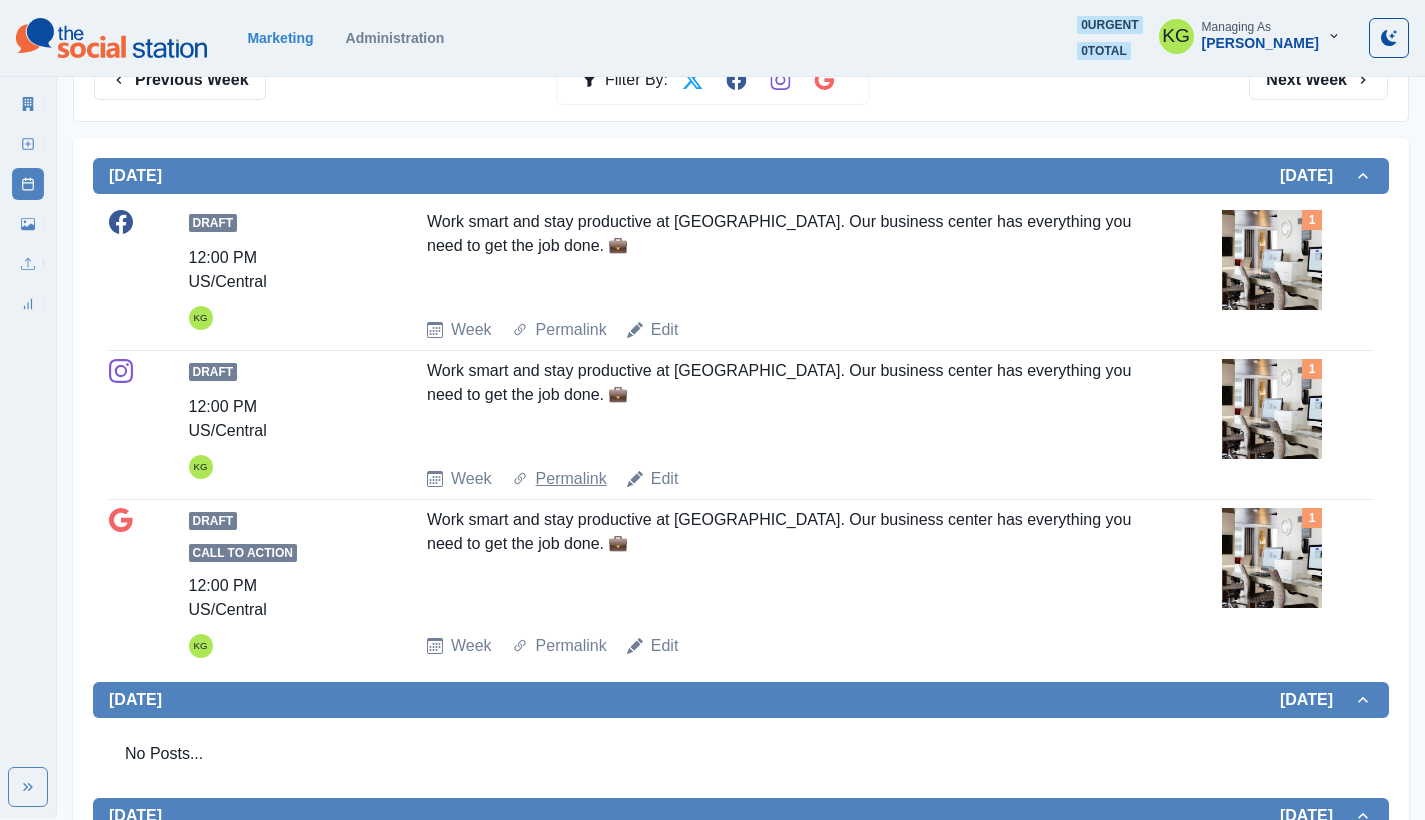 scroll, scrollTop: 0, scrollLeft: 0, axis: both 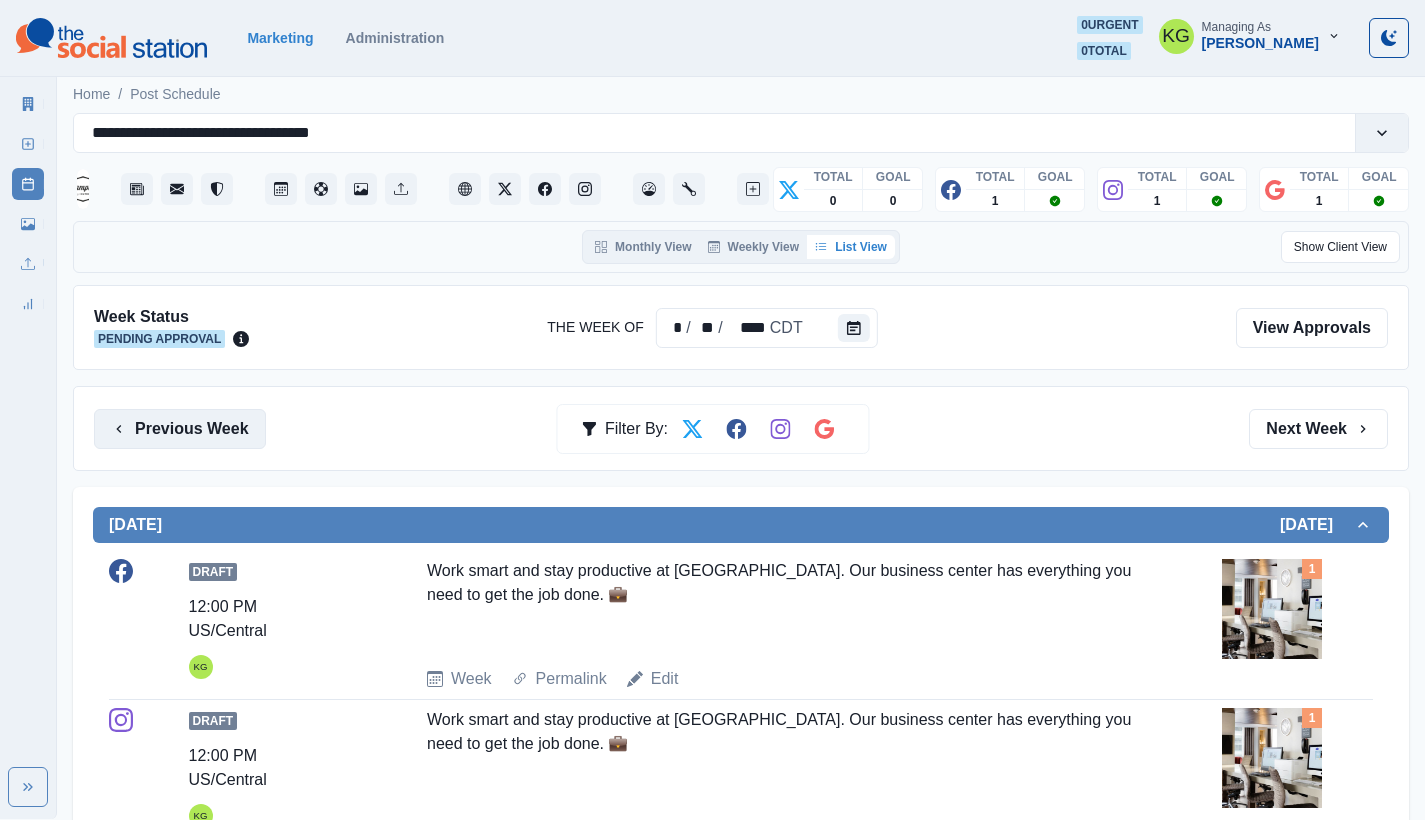 click on "Previous Week" at bounding box center [180, 429] 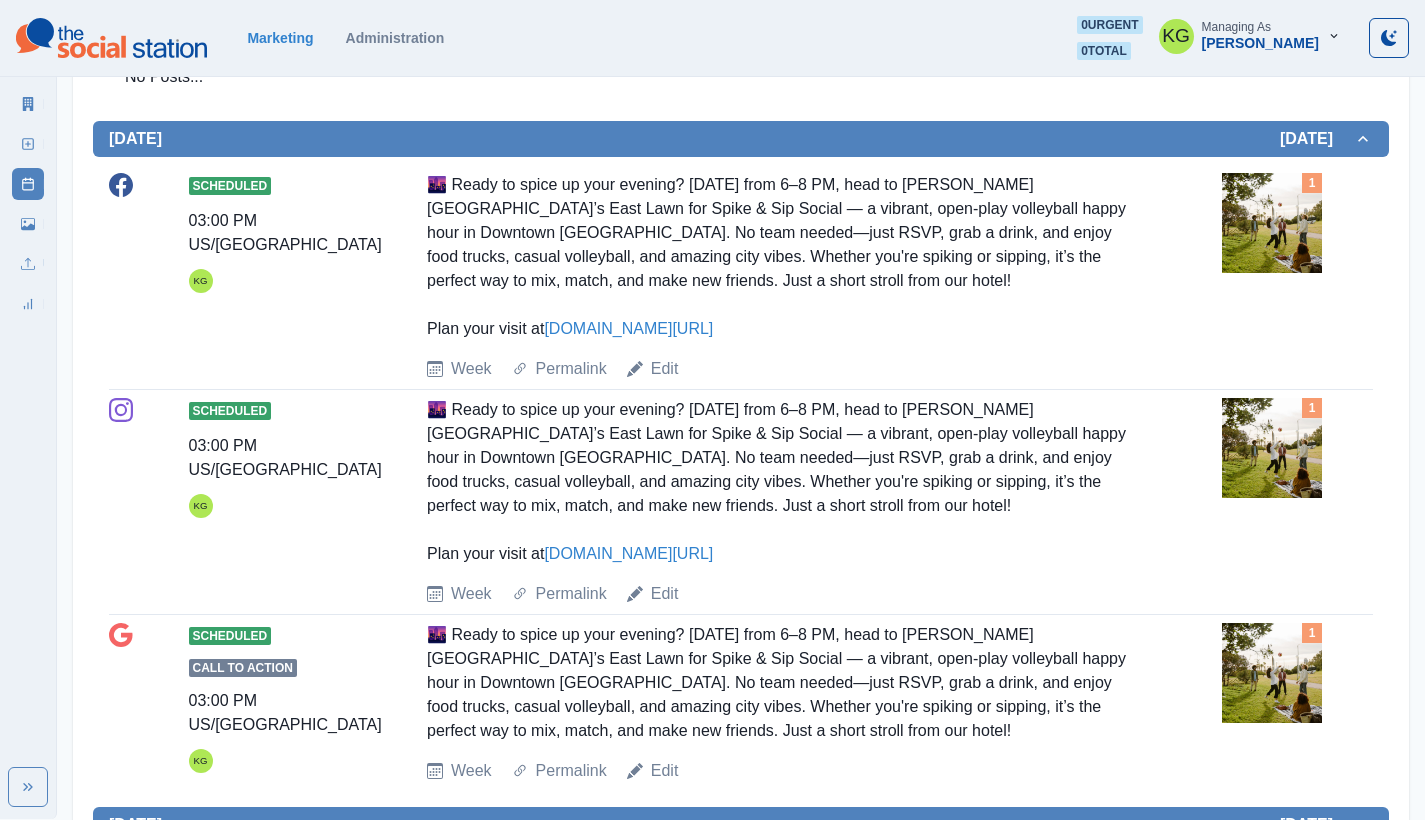 scroll, scrollTop: 0, scrollLeft: 0, axis: both 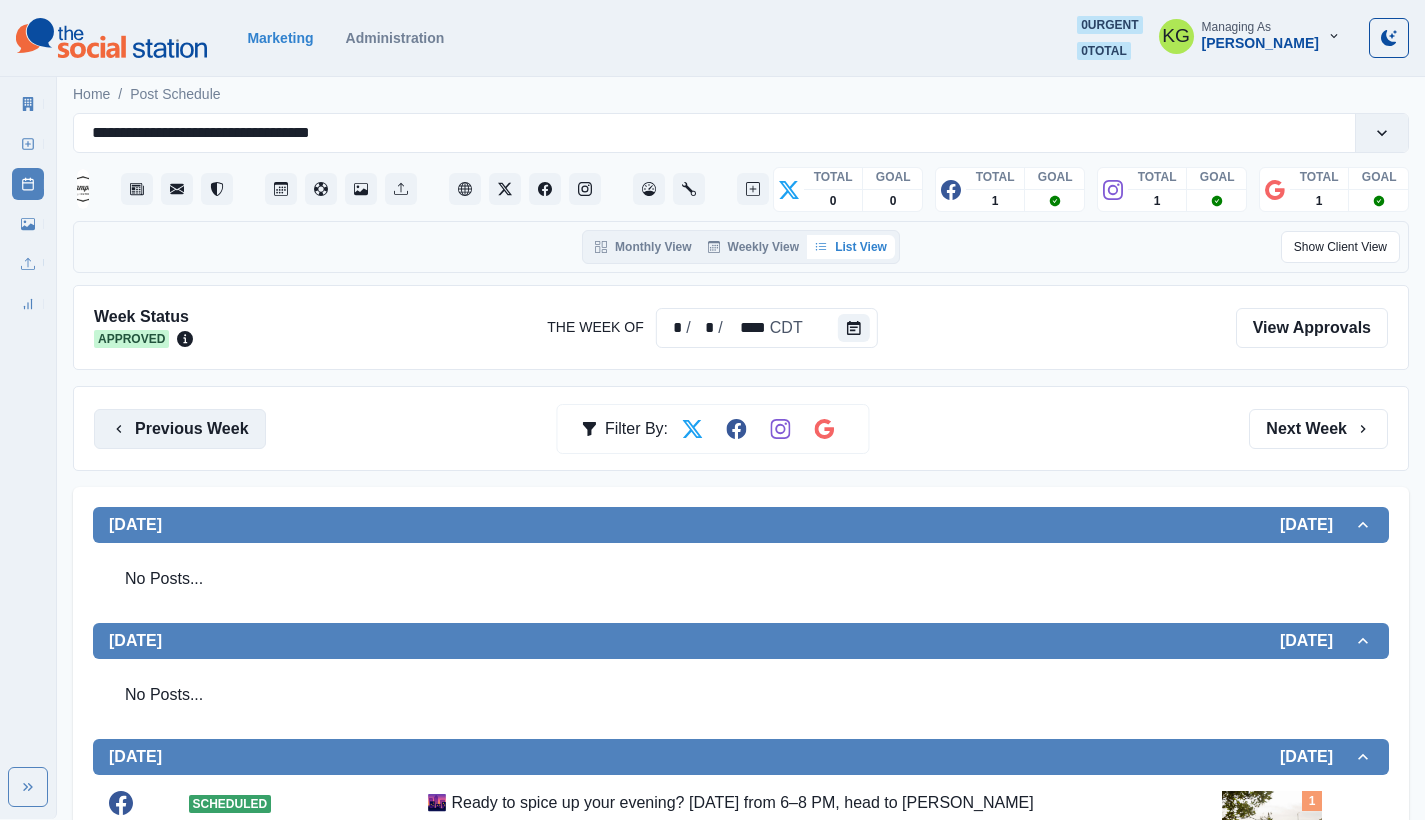 click on "Previous Week" at bounding box center (180, 429) 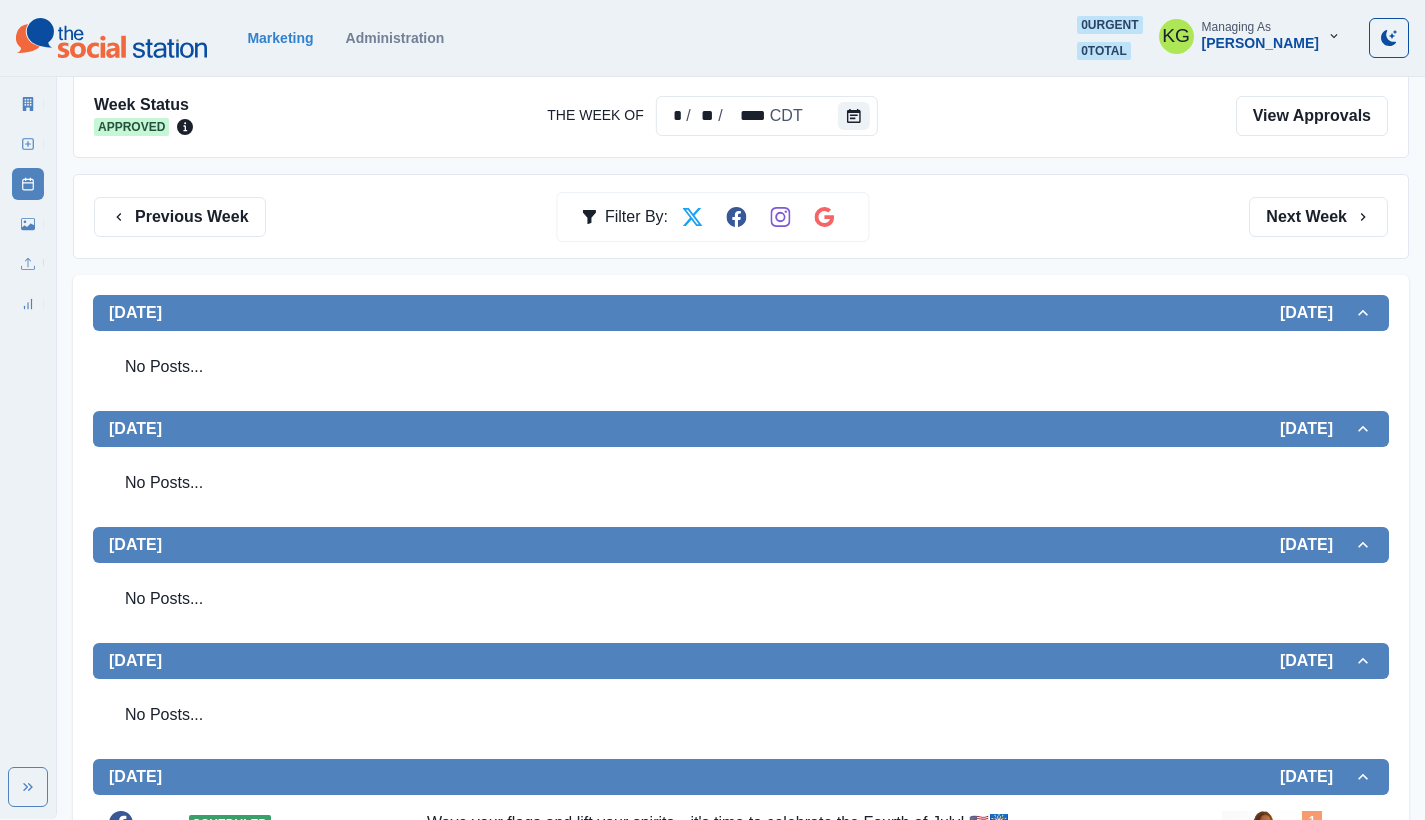 scroll, scrollTop: 0, scrollLeft: 0, axis: both 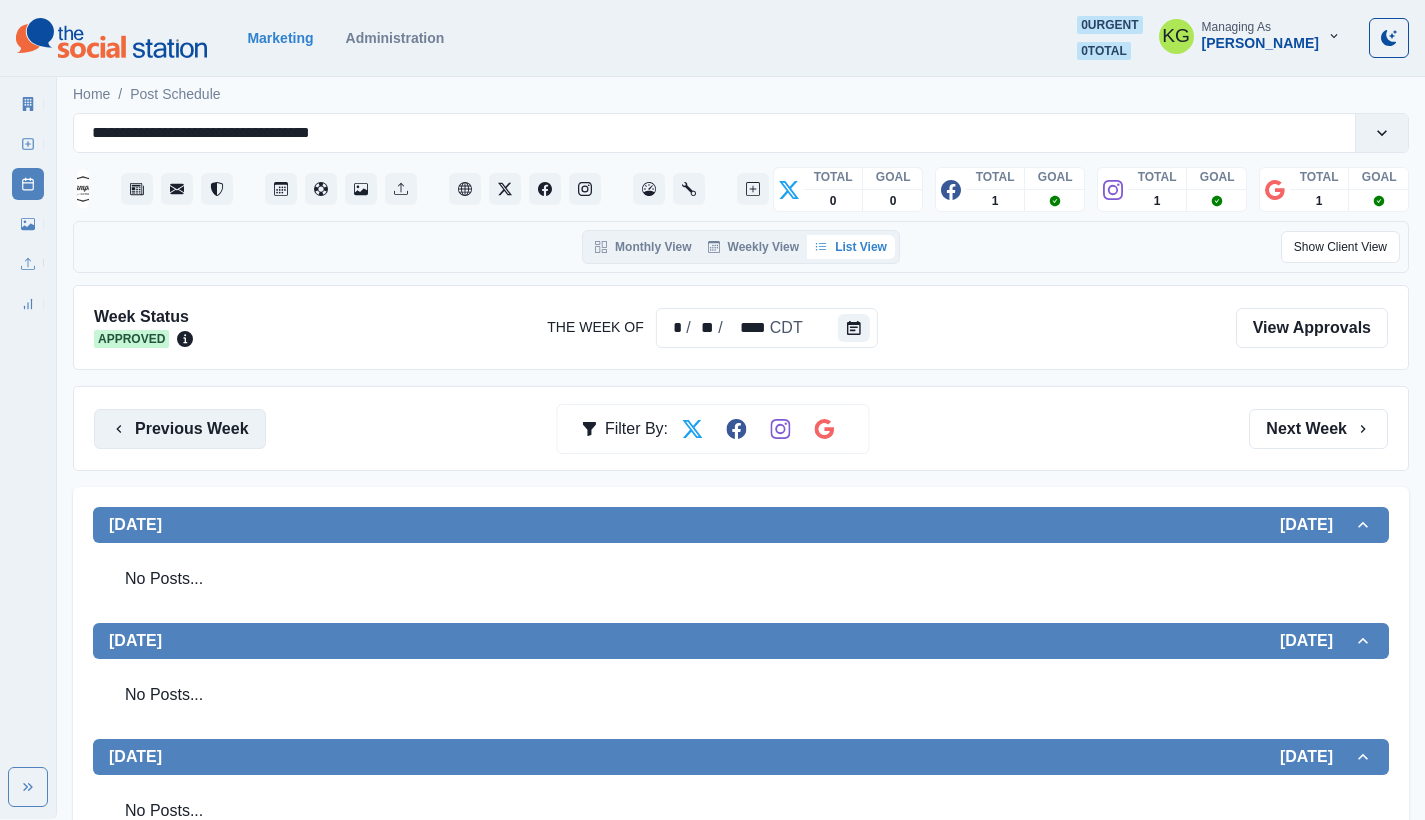 click on "Previous Week" at bounding box center (180, 429) 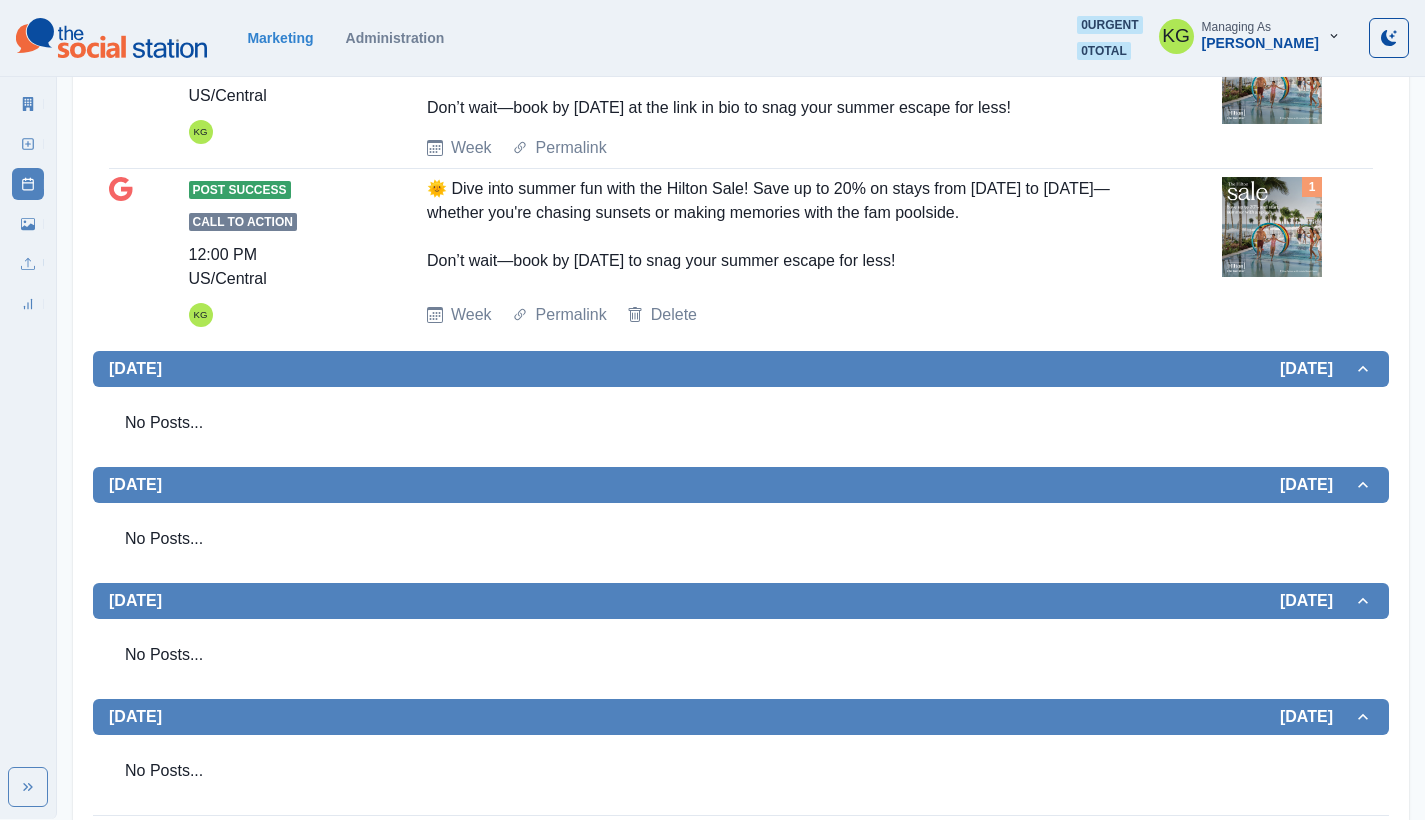 scroll, scrollTop: 0, scrollLeft: 0, axis: both 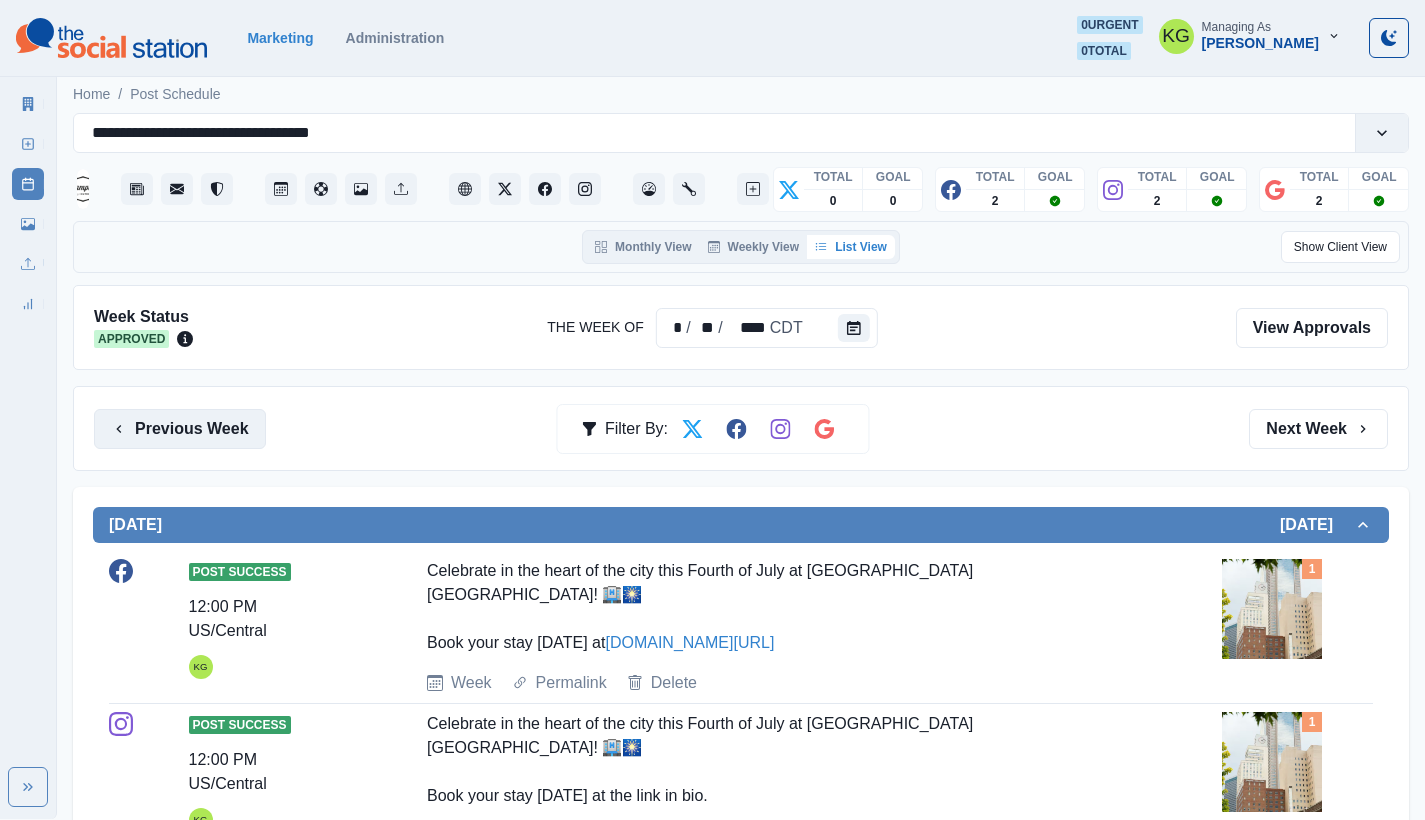 click on "Previous Week" at bounding box center (180, 429) 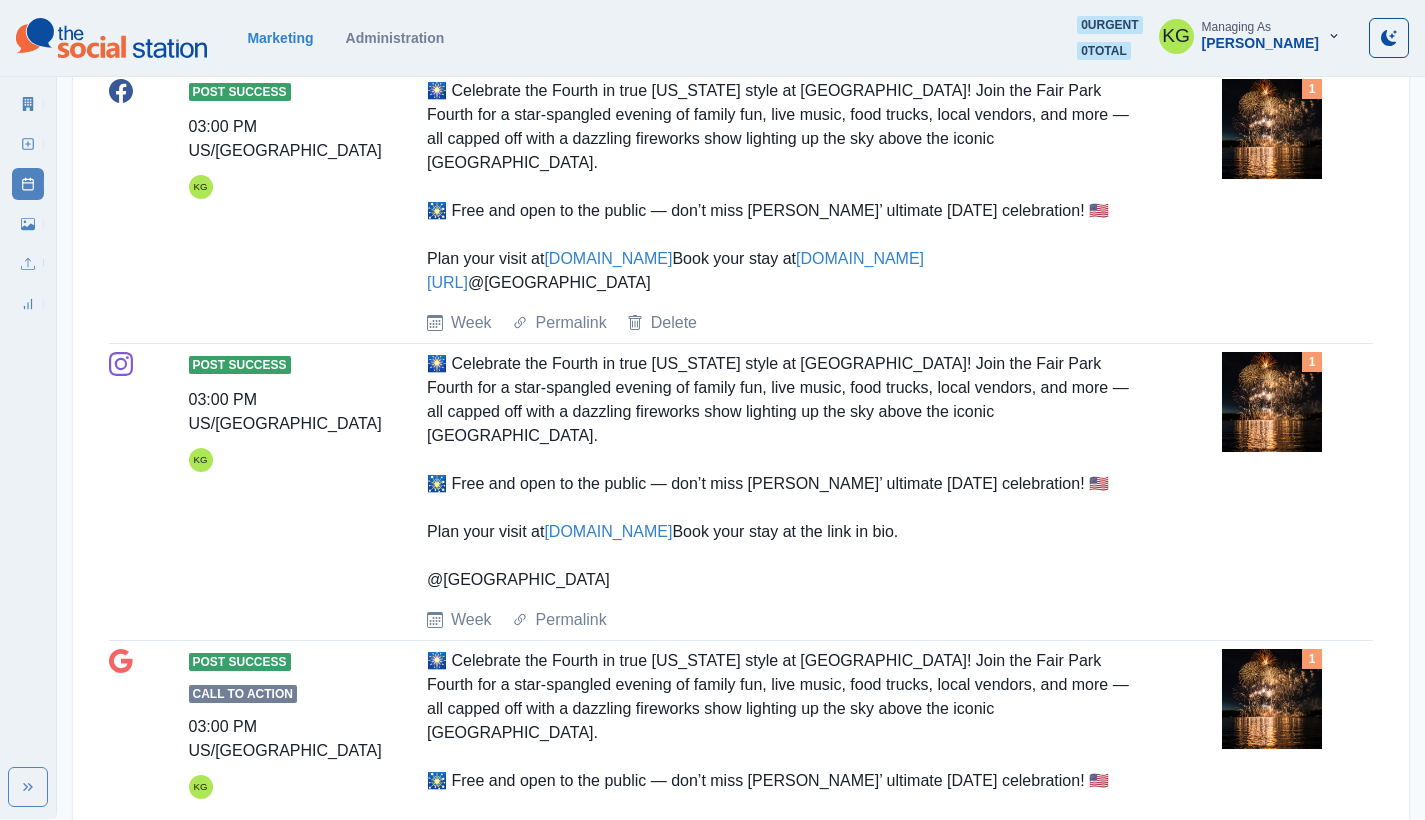 scroll, scrollTop: 0, scrollLeft: 0, axis: both 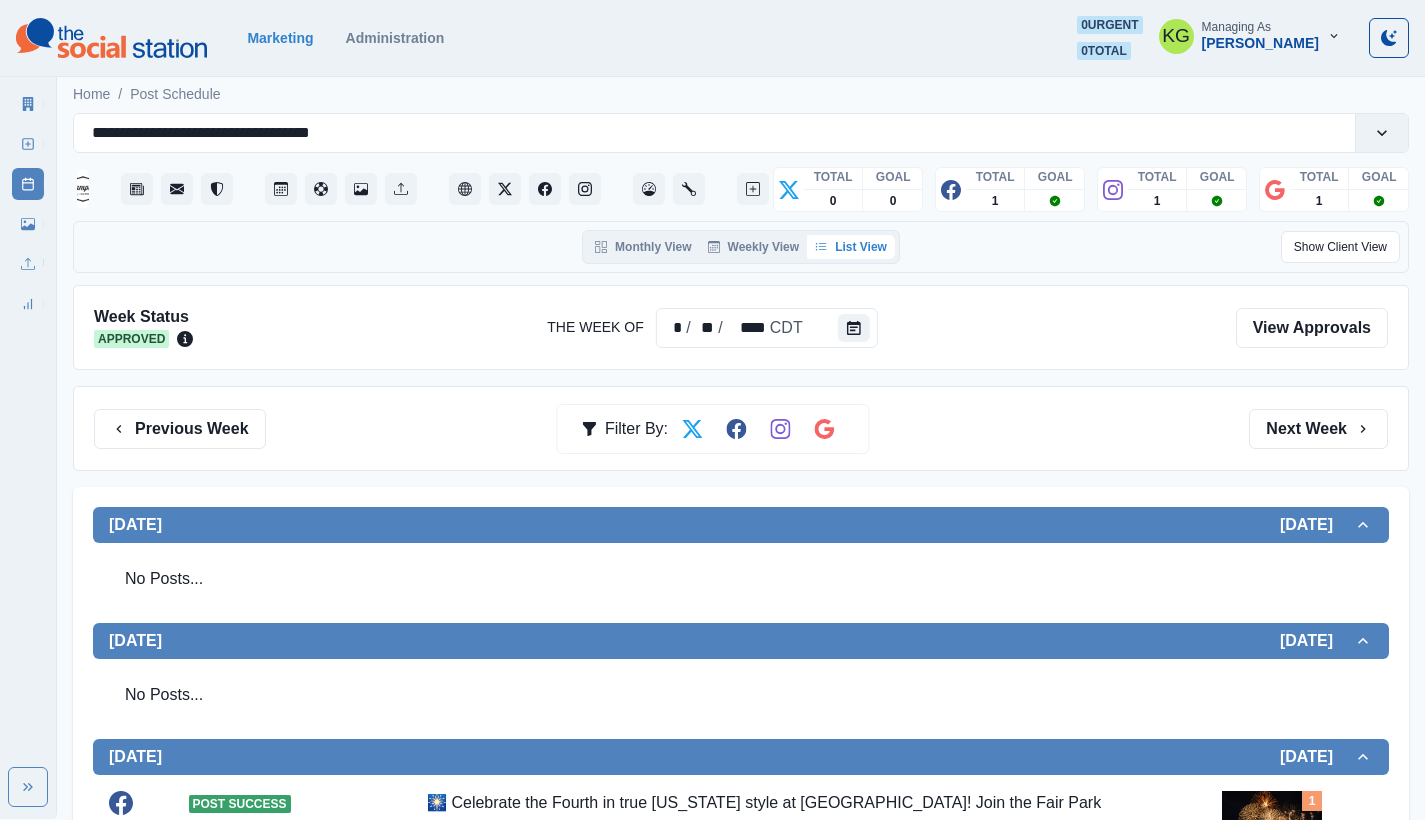 click on "Previous Week Filter By: Next Week" at bounding box center [741, 428] 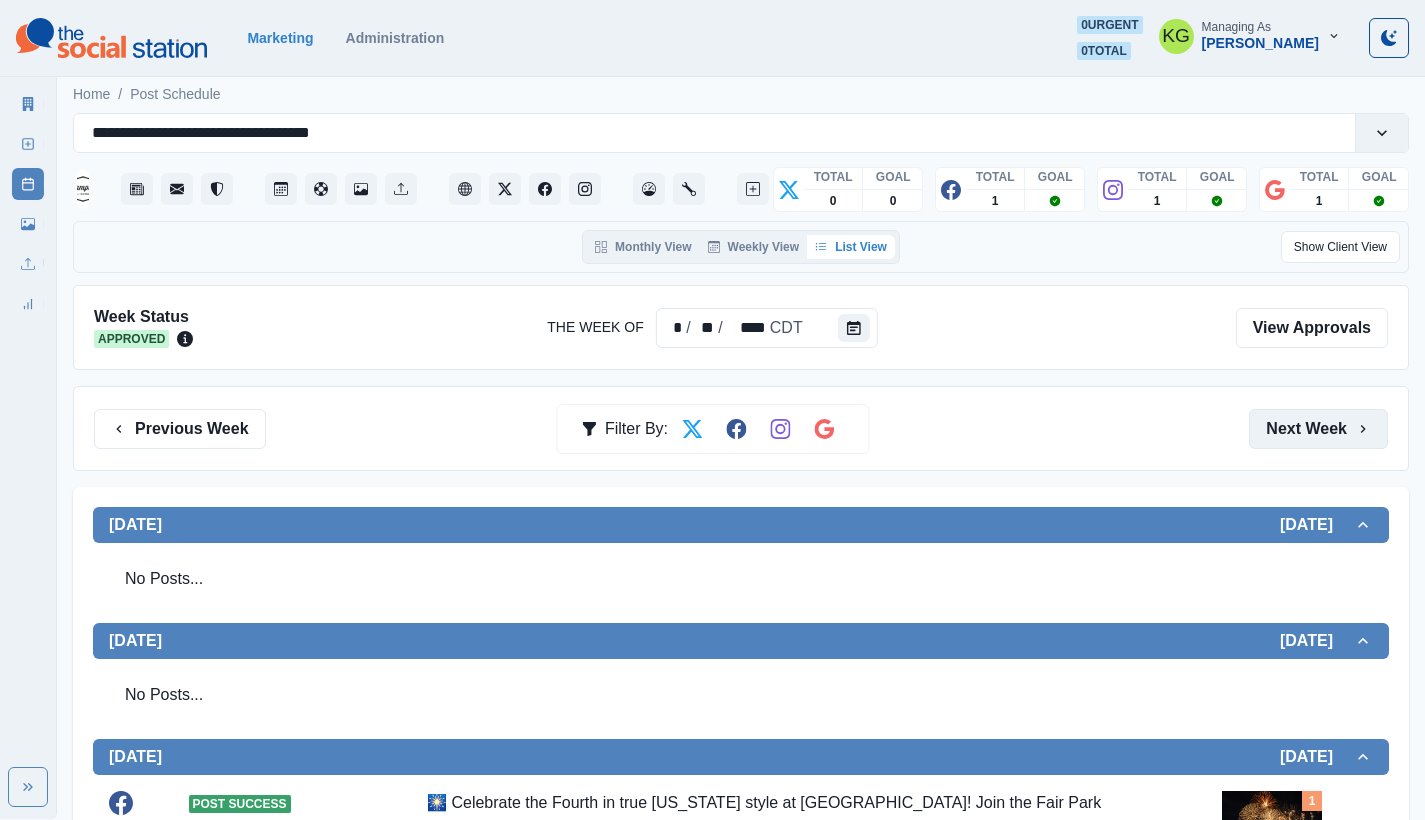 click on "Next Week" at bounding box center (1318, 429) 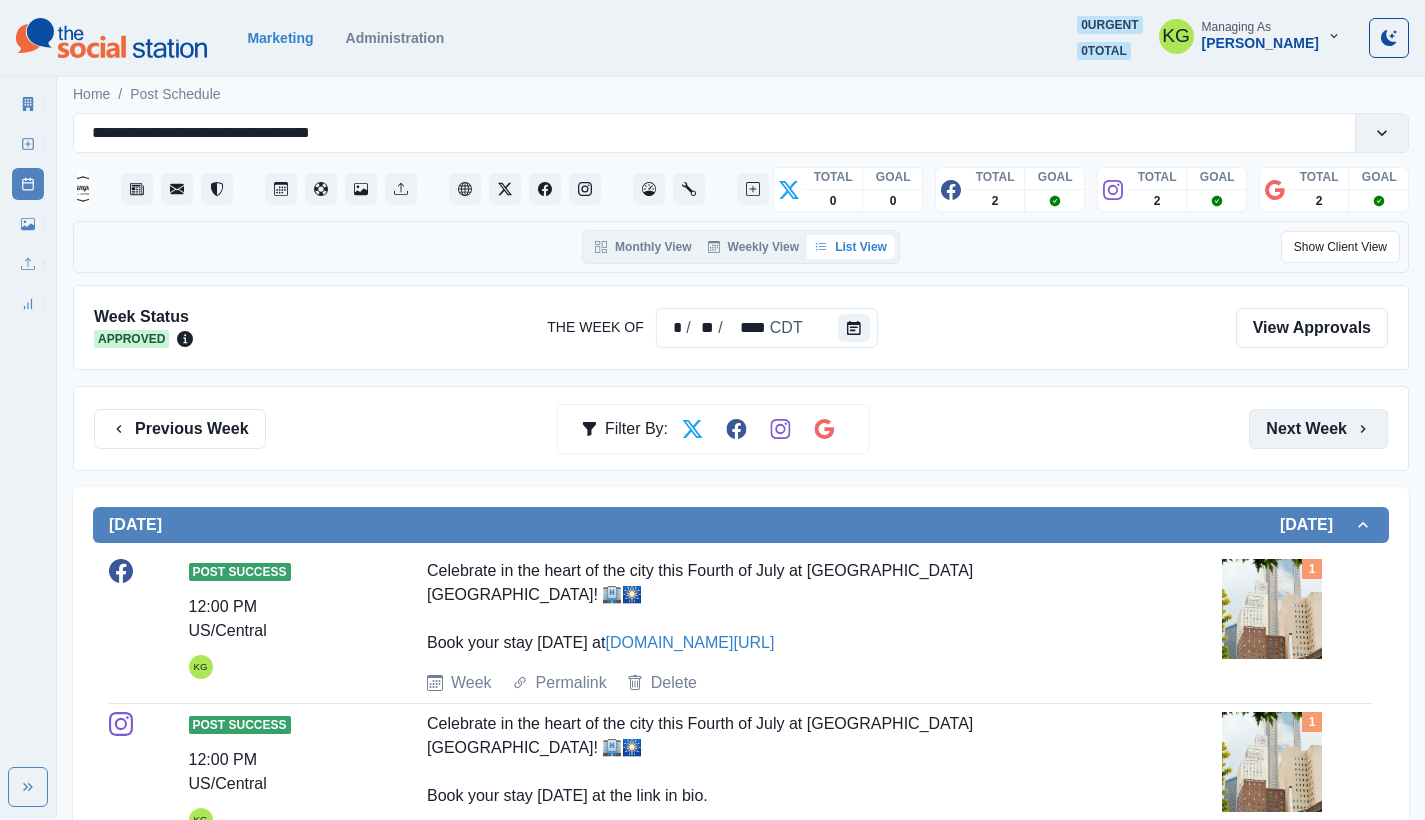 click on "Next Week" at bounding box center (1318, 429) 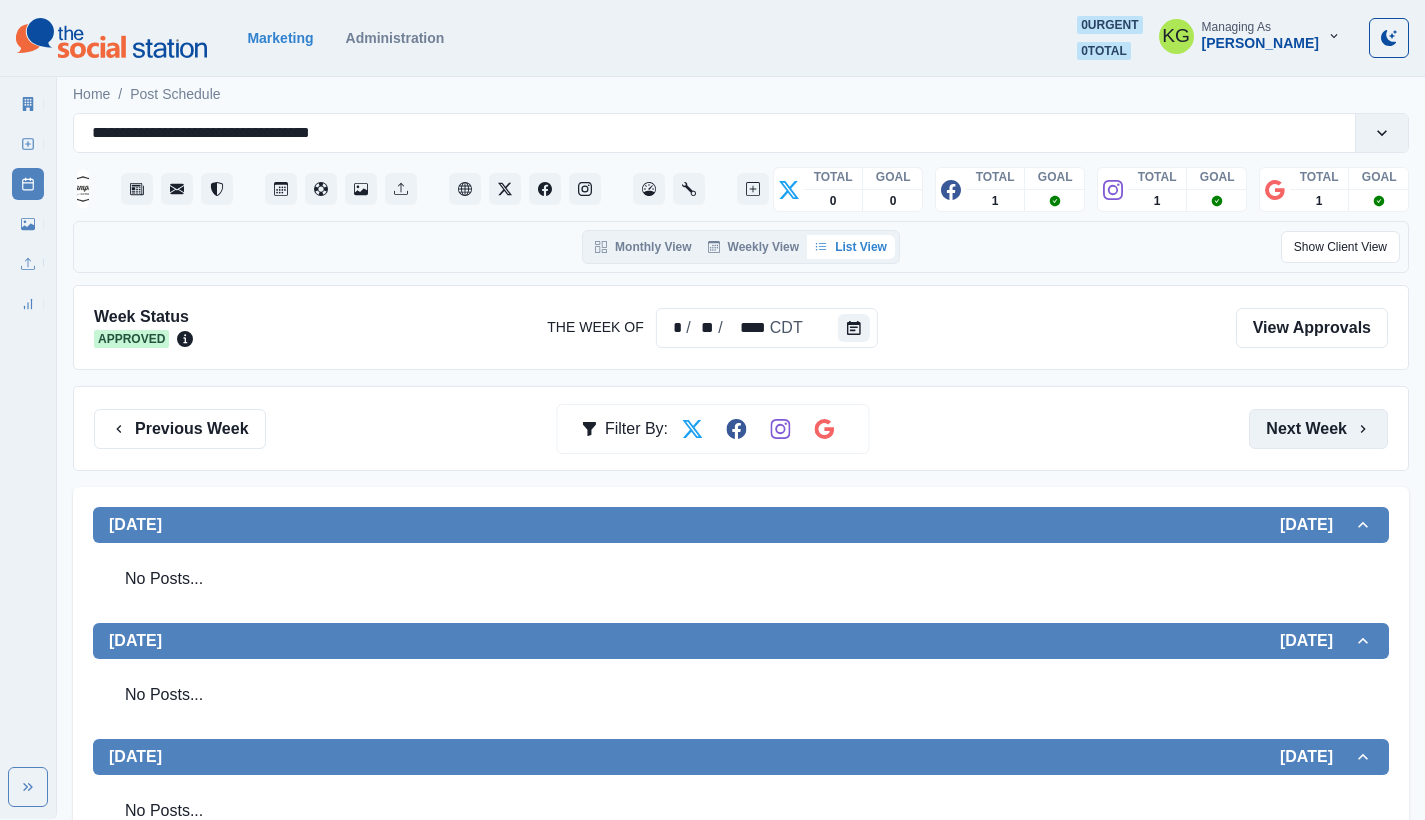 click on "Next Week" at bounding box center (1318, 429) 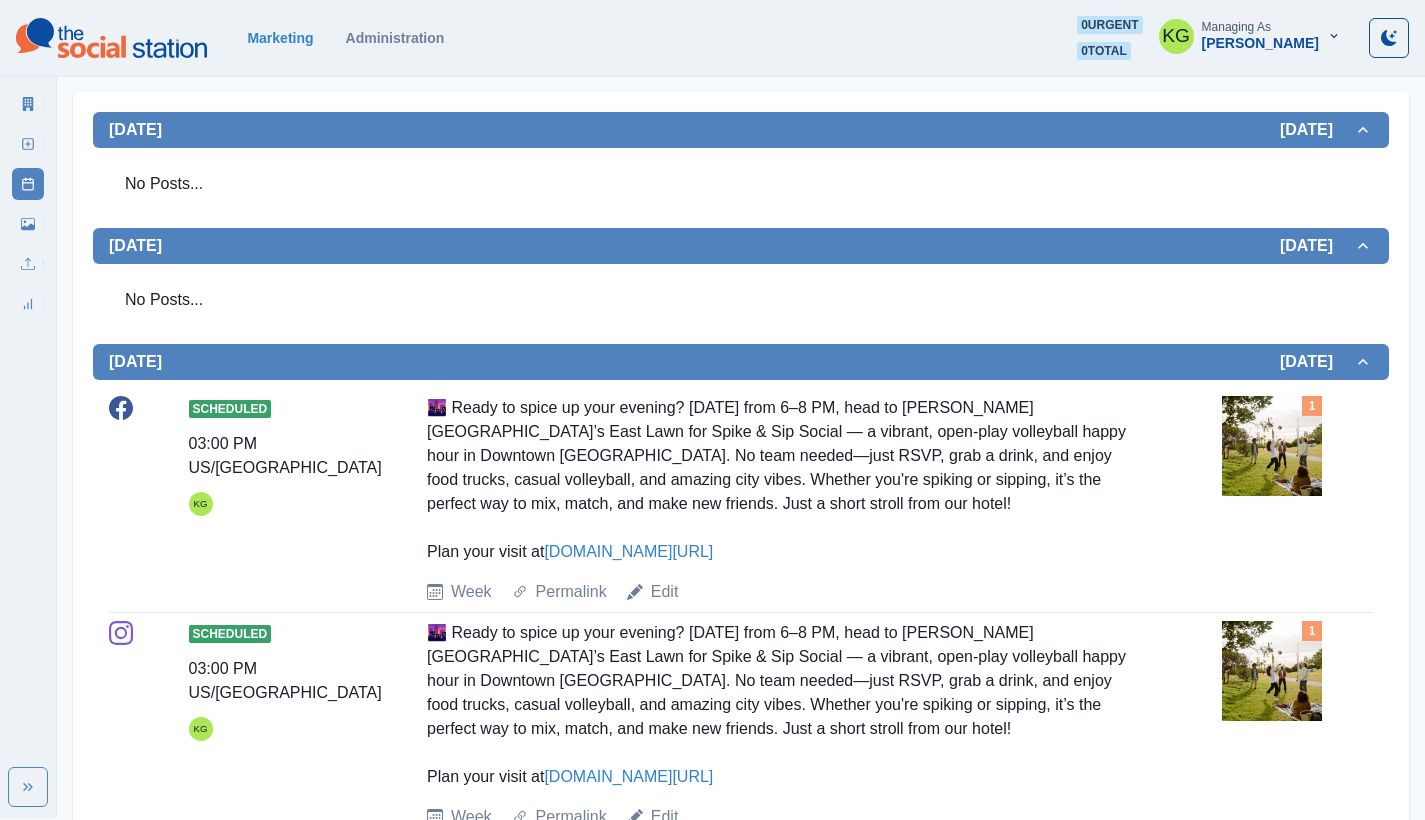 scroll, scrollTop: 0, scrollLeft: 0, axis: both 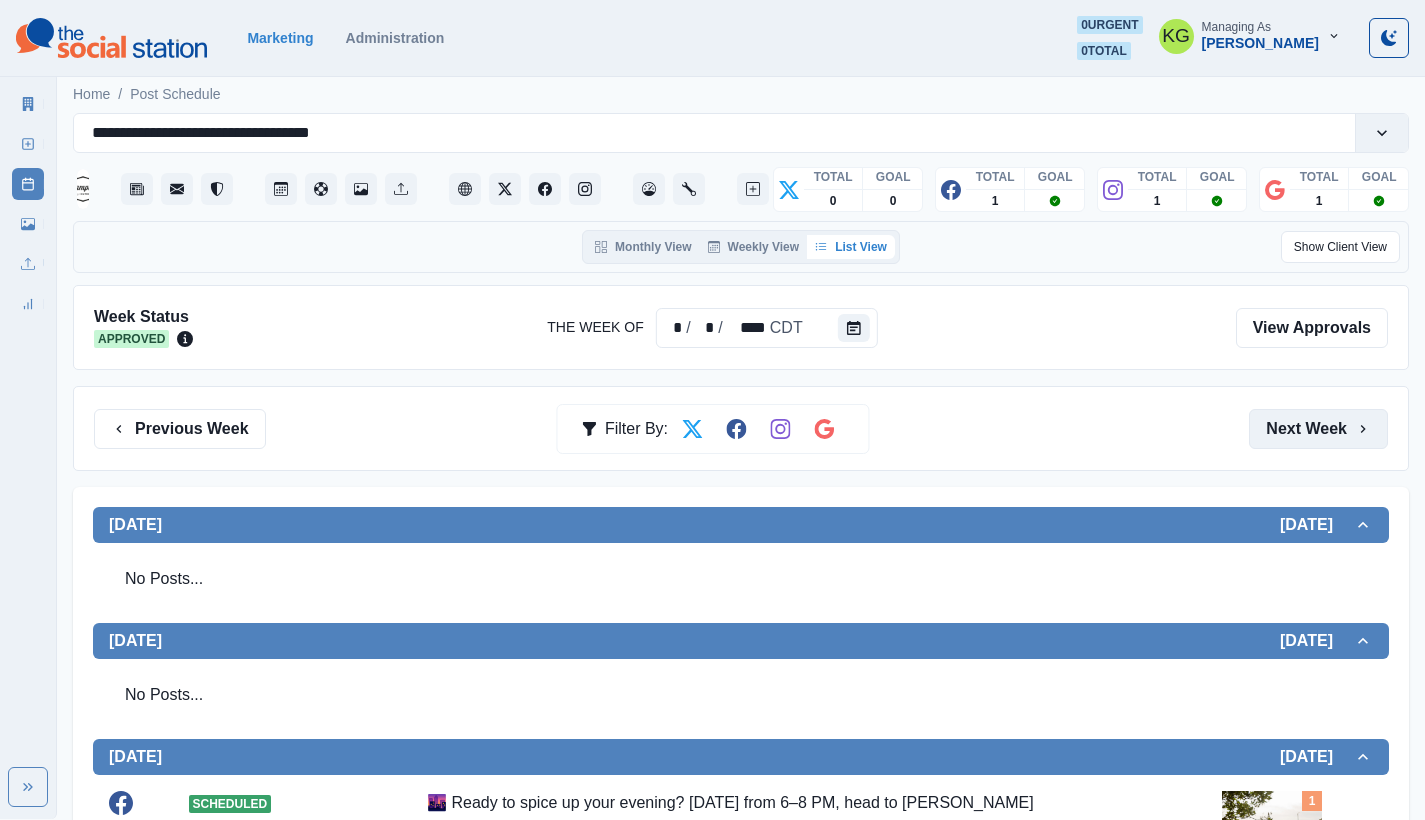 click on "Next Week" at bounding box center (1318, 429) 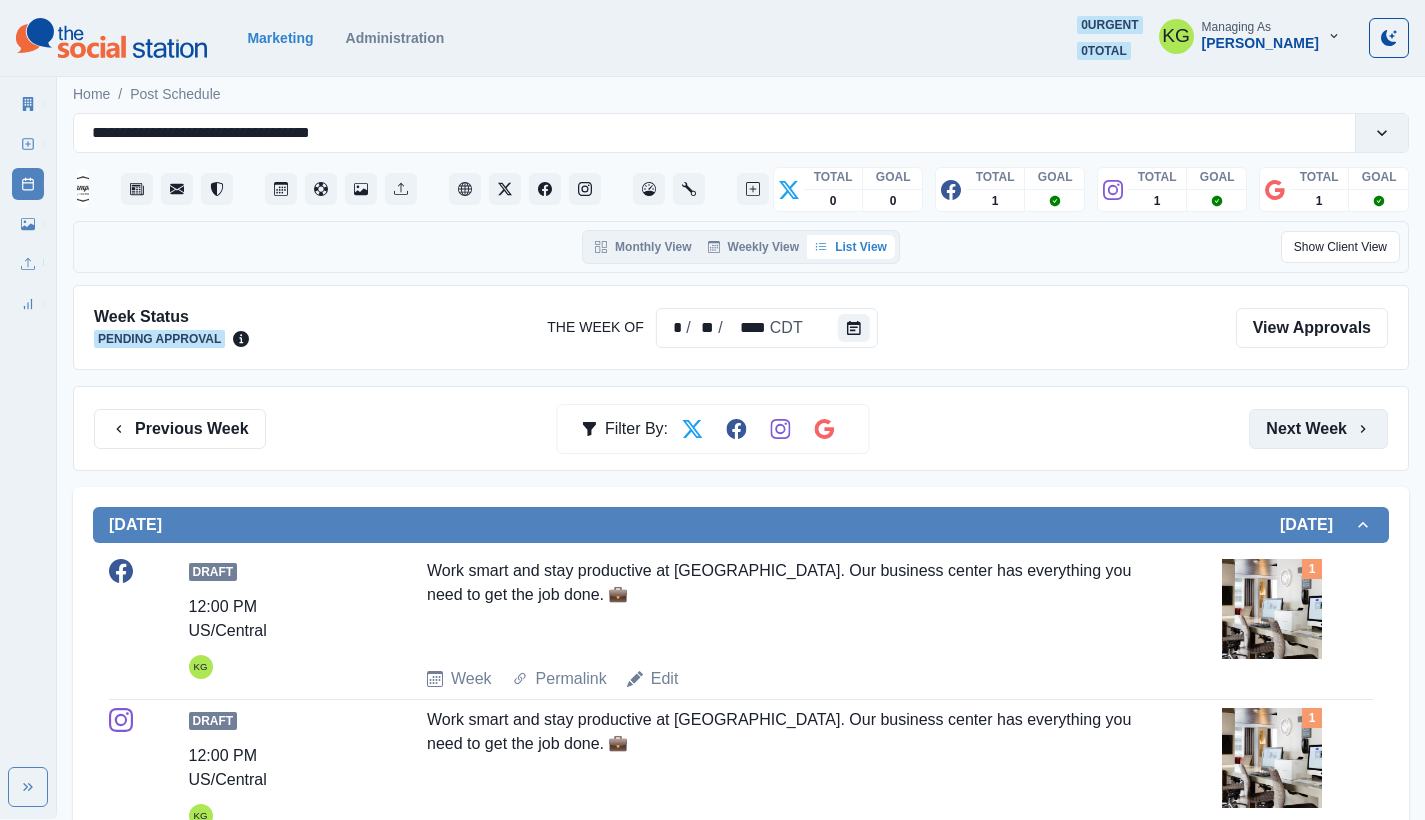 click on "Next Week" at bounding box center [1318, 429] 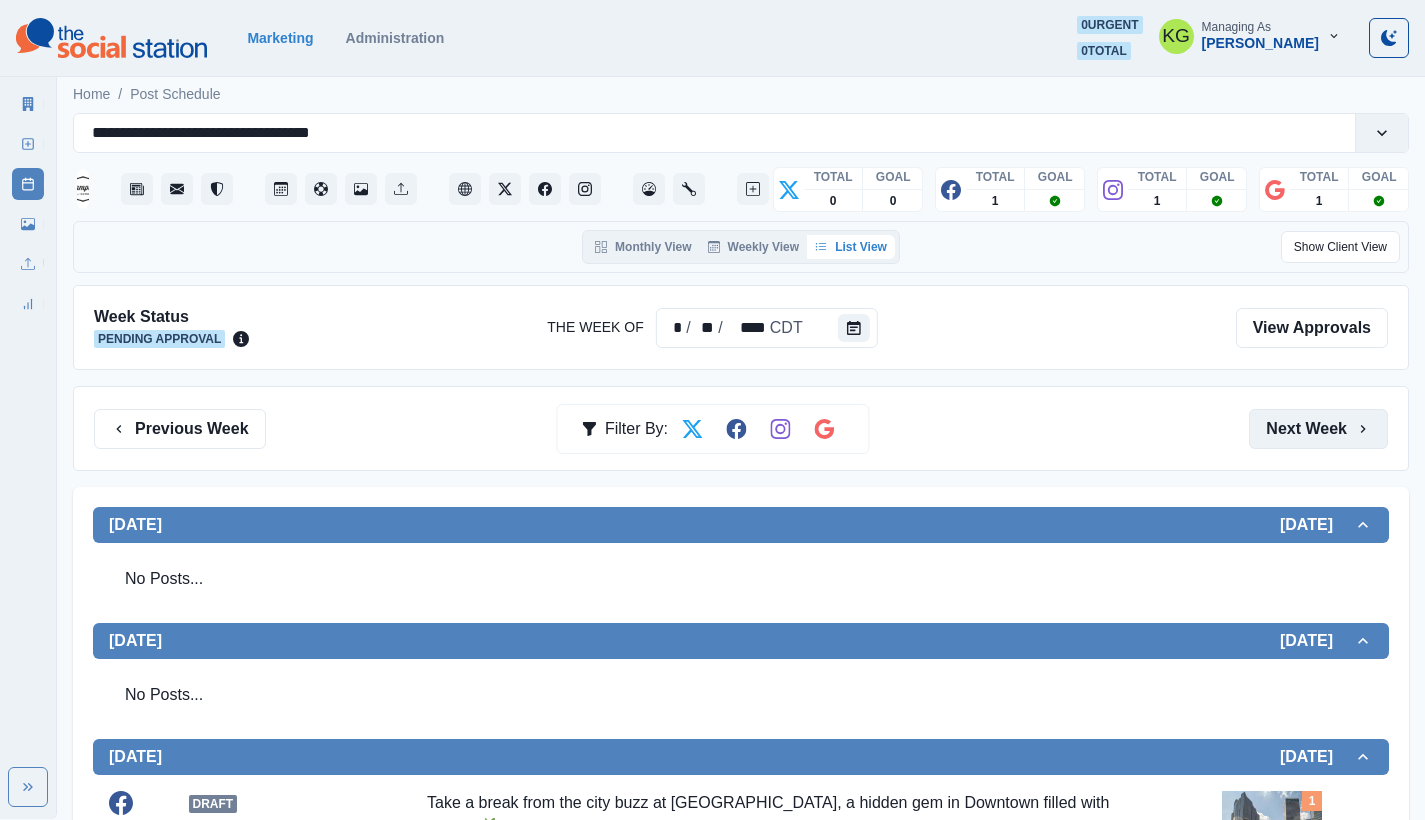 click on "Next Week" at bounding box center [1318, 429] 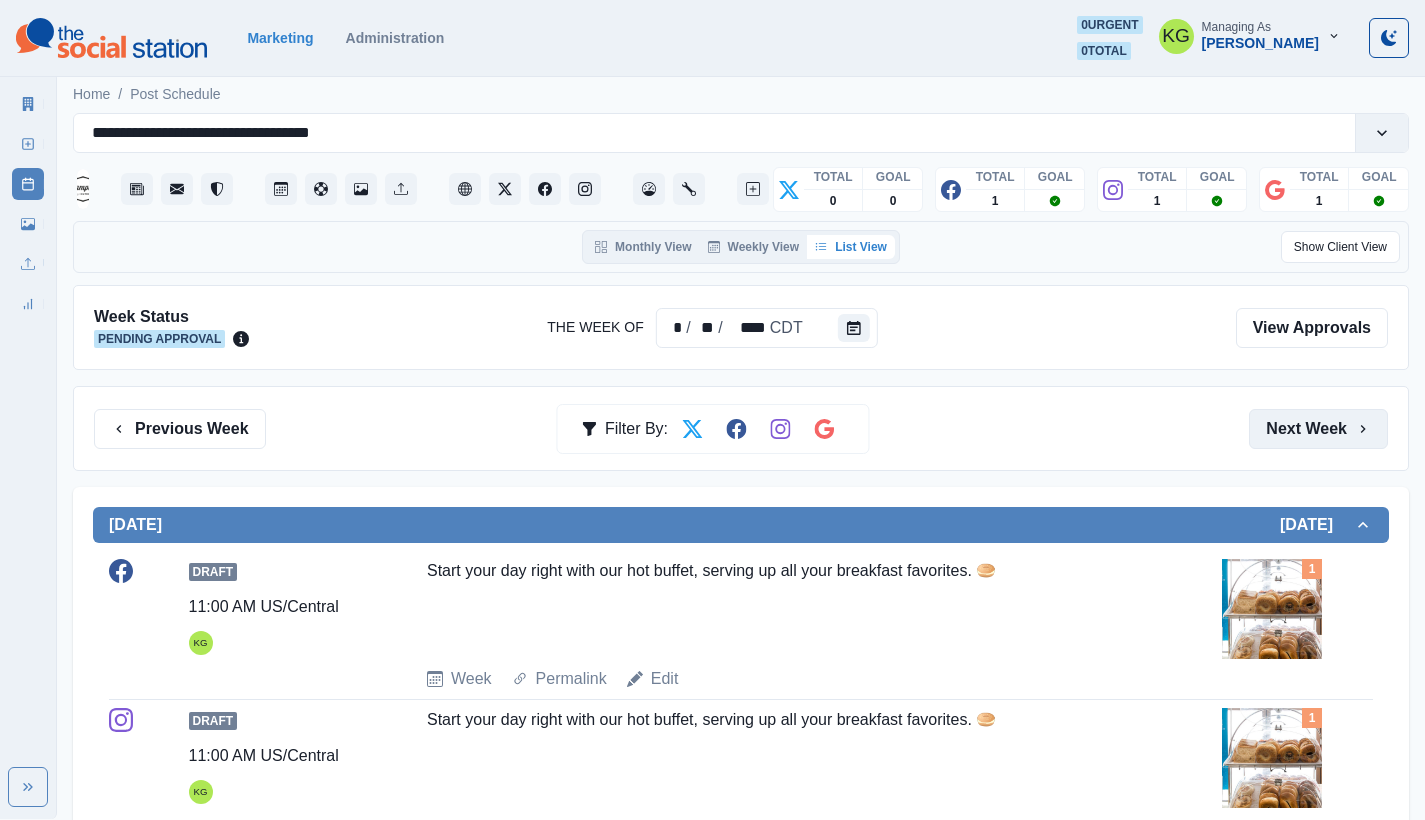 click on "Next Week" at bounding box center [1318, 429] 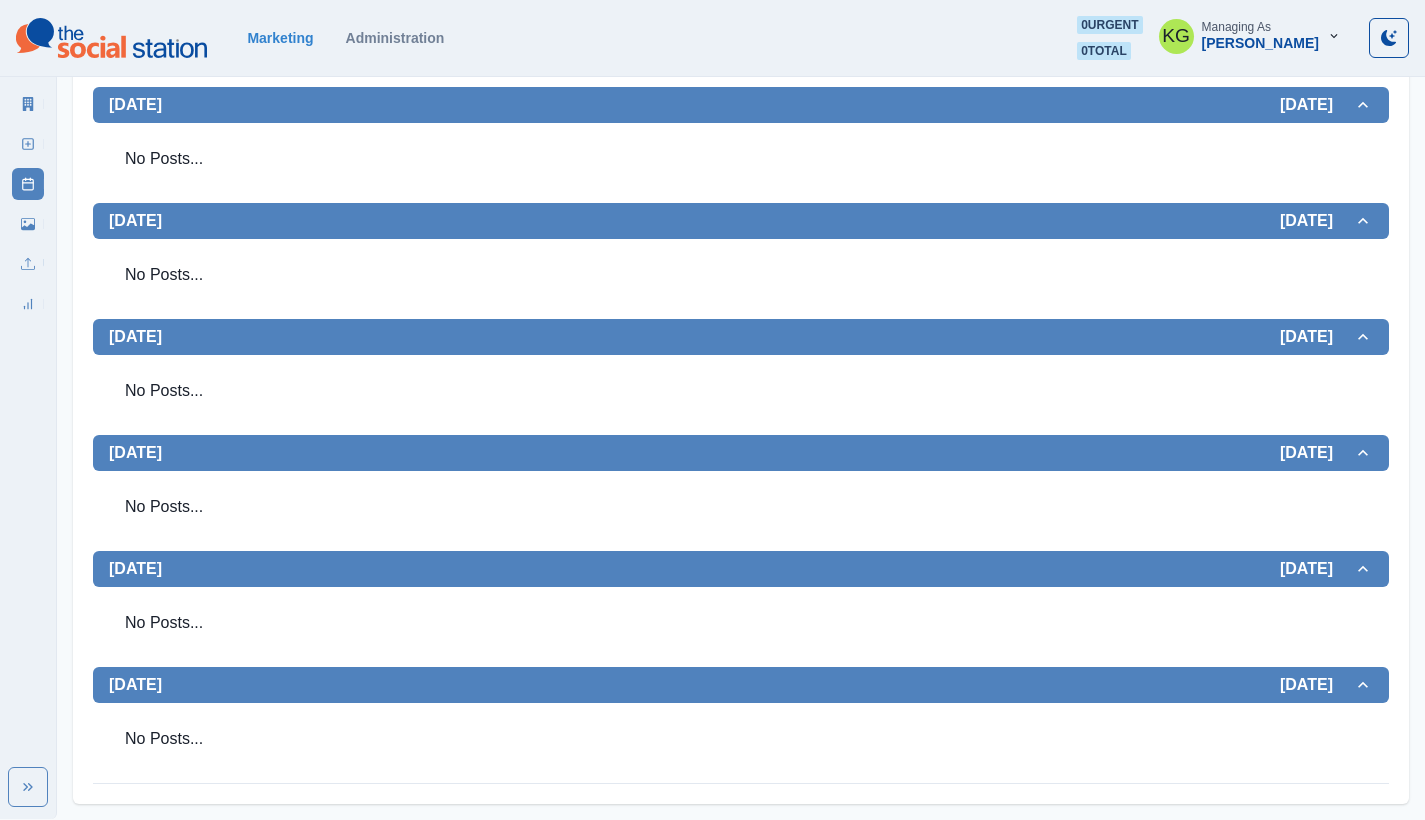 scroll, scrollTop: 0, scrollLeft: 0, axis: both 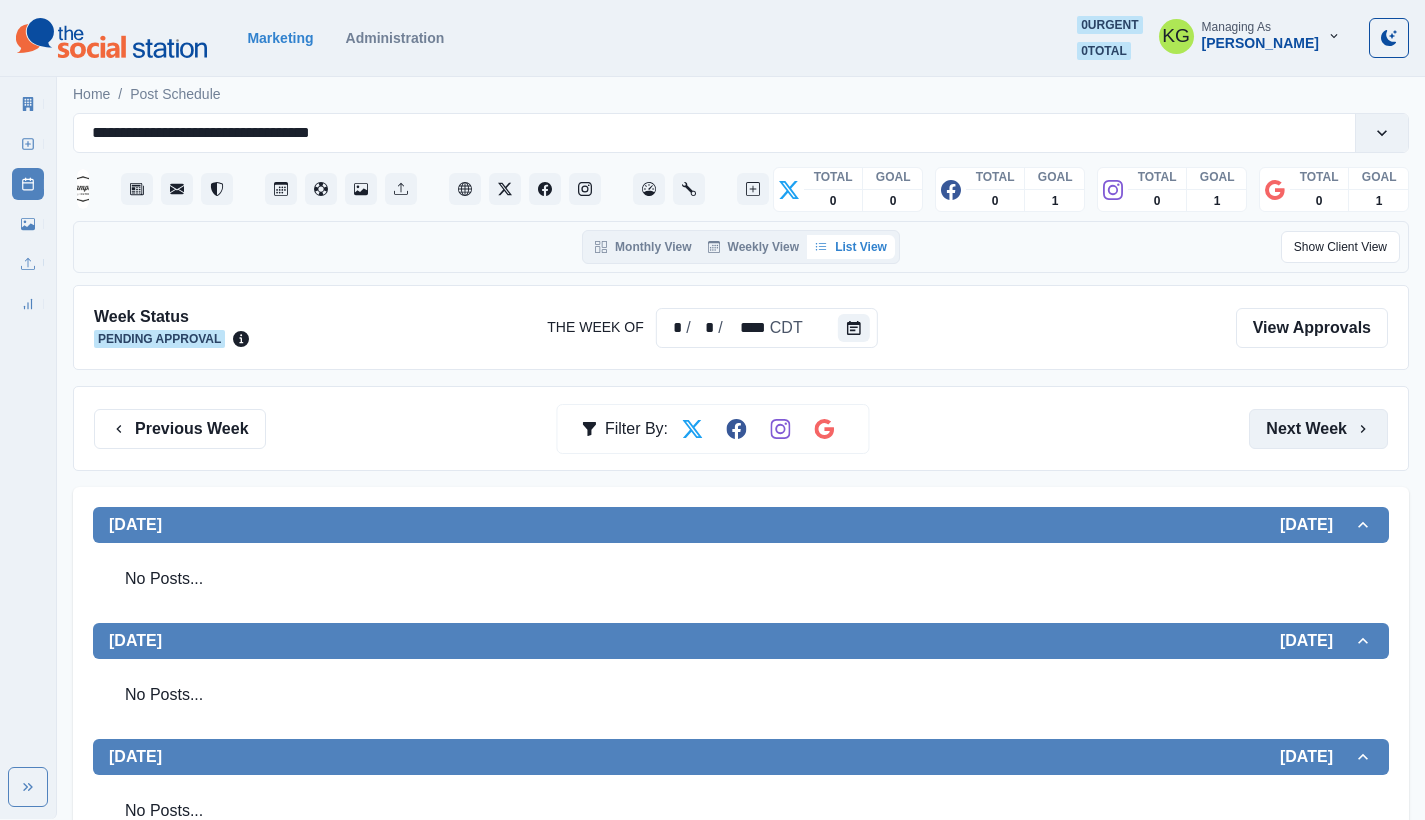 click on "Next Week" at bounding box center [1318, 429] 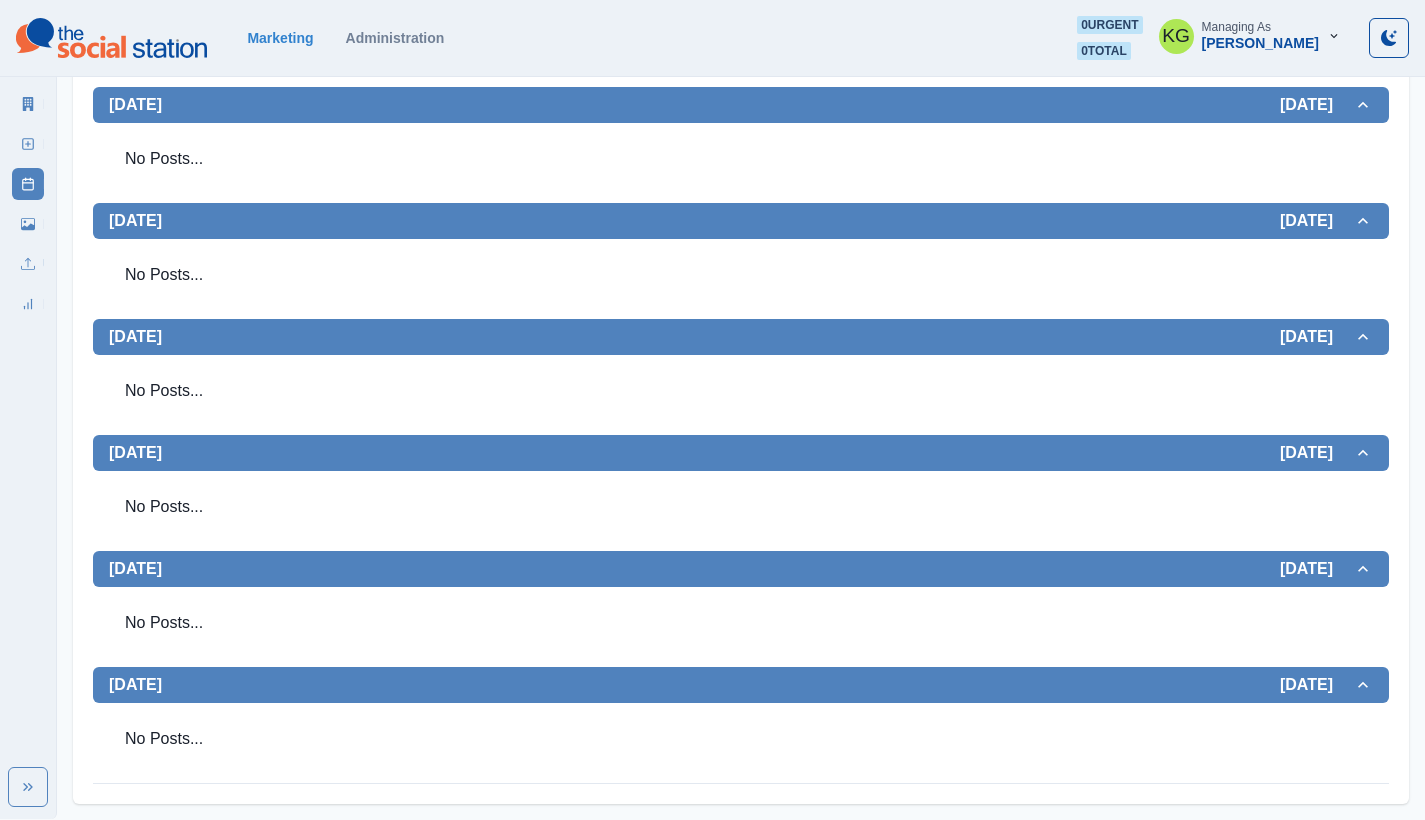 scroll, scrollTop: 0, scrollLeft: 0, axis: both 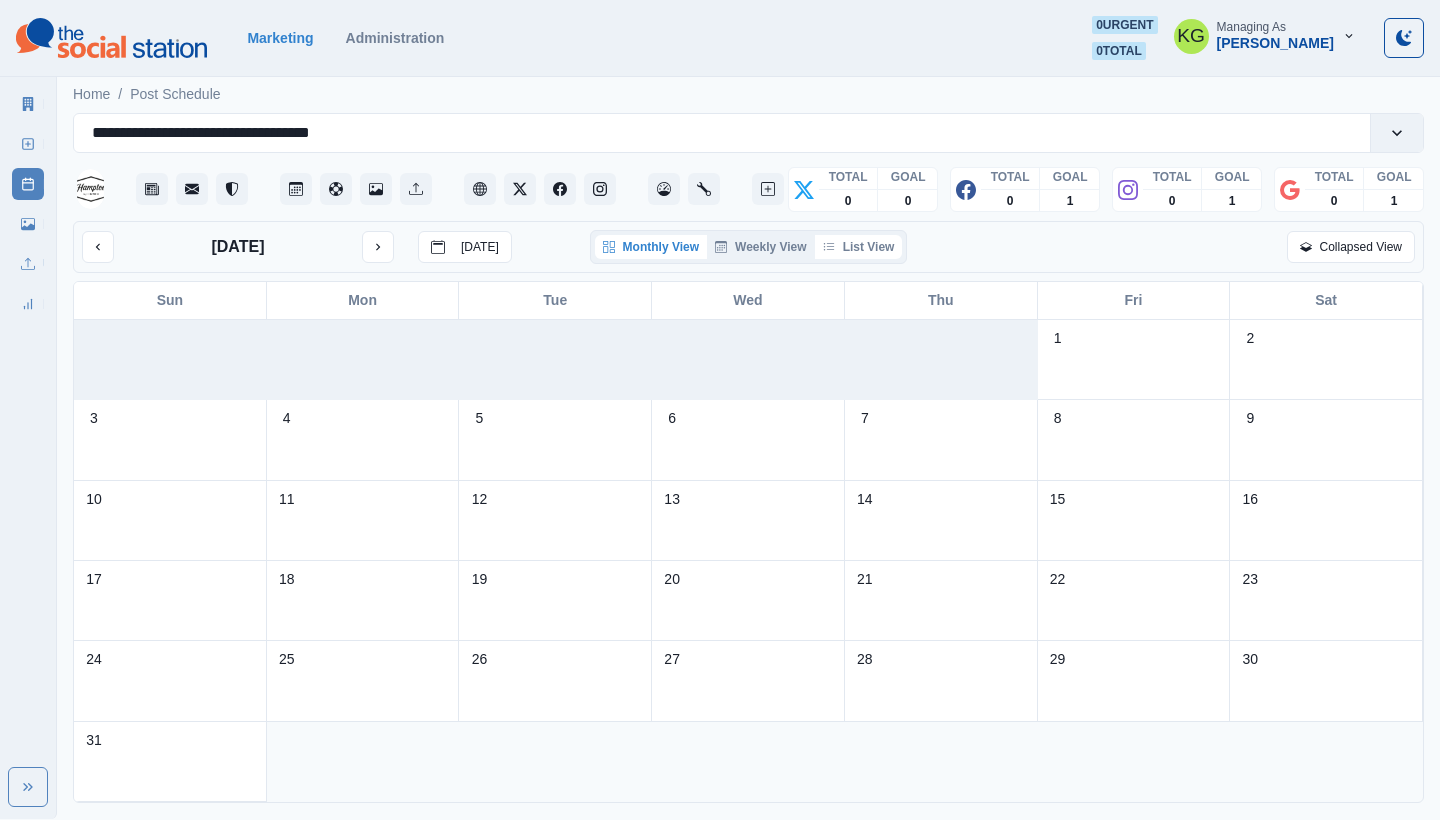 click on "List View" at bounding box center [859, 247] 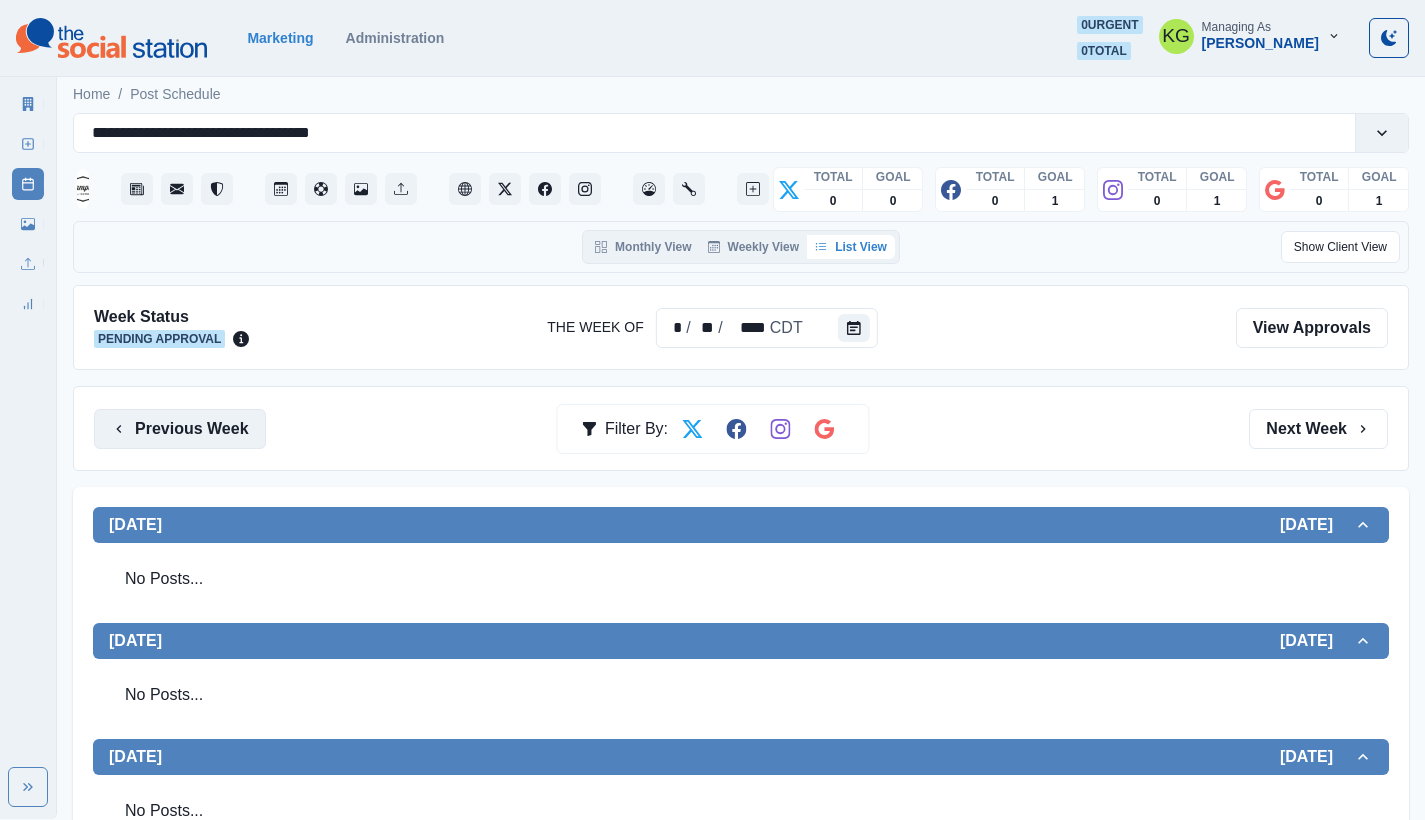 click on "Previous Week" at bounding box center (180, 429) 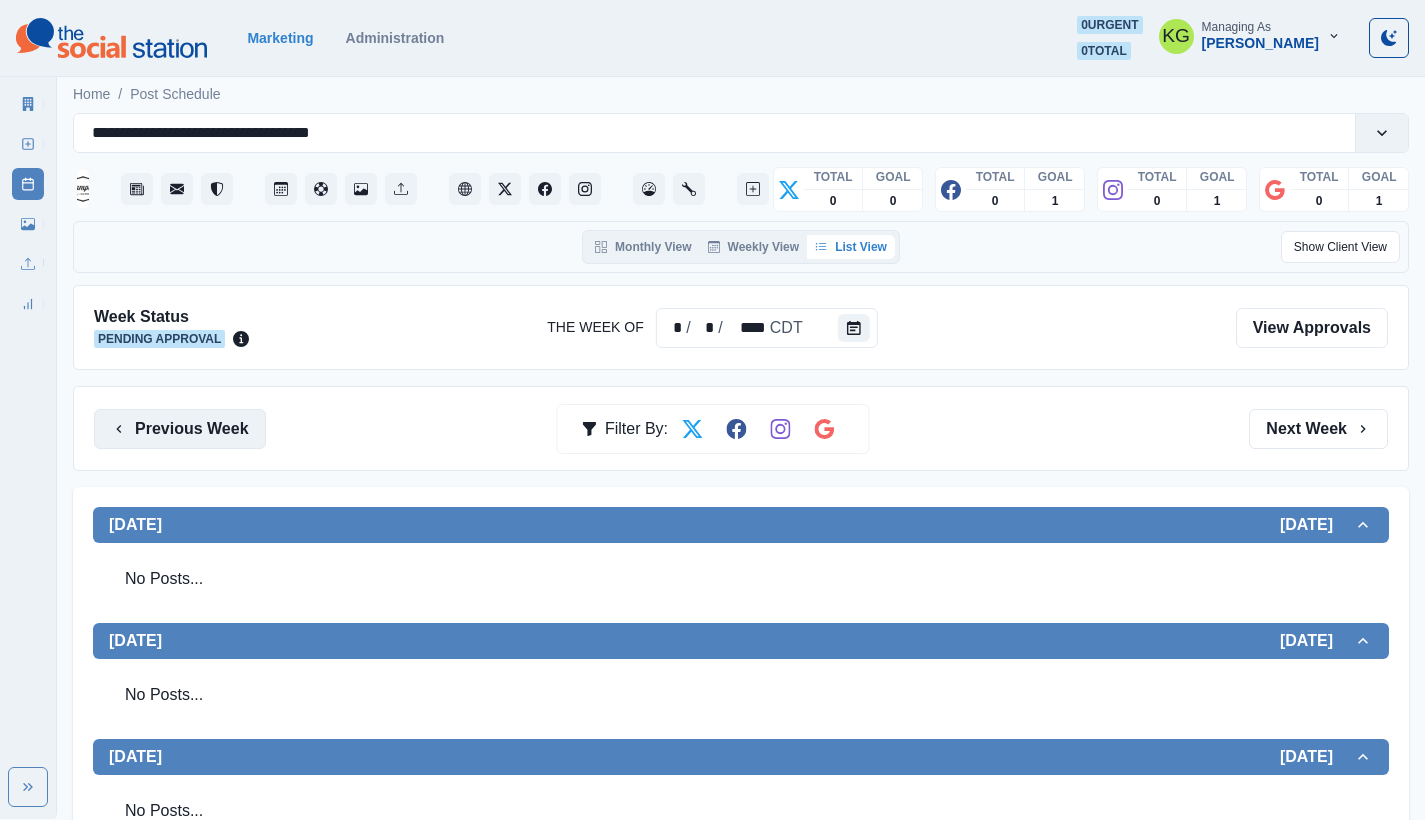 click on "Previous Week" at bounding box center (180, 429) 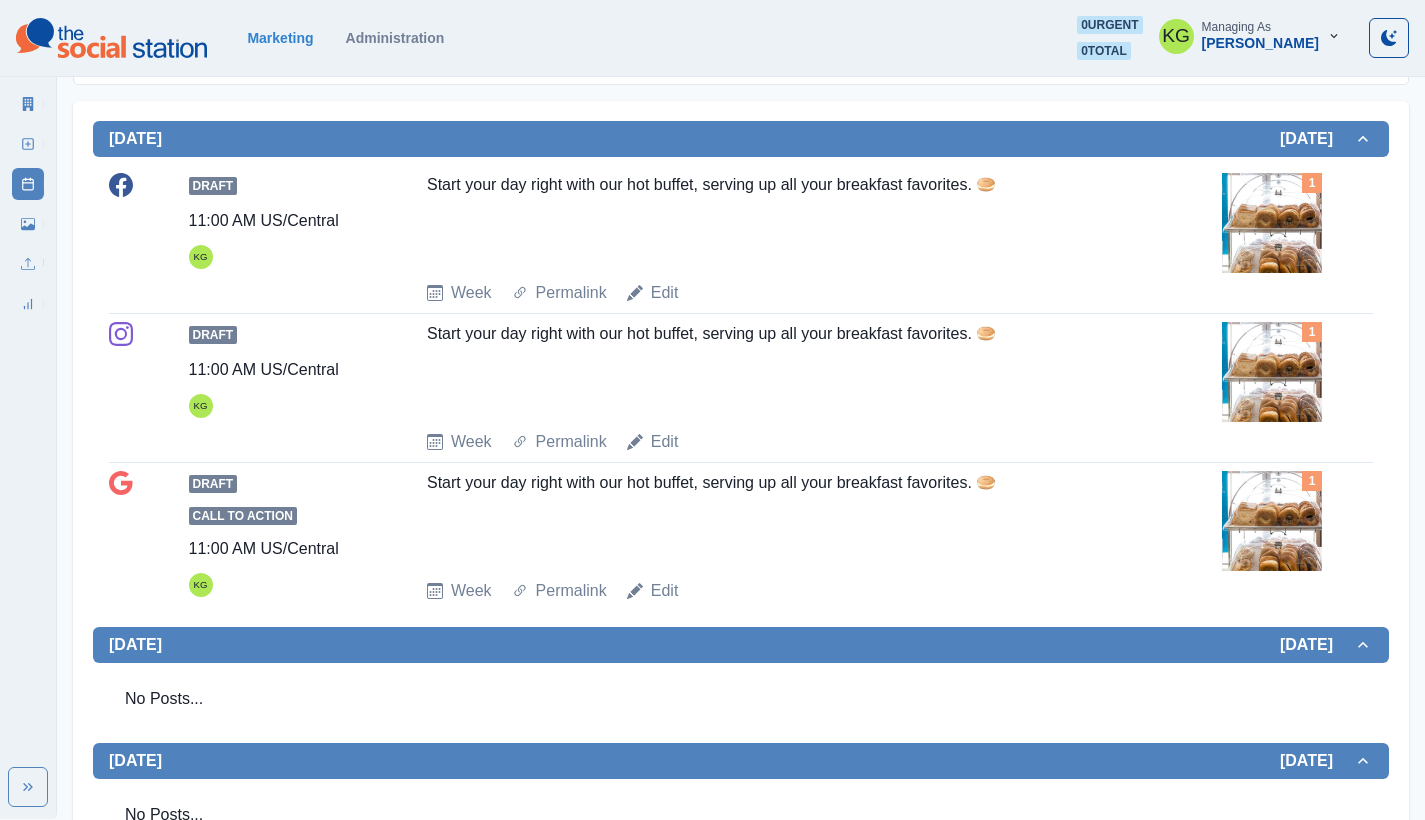 scroll, scrollTop: 0, scrollLeft: 0, axis: both 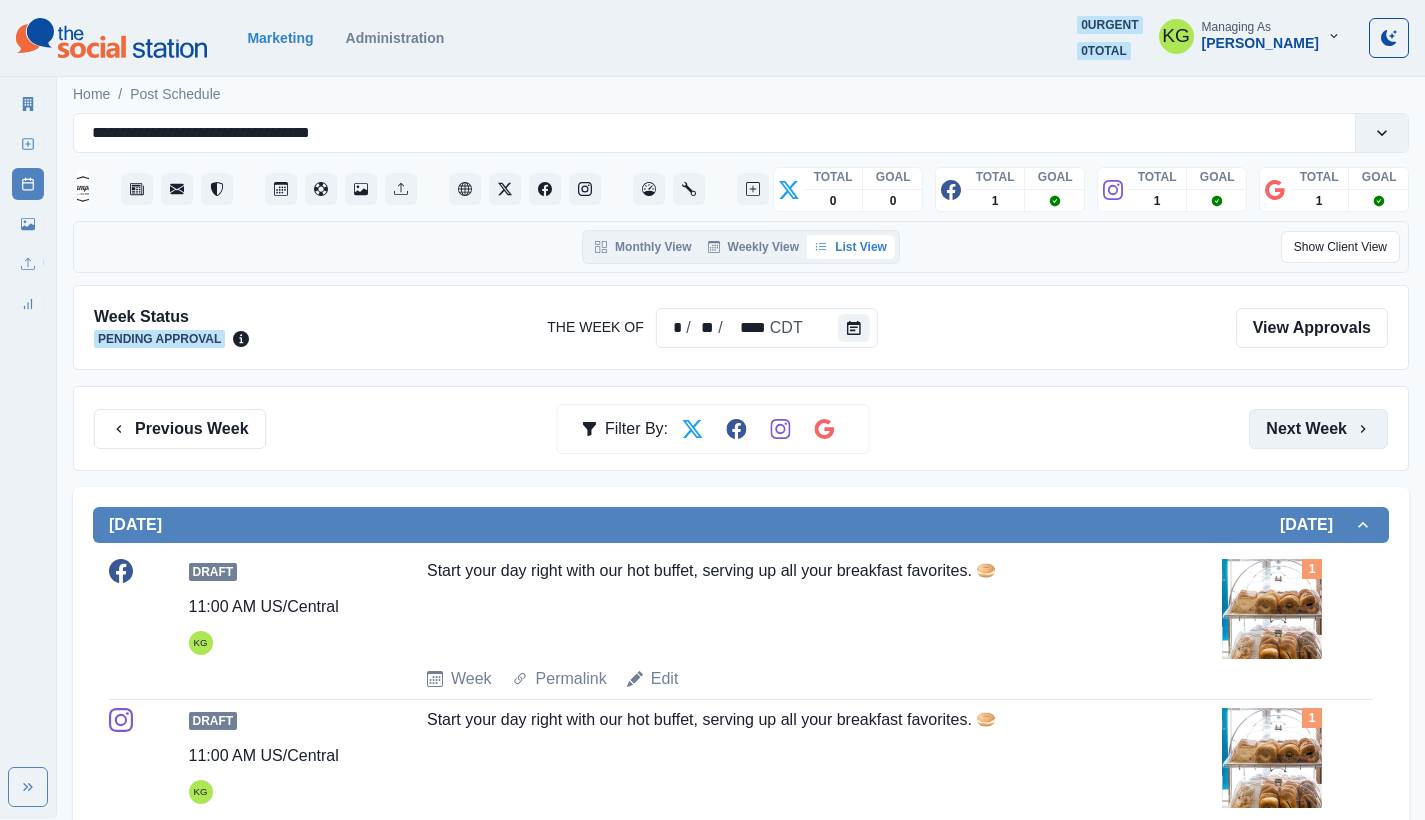 click on "Next Week" at bounding box center (1318, 429) 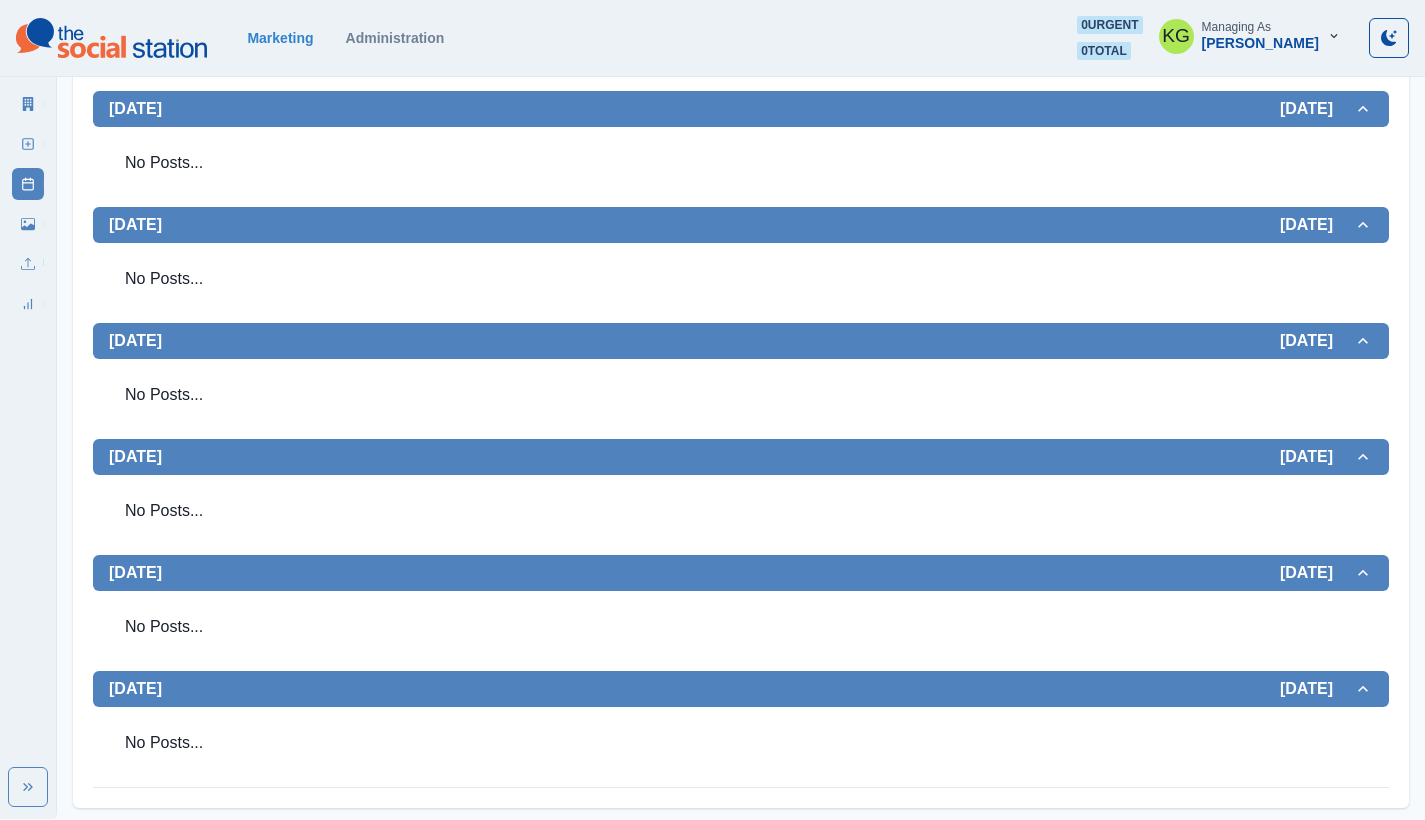 scroll, scrollTop: 0, scrollLeft: 0, axis: both 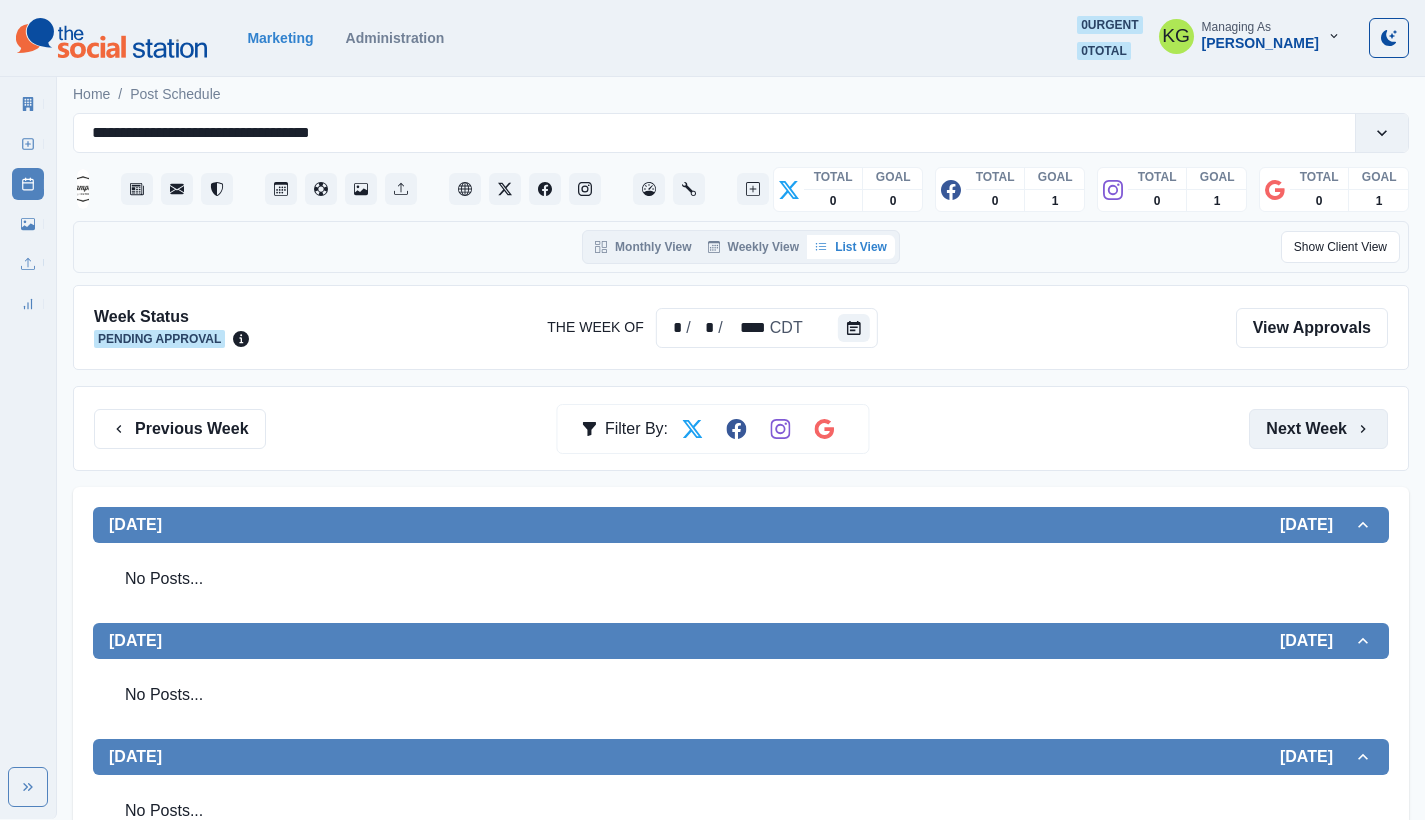 click on "Next Week" at bounding box center [1318, 429] 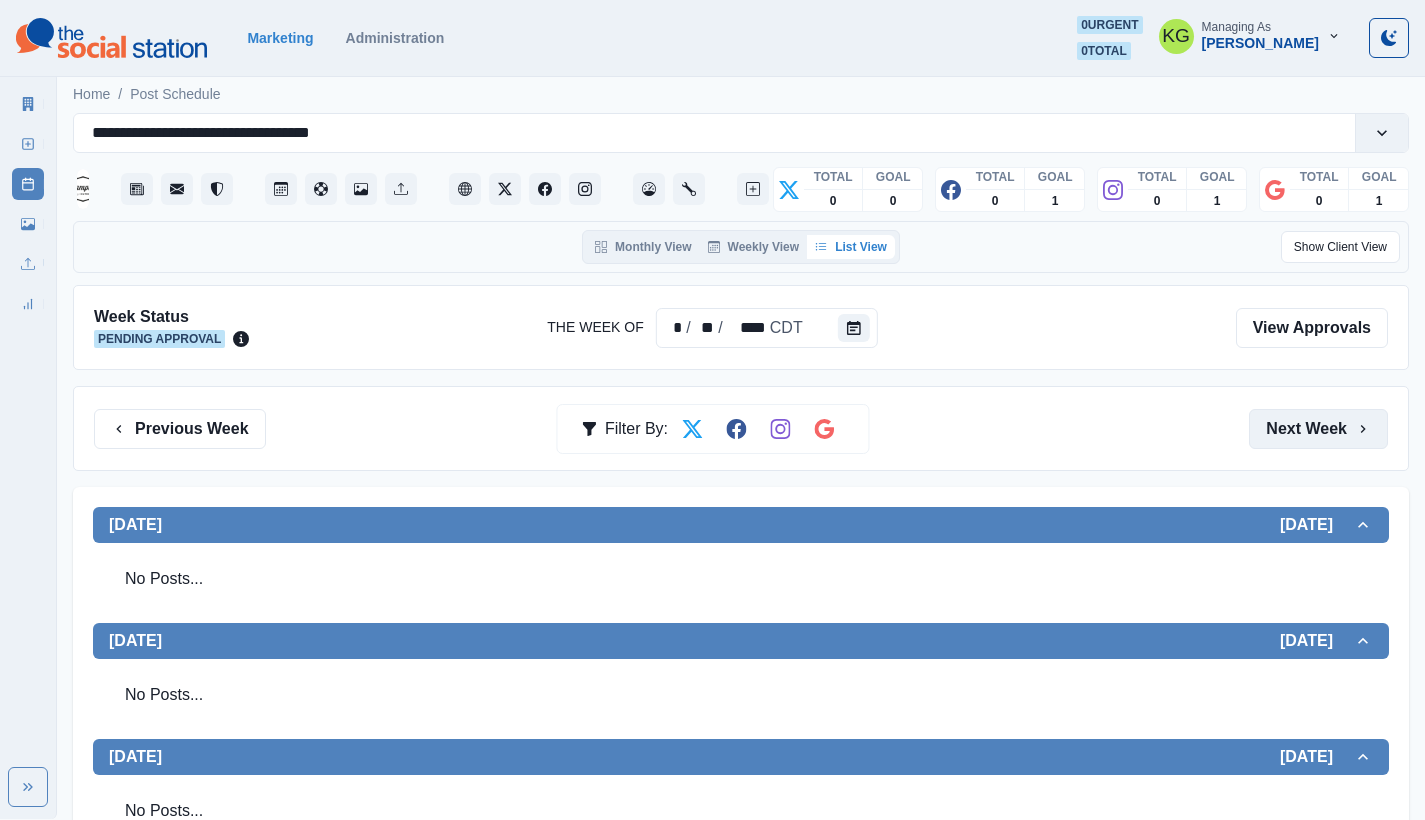 scroll, scrollTop: 167, scrollLeft: 0, axis: vertical 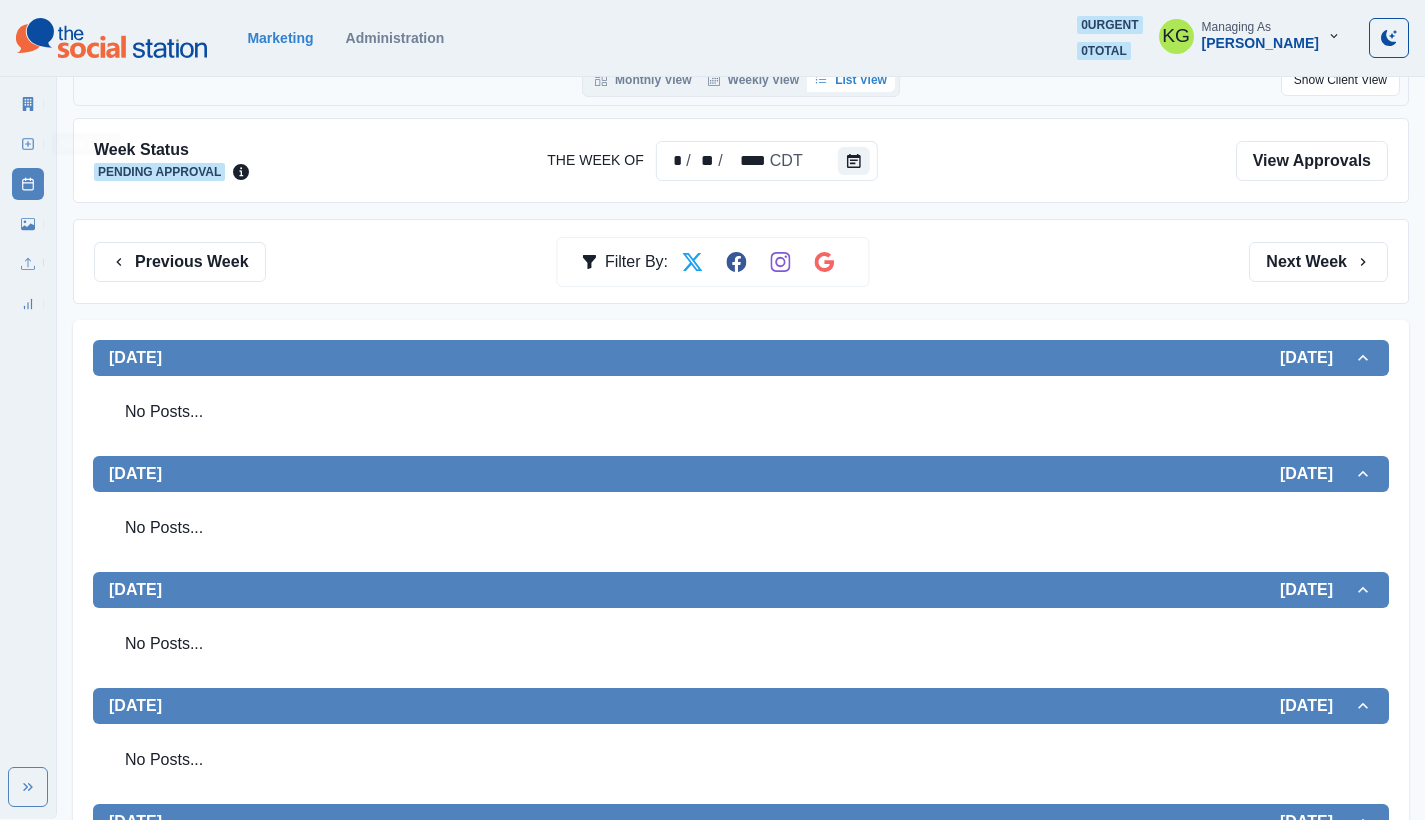click on "New Post" at bounding box center [28, 144] 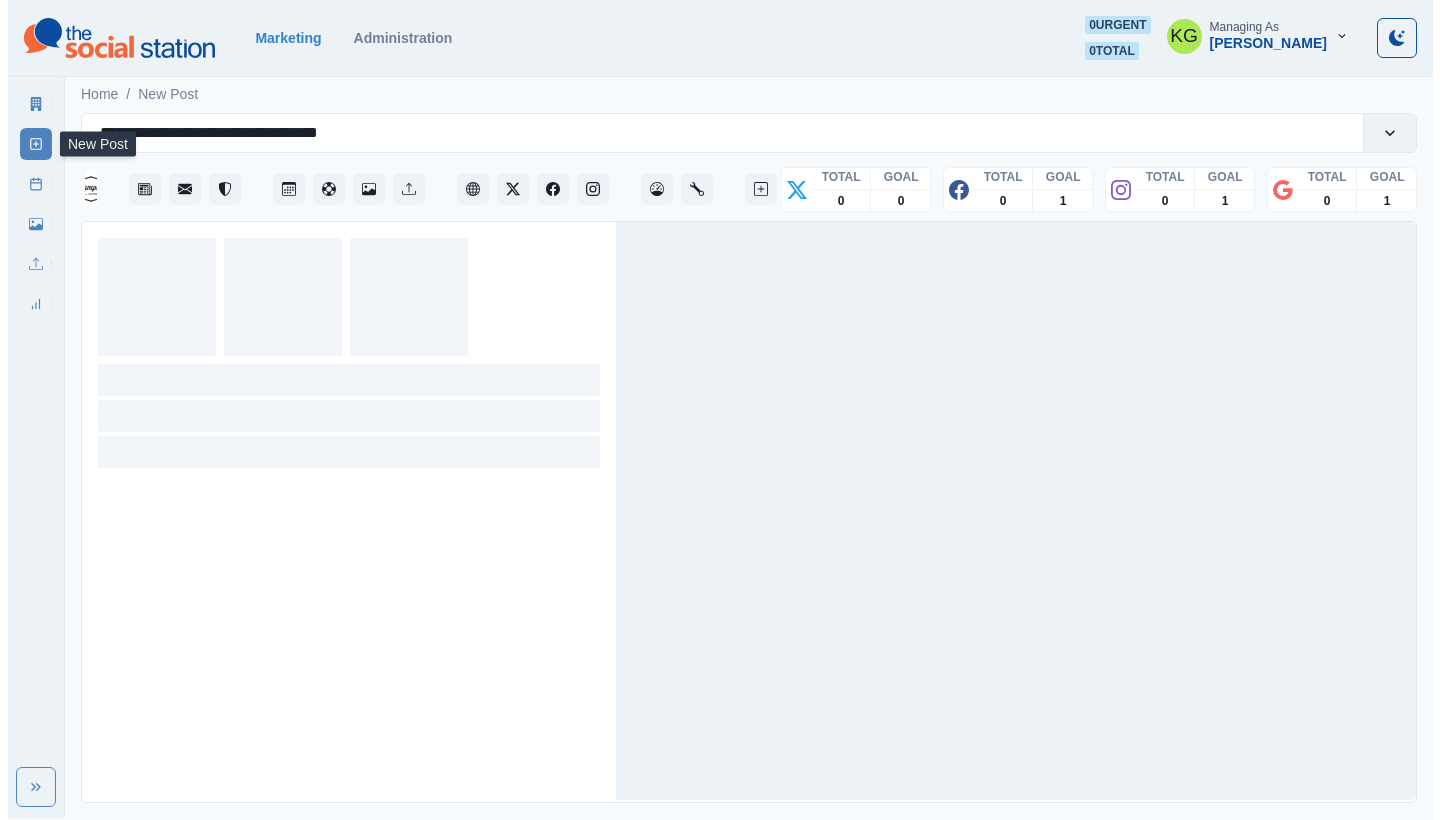 scroll, scrollTop: 0, scrollLeft: 0, axis: both 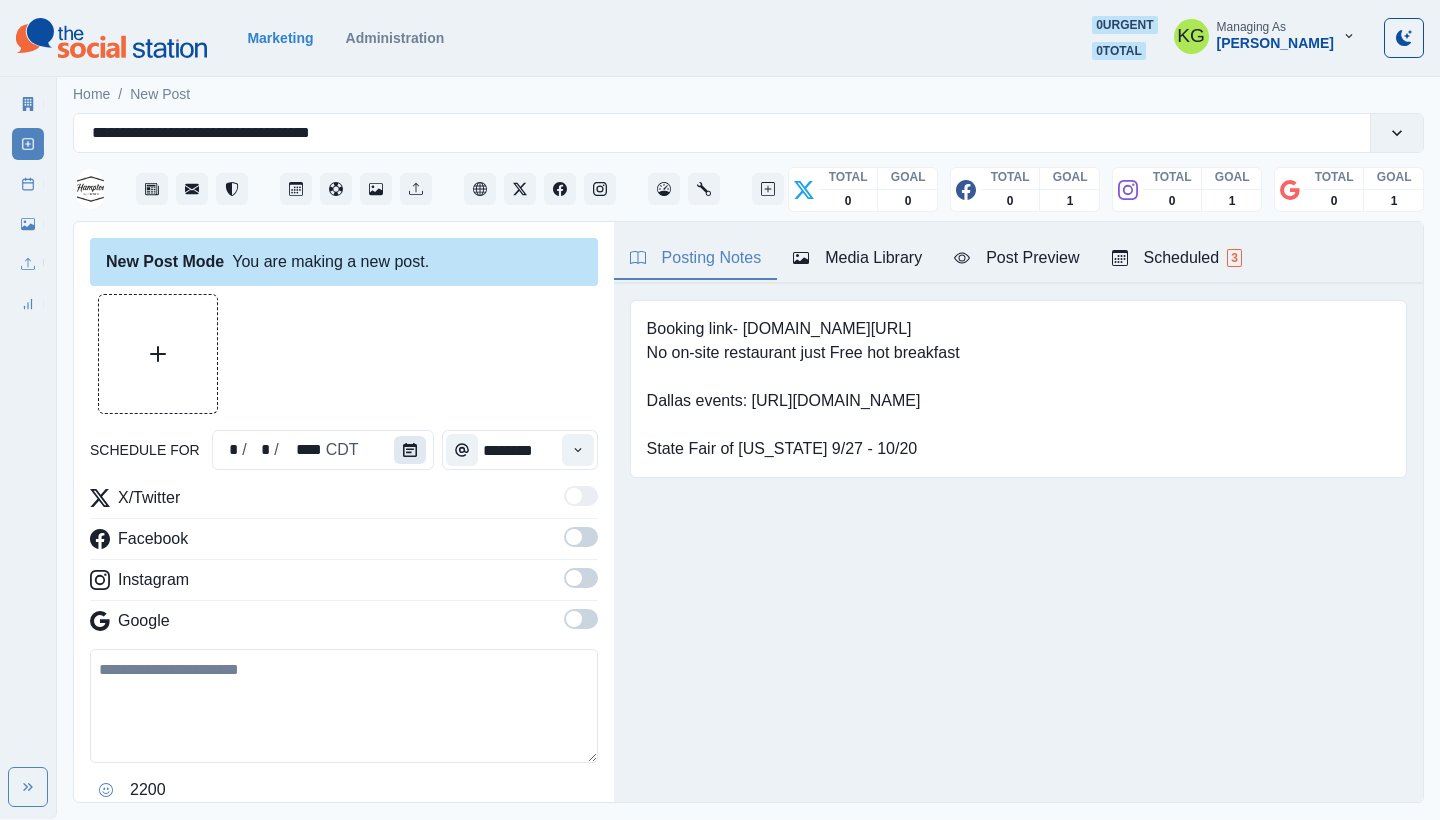 click at bounding box center [410, 450] 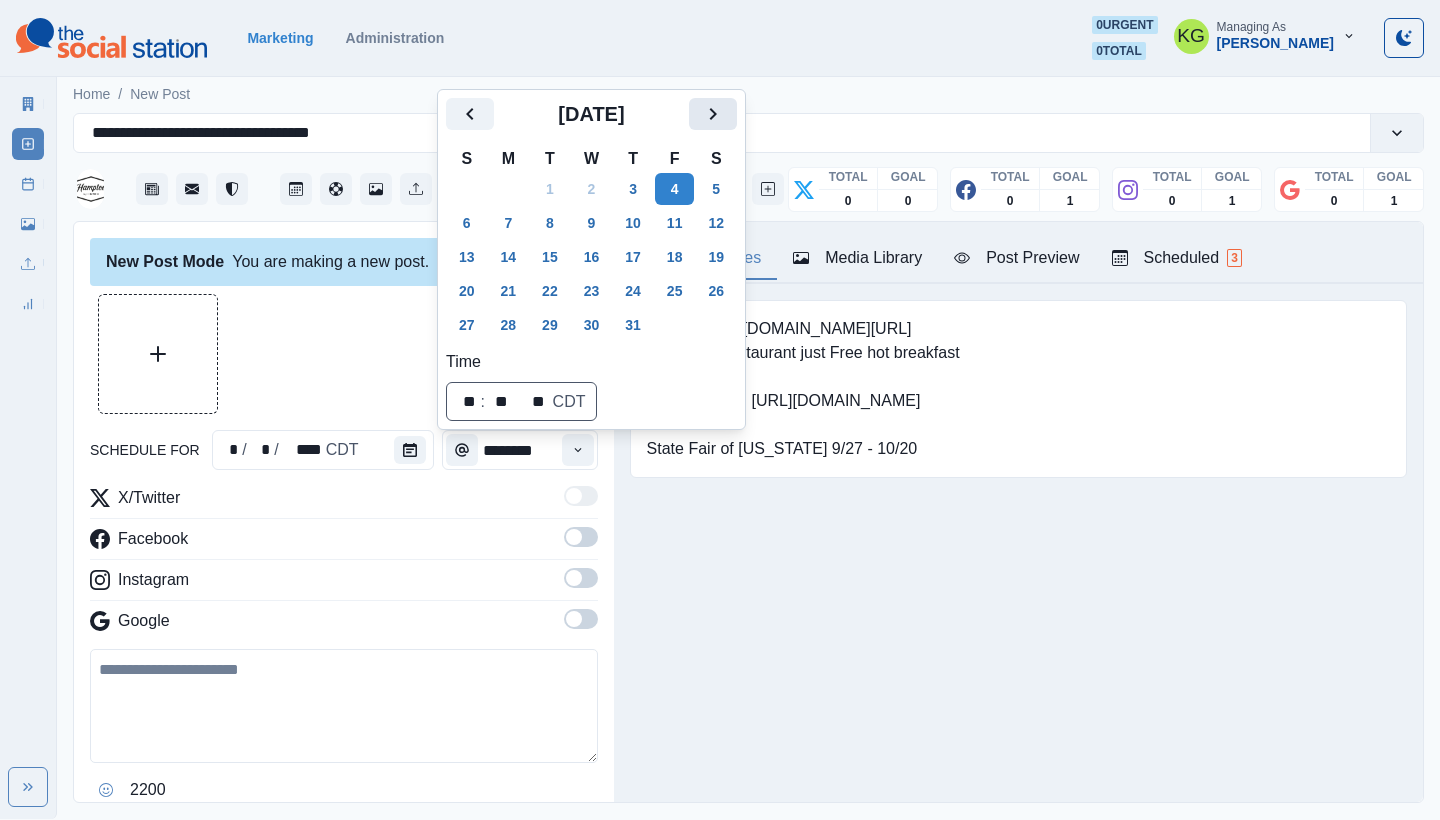 click 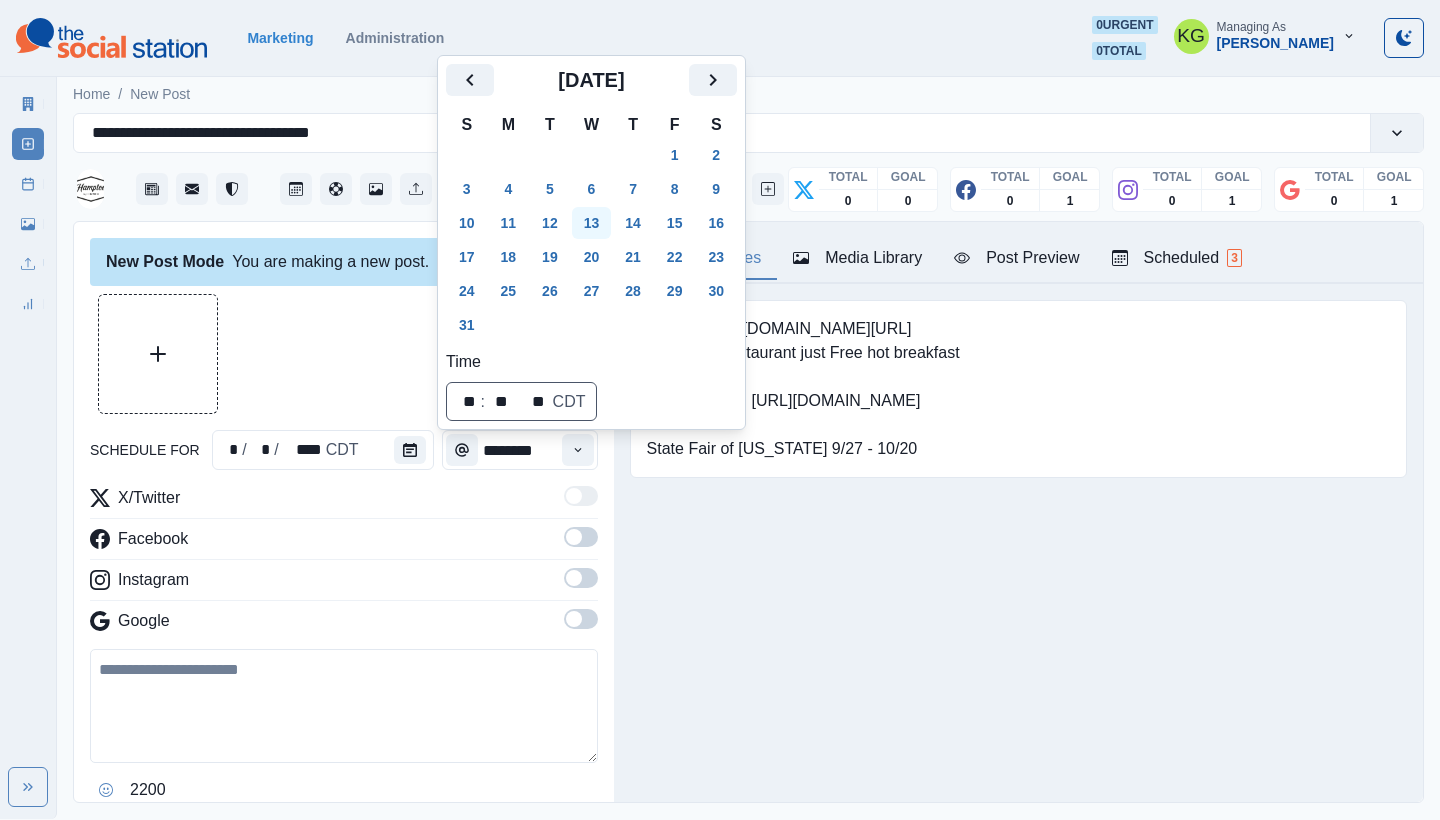 click on "13" at bounding box center [592, 223] 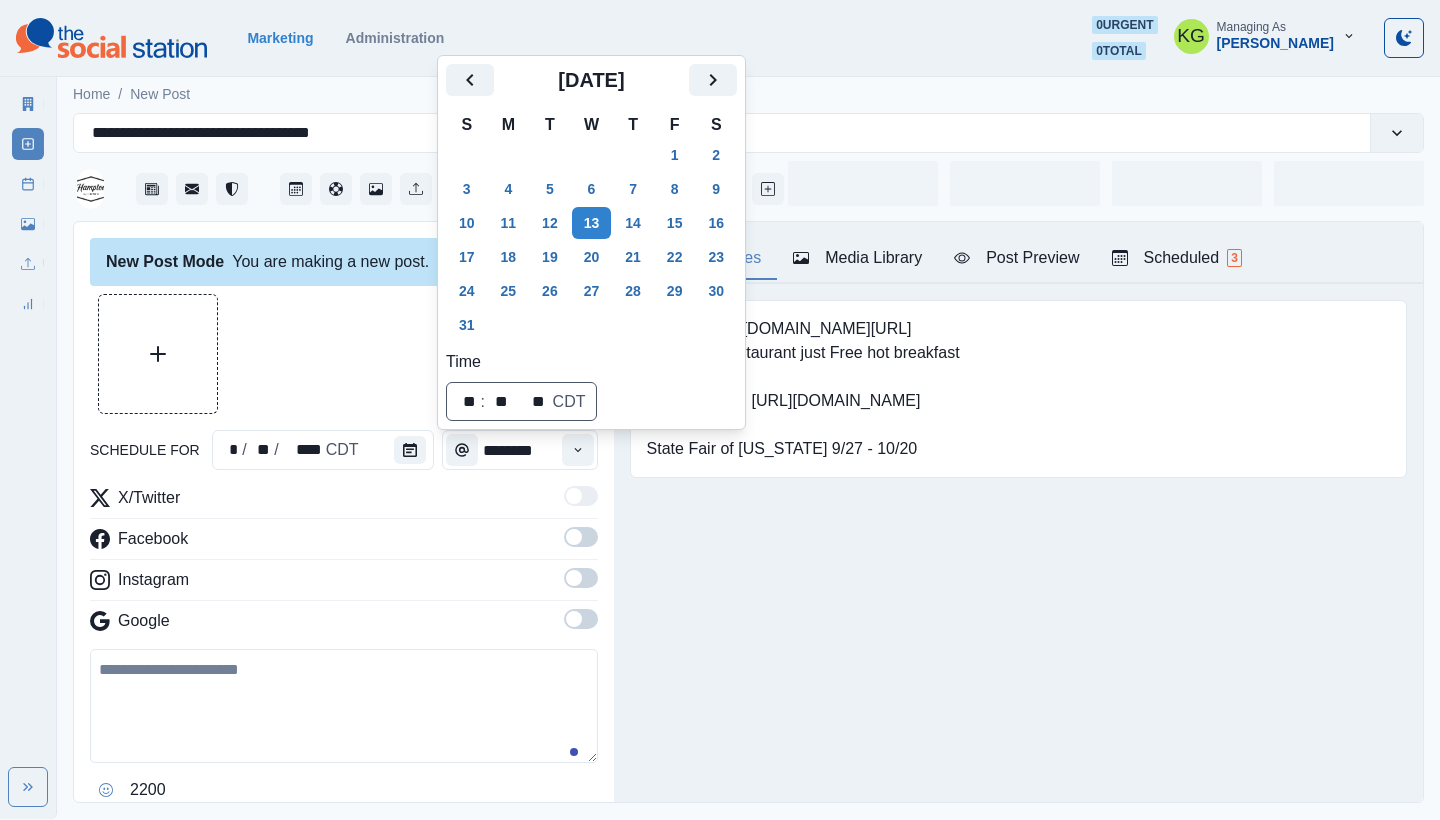 click on "Posting Notes Media Library Post Preview Scheduled 3 Booking link- [DOMAIN_NAME][URL]
No on-site restaurant just Free hot breakfast
Dallas events: [URL][DOMAIN_NAME]
State Fair of [US_STATE] 9/27 - 10/20
Upload Type Any Image Video Source Any Upload Social Manager Found: Instagram Found: Google Customer Photo Found: TripAdvisor Review Found: Yelp Review Reusable Any Yes No Description Any Missing Description Duplicates Any Show Duplicated Media Last Scheduled Any Over A Month Ago Over [DATE] Over [DATE] Never Scheduled Sort Newest Media Oldest Media Most Recently Scheduled Least Recently Scheduled Please select a service provider to see a post preview. Week Of * / * / **** GMT+8 [DATE] Scheduled 12:00 PM US/Central KG Wave your flags and lift your spirits—it's time to celebrate the Fourth of July! 🇺🇸🎆 Week Permalink Edit 1 Scheduled 12:00 PM US/Central KG Wave your flags and lift your spirits—it's time to celebrate the Fourth of July! 🇺🇸🎆 Week Edit" at bounding box center [1018, 512] 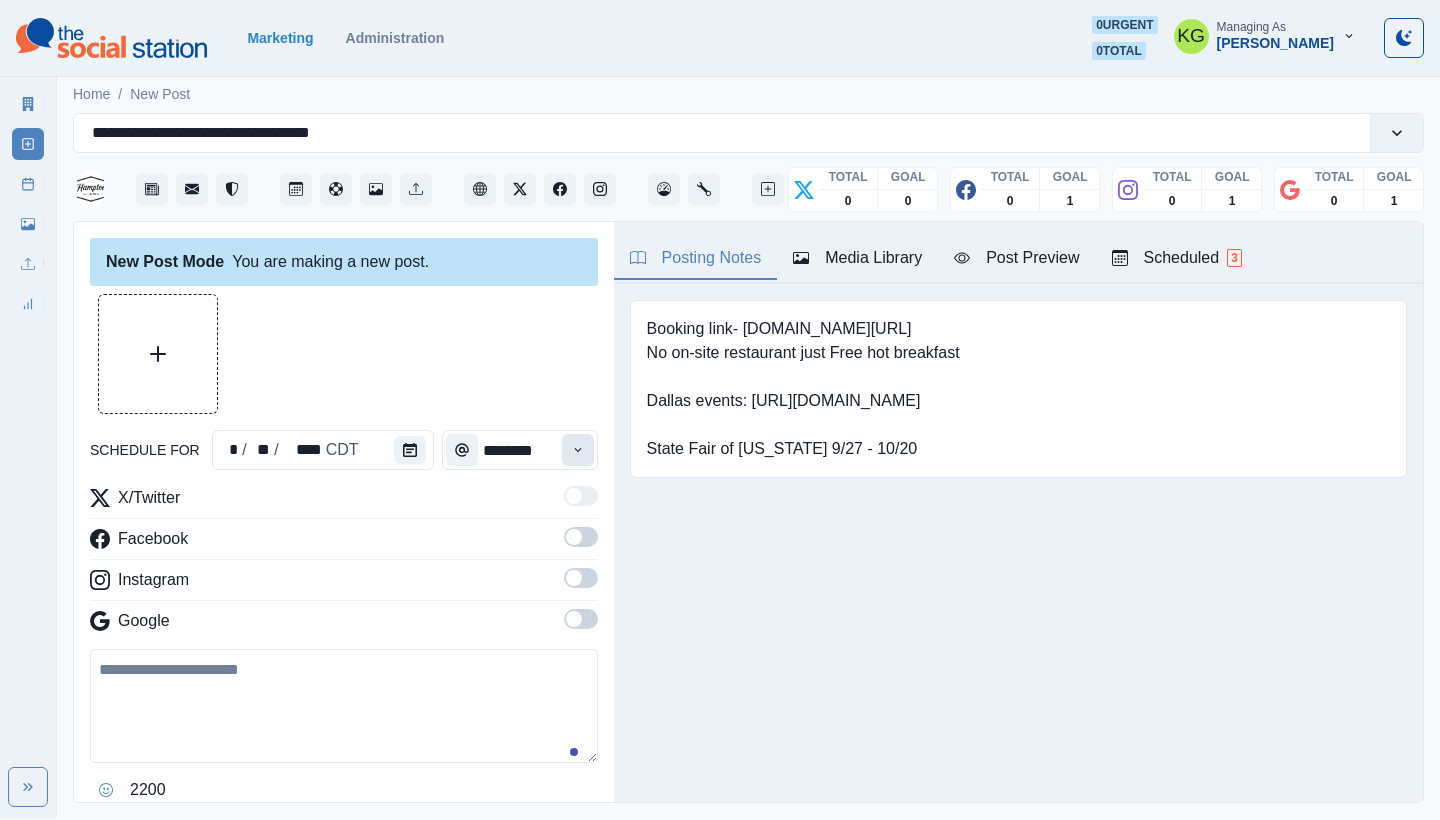 click at bounding box center [578, 450] 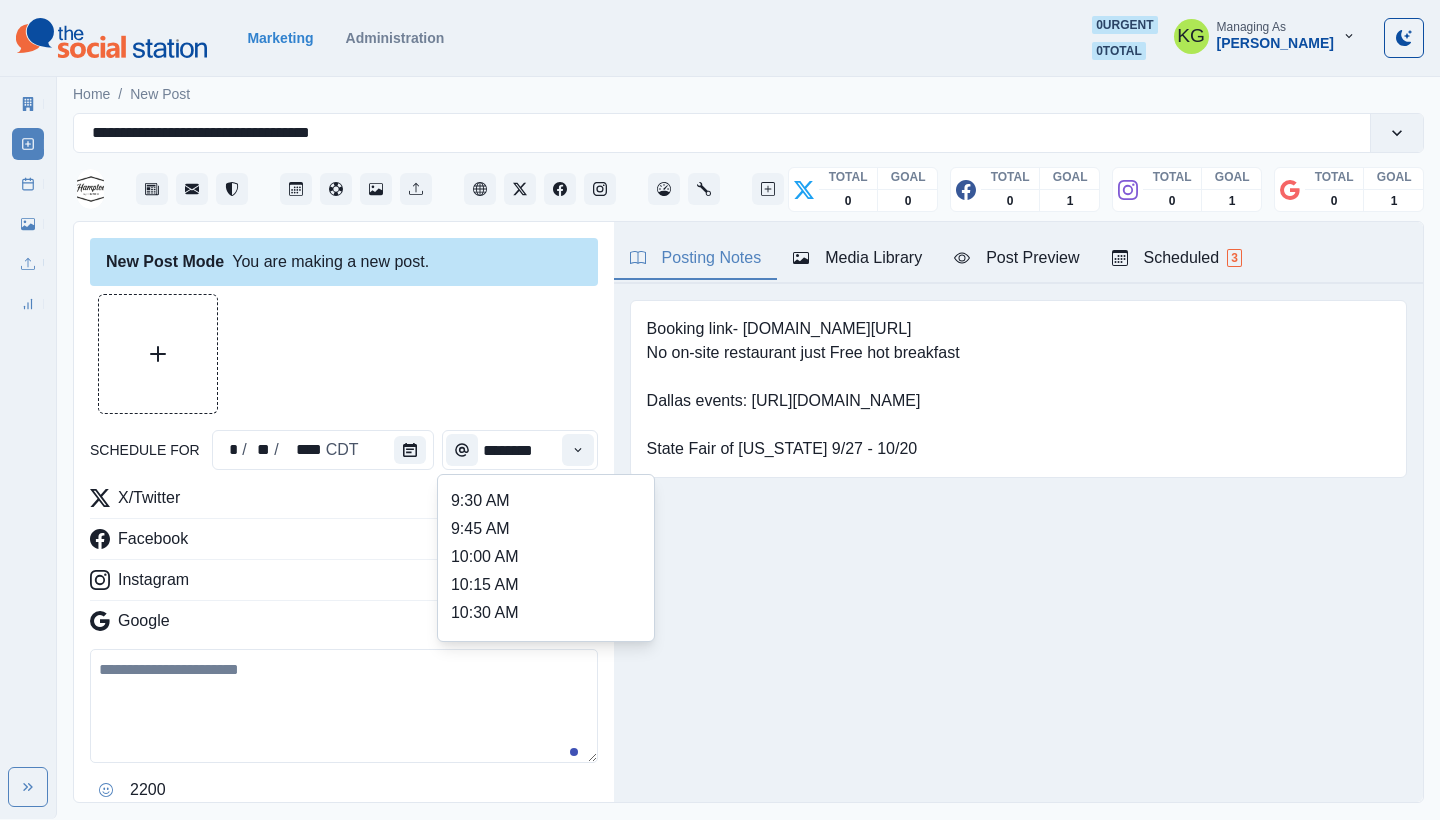 scroll, scrollTop: 388, scrollLeft: 0, axis: vertical 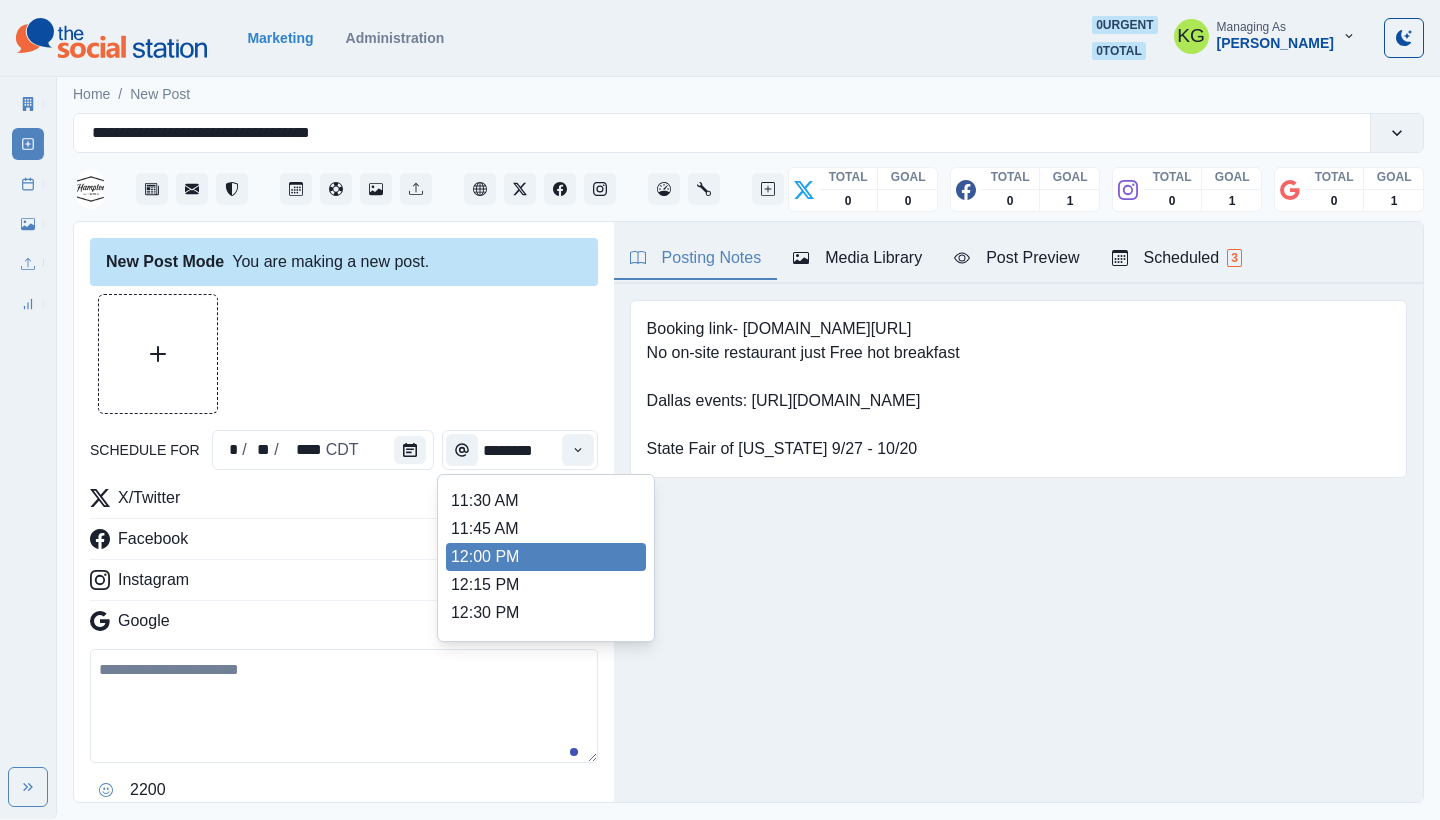 click on "12:00 PM" at bounding box center (546, 557) 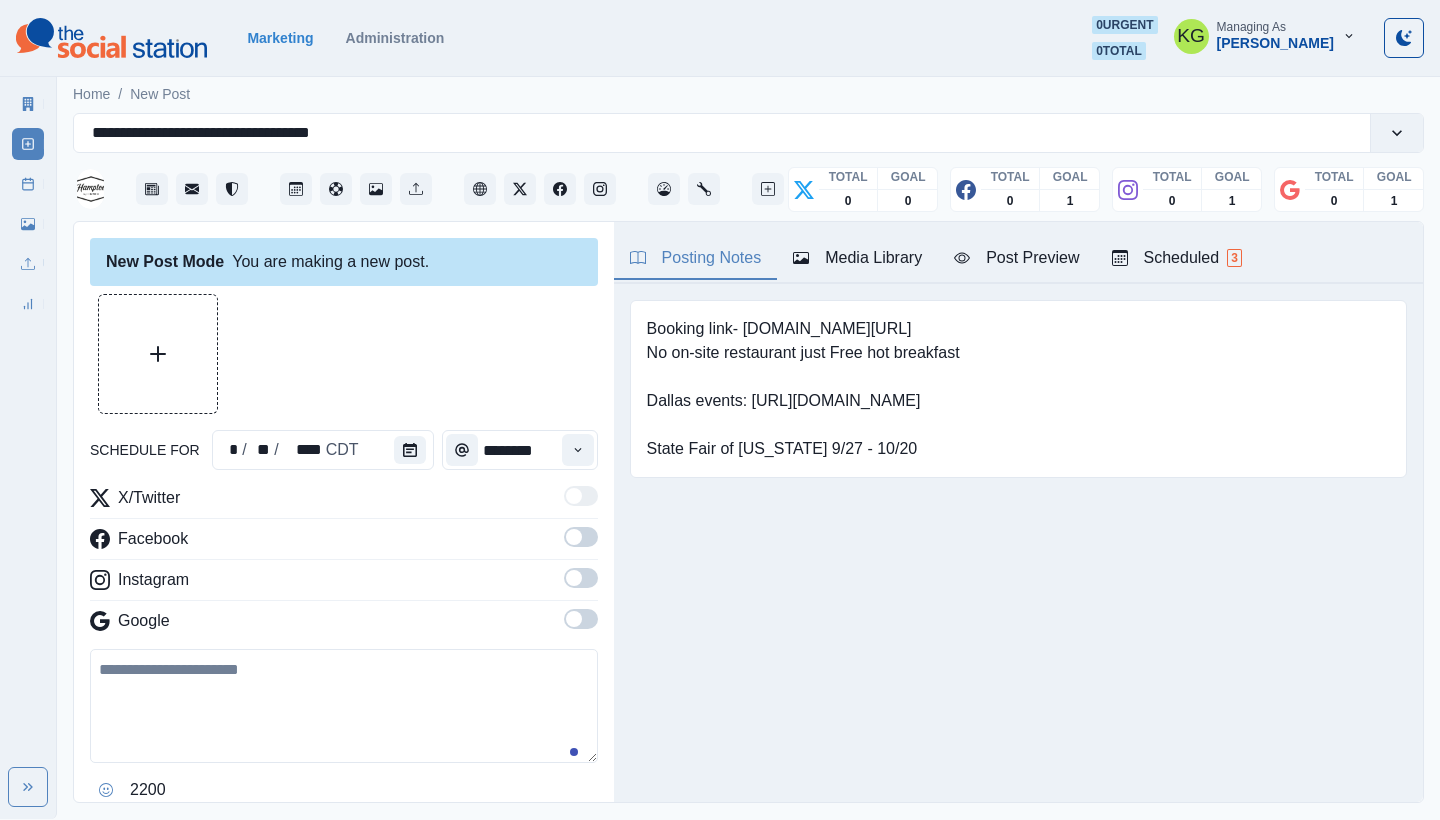 click on "X/Twitter Facebook Instagram Google" at bounding box center [344, 563] 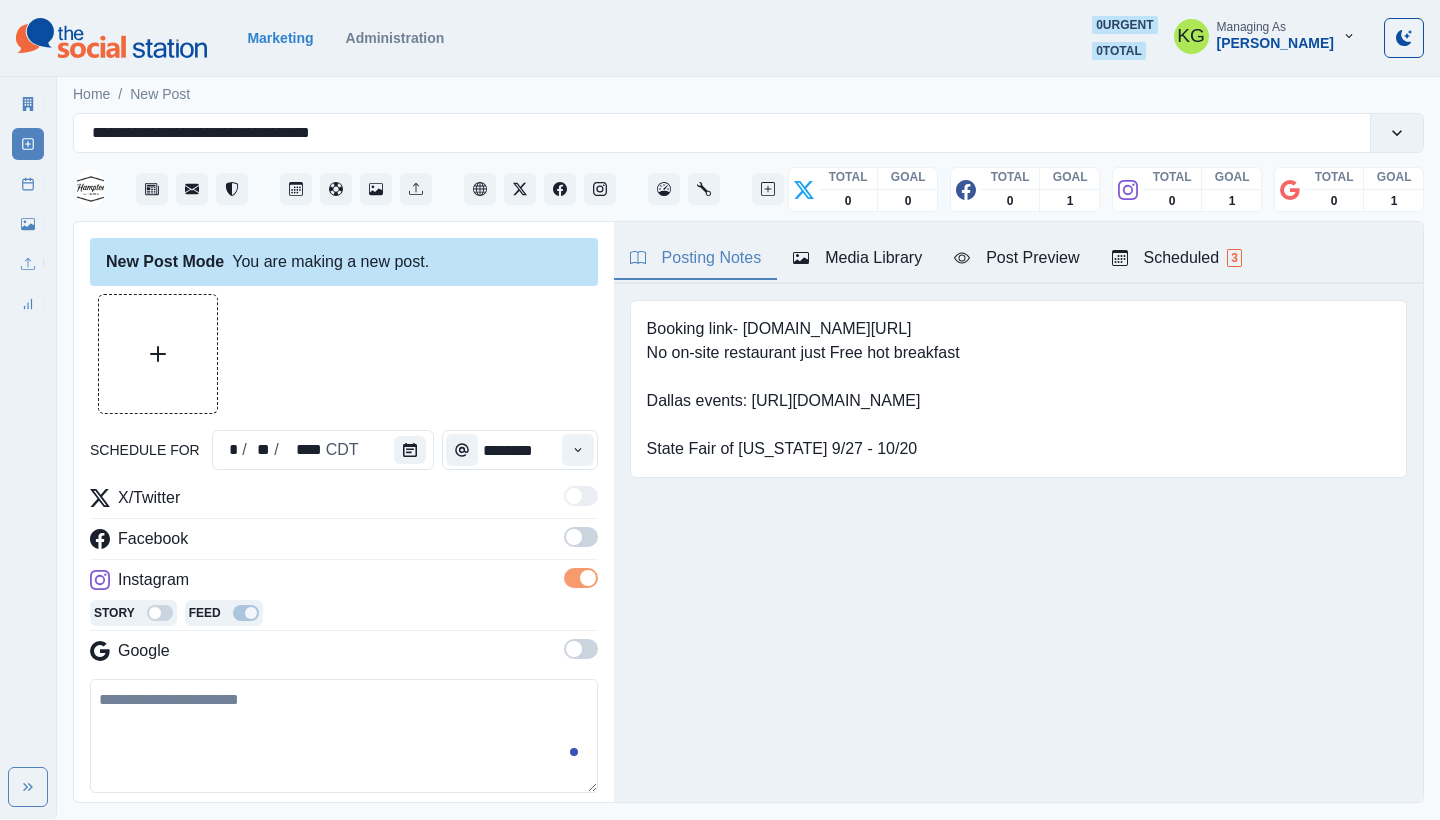 click at bounding box center [581, 537] 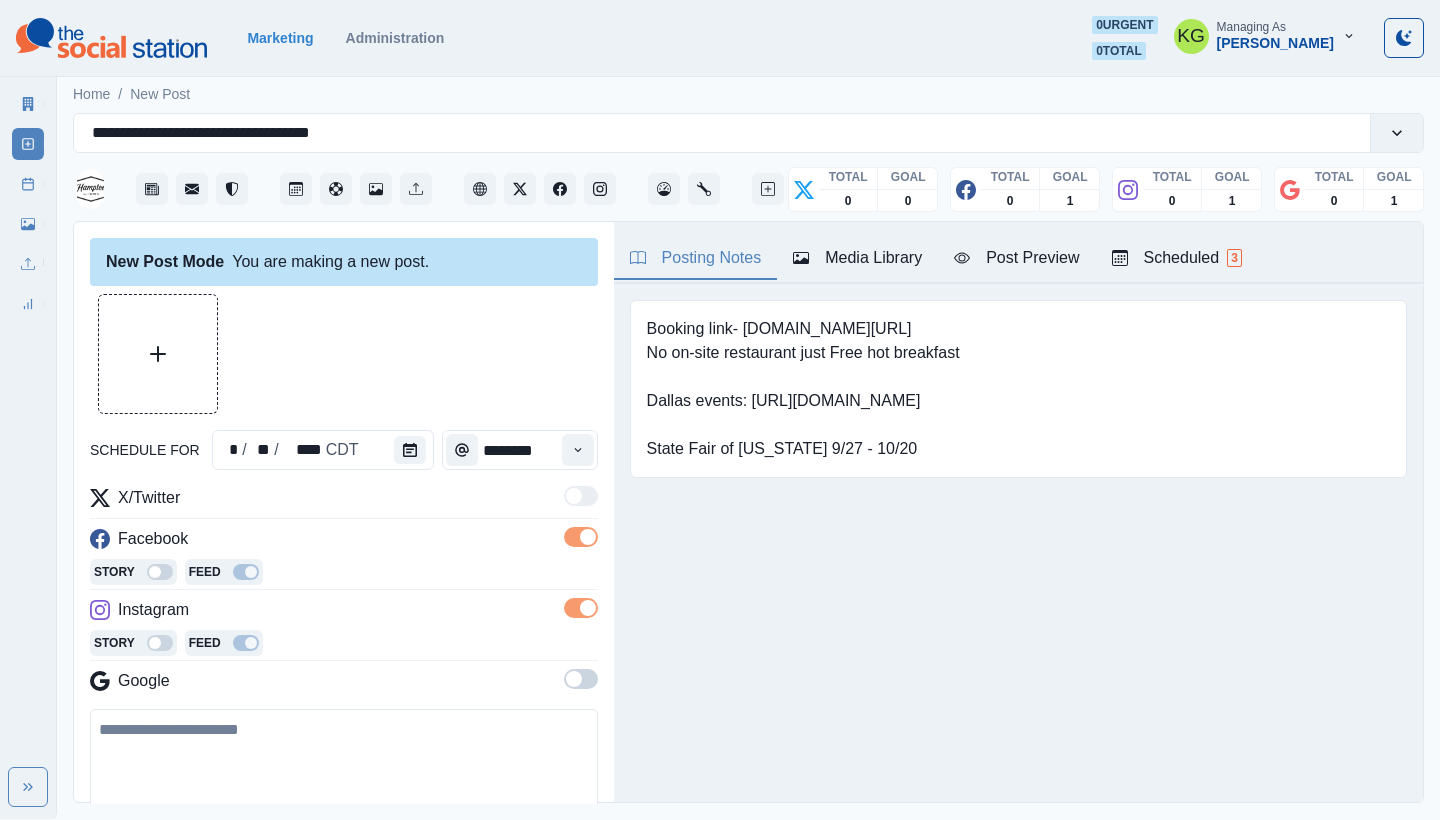 click at bounding box center [581, 679] 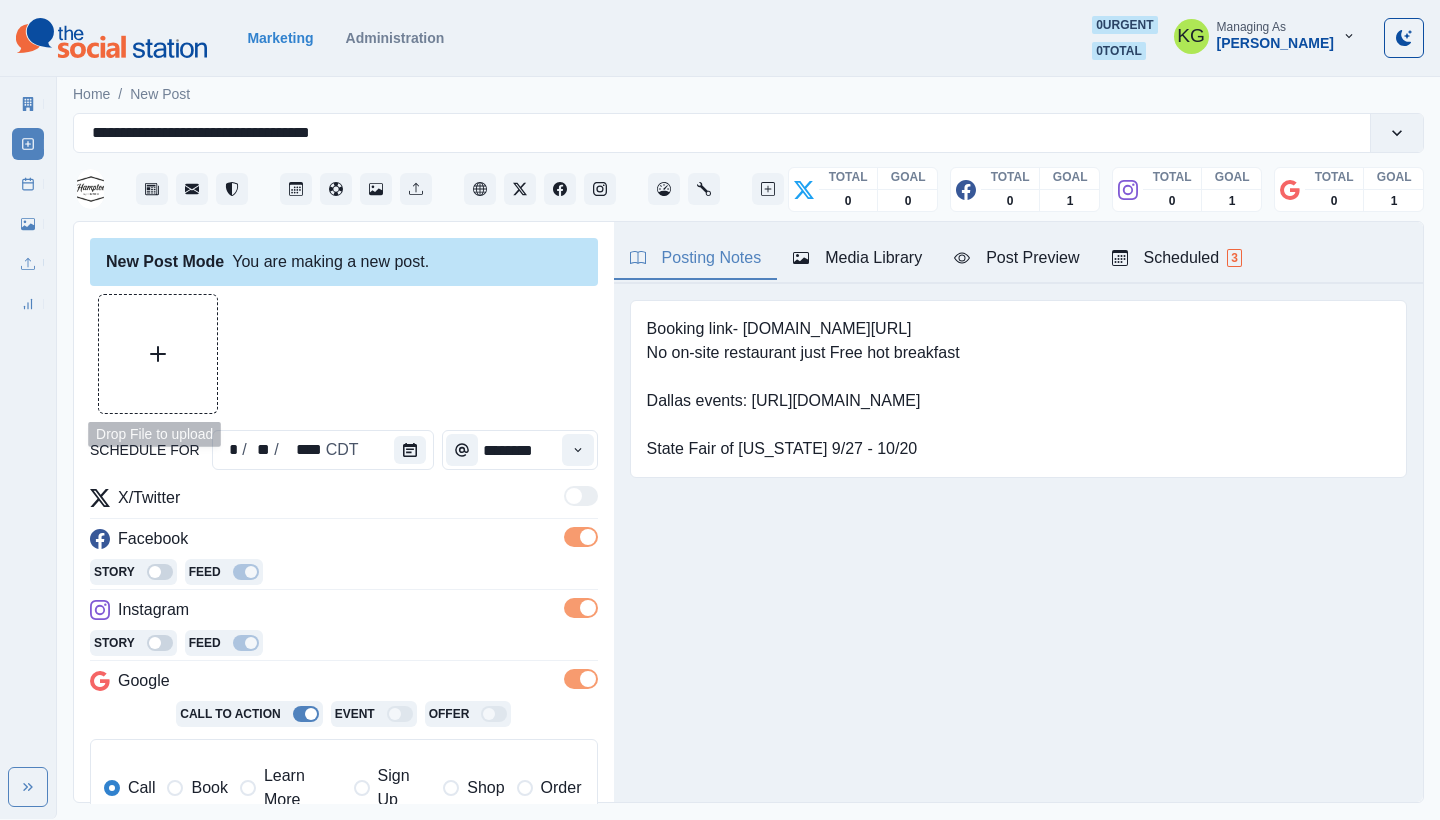 click 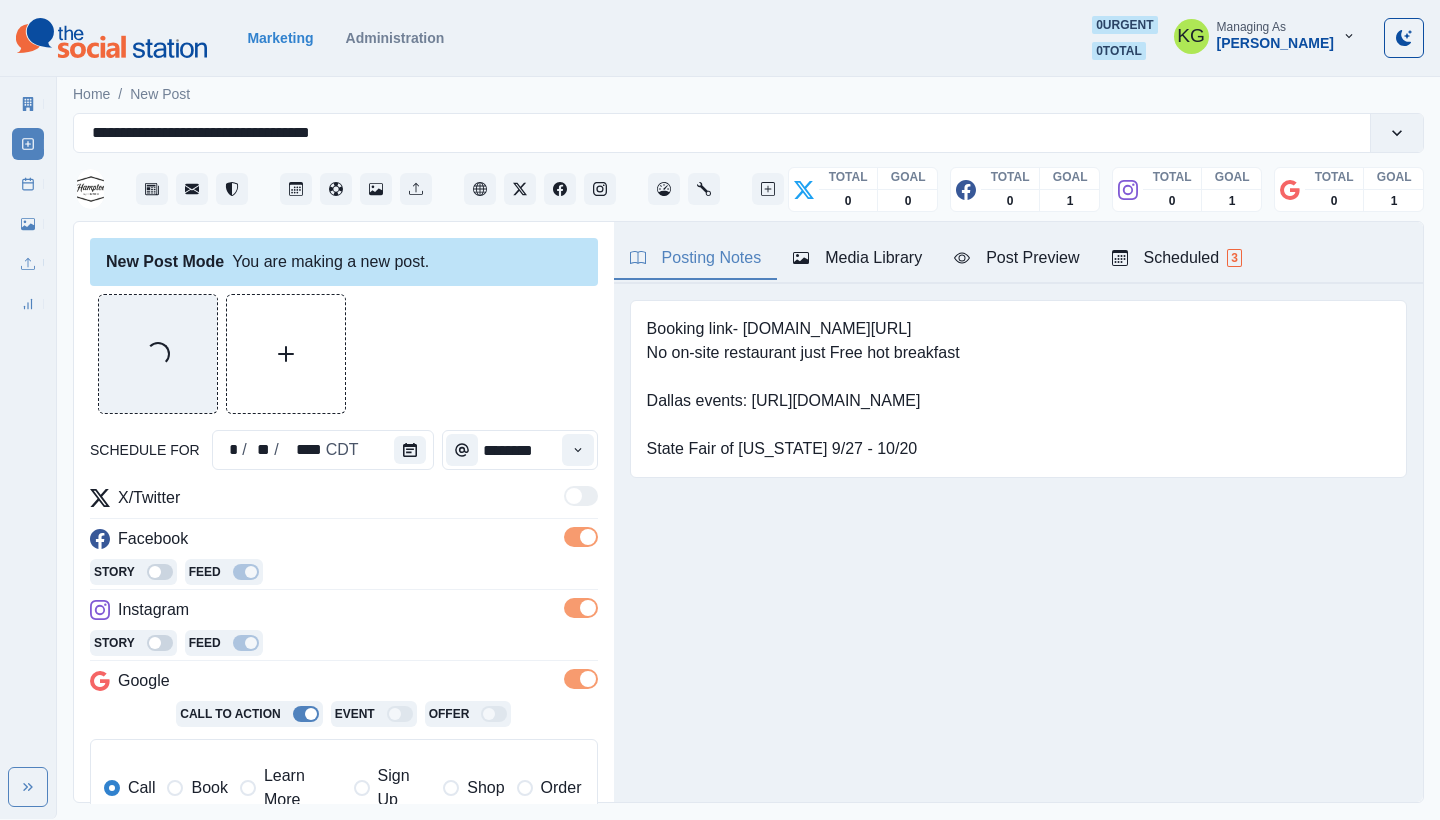 scroll, scrollTop: 200, scrollLeft: 0, axis: vertical 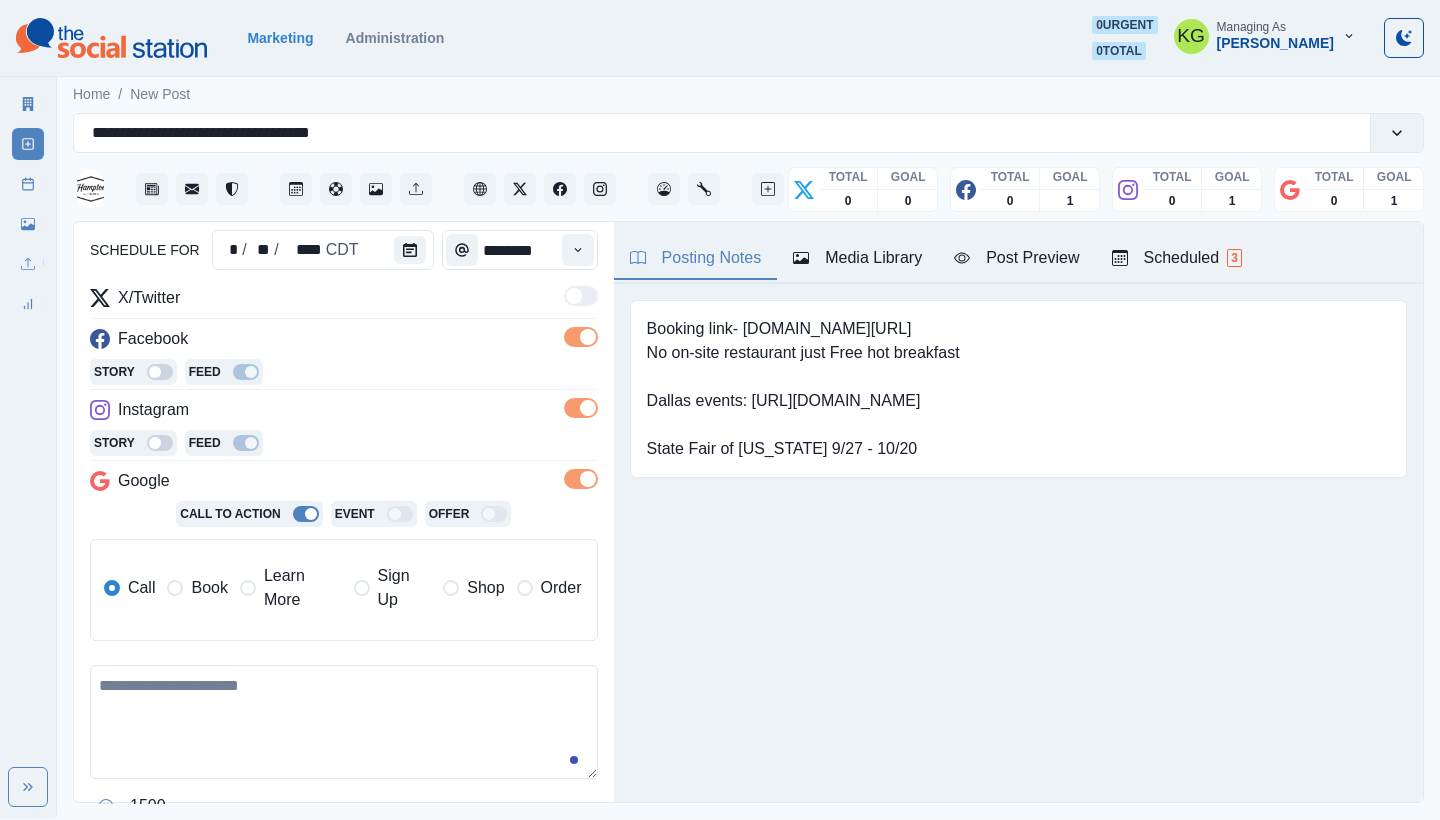 click on "Book" at bounding box center (209, 588) 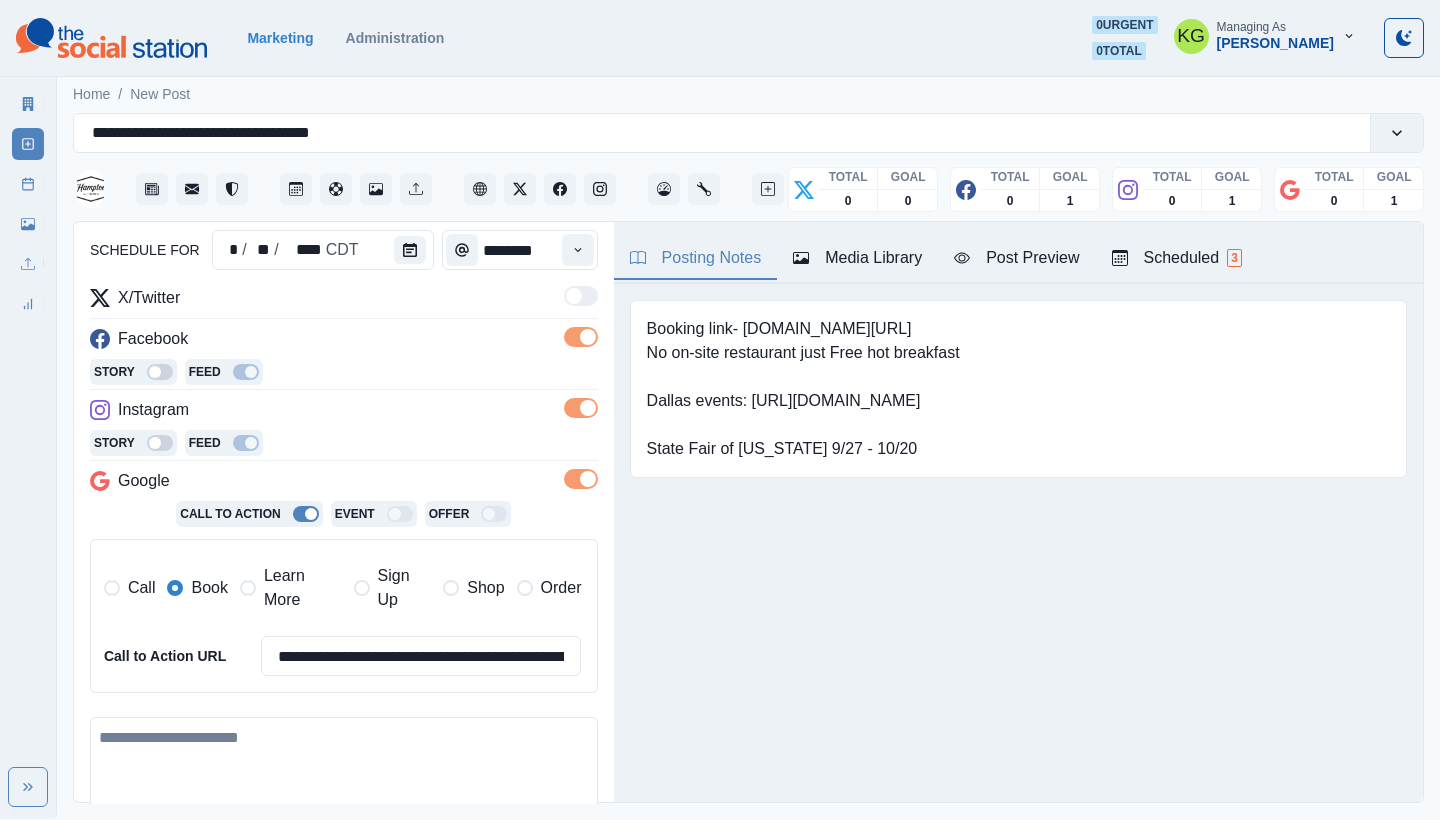 scroll, scrollTop: 398, scrollLeft: 0, axis: vertical 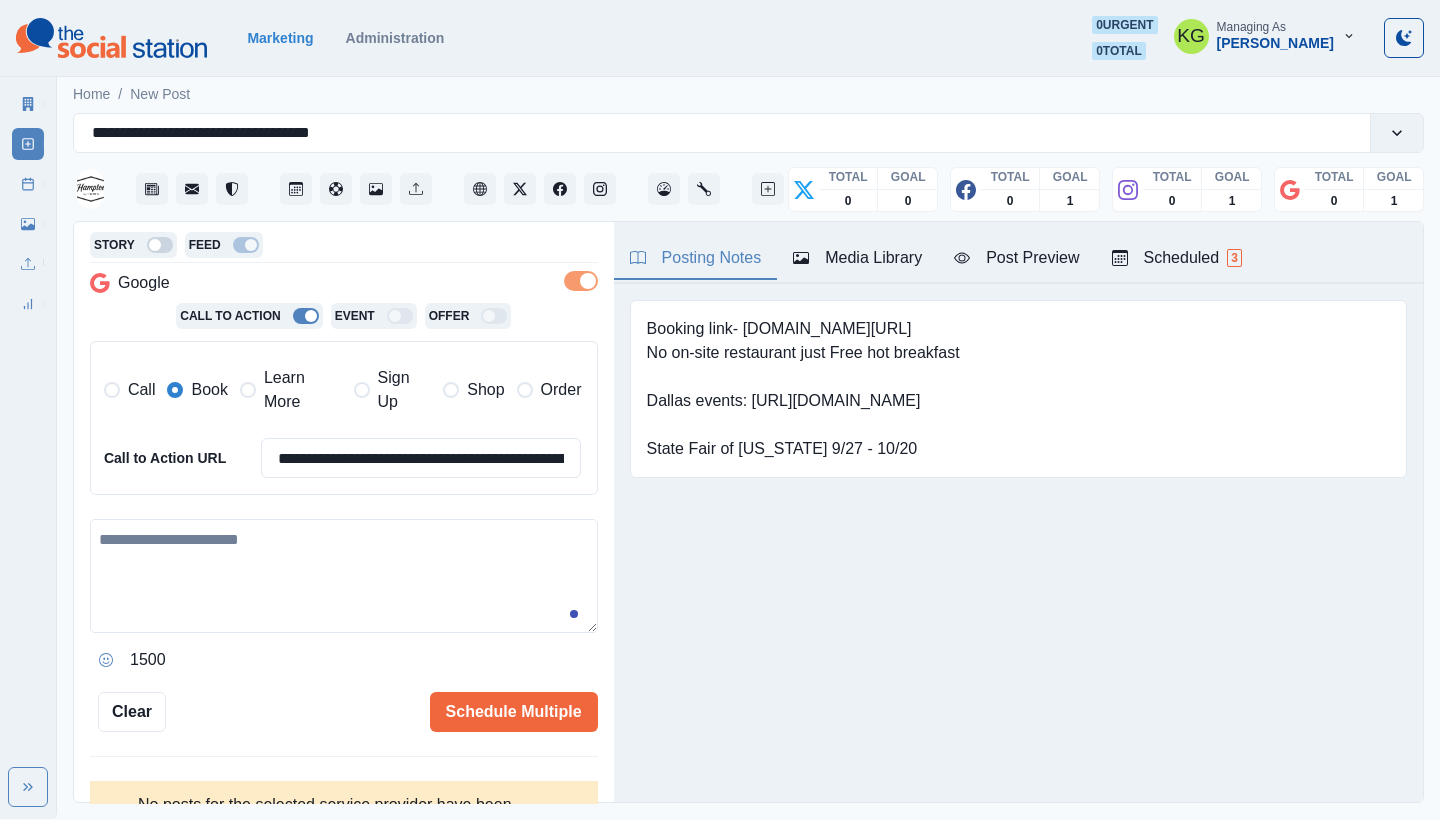 click at bounding box center (344, 576) 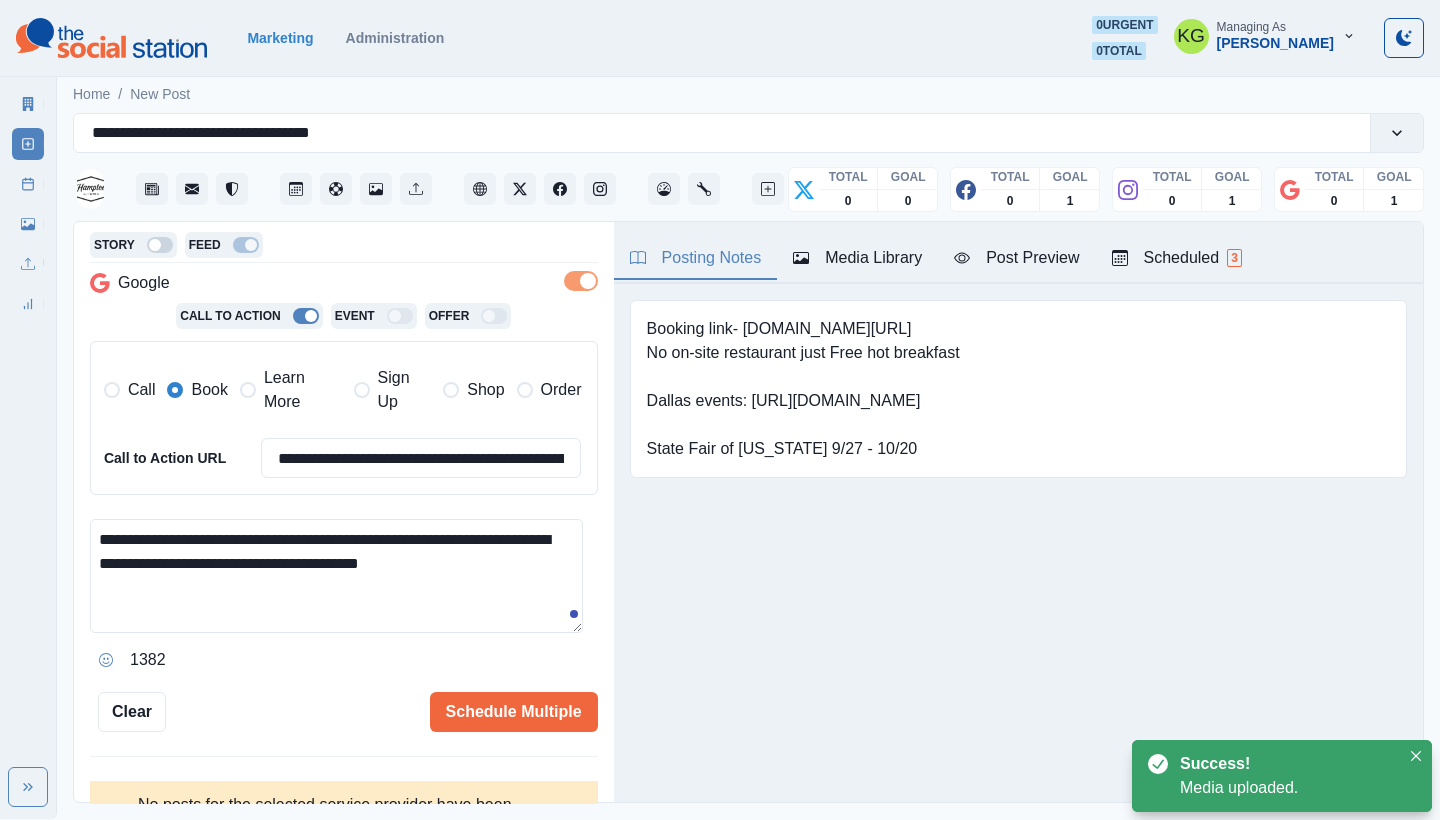 drag, startPoint x: 465, startPoint y: 529, endPoint x: 139, endPoint y: 560, distance: 327.4706 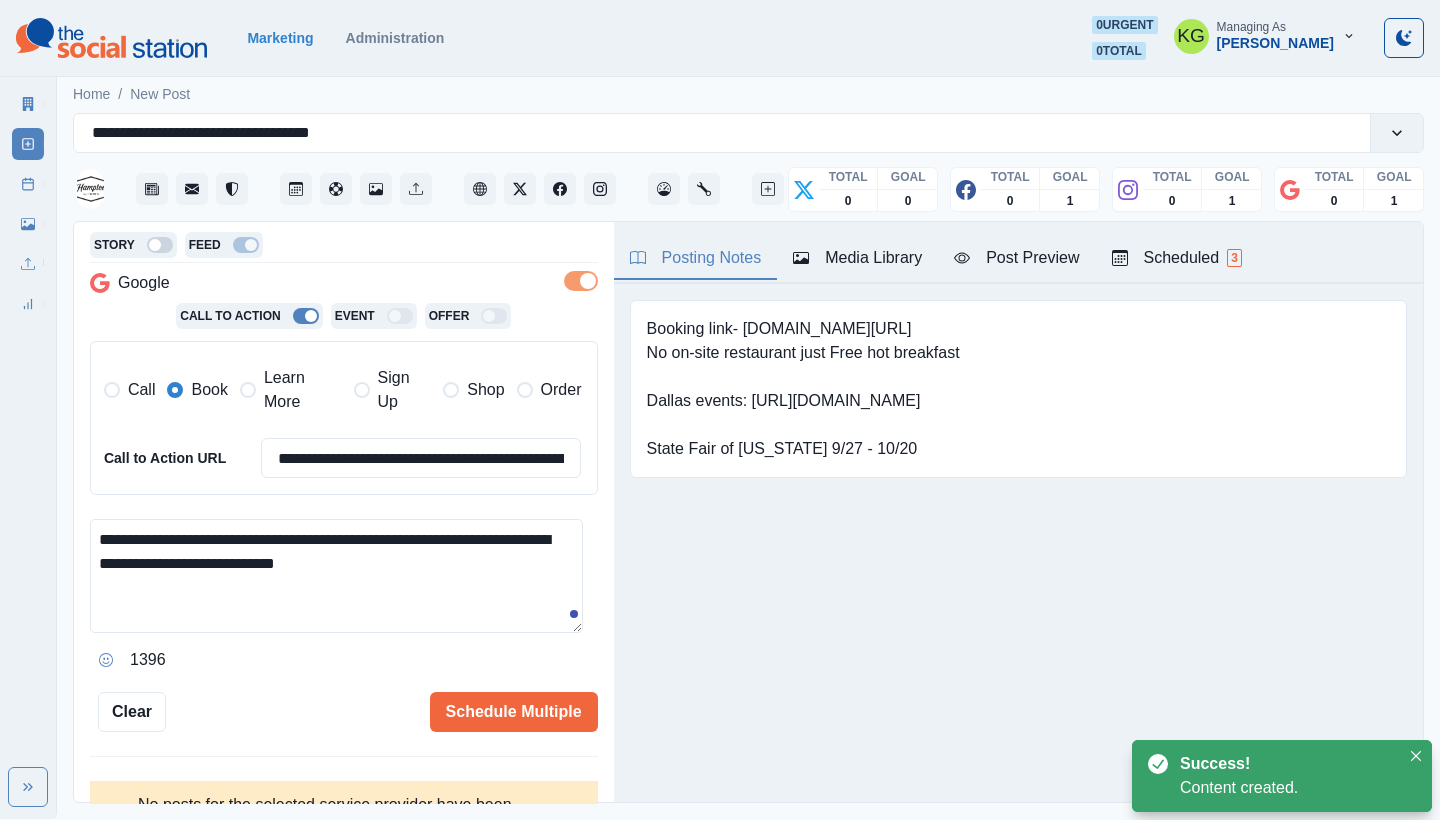 click on "**********" at bounding box center [336, 576] 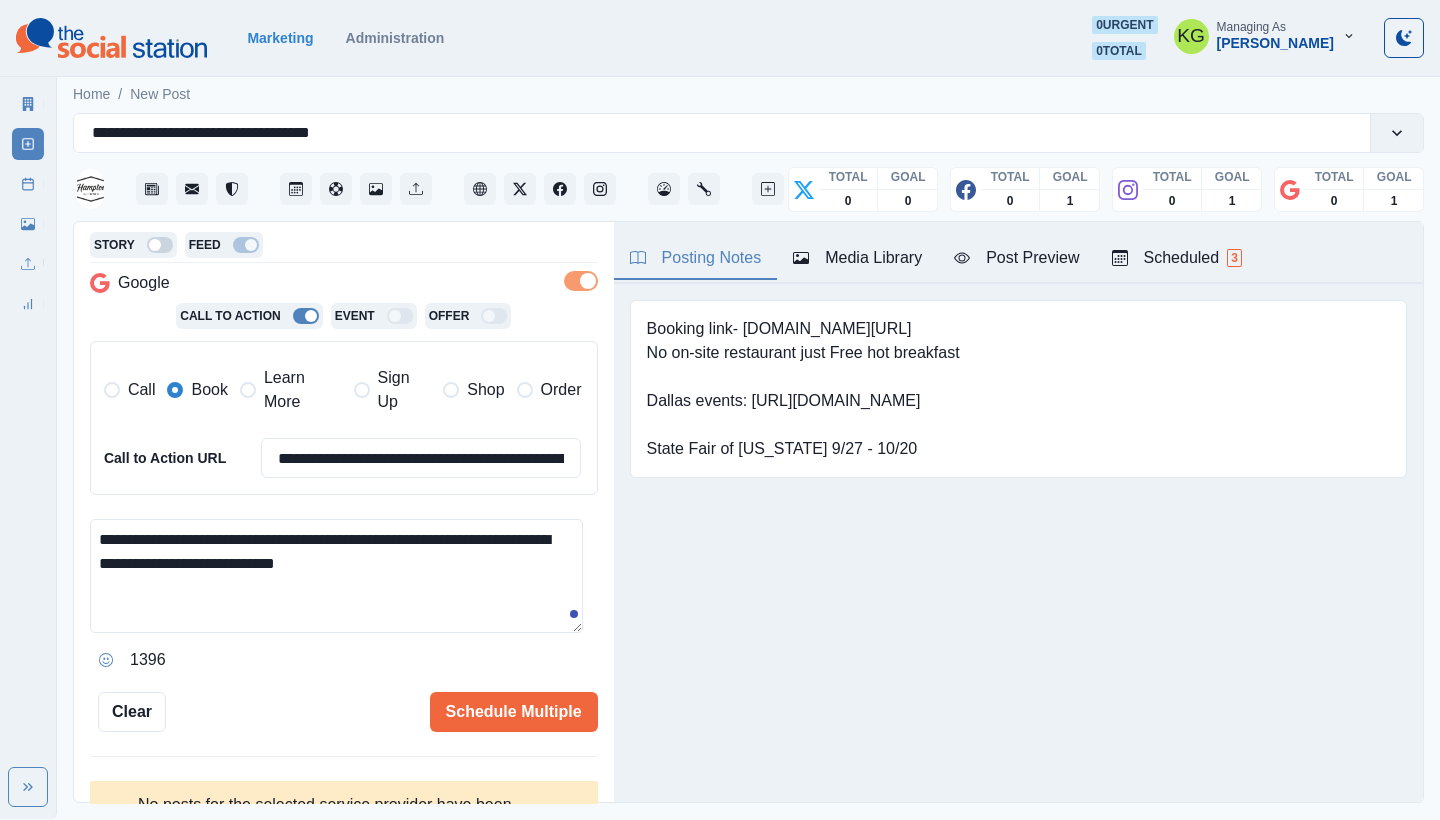 drag, startPoint x: 249, startPoint y: 555, endPoint x: 377, endPoint y: 564, distance: 128.31601 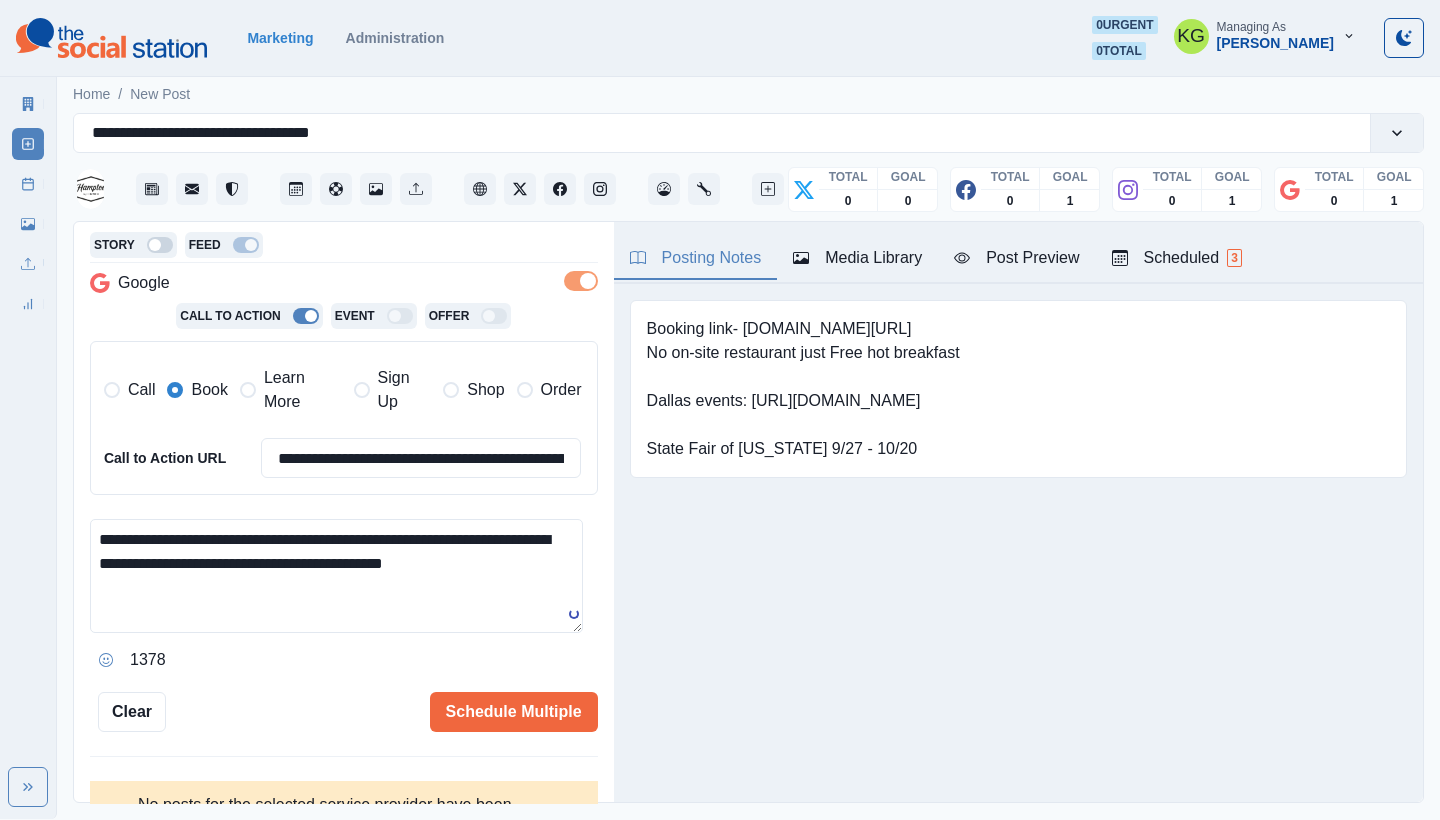 drag, startPoint x: 250, startPoint y: 553, endPoint x: 277, endPoint y: 559, distance: 27.658634 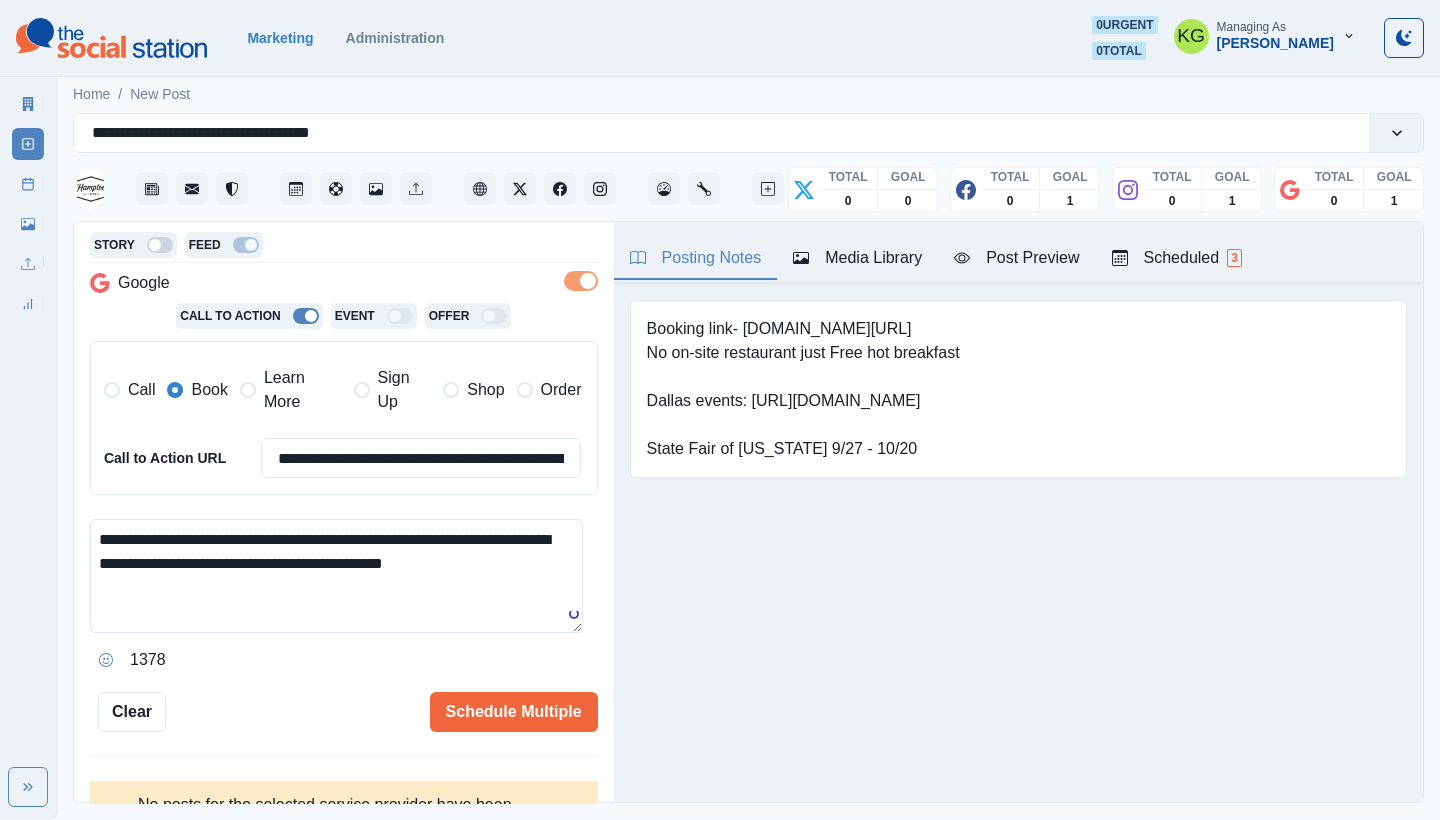 click on "**********" at bounding box center (336, 576) 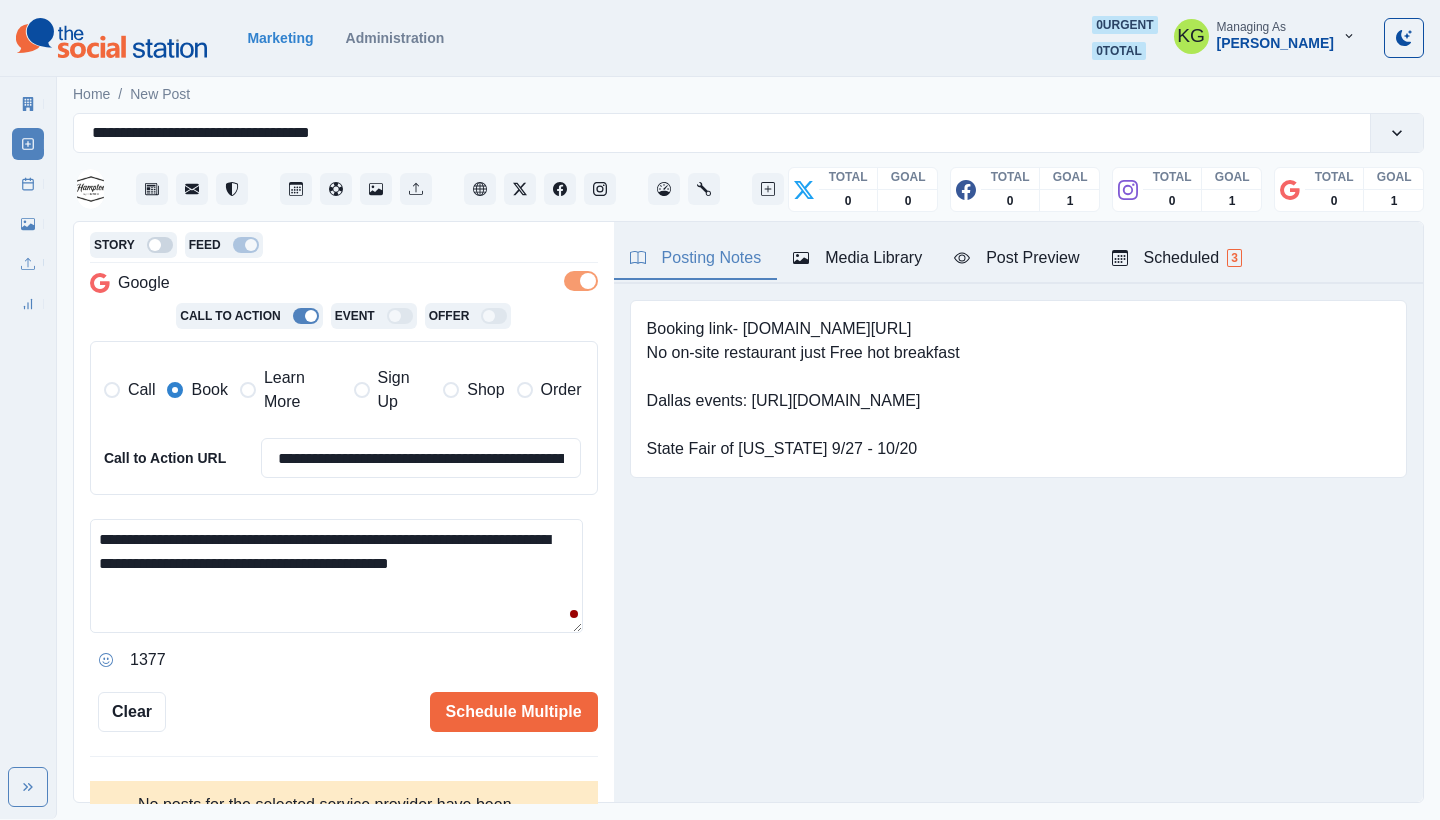 click on "**********" at bounding box center [336, 576] 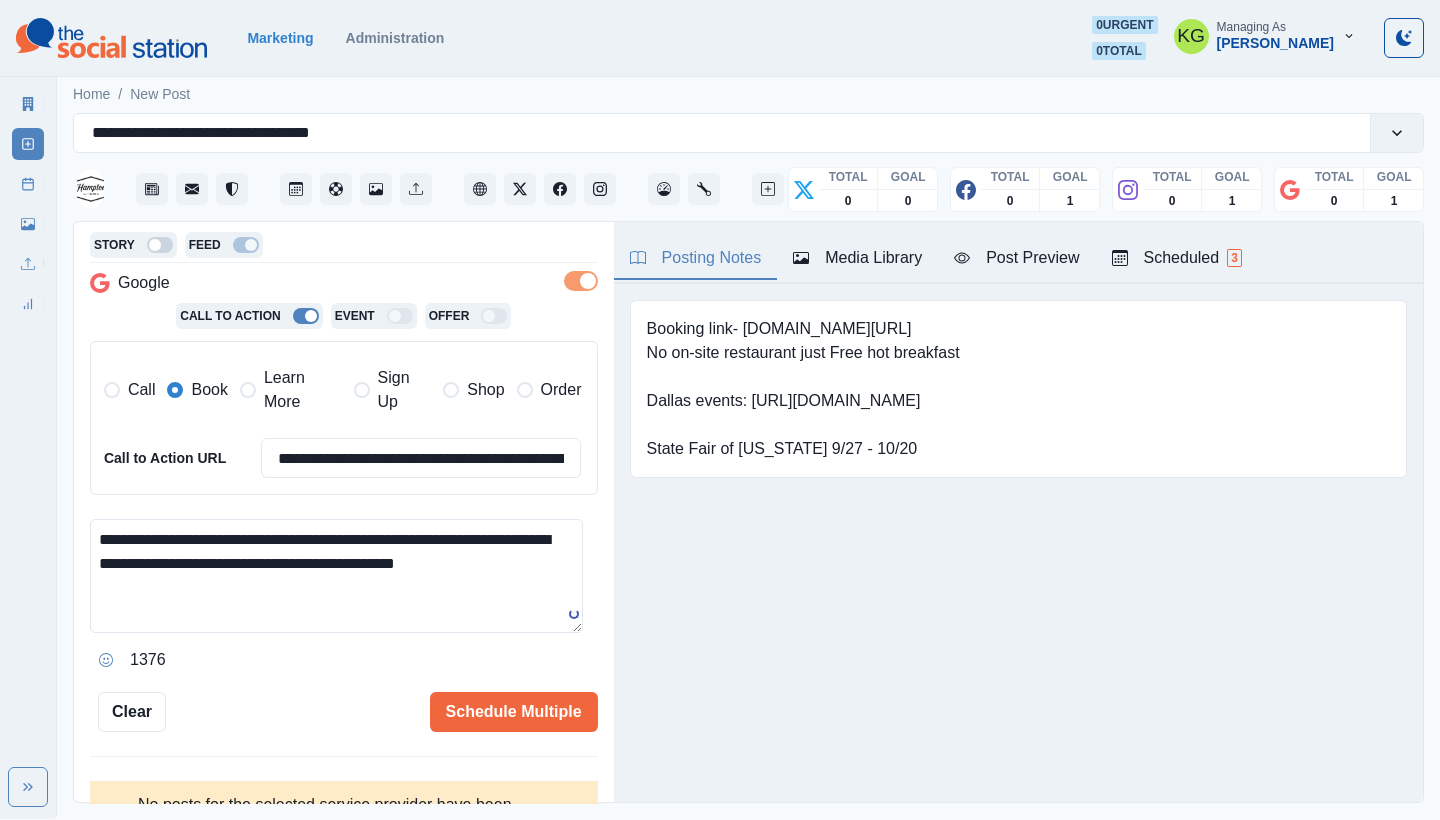 drag, startPoint x: 93, startPoint y: 648, endPoint x: 103, endPoint y: 646, distance: 10.198039 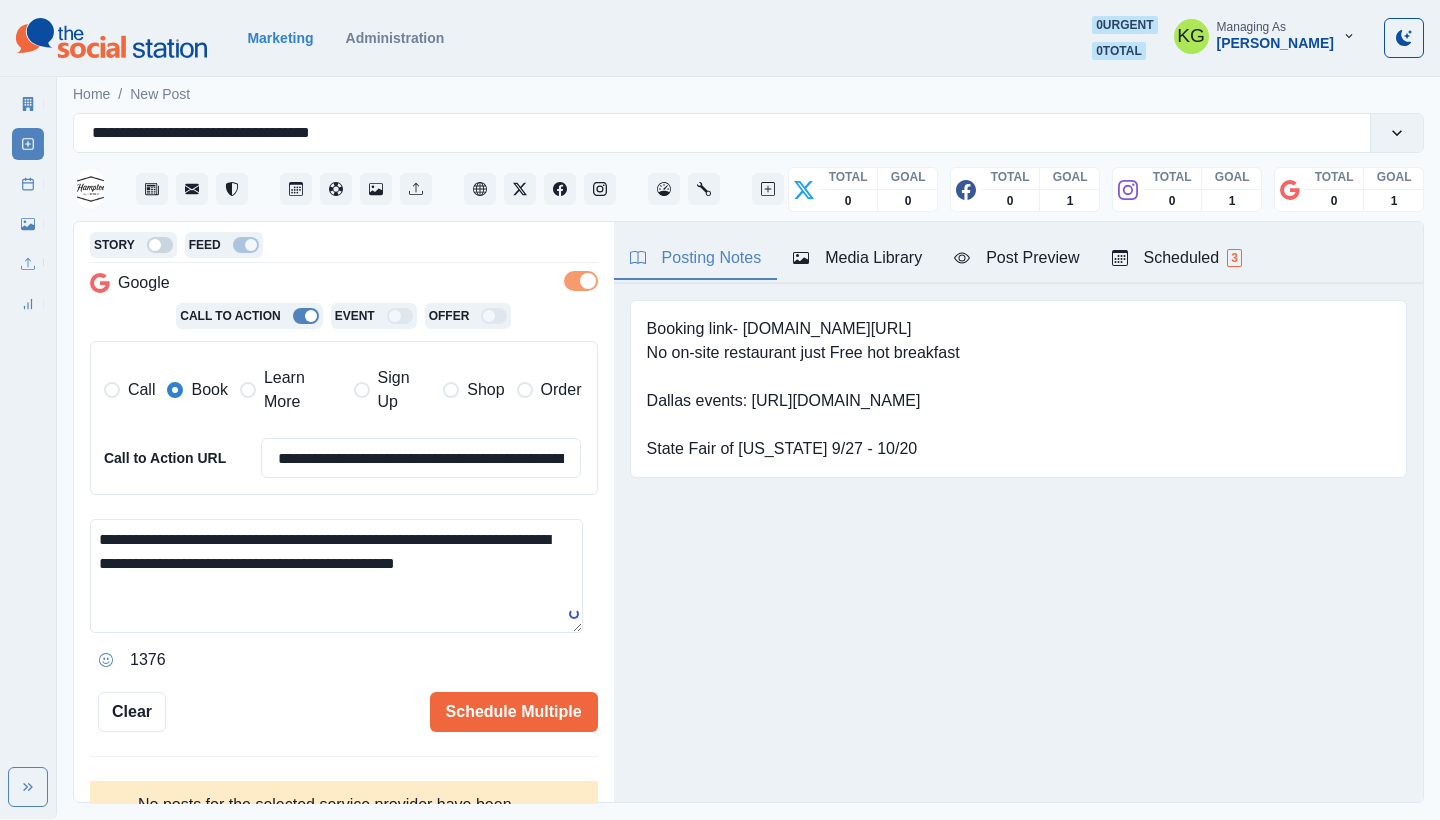 click at bounding box center [106, 660] 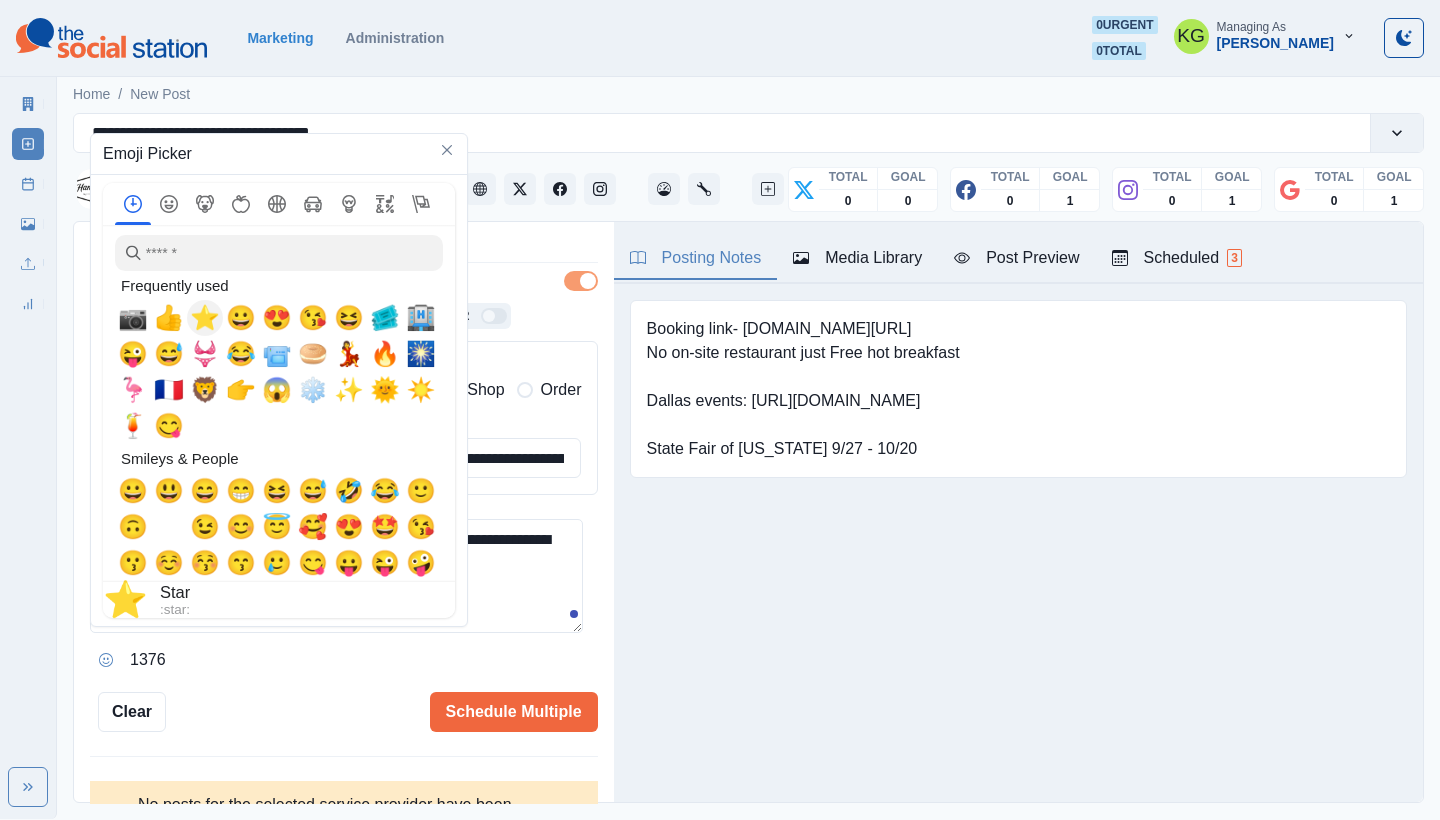 click on "⭐" at bounding box center [205, 318] 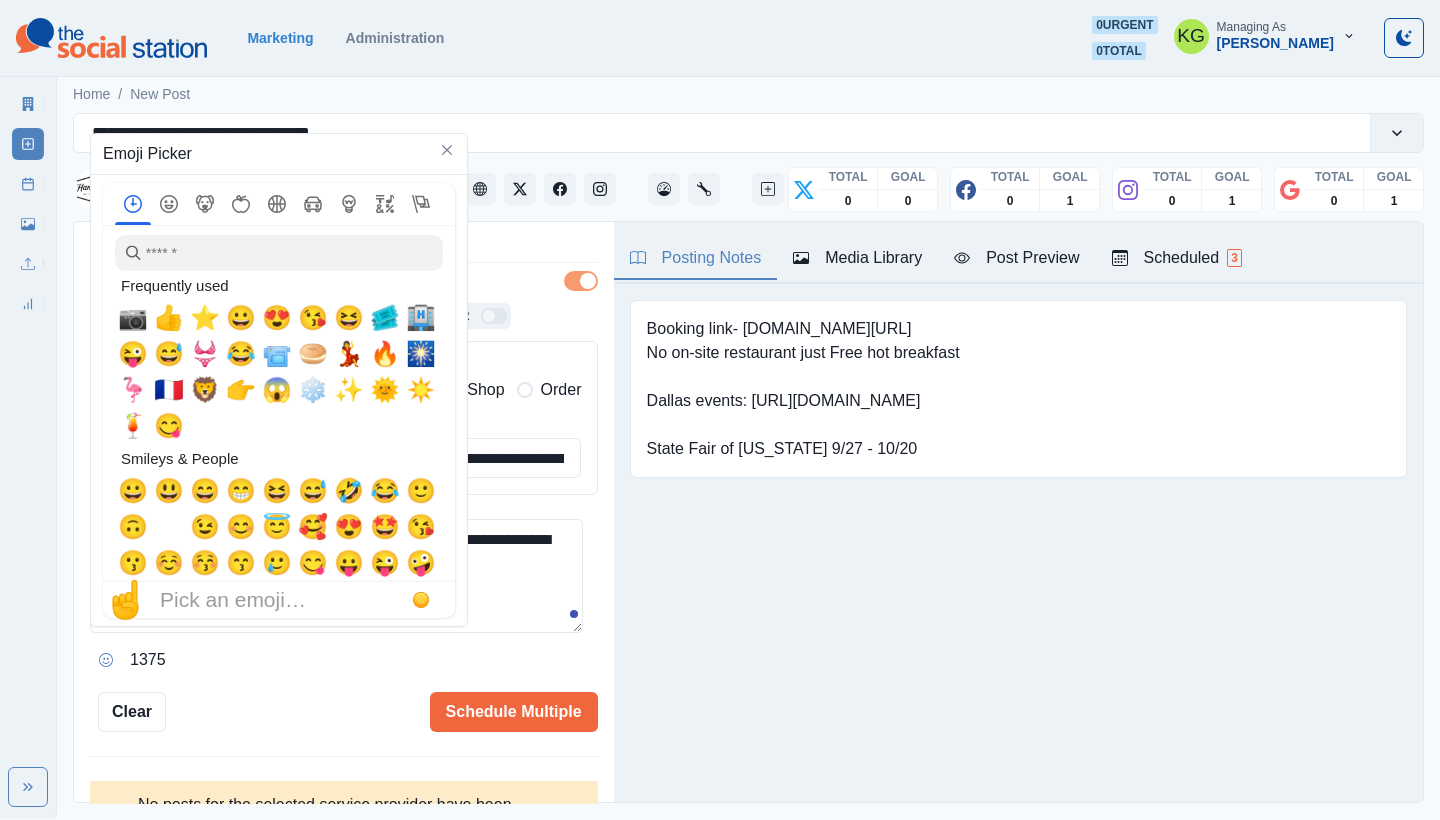 click on "**********" at bounding box center [336, 576] 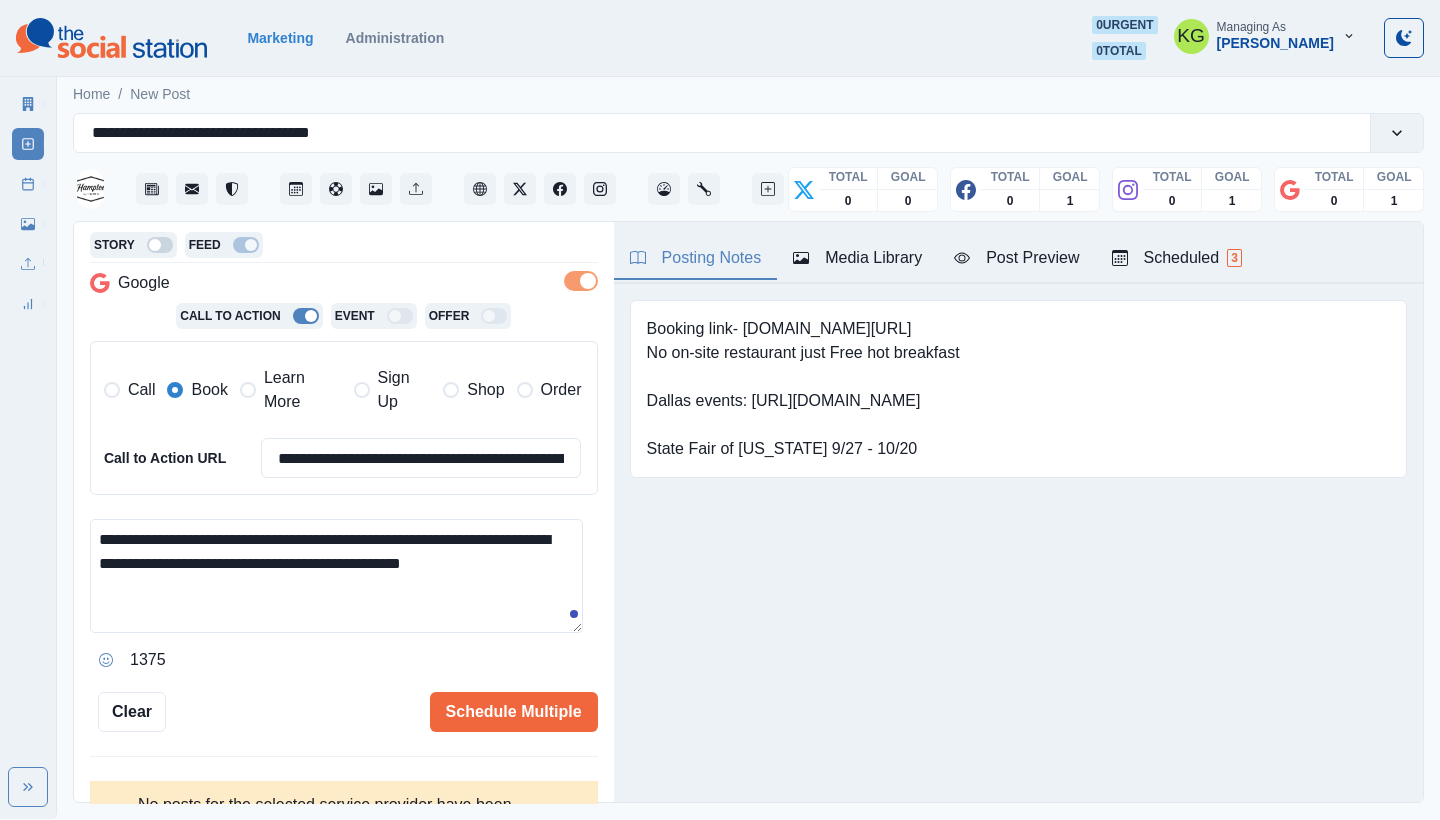 click on "**********" at bounding box center [336, 576] 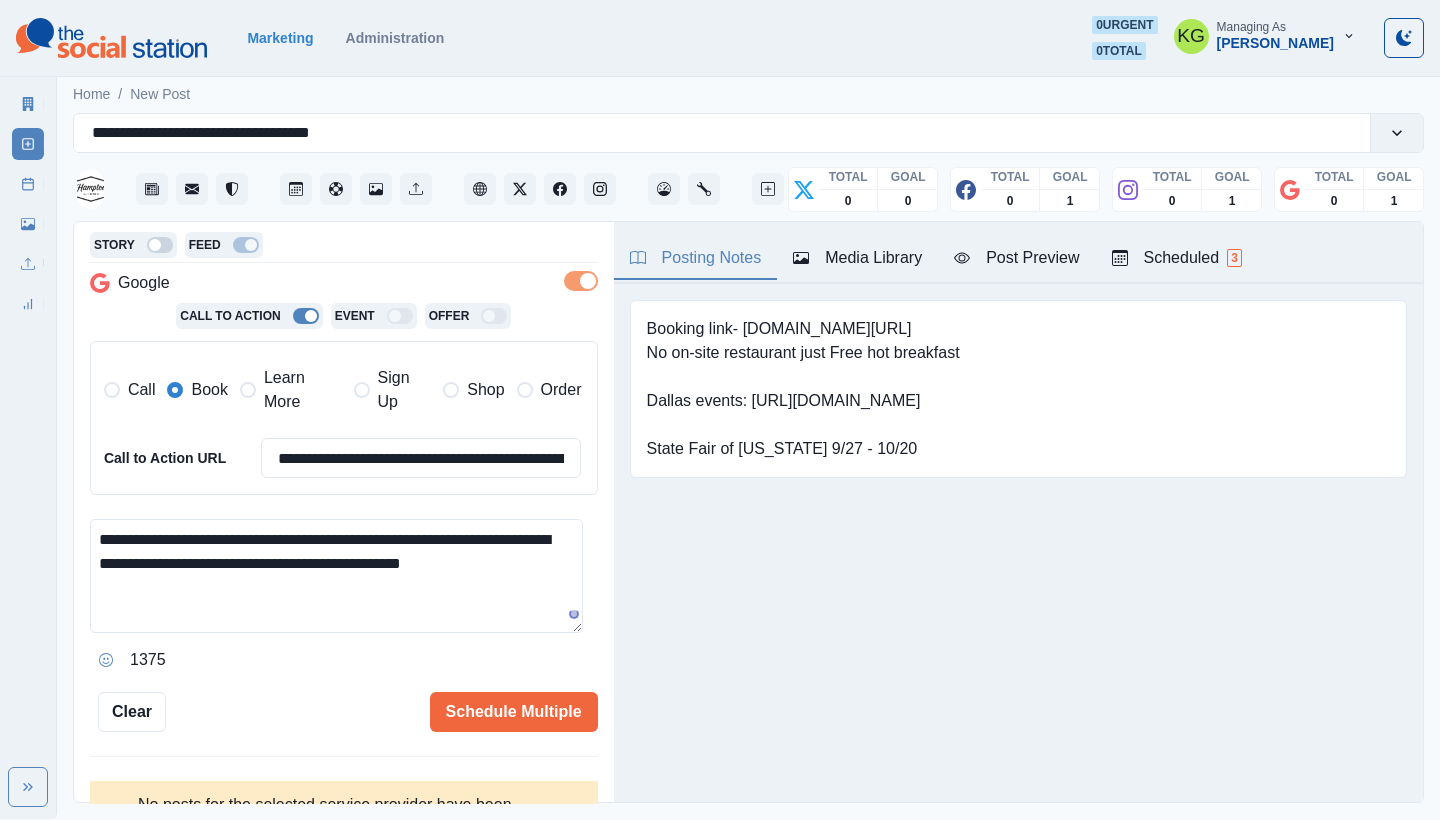 click on "**********" at bounding box center (336, 576) 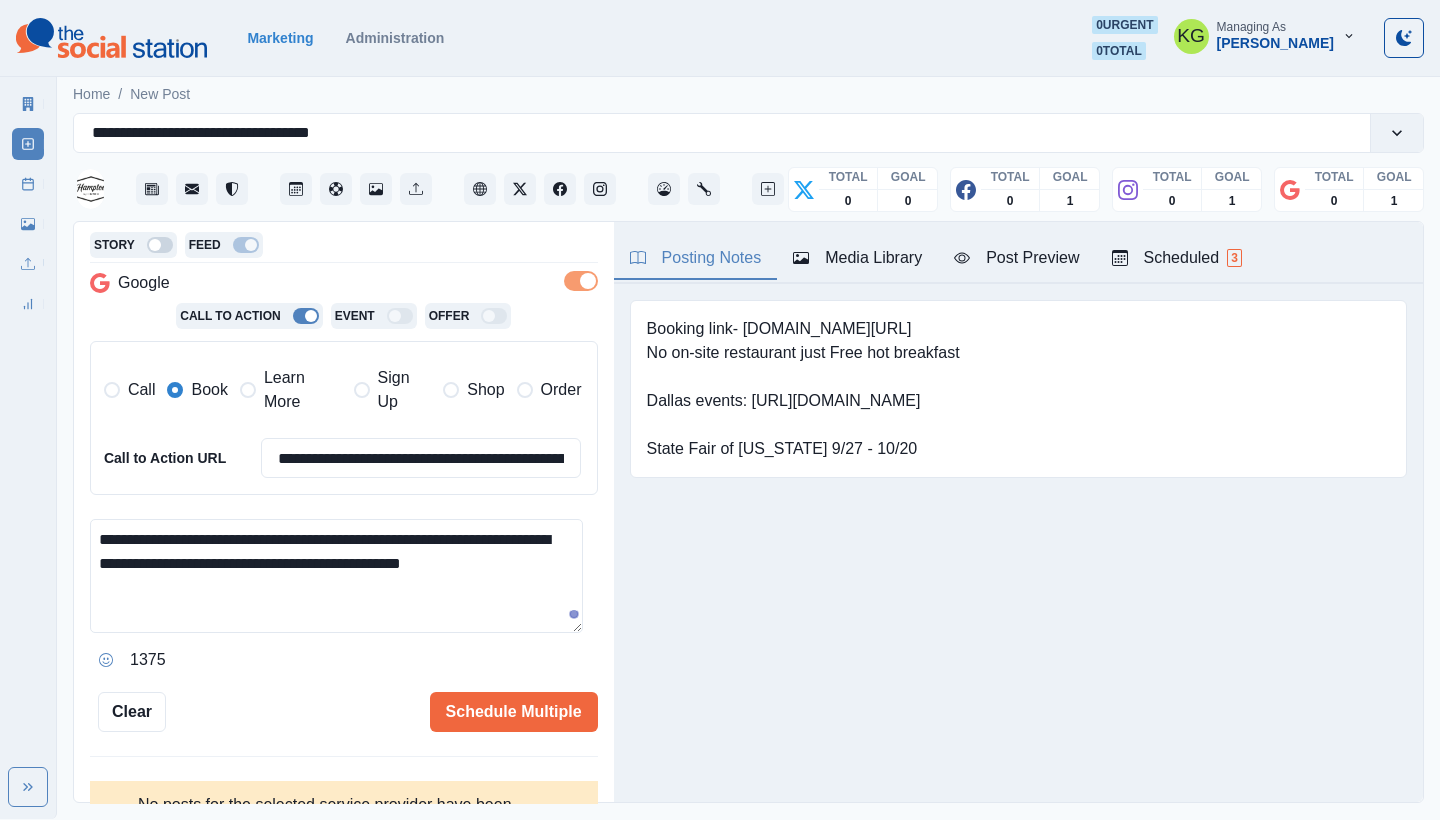 click on "**********" at bounding box center [336, 576] 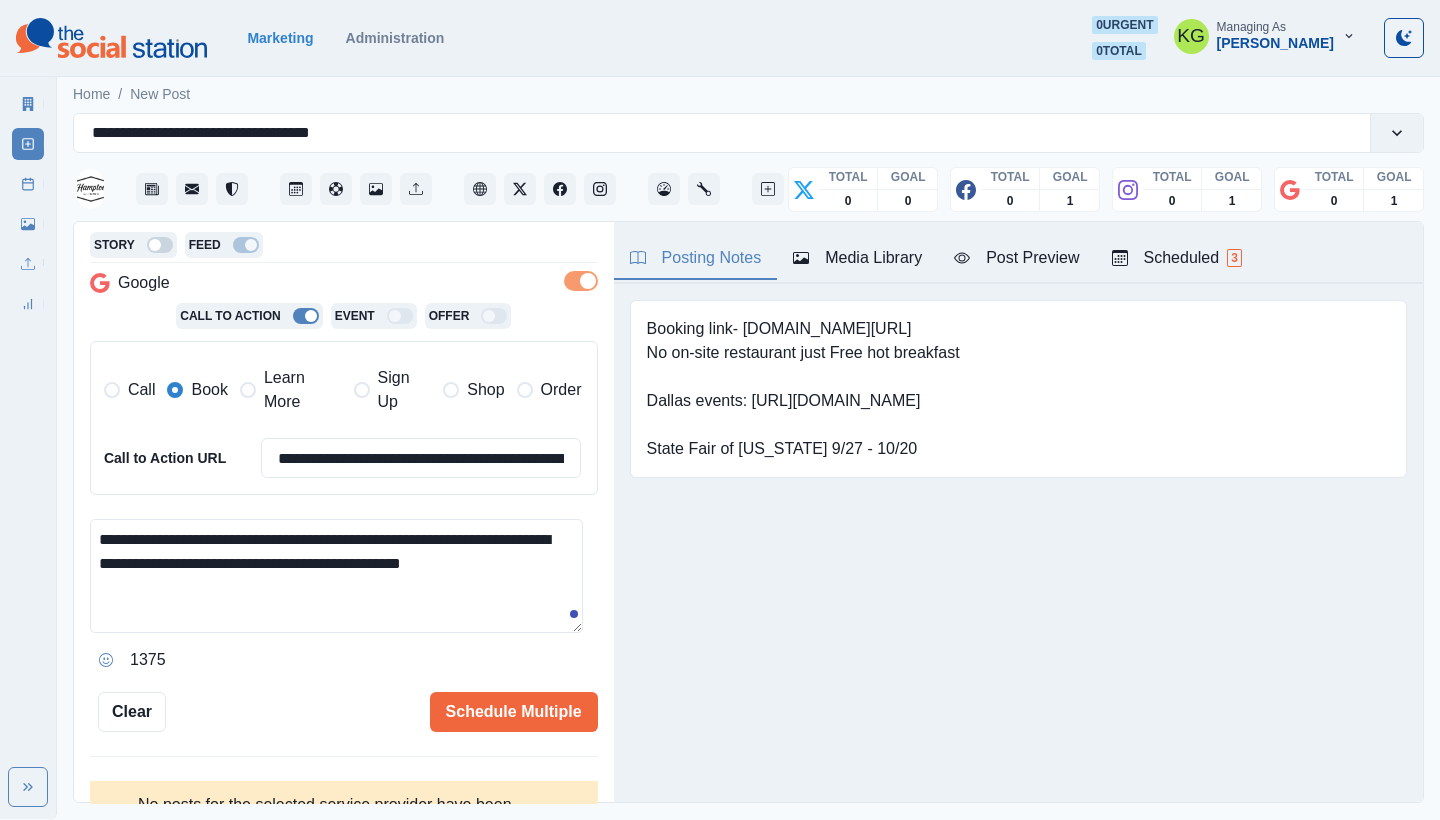 paste on "*" 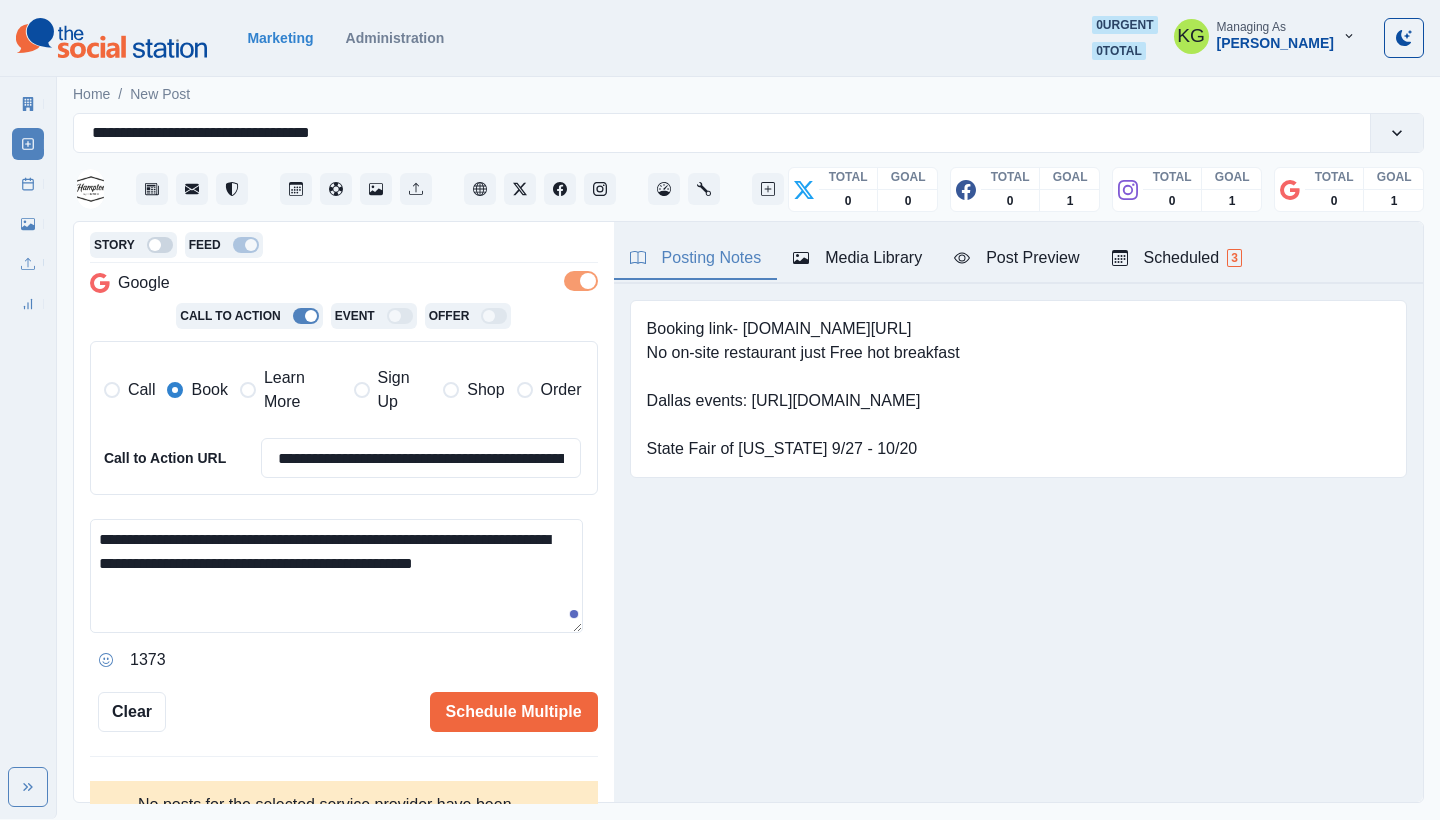 click on "**********" at bounding box center (336, 576) 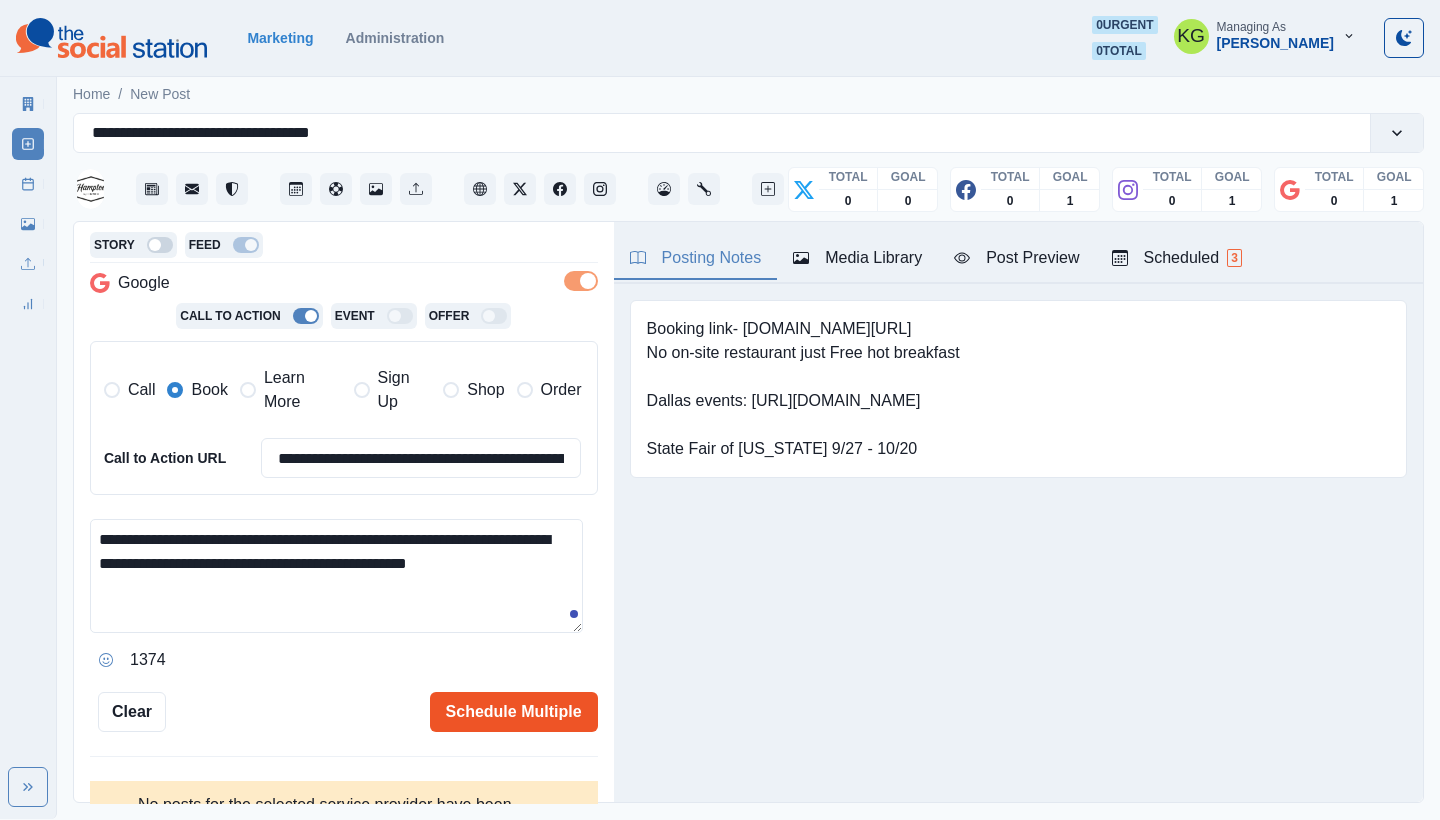 type on "**********" 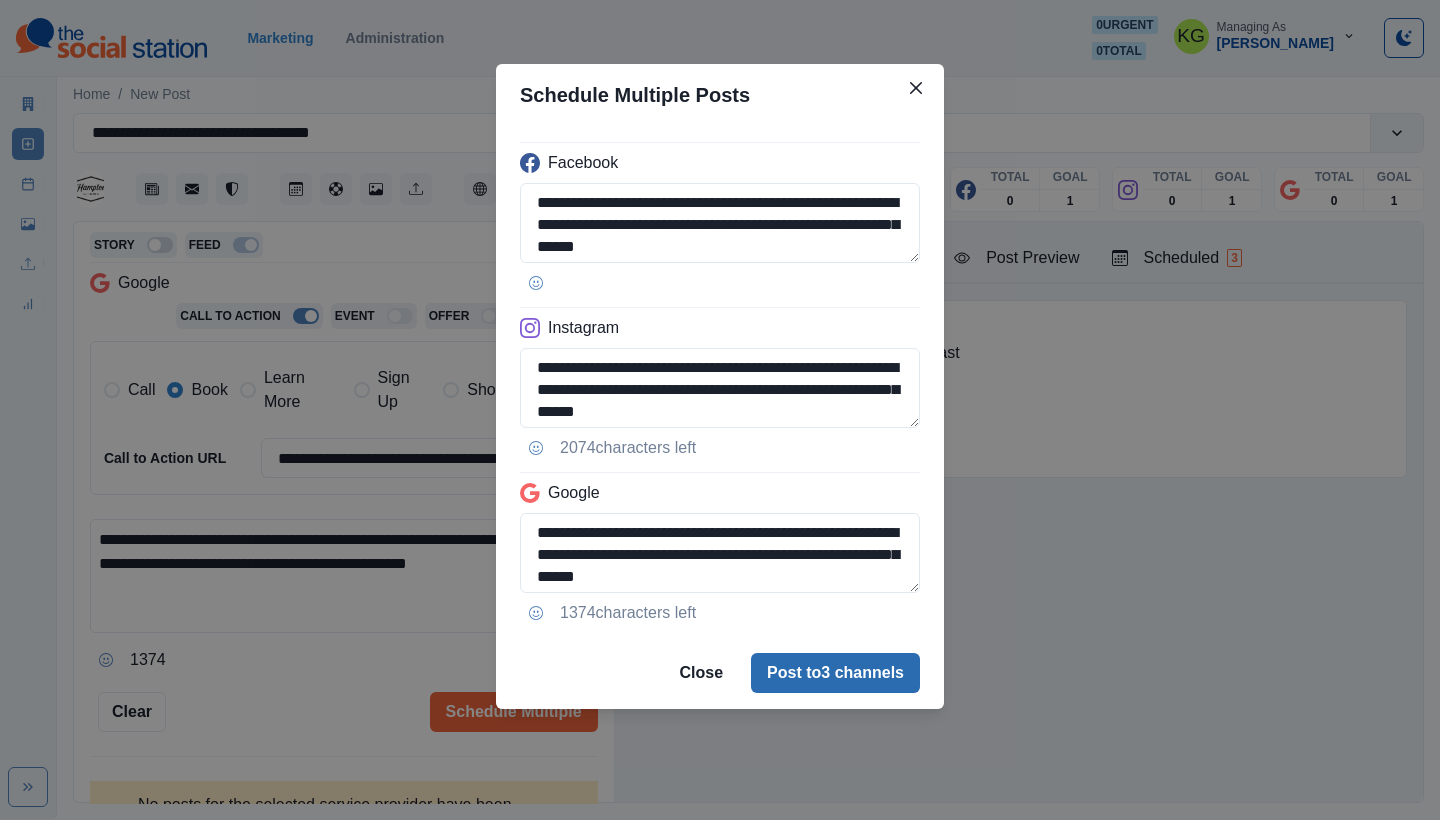 click on "Post to  3   channels" at bounding box center [835, 673] 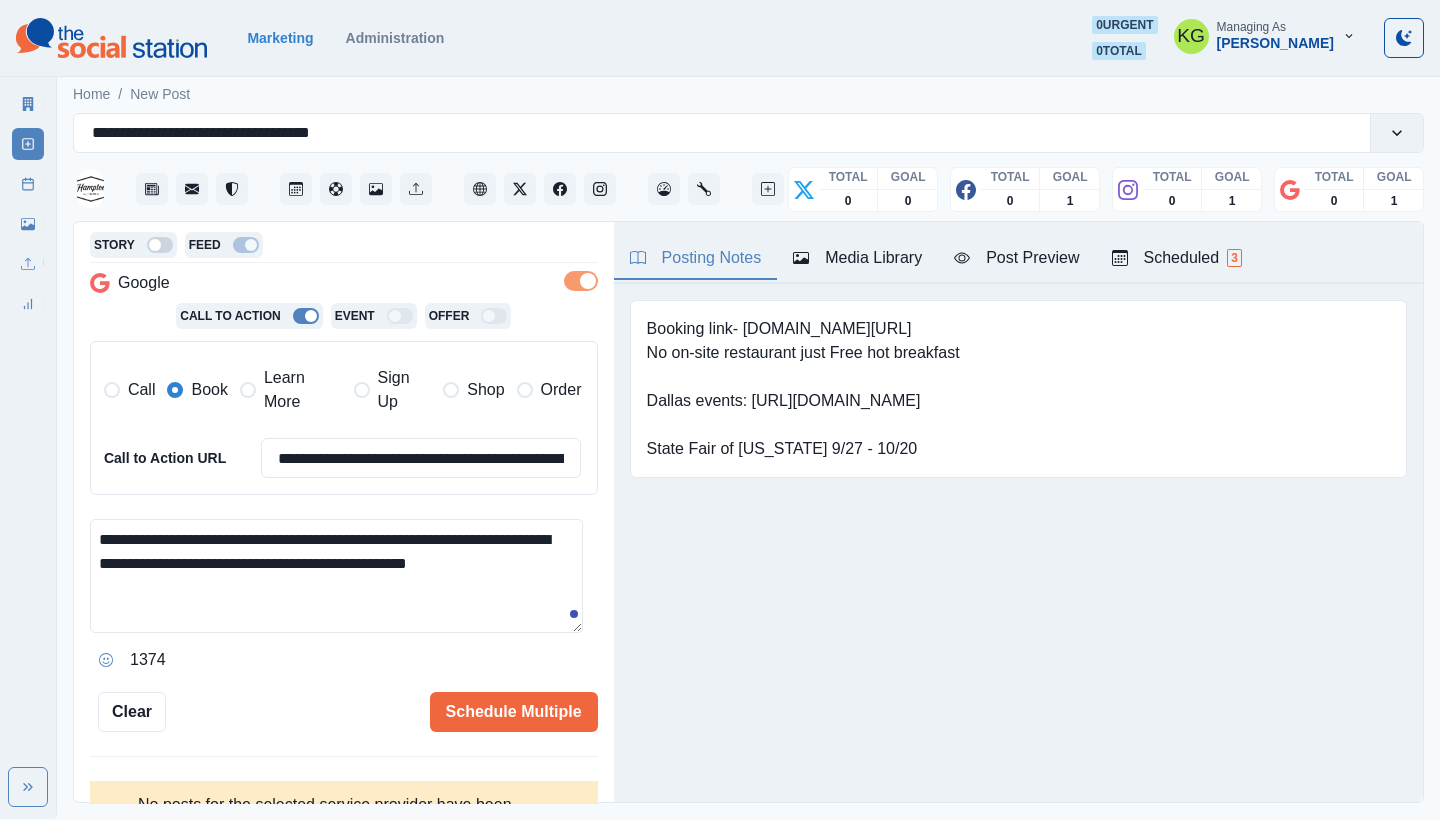 type 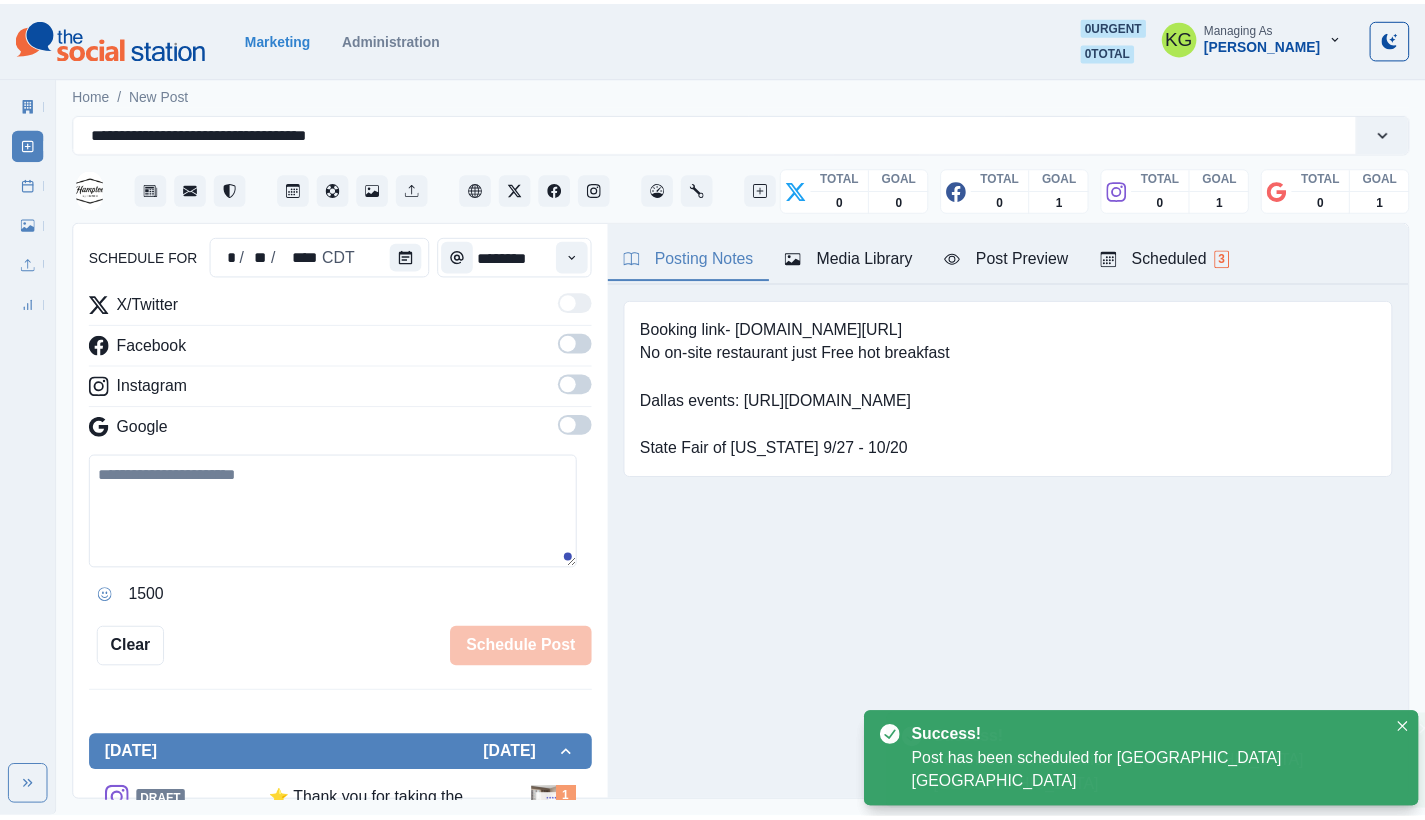scroll, scrollTop: 122, scrollLeft: 0, axis: vertical 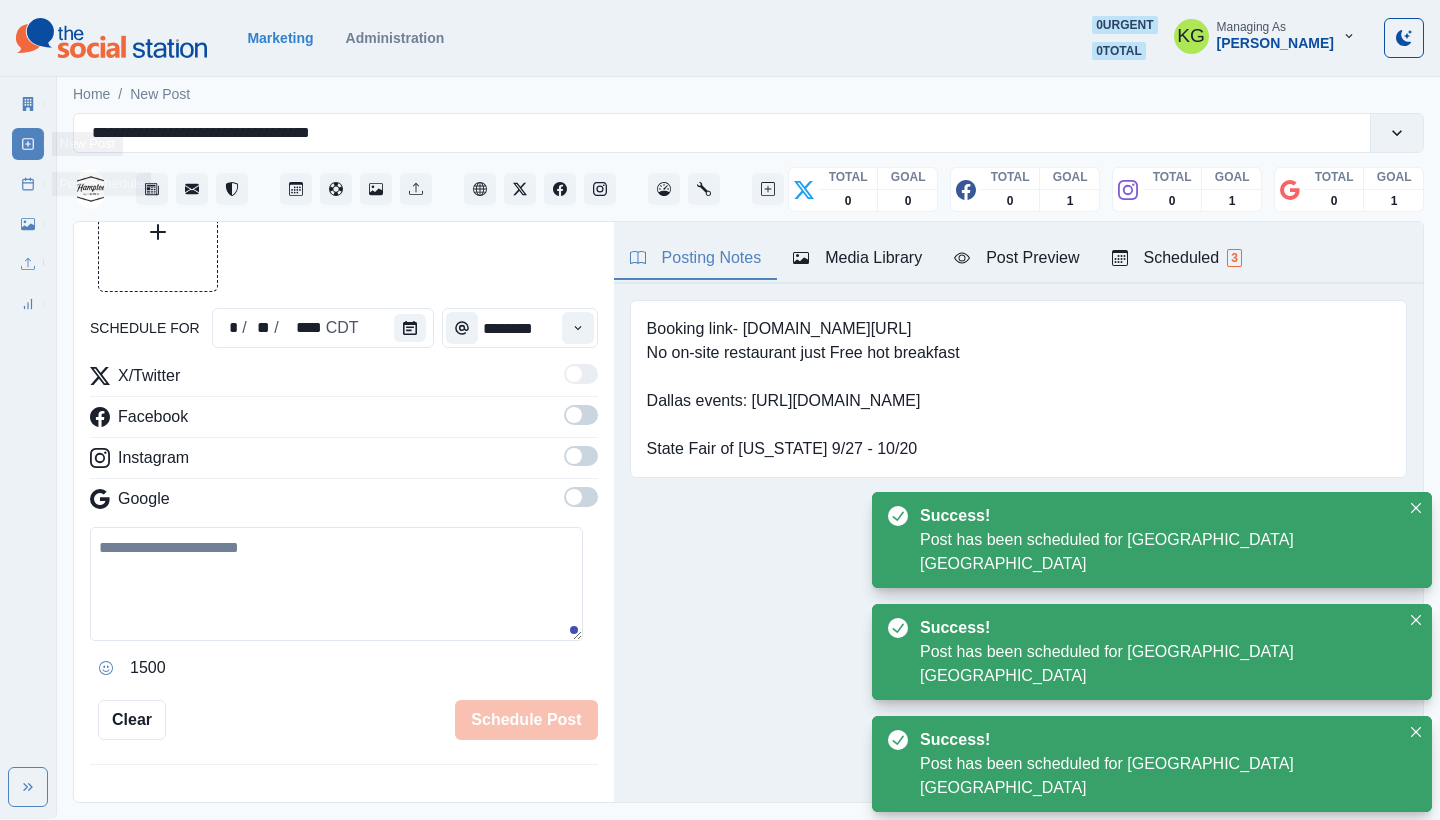 click 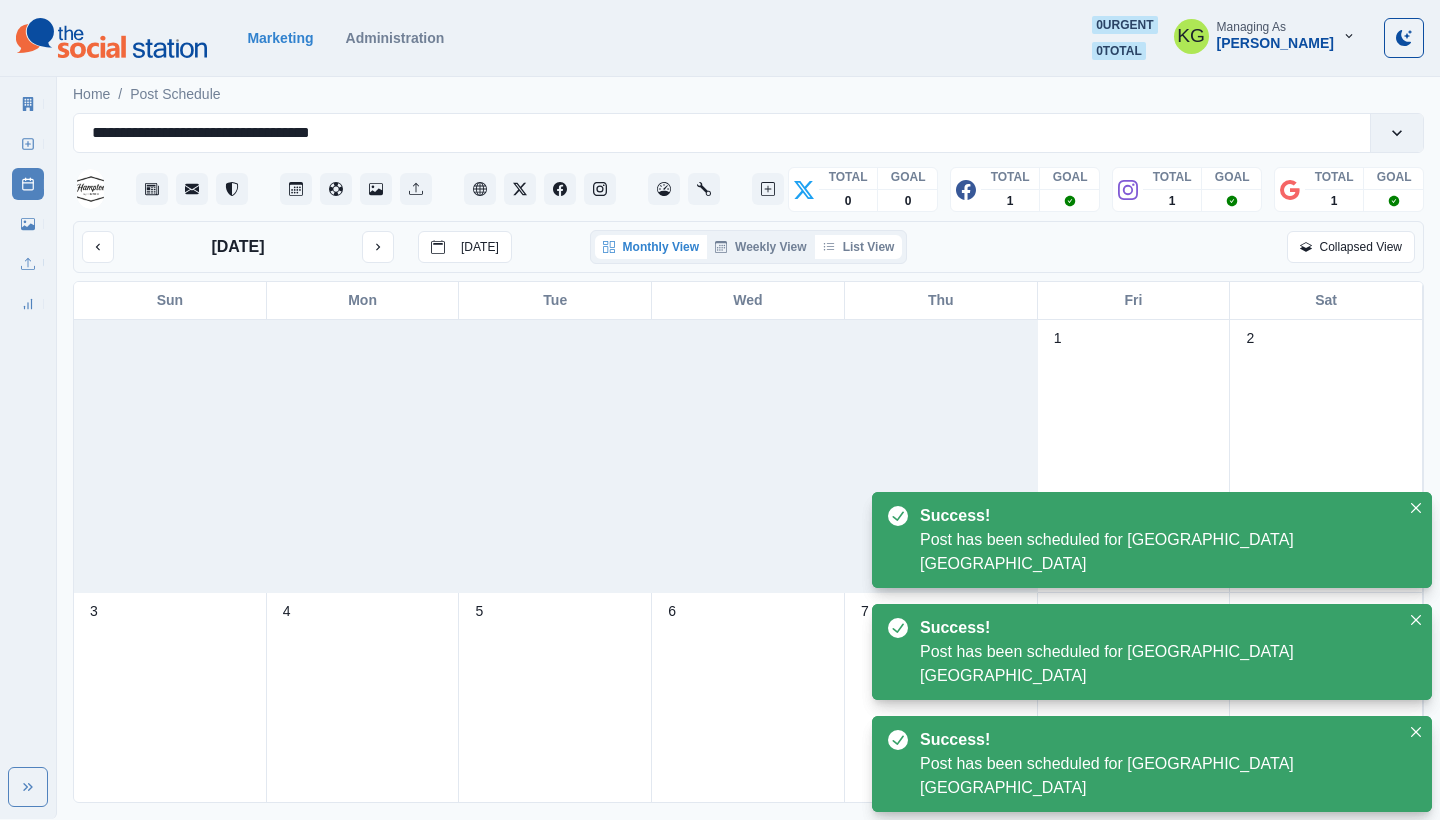 click on "List View" at bounding box center [859, 247] 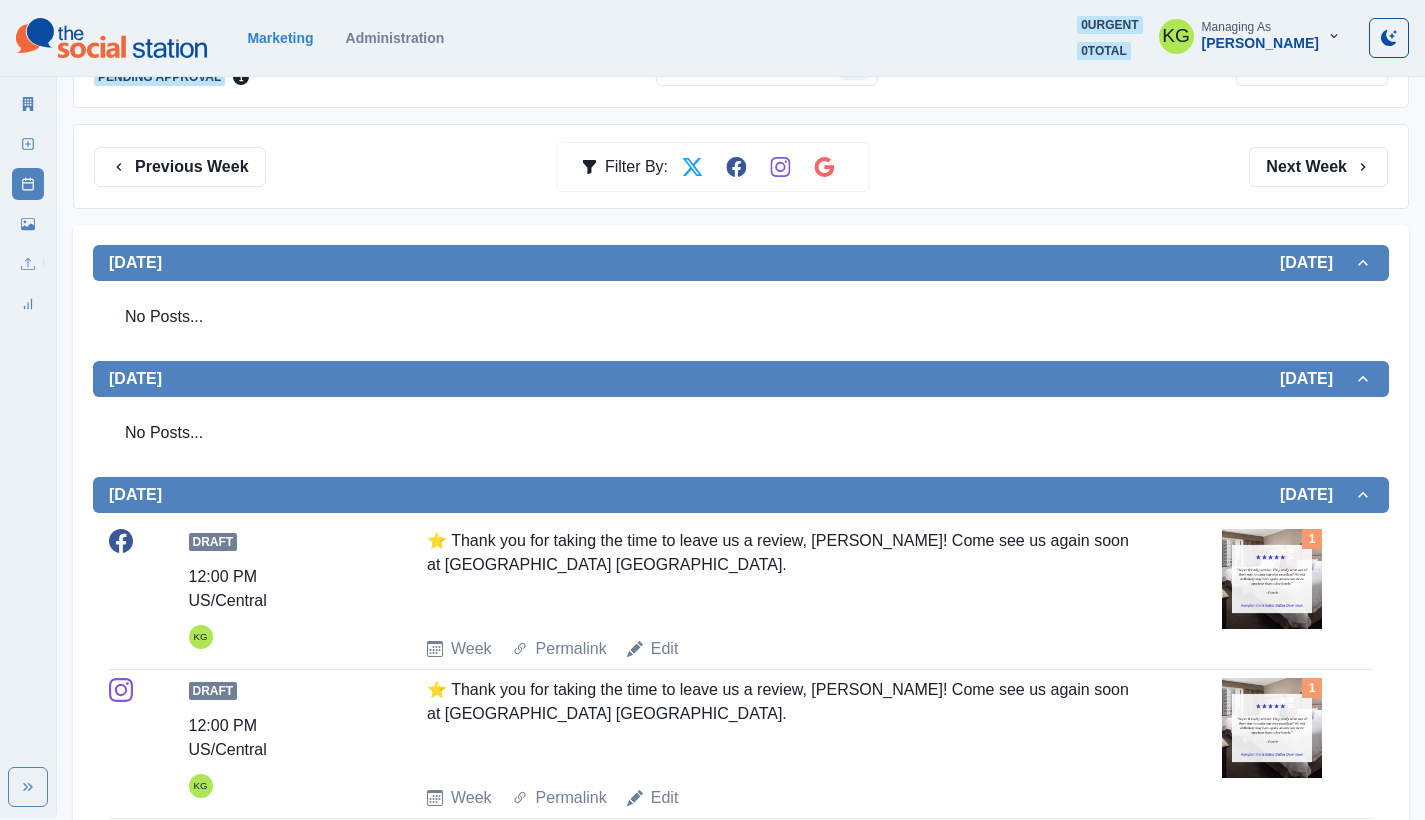 scroll, scrollTop: 75, scrollLeft: 0, axis: vertical 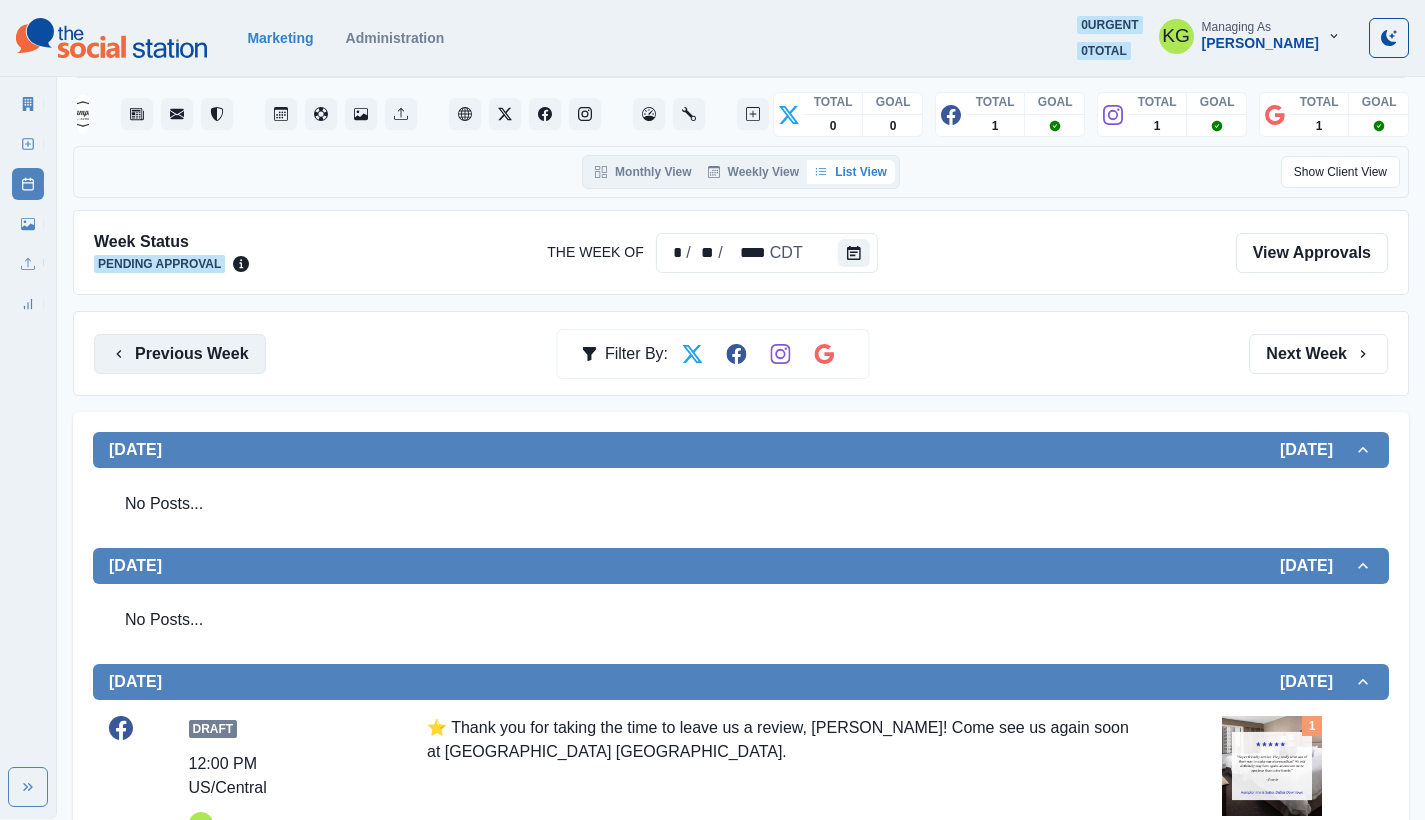 click on "Previous Week" at bounding box center [180, 354] 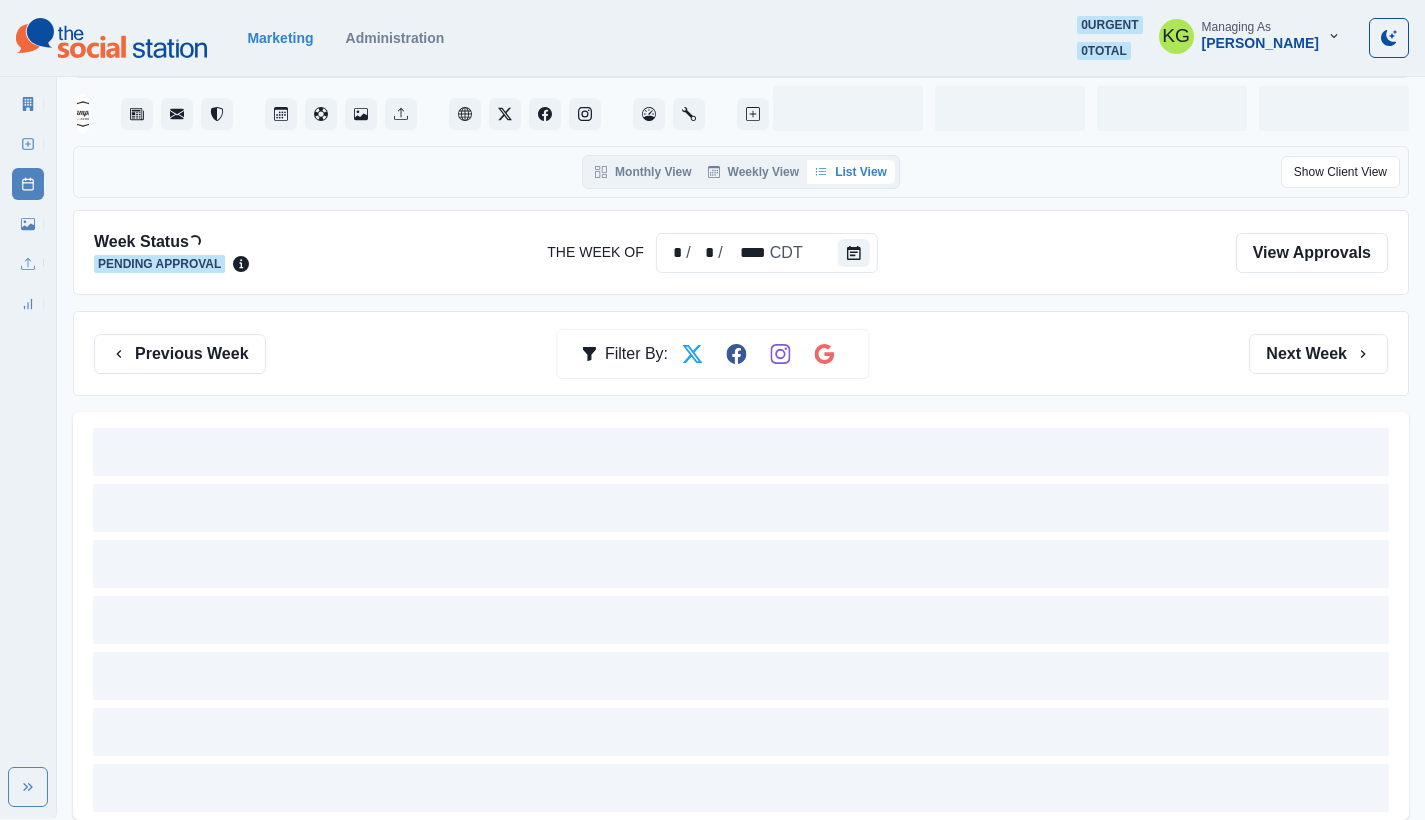 scroll, scrollTop: 0, scrollLeft: 0, axis: both 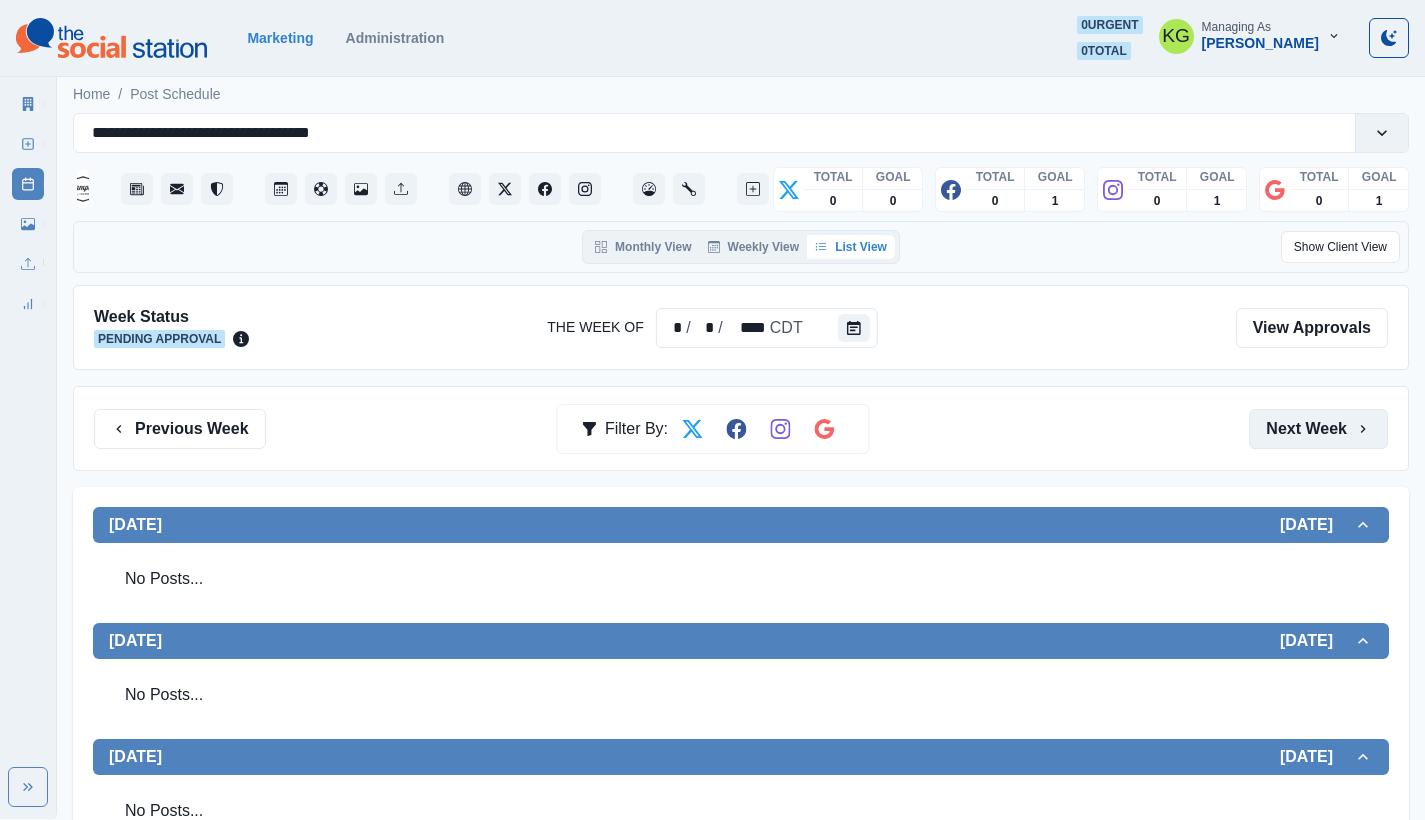 click on "Next Week" at bounding box center (1318, 429) 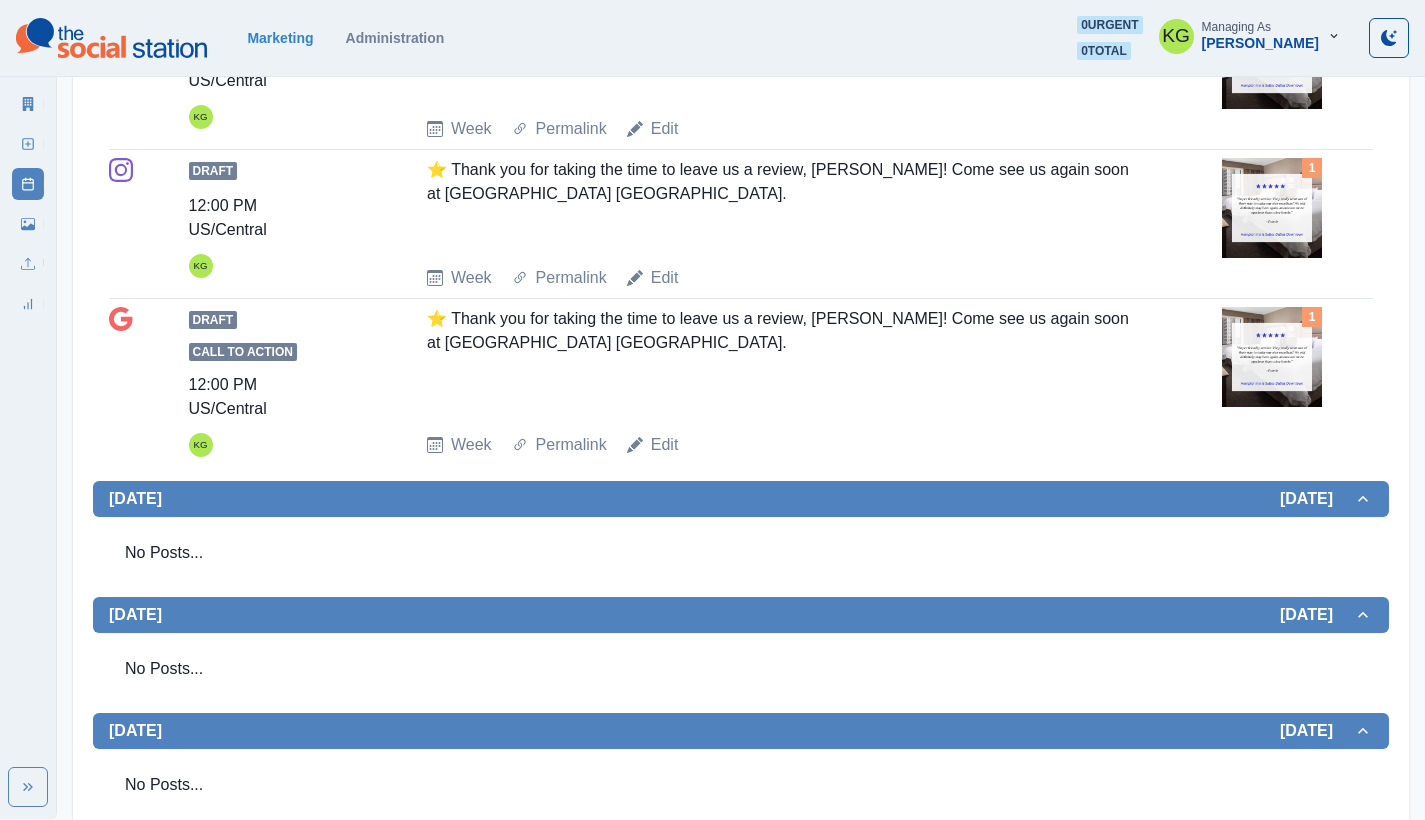 scroll, scrollTop: 211, scrollLeft: 0, axis: vertical 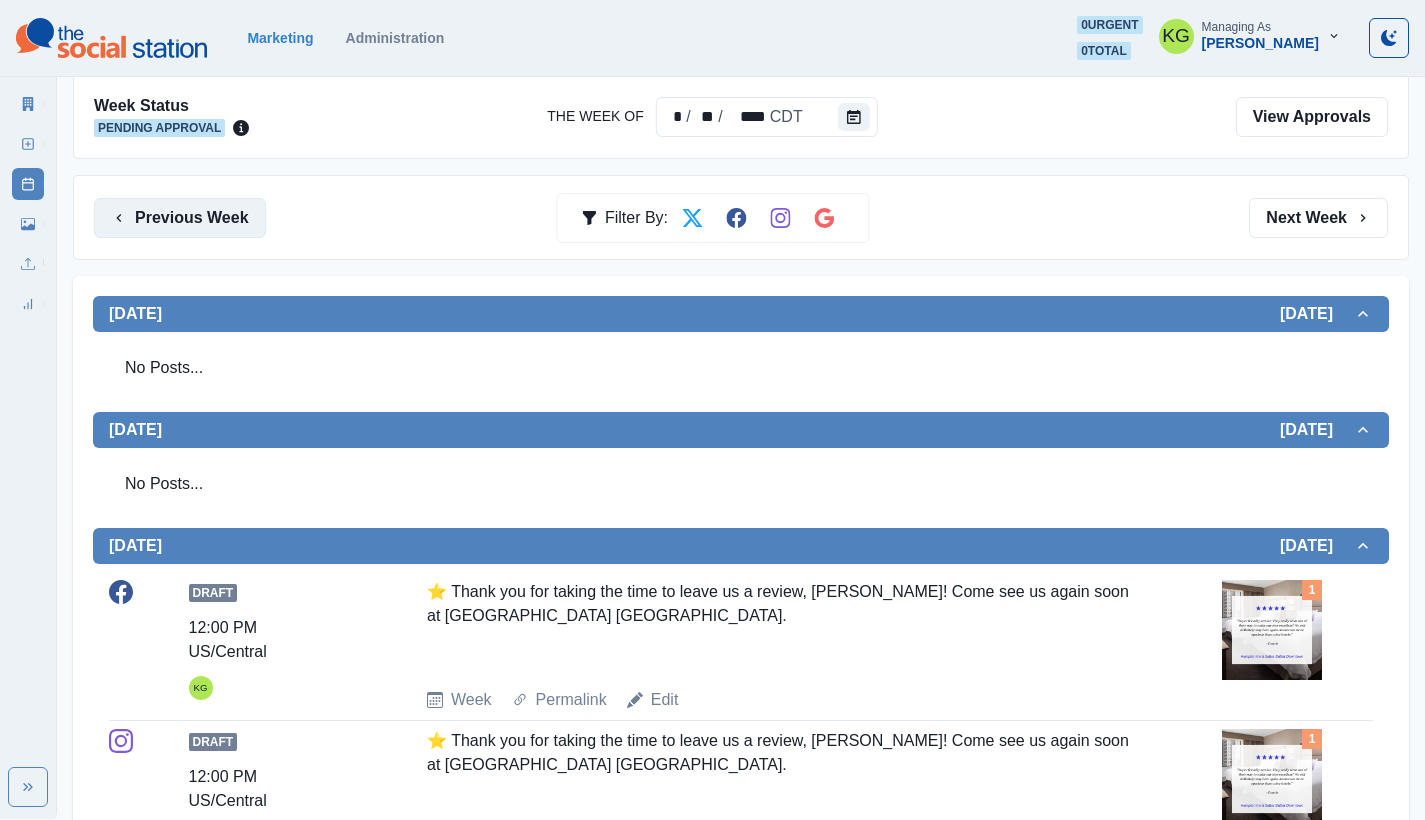 click on "Previous Week" at bounding box center (180, 218) 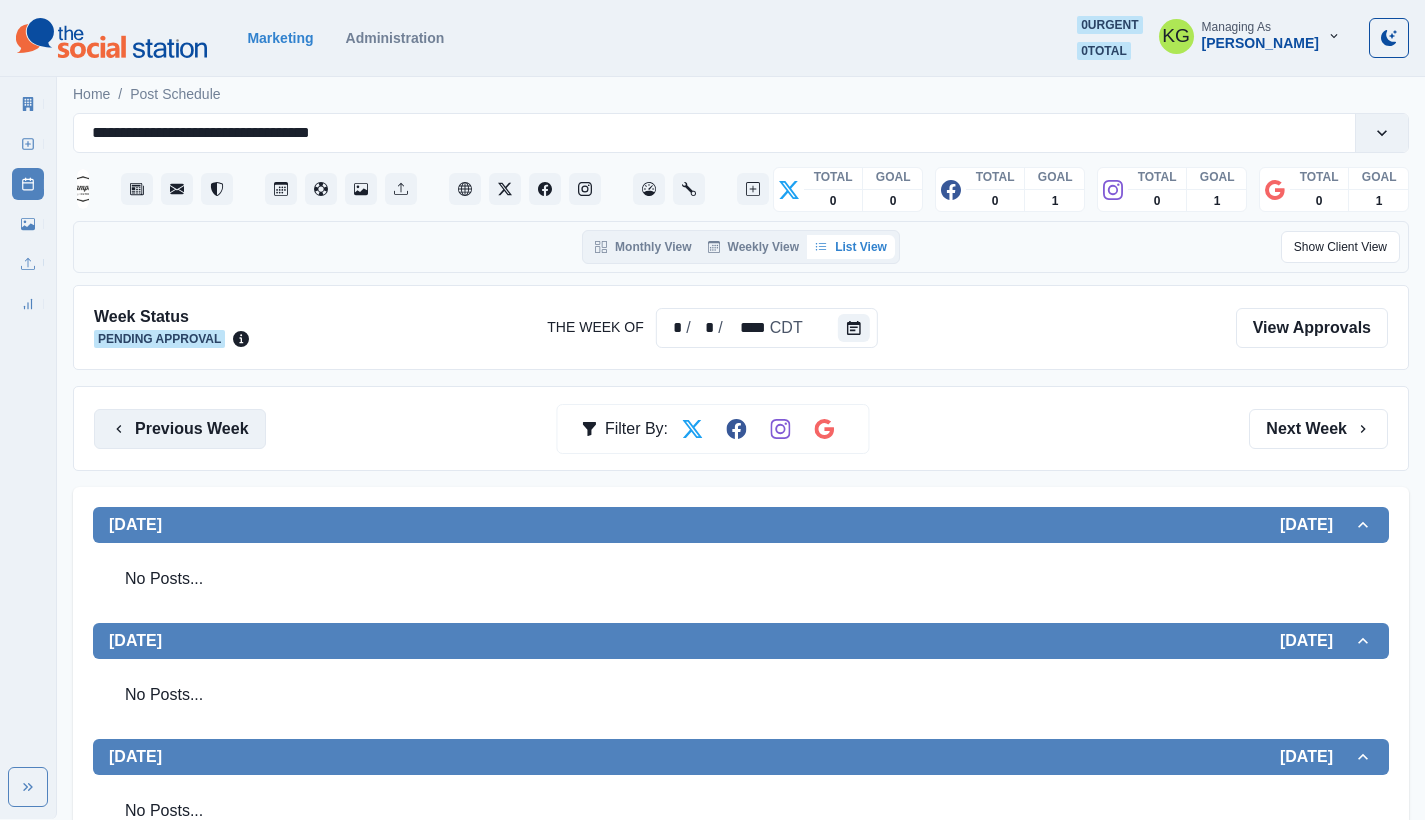 scroll, scrollTop: 0, scrollLeft: 0, axis: both 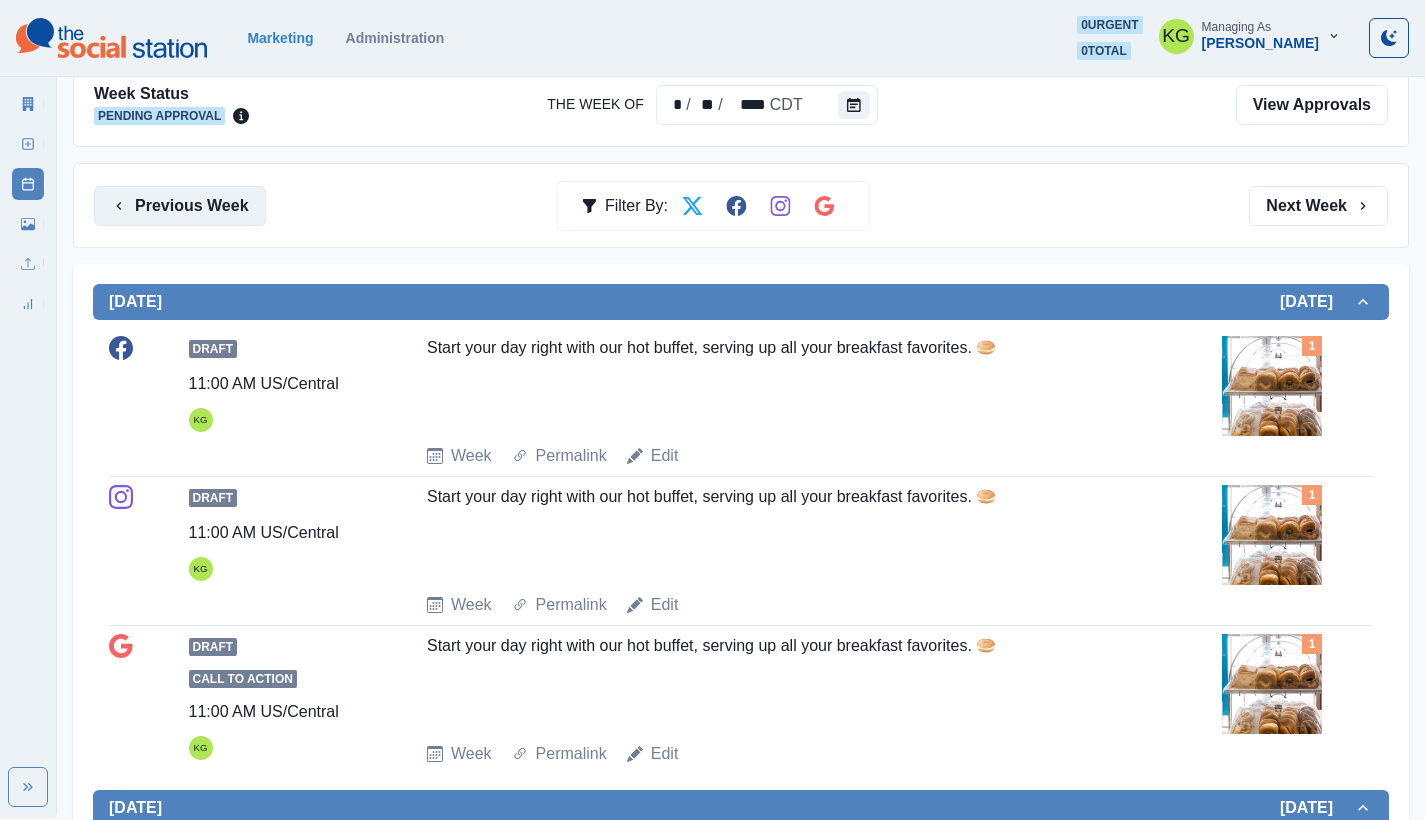 click on "Previous Week" at bounding box center (180, 206) 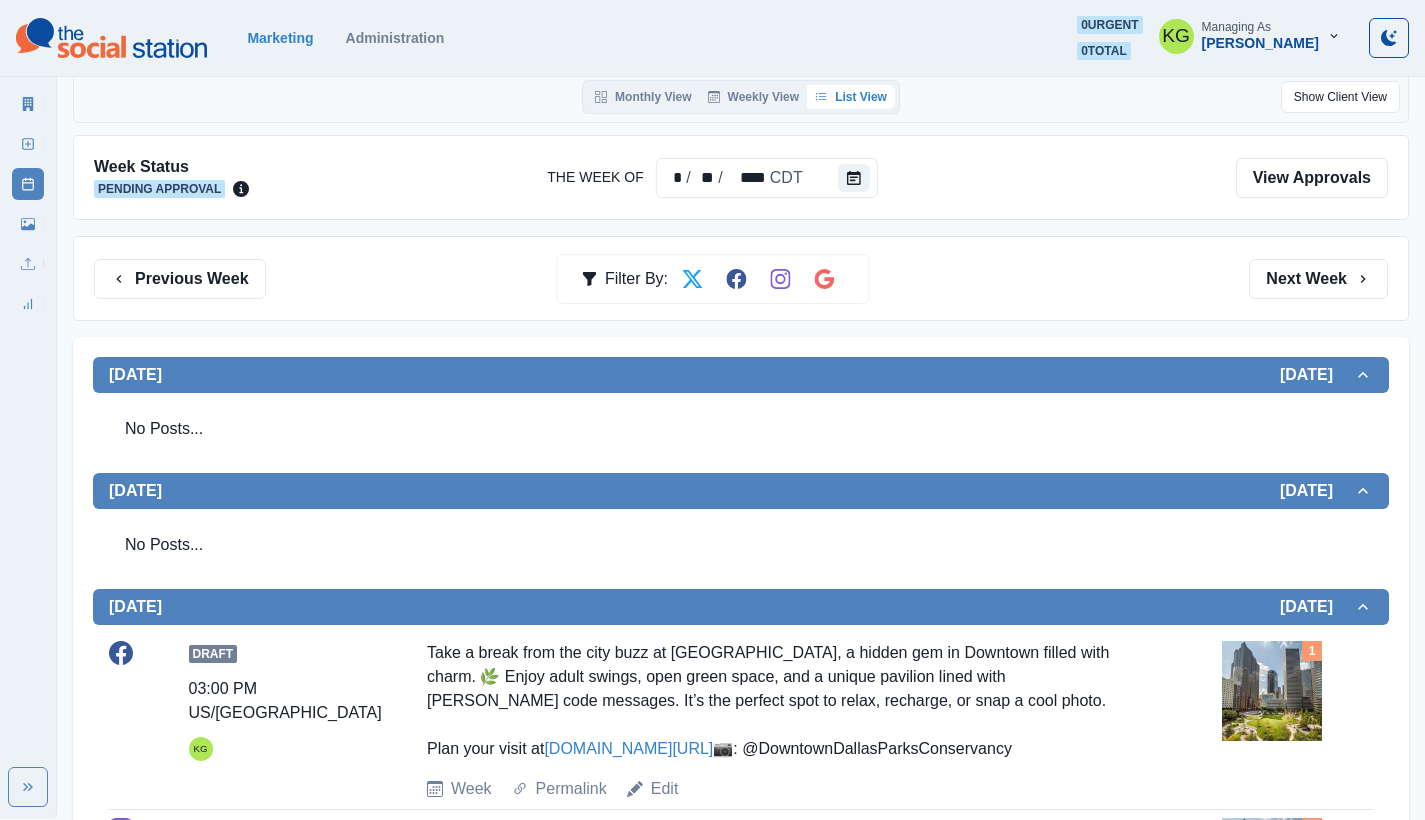 scroll, scrollTop: 9, scrollLeft: 0, axis: vertical 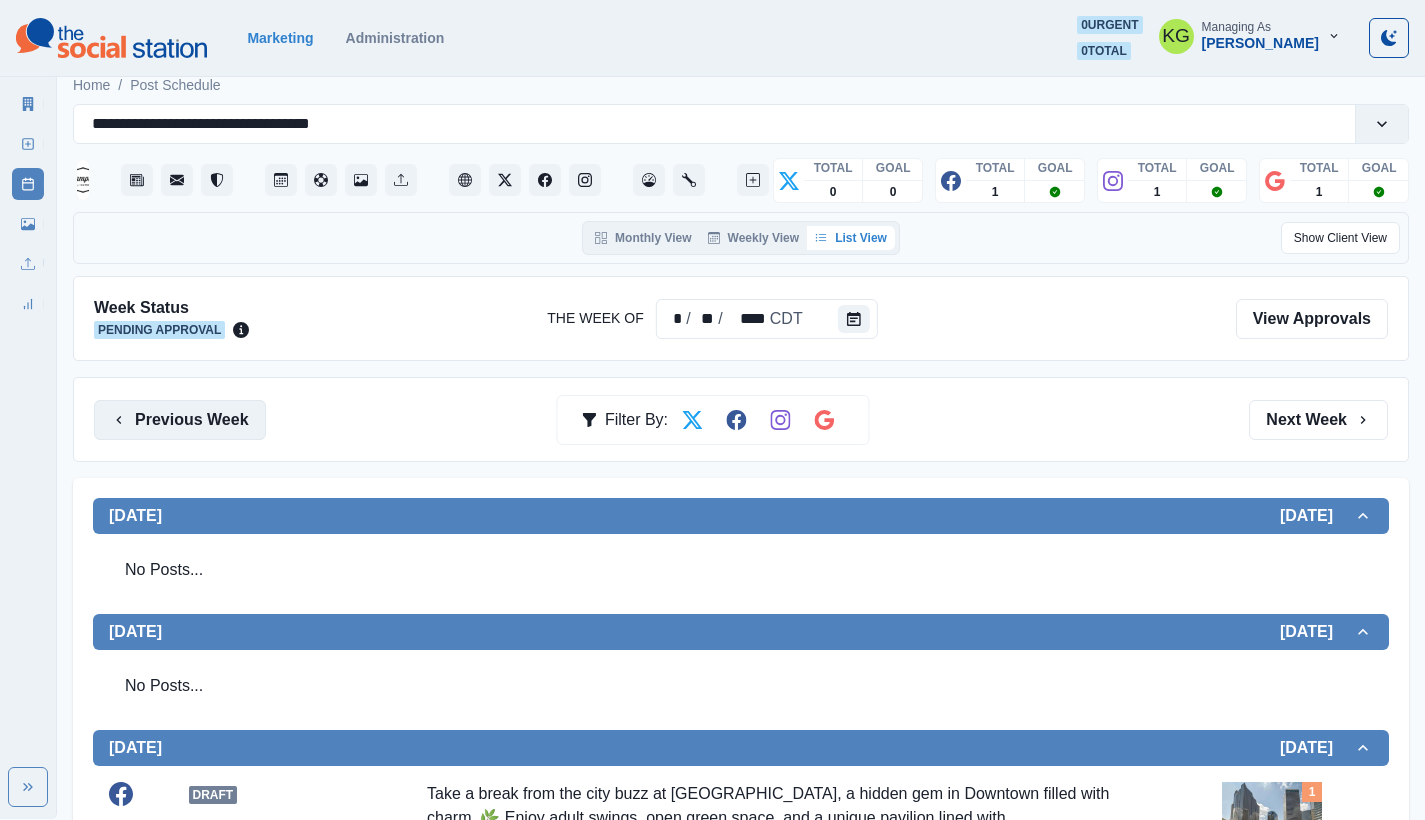click on "Previous Week" at bounding box center (180, 420) 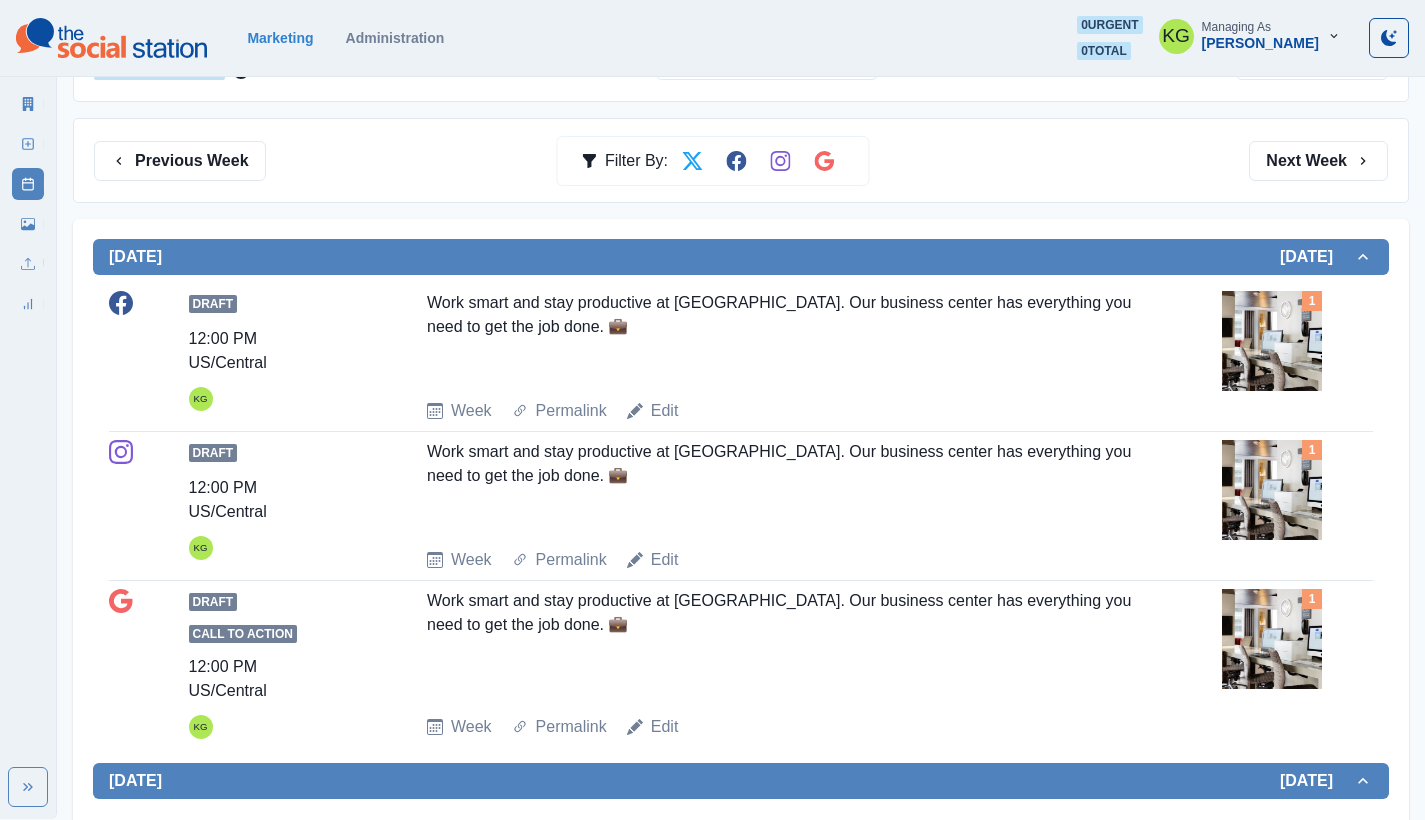 scroll, scrollTop: 248, scrollLeft: 0, axis: vertical 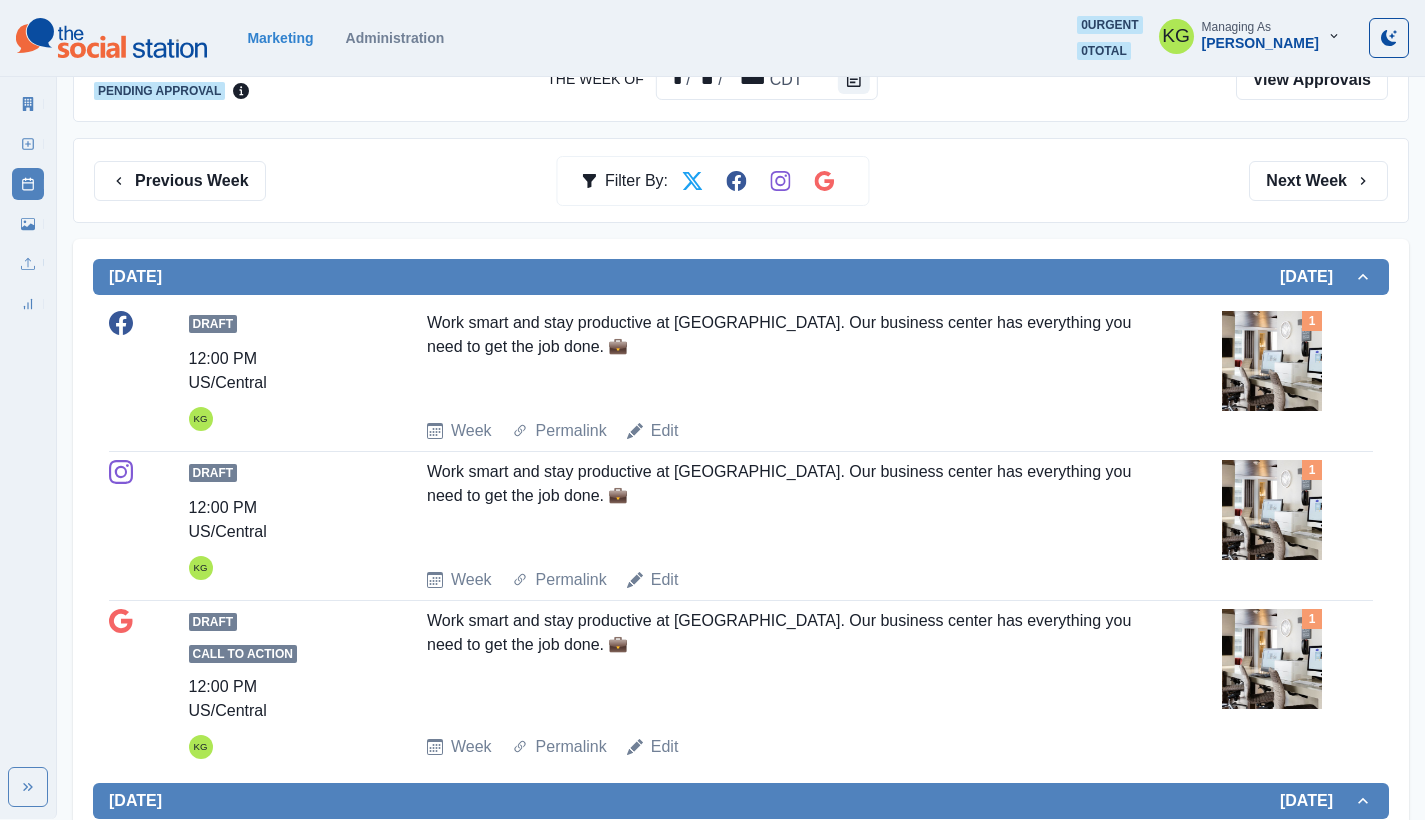 click on "Previous Week Filter By: Next Week" at bounding box center [741, 180] 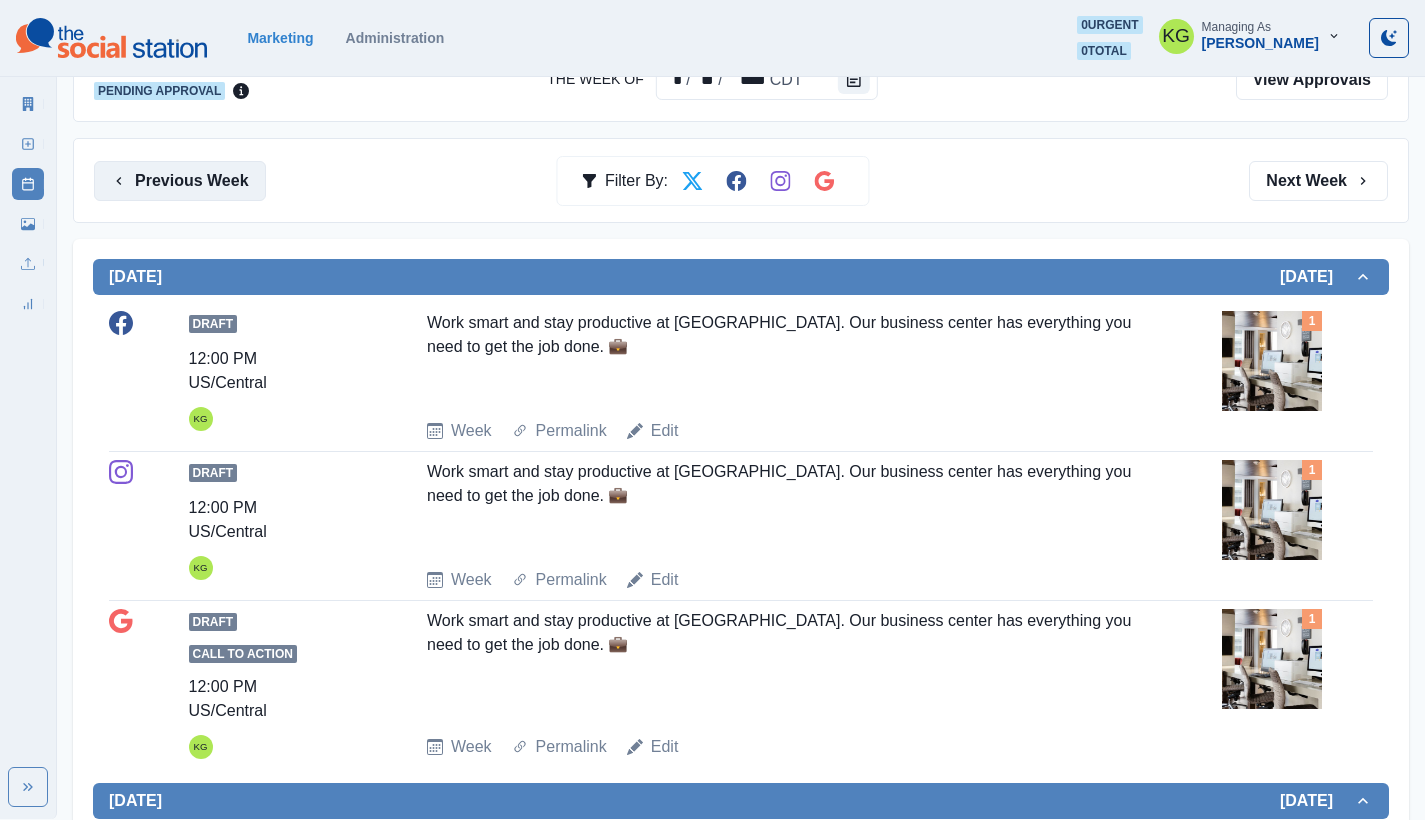 click on "Previous Week" at bounding box center [180, 181] 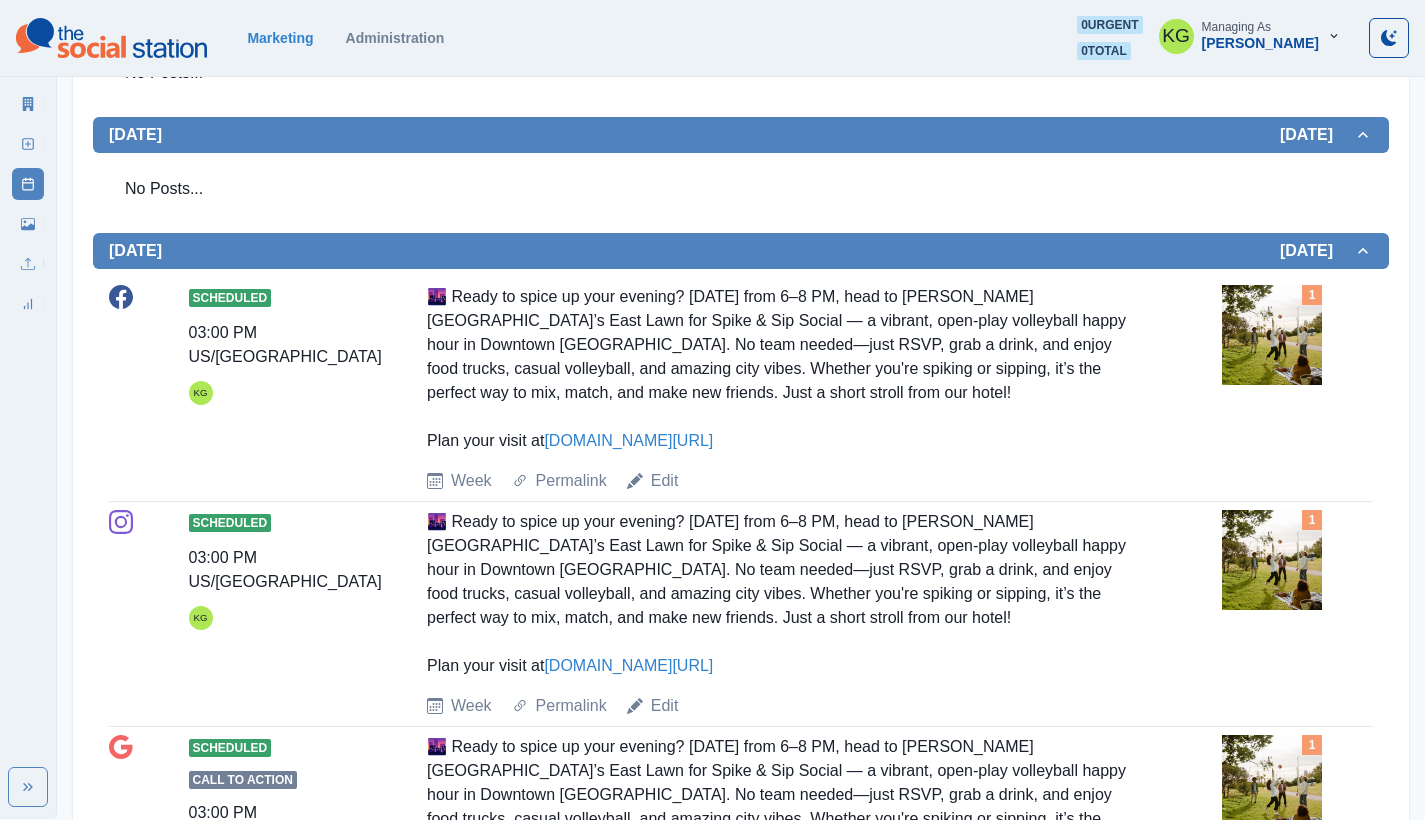 scroll, scrollTop: 94, scrollLeft: 0, axis: vertical 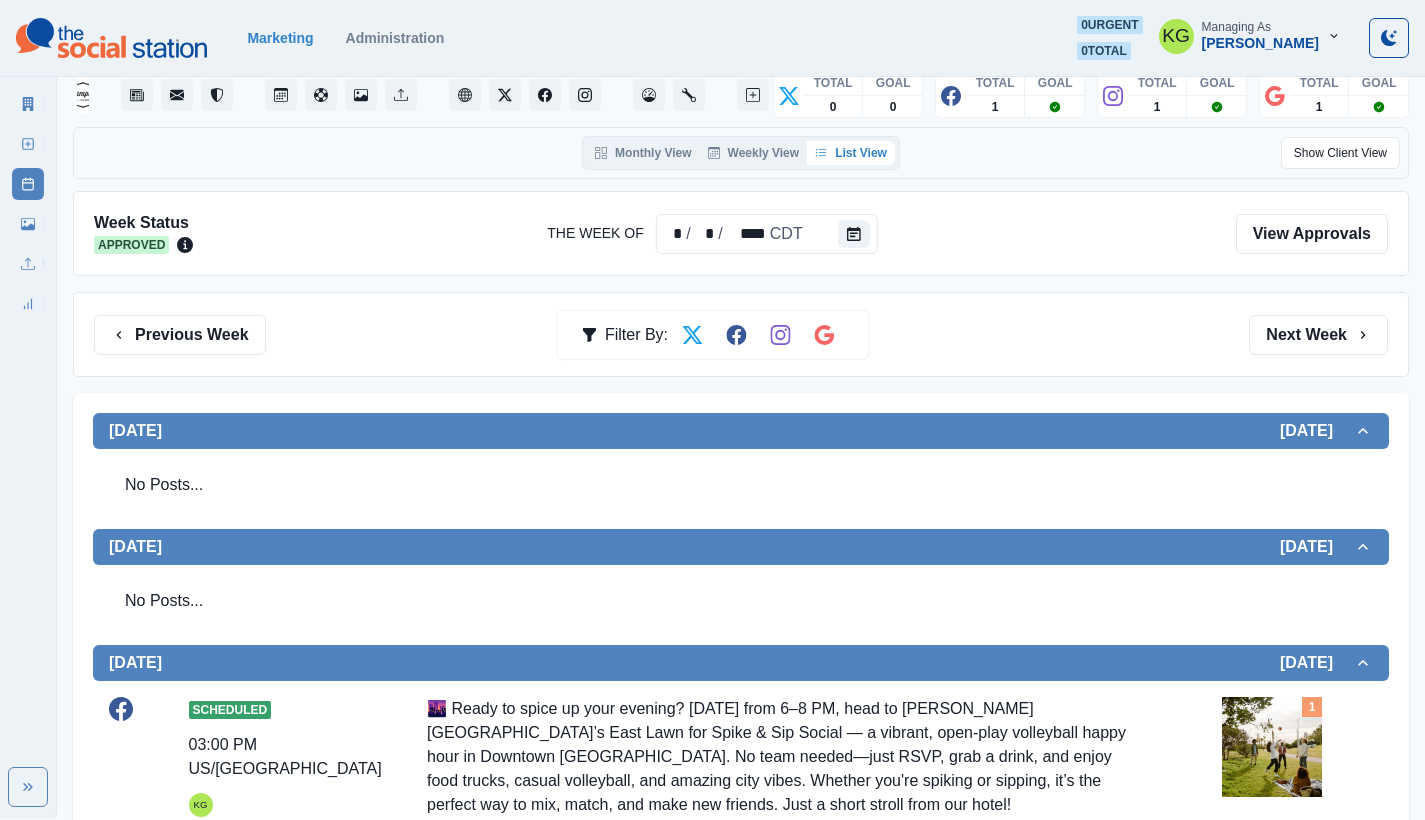 click on "Previous Week Filter By: Next Week" at bounding box center (741, 334) 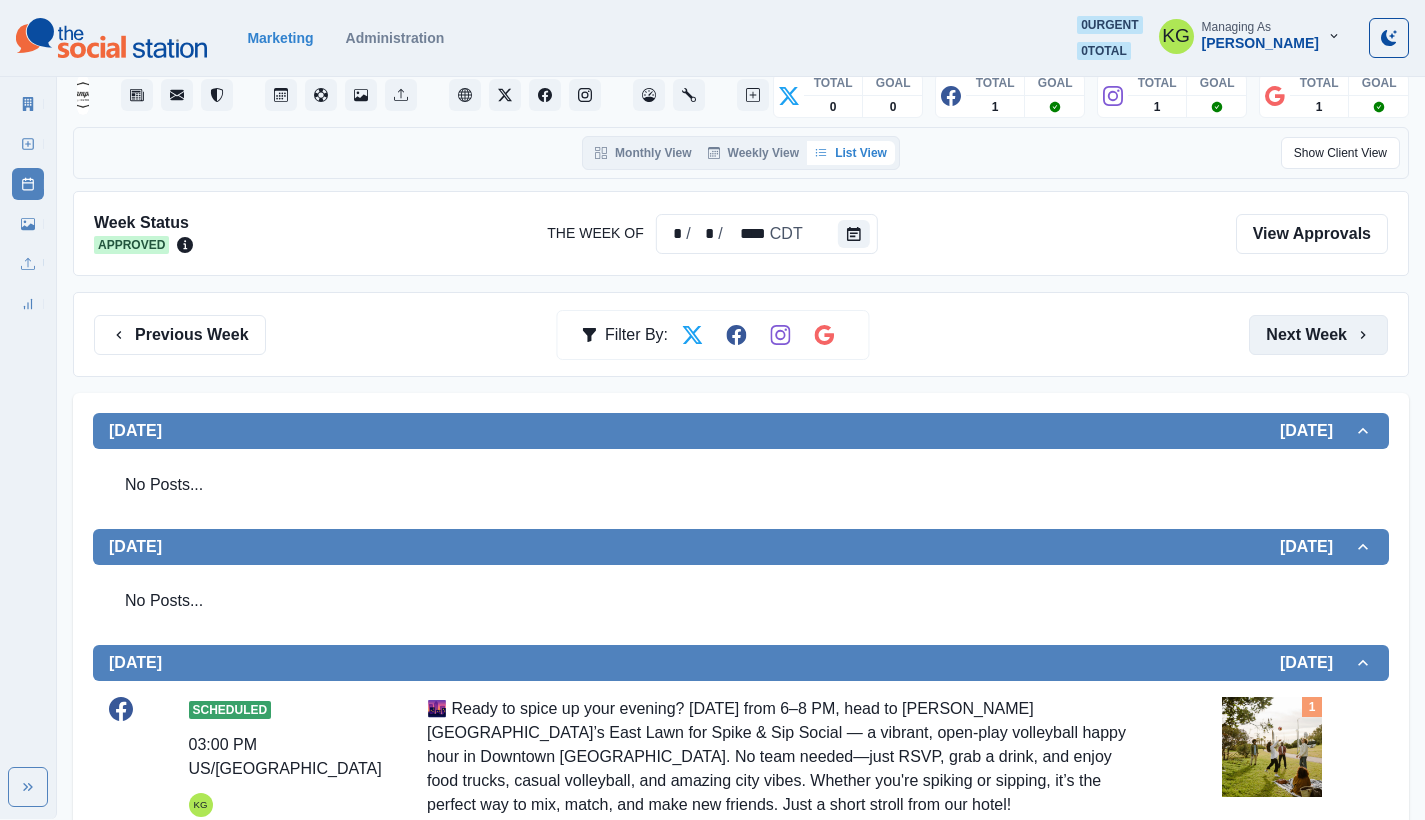 click on "Next Week" at bounding box center (1318, 335) 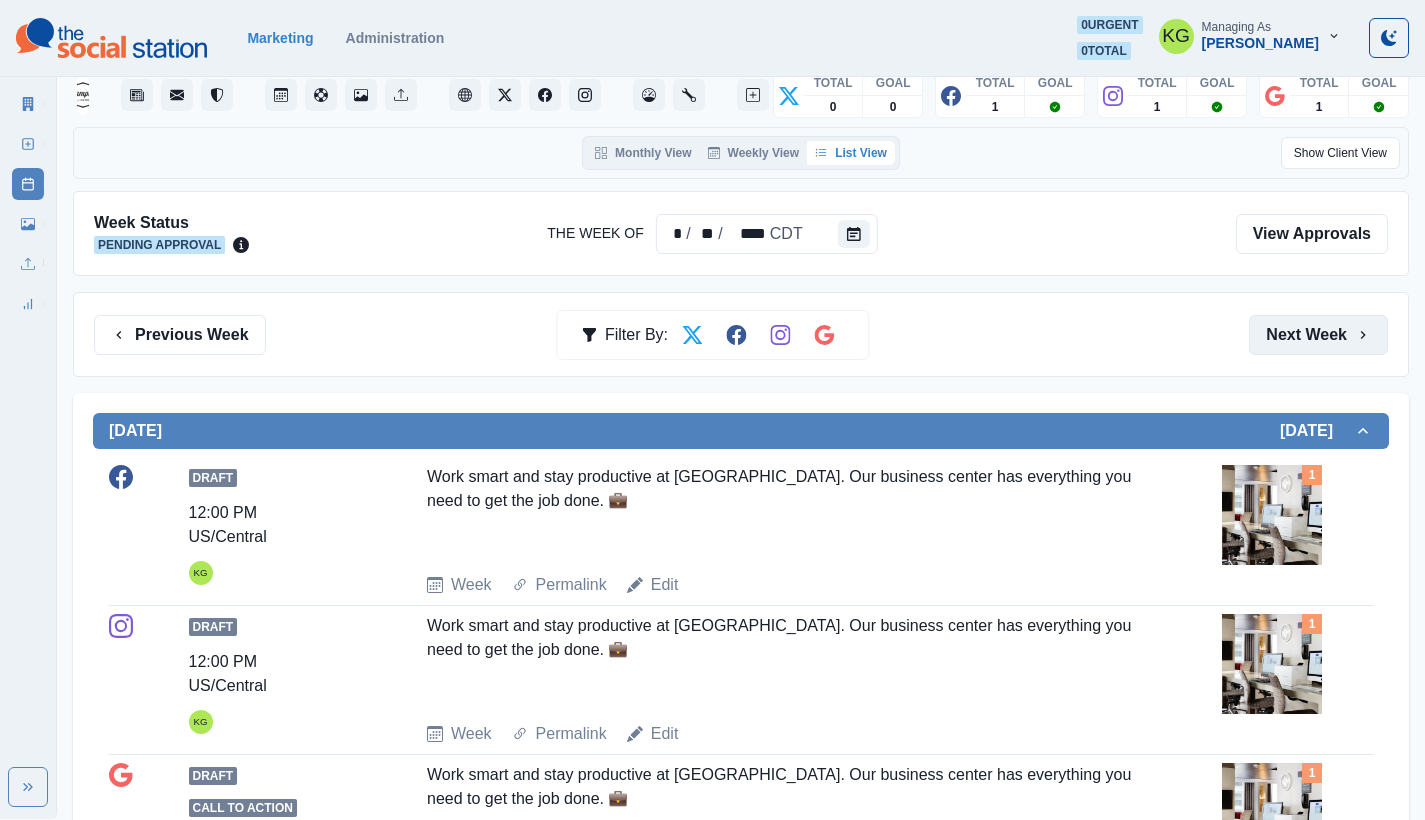 click on "Next Week" at bounding box center [1318, 335] 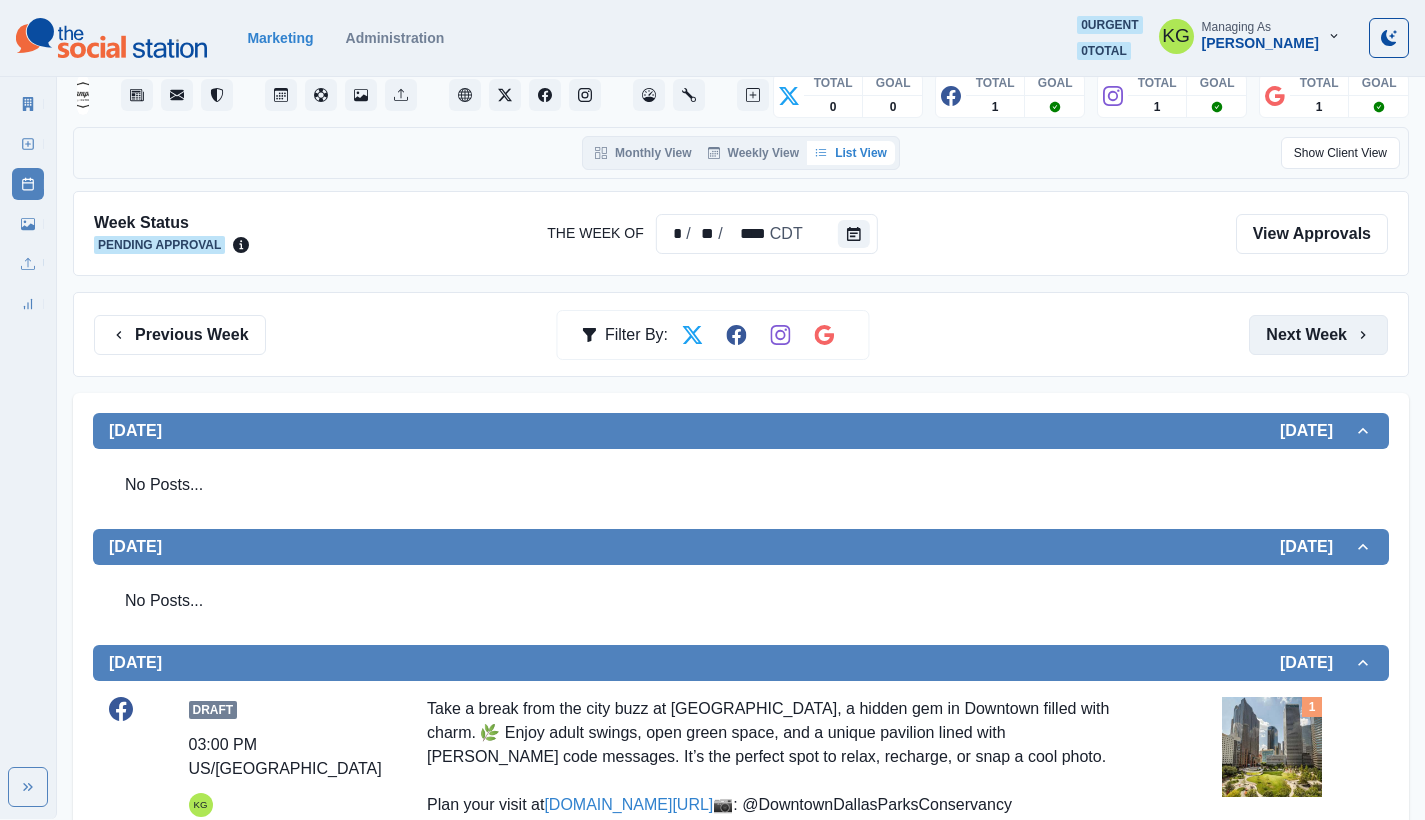click on "Next Week" at bounding box center [1318, 335] 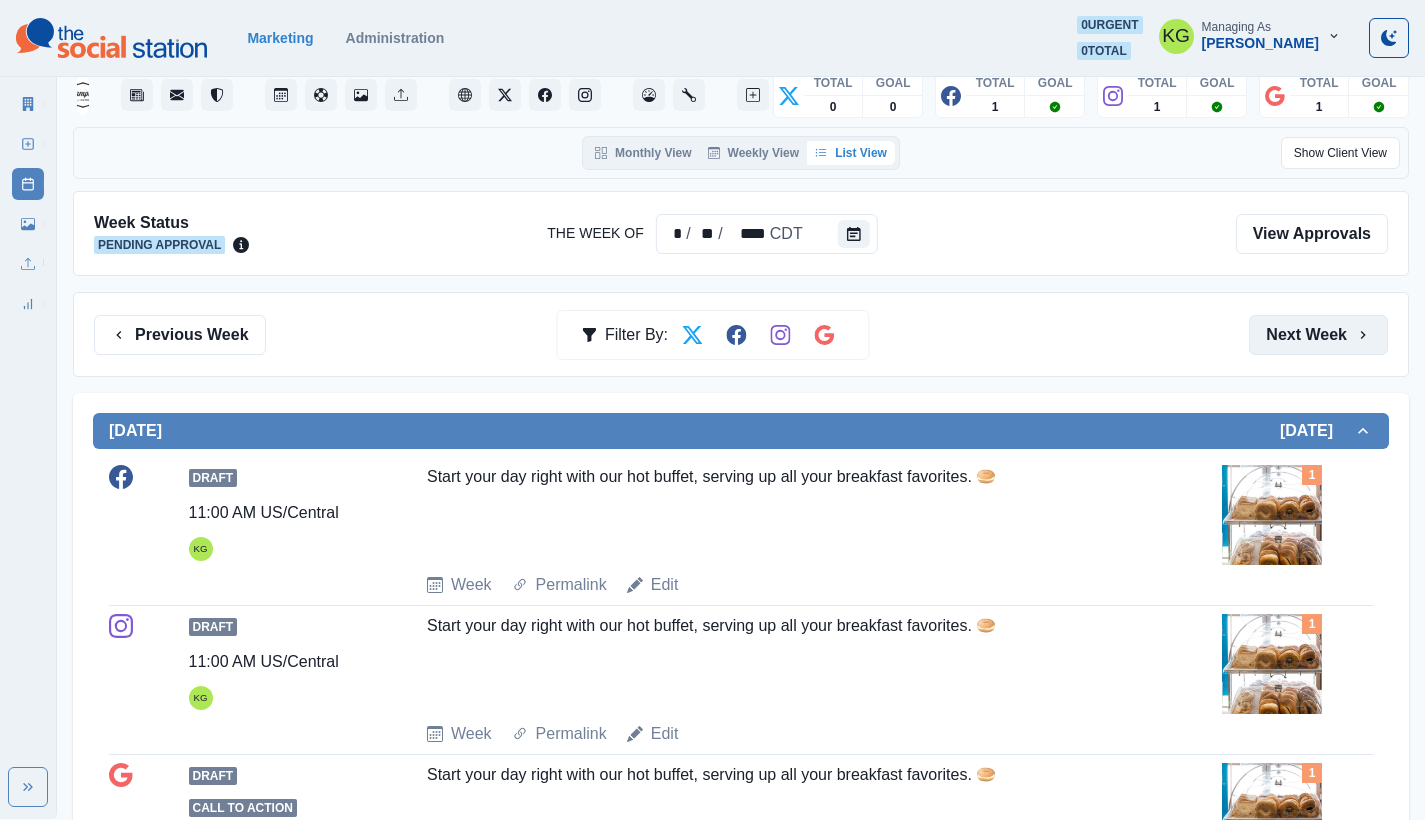 click on "Next Week" at bounding box center [1318, 335] 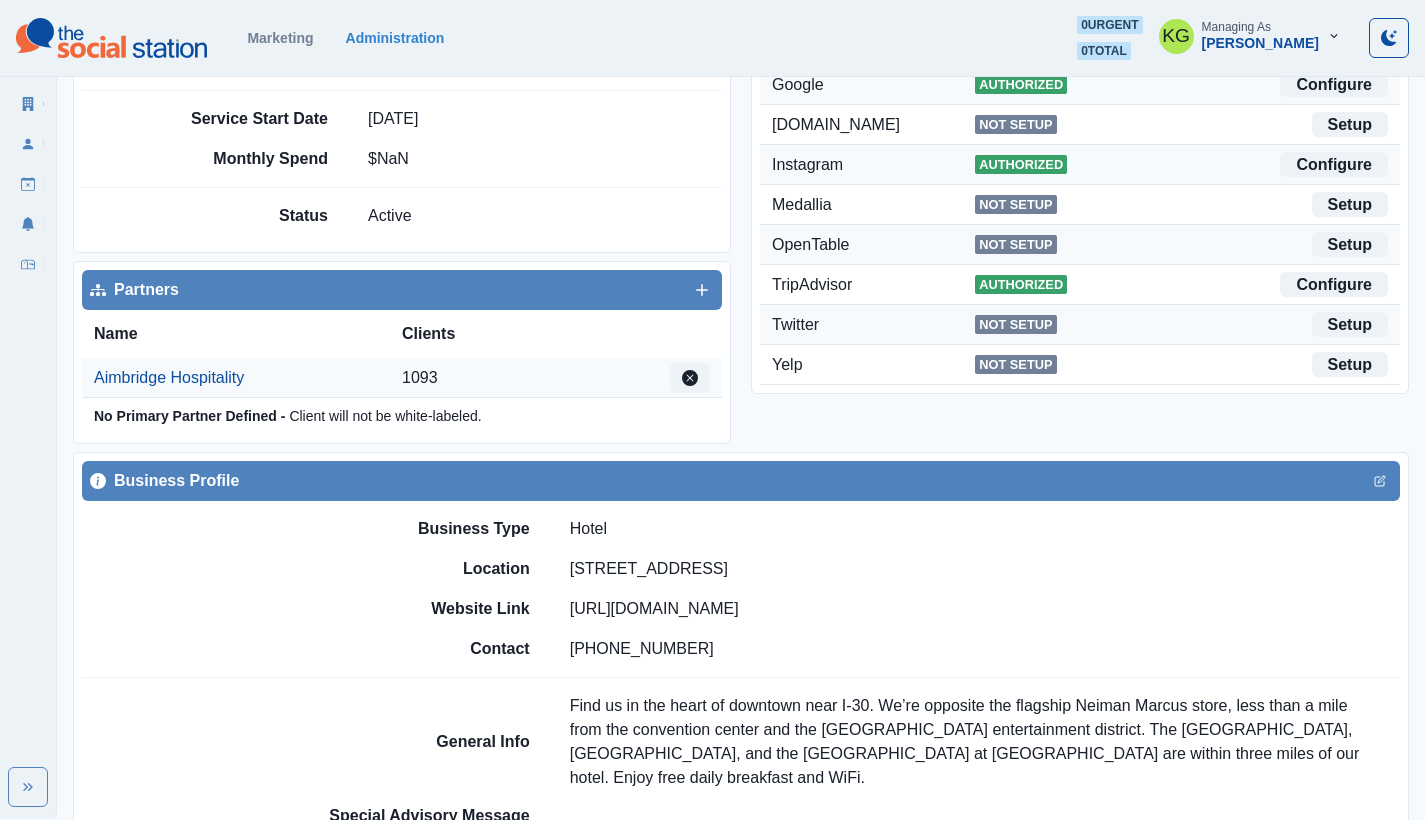 scroll, scrollTop: 0, scrollLeft: 0, axis: both 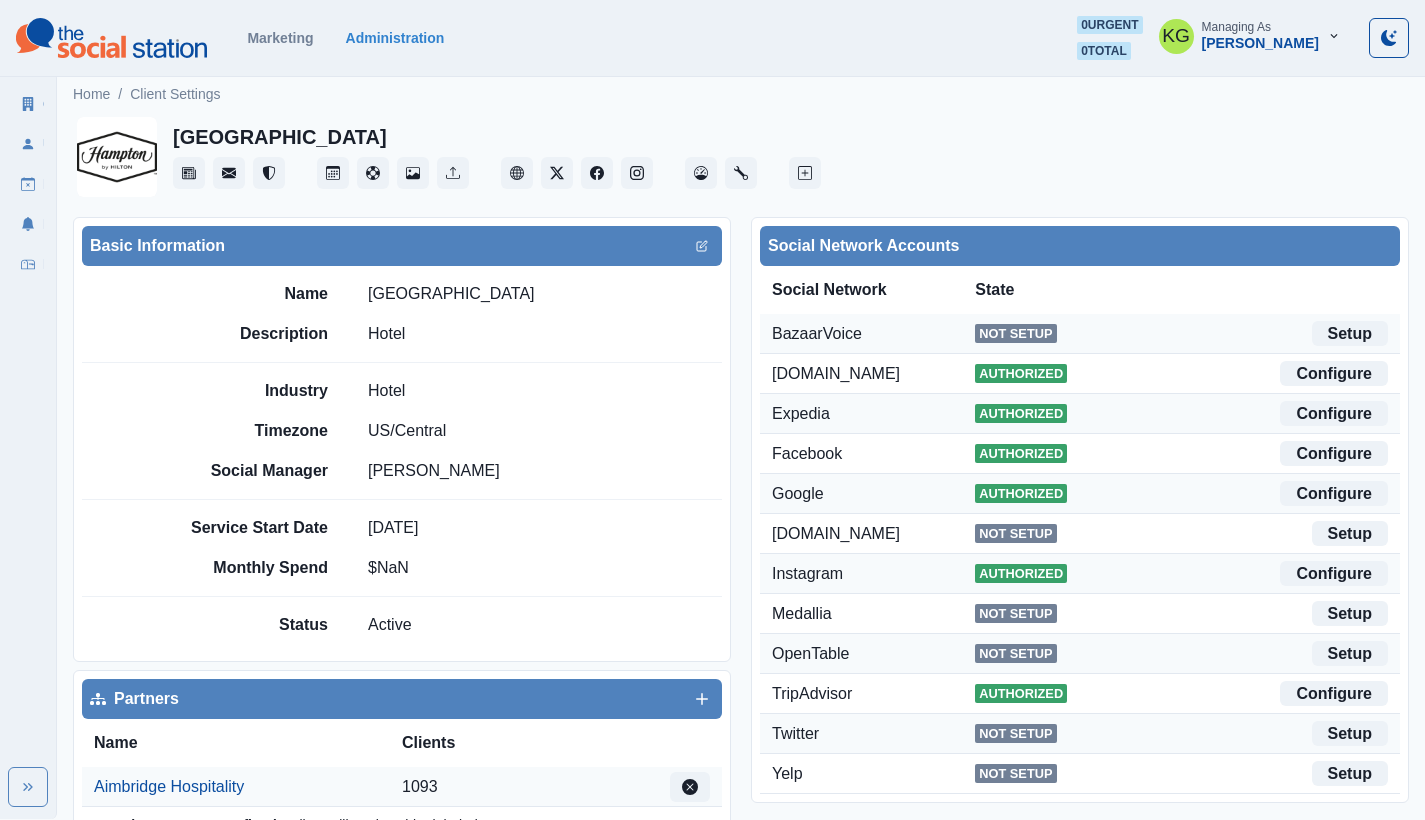 drag, startPoint x: 431, startPoint y: 295, endPoint x: 657, endPoint y: 293, distance: 226.00885 